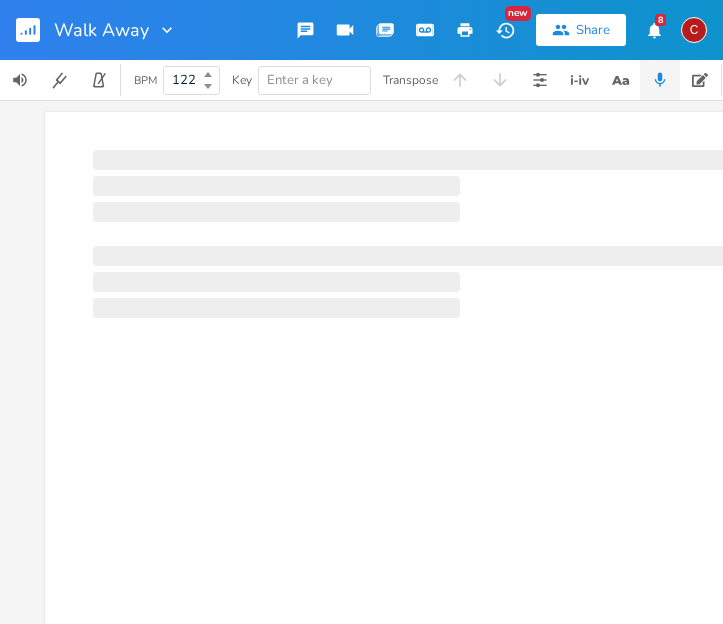 scroll, scrollTop: 0, scrollLeft: 0, axis: both 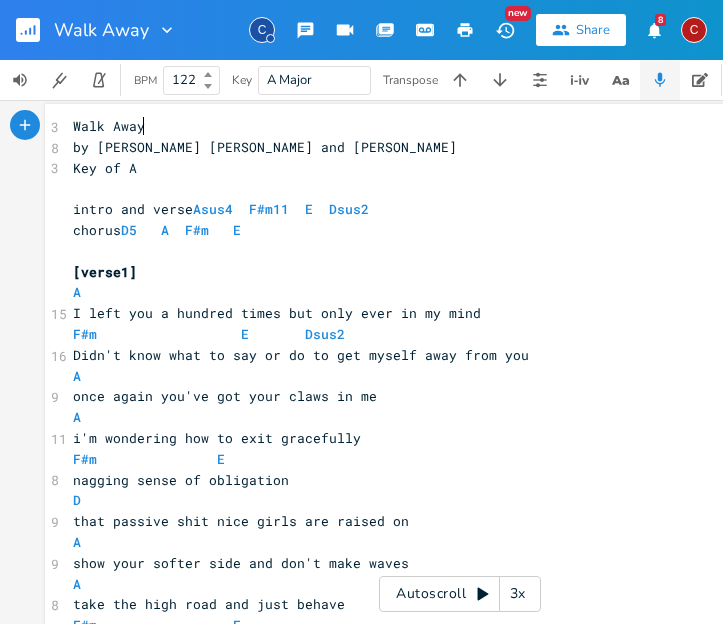 click on "chorus    D5     A    F#m     E" at bounding box center [460, 230] 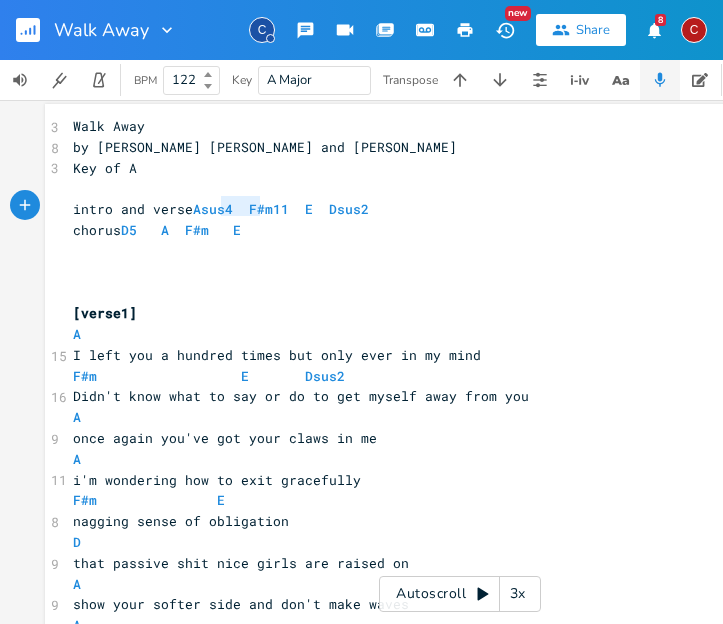 type on "Asus4" 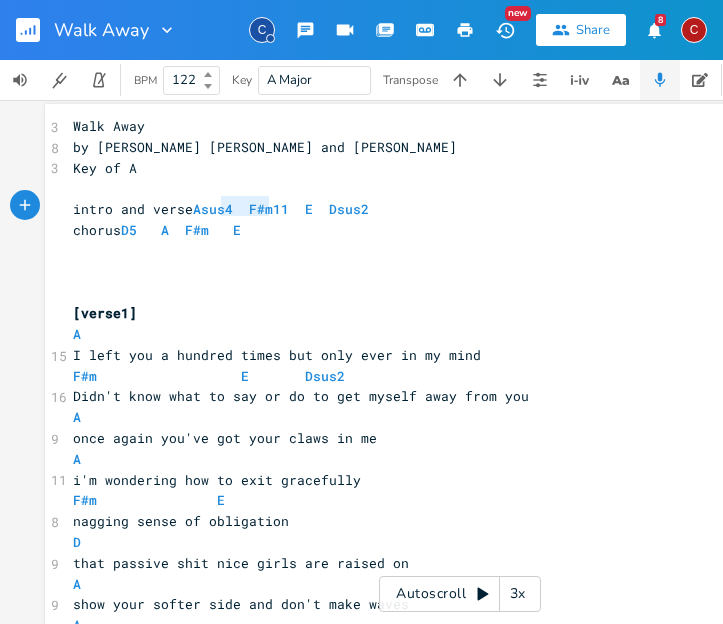 click on "Asus4 x 3 Walk Away 8 by [PERSON_NAME] [PERSON_NAME] and [PERSON_NAME] 3 Key of A ​ intro and verse     Asus4    F#m11    E    Dsus2    chorus    D5     A    F#m     E    ​ ​ ​ [verse1] A 15 I left you a hundred times but only ever in my mind F#m                         E            Dsus2 16 Didn't know what to say or do to get myself away from you A 9 once again you've got your claws in me  A 11 i'm wondering how to exit gracefully F#m                     E 8 nagging sense of obligation D 9 that passive shit nice girls are raised on A 9 show your softer side and don't make waves A 8 take the high road and just behave F#m                       E 8 cliches i learned before i met you D 8 smile and nod, just try to get through ​ [pre chorus] E    F#m                D 11 it finally hit me like a heart attack E    F#m                D 9 i don't even have to answer back E    F#m                D 10 there's not another thing i need to say E    F#m                D 10 ​ D" at bounding box center (460, 1985) 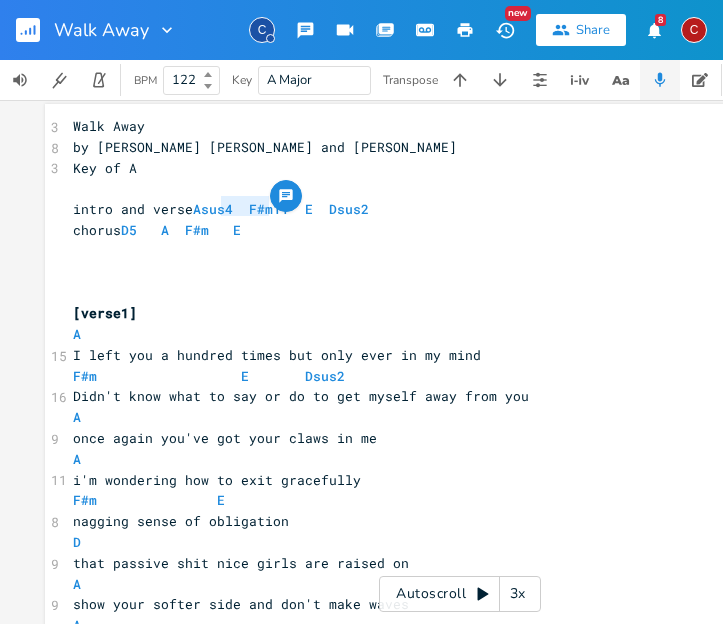 click on "​" at bounding box center (460, 272) 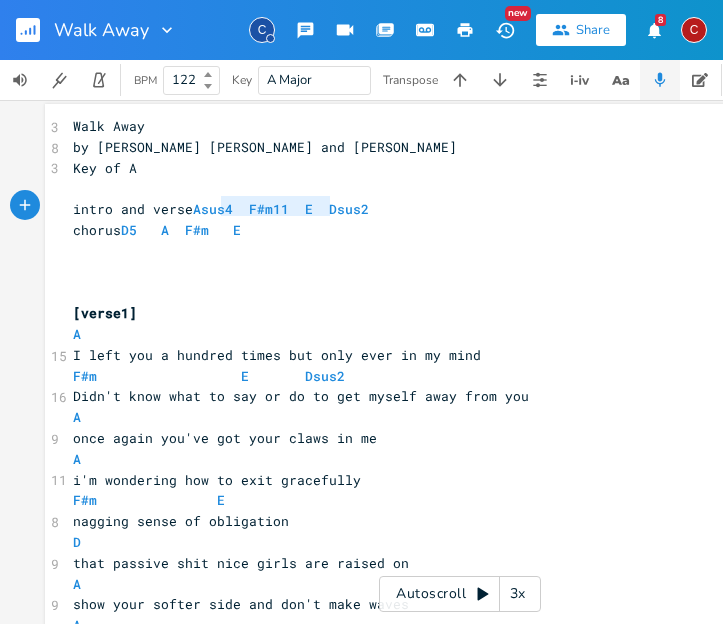 type on "Asus4  F#m11  E  Dsus2" 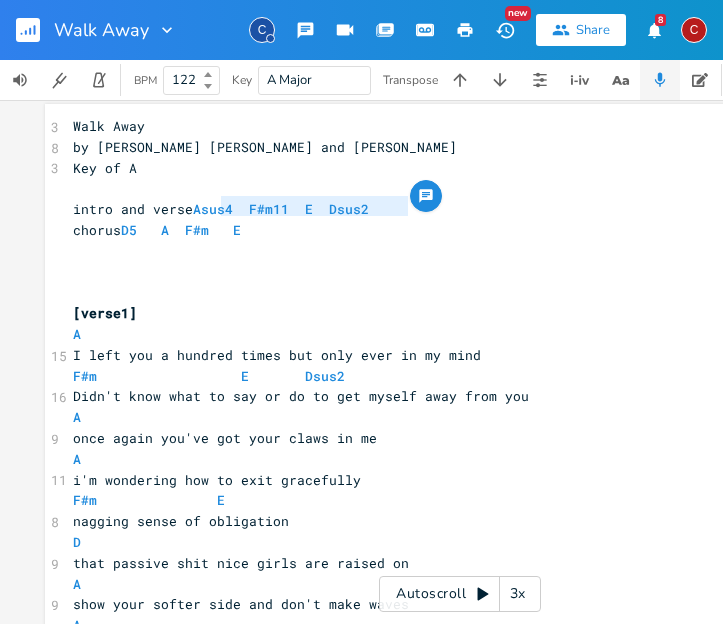 drag, startPoint x: 212, startPoint y: 198, endPoint x: 399, endPoint y: 212, distance: 187.52333 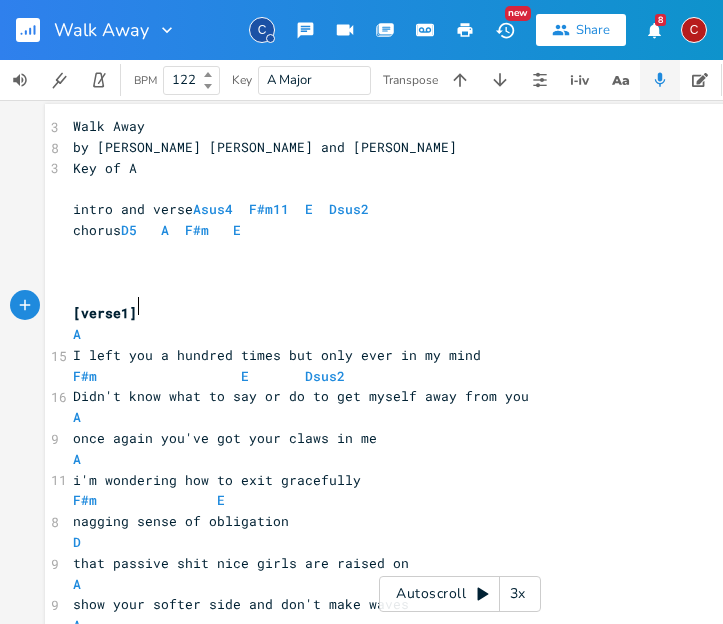 click on "[verse1]" at bounding box center (460, 313) 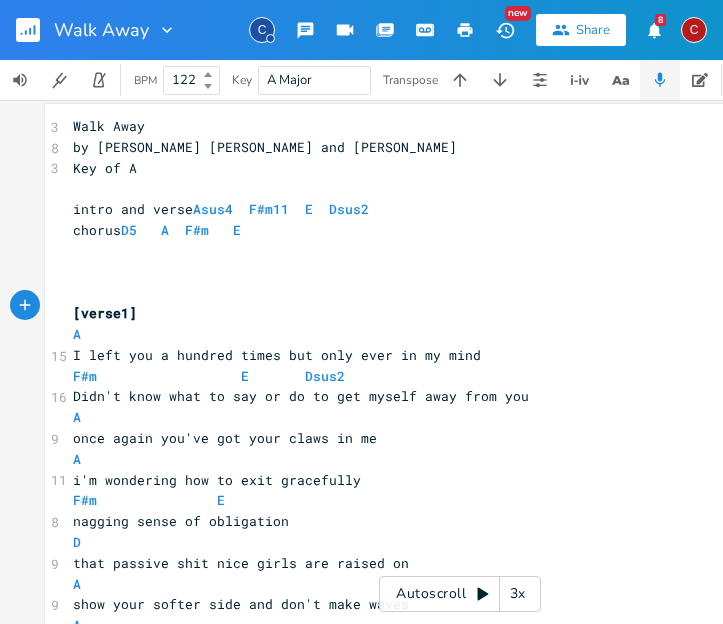 click on "​" at bounding box center [460, 292] 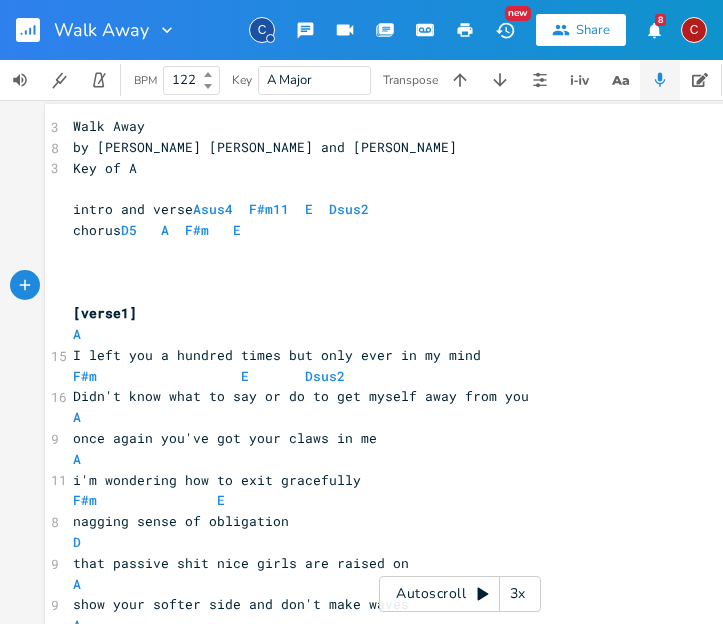 click on "​" at bounding box center (460, 272) 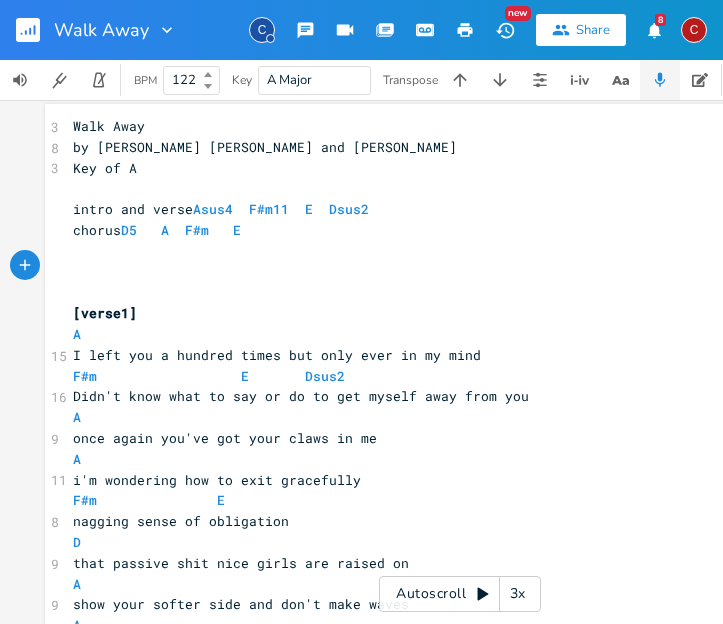 type on "/" 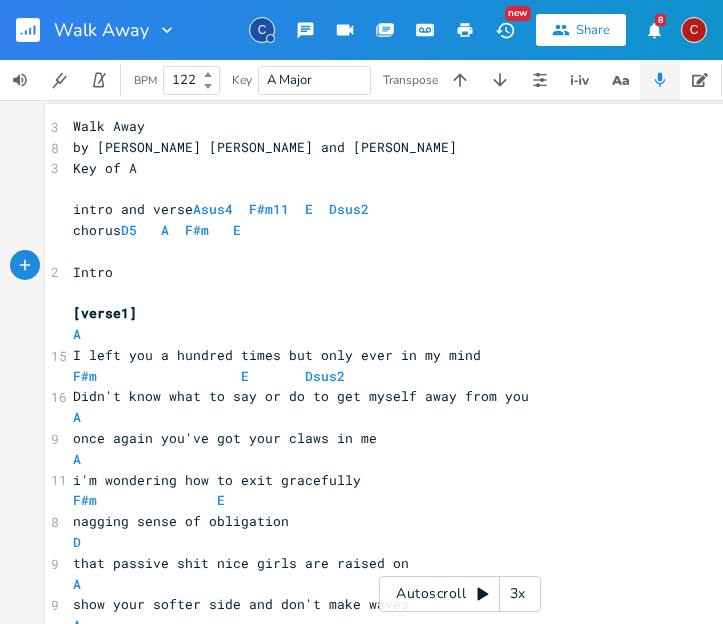 type on "Intro" 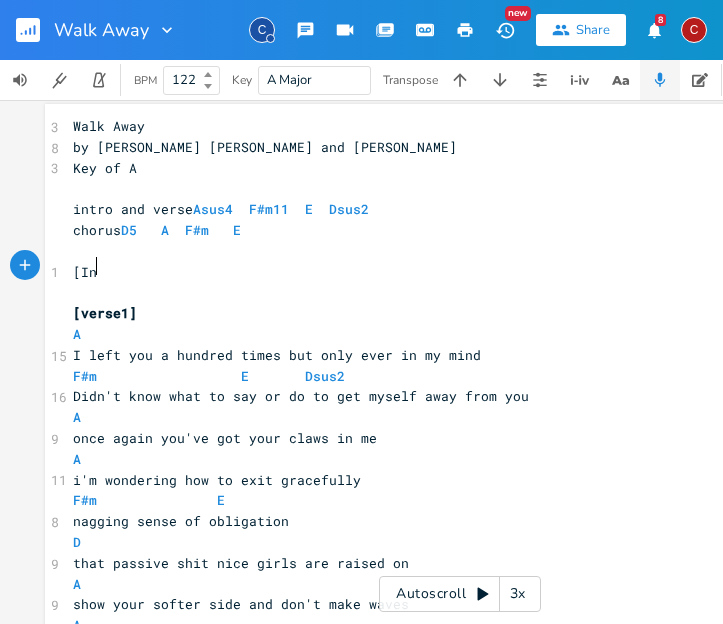 scroll, scrollTop: 0, scrollLeft: 25, axis: horizontal 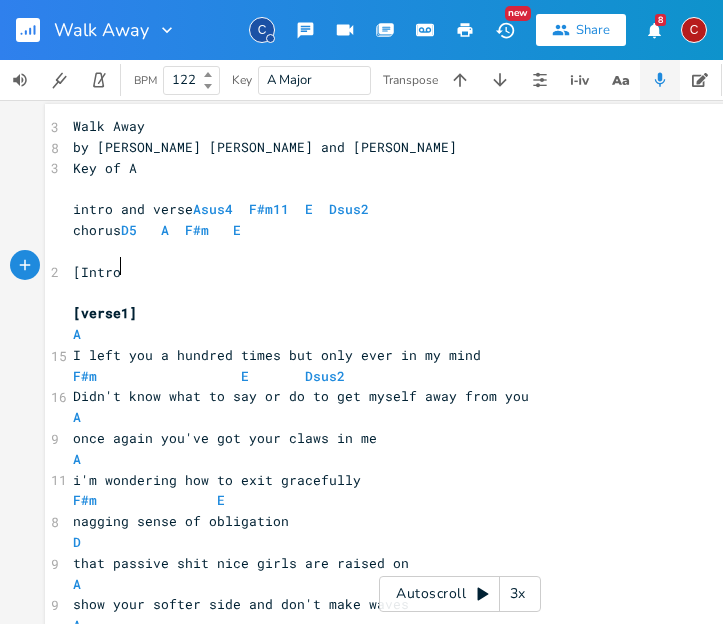 type on "[Intro]" 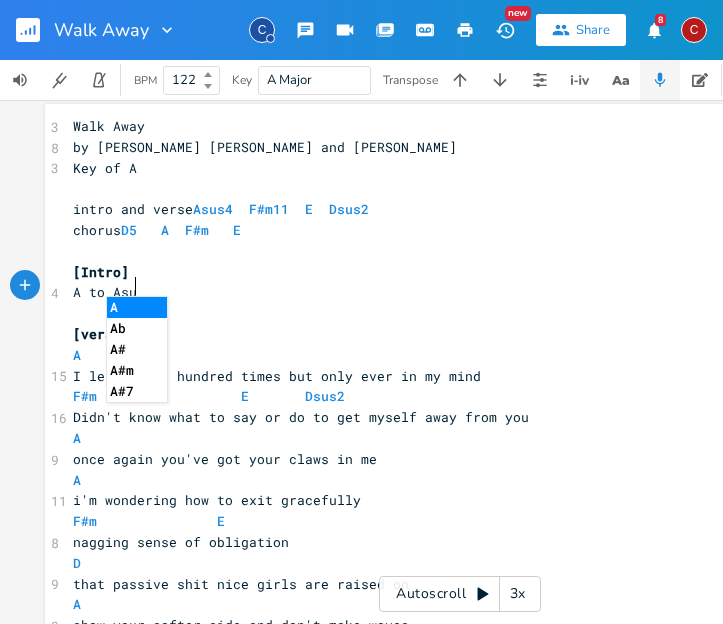 scroll, scrollTop: 0, scrollLeft: 48, axis: horizontal 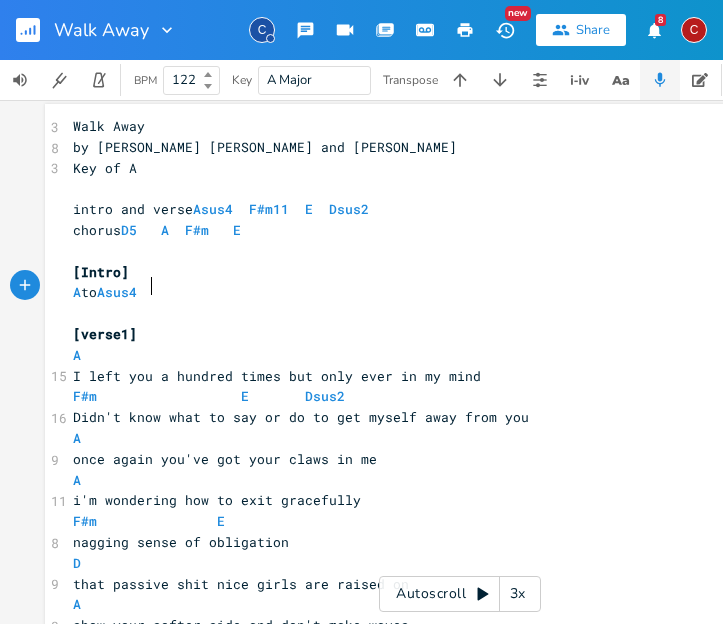 type on "A to Asus4" 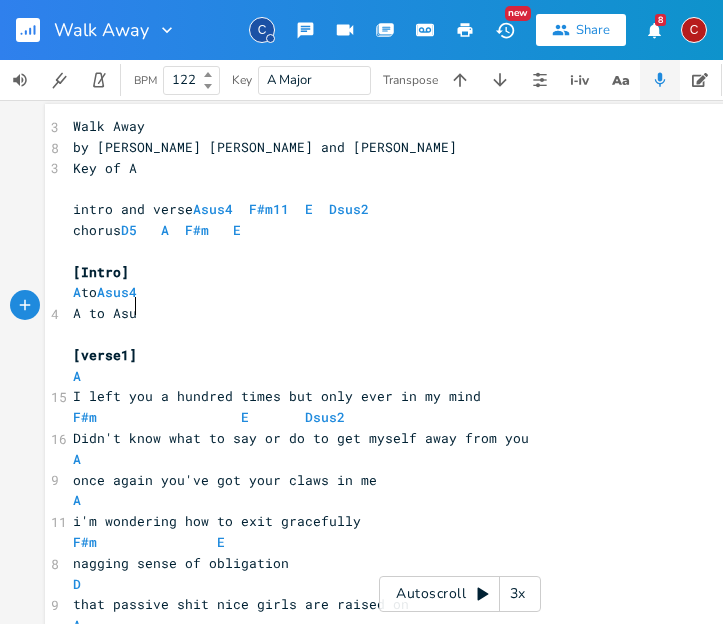 scroll, scrollTop: 0, scrollLeft: 48, axis: horizontal 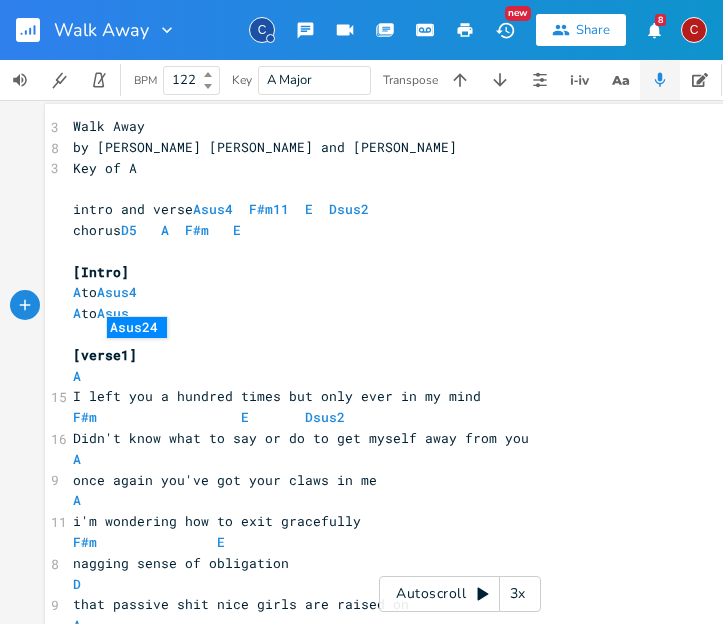 type on "A to Asus4" 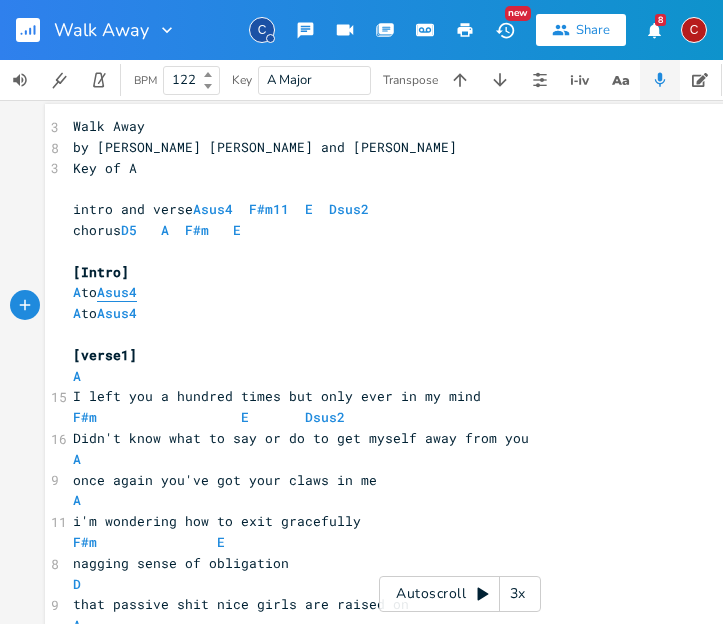 click on "Asus4" at bounding box center [117, 292] 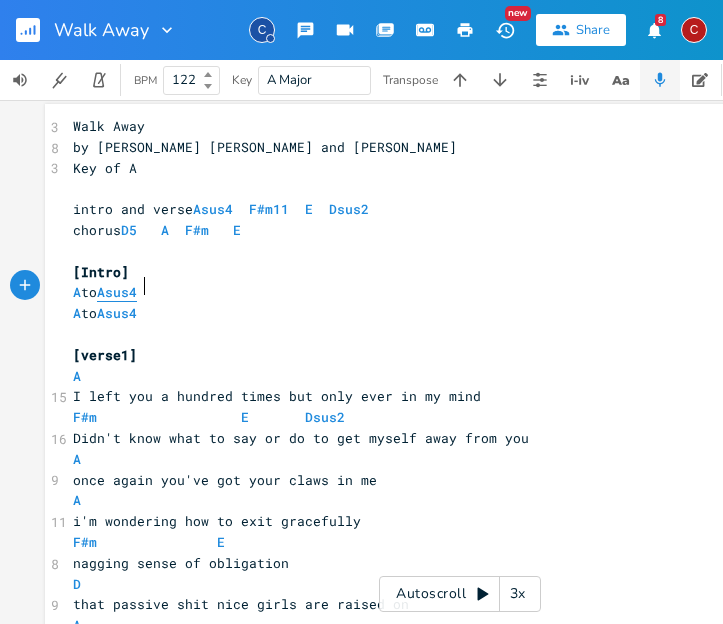 type on "​" 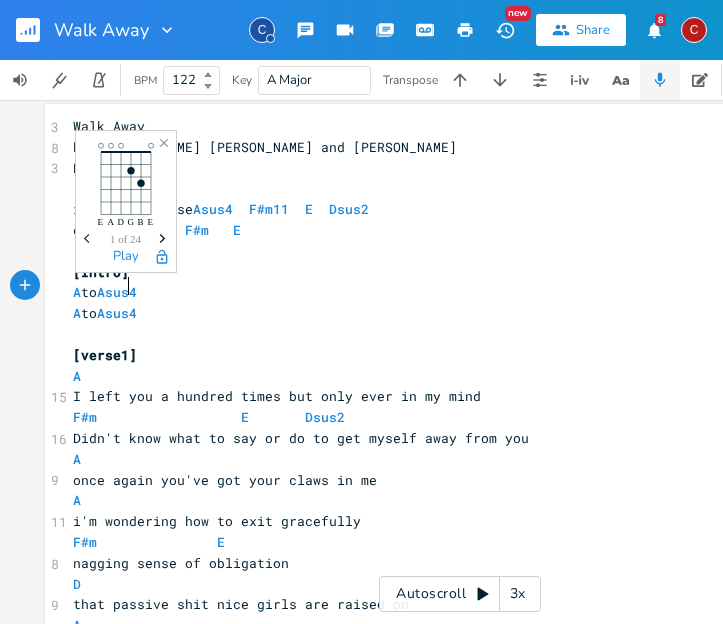 click on "Next" at bounding box center [162, 239] 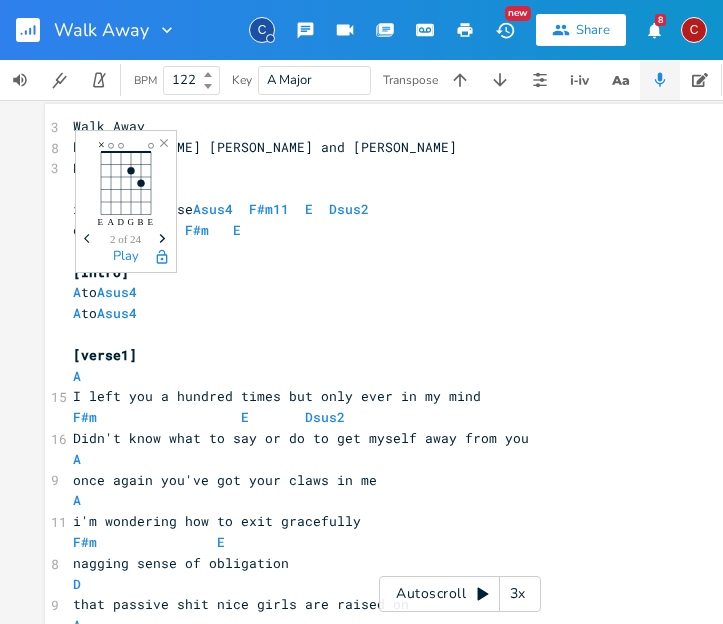 click on "Next" at bounding box center (162, 239) 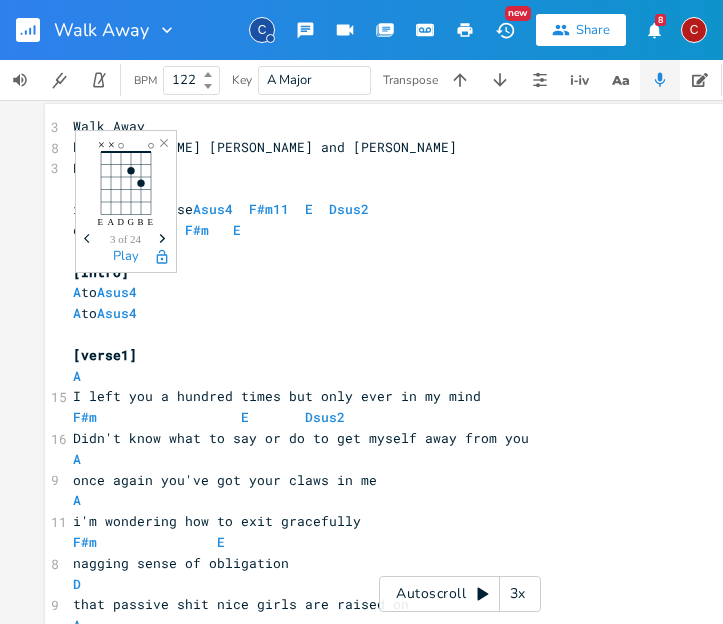 click on "Next" at bounding box center (162, 239) 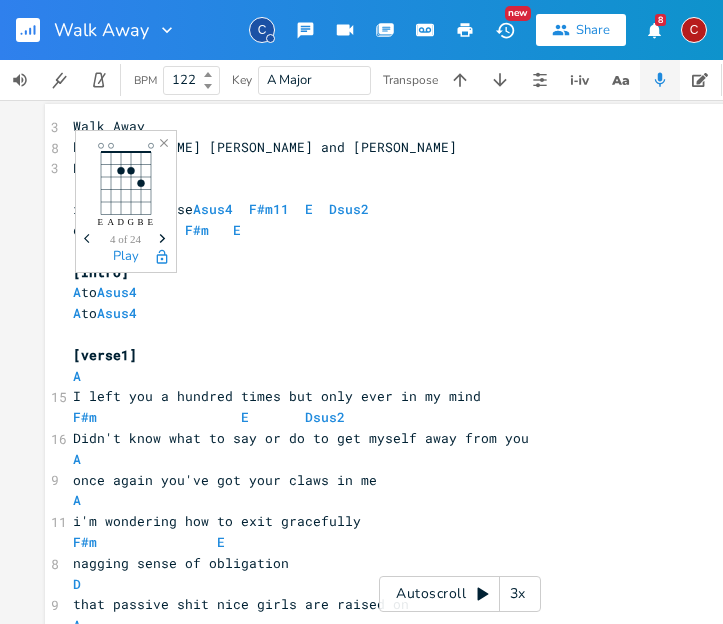 click on "Next" at bounding box center [162, 239] 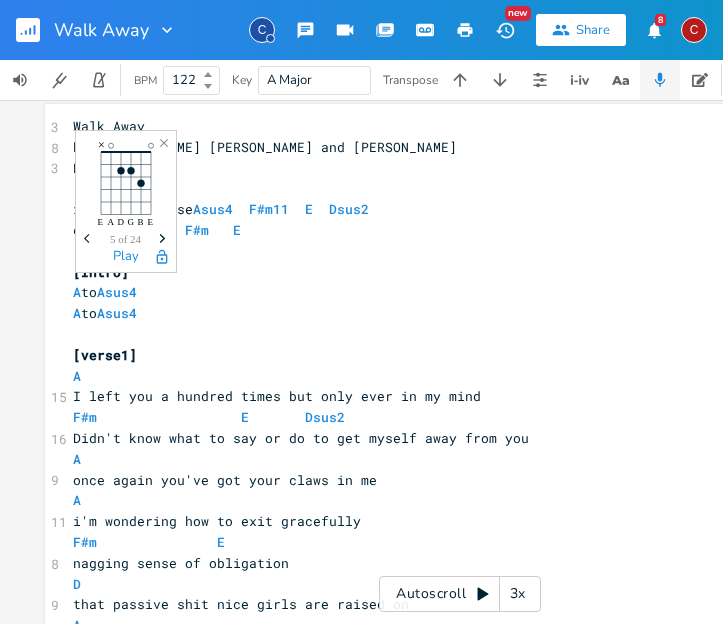 click on "Next" at bounding box center [162, 239] 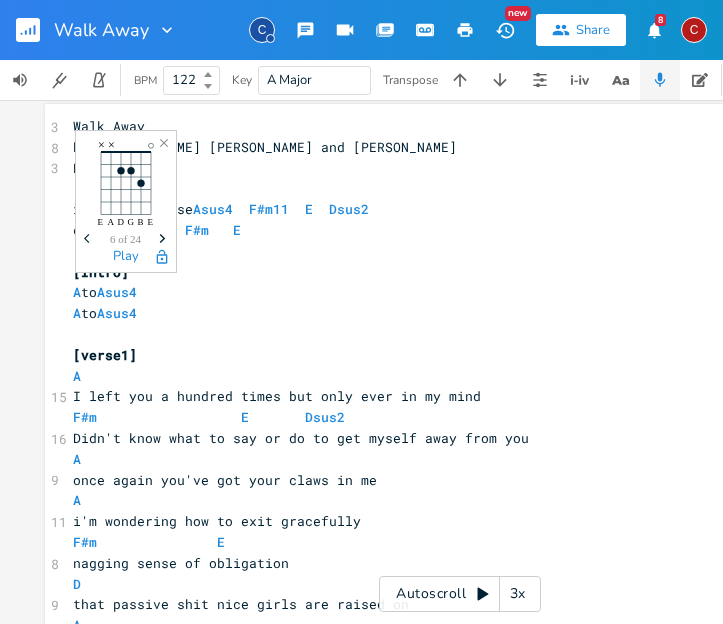 click on "Next" at bounding box center (162, 239) 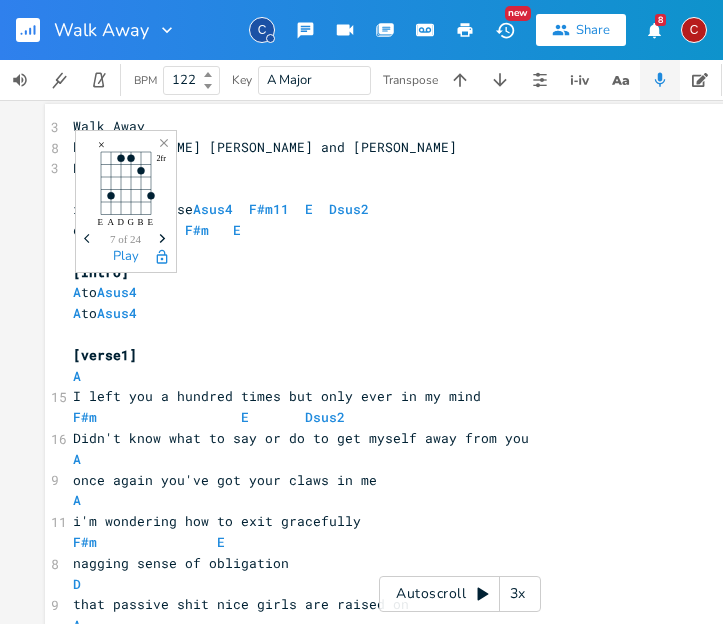click on "Next" at bounding box center [162, 239] 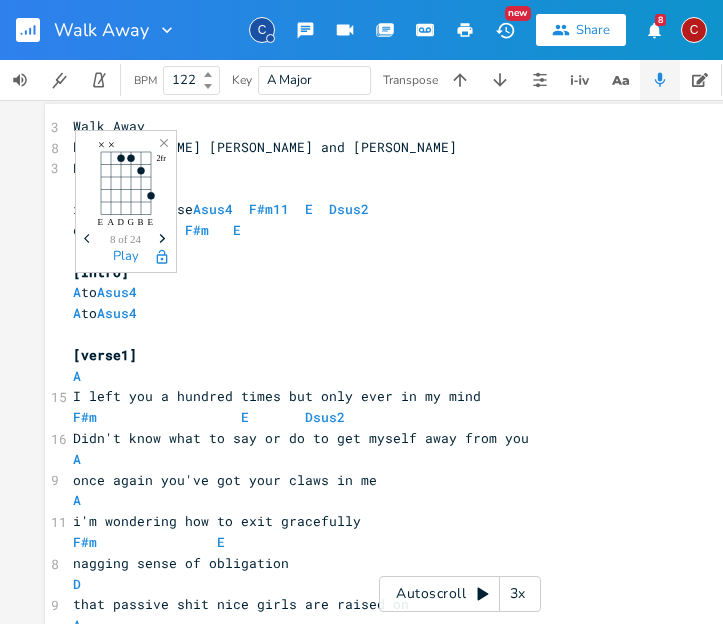 click on "Next" at bounding box center [162, 239] 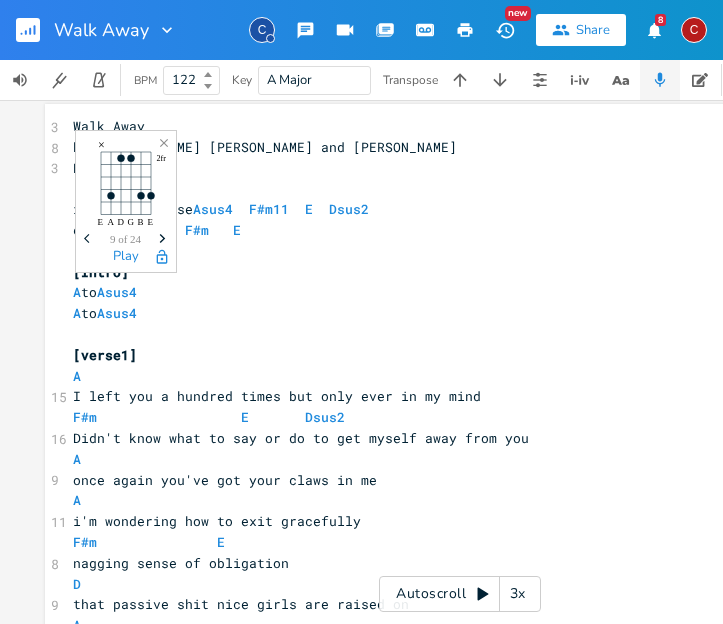 click on "Next" at bounding box center (162, 239) 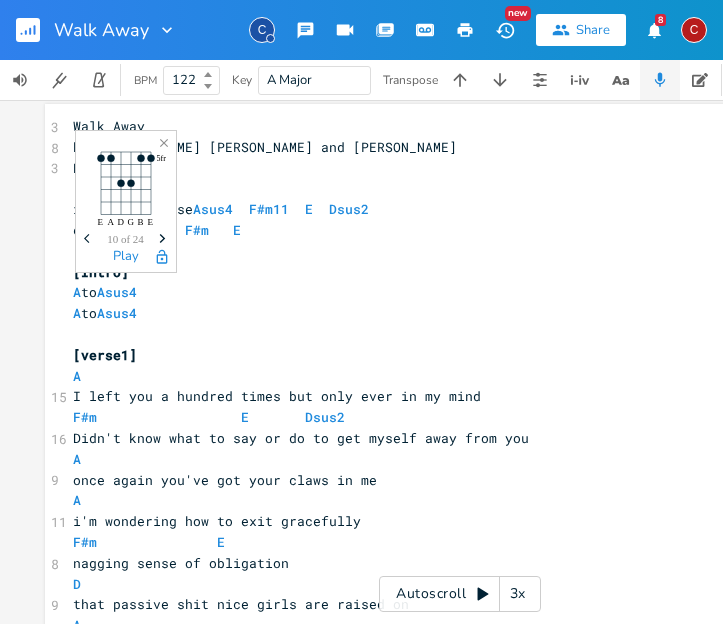 click on "Next" at bounding box center (162, 239) 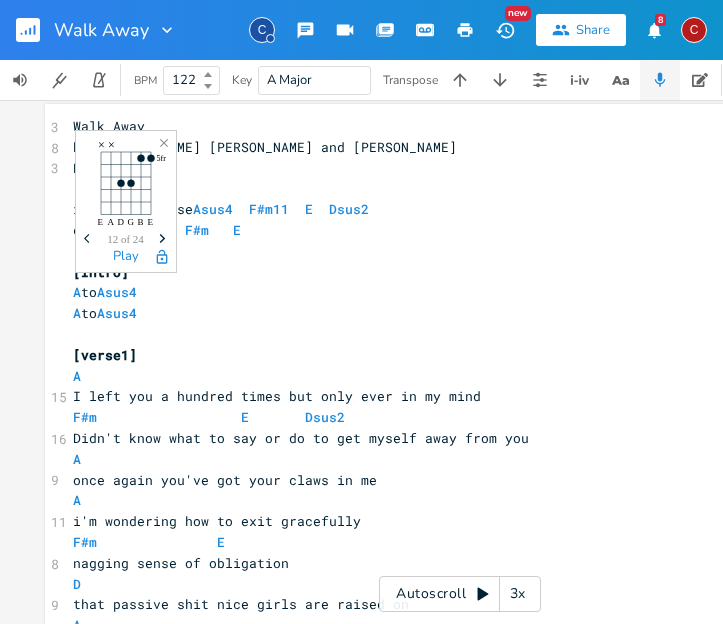 click on "Next" at bounding box center [162, 239] 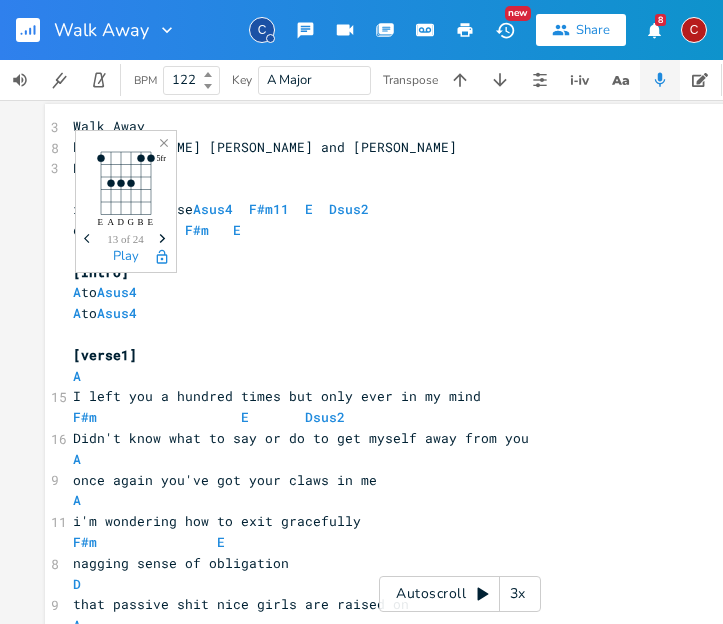 click on "Next" at bounding box center [162, 239] 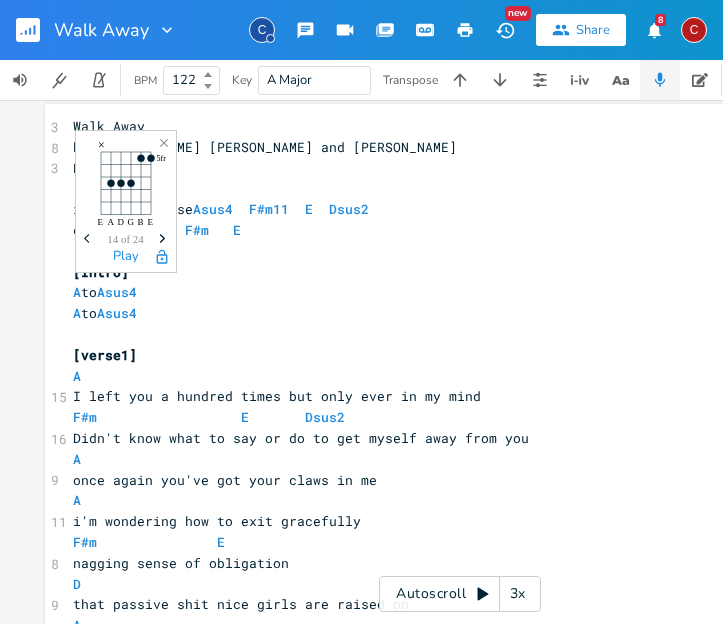 click on "Next" at bounding box center (162, 239) 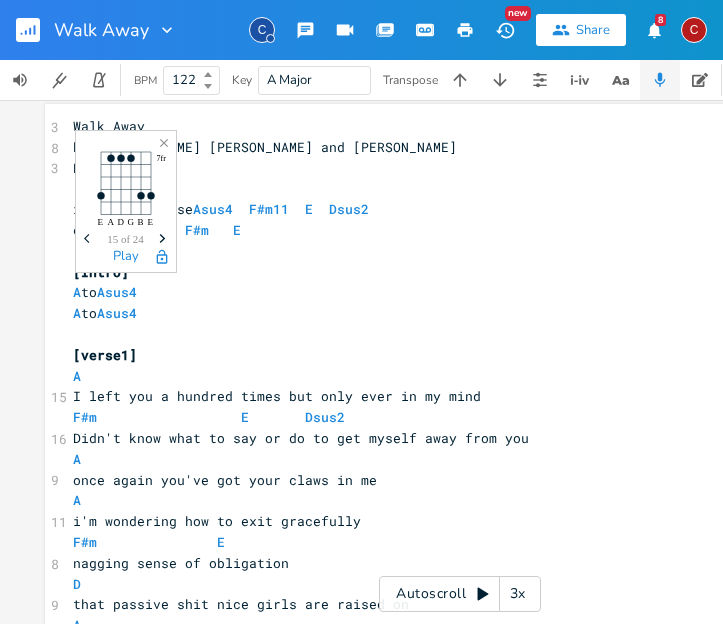 click on "Next" at bounding box center [162, 239] 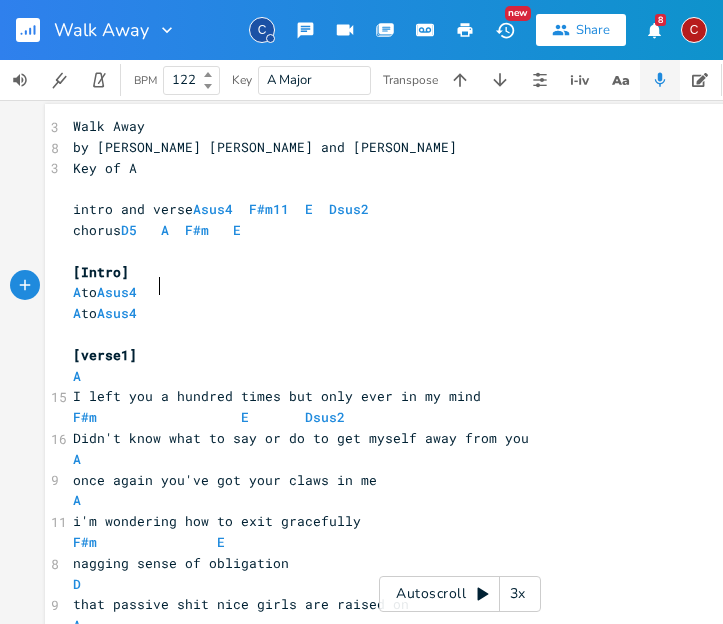 click on "A  to  Asus4" at bounding box center [460, 292] 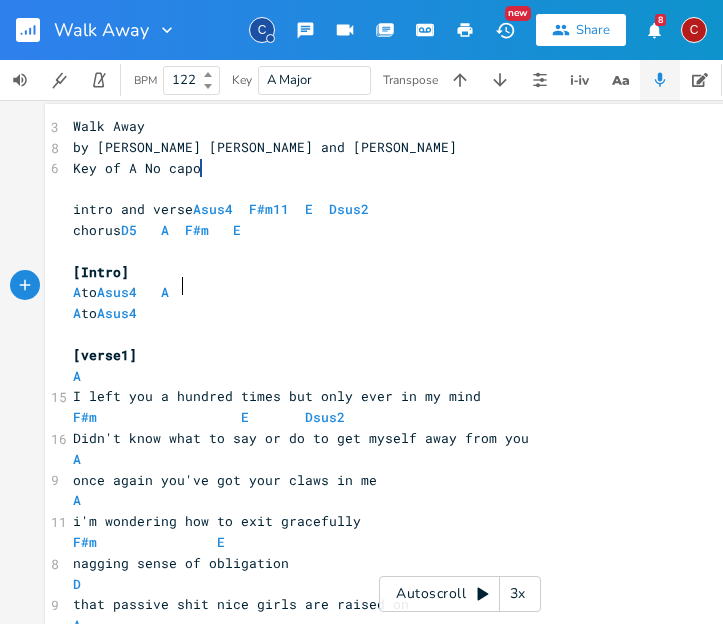 scroll, scrollTop: 0, scrollLeft: 14, axis: horizontal 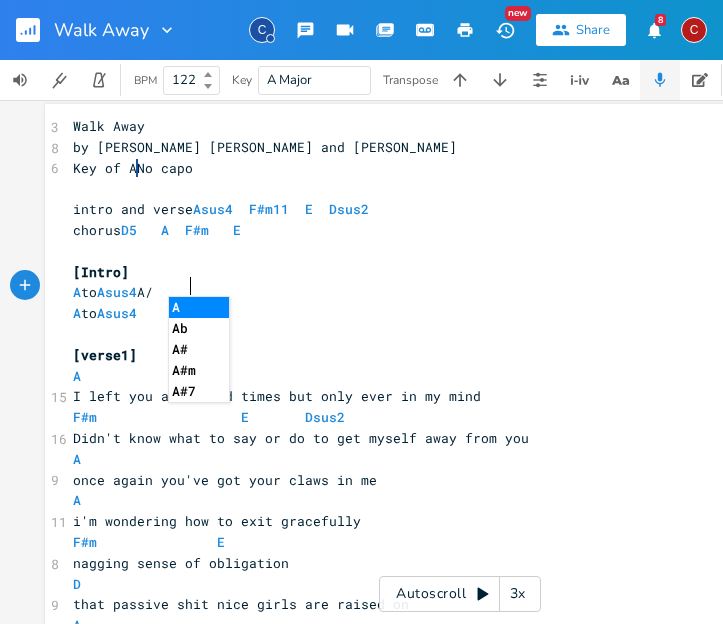 type on "A/D" 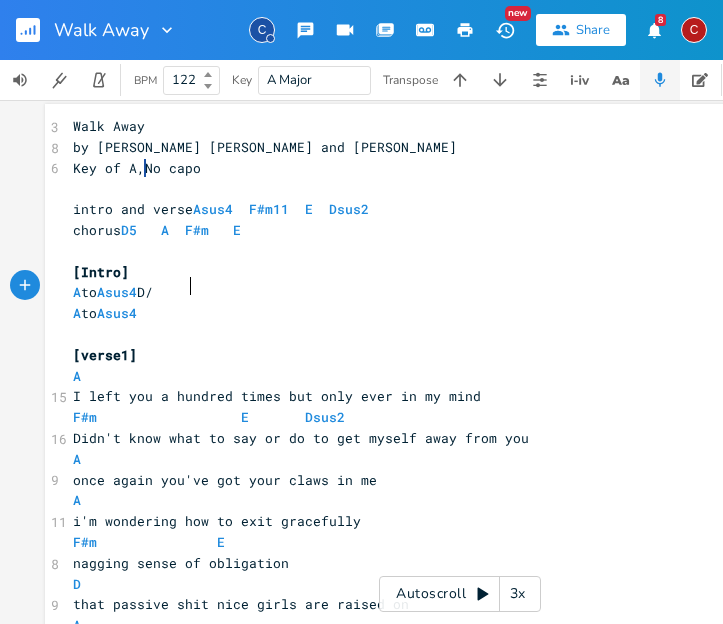 scroll, scrollTop: 0, scrollLeft: 18, axis: horizontal 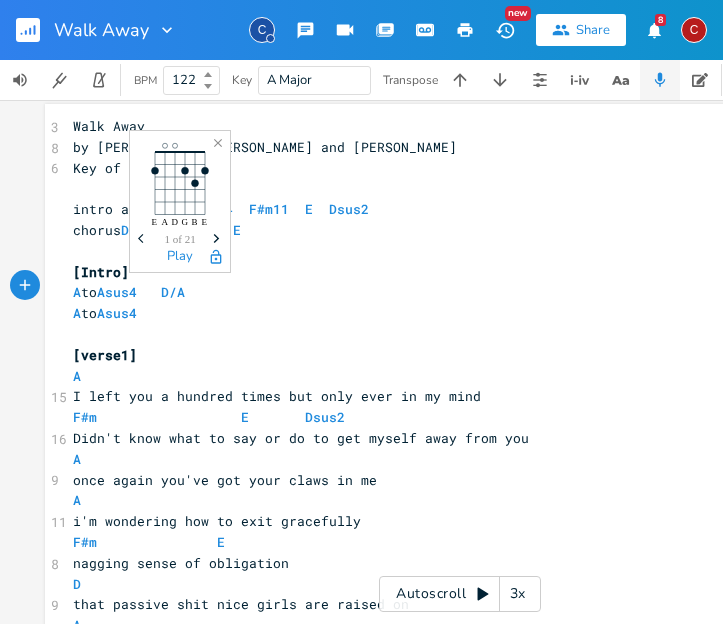 type on "D/A" 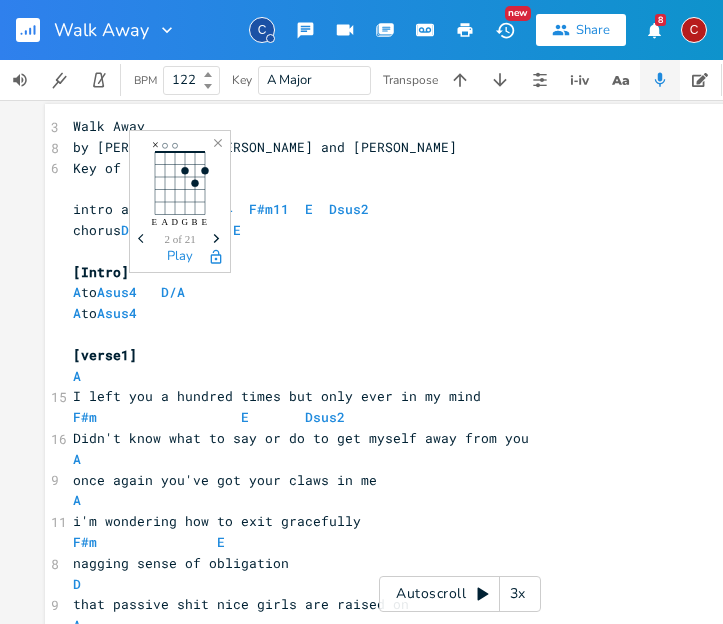 click on "Next" 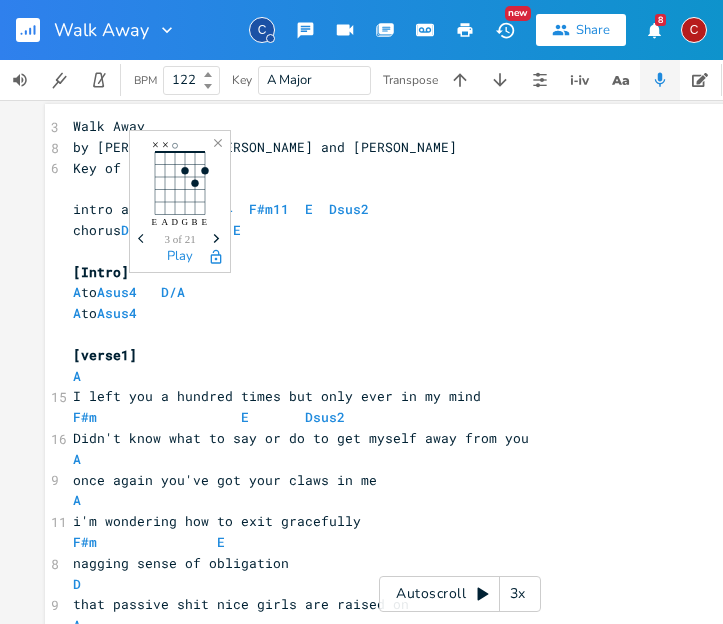 click on "Next" 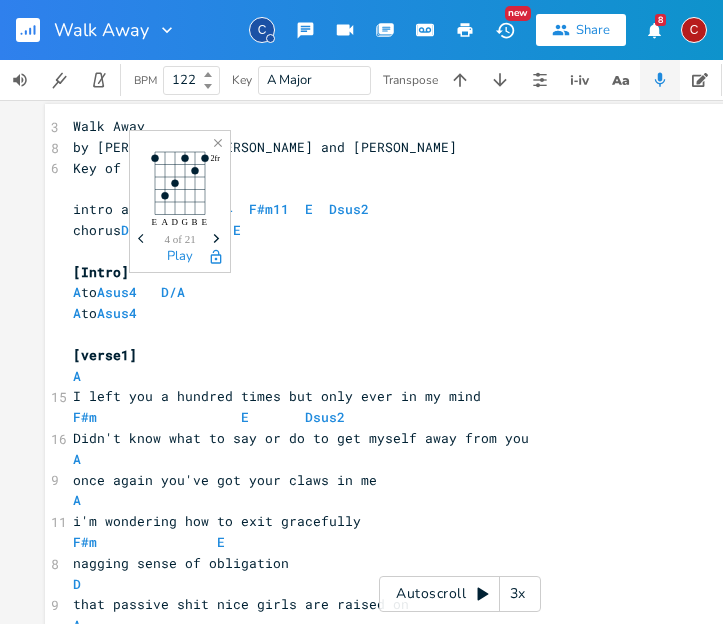 click on "Next" 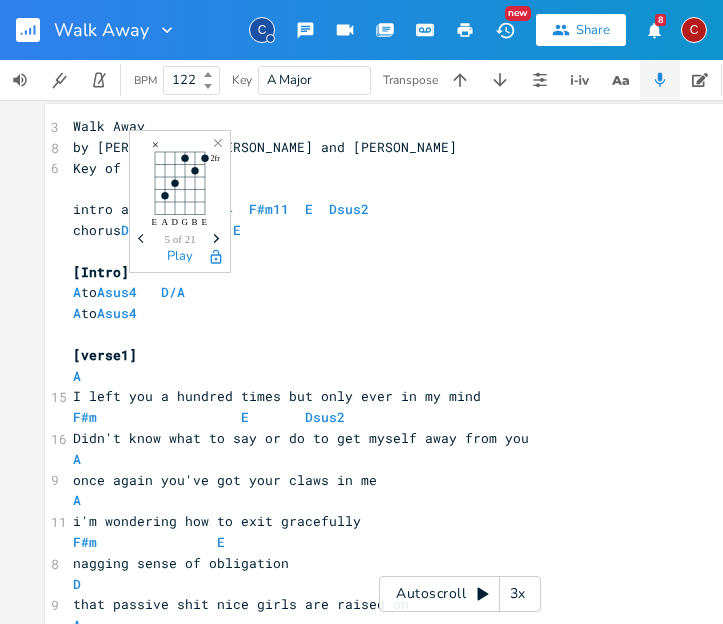 click on "Next" 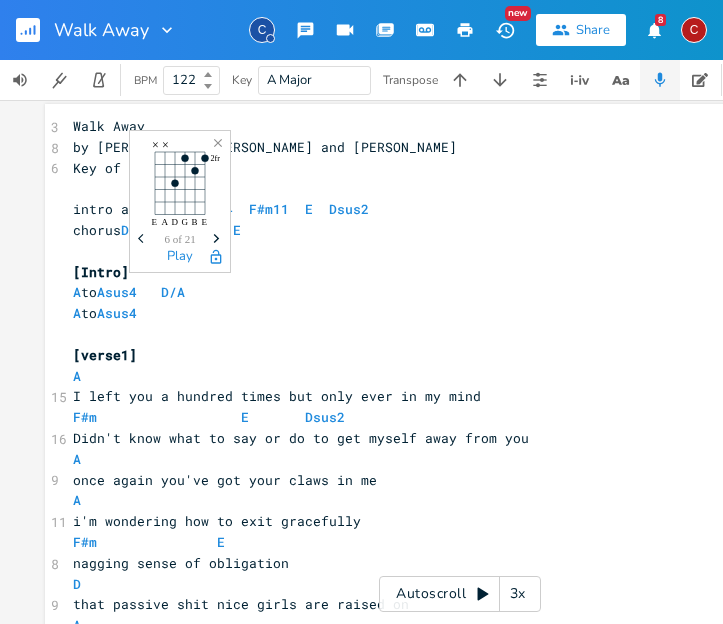 click on "Next" 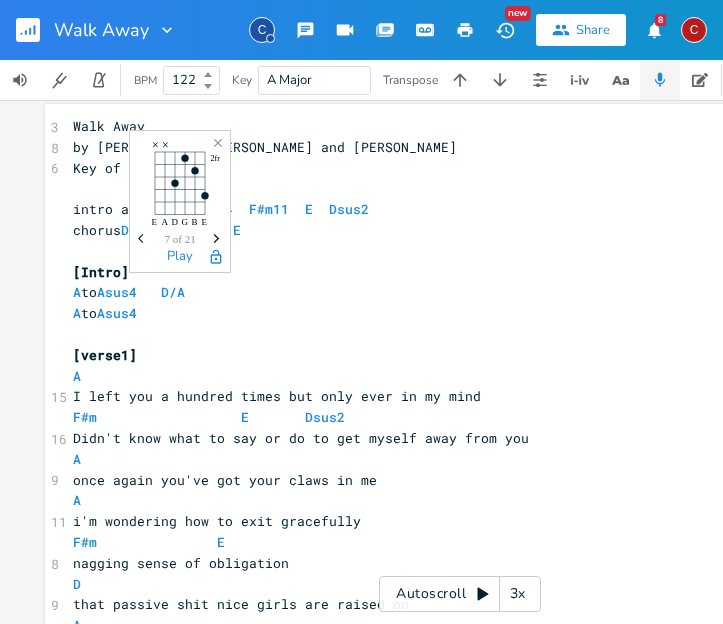 click on "Next" 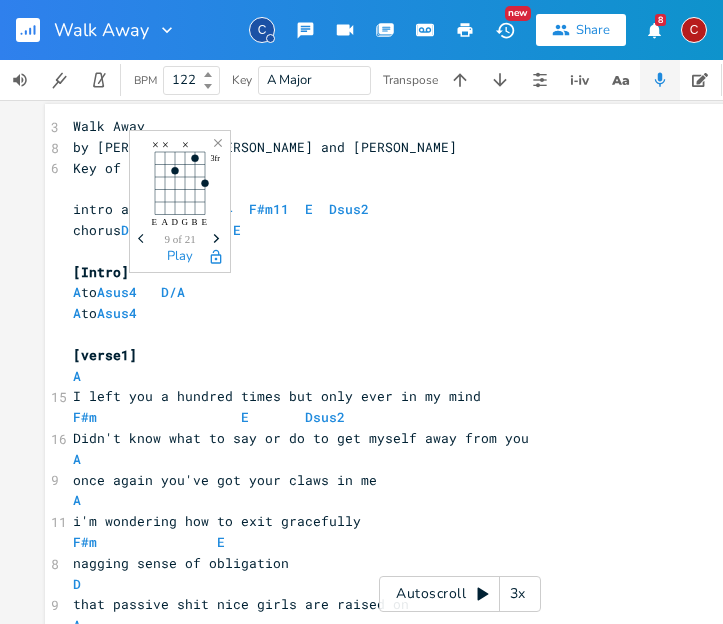 click on "Previous" 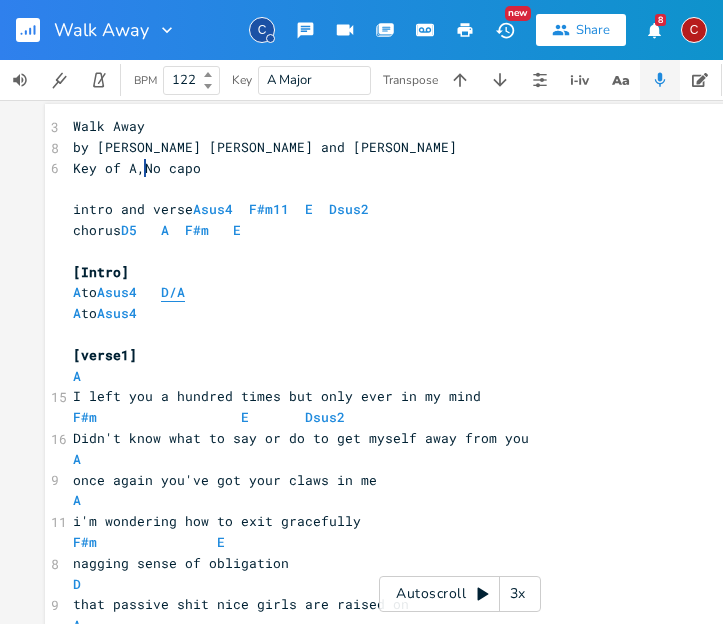 click on "D/A" at bounding box center (173, 292) 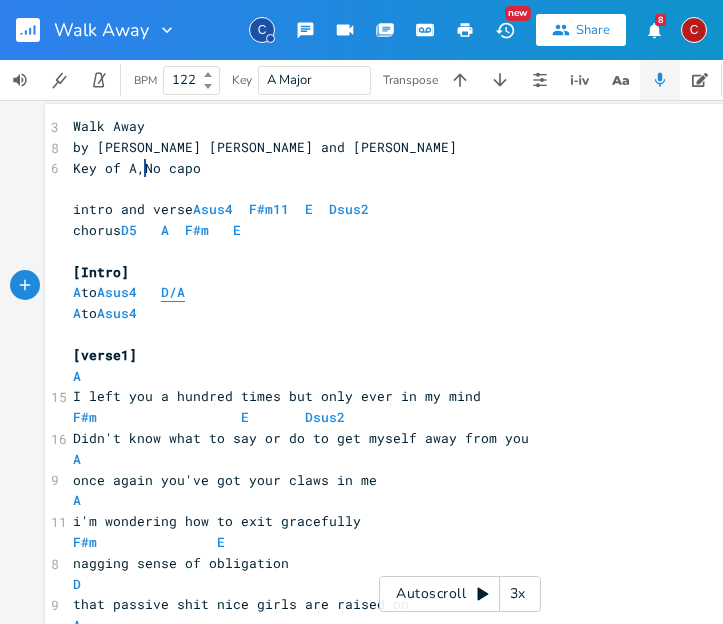 type on "​" 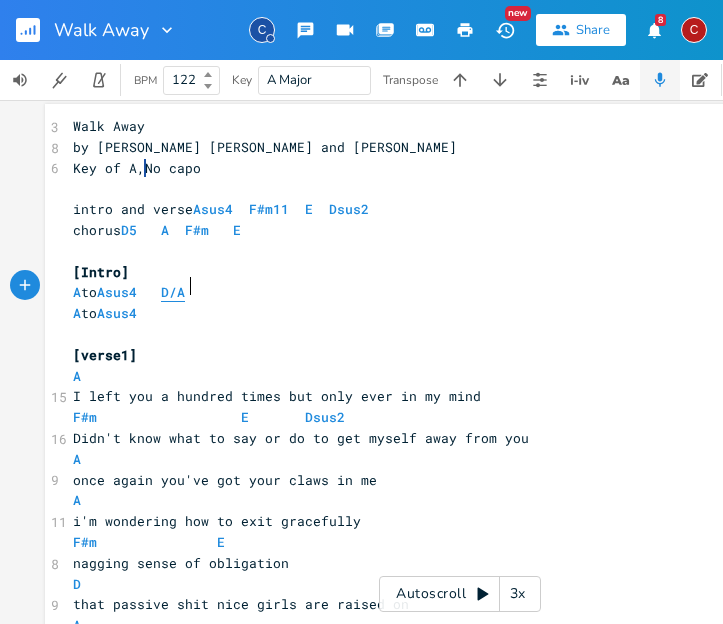 click on "D/A" at bounding box center (173, 292) 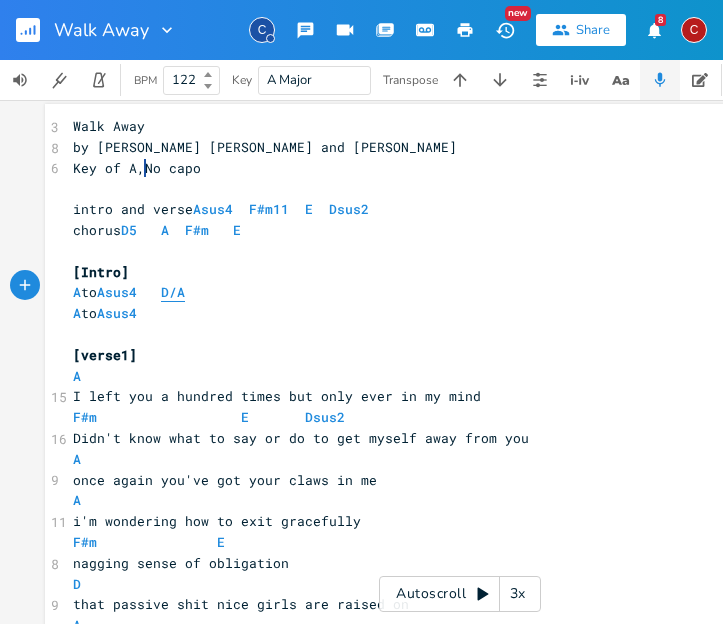 click on "D/A" at bounding box center (173, 292) 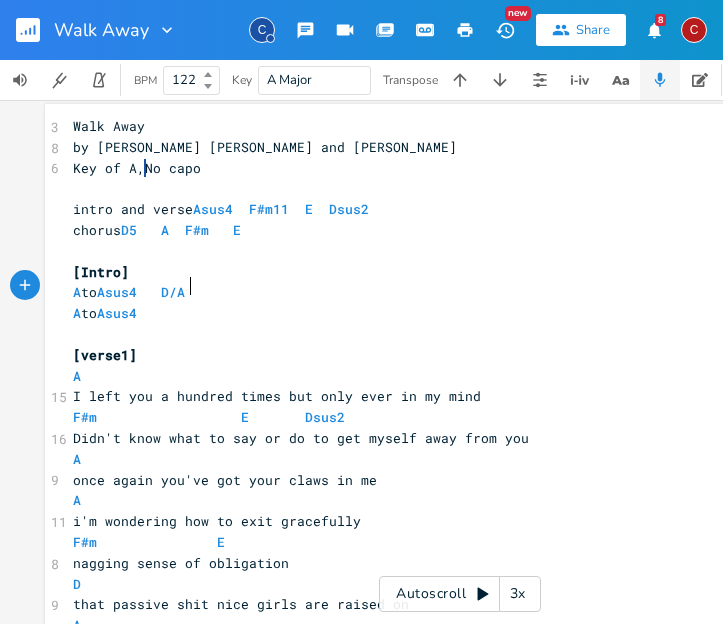 click on "A  to  Asus4     D/A" at bounding box center [460, 292] 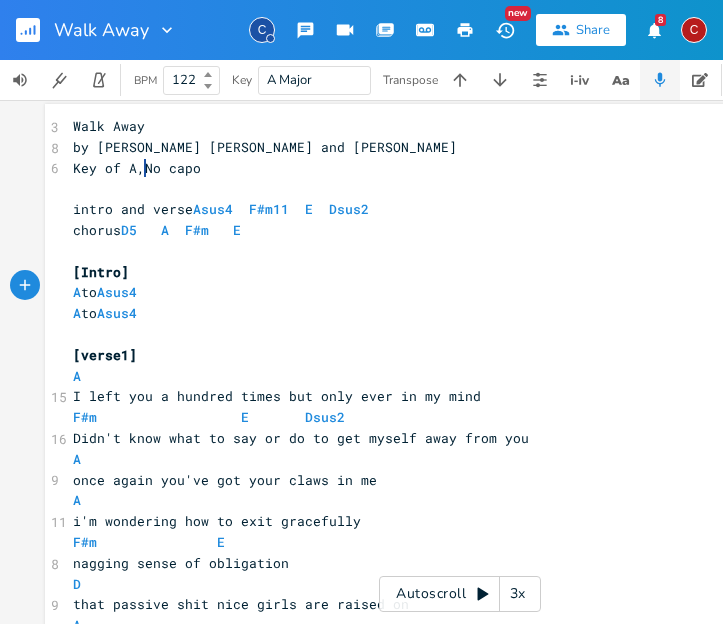 click on "​" at bounding box center (460, 251) 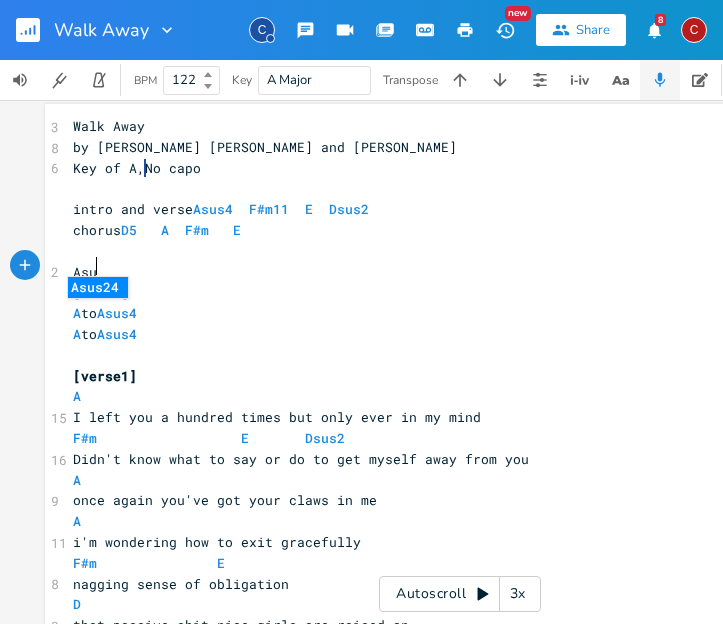 scroll, scrollTop: 0, scrollLeft: 25, axis: horizontal 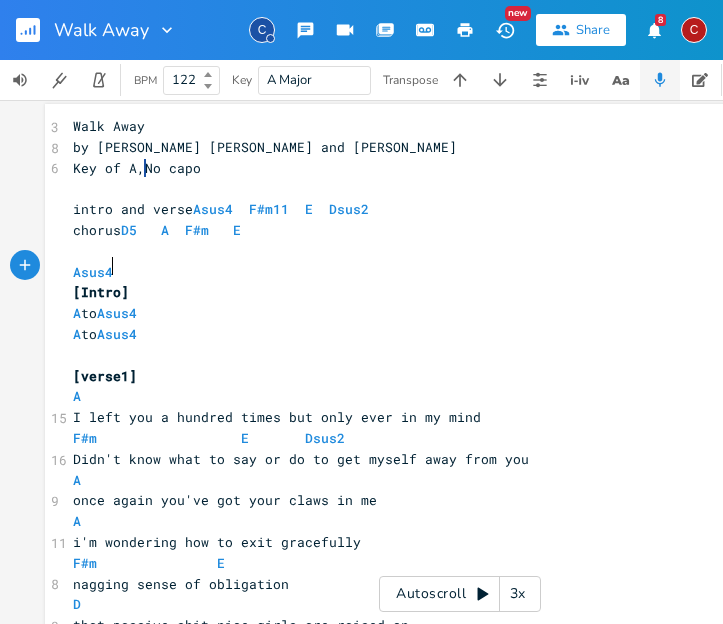 type on "Asus4" 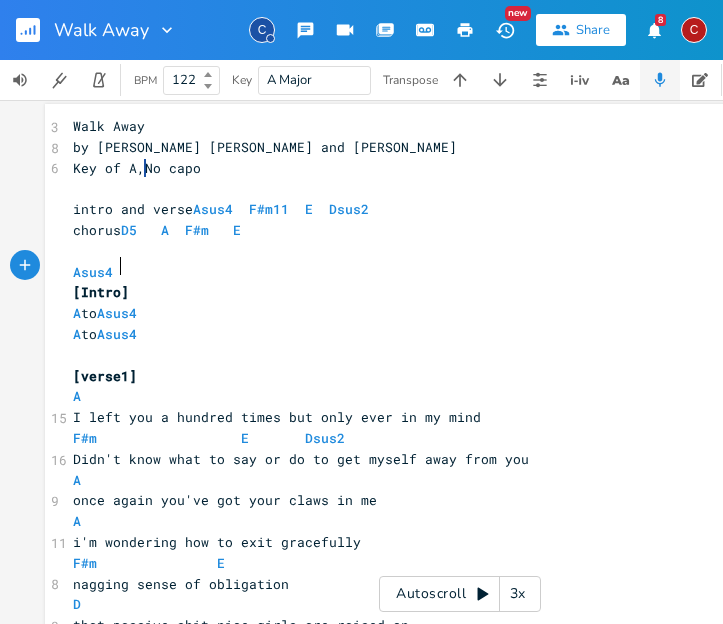 scroll, scrollTop: 0, scrollLeft: 33, axis: horizontal 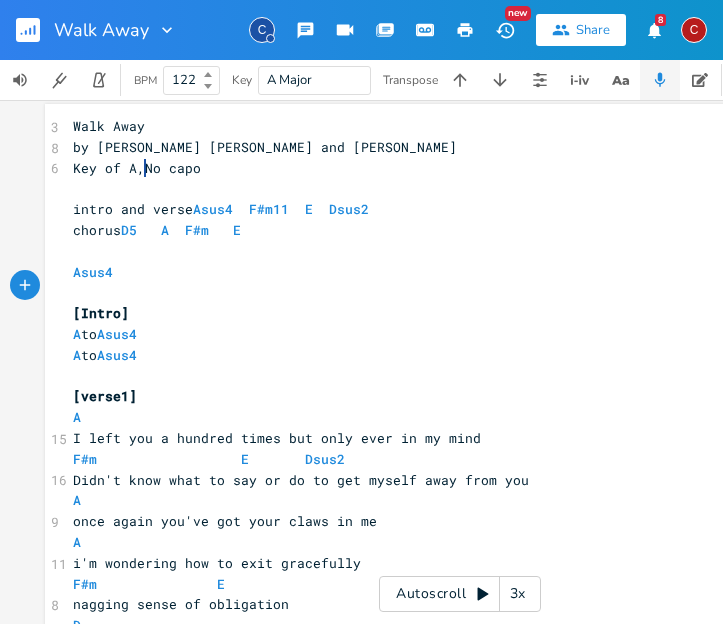 type on "x" 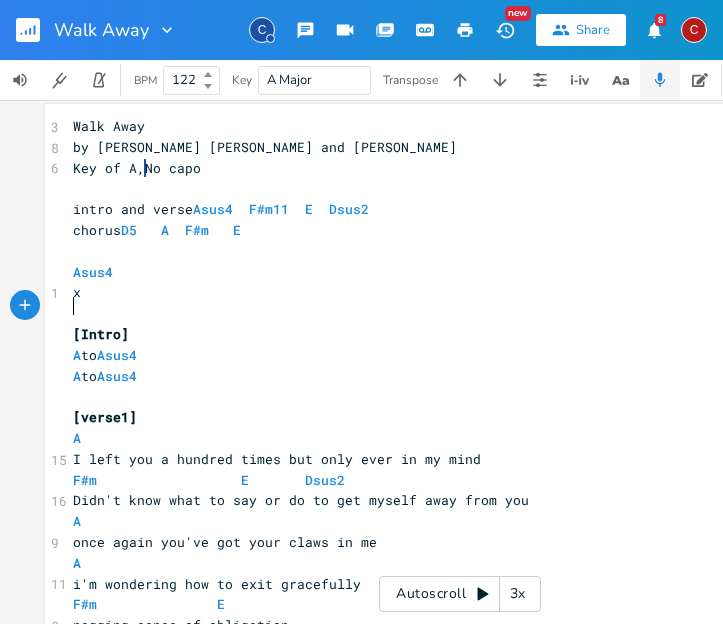 type on "2" 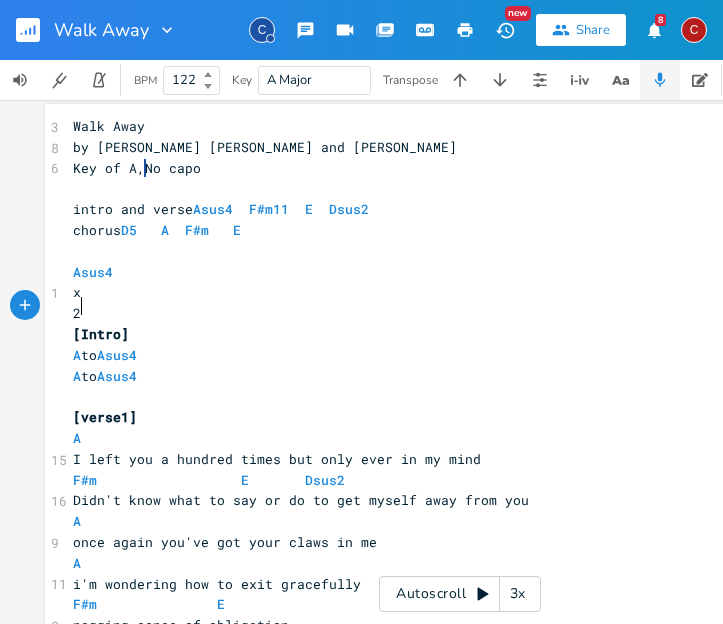 scroll, scrollTop: 0, scrollLeft: 6, axis: horizontal 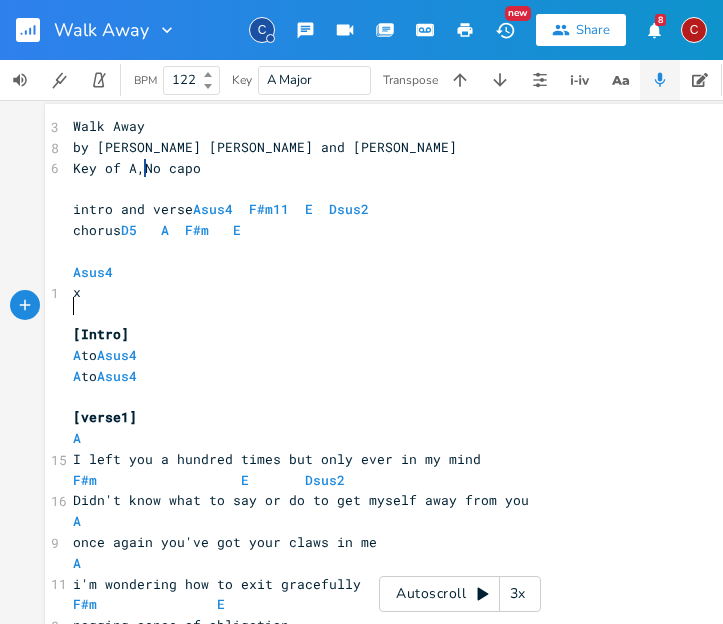 type on "3" 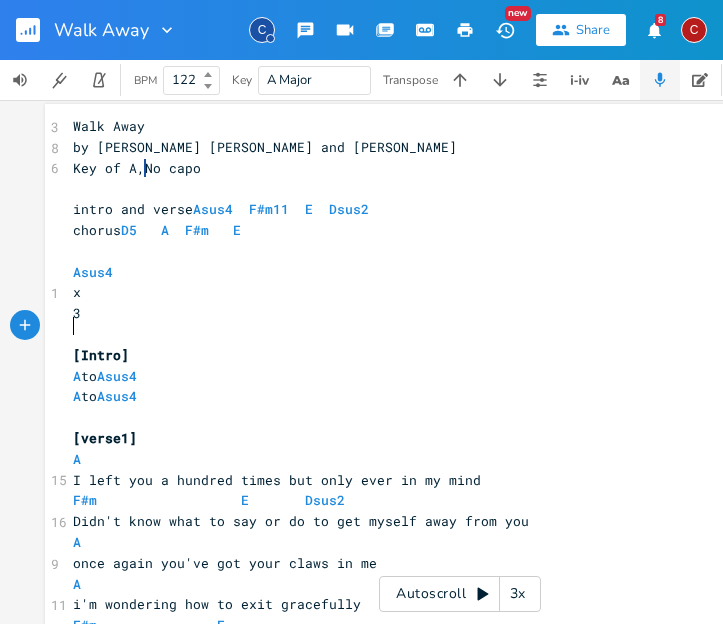 type on "2" 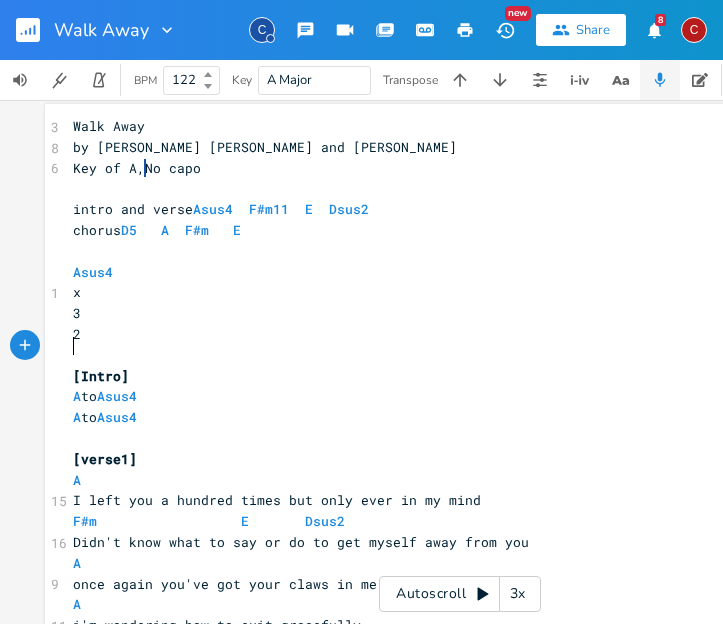 type on "4" 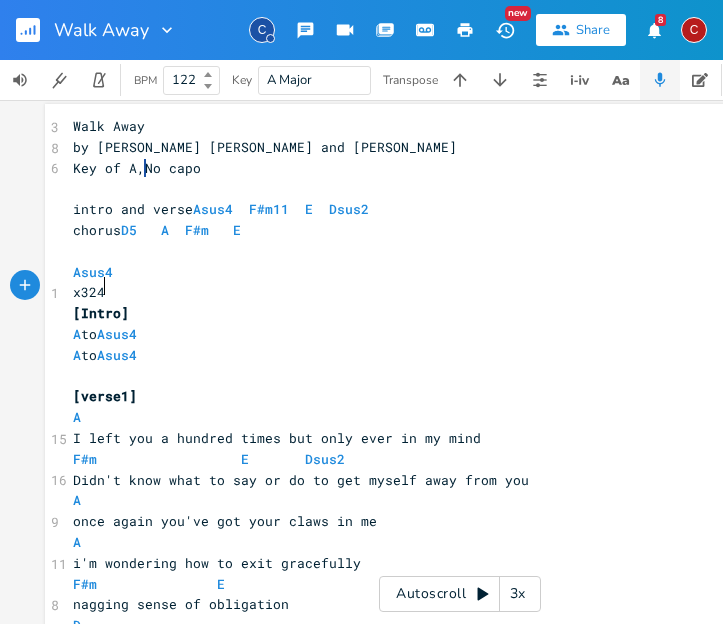 scroll, scrollTop: 0, scrollLeft: 26, axis: horizontal 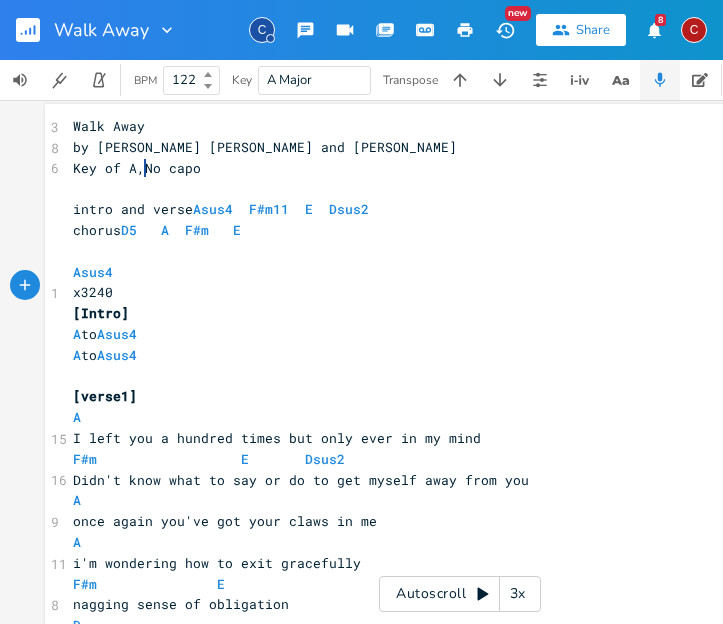 type on "3240x" 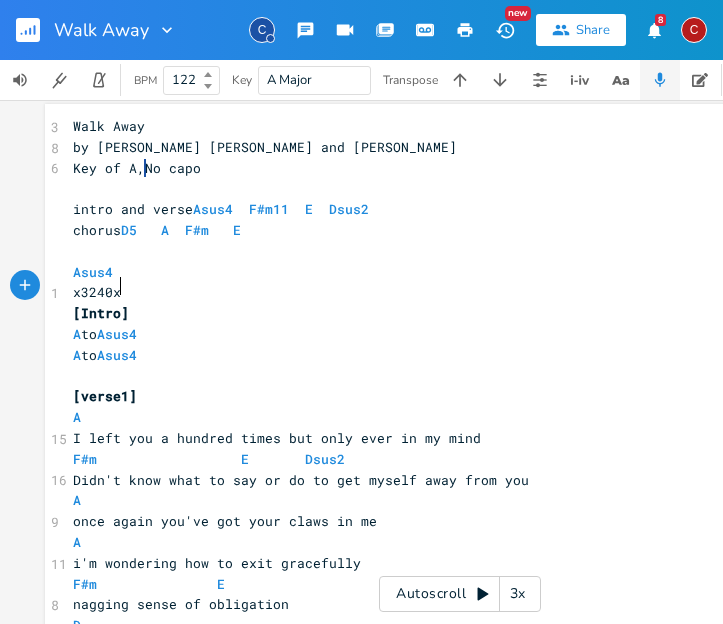 scroll, scrollTop: 0, scrollLeft: 31, axis: horizontal 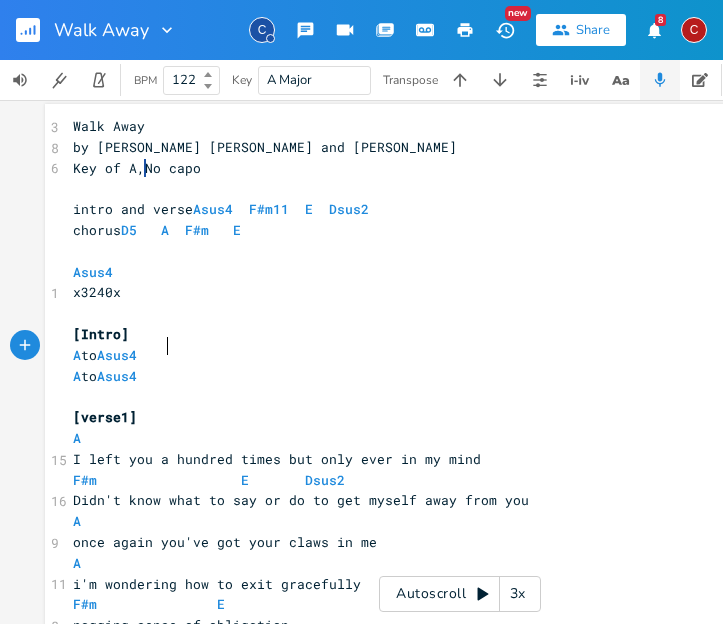 click on "A  to  Asus4" at bounding box center (460, 355) 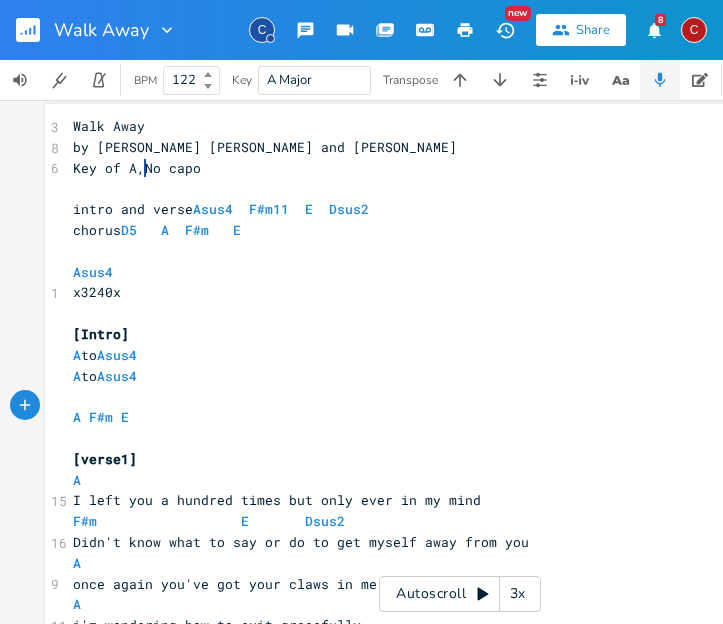 scroll, scrollTop: 0, scrollLeft: 53, axis: horizontal 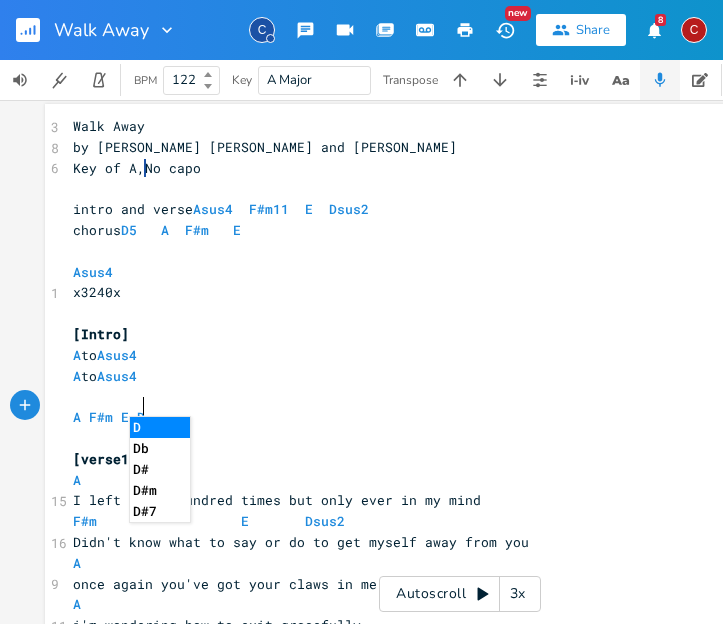 type on "A F#m E D" 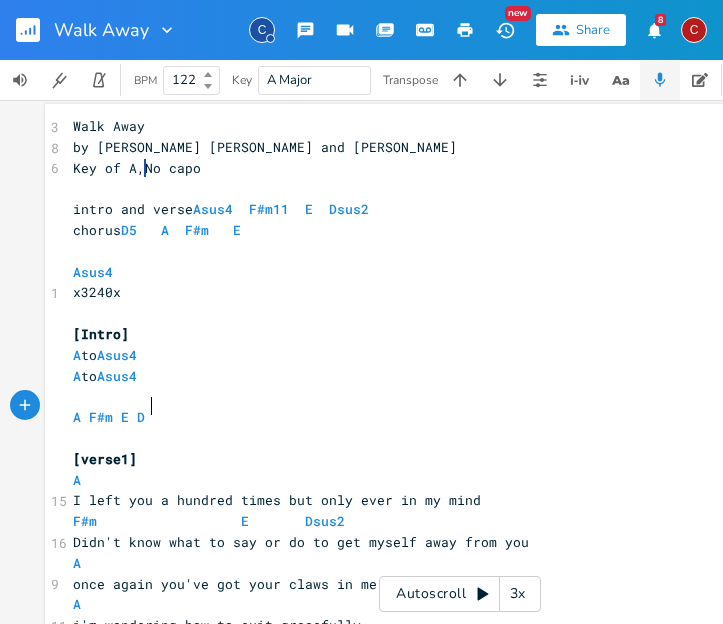 scroll, scrollTop: 0, scrollLeft: 56, axis: horizontal 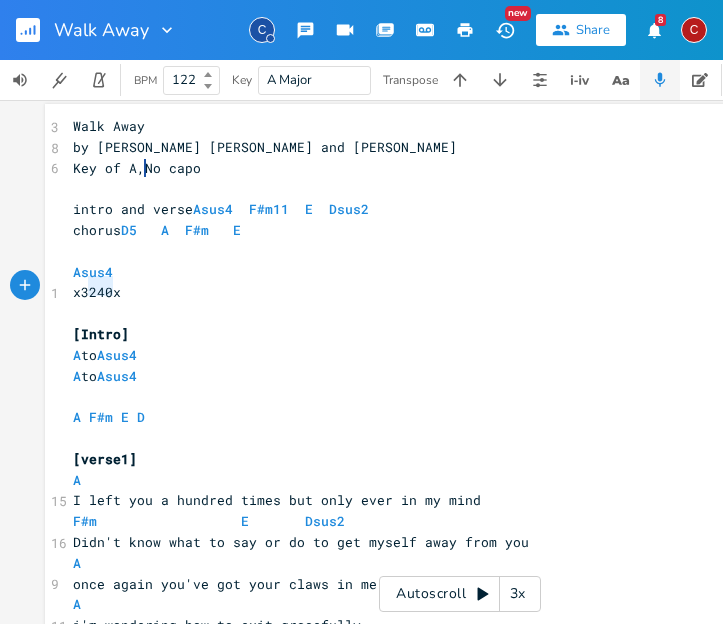 type on "3240" 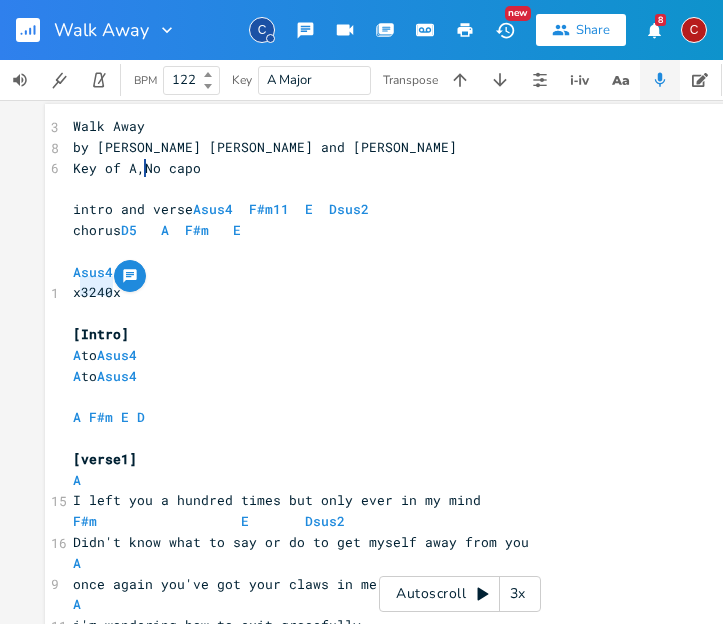 drag, startPoint x: 107, startPoint y: 288, endPoint x: 77, endPoint y: 289, distance: 30.016663 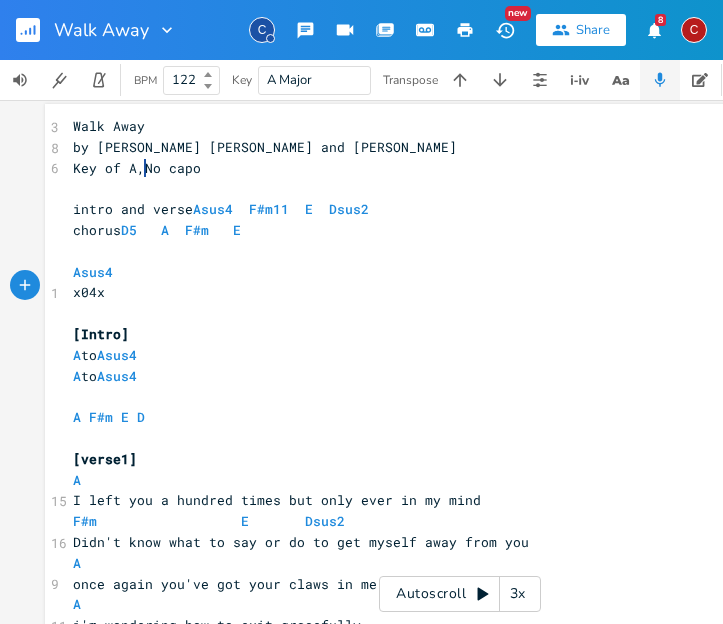 scroll, scrollTop: 0, scrollLeft: 26, axis: horizontal 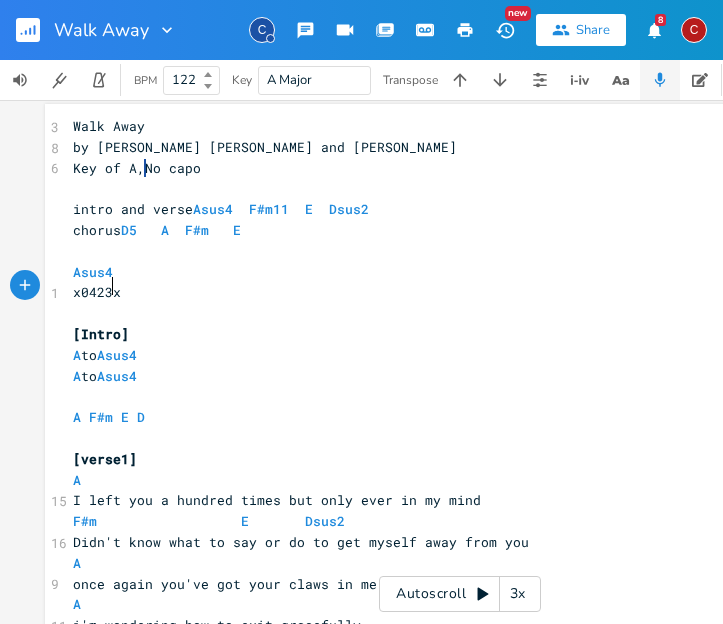 click on "​" at bounding box center (460, 313) 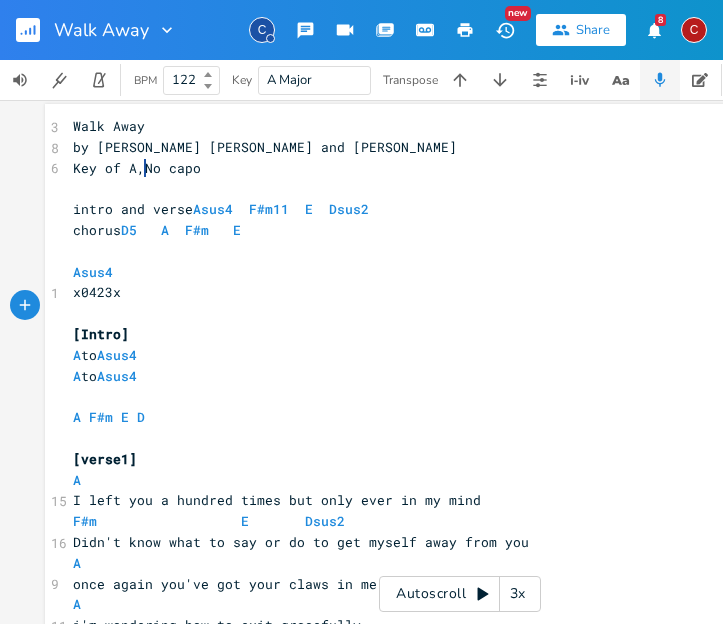 click on "x0423x" at bounding box center (97, 292) 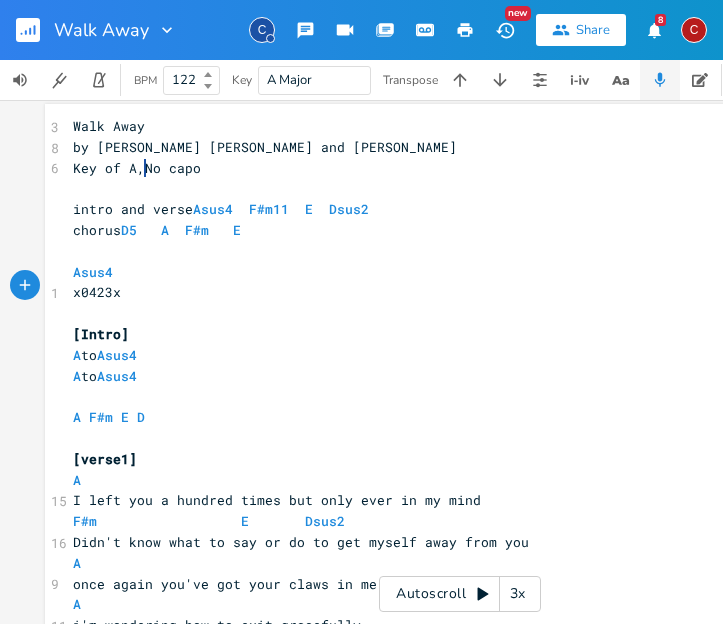 click on "x0423x" at bounding box center [460, 292] 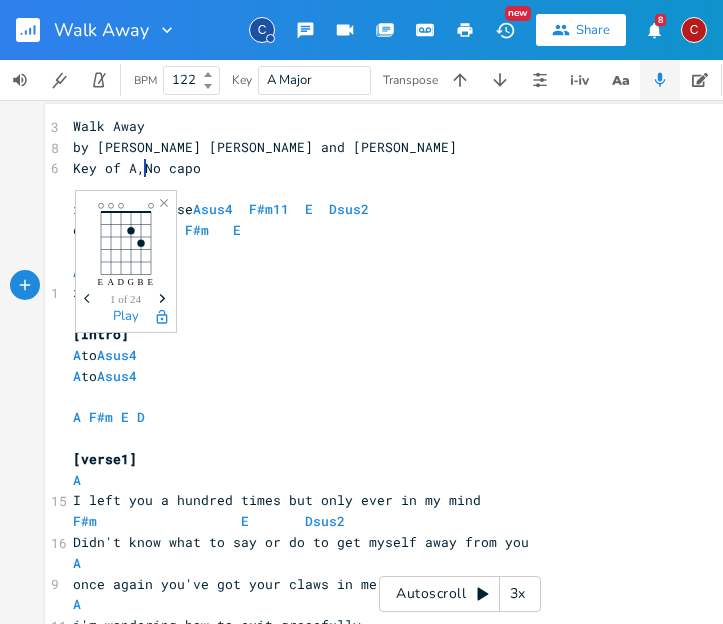 click 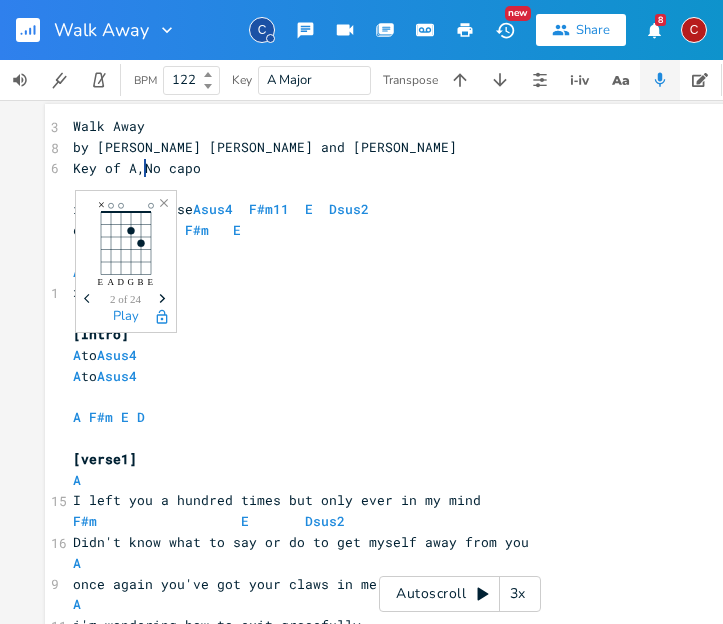 click 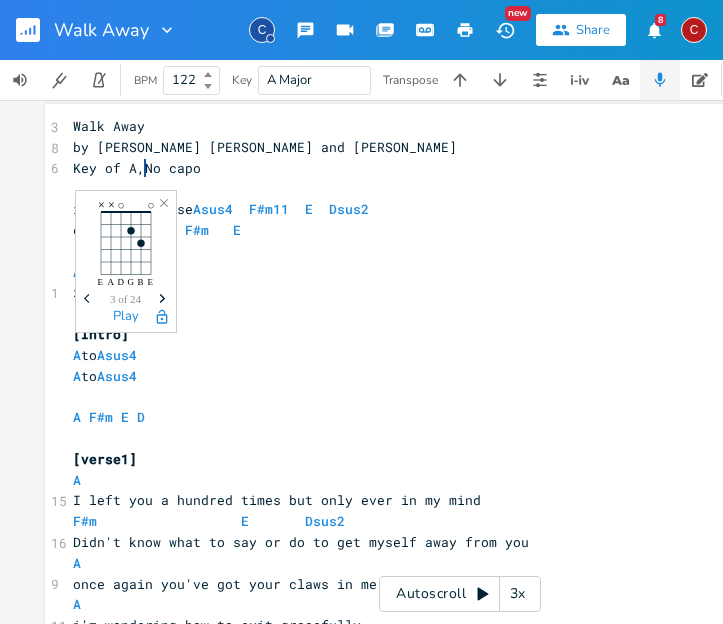 click 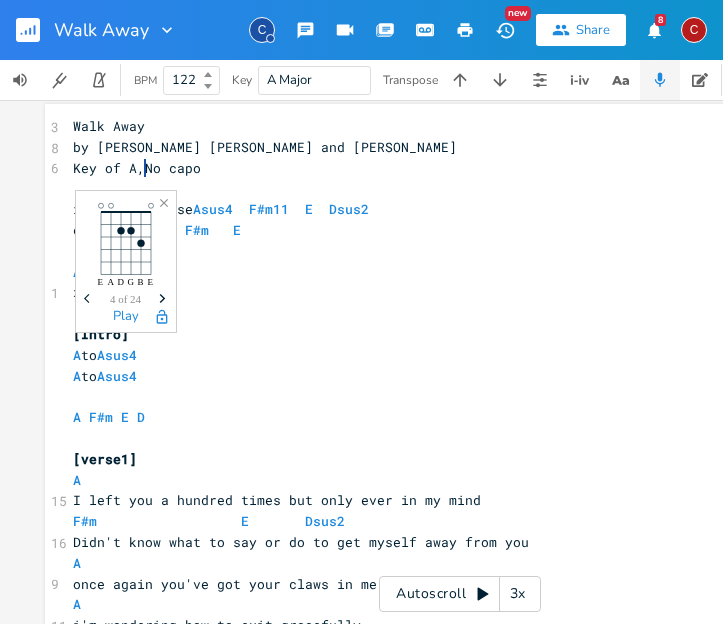 click 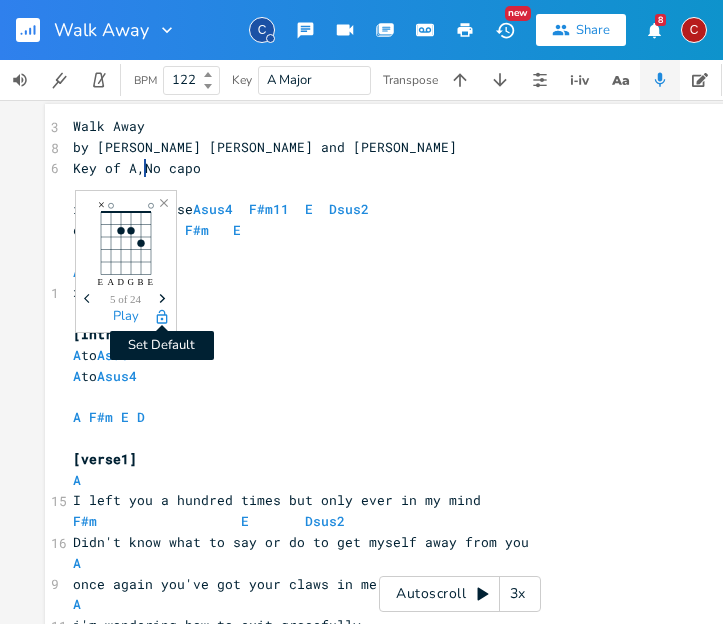 click 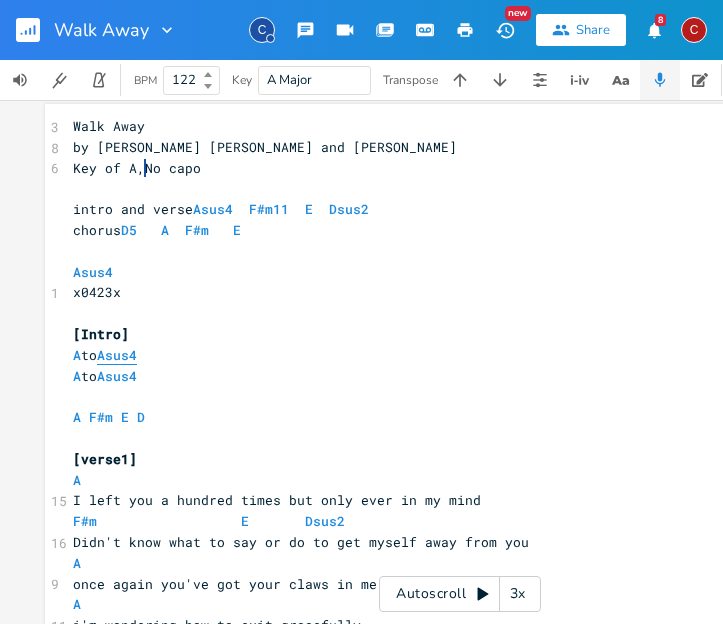 scroll, scrollTop: 0, scrollLeft: 0, axis: both 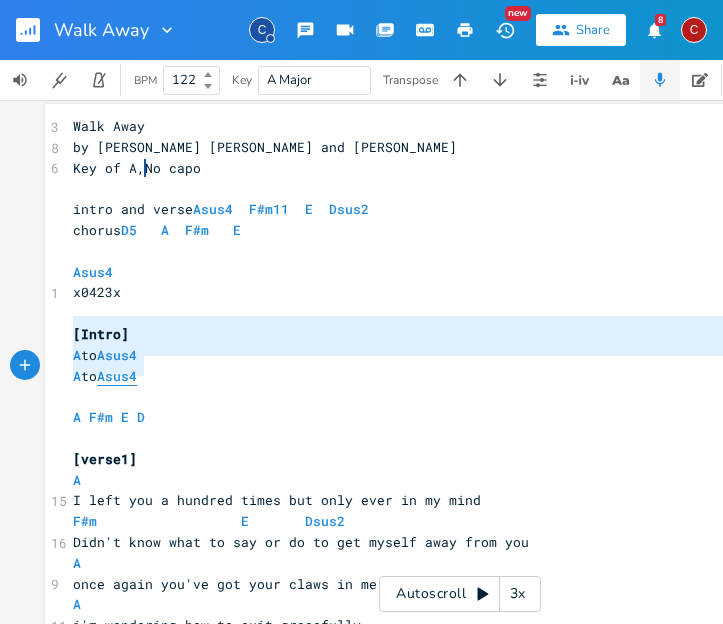 type on "[Intro]
A to Asus4
A to Asus4" 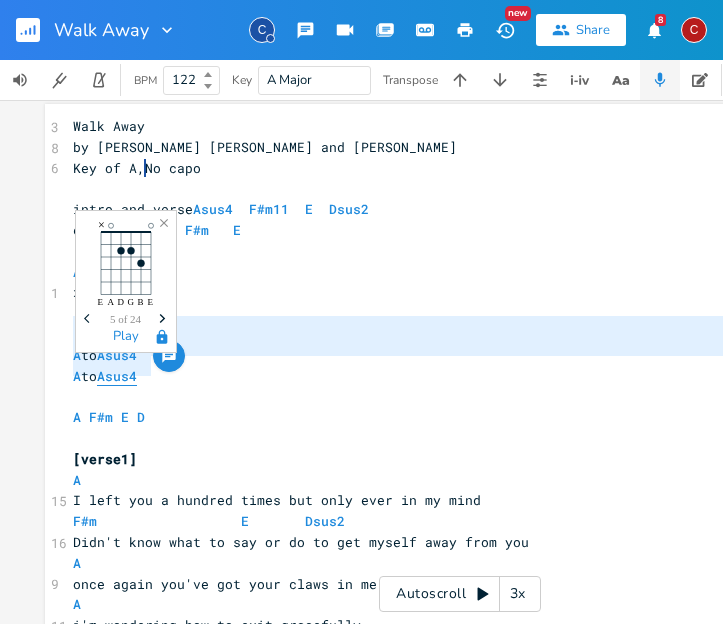 drag, startPoint x: 64, startPoint y: 329, endPoint x: 144, endPoint y: 370, distance: 89.89438 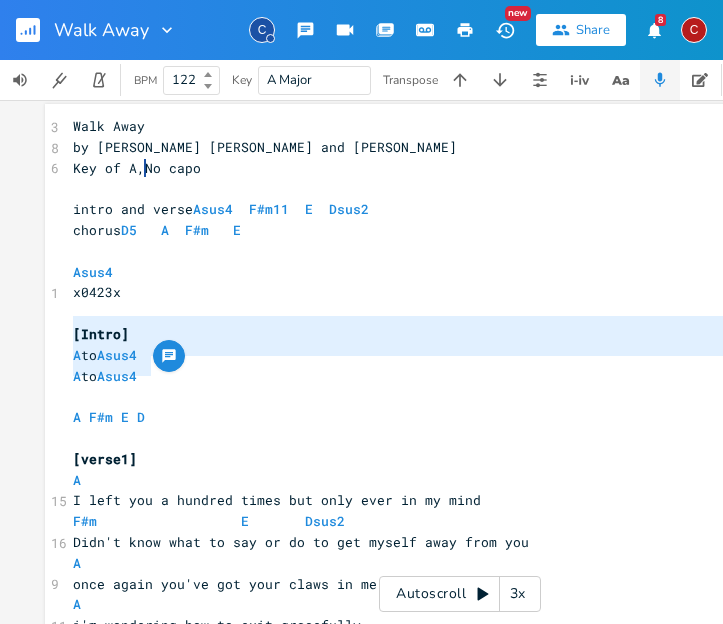 click on "​" at bounding box center [460, 396] 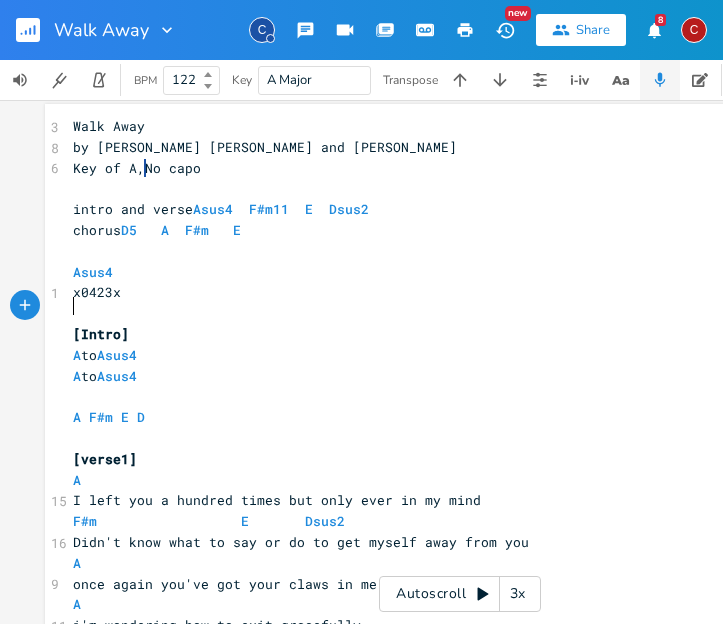 click on "​" at bounding box center [460, 313] 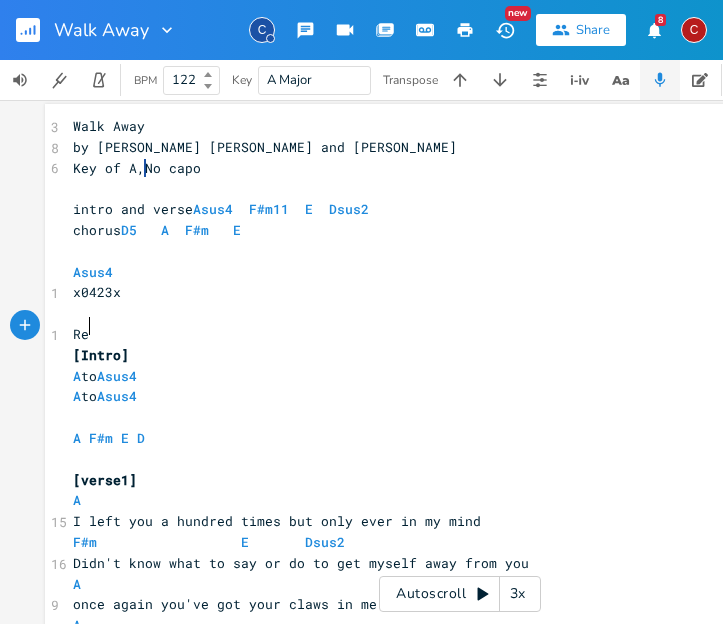 type on "Reg" 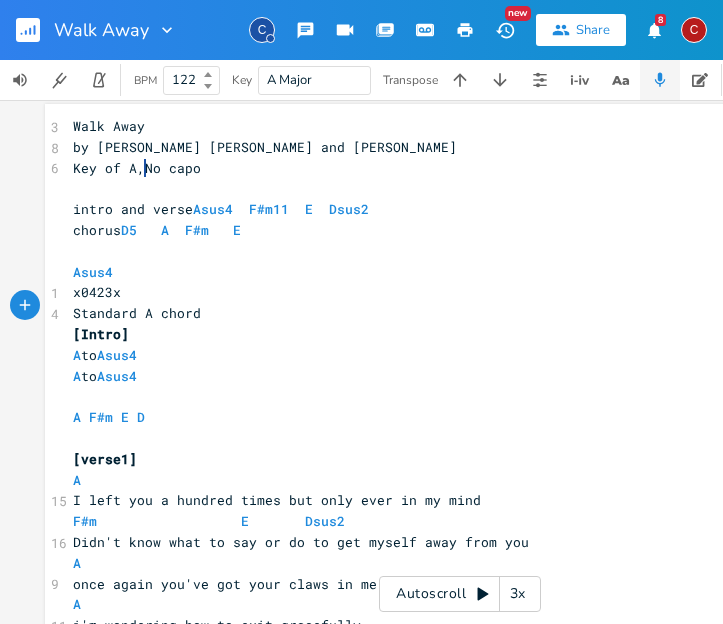 scroll, scrollTop: 0, scrollLeft: 88, axis: horizontal 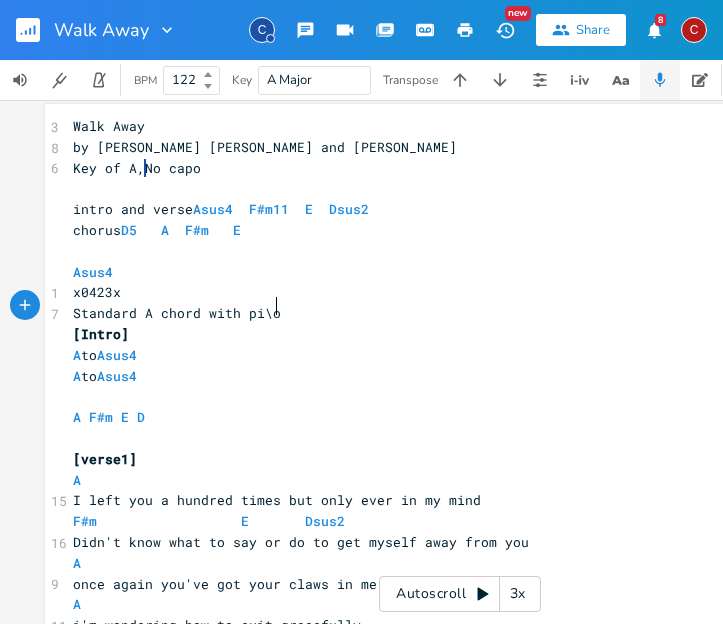type on "Standard A chord with pi\oiun" 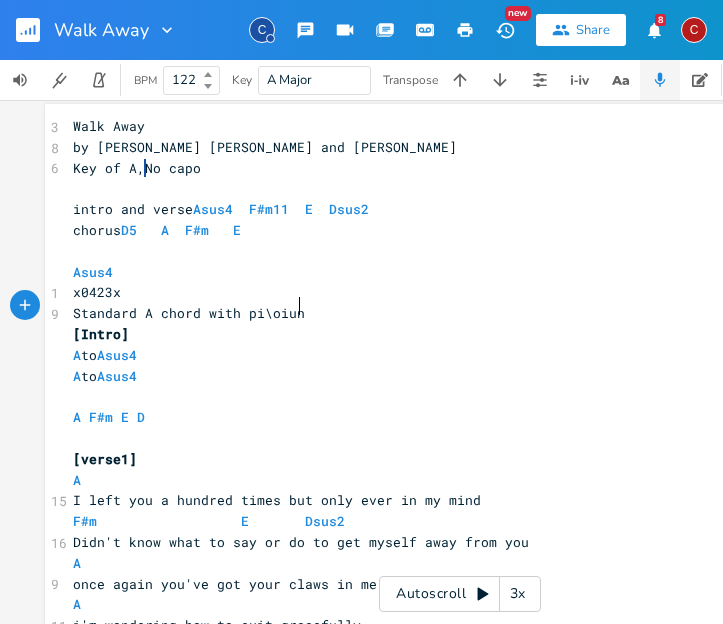 scroll, scrollTop: 0, scrollLeft: 147, axis: horizontal 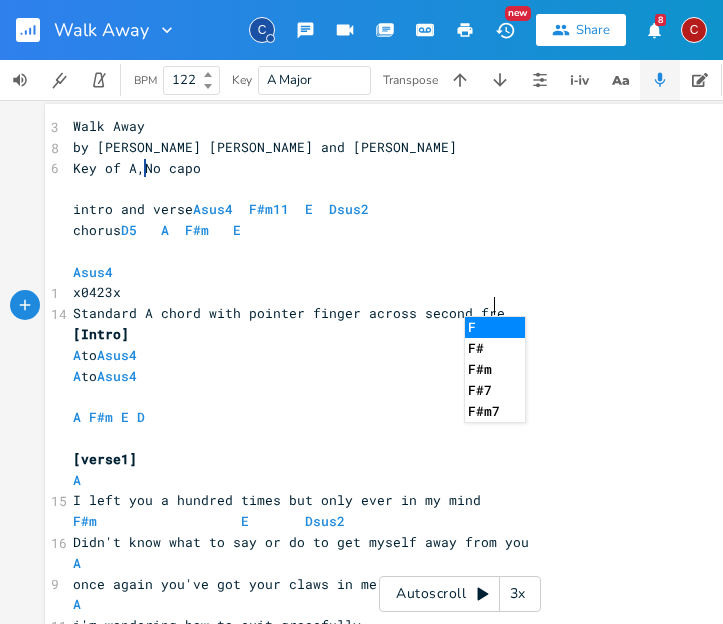 type on "ointer finger across second fret" 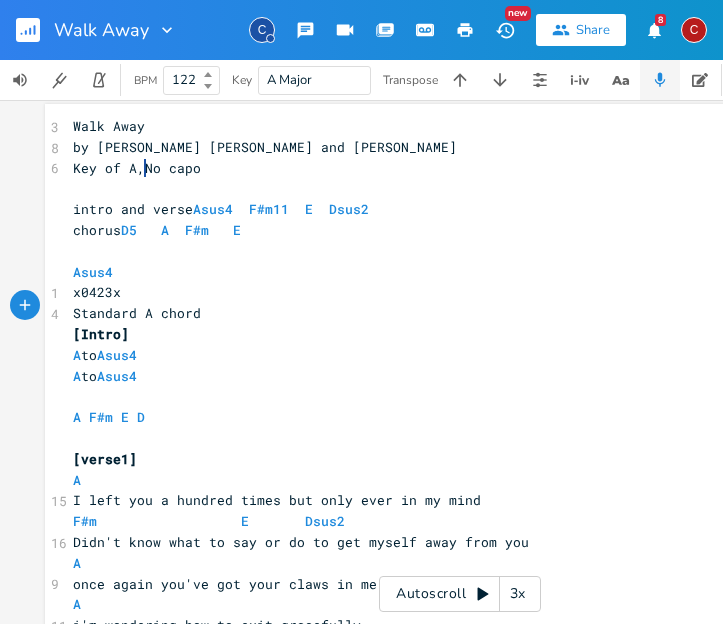 scroll, scrollTop: 0, scrollLeft: 36, axis: horizontal 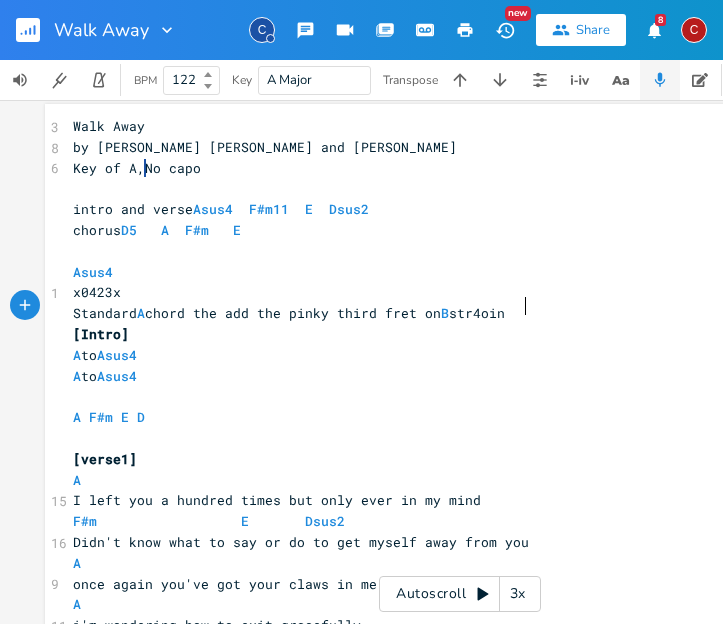 type on "the add the pinky third fret on B str4oing" 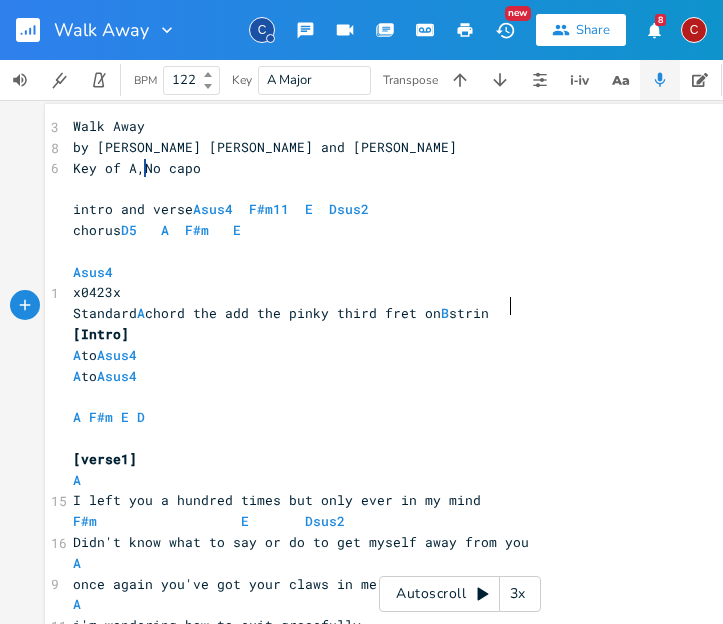type on "ing" 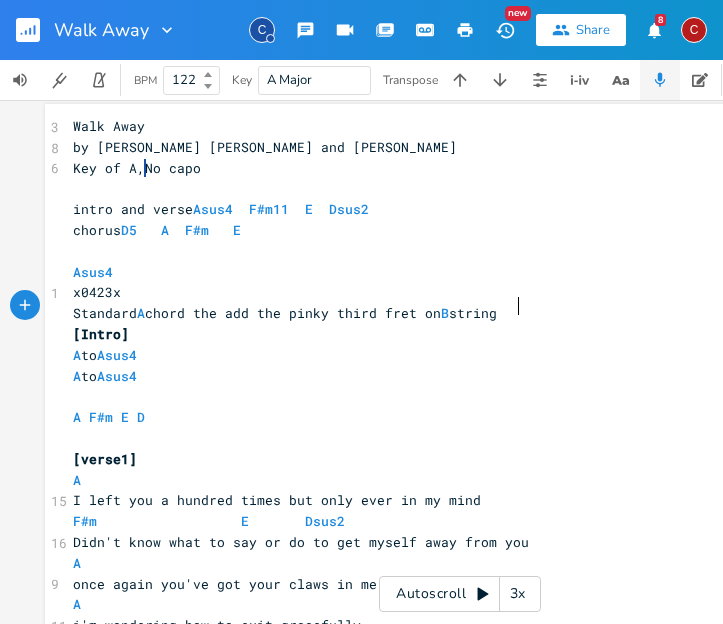 click on "Standard  A  chord the add the pinky third fret on  B  string" at bounding box center [285, 313] 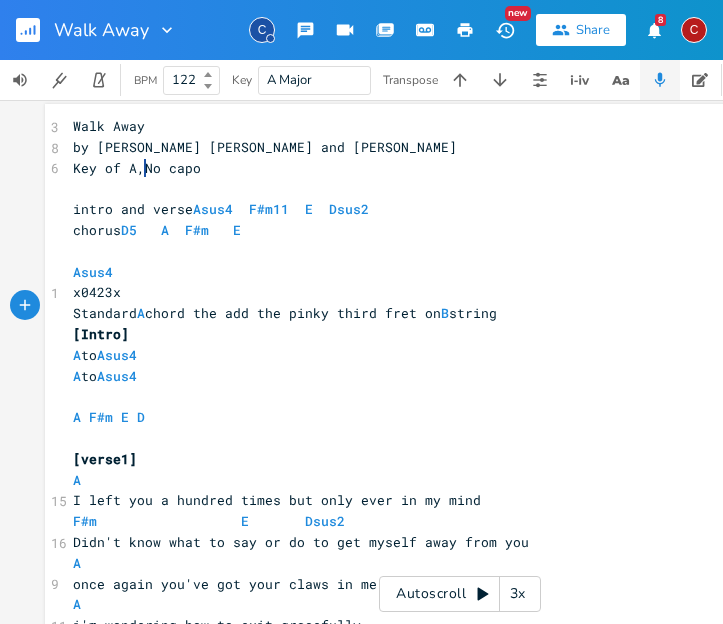 type on "n" 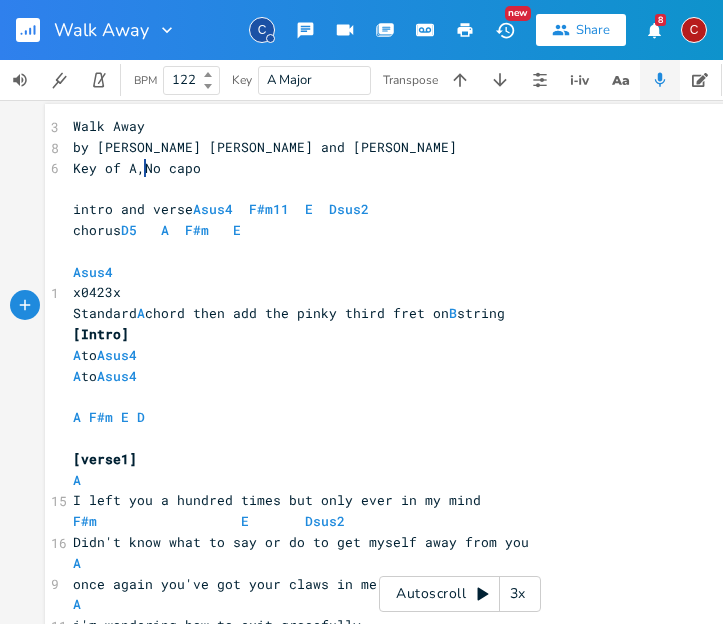 click on "Standard  A  chord then add the pinky third fret on  B  string" at bounding box center [460, 313] 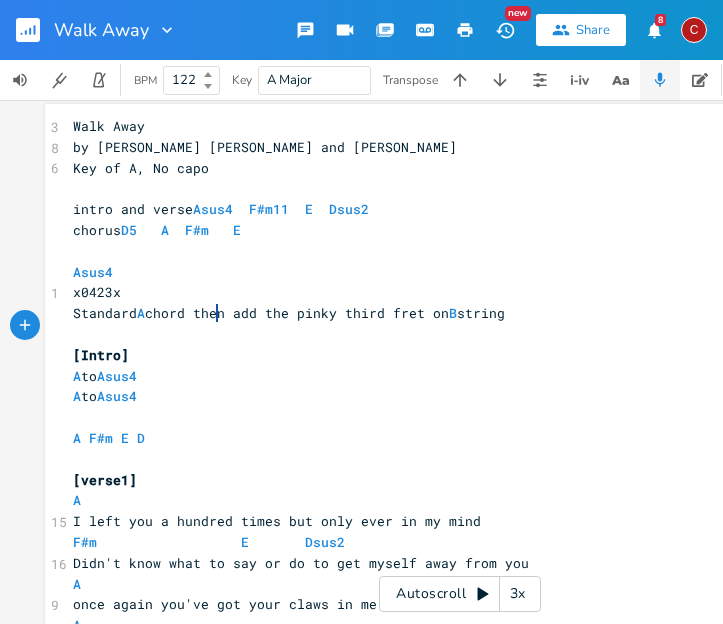 click on "A   F#m   E   D" at bounding box center (113, 438) 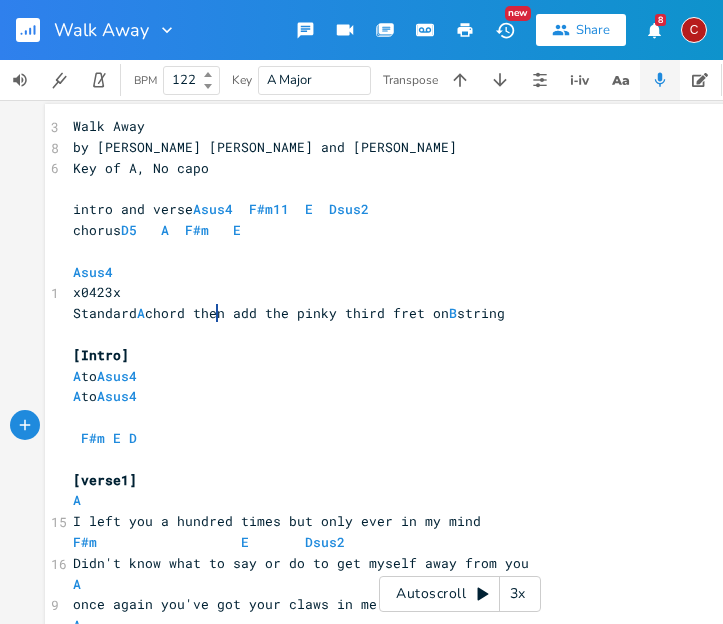 click on "F#m   E   D" at bounding box center [109, 438] 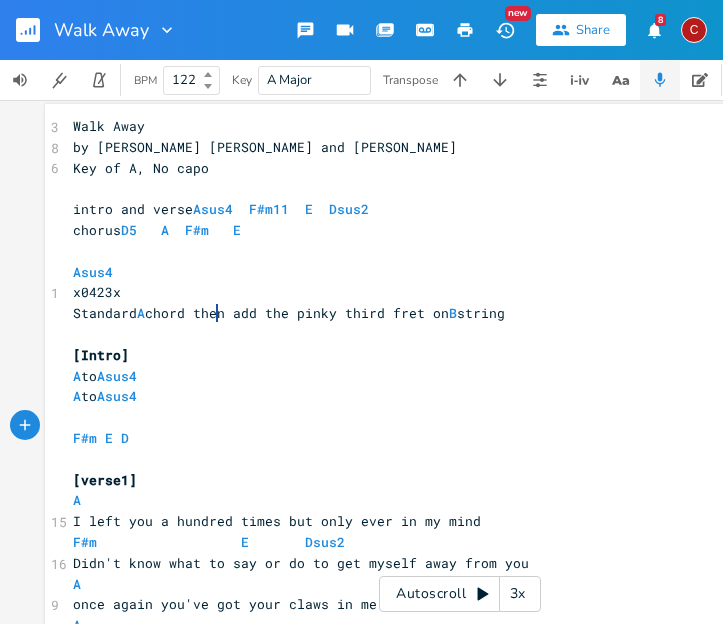 click on "F#m   E   D" at bounding box center (460, 438) 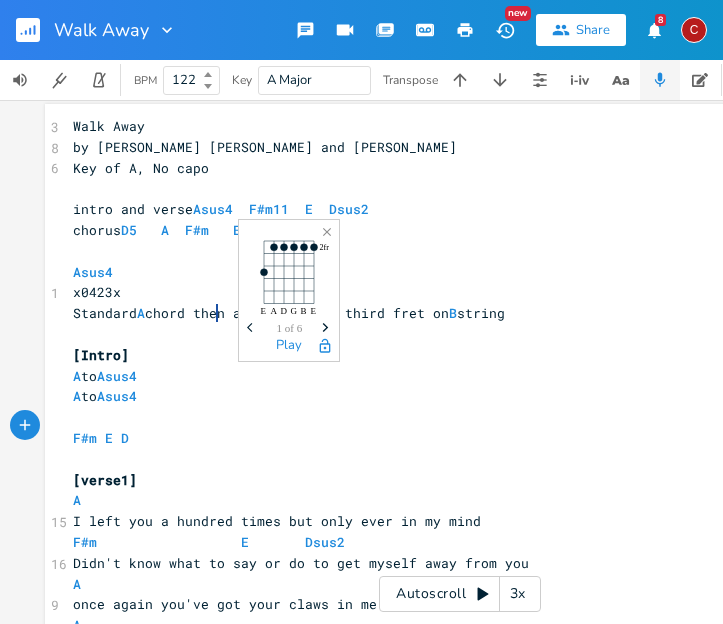 click on "Next" 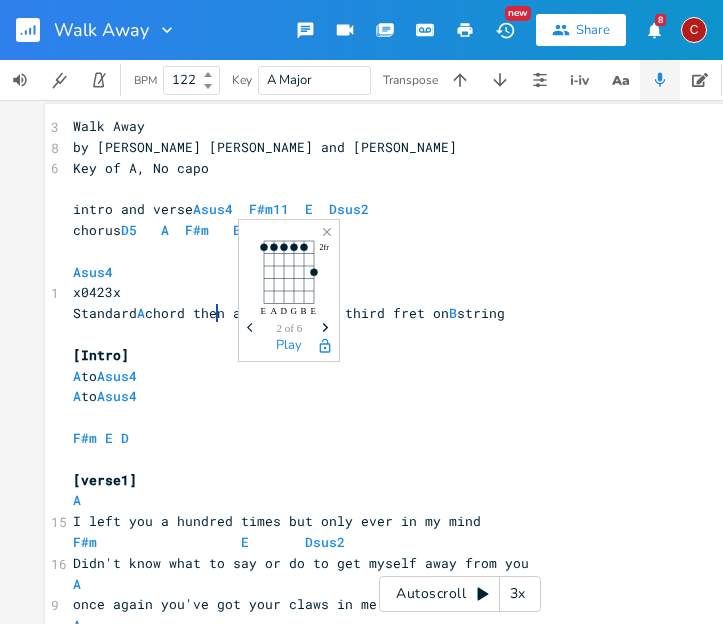 click on "Next" 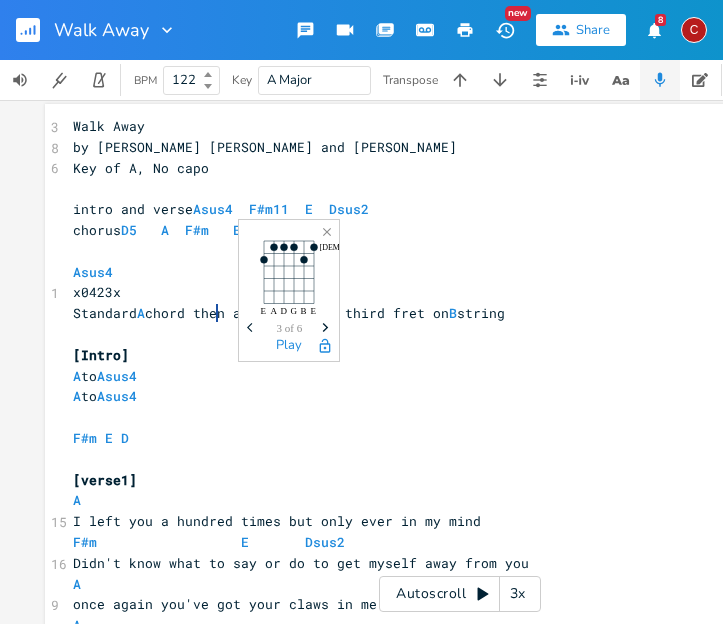 click on "Next" 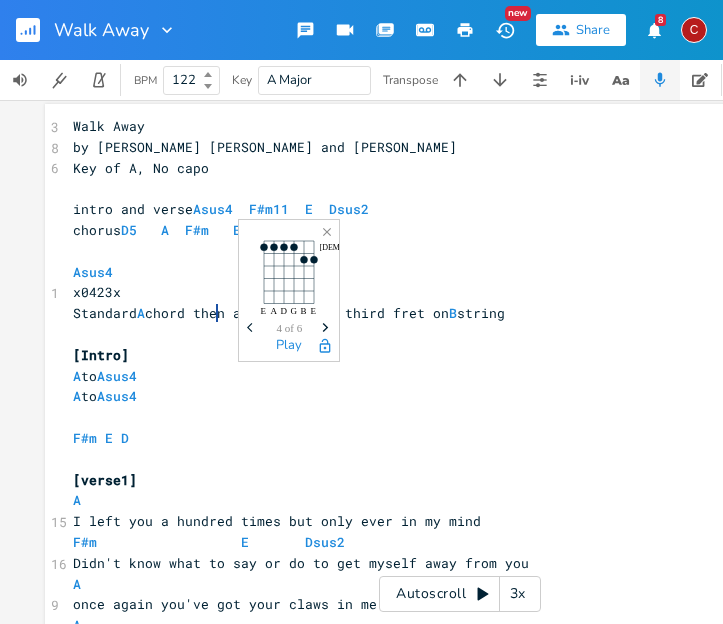 click on "Next" 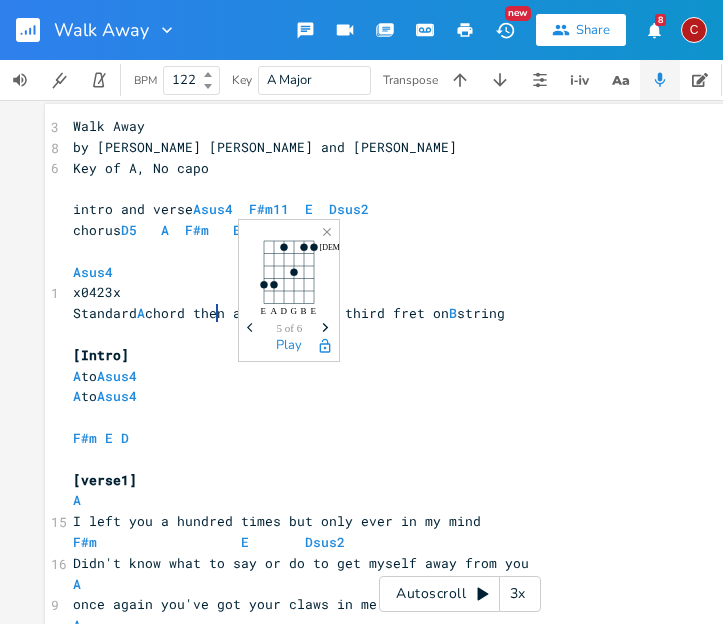 click on "Next" 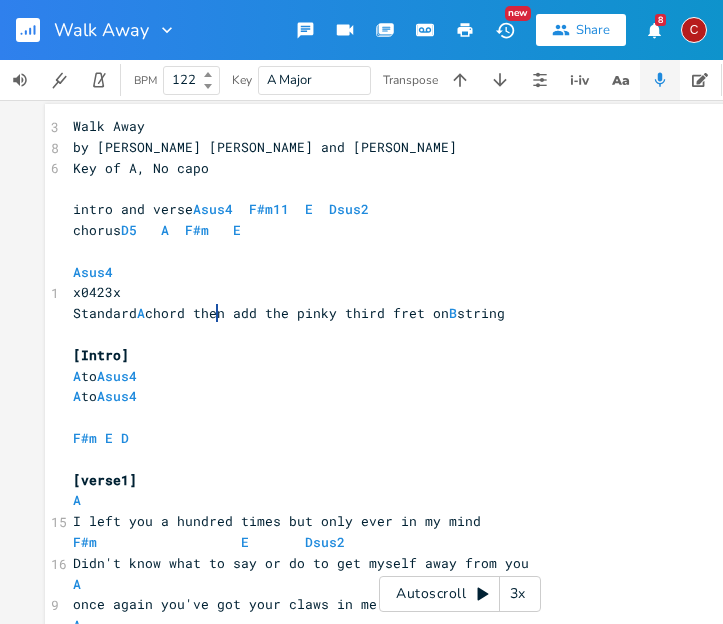 click on "x0423x" at bounding box center (460, 292) 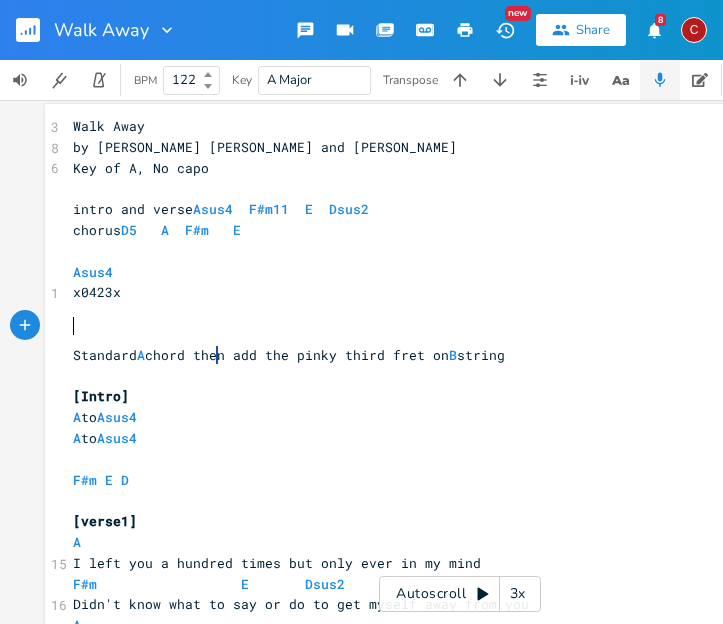 type on "Standard A chord" 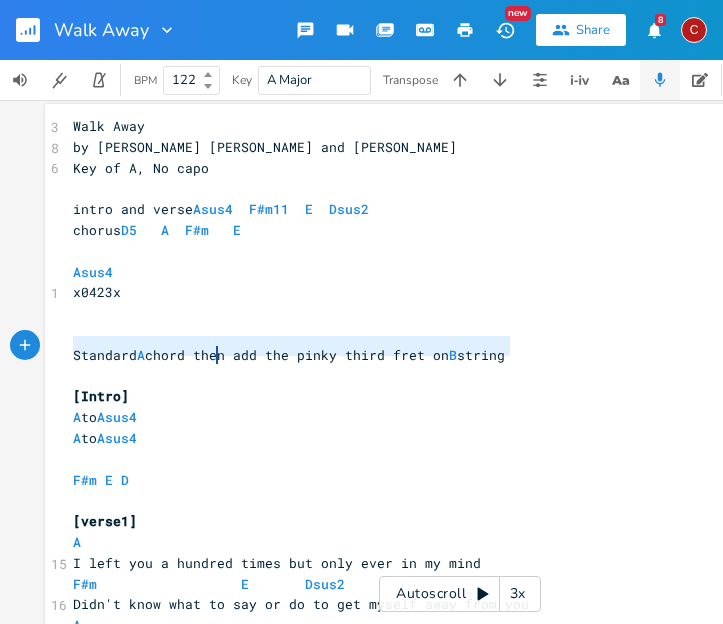 type on "Standard A chord then add the pinky third fret on B string" 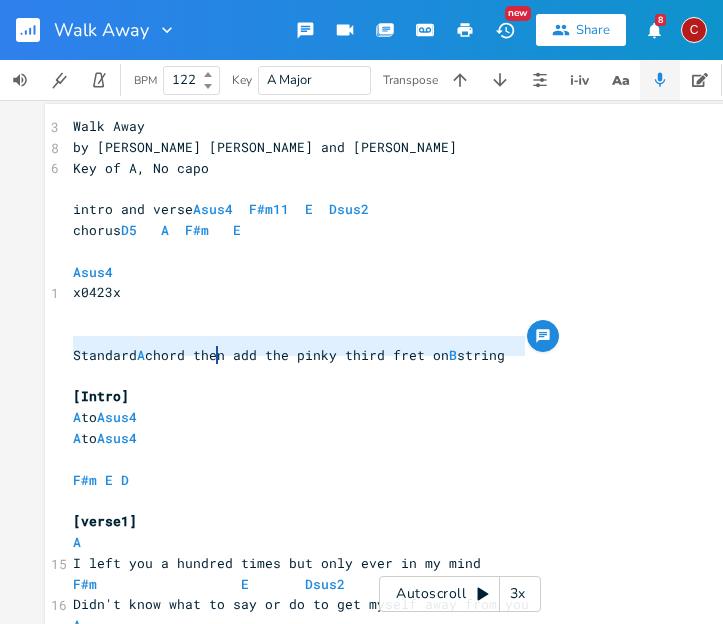 drag, startPoint x: 81, startPoint y: 347, endPoint x: 527, endPoint y: 350, distance: 446.0101 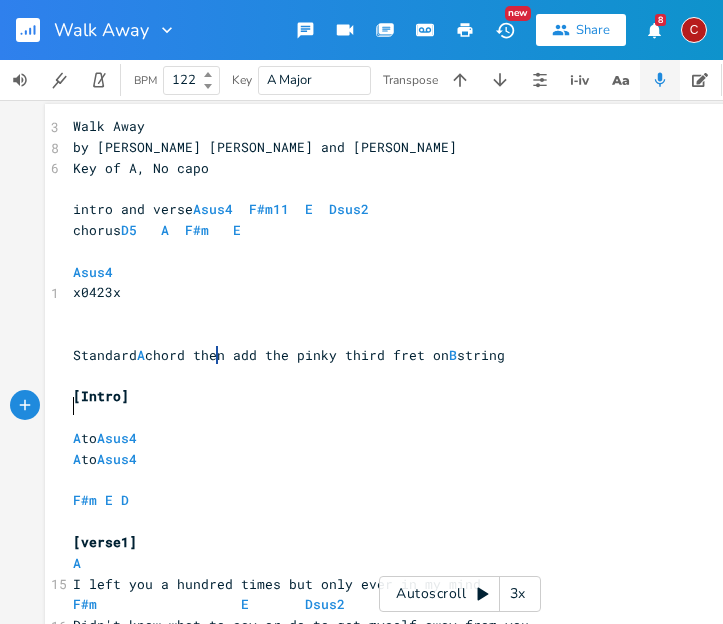 paste on "g" 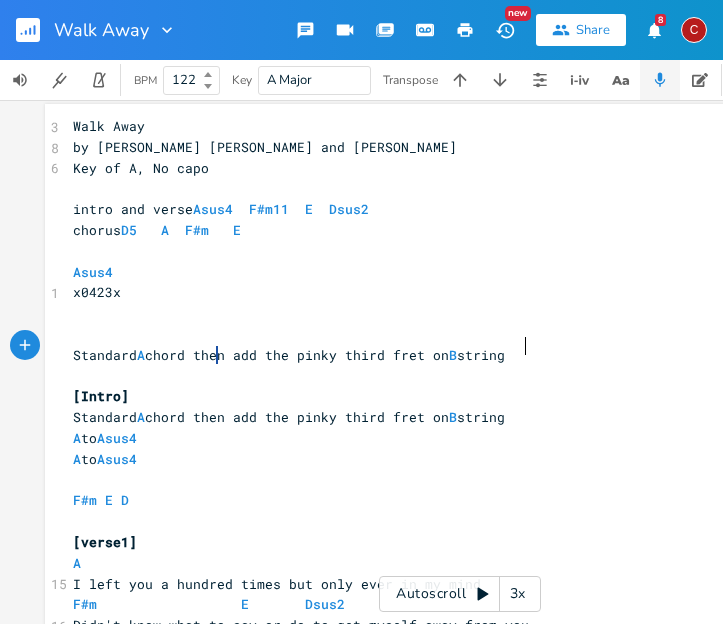 type on "B string" 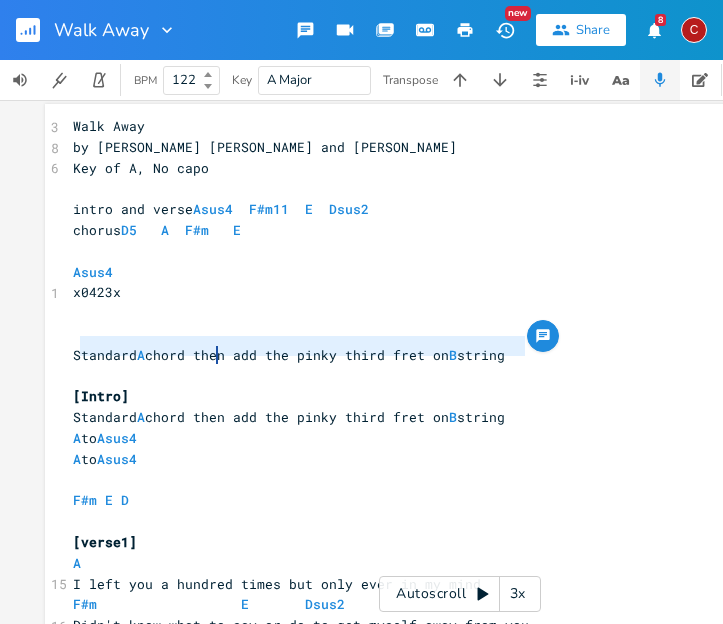 type on "Standard A chord then add the pinky third fret on B string" 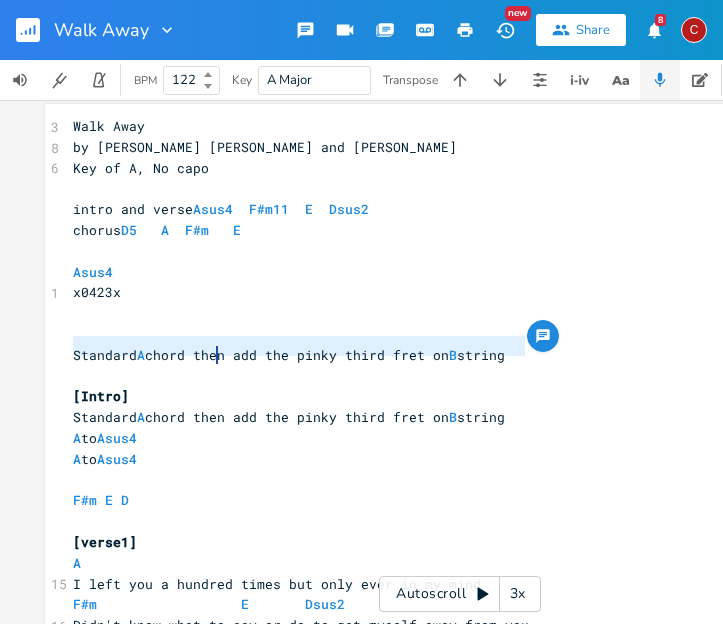 drag, startPoint x: 539, startPoint y: 348, endPoint x: 67, endPoint y: 351, distance: 472.00952 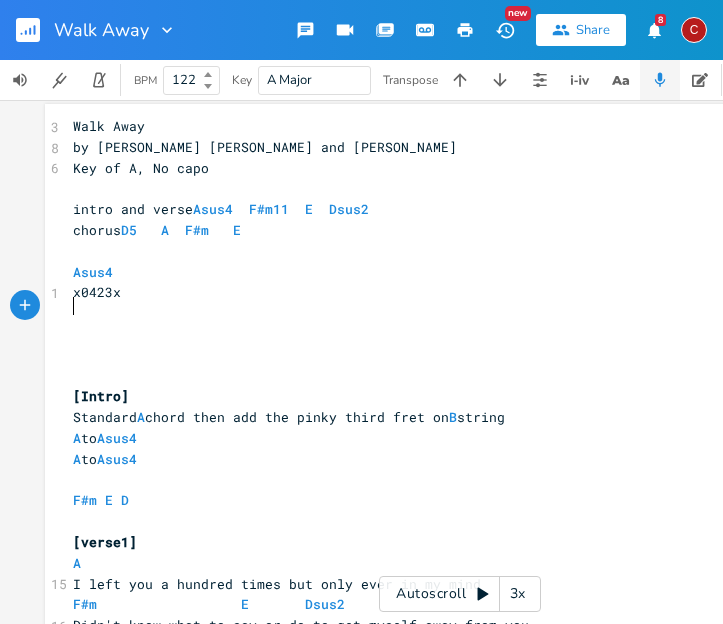 click on "​" at bounding box center (460, 313) 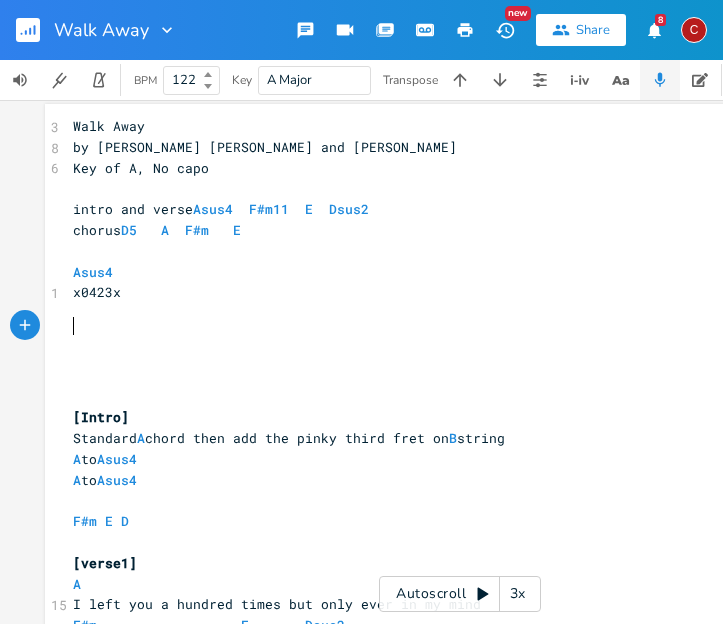 scroll, scrollTop: 0, scrollLeft: 5, axis: horizontal 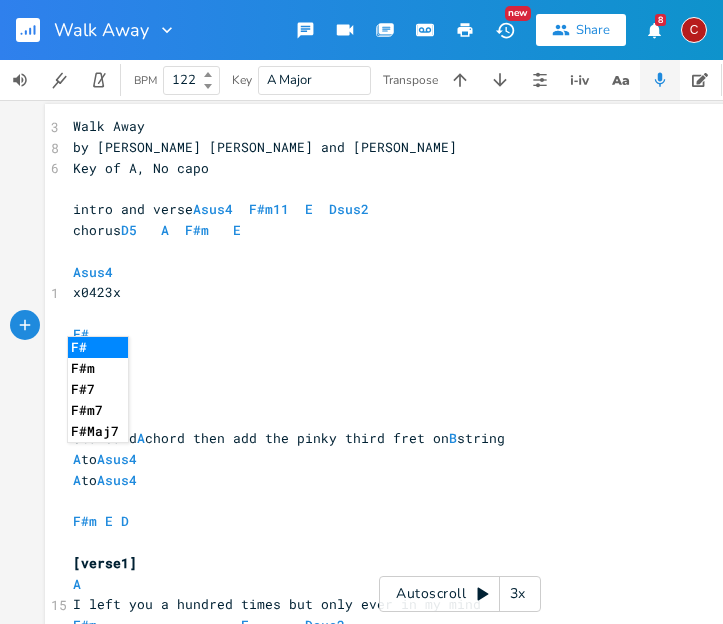 type on "F#m" 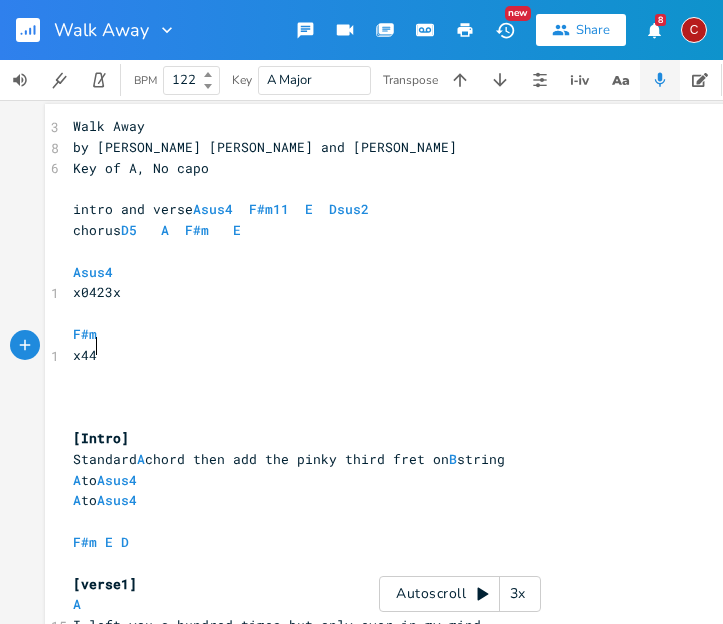 scroll, scrollTop: 0, scrollLeft: 26, axis: horizontal 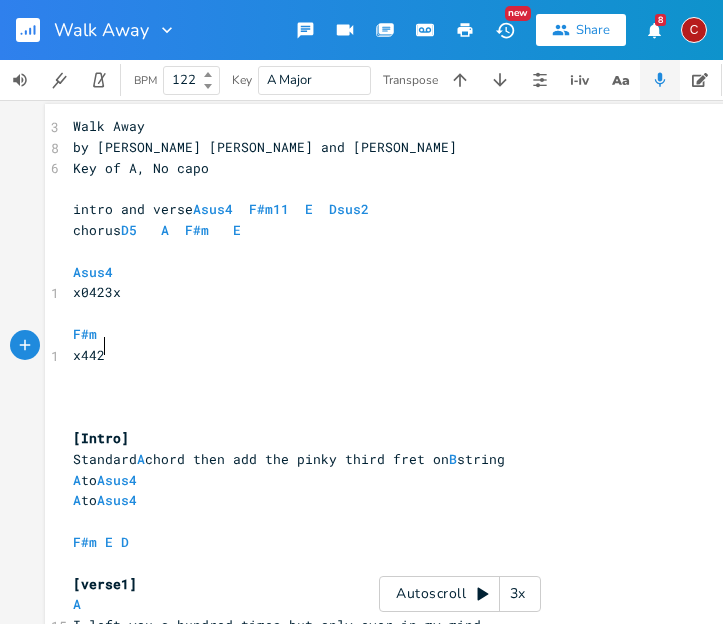 type on "x44200" 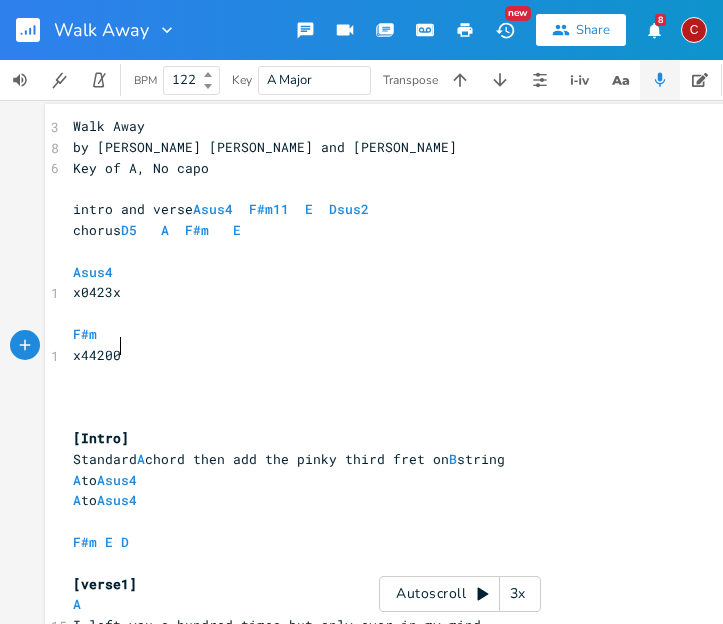 scroll, scrollTop: 0, scrollLeft: 38, axis: horizontal 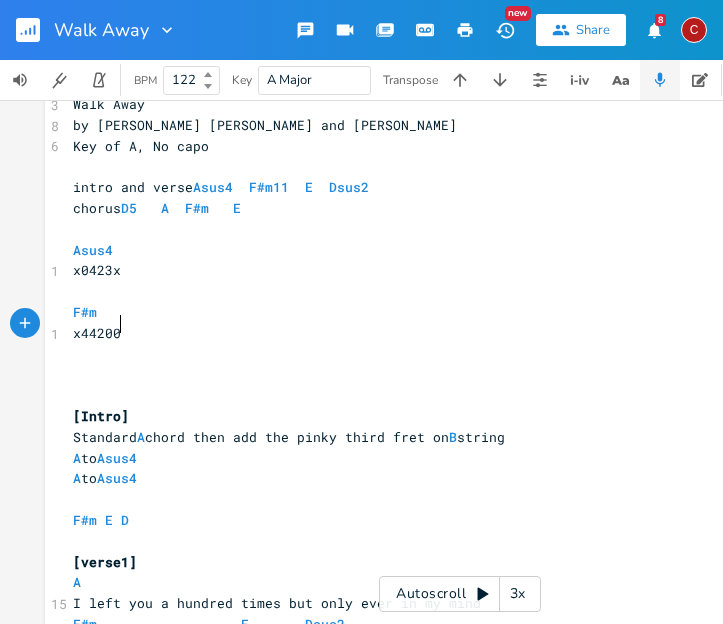 click on "F#m   E   D" at bounding box center [460, 520] 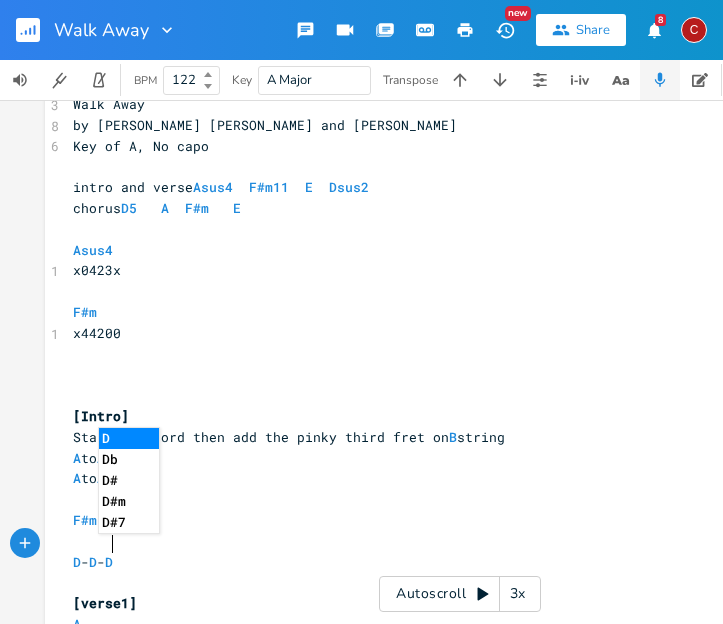 type on "D-D-Du" 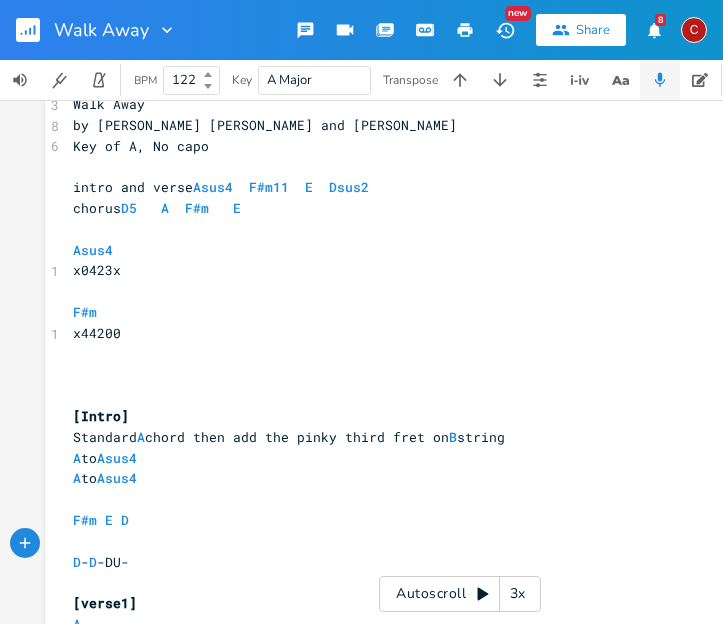 scroll, scrollTop: 0, scrollLeft: 21, axis: horizontal 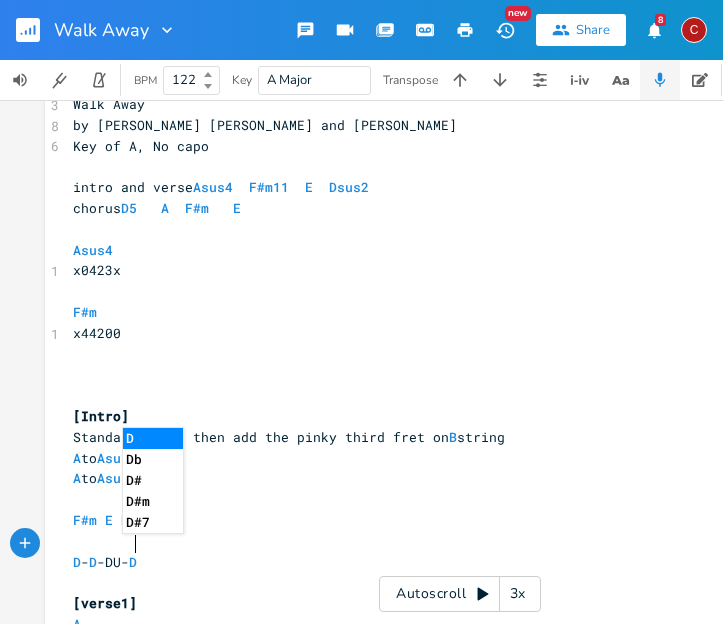type on "U-DU" 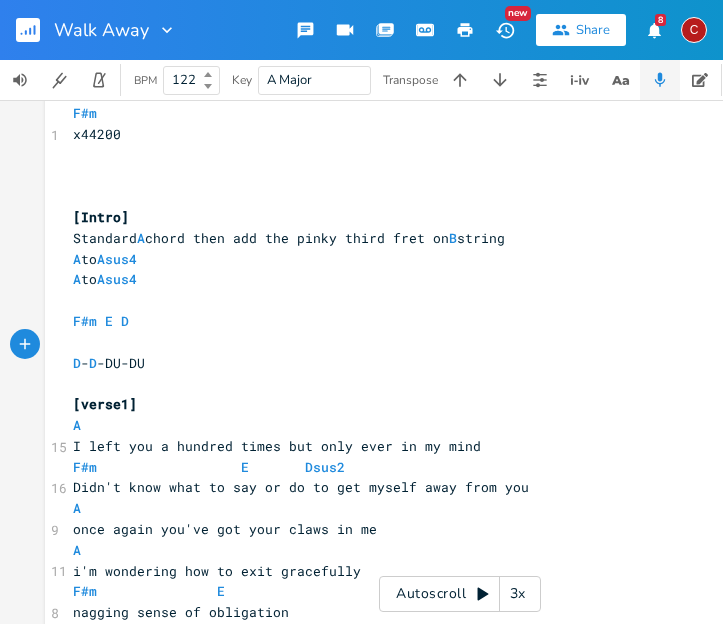 scroll, scrollTop: 255, scrollLeft: 0, axis: vertical 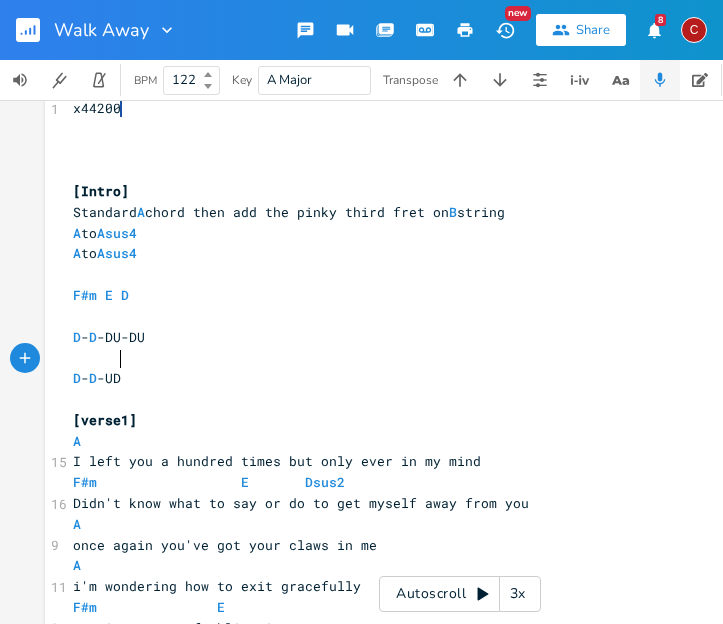 type on "D-D-[PERSON_NAME]" 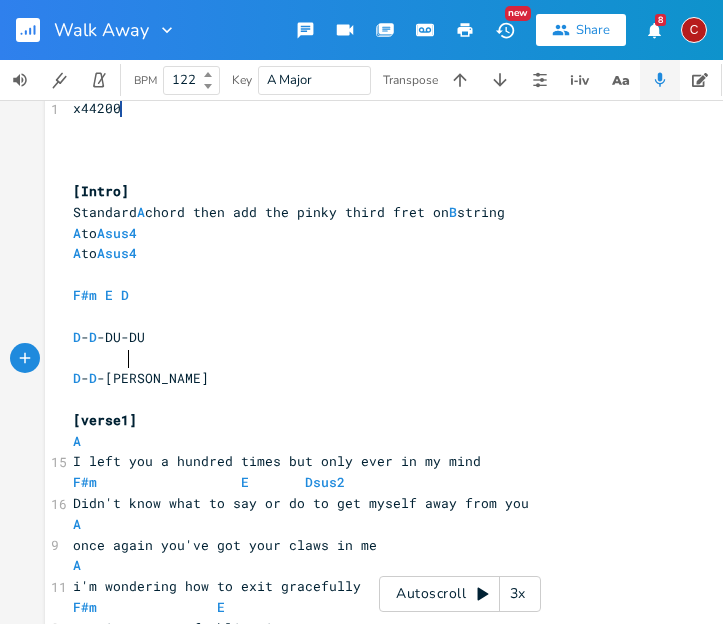scroll, scrollTop: 0, scrollLeft: 47, axis: horizontal 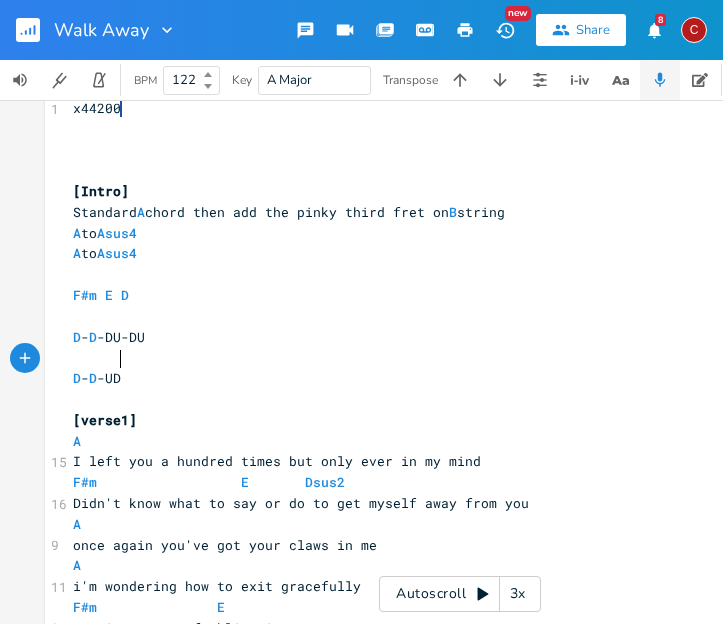 type on "U" 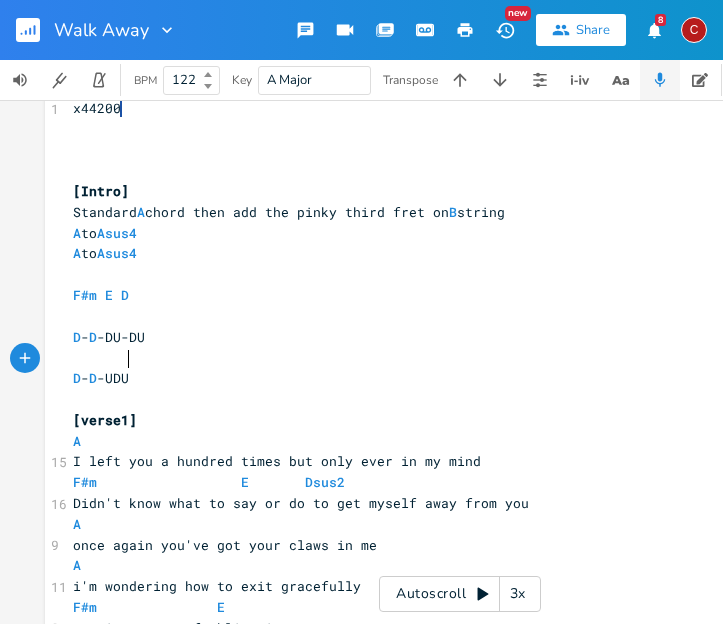 scroll, scrollTop: 0, scrollLeft: 7, axis: horizontal 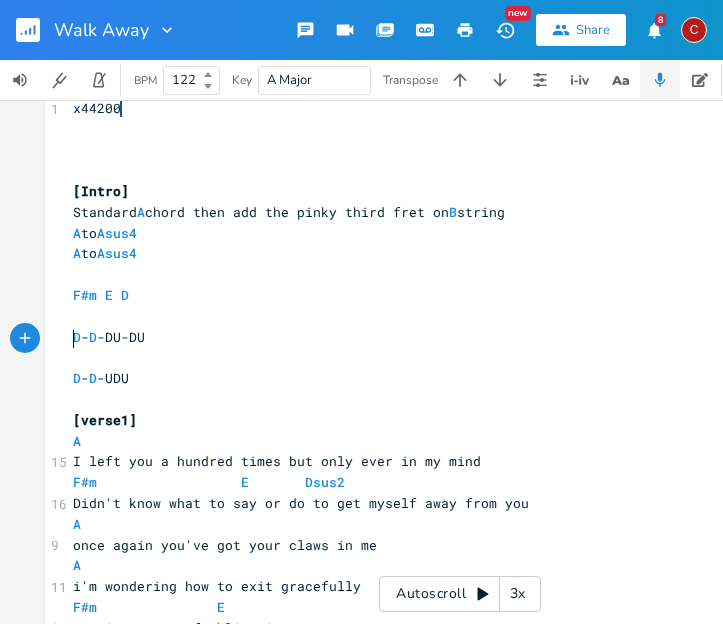 type on "or" 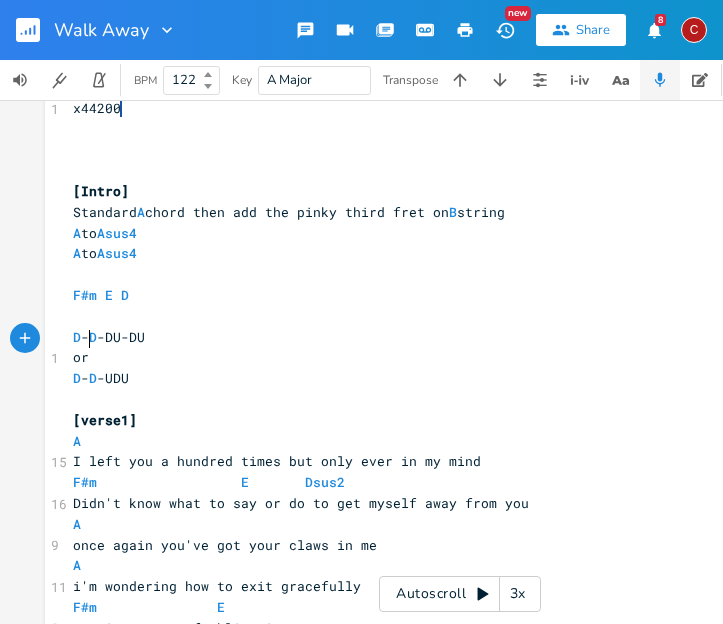click on "[verse1]" at bounding box center [460, 420] 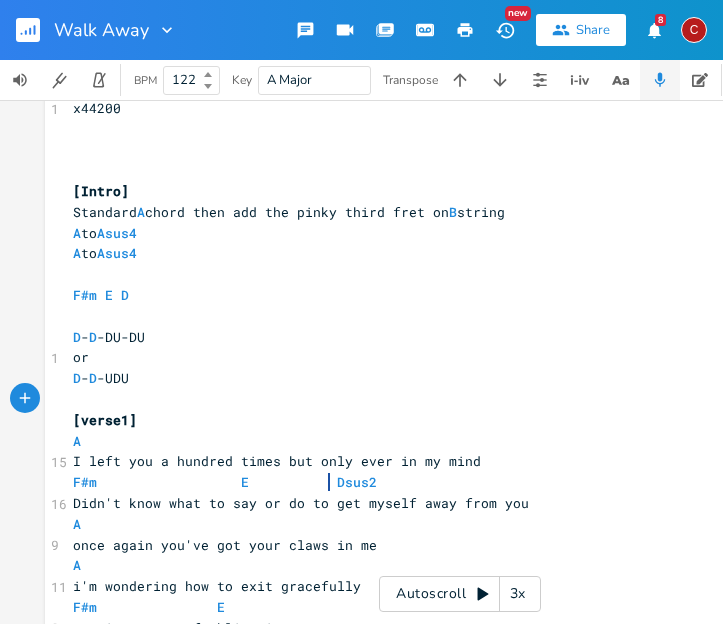 click on "F#m                         E                 Dsus2" at bounding box center (225, 482) 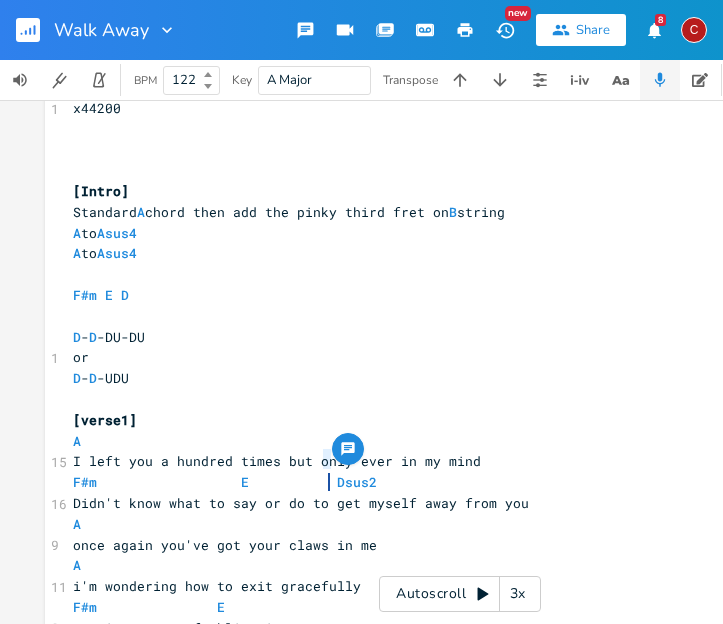 click at bounding box center [348, 449] 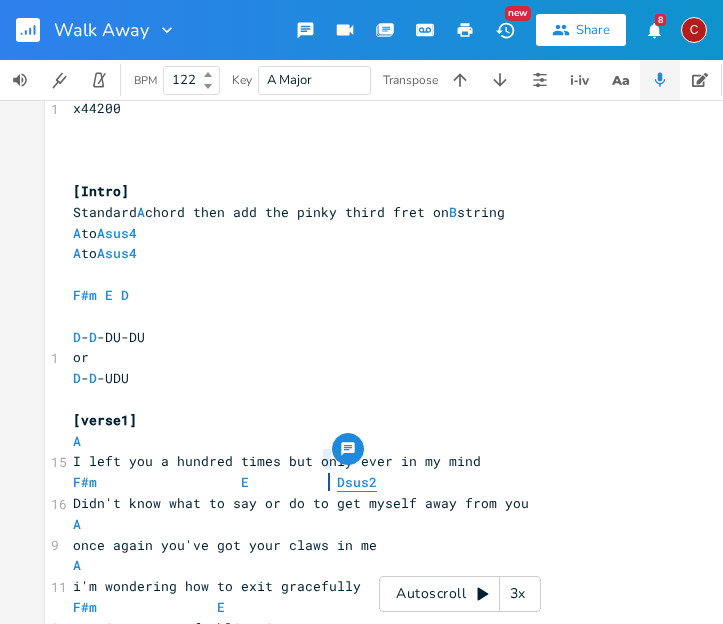 click on "Dsus2" at bounding box center (357, 482) 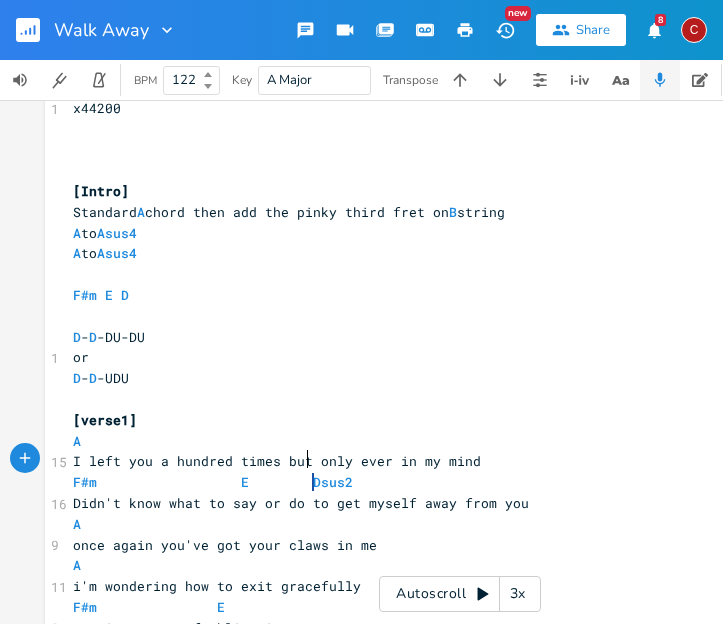 type on "=" 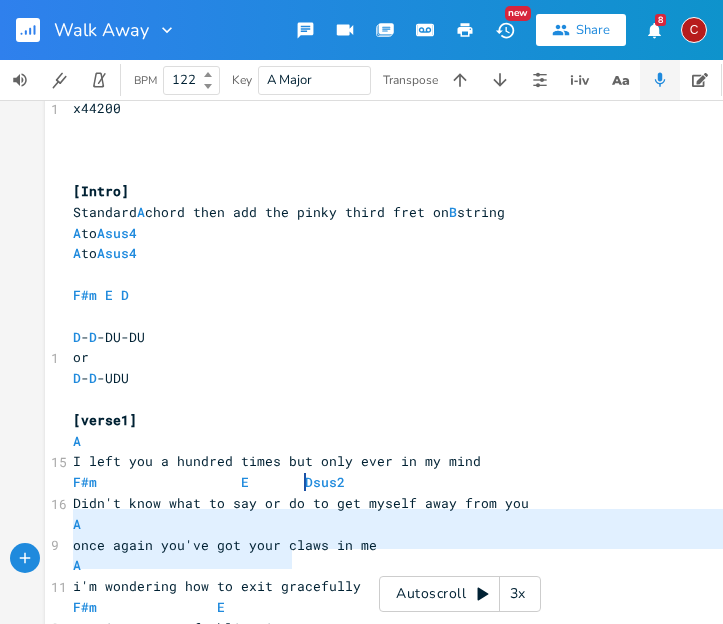 type on "once again you've got your claws in me
A
i'm wondering how to exit gracefully
F#m				  E" 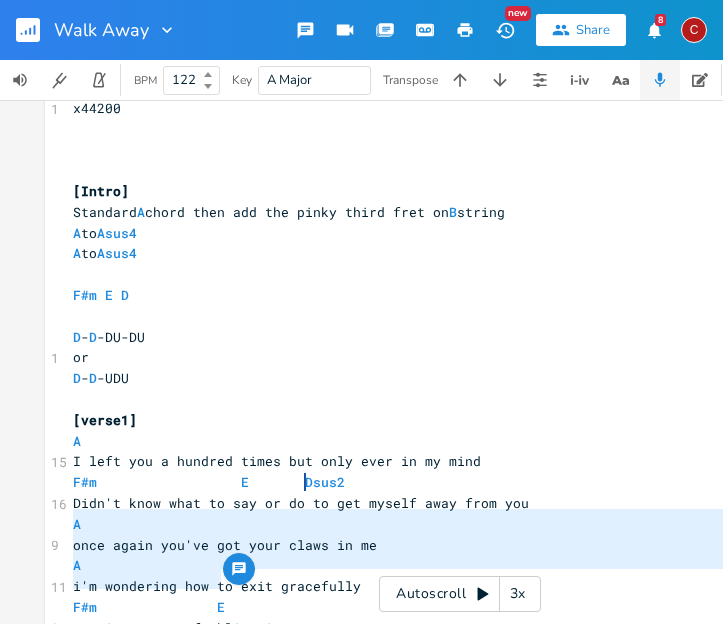 drag, startPoint x: 81, startPoint y: 512, endPoint x: 357, endPoint y: 569, distance: 281.8244 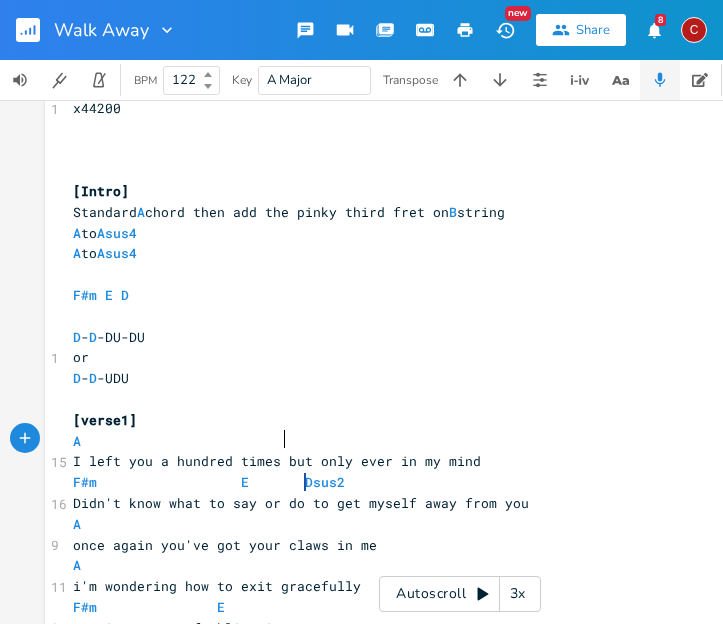 click on "I left you a hundred times but only ever in my mind" at bounding box center (277, 461) 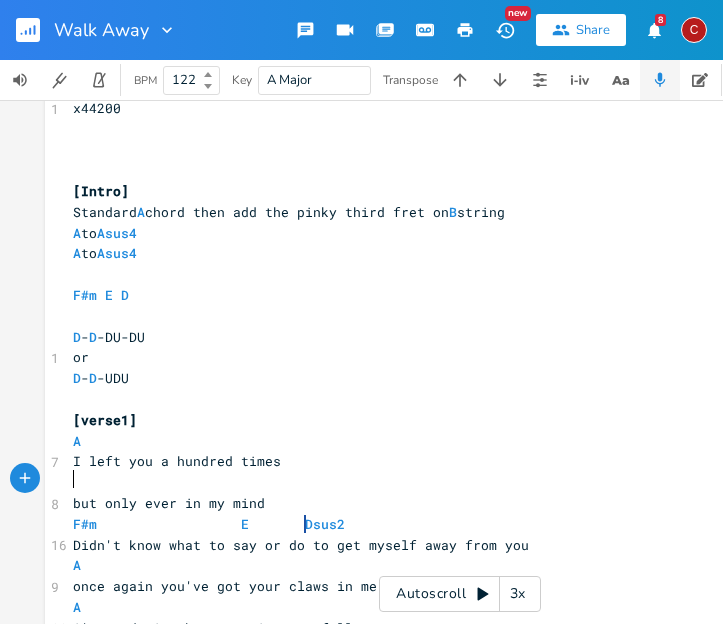 click on "​" at bounding box center (460, 482) 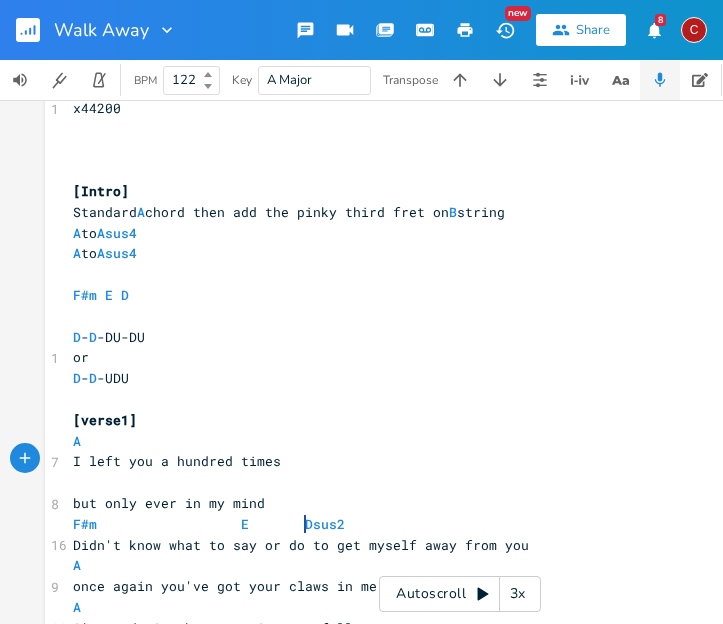 type on "A" 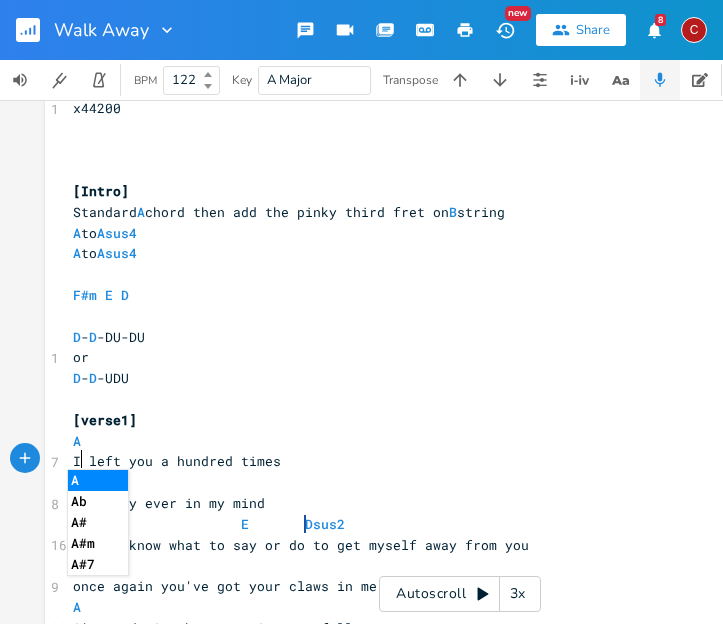 click on "A" at bounding box center [460, 482] 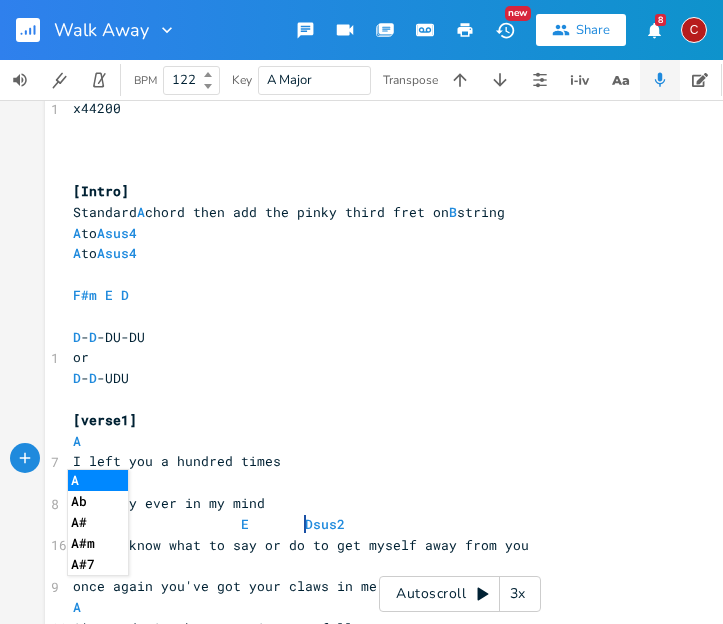 click on "A" at bounding box center [460, 441] 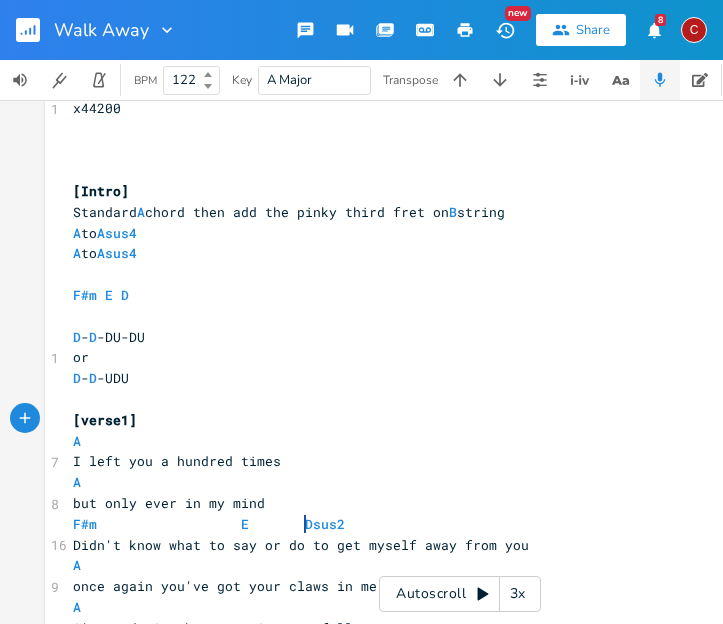 type on "I left you a hundred times" 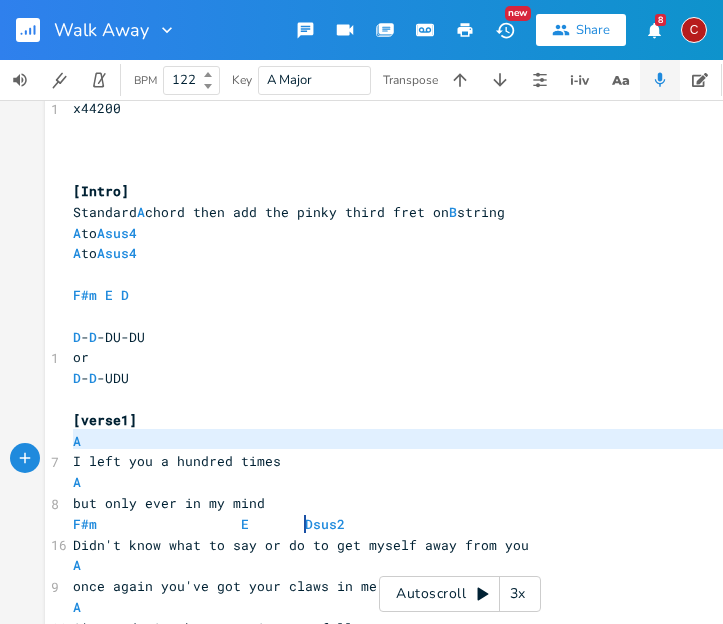 click on "3 Walk Away 8 by [PERSON_NAME] [PERSON_NAME] and [PERSON_NAME] 6 Key of A, No capo ​ intro and verse     Asus4    F#m11    E    Dsus2    chorus    D5     A    F#m     E    ​ Asus4   1 x0423x ​ F#m 1 x44200 ​ ​ ​ [Intro] Standard  A  chord then add the pinky third fret on  B  string A  to  Asus4    A  to  Asus4 ​ F#m   E   D   ​ D - D -DU-DU 1 or D - D -UDU D - D -DU-DU ​ [verse1] A 7 I left you a hundred times  A 8 but only ever in my mind F#m                         E            Dsus2 16 Didn't know what to say or do to get myself away from you A 9 once again you've got your claws in me  A 11 i'm wondering how to exit gracefully F#m                     E 8 nagging sense of obligation D 9 that passive shit nice girls are raised on A 9 show your softer side and don't make waves A 8 take the high road and just behave F#m                       E 8 cliches i learned before i met you D 8 smile and nod, just try to get through ​ [pre chorus] E    F#m                D 11 E    F#m D 9 E" at bounding box center (460, 1938) 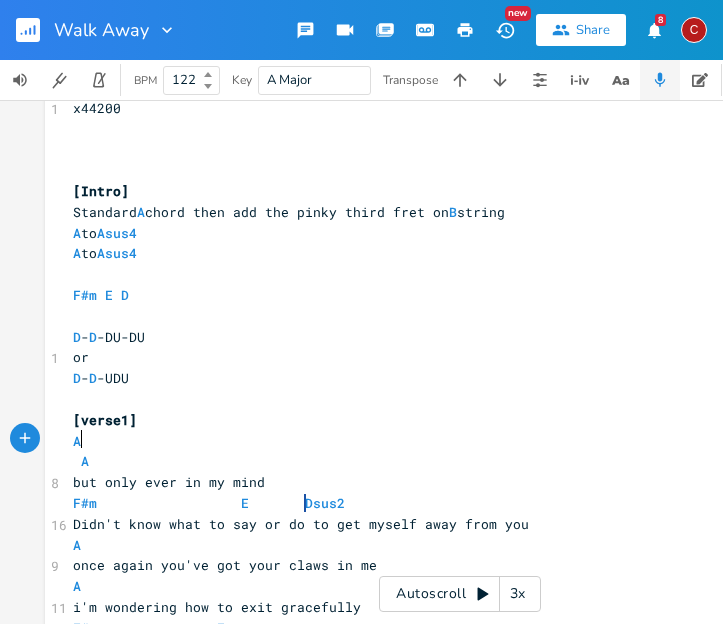 scroll, scrollTop: 0, scrollLeft: 2, axis: horizontal 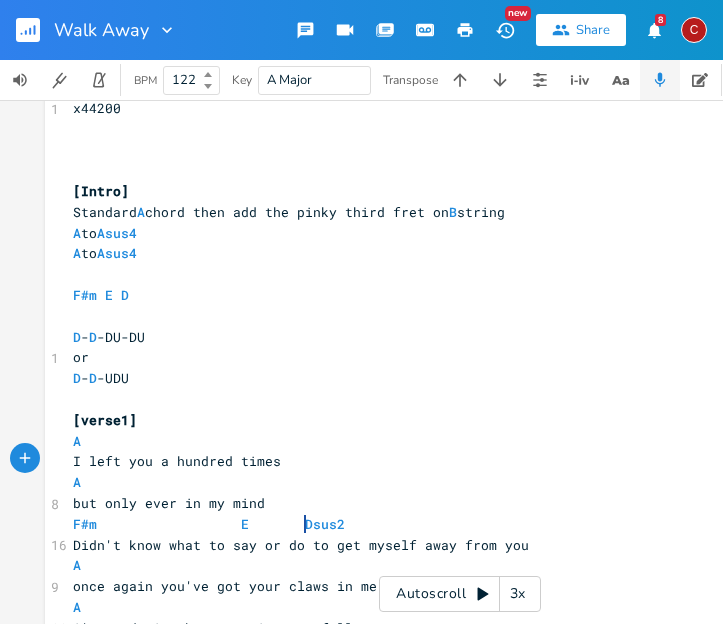 click on "I left you a hundred times" at bounding box center (460, 461) 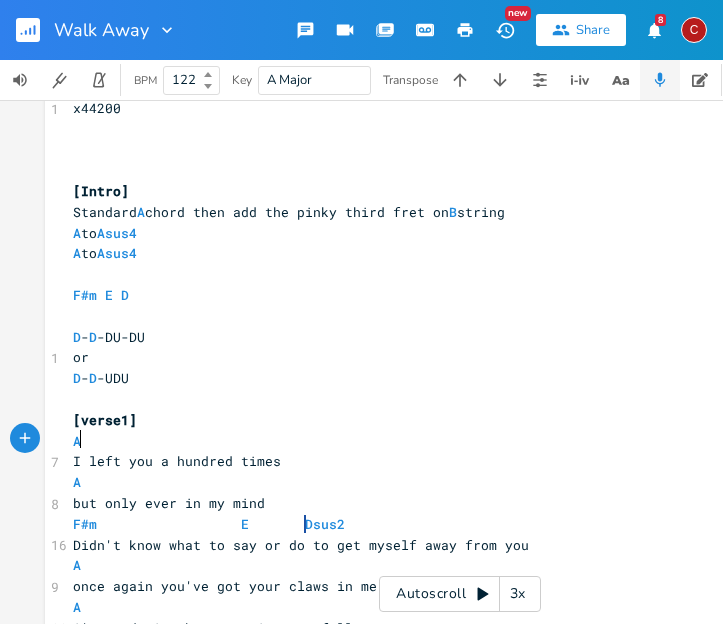 scroll, scrollTop: 0, scrollLeft: 6, axis: horizontal 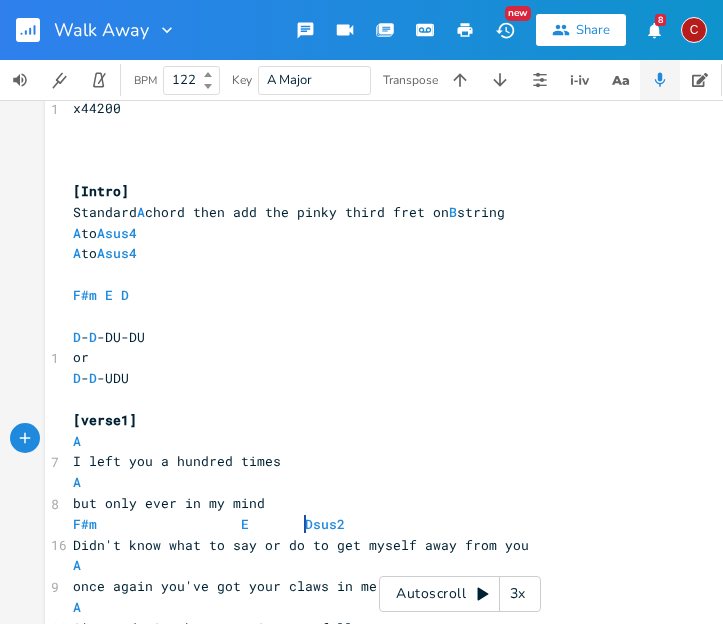 click on "but only ever in my mind" at bounding box center (169, 503) 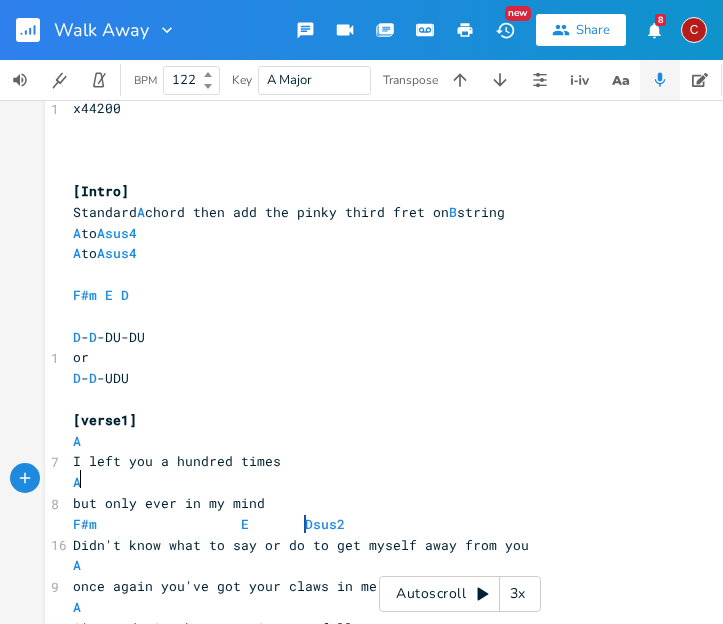 scroll, scrollTop: 0, scrollLeft: 6, axis: horizontal 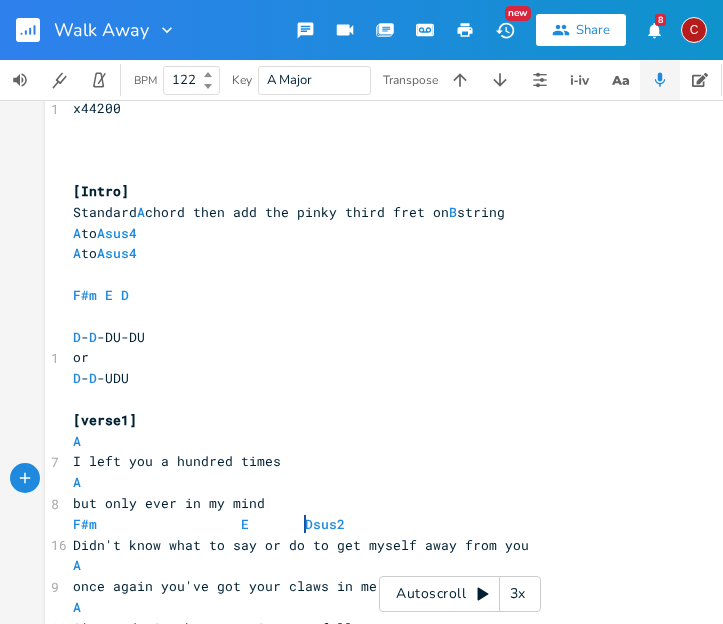 click on "Didn't know what to say or do to get myself away from you" at bounding box center (460, 545) 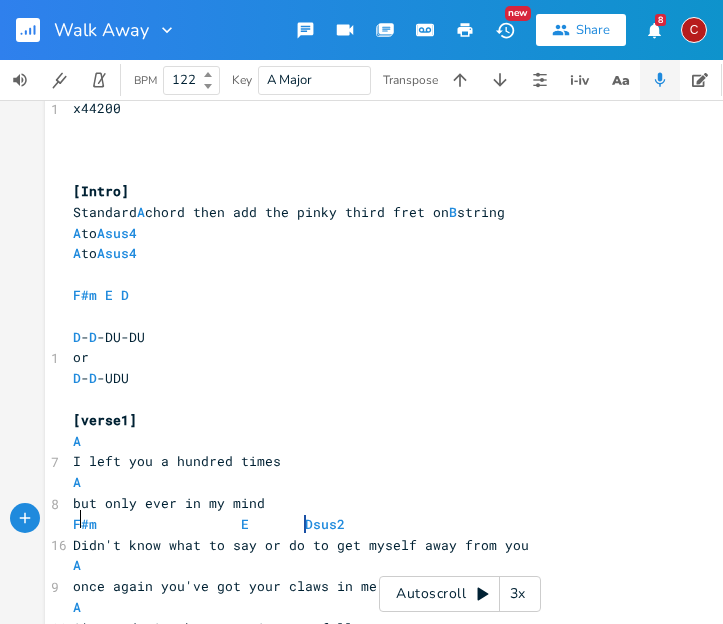 scroll, scrollTop: 0, scrollLeft: 6, axis: horizontal 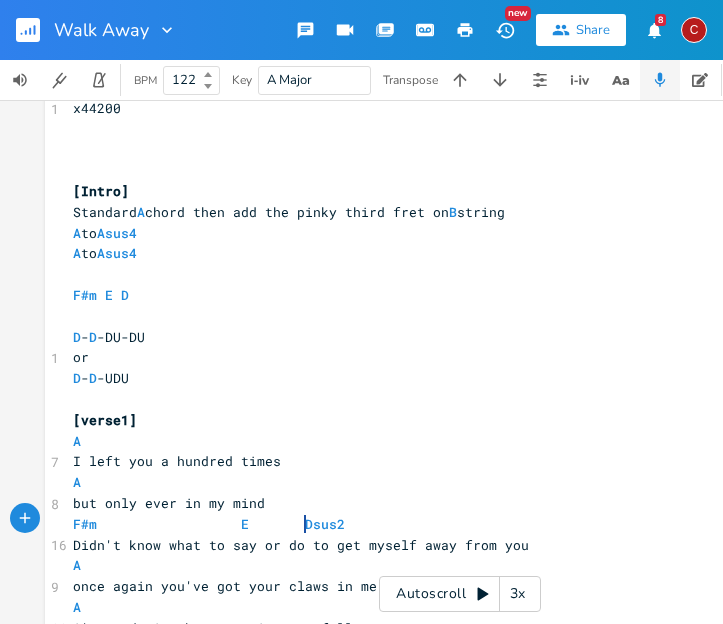 click on "F#m                         E            Dsus2" at bounding box center (209, 524) 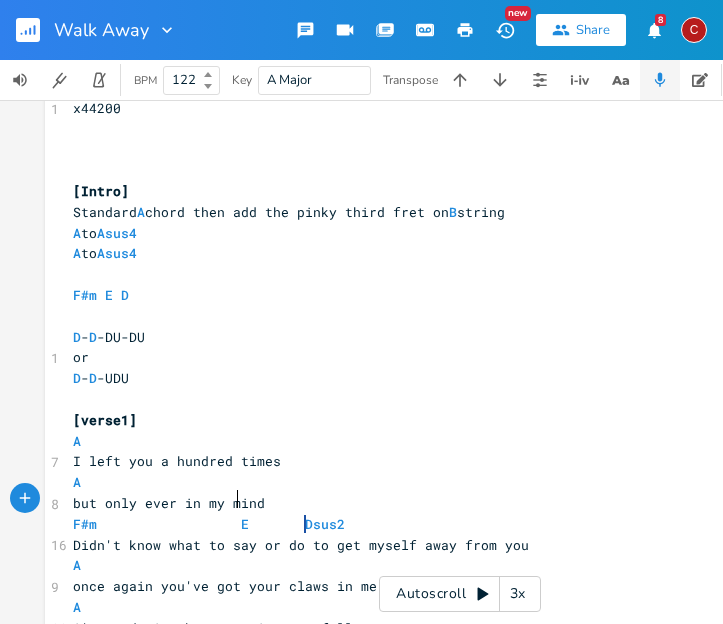 scroll, scrollTop: 0, scrollLeft: 2, axis: horizontal 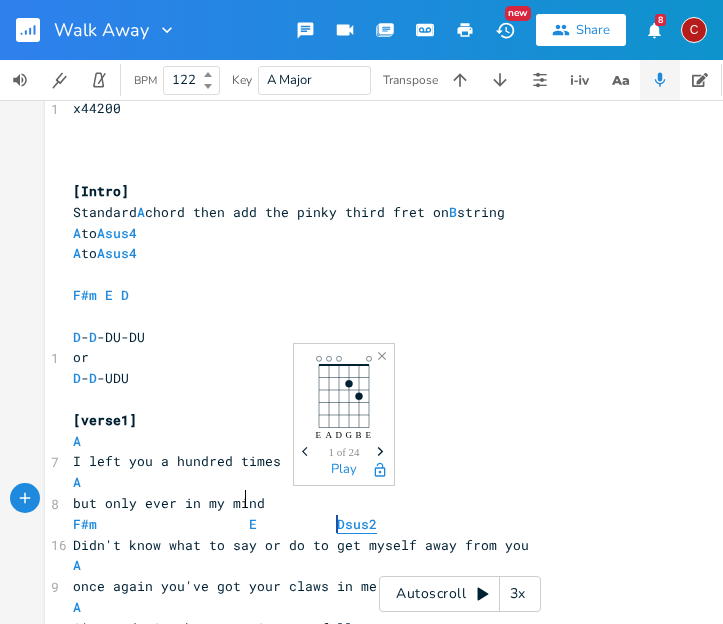 click on "Dsus2" at bounding box center [357, 524] 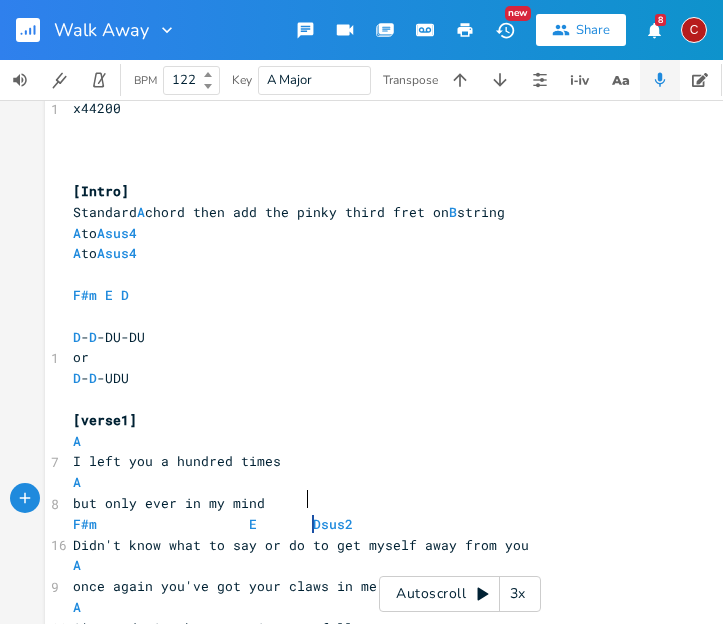 scroll, scrollTop: 0, scrollLeft: 8, axis: horizontal 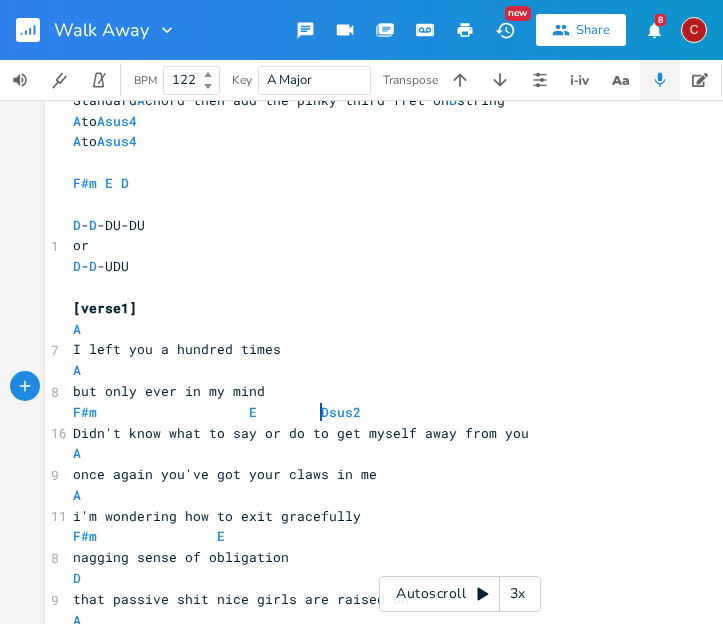 click on "Didn't know what to say or do to get myself away from you" at bounding box center (301, 433) 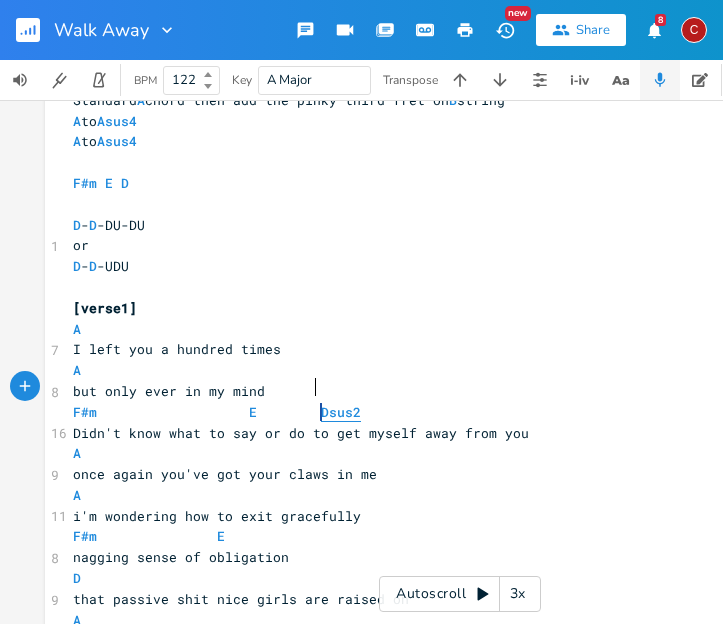 click on "Dsus2" at bounding box center [341, 412] 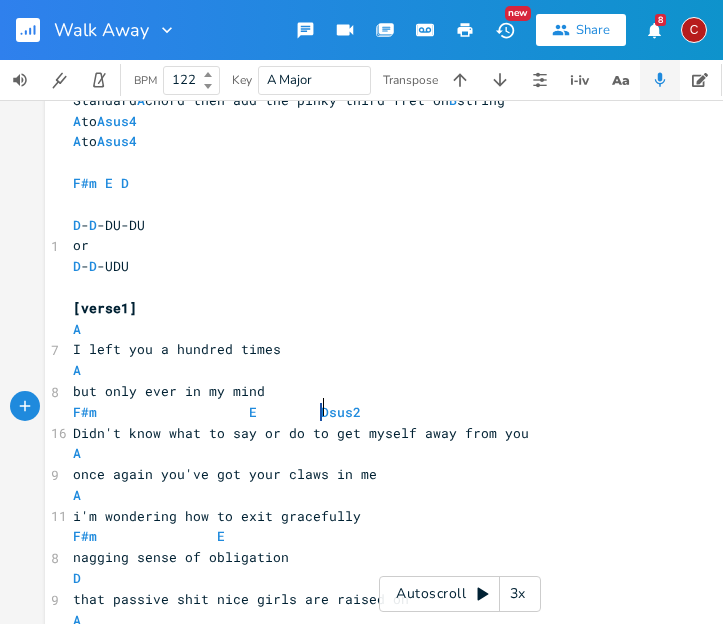 click on "Didn't know what to say or do to get myself away from you" at bounding box center (301, 433) 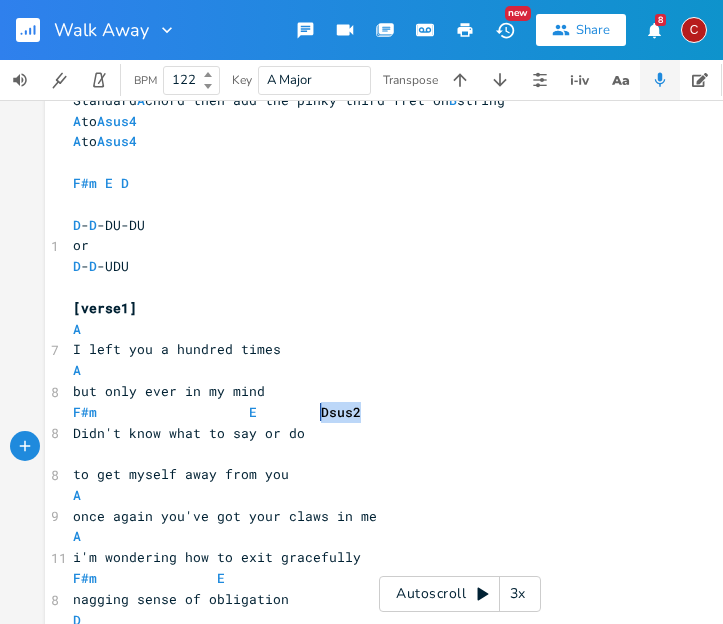 drag, startPoint x: 307, startPoint y: 393, endPoint x: 357, endPoint y: 390, distance: 50.08992 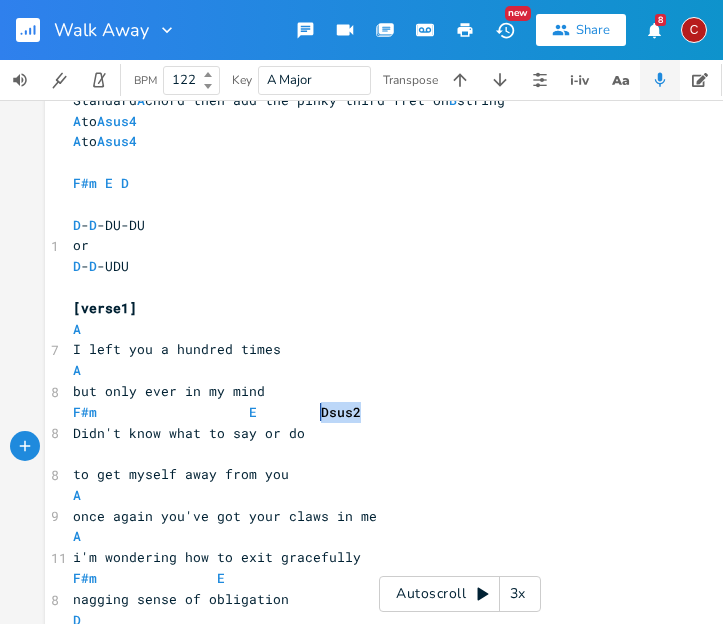 copy on "Dsus2" 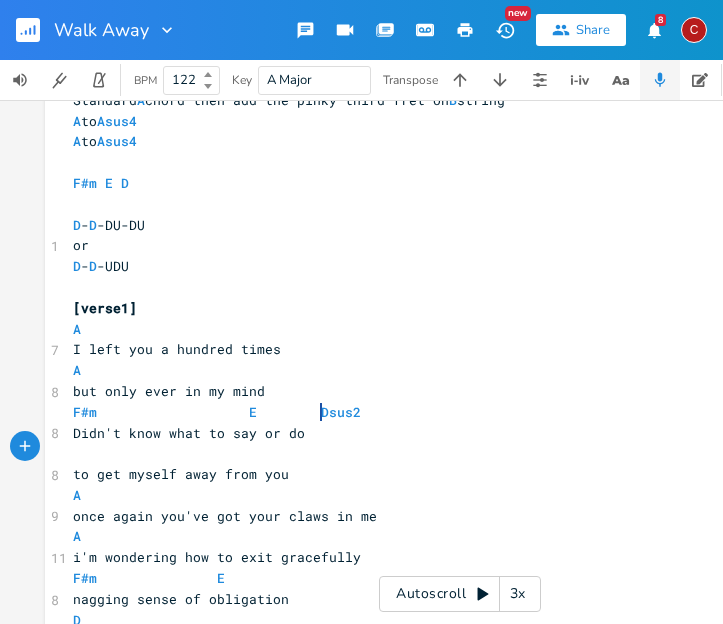 click at bounding box center (460, 453) 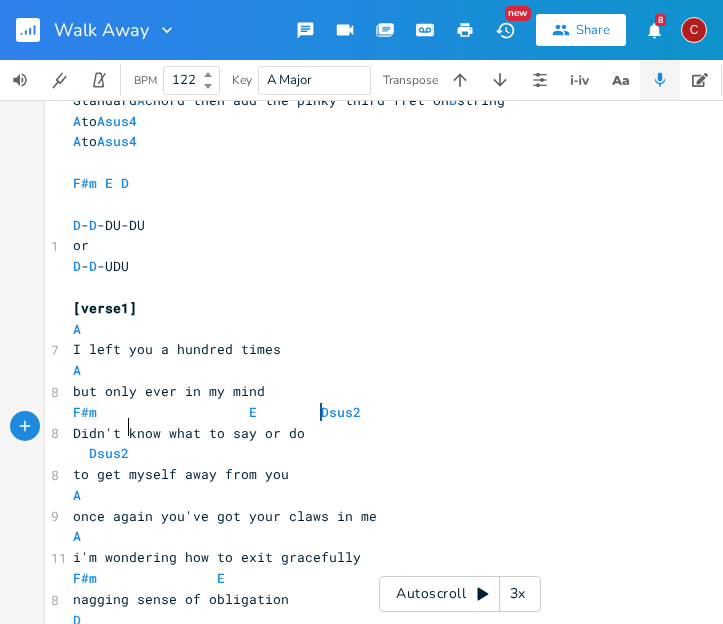 click on "Dsus2" at bounding box center (101, 453) 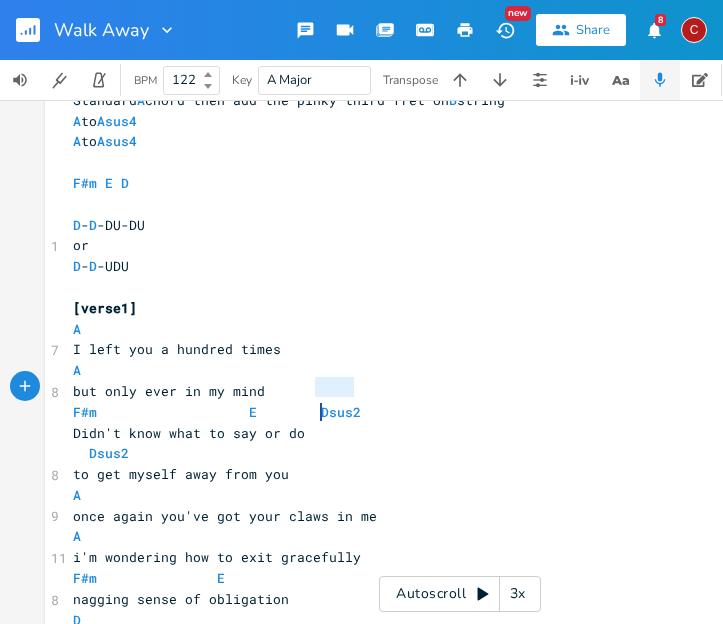 type on "Dsus2" 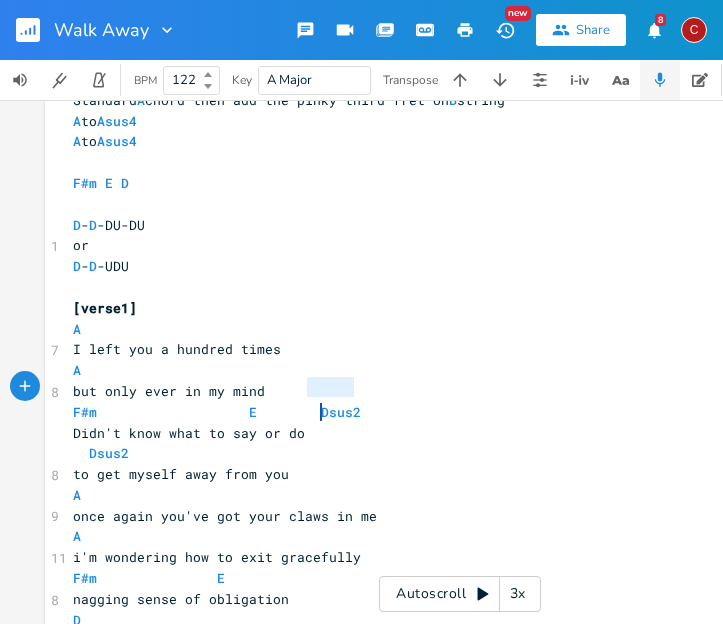 drag, startPoint x: 349, startPoint y: 390, endPoint x: 304, endPoint y: 387, distance: 45.099888 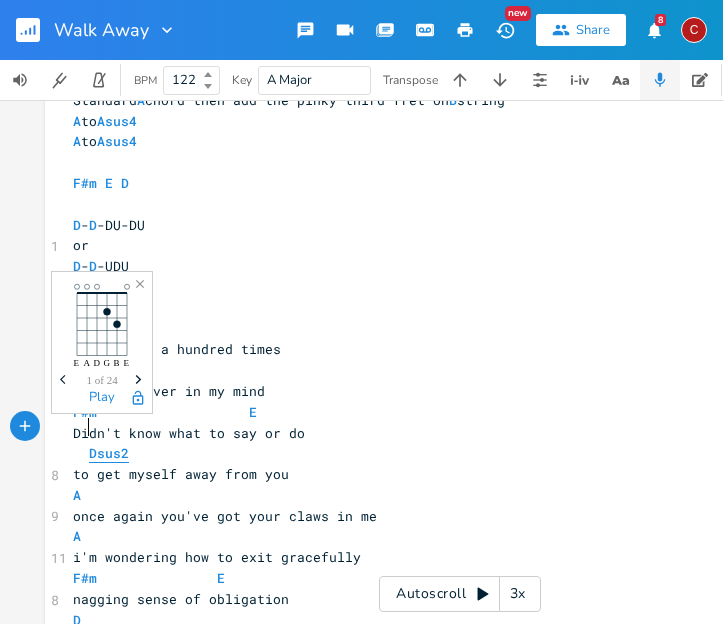 click on "Dsus2" at bounding box center [109, 453] 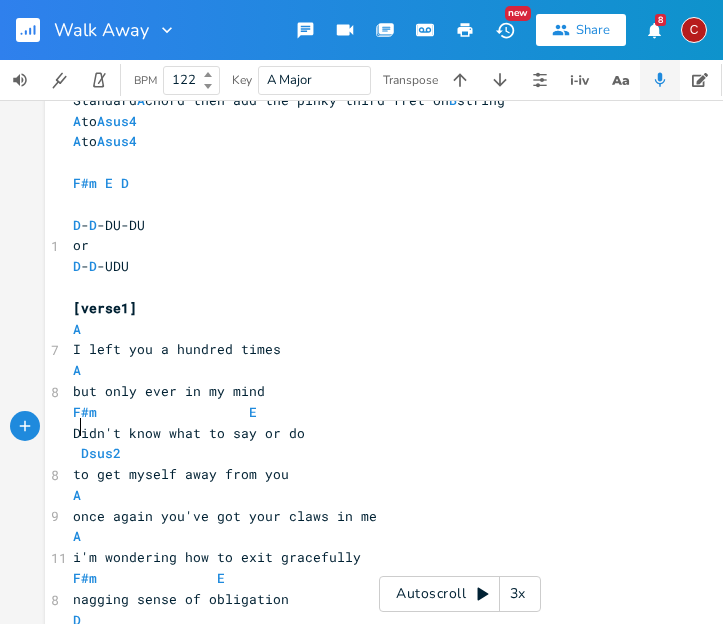 click on "to get myself away from you" at bounding box center (460, 474) 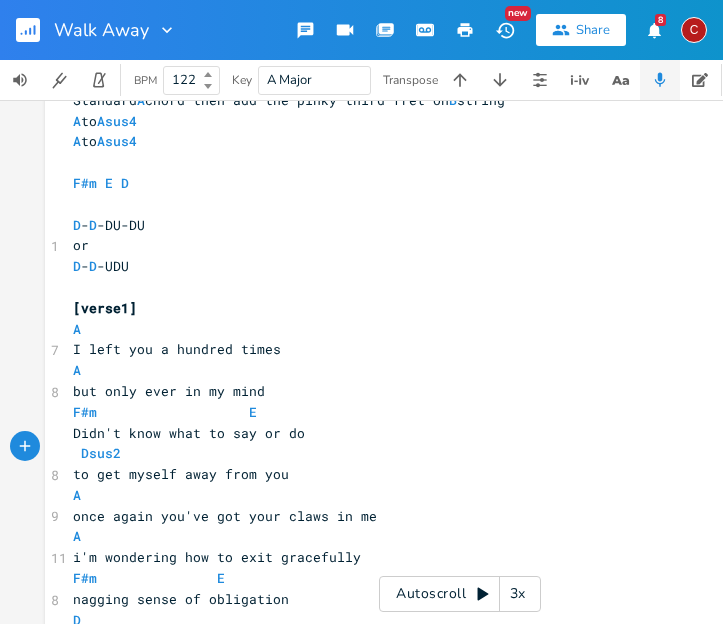 click on "once again you've got your claws in me" at bounding box center (225, 516) 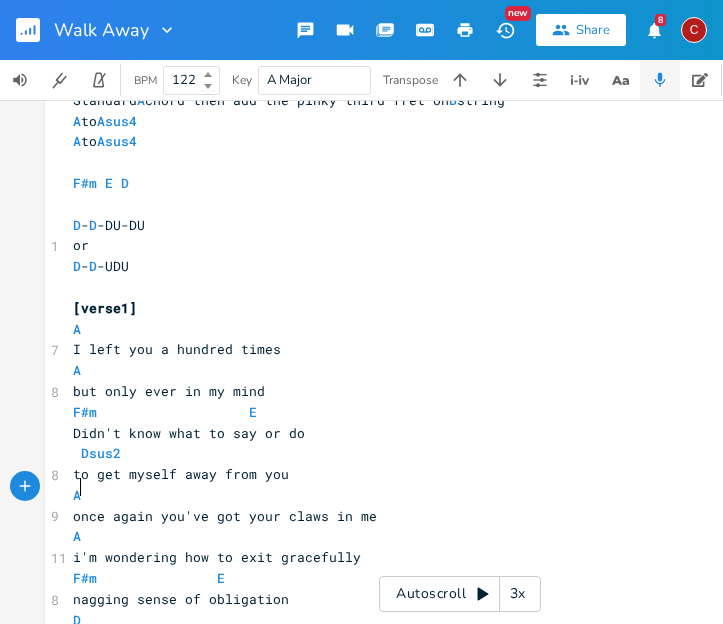 scroll, scrollTop: 0, scrollLeft: 6, axis: horizontal 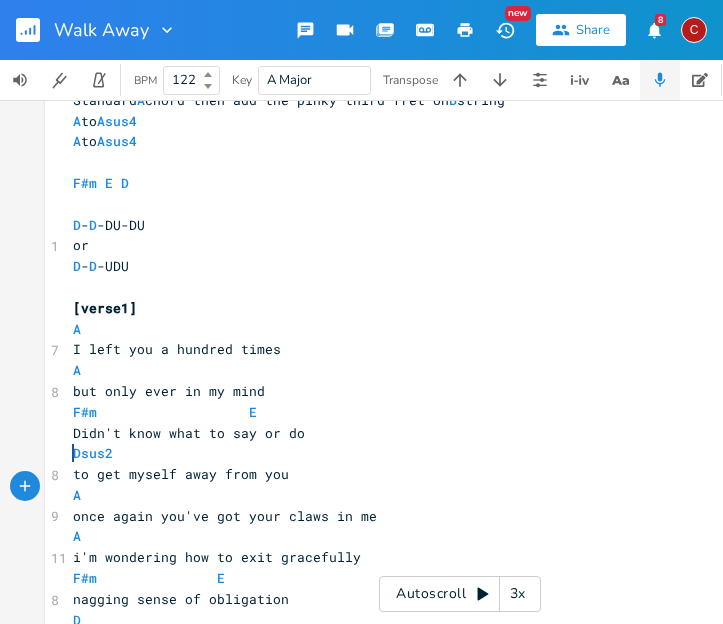 click on "i'm wondering how to exit gracefully" at bounding box center (217, 557) 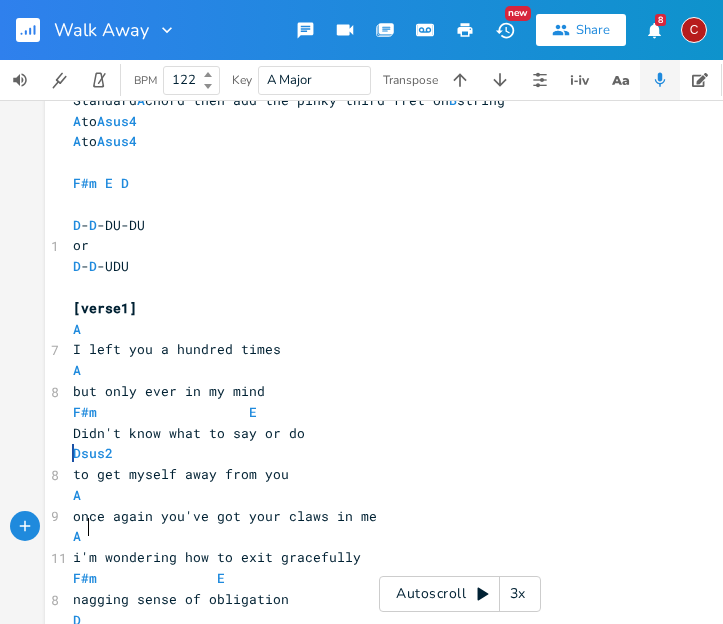 scroll, scrollTop: 0, scrollLeft: 6, axis: horizontal 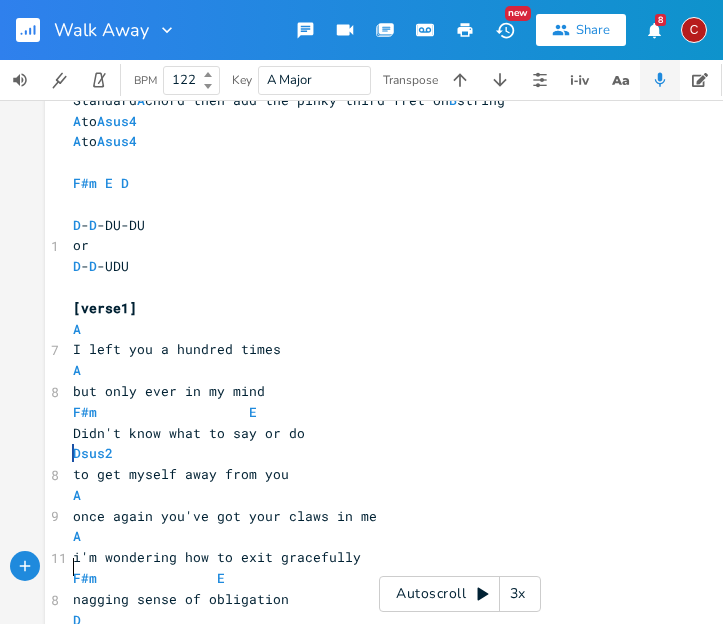 click on "nagging sense of obligation" at bounding box center [460, 599] 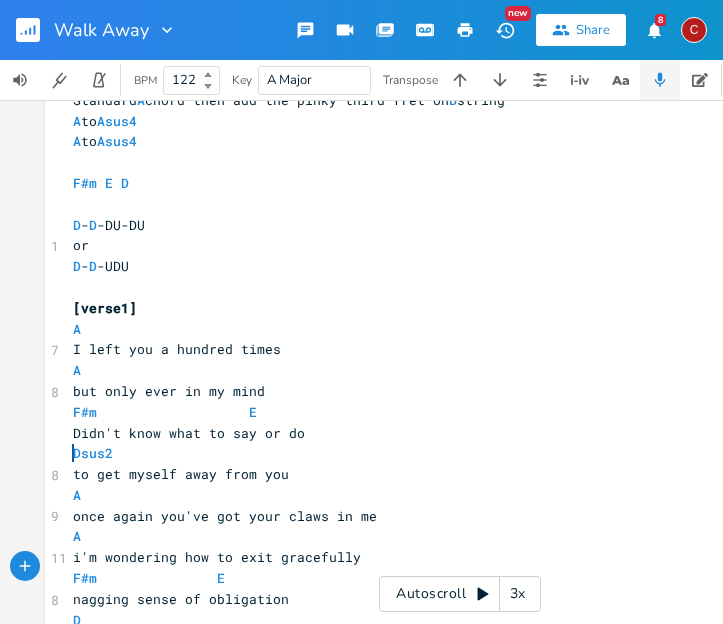 scroll, scrollTop: 0, scrollLeft: 6, axis: horizontal 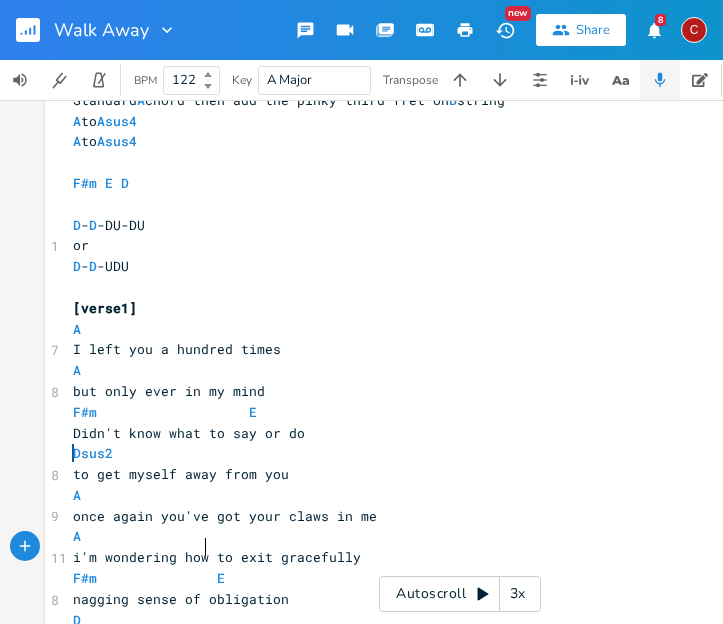 click on "F#m                     E" at bounding box center (149, 578) 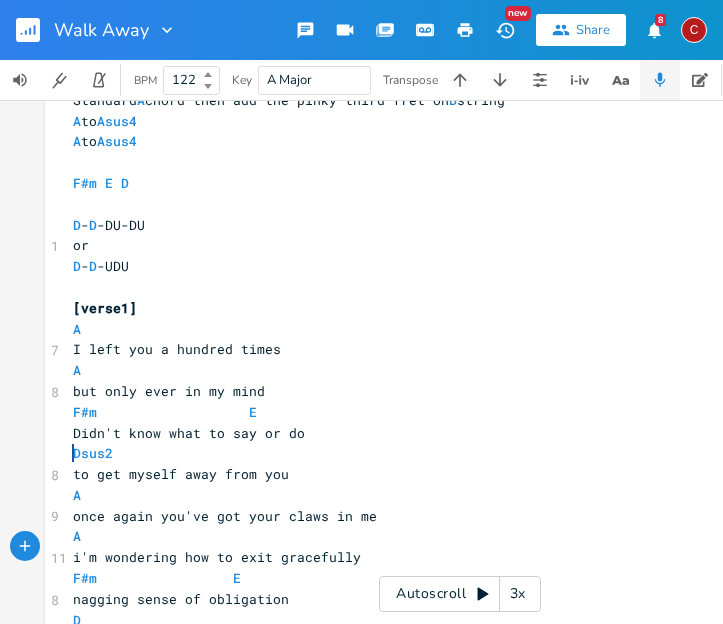 type on "\" 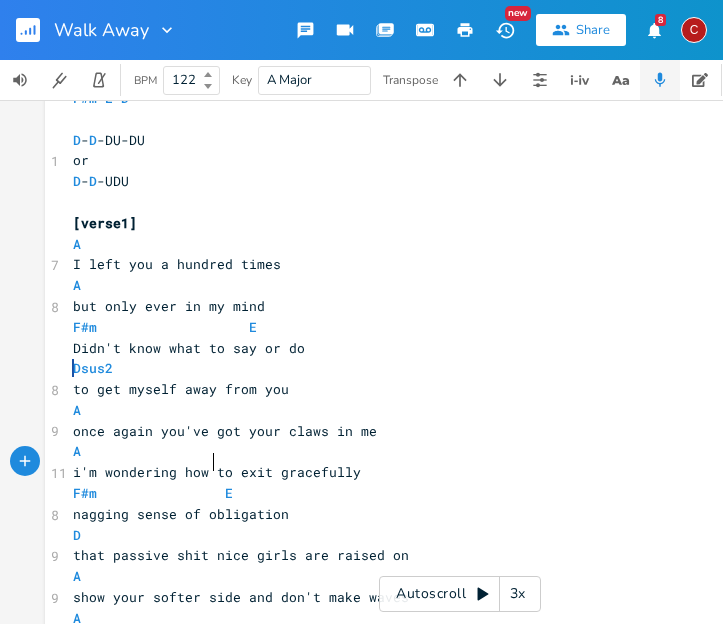 scroll, scrollTop: 658, scrollLeft: 0, axis: vertical 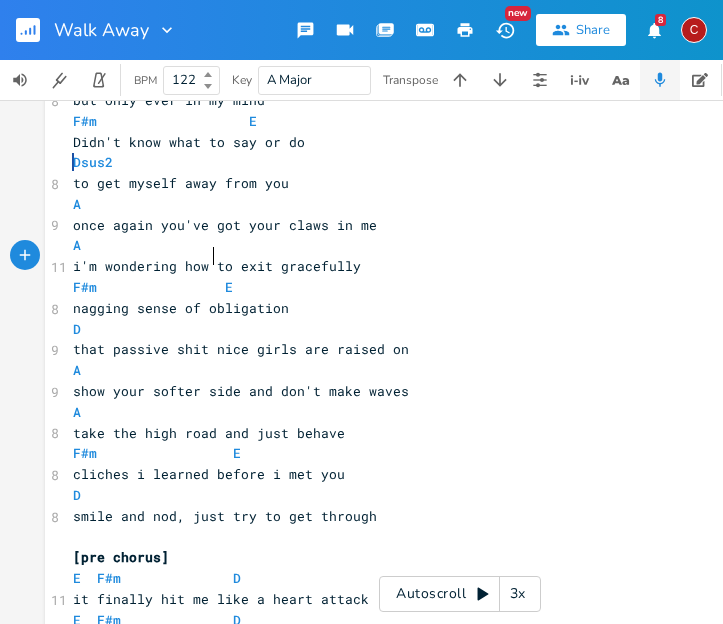 click on "D" at bounding box center (460, 329) 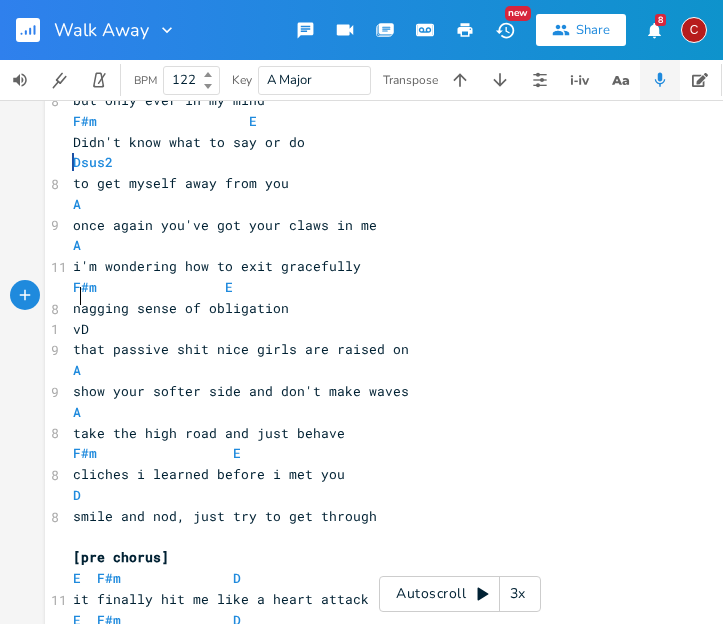 type on "vv" 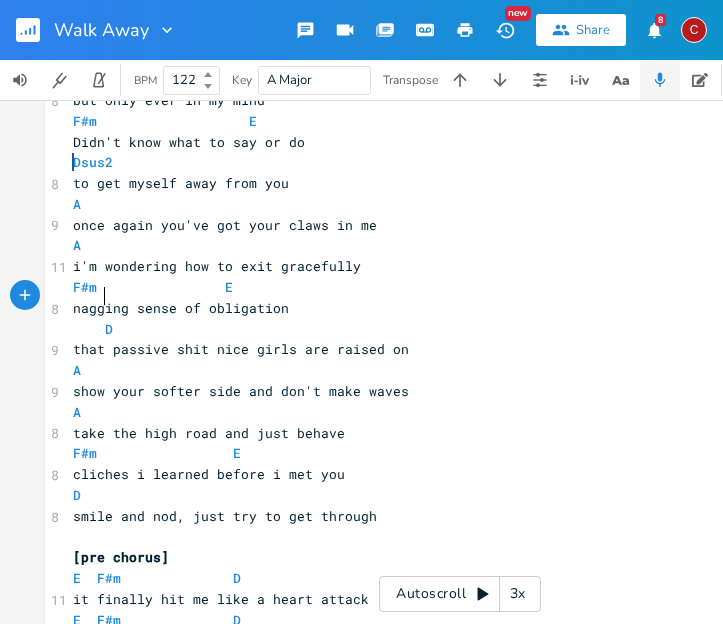 scroll, scrollTop: 0, scrollLeft: 14, axis: horizontal 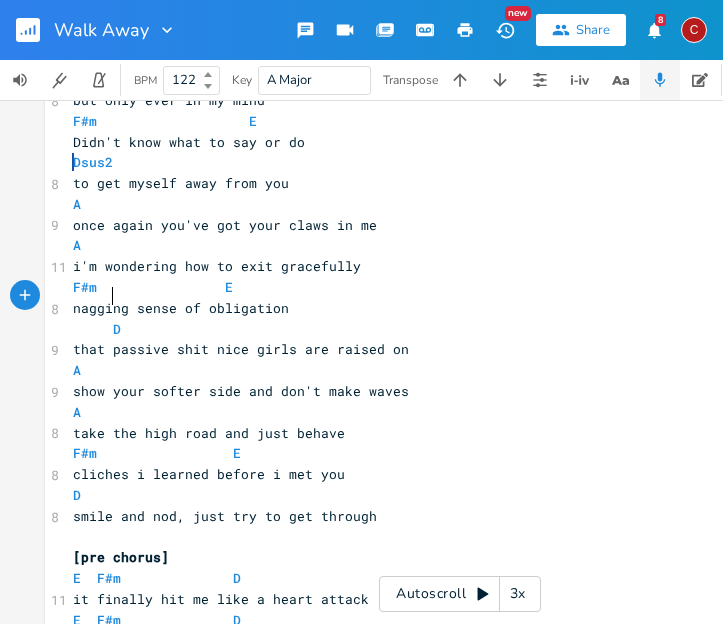 click on "show your softer side and don't make waves" at bounding box center [241, 391] 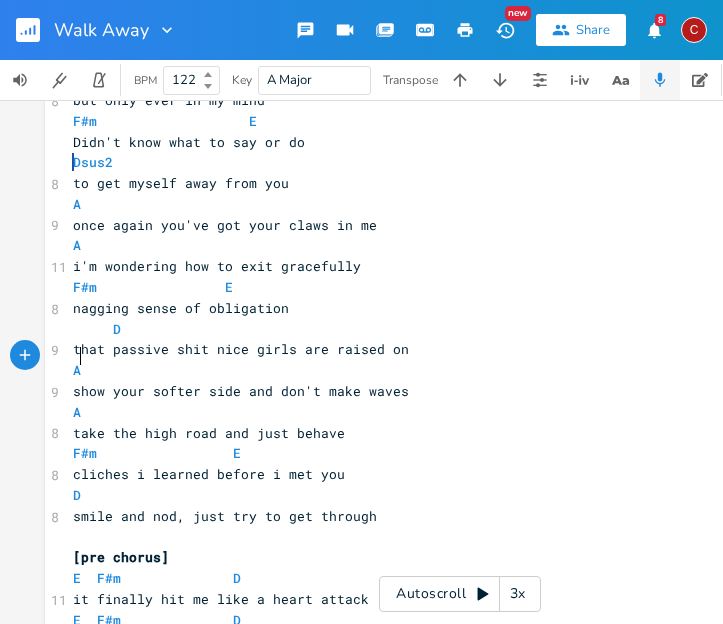 scroll, scrollTop: 0, scrollLeft: 6, axis: horizontal 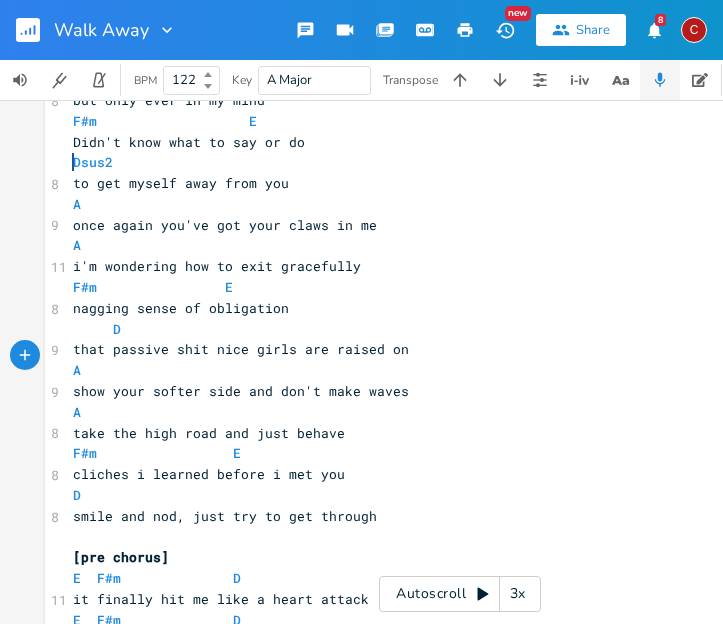 click on "take the high road and just behave" at bounding box center [209, 433] 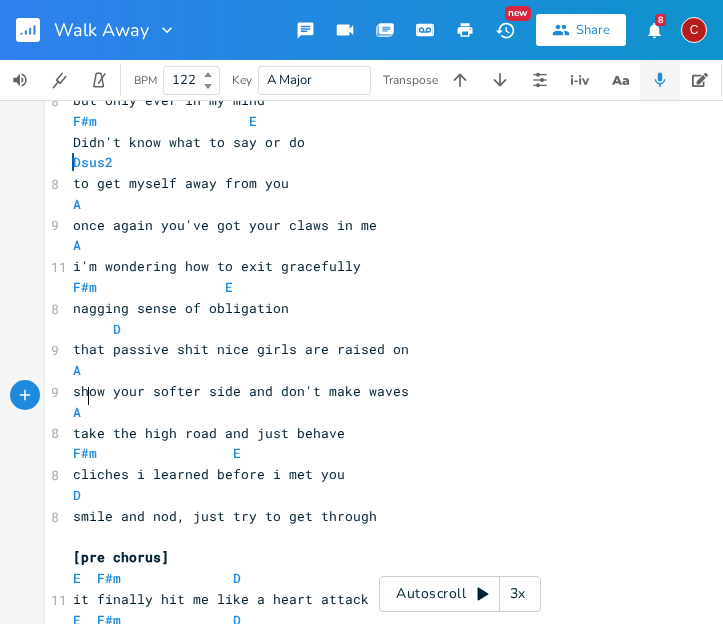 scroll, scrollTop: 0, scrollLeft: 6, axis: horizontal 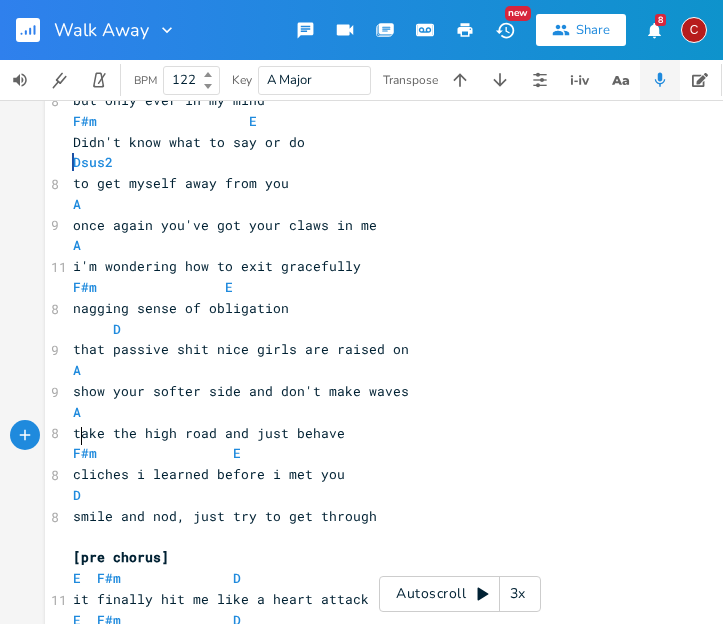 click on "cliches i learned before i met you" at bounding box center [209, 474] 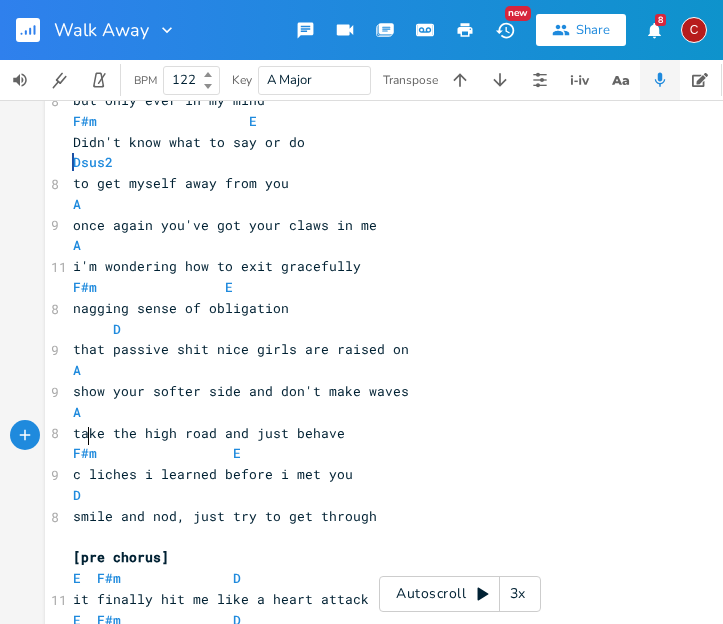 scroll, scrollTop: 0, scrollLeft: 6, axis: horizontal 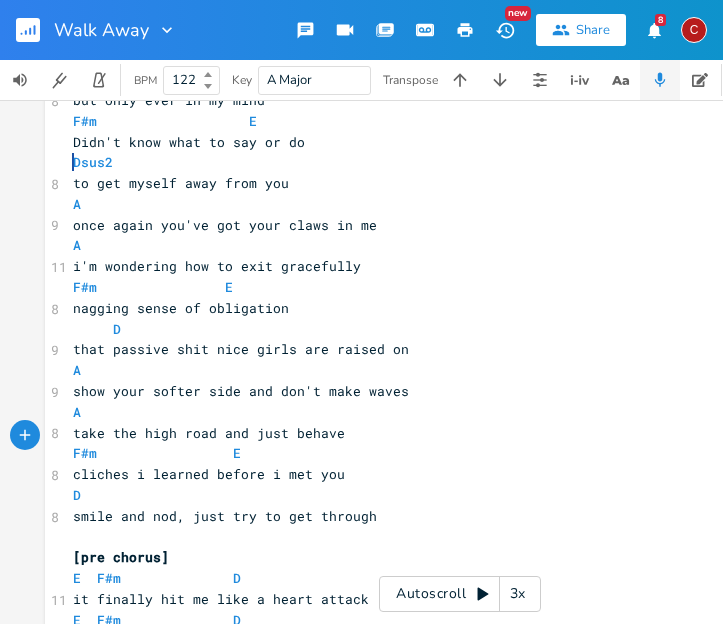 click on "cliches i learned before i met you" at bounding box center (209, 474) 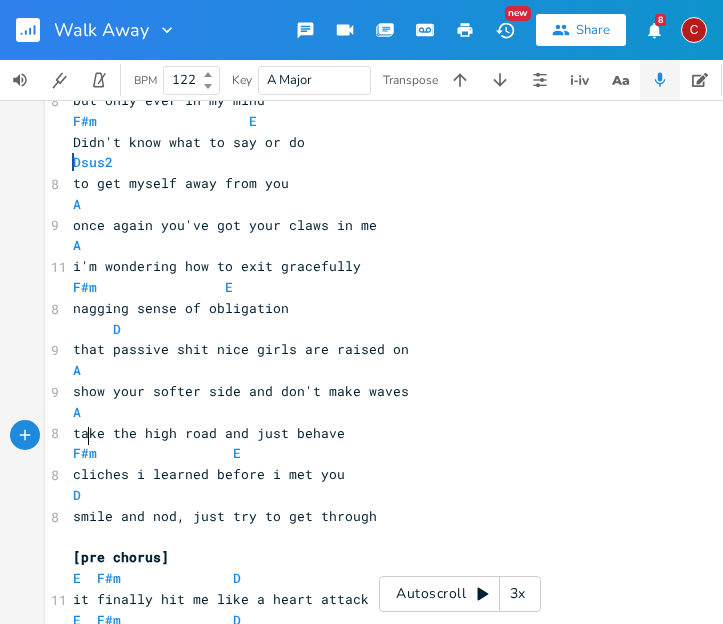 scroll, scrollTop: 0, scrollLeft: 6, axis: horizontal 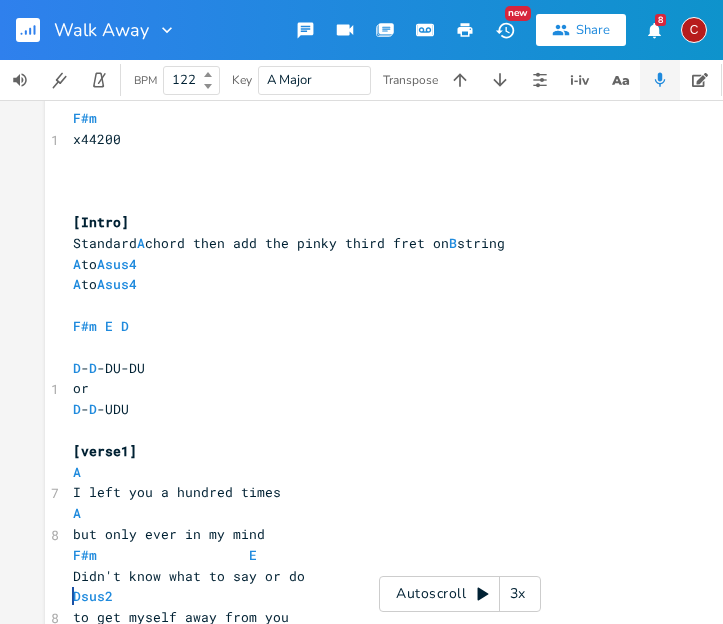 click on "Autoscroll 3x" at bounding box center (460, 594) 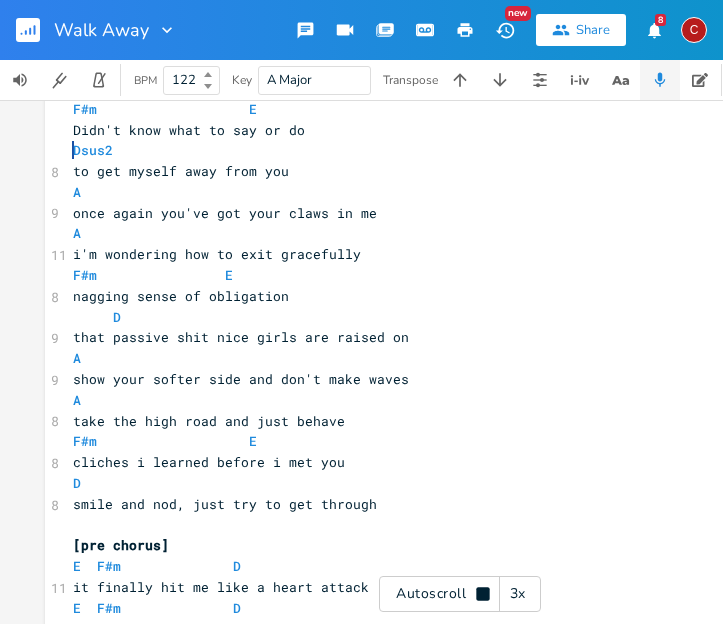 scroll, scrollTop: 672, scrollLeft: 0, axis: vertical 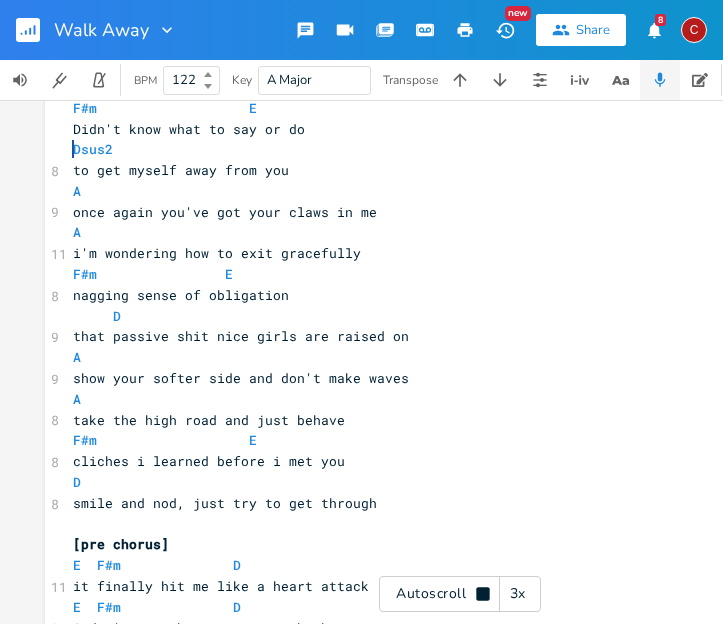 click on "Autoscroll 3x" at bounding box center (460, 594) 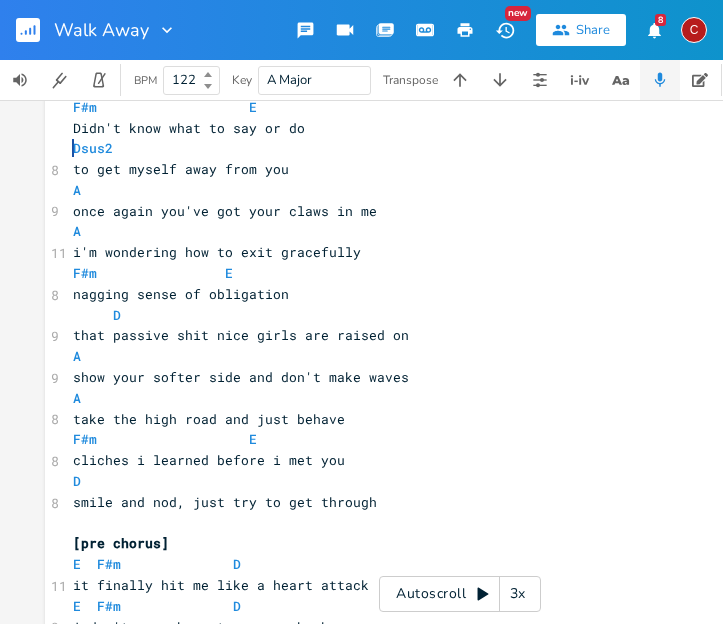 click on "cliches i learned before i met you" at bounding box center [209, 460] 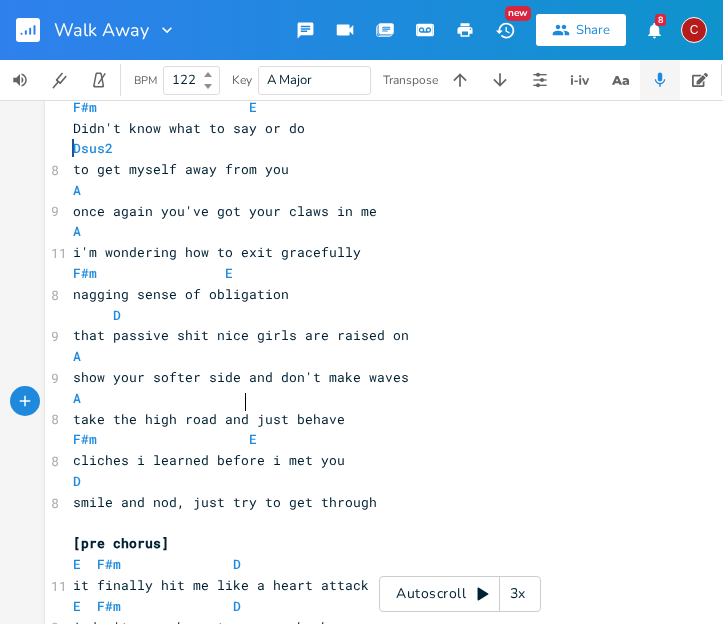 click on "F#m                         E" at bounding box center (165, 439) 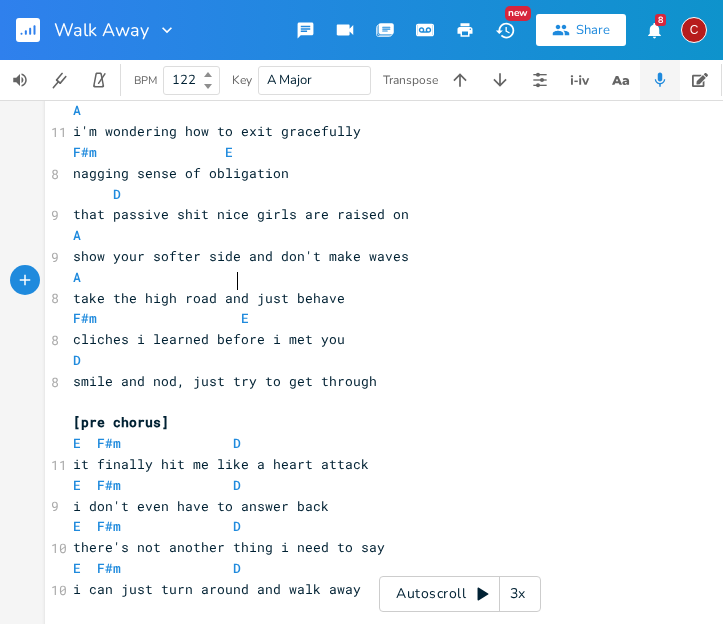 scroll, scrollTop: 811, scrollLeft: 0, axis: vertical 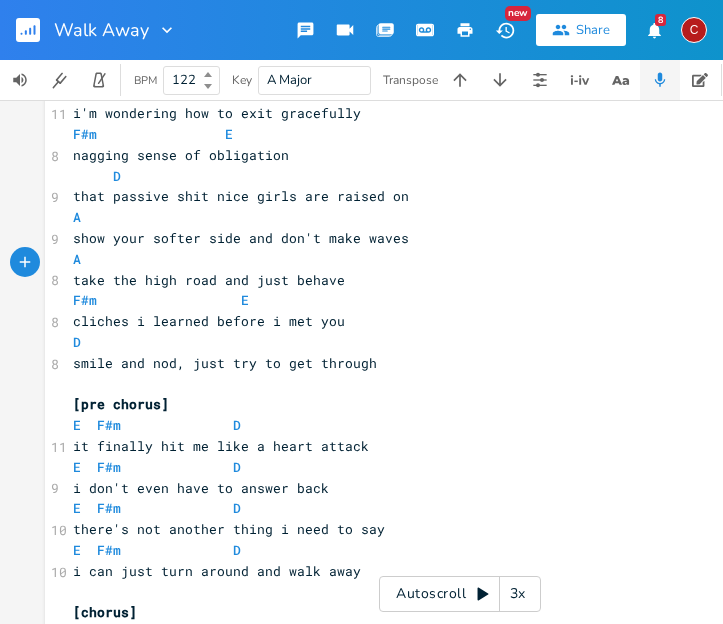 click on "E    F#m                D" at bounding box center [460, 425] 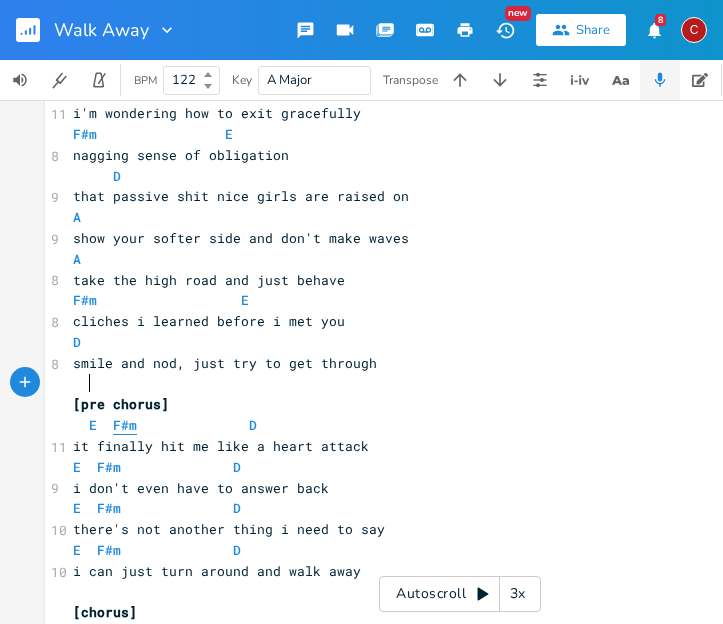 scroll, scrollTop: 0, scrollLeft: 5, axis: horizontal 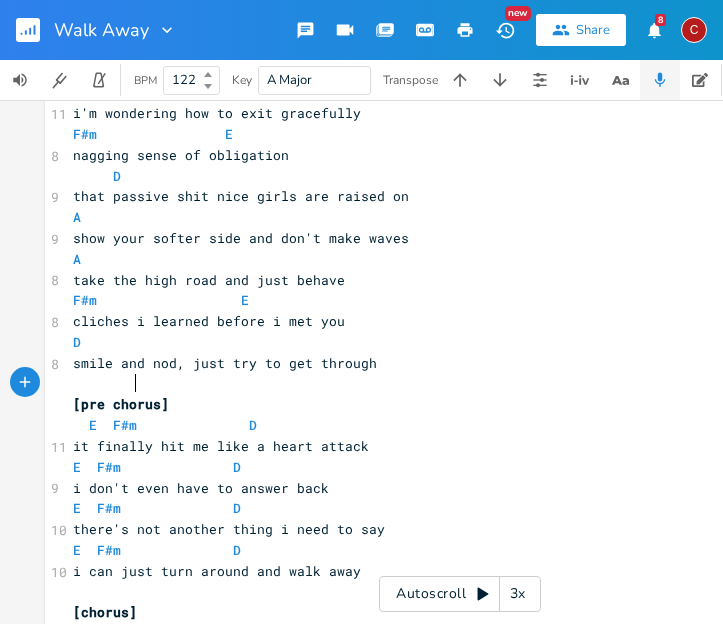 click on "E    F#m                D" at bounding box center (165, 425) 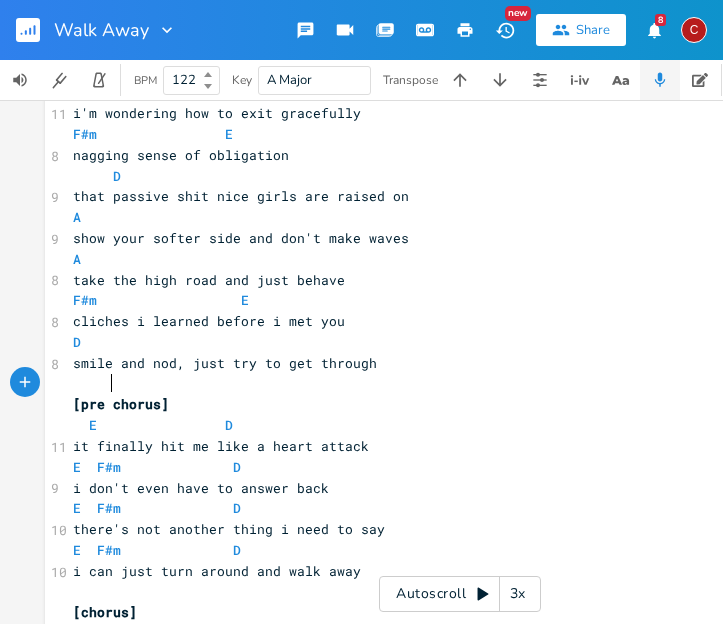 click on "E                  D" at bounding box center (153, 425) 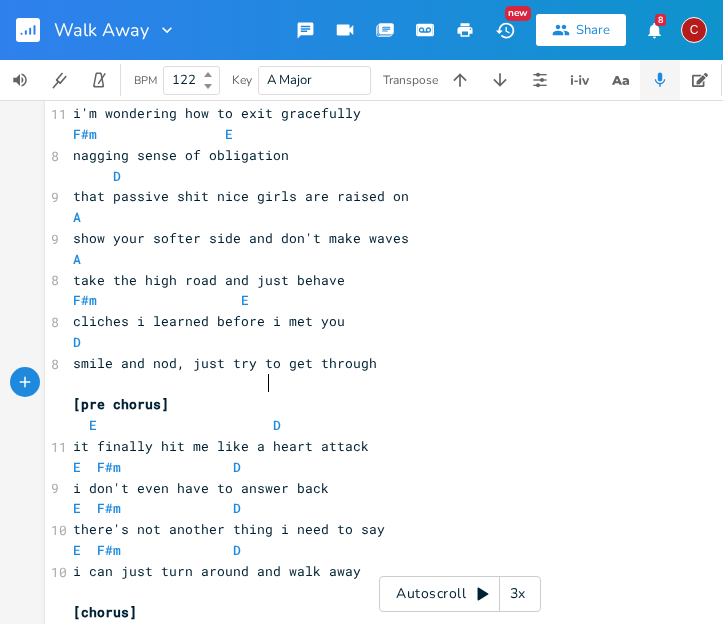 scroll, scrollTop: 0, scrollLeft: 17, axis: horizontal 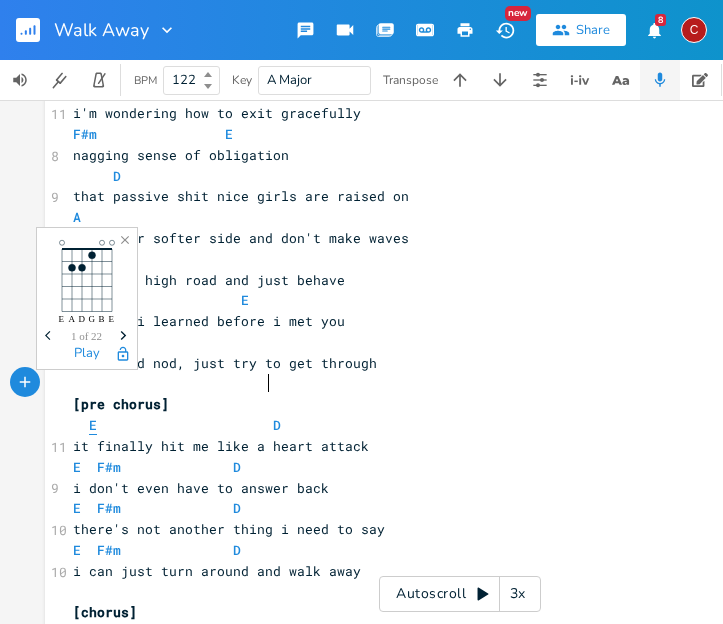click on "E" at bounding box center [93, 425] 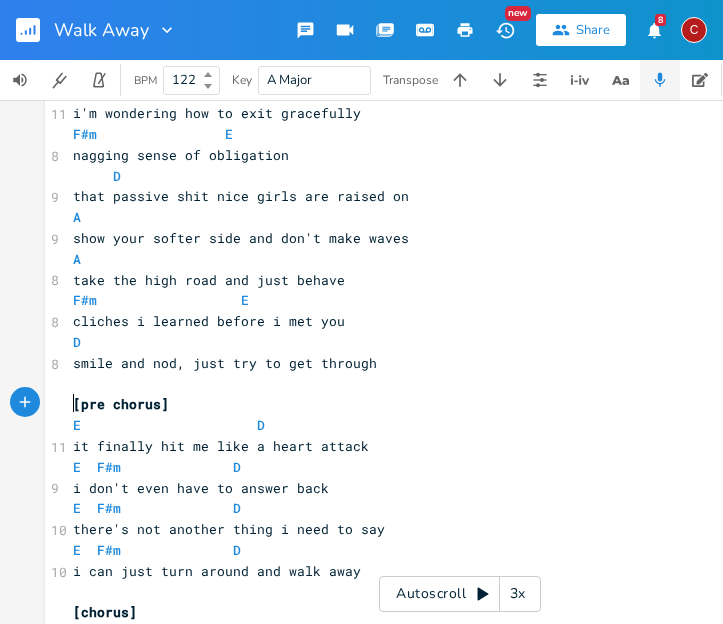 click on "it finally hit me like a heart attack" at bounding box center (221, 446) 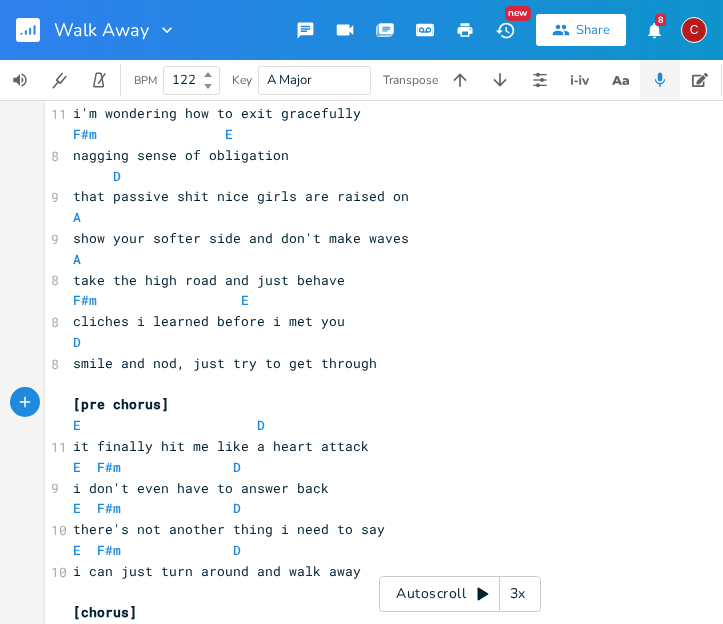 scroll, scrollTop: 0, scrollLeft: 2, axis: horizontal 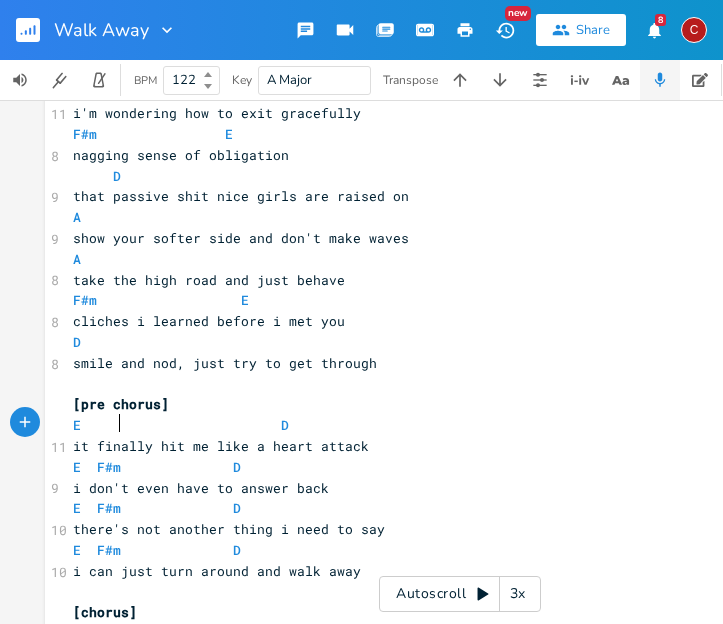click on "E    F#m                D" at bounding box center [157, 467] 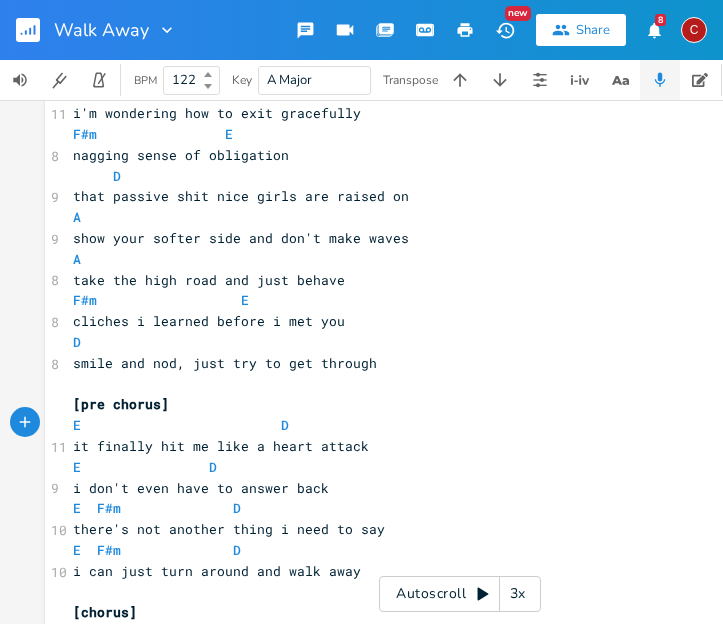 click on "E    F#m                D" at bounding box center [157, 508] 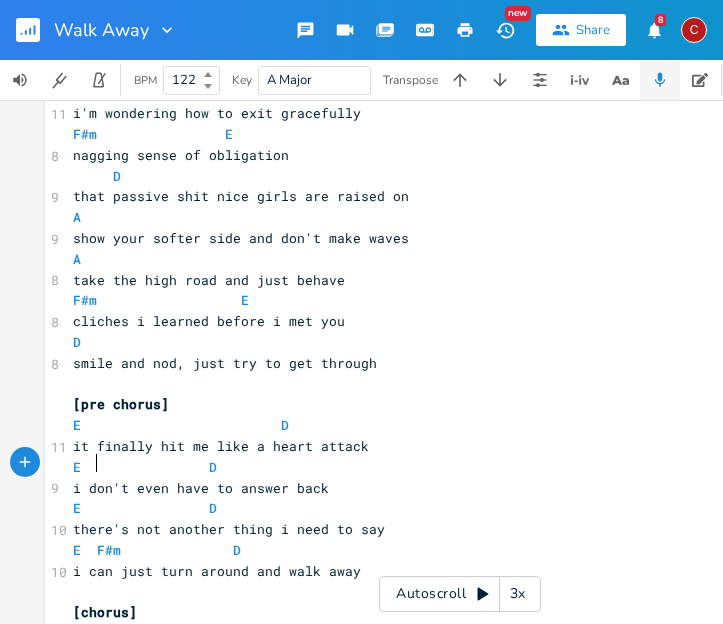 click on "E    F#m                D" at bounding box center (157, 550) 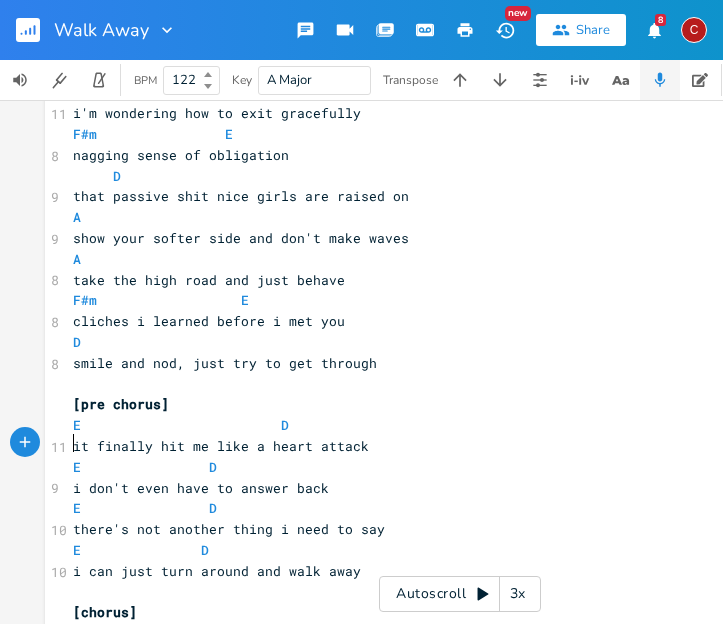 click on "i don't even have to answer back" at bounding box center (201, 488) 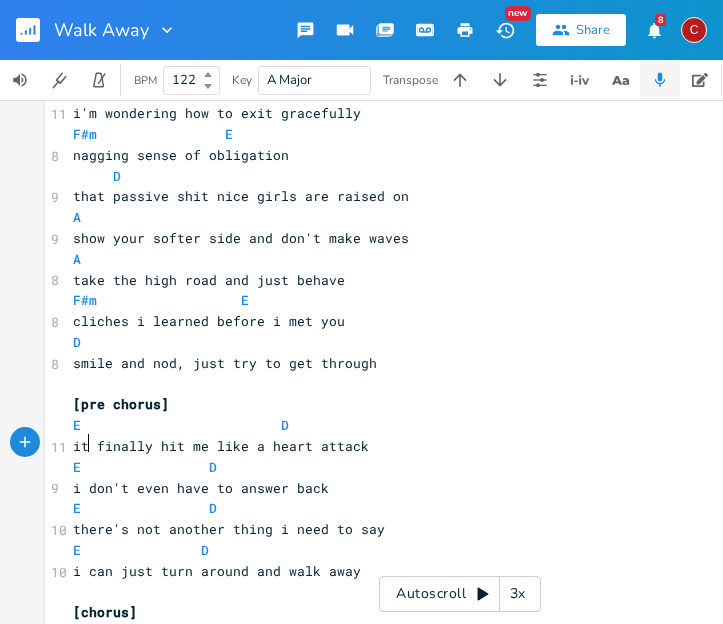 scroll, scrollTop: 0, scrollLeft: 6, axis: horizontal 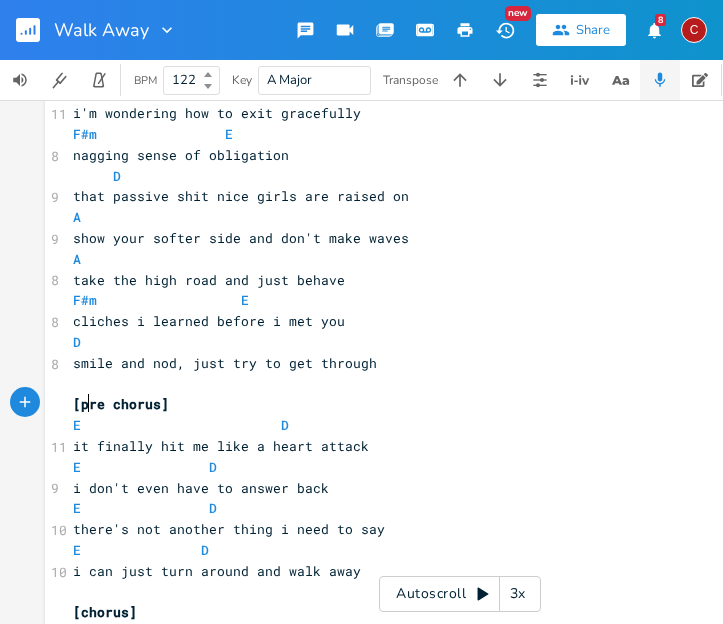 click on "E                  D" at bounding box center [145, 467] 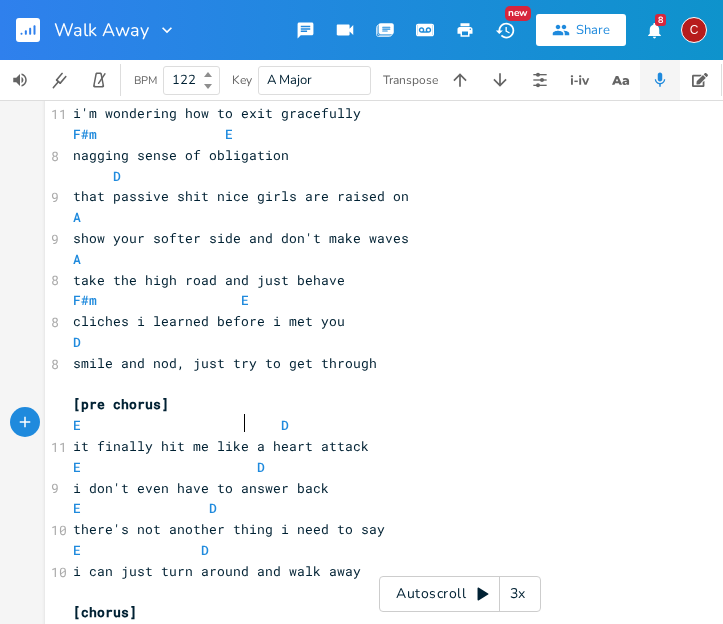 scroll, scrollTop: 0, scrollLeft: 20, axis: horizontal 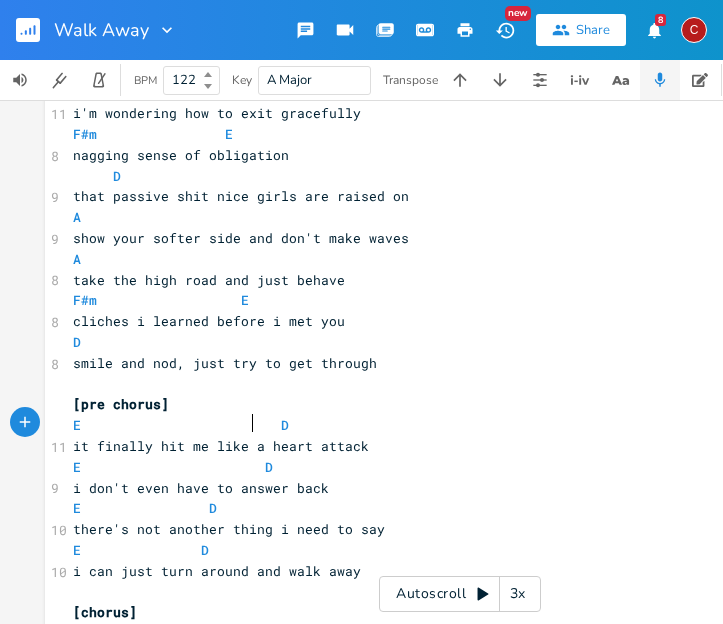 click on "there's not another thing i need to say" at bounding box center (229, 529) 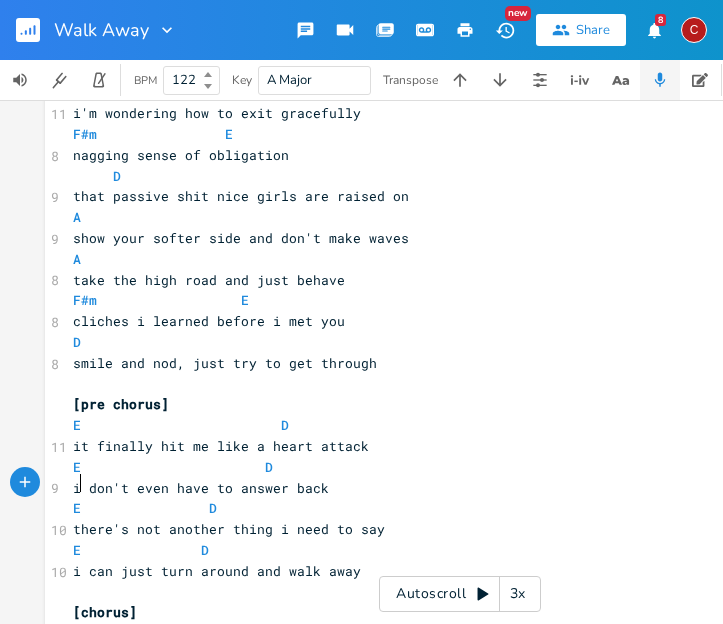 scroll, scrollTop: 0, scrollLeft: 6, axis: horizontal 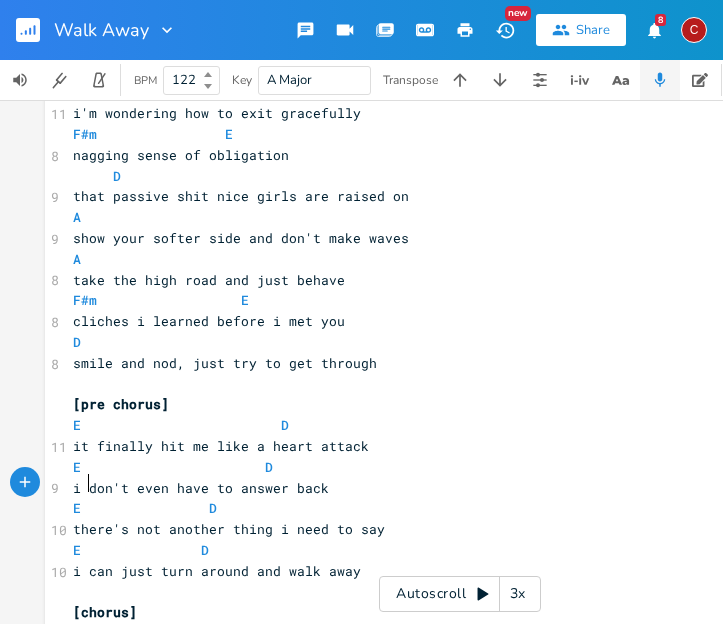 click on "E                  D" at bounding box center [145, 508] 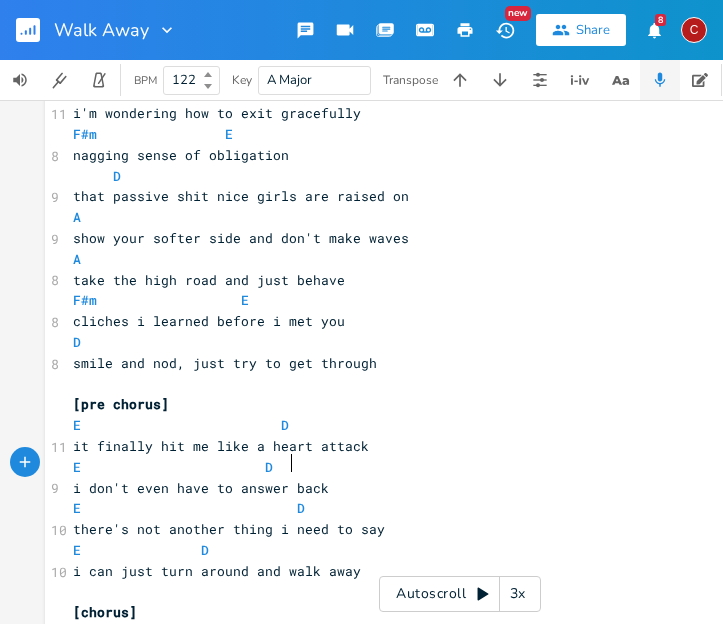 scroll, scrollTop: 0, scrollLeft: 31, axis: horizontal 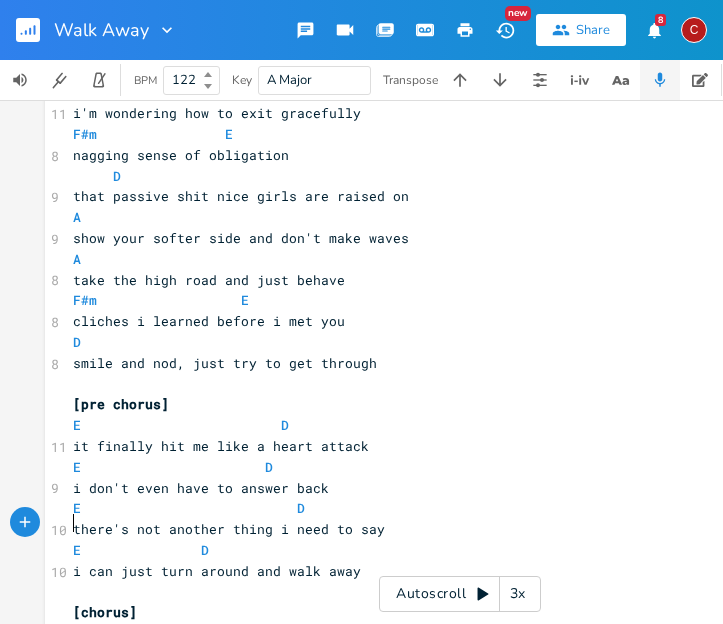 click on "i can just turn around and walk away" at bounding box center [217, 571] 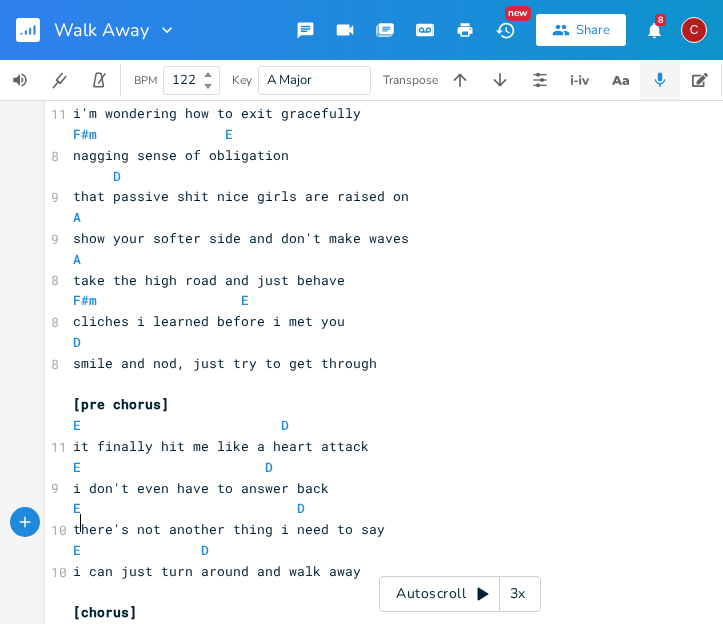 scroll, scrollTop: 0, scrollLeft: 6, axis: horizontal 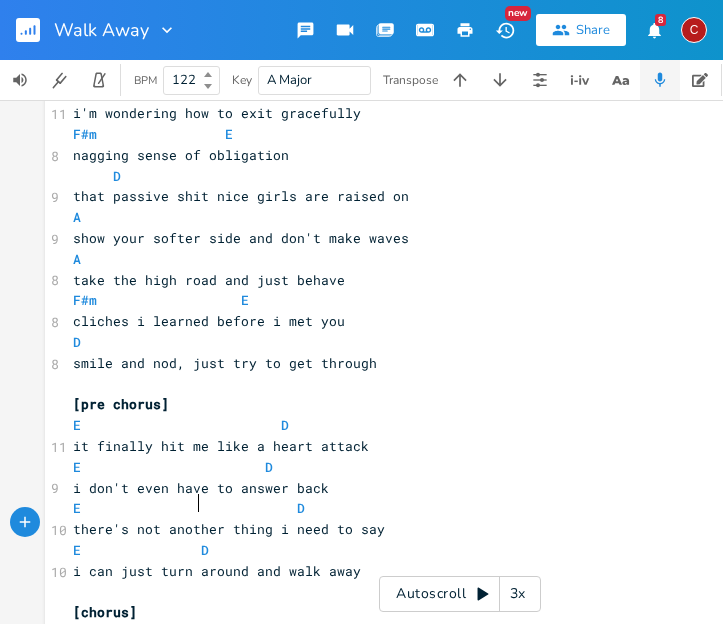 click on "E                 D" at bounding box center [141, 550] 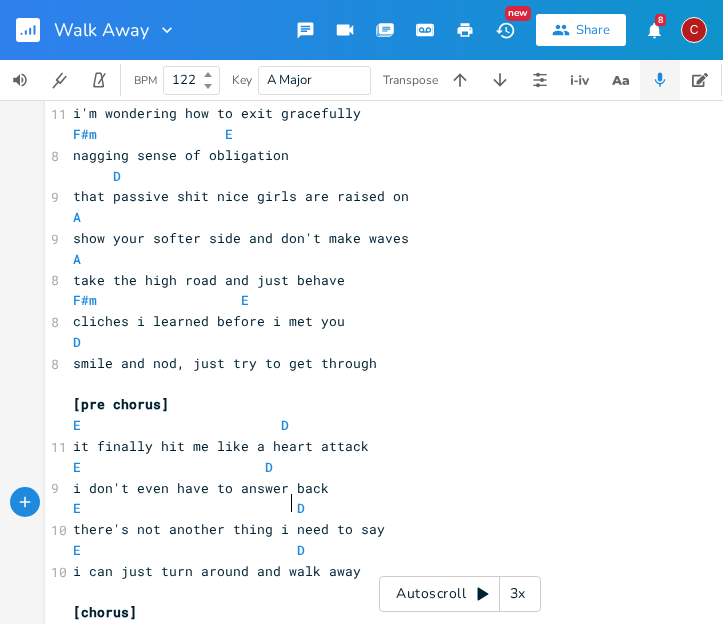 scroll, scrollTop: 0, scrollLeft: 37, axis: horizontal 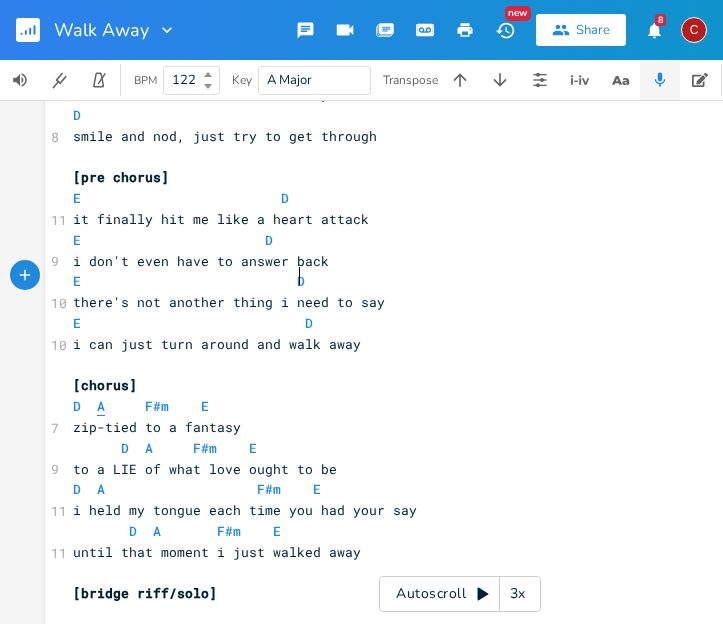 click on "A" at bounding box center (101, 406) 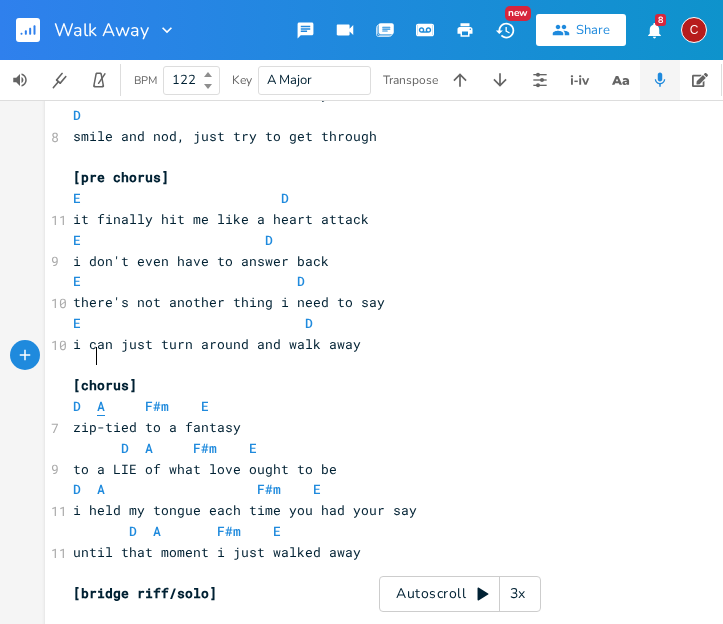 scroll, scrollTop: 0, scrollLeft: 3, axis: horizontal 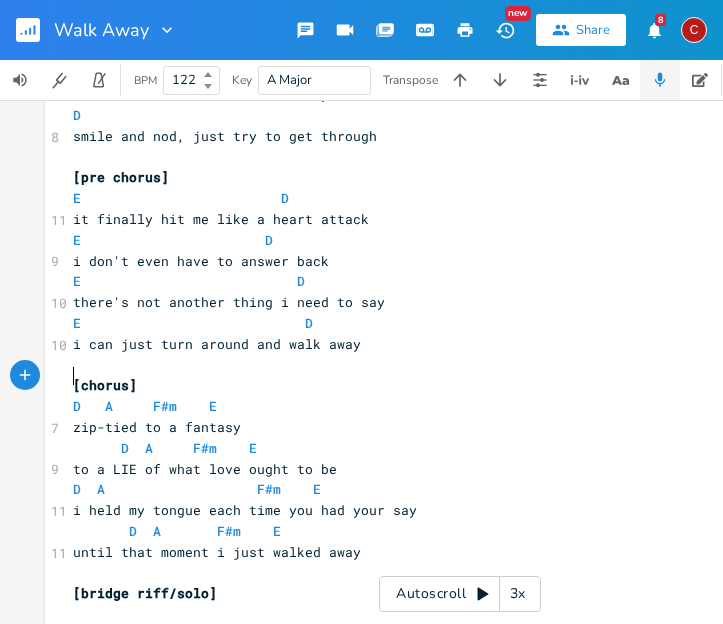 click on "zip-tied to a fantasy" at bounding box center (157, 427) 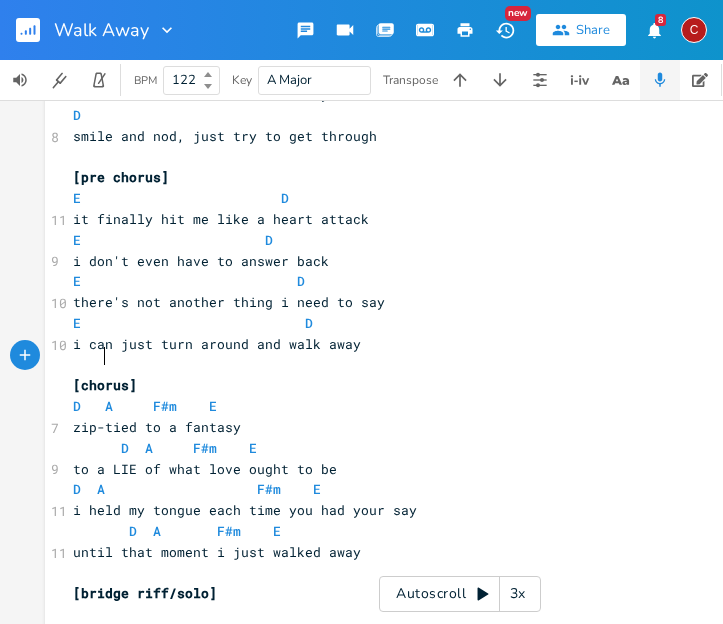 click on "D     A       F#m      E" at bounding box center [145, 406] 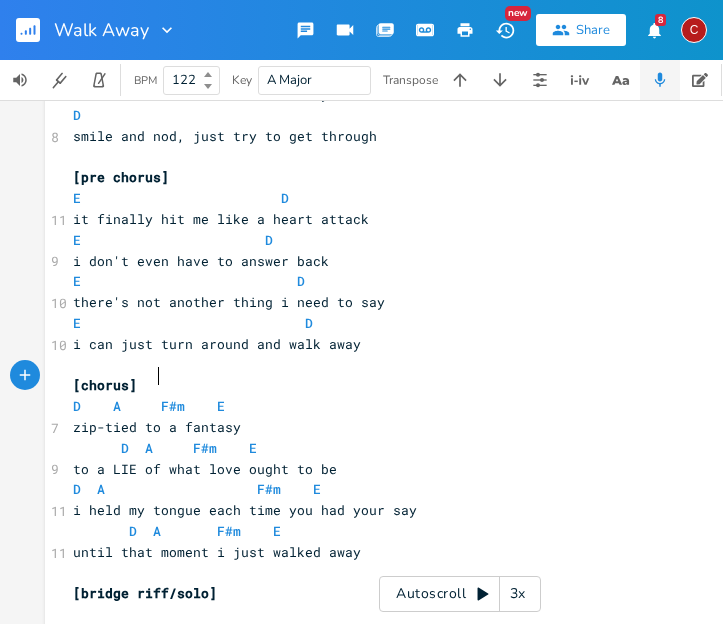 click on "zip-tied to a fantasy" at bounding box center [157, 427] 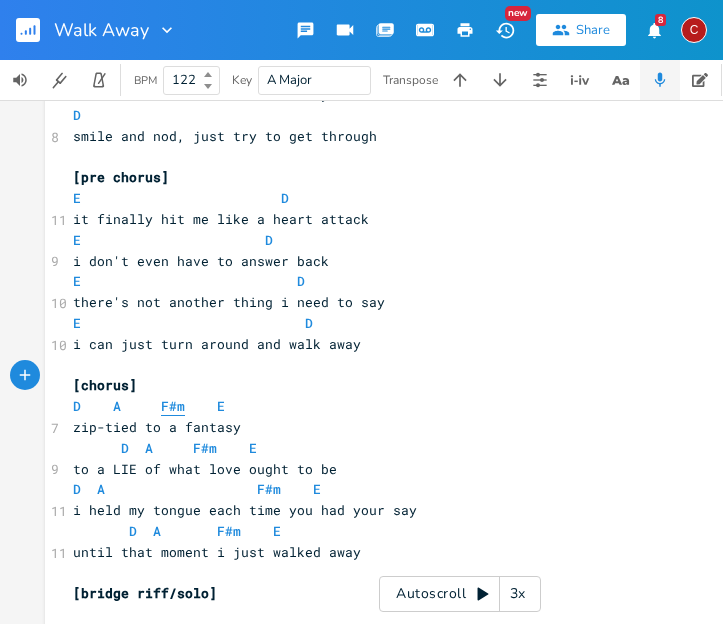 click on "F#m" at bounding box center [173, 406] 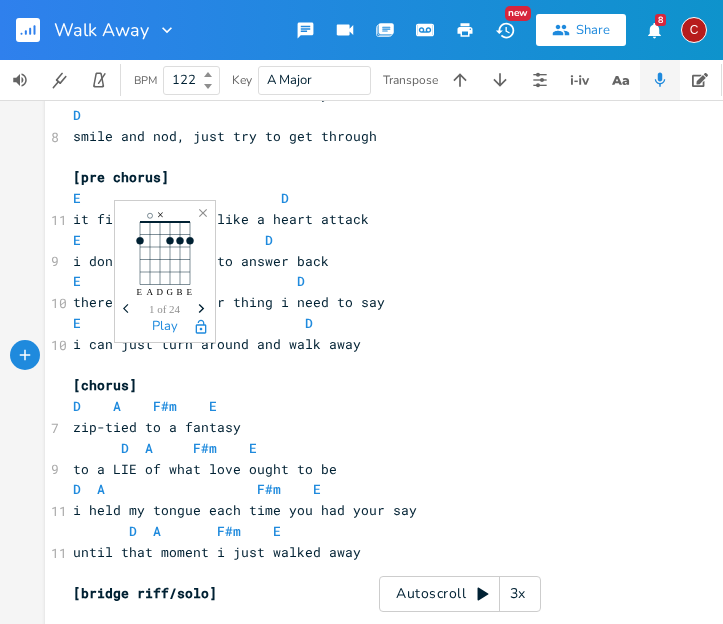 click on "D    A       F#m      E" at bounding box center (165, 448) 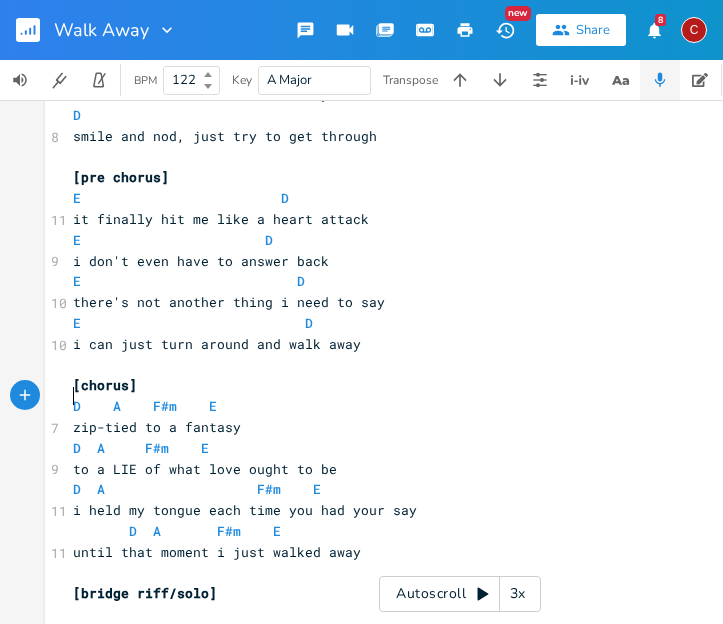 click on "to a LIE of what love ought to be" at bounding box center (460, 469) 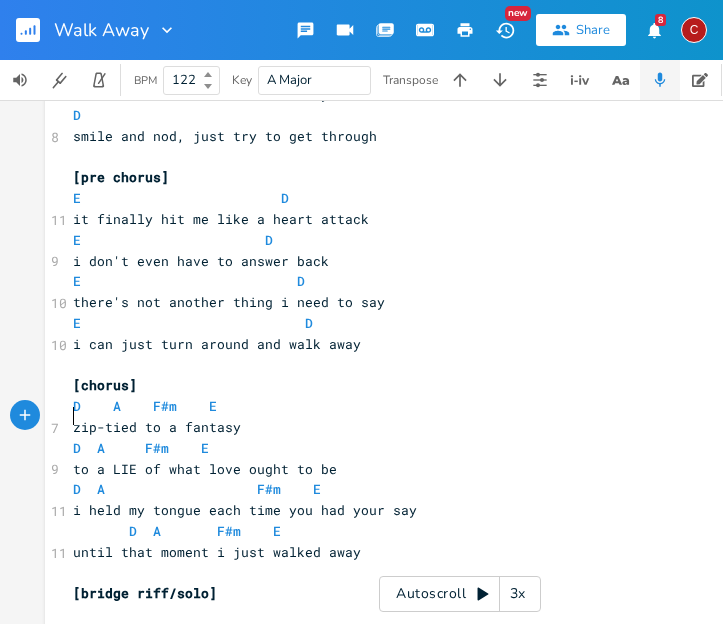 type on "b" 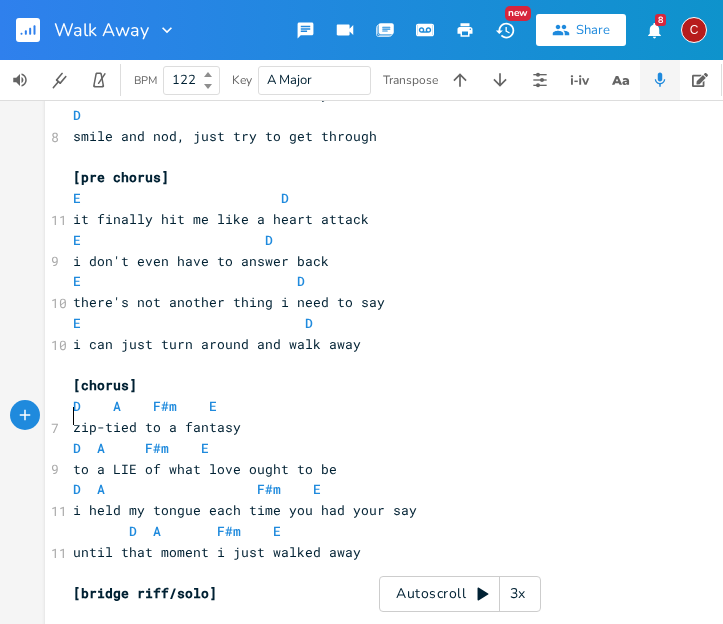 scroll, scrollTop: 0, scrollLeft: 2, axis: horizontal 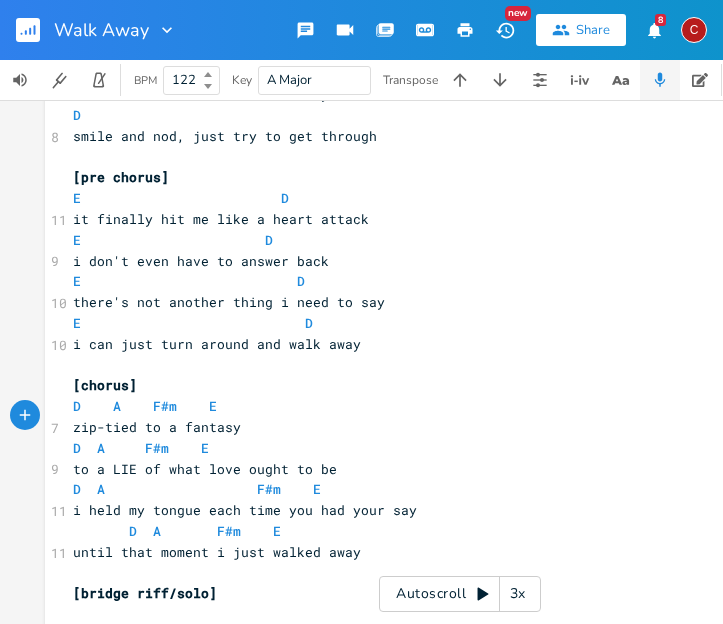 click on "D    A       F#m      E" at bounding box center [141, 448] 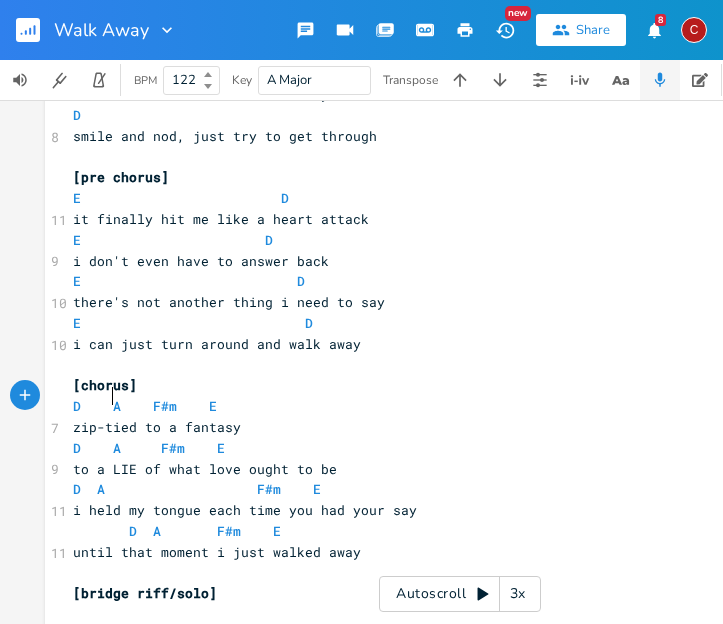 scroll, scrollTop: 0, scrollLeft: 8, axis: horizontal 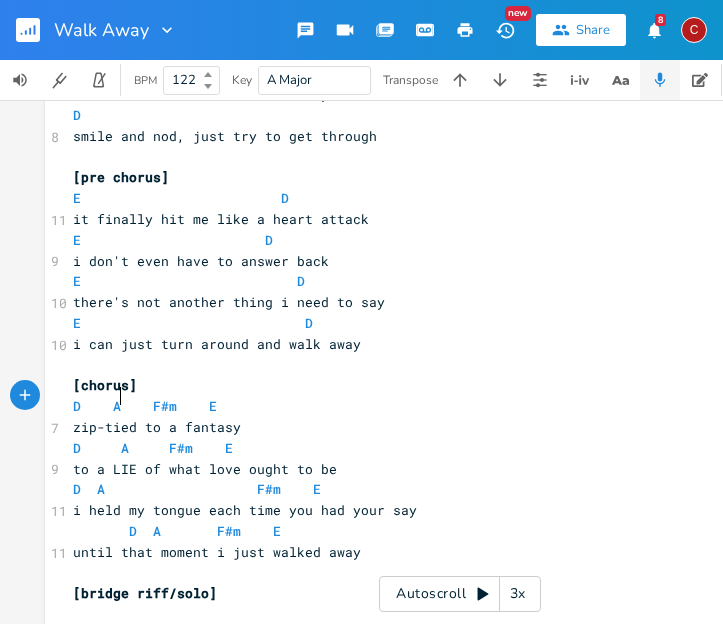 click on "D       A       F#m      E" at bounding box center [153, 448] 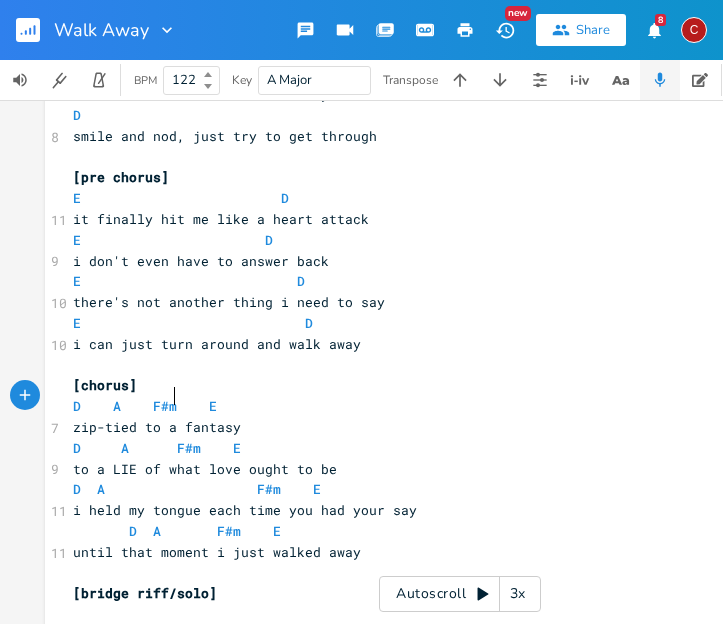 scroll, scrollTop: 0, scrollLeft: 6, axis: horizontal 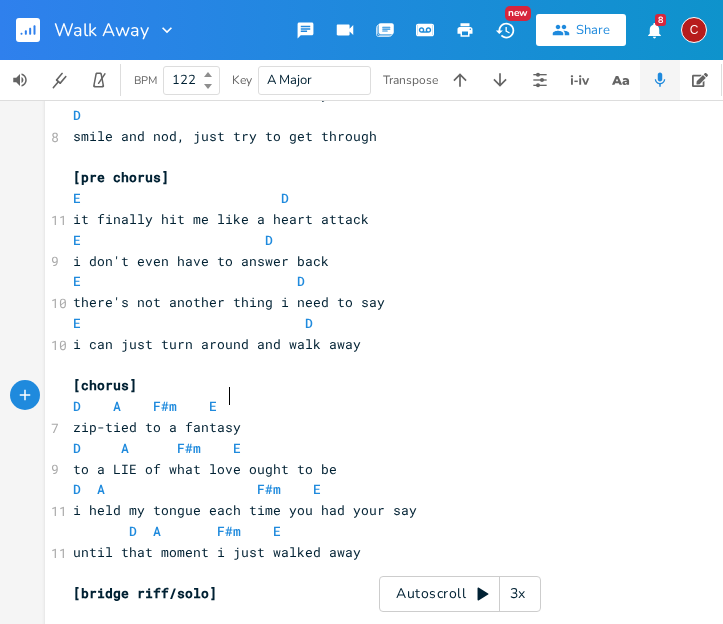 click on "D       A        F#m      E" at bounding box center [157, 448] 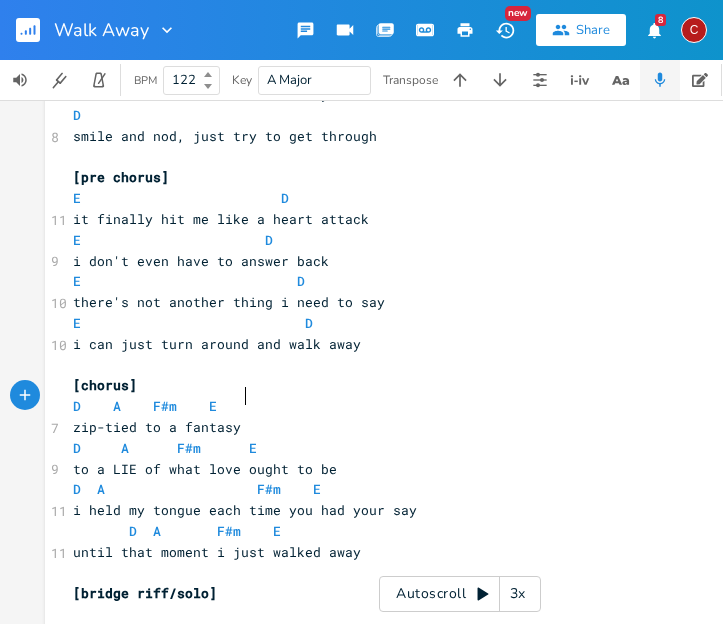 scroll, scrollTop: 0, scrollLeft: 9, axis: horizontal 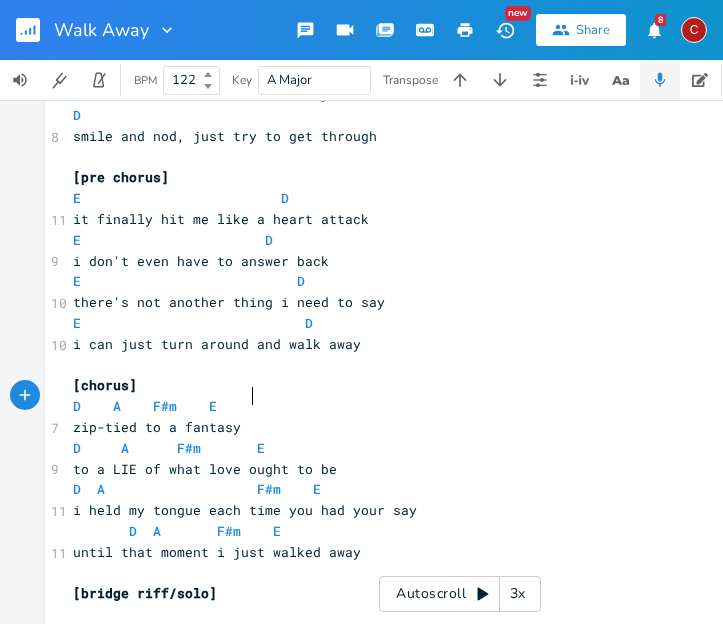 click on "i held my tongue each time you had your say" at bounding box center [460, 510] 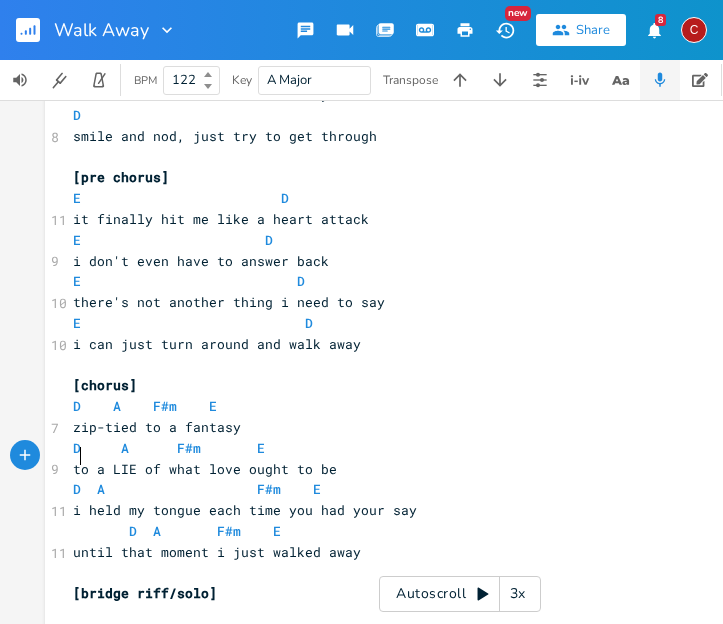 scroll, scrollTop: 0, scrollLeft: 6, axis: horizontal 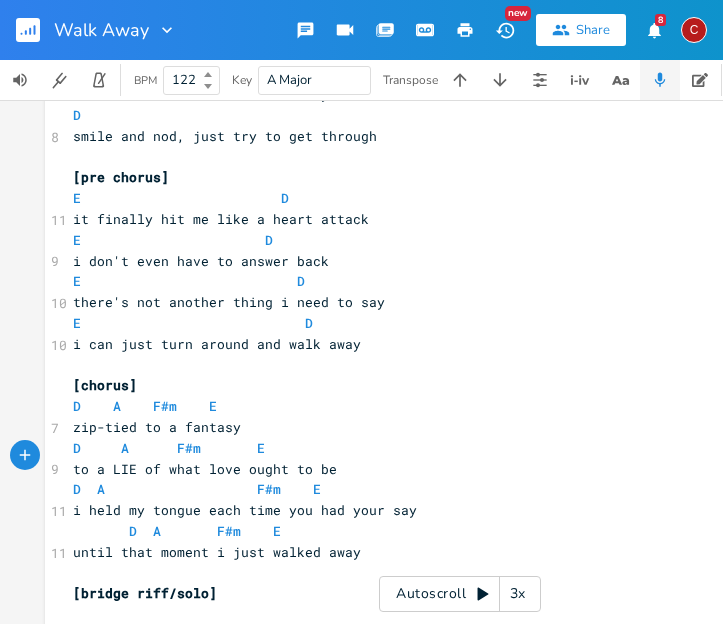 click on "D    A                     F#m      E" at bounding box center [197, 489] 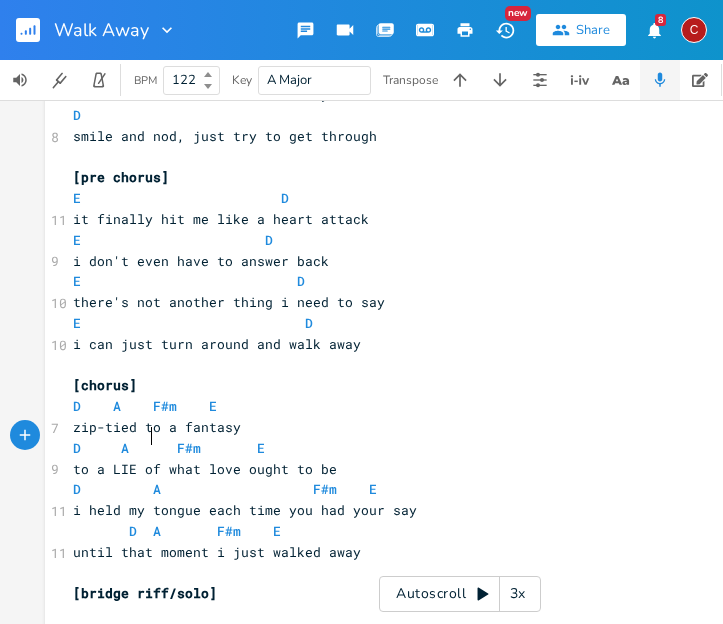 scroll, scrollTop: 0, scrollLeft: 22, axis: horizontal 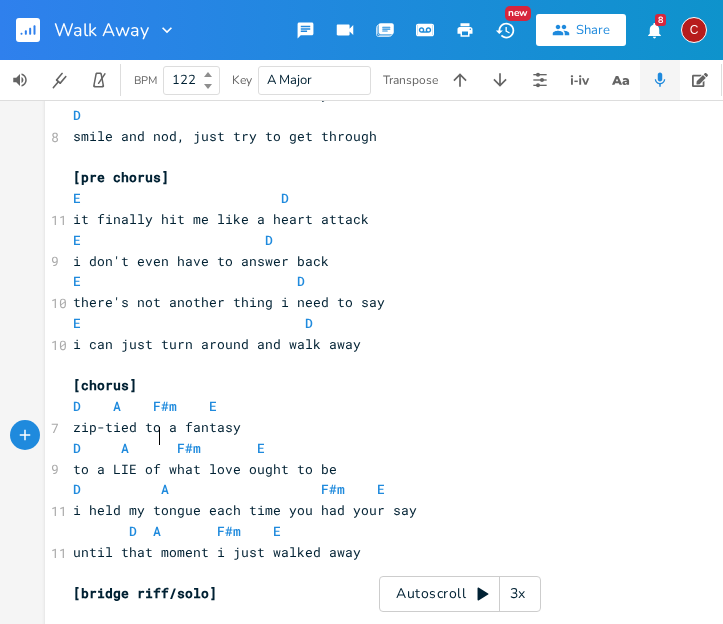 click on "D            A                     F#m      E" at bounding box center (229, 489) 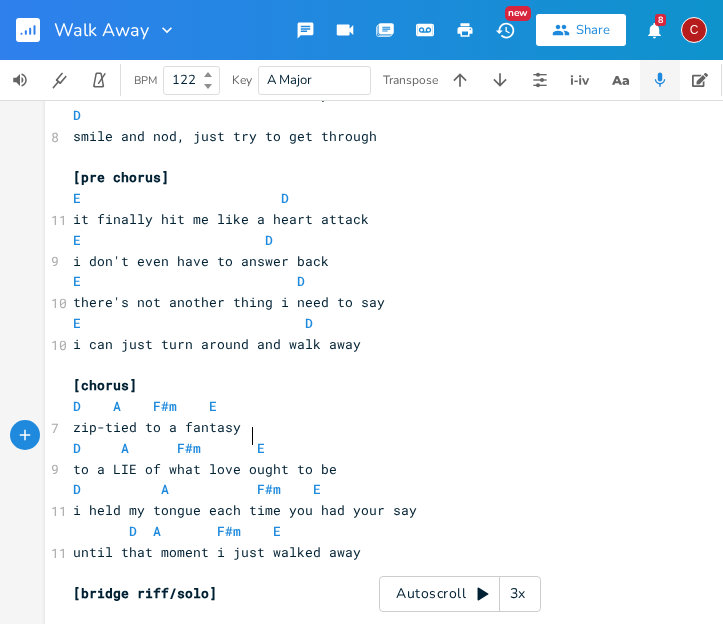 click on "D            A             F#m      E" at bounding box center (197, 489) 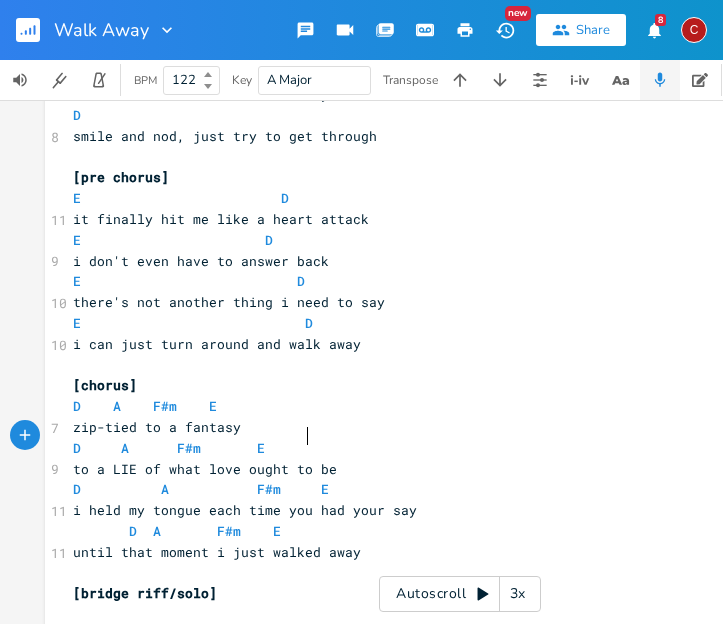 scroll, scrollTop: 0, scrollLeft: 6, axis: horizontal 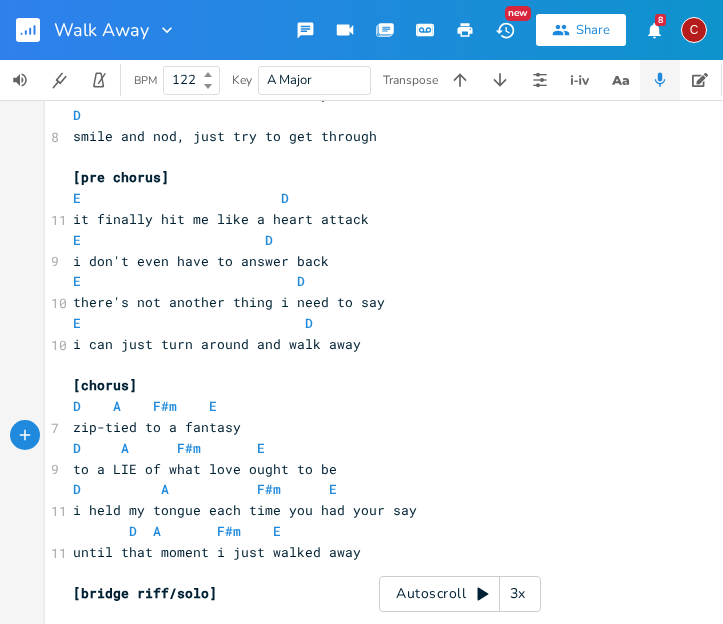 click on "until that moment i just walked away" at bounding box center (460, 552) 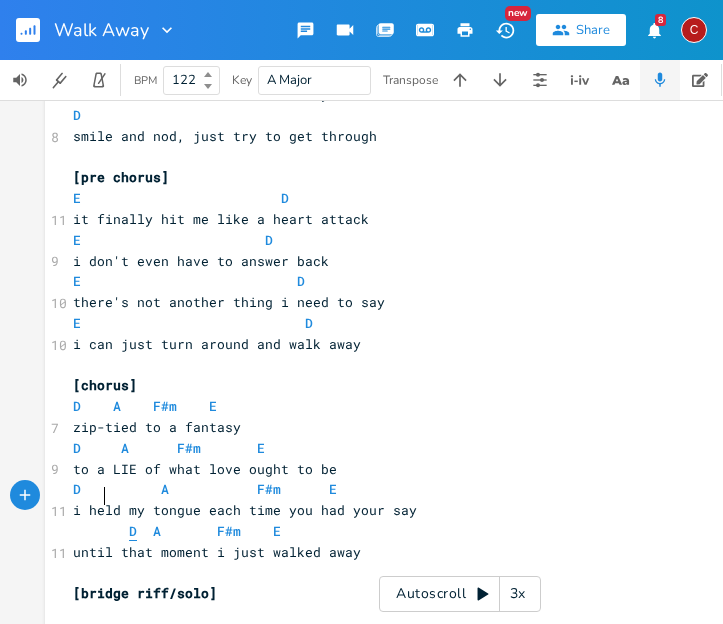 scroll, scrollTop: 0, scrollLeft: 10, axis: horizontal 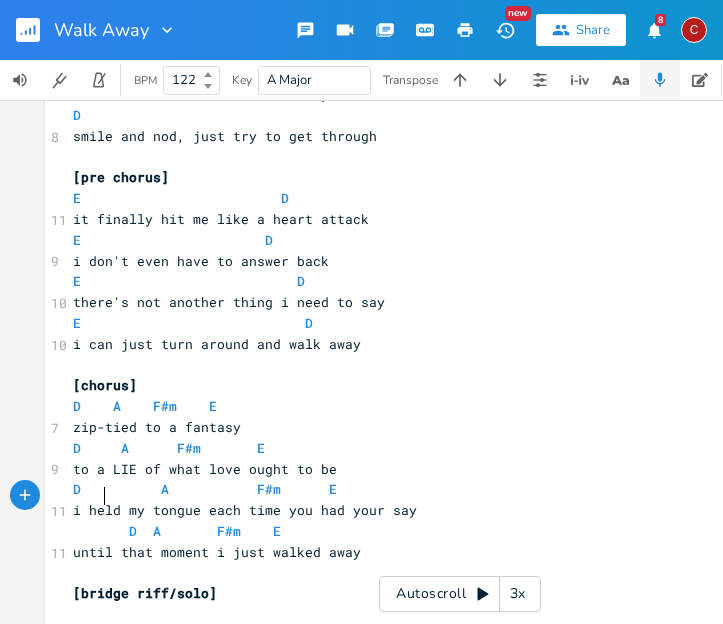 click on "D    A         F#m      E" at bounding box center [177, 531] 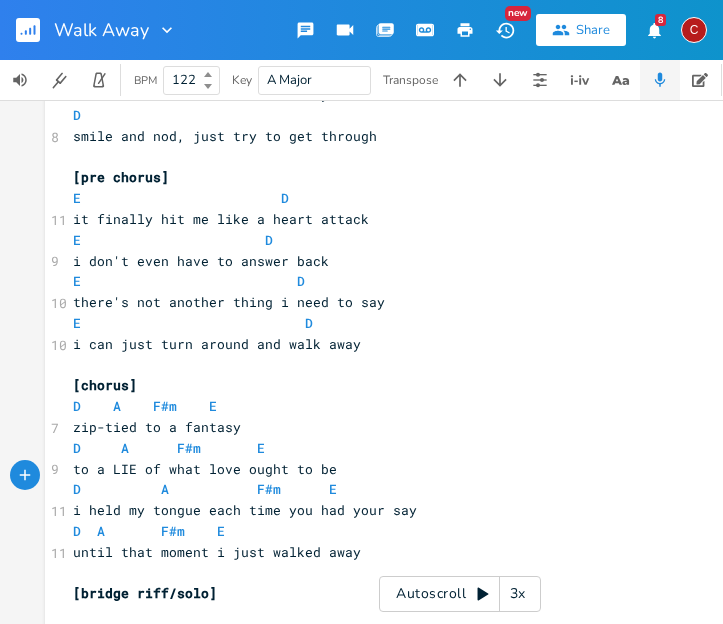 click on "until that moment i just walked away" at bounding box center [217, 552] 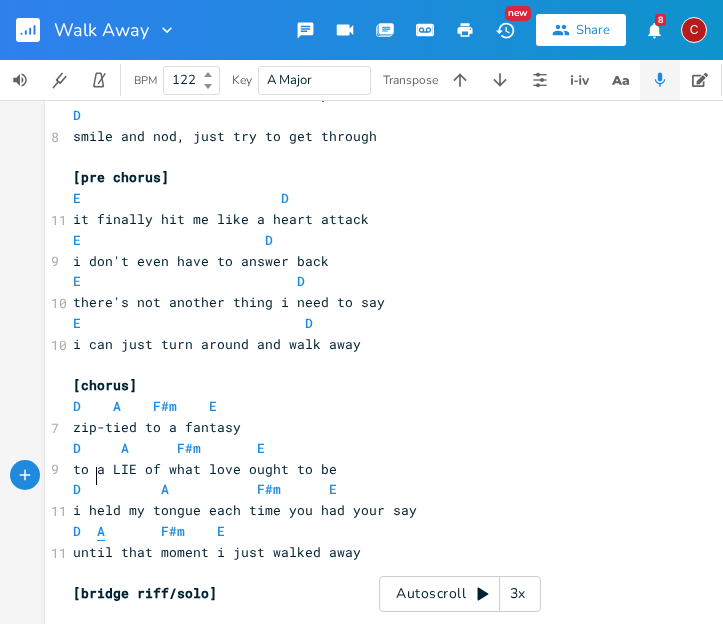 click on "A" at bounding box center [101, 531] 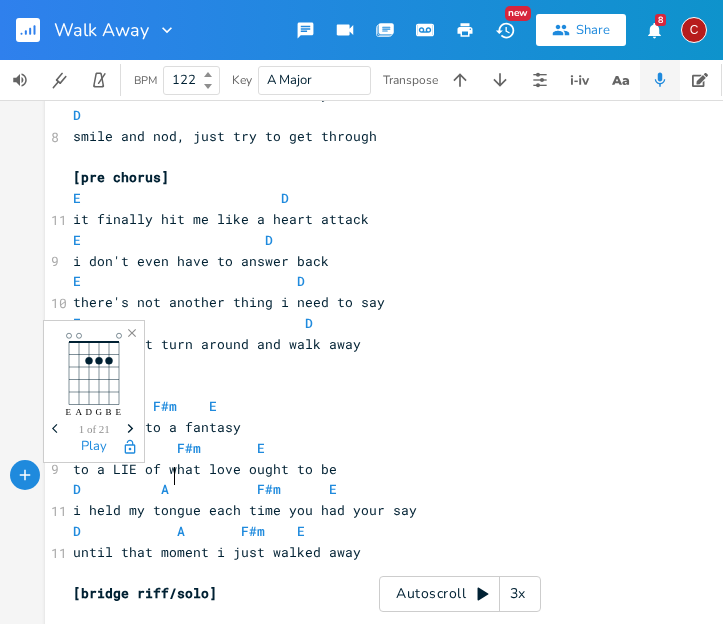 scroll, scrollTop: 0, scrollLeft: 31, axis: horizontal 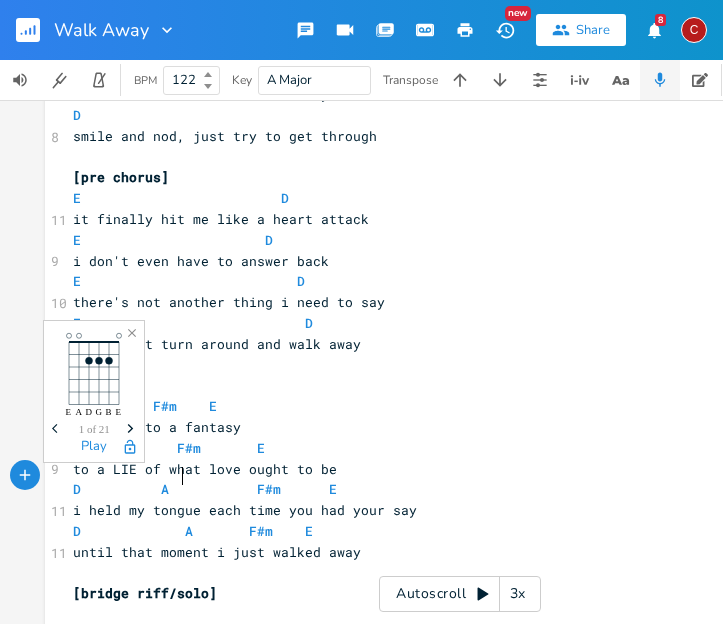 click on "D               A         F#m      E" at bounding box center [193, 531] 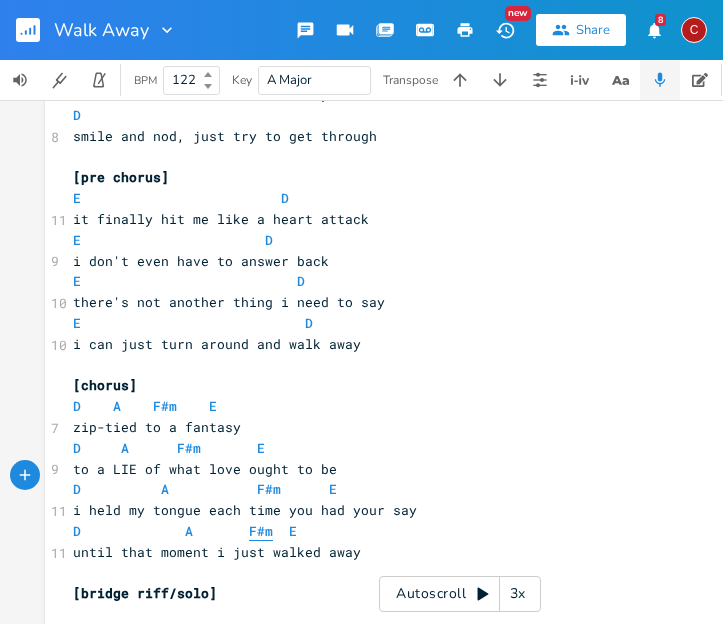 click on "F#m" at bounding box center [261, 531] 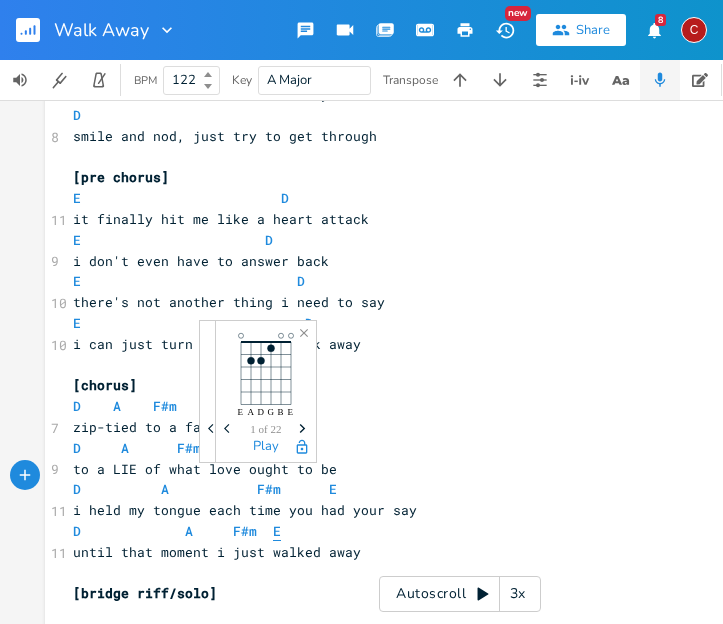 click on "E" at bounding box center [277, 531] 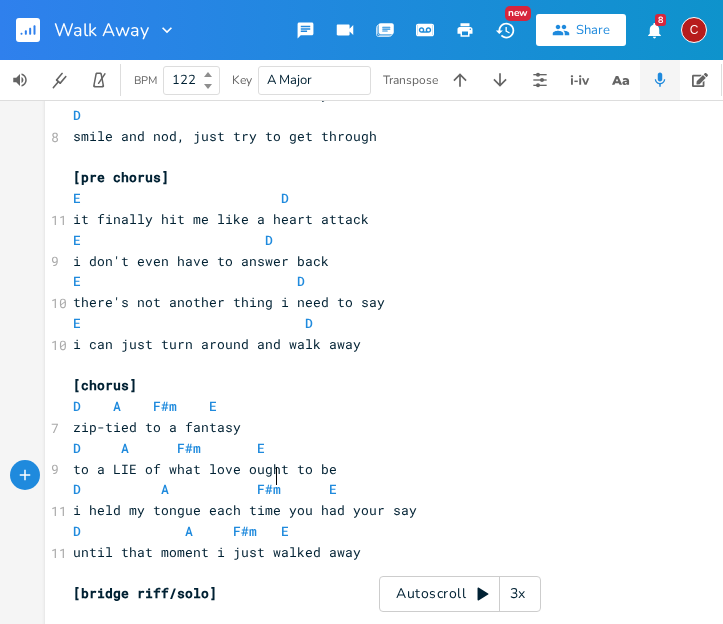 scroll, scrollTop: 0, scrollLeft: 5, axis: horizontal 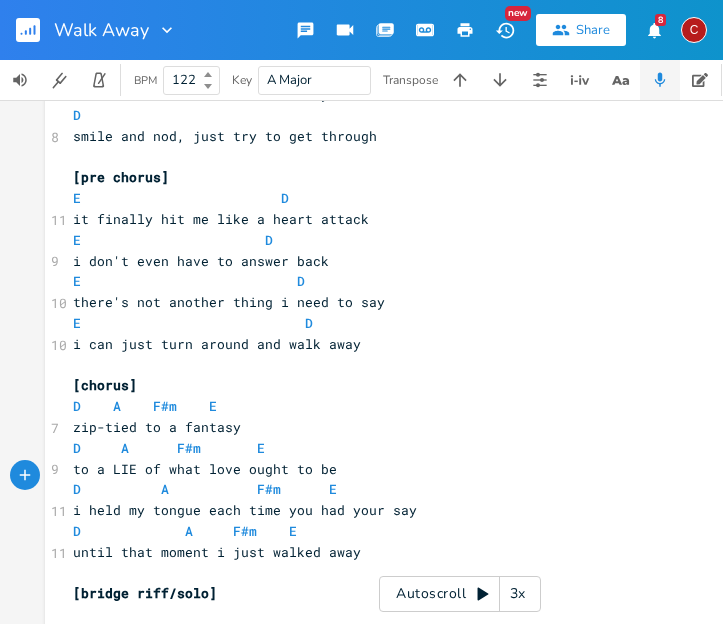 click on "until that moment i just walked away" at bounding box center (460, 552) 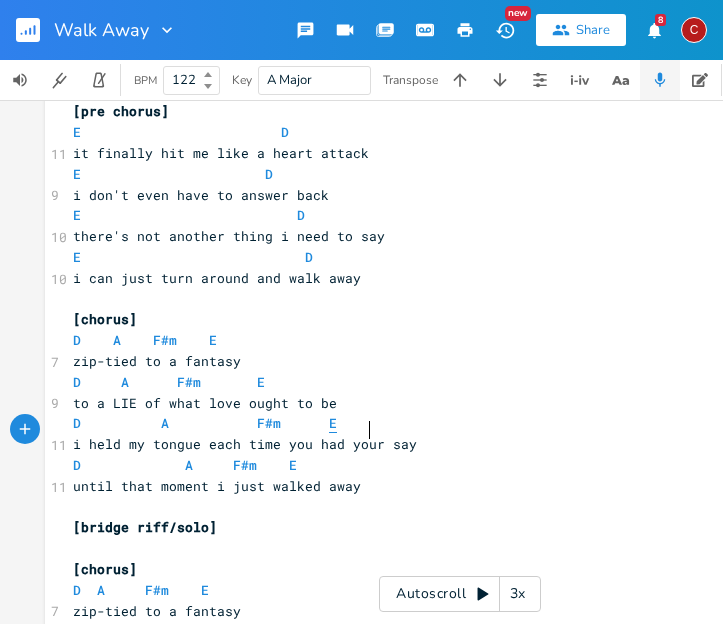 scroll, scrollTop: 1223, scrollLeft: 0, axis: vertical 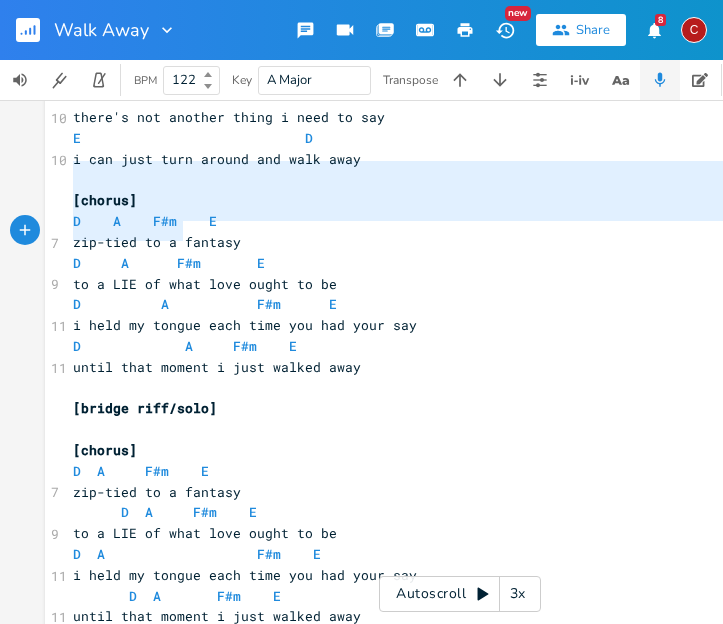 type on "D    A    F#m    E
zip-tied to a fantasy
D     A      F#m       E
to a LIE of what love ought to be
D          A           F#m      E
i held my tongue each time you had your say
D             A     F#m    E
until that moment i just walked away" 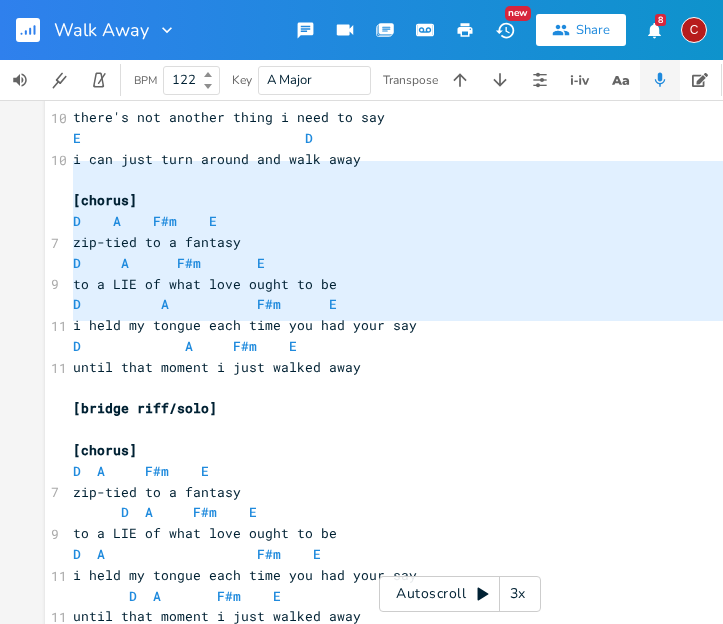 drag, startPoint x: 66, startPoint y: 172, endPoint x: 377, endPoint y: 329, distance: 348.382 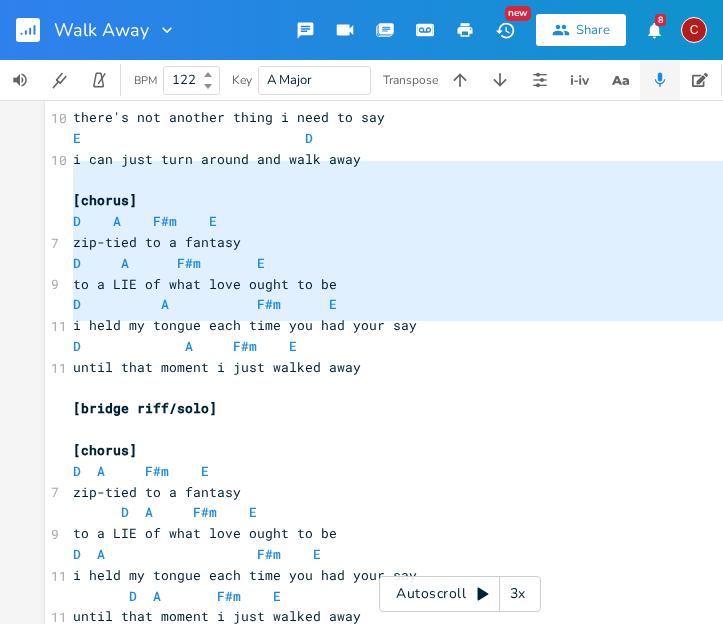 click on "[bridge riff/solo]" at bounding box center [460, 408] 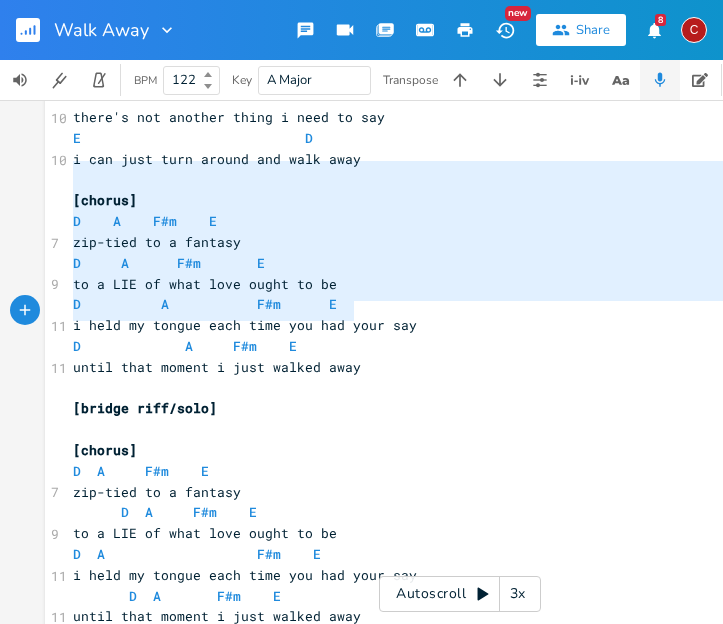 type on "D    A    F#m    E
zip-tied to a fantasy
D     A      F#m       E
to a LIE of what love ought to be
D          A           F#m      E
i held my tongue each time you had your say
D             A     F#m    E
until that moment i just walked away" 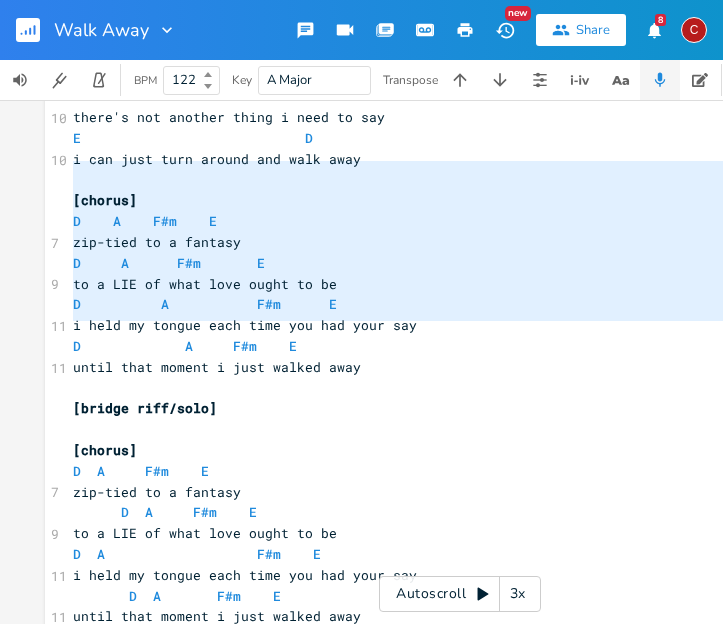 drag, startPoint x: 64, startPoint y: 176, endPoint x: 377, endPoint y: 328, distance: 347.95544 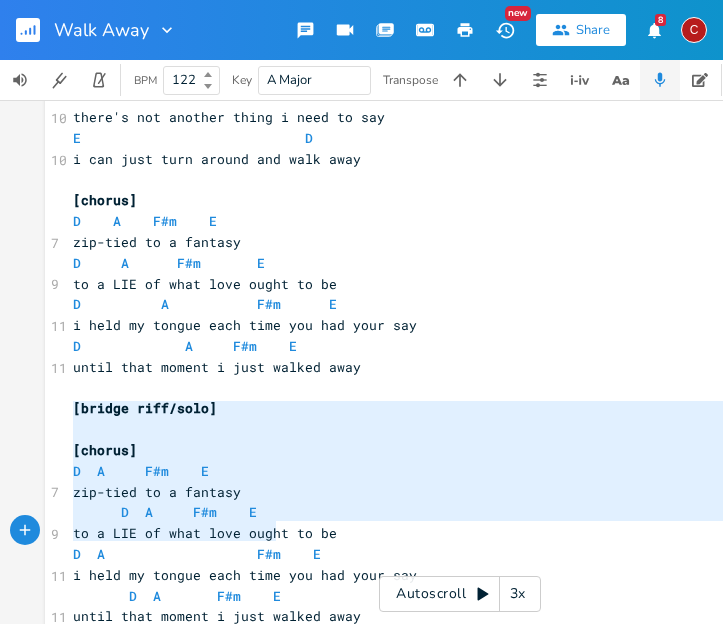 type on "D  A     F#m    E
zip-tied to a fantasy
D  A     F#m    E
to a LIE of what love ought to be
D  A                   F#m    E
i held my tongue each time you had your say
D  A       F#m    E
until that moment i just walked away" 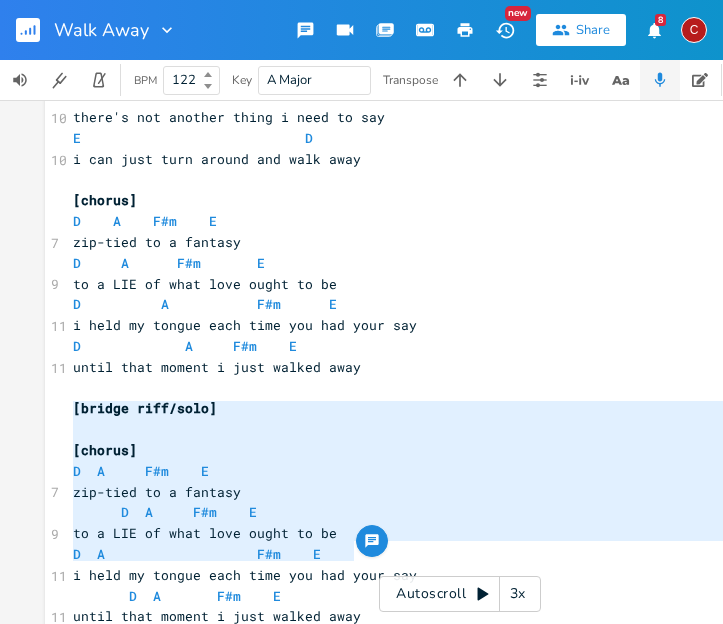 drag, startPoint x: 64, startPoint y: 412, endPoint x: 361, endPoint y: 554, distance: 329.20056 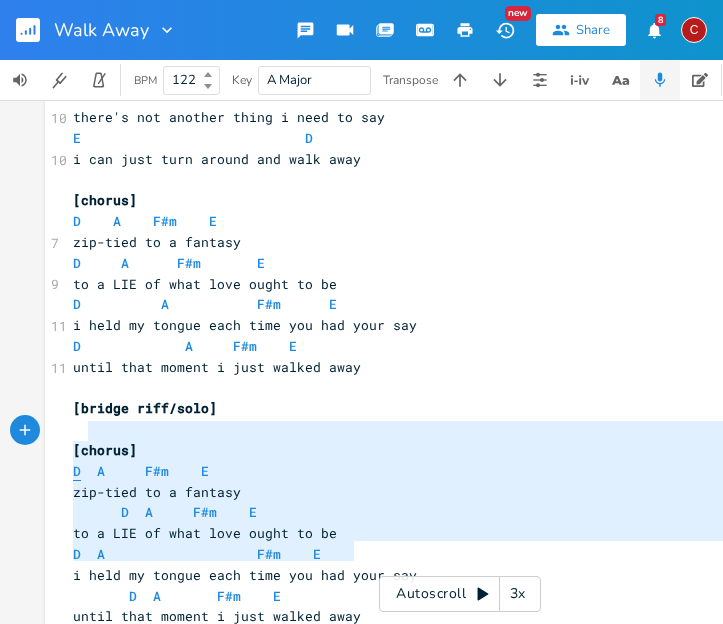 type on "D  A     F#m    E
zip-tied to a fantasy
D  A     F#m    E
to a LIE of what love ought to be
D  A                   F#m    E
i held my tongue each time you had your say
D  A       F#m    E
until that moment i just walked away" 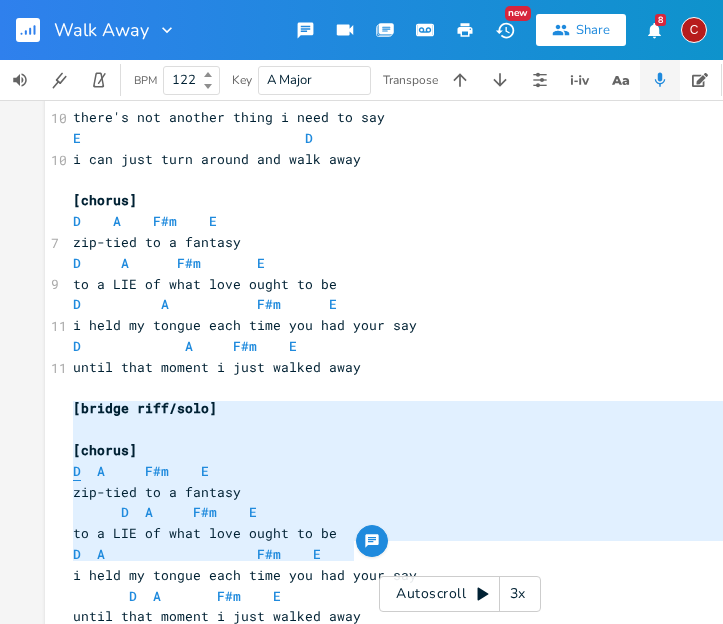 drag, startPoint x: 359, startPoint y: 546, endPoint x: 68, endPoint y: 415, distance: 319.12692 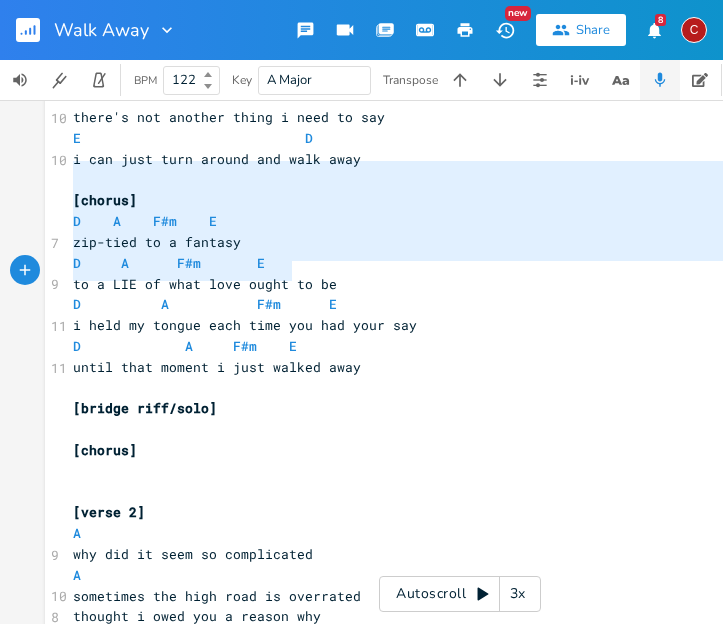 type on "D    A    F#m    E
zip-tied to a fantasy
D     A      F#m       E
to a LIE of what love ought to be
D          A           F#m      E
i held my tongue each time you had your say
D             A     F#m    E
until that moment i just walked away" 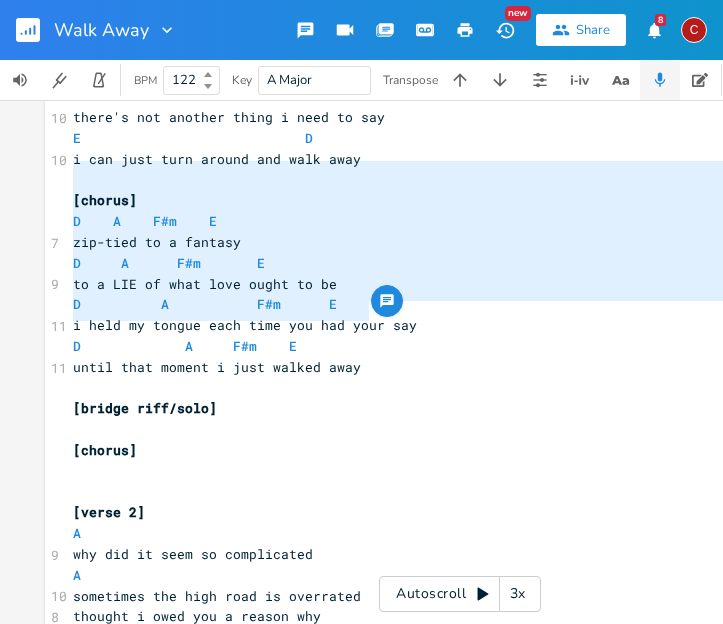 drag, startPoint x: 68, startPoint y: 170, endPoint x: 369, endPoint y: 318, distance: 335.41766 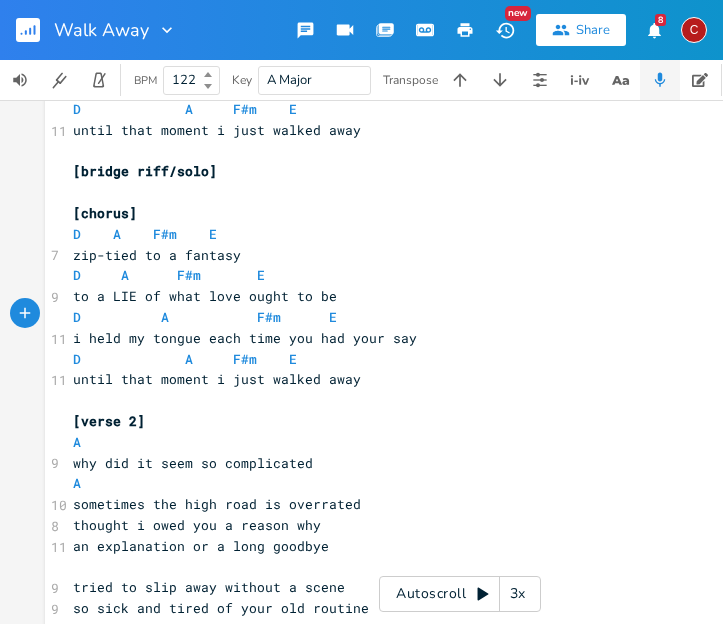 scroll, scrollTop: 1486, scrollLeft: 0, axis: vertical 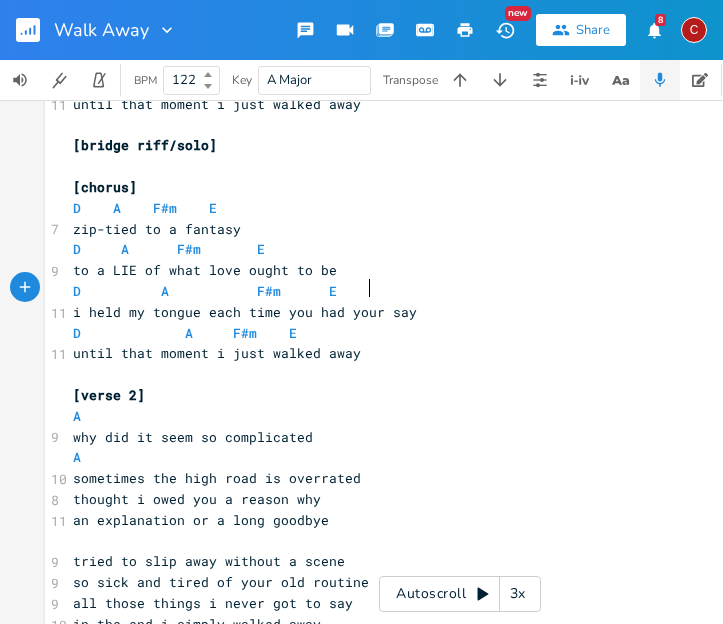 click on "why did it seem so complicated" at bounding box center [460, 437] 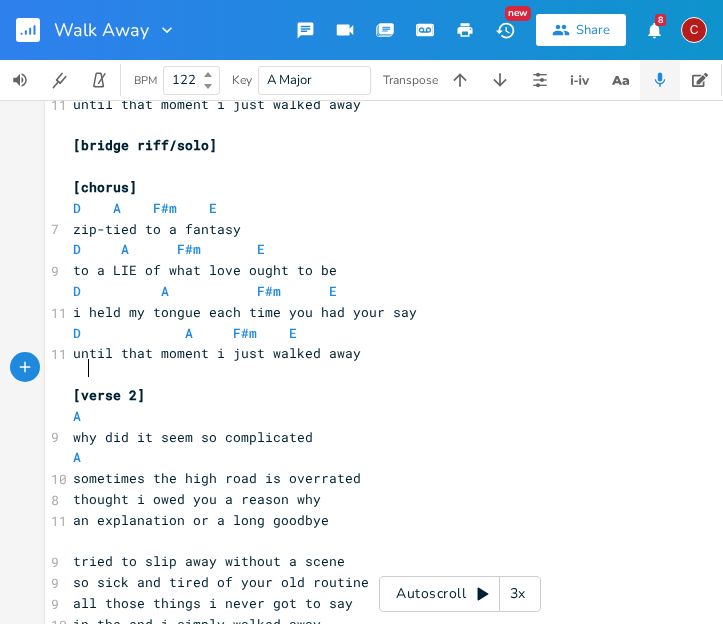 scroll, scrollTop: 0, scrollLeft: 6, axis: horizontal 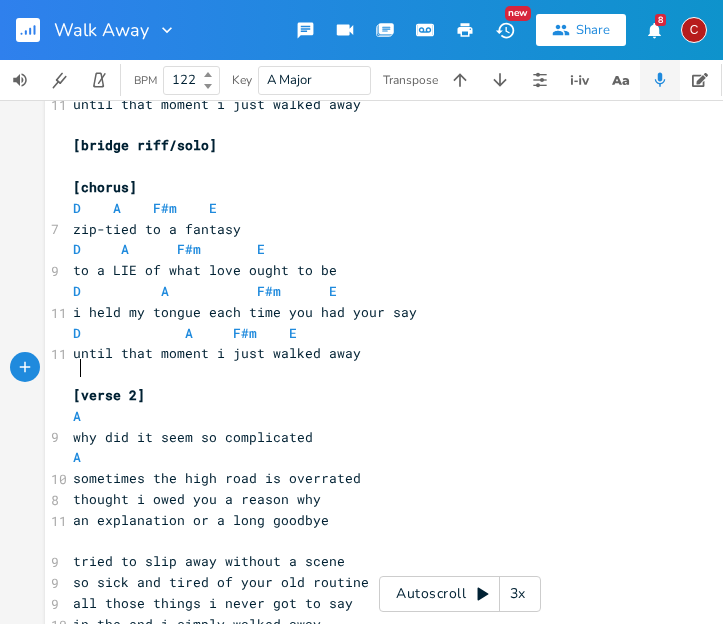 click on "sometimes the high road is overrated" at bounding box center (460, 478) 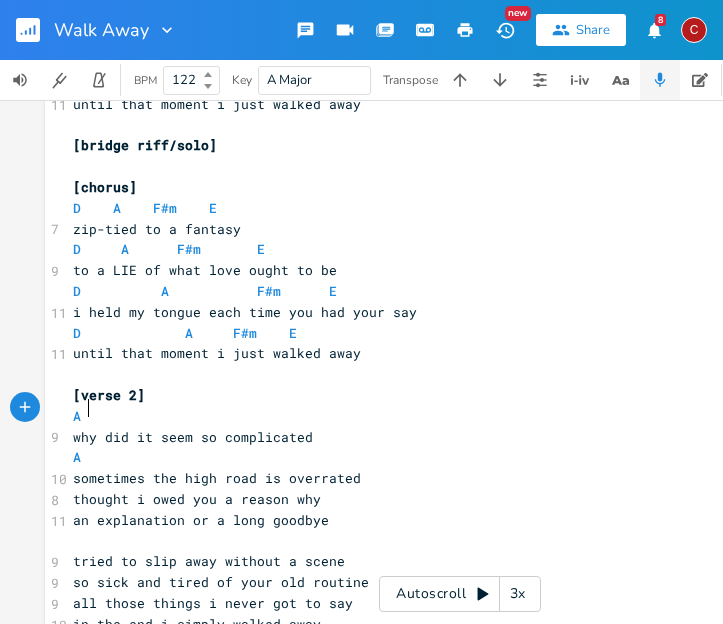scroll, scrollTop: 0, scrollLeft: 6, axis: horizontal 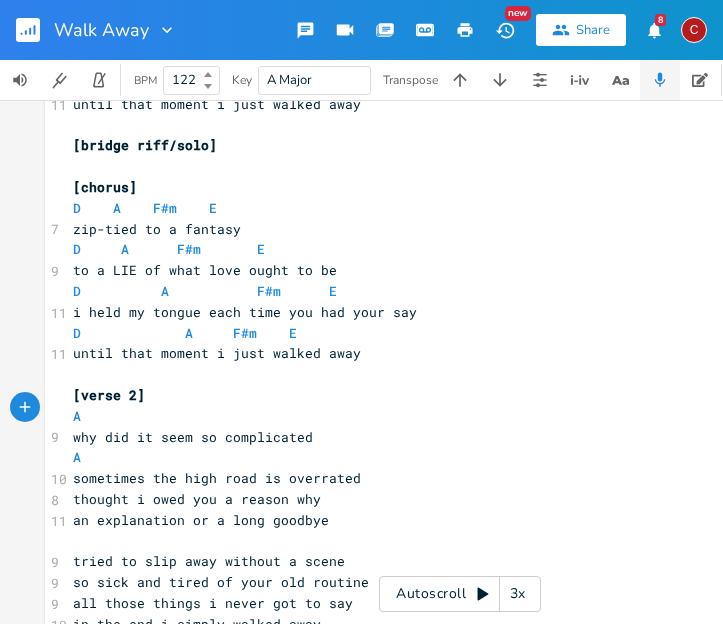 type on "\" 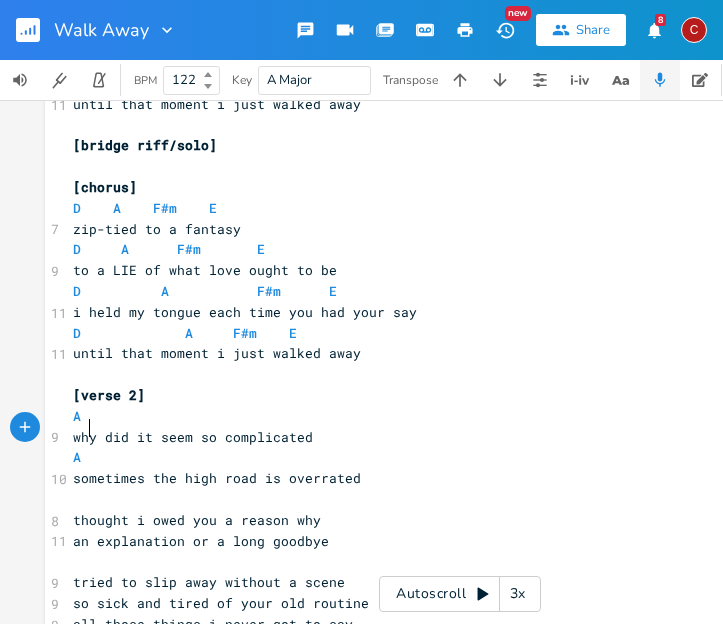 click at bounding box center [81, 499] 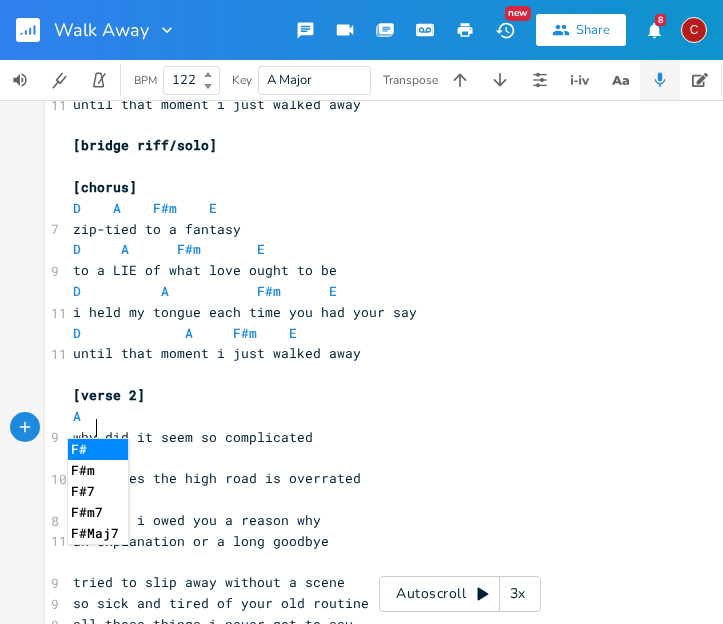 scroll, scrollTop: 0, scrollLeft: 22, axis: horizontal 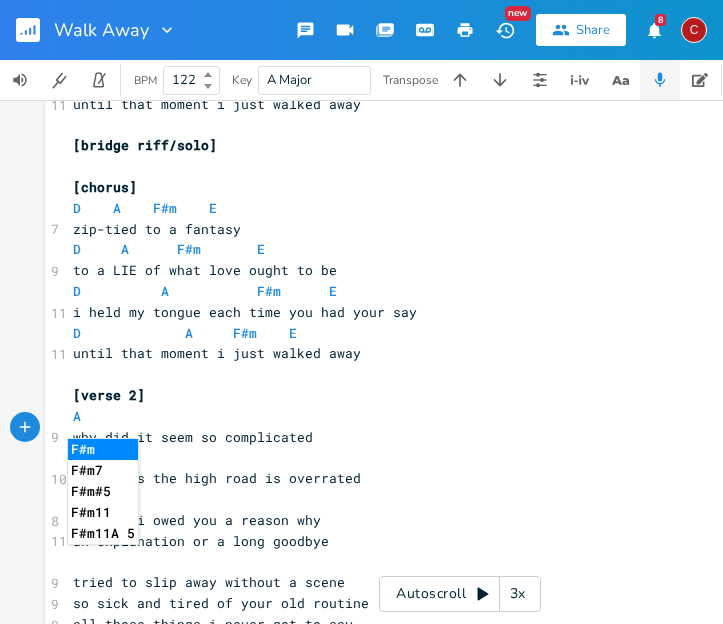 type on "F#m" 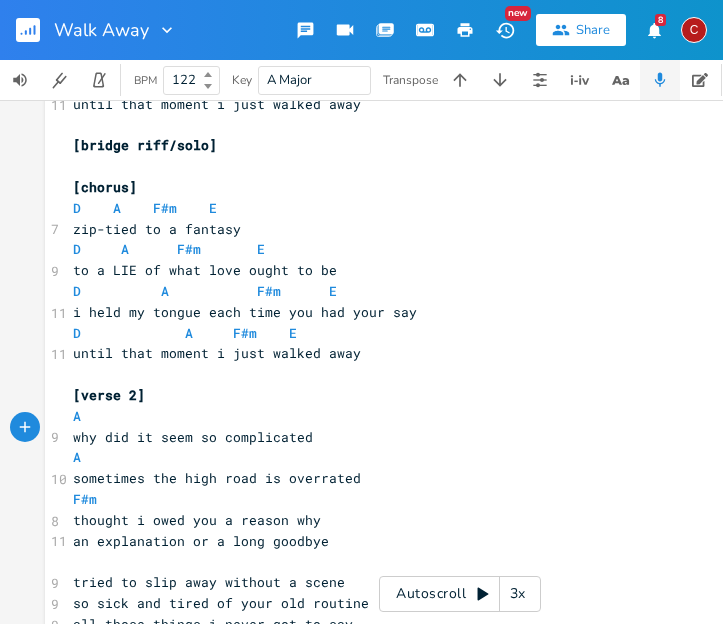 click on "thought i owed you a reason why" at bounding box center (197, 520) 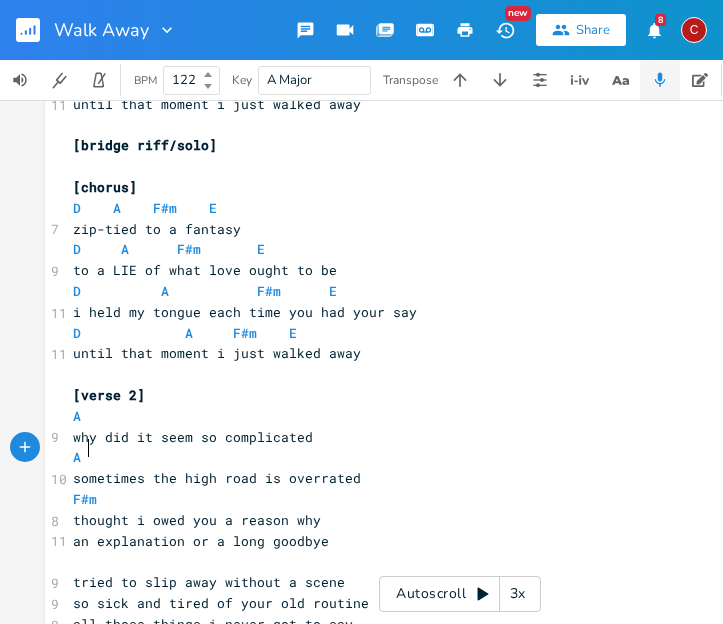 scroll, scrollTop: 0, scrollLeft: 6, axis: horizontal 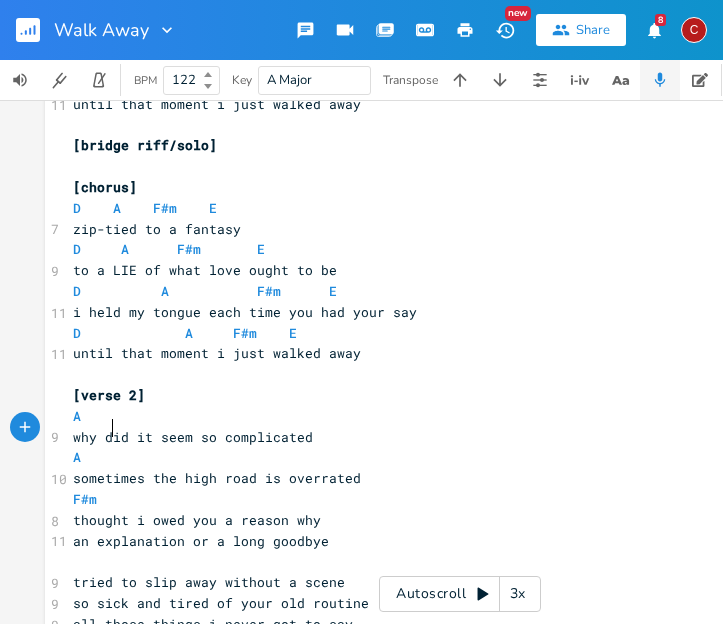 click on "F#m" at bounding box center [460, 499] 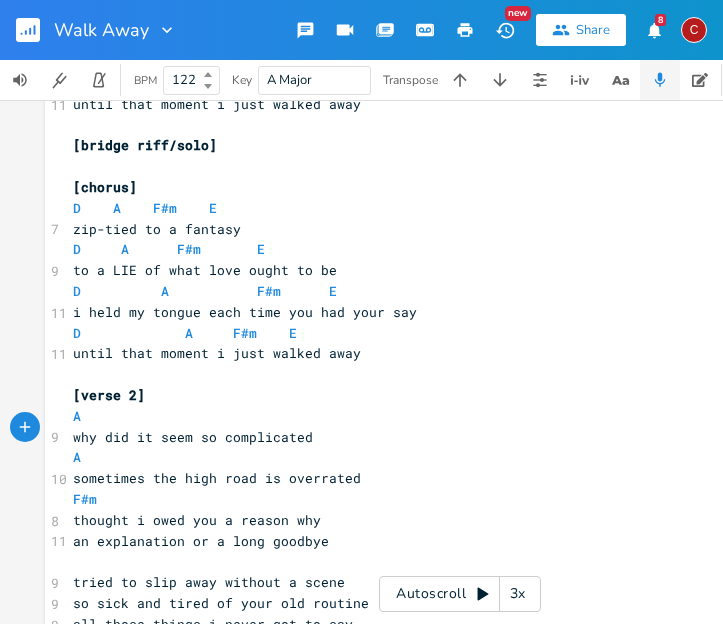 click on "F#m" at bounding box center [460, 499] 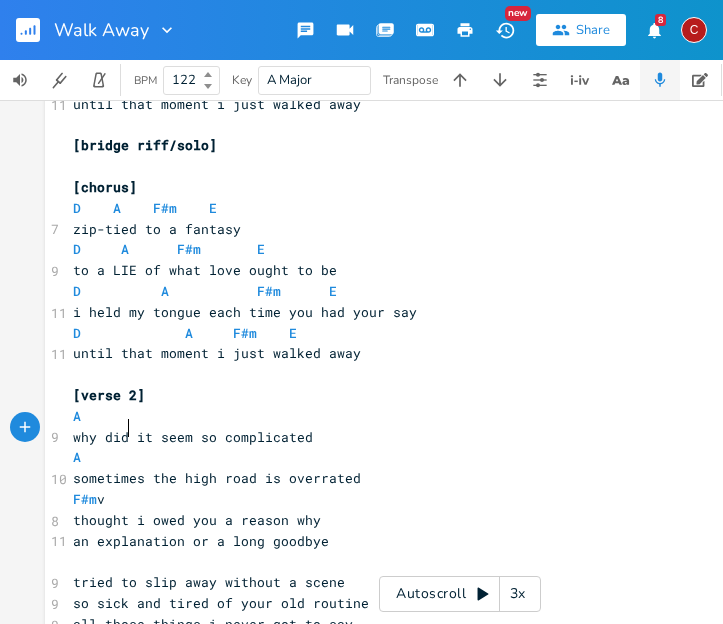 type on "v." 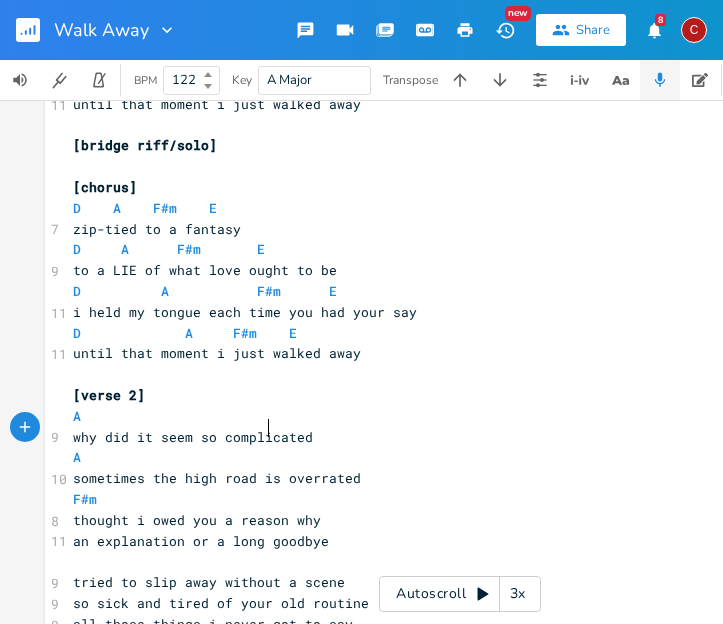 scroll, scrollTop: 0, scrollLeft: 62, axis: horizontal 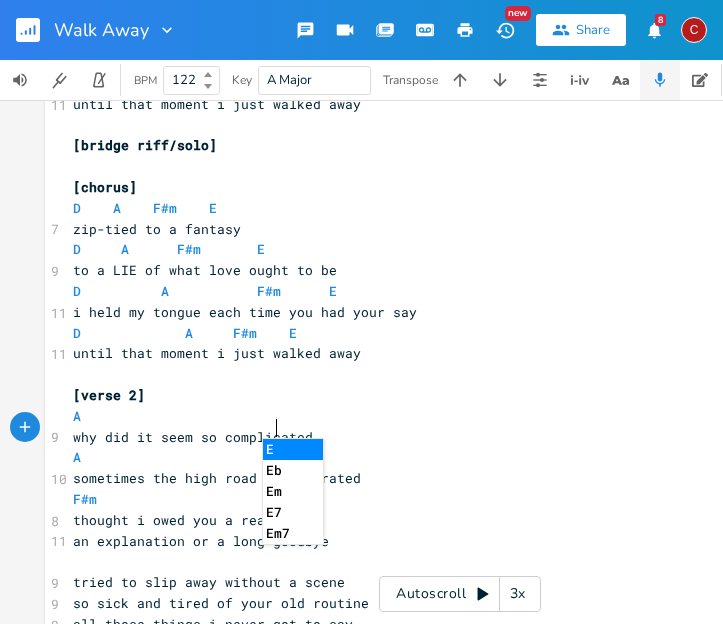 type on "E" 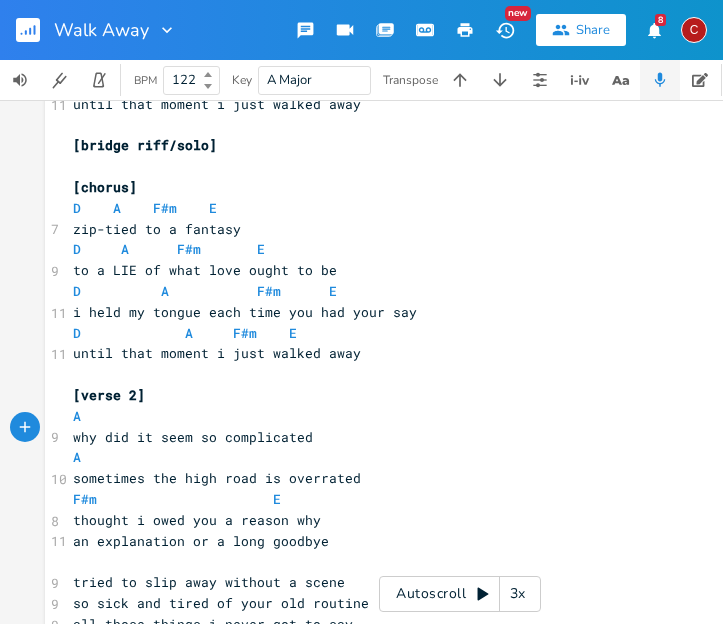 click on "thought i owed you a reason why" at bounding box center (460, 520) 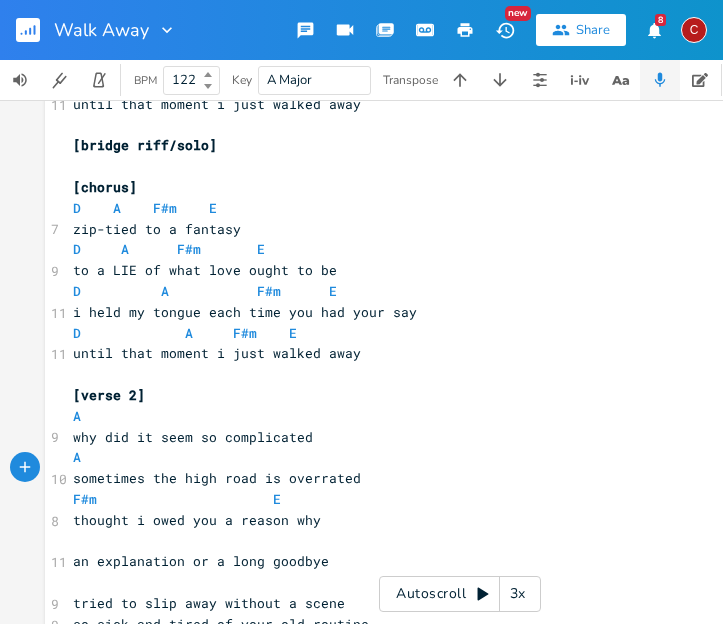 scroll, scrollTop: 0, scrollLeft: 7, axis: horizontal 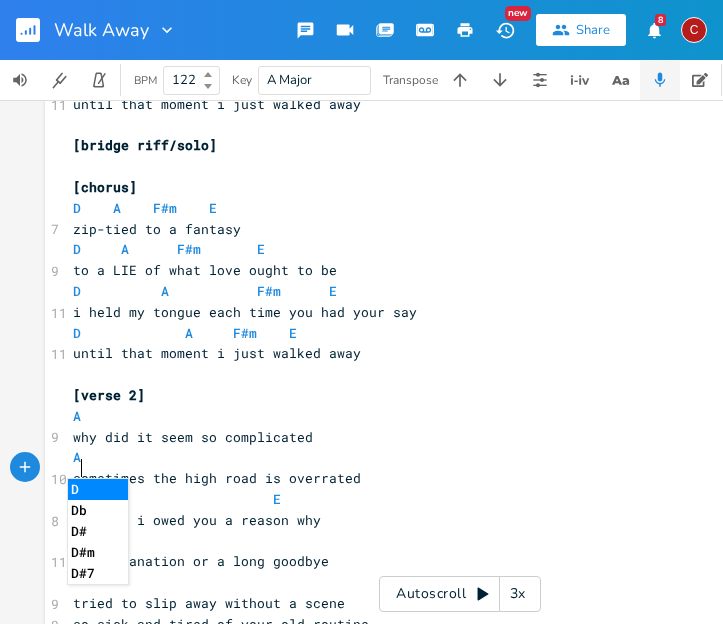 type on "D" 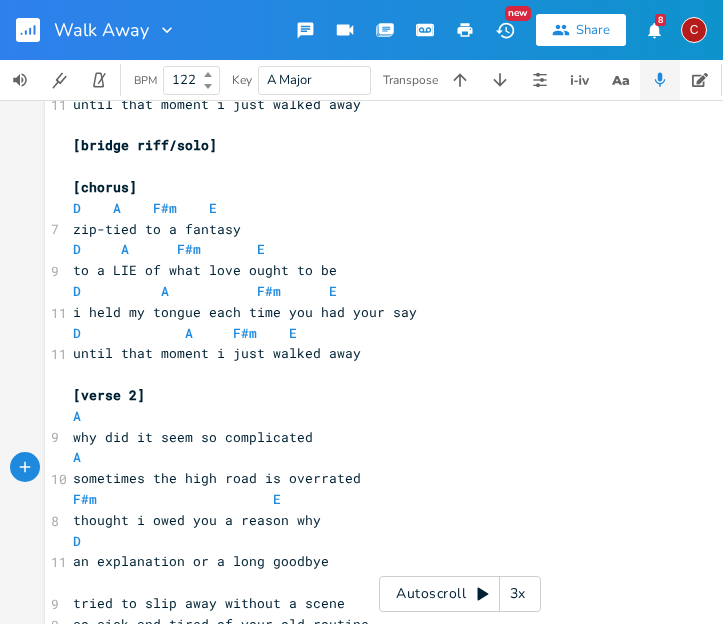 click on "an explanation or a long goodbye" at bounding box center [201, 561] 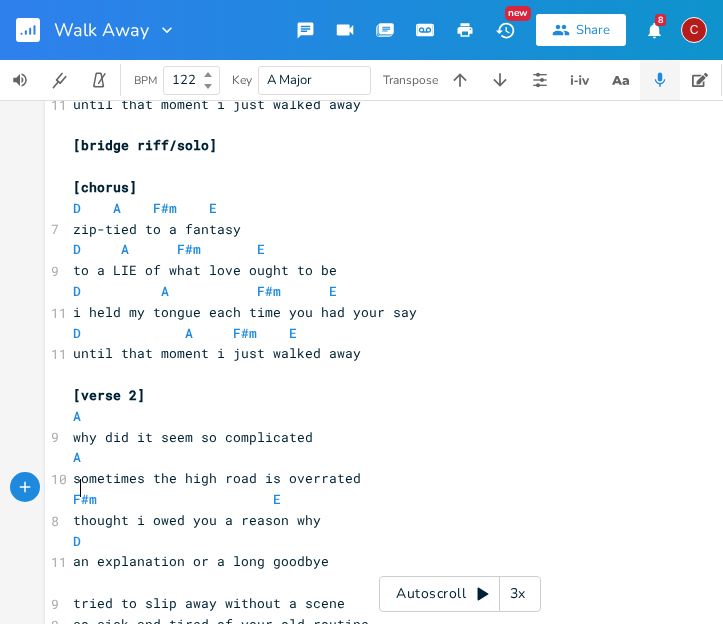 scroll, scrollTop: 0, scrollLeft: 6, axis: horizontal 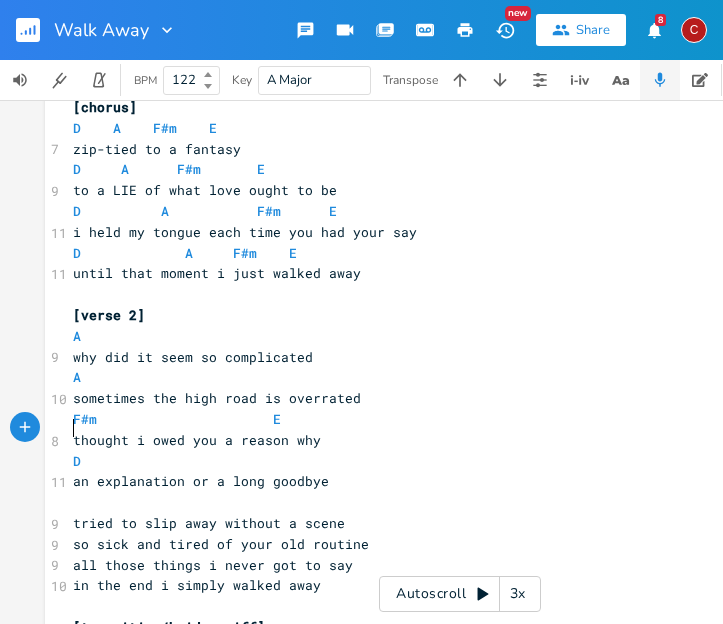 click on "​" at bounding box center (460, 502) 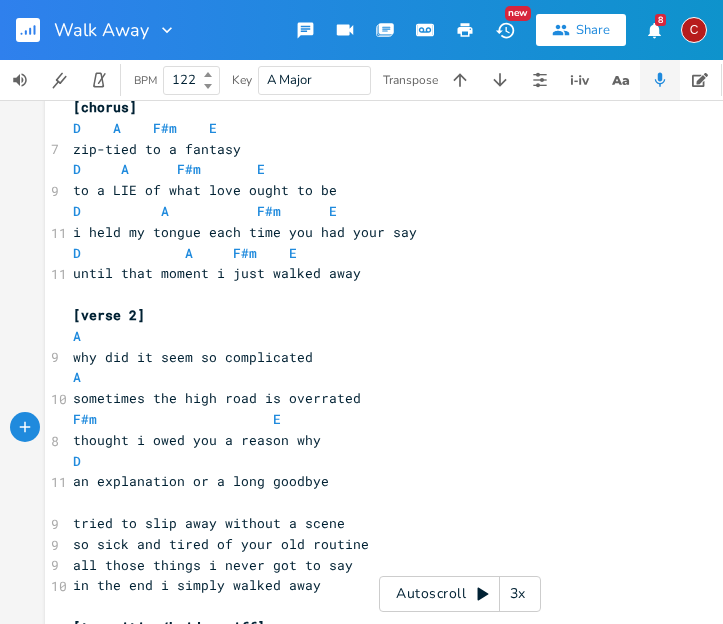 type on "A" 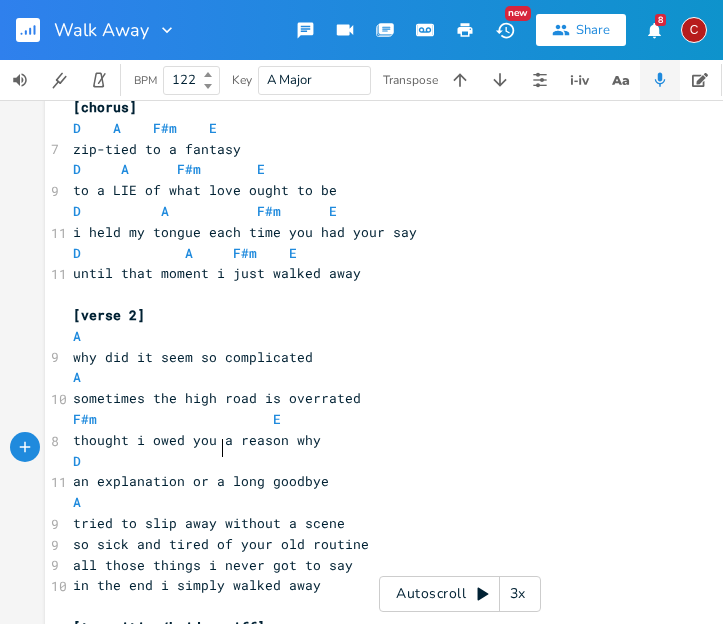 click on "tried to slip away without a scene" at bounding box center [209, 523] 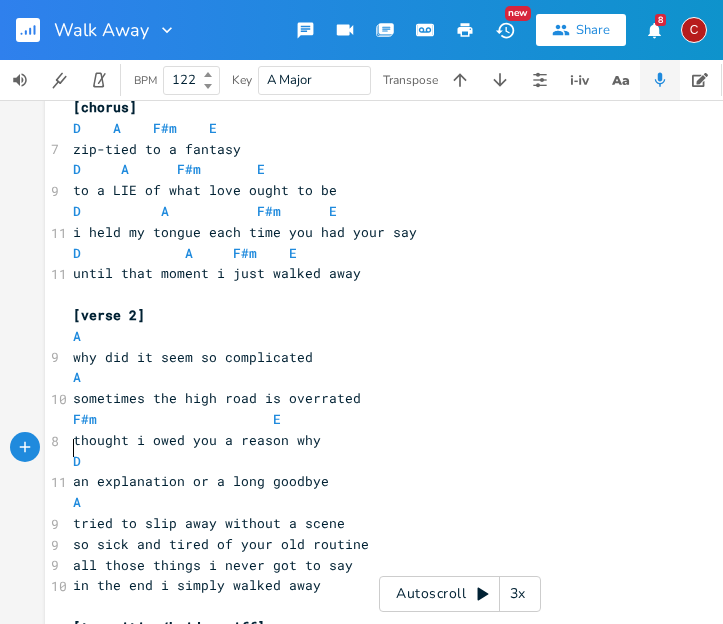click on "tried to slip away without a scene" at bounding box center [460, 523] 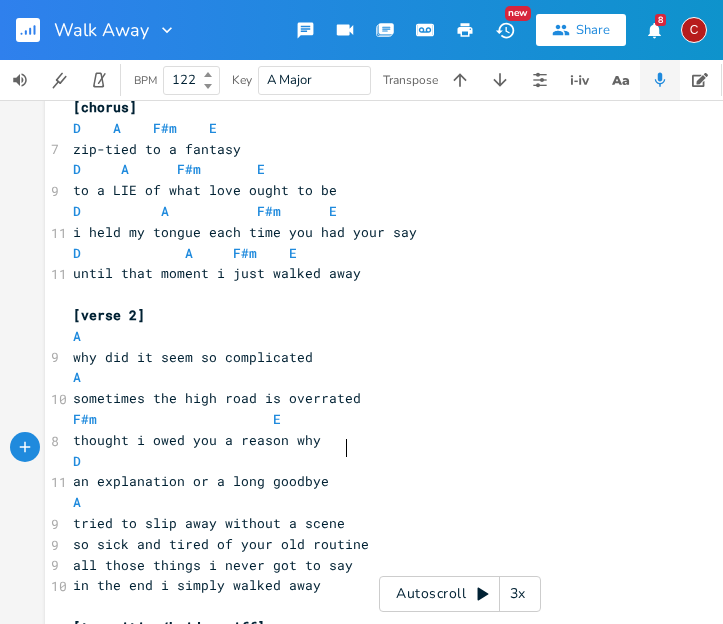 click on "tried to slip away without a scene" at bounding box center [460, 523] 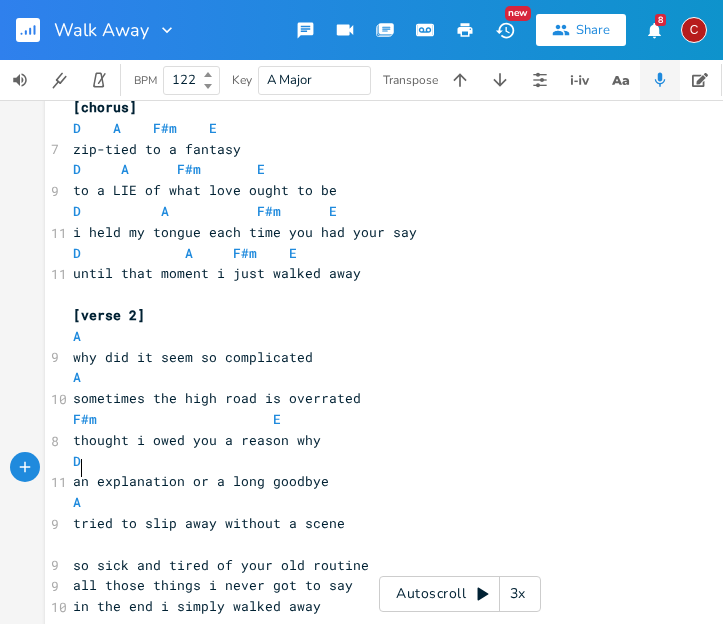 type on "A" 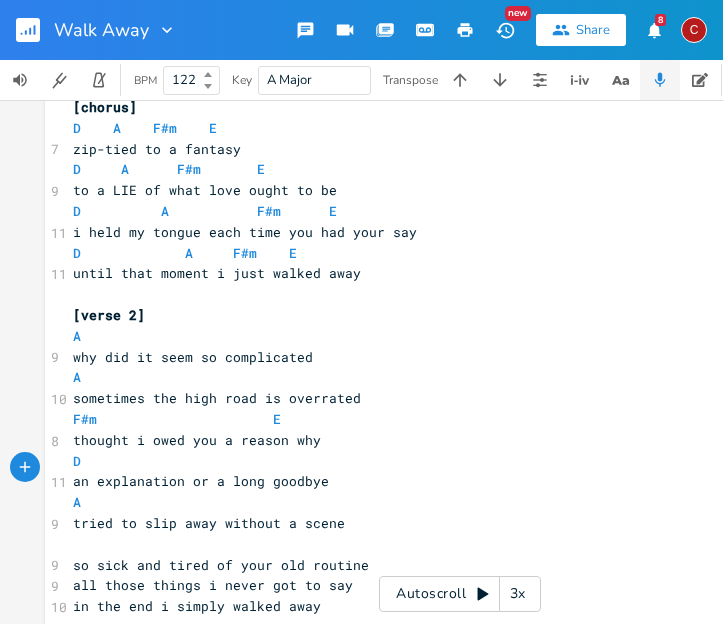 type on "A" 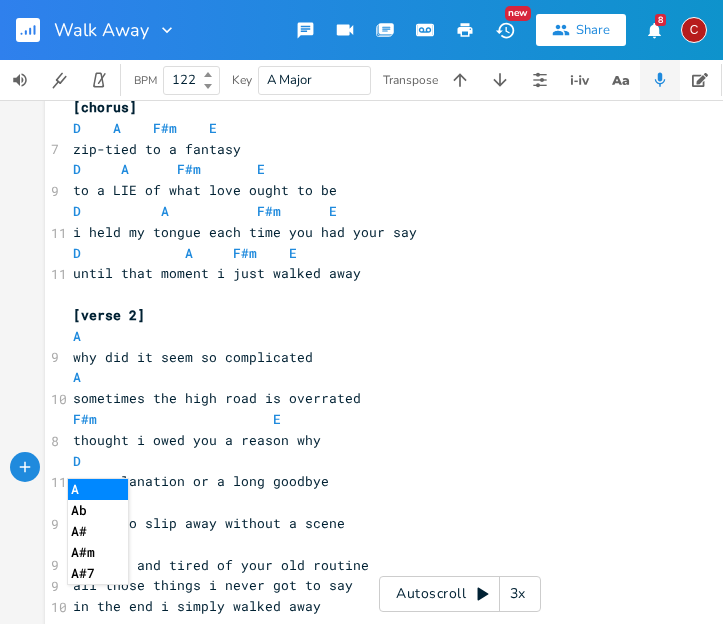 click on "A" at bounding box center [460, 544] 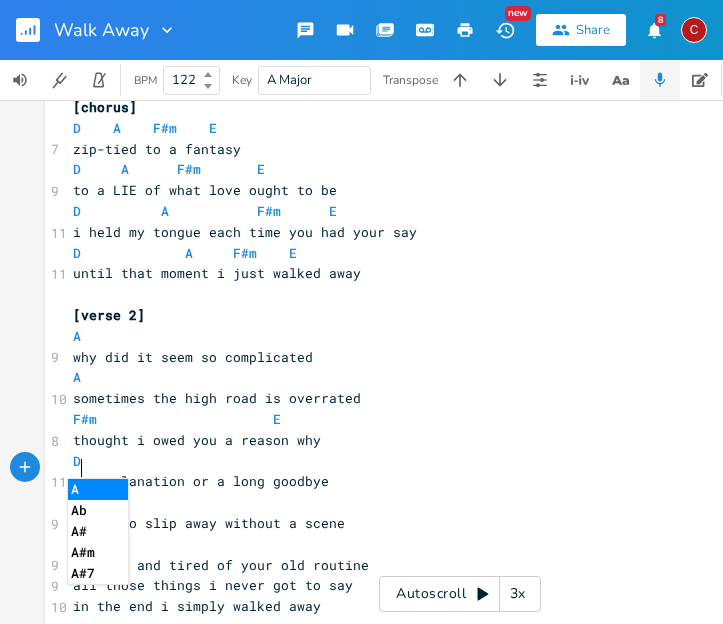 click on "A" at bounding box center (98, 489) 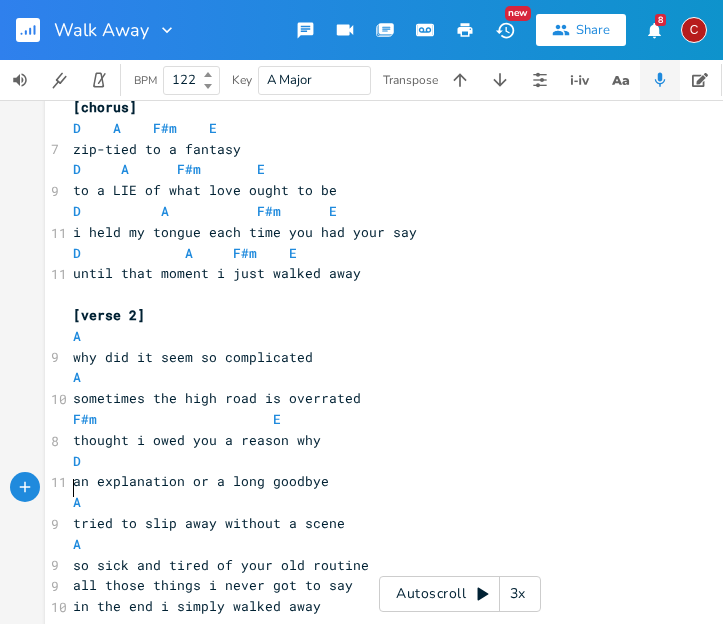 click on "so sick and tired of your old routine" at bounding box center [221, 565] 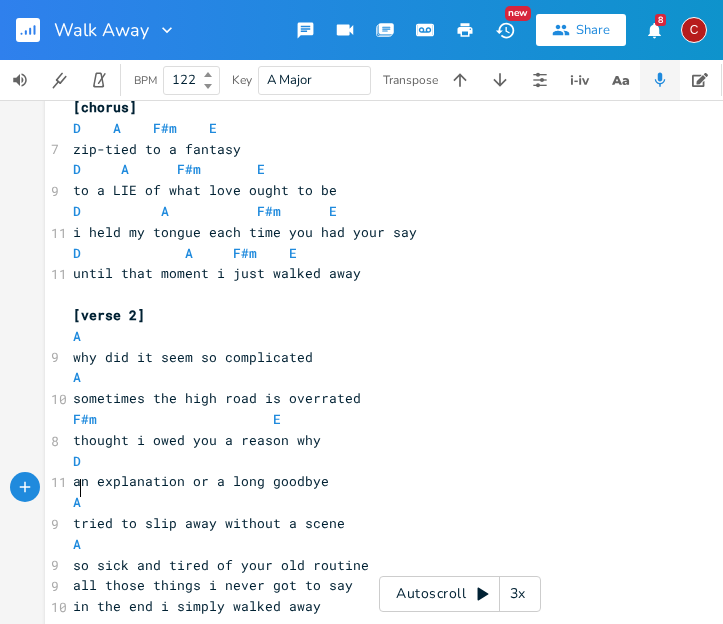 scroll, scrollTop: 0, scrollLeft: 3, axis: horizontal 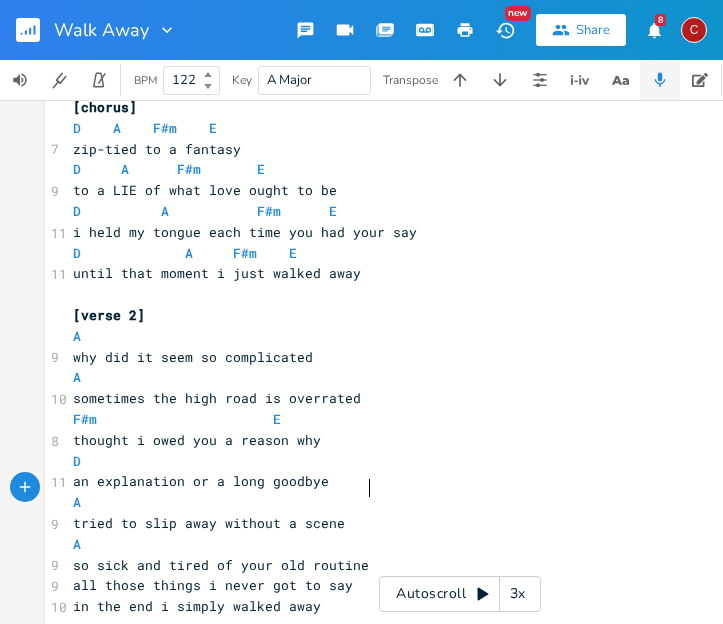 click on "so sick and tired of your old routine" at bounding box center [460, 565] 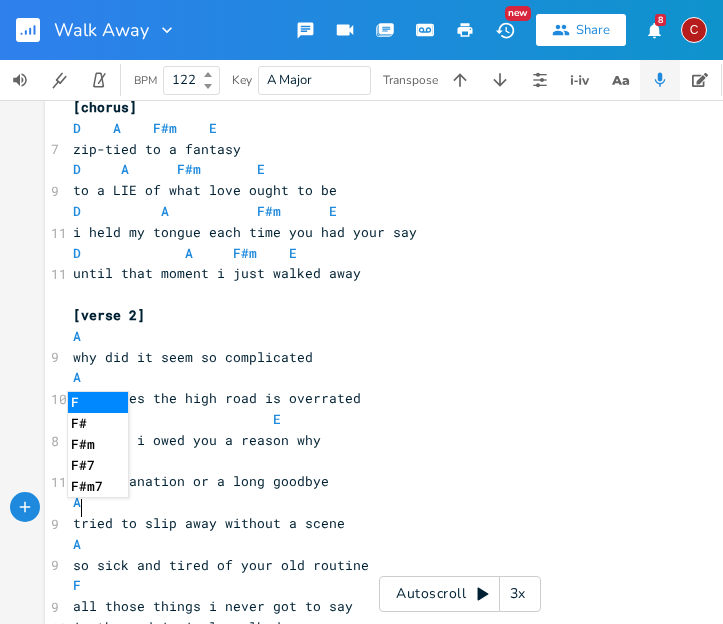 scroll, scrollTop: 0, scrollLeft: 12, axis: horizontal 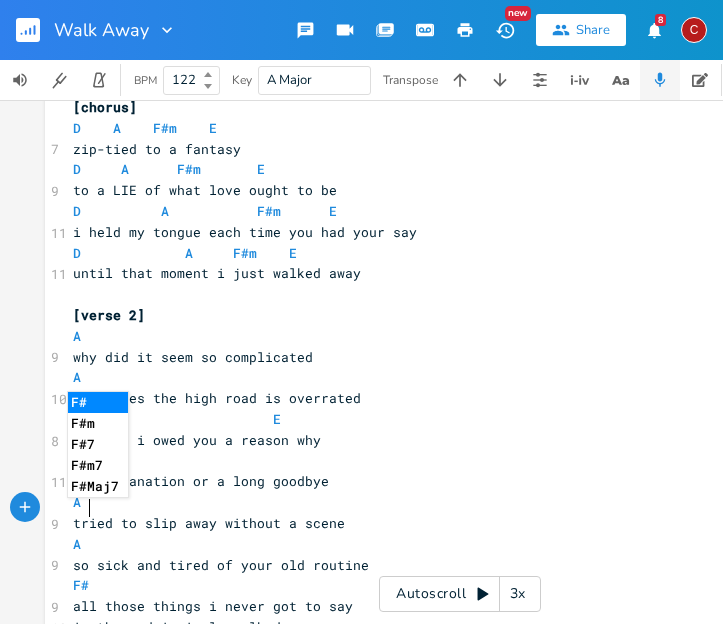 type on "F#m" 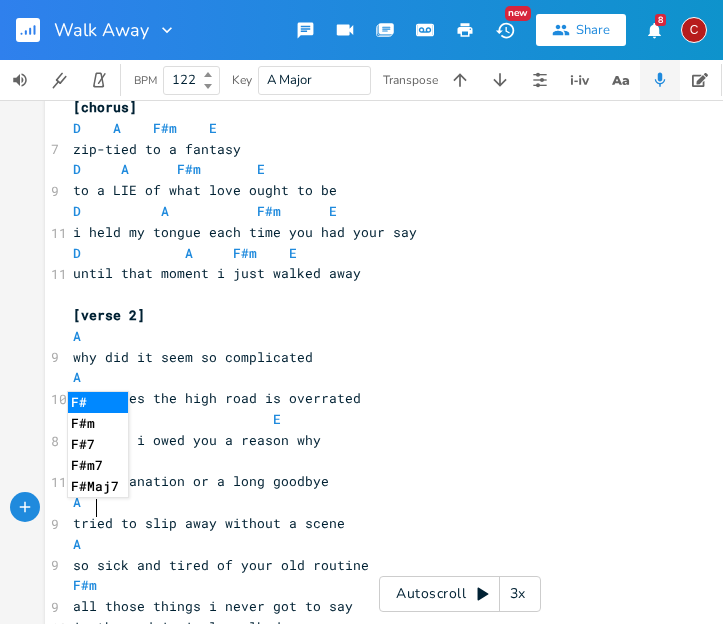 scroll, scrollTop: 0, scrollLeft: 22, axis: horizontal 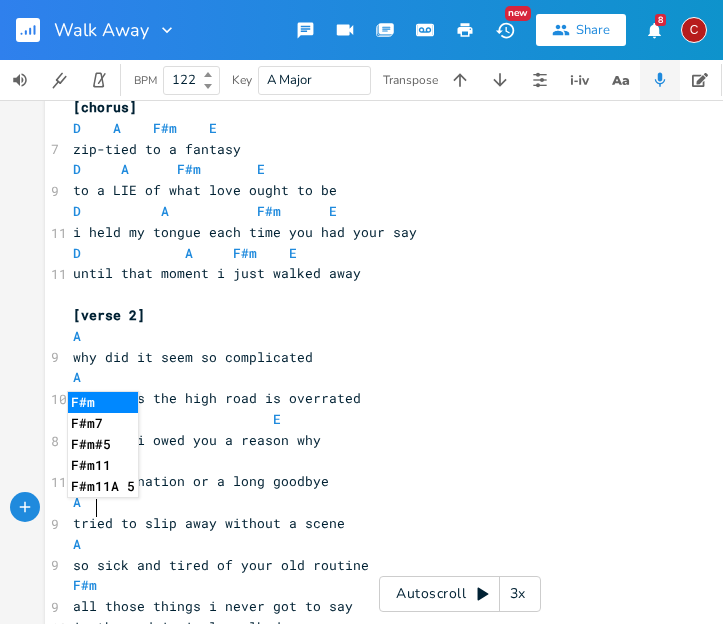 click on "all those things i never got to say" at bounding box center (460, 606) 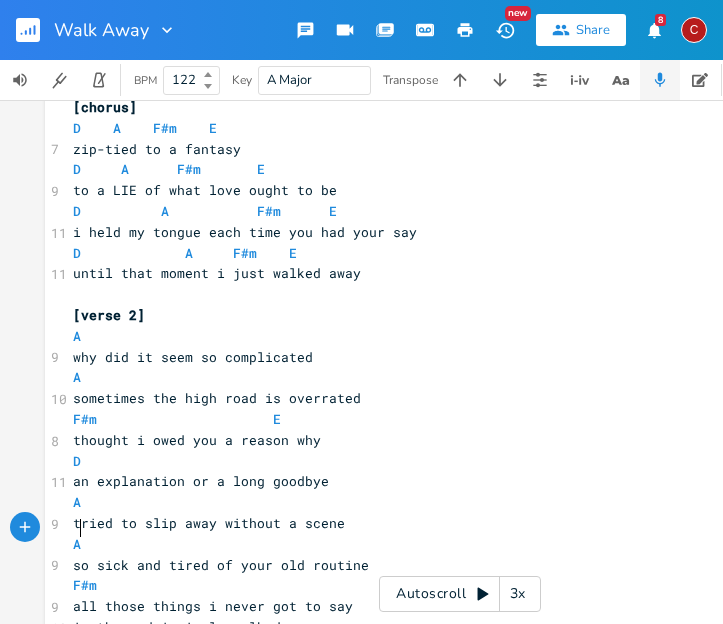 scroll, scrollTop: 0, scrollLeft: 6, axis: horizontal 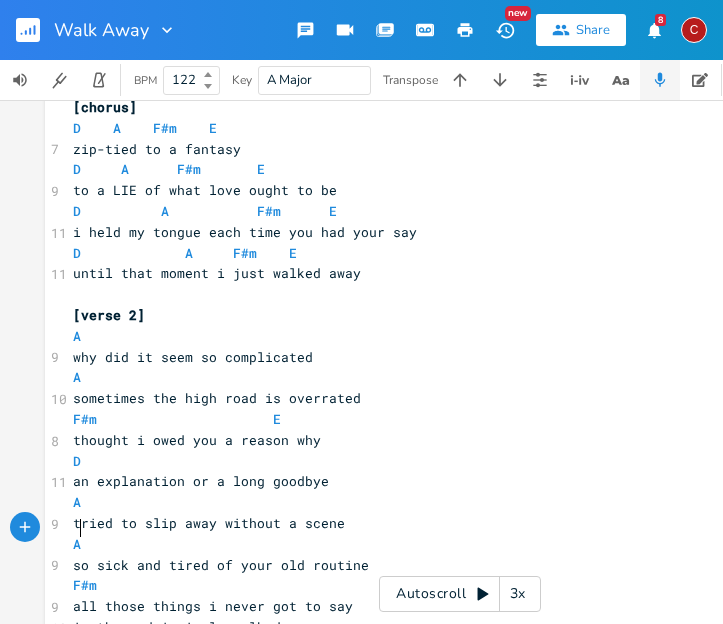 click on "F#m" at bounding box center [460, 585] 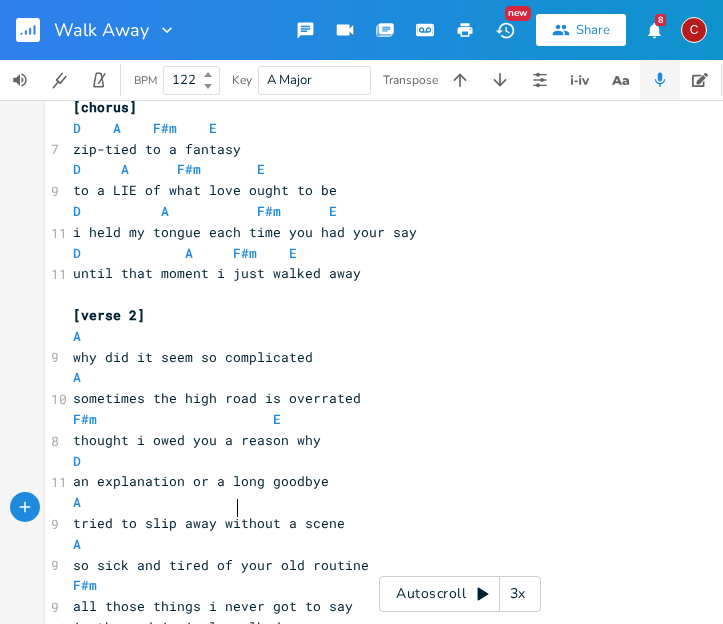 scroll, scrollTop: 0, scrollLeft: 50, axis: horizontal 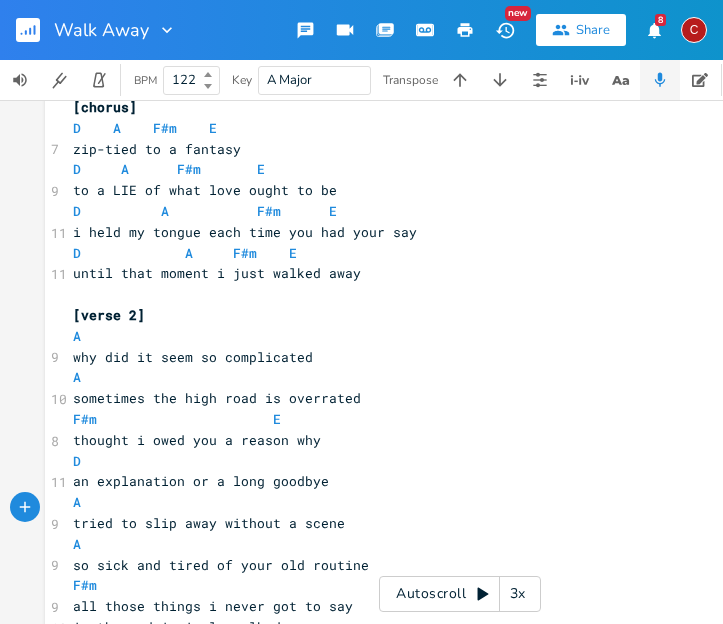 type on "E" 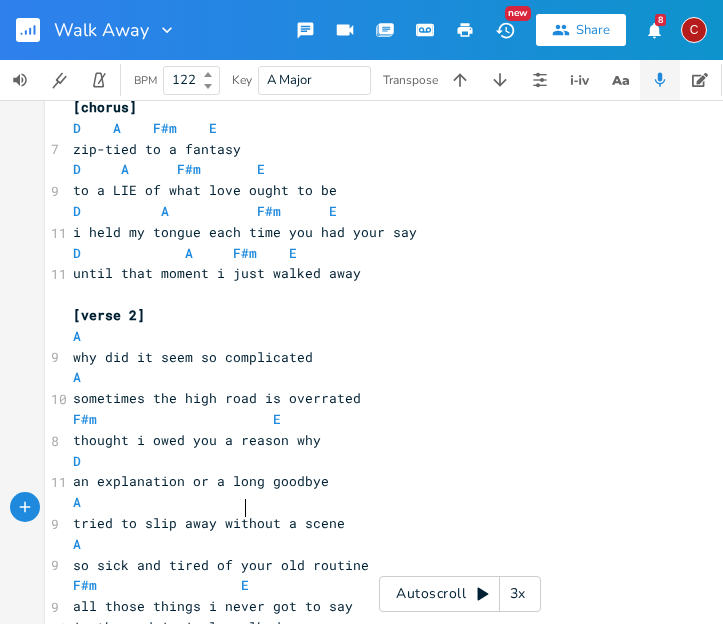 scroll, scrollTop: 0, scrollLeft: 56, axis: horizontal 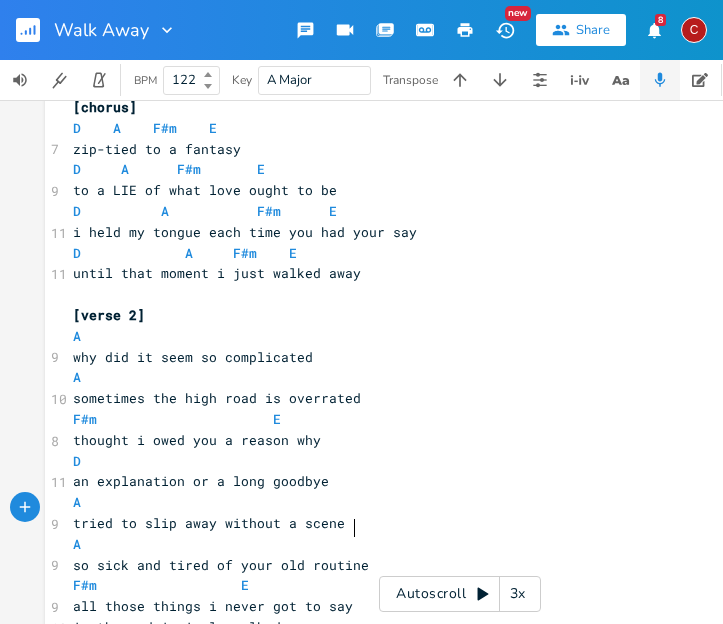 click on "all those things i never got to say" at bounding box center (460, 606) 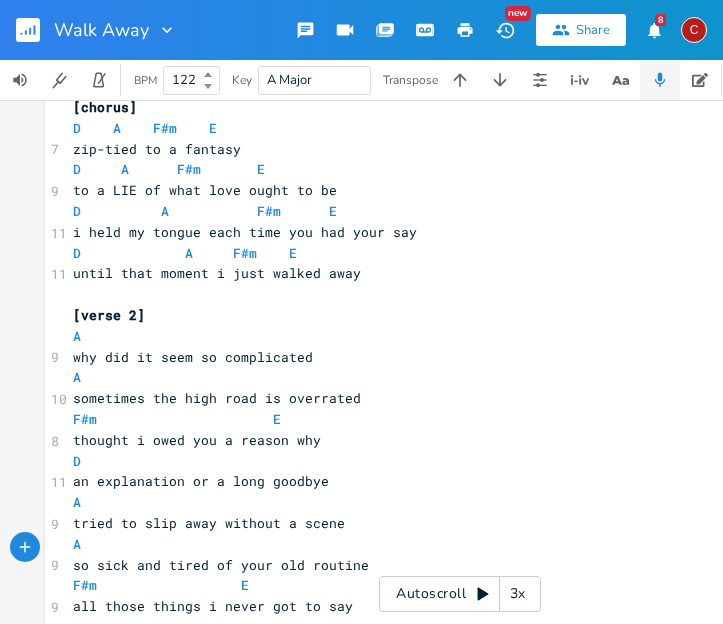 type on "D" 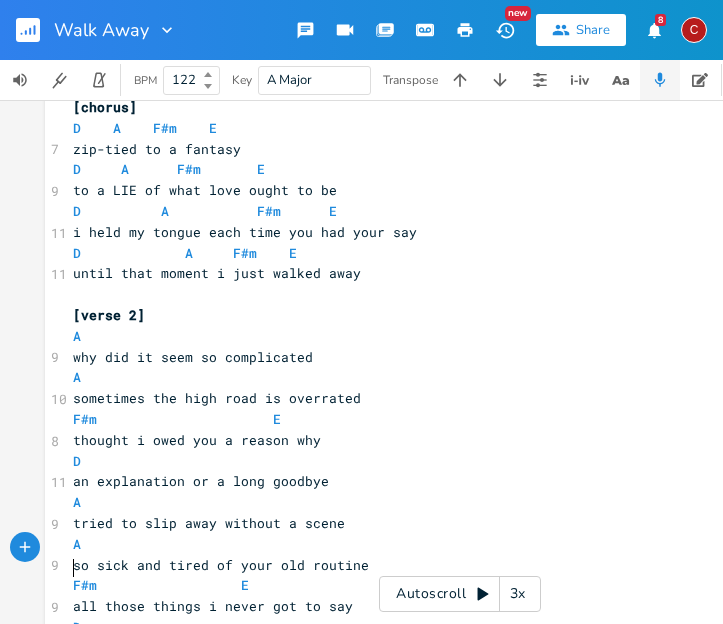 click on "in the end i simply walked away" at bounding box center [460, 648] 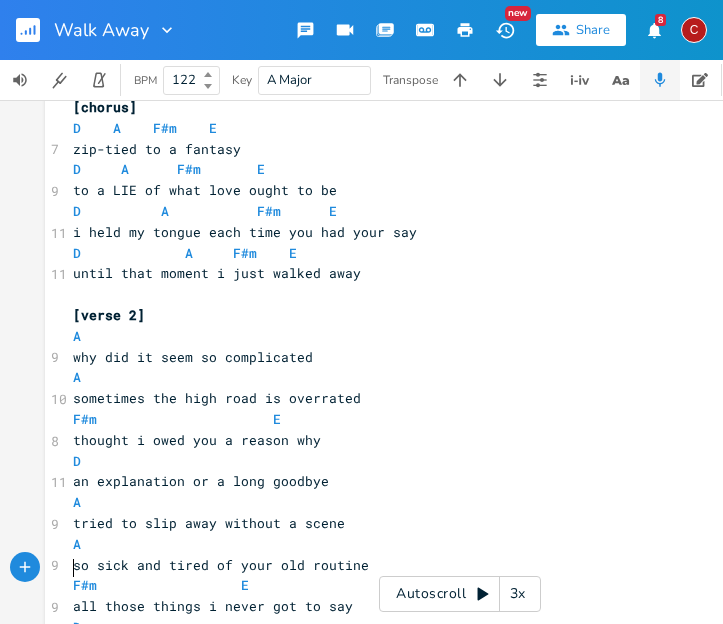 scroll, scrollTop: 0, scrollLeft: 2, axis: horizontal 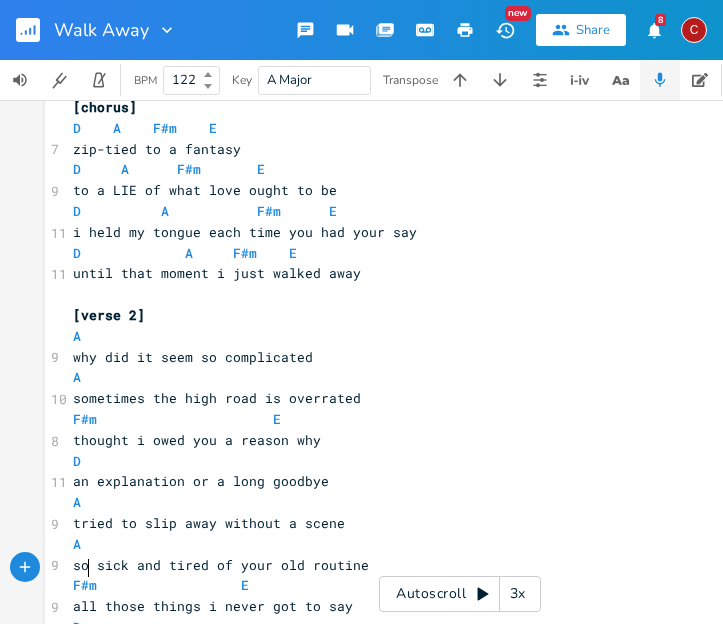 click on "all those things i never got to say" at bounding box center [213, 606] 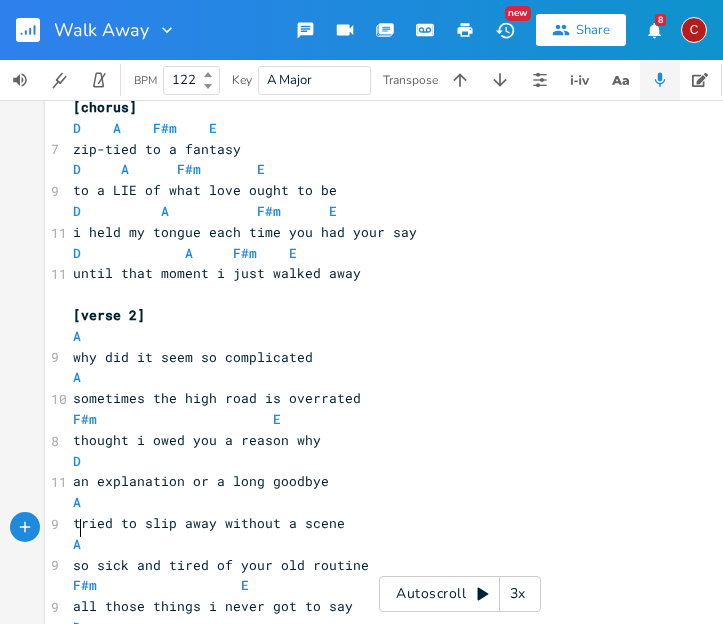 scroll, scrollTop: 0, scrollLeft: 2, axis: horizontal 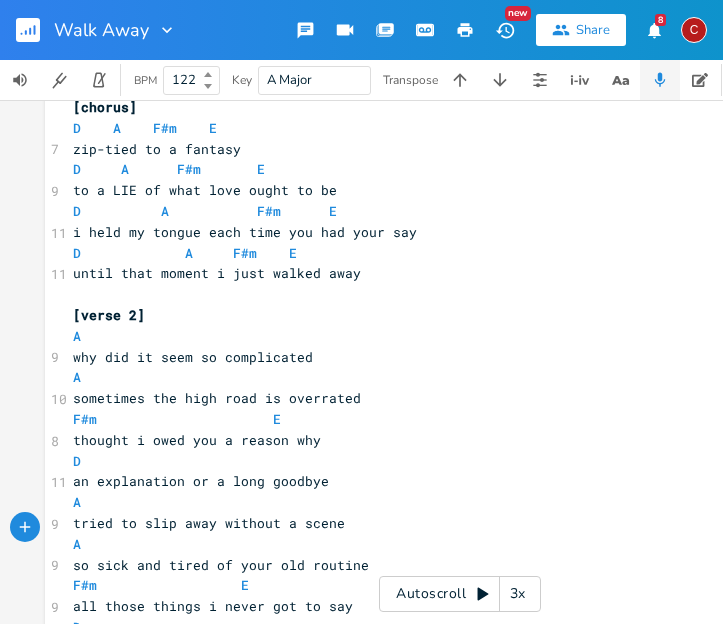 click on "so sick and tired of your old routine" at bounding box center (221, 565) 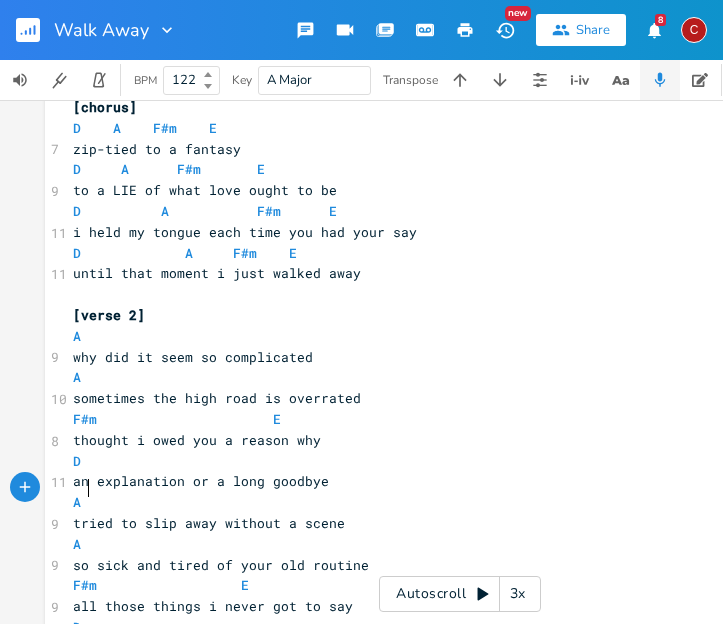 click on "tried to slip away without a scene" at bounding box center (209, 523) 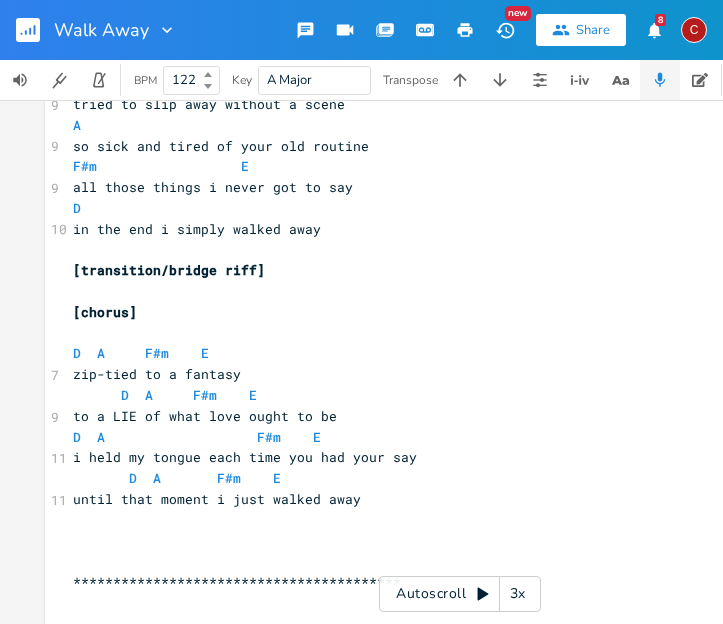 scroll, scrollTop: 2021, scrollLeft: 0, axis: vertical 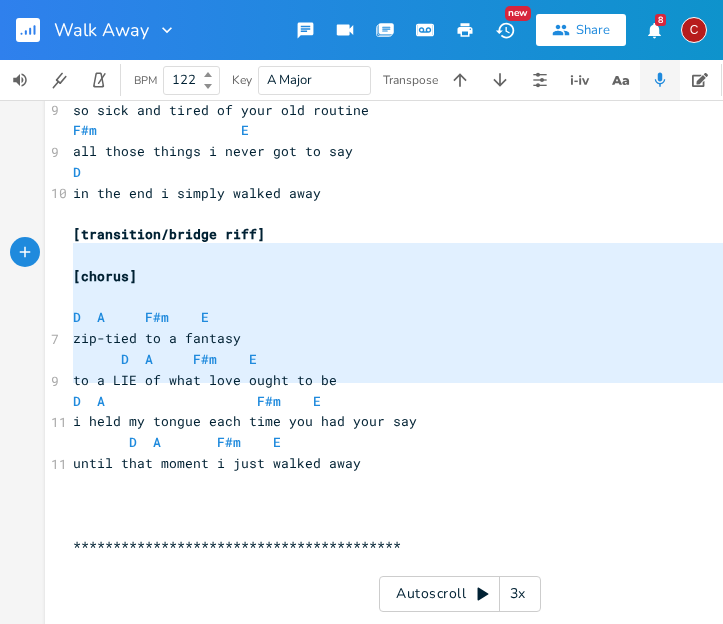 type on "D  A     F#m    E
zip-tied to a fantasy
D  A     F#m    E
to a LIE of what love ought to be
D  A                   F#m    E
i held my tongue each time you had your say
D  A       F#m    E
until that moment i just walked away" 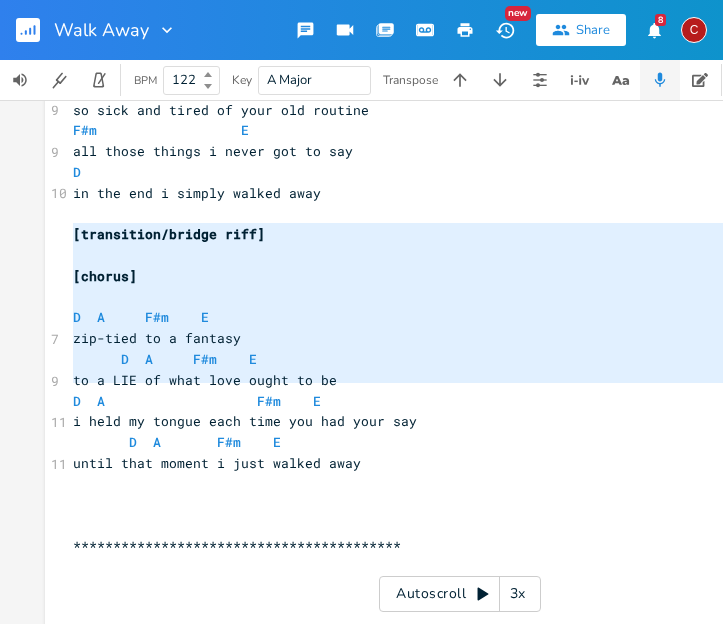 drag, startPoint x: 343, startPoint y: 387, endPoint x: 63, endPoint y: 235, distance: 318.59692 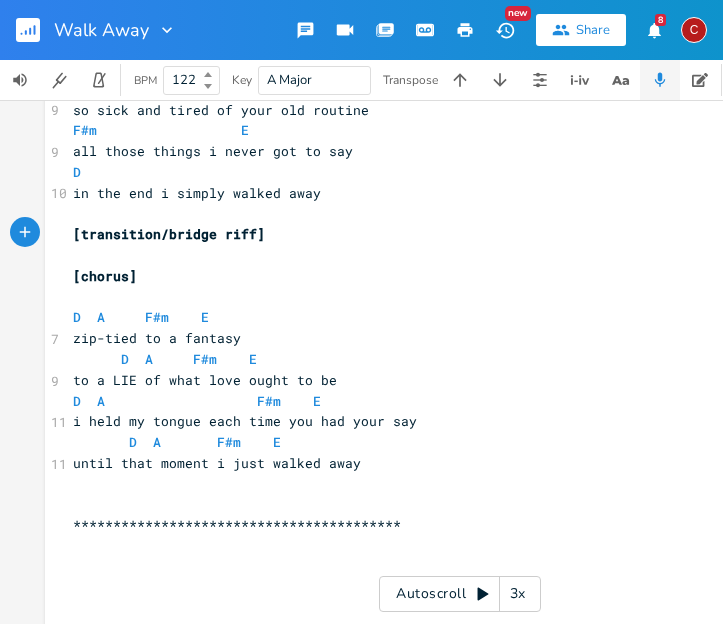 type on "D  A     F#m    E
zip-tied to a fantasy
D  A     F#m    E
to a LIE of what love ought to be
D  A                   F#m    E
i held my tongue each time you had your say
D  A       F#m    E
until that moment i just walked away" 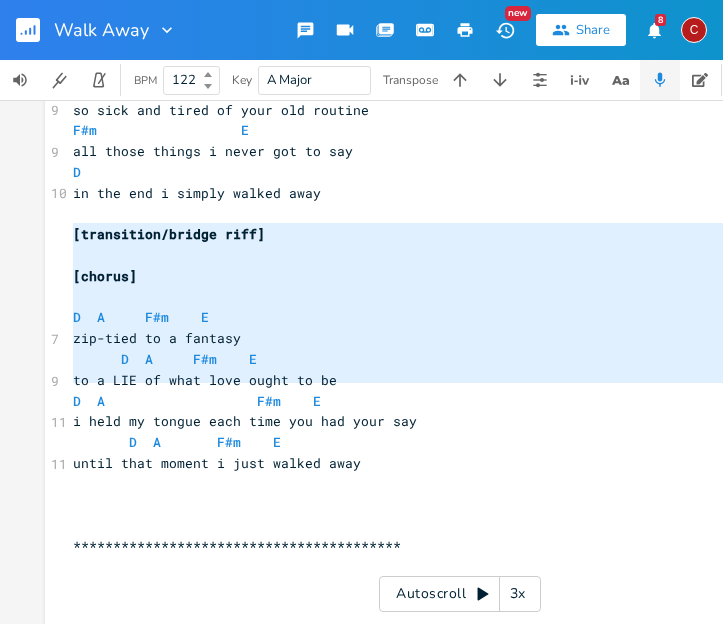 click on "​" at bounding box center (460, 505) 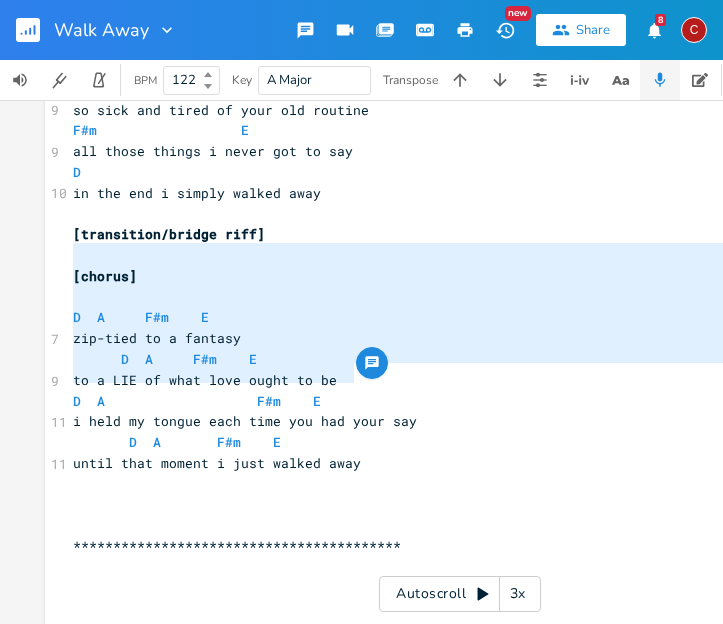type on "D  A     F#m    E
zip-tied to a fantasy
D  A     F#m    E
to a LIE of what love ought to be
D  A                   F#m    E
i held my tongue each time you had your say
D  A       F#m    E
until that moment i just walked away" 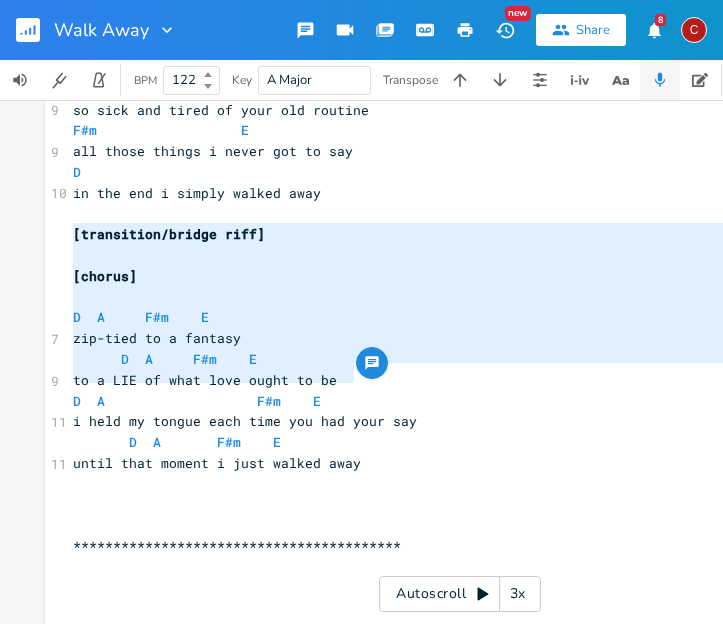 drag, startPoint x: 311, startPoint y: 381, endPoint x: 64, endPoint y: 240, distance: 284.41168 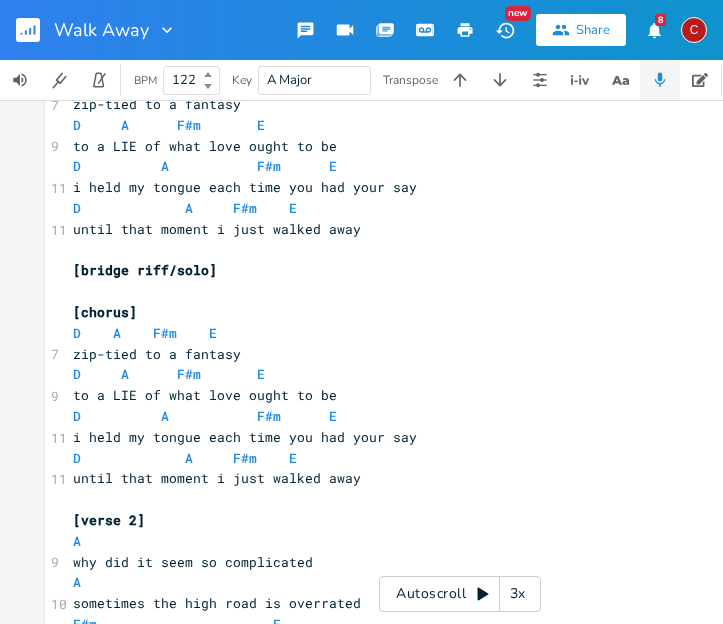 scroll, scrollTop: 1365, scrollLeft: 0, axis: vertical 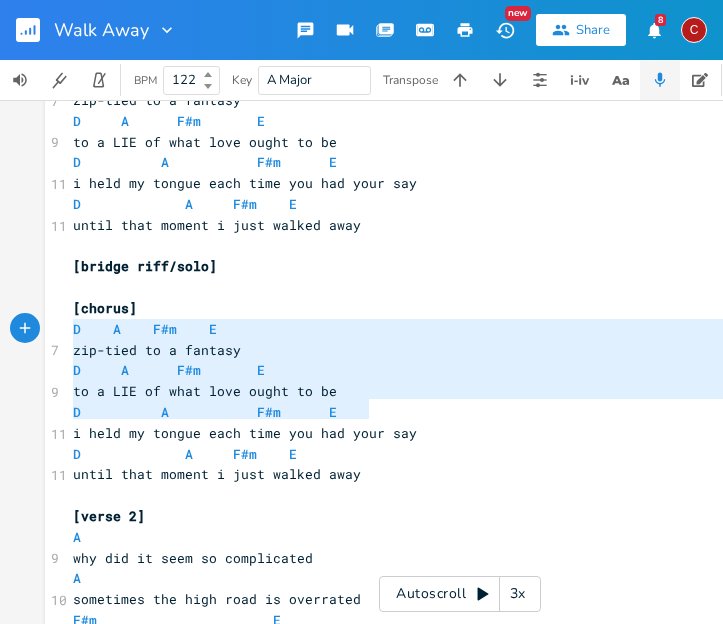 type on "D    A    F#m    E
zip-tied to a fantasy
D     A      F#m       E
to a LIE of what love ought to be
D          A           F#m      E
i held my tongue each time you had your say
D             A     F#m    E
until that moment i just walked away" 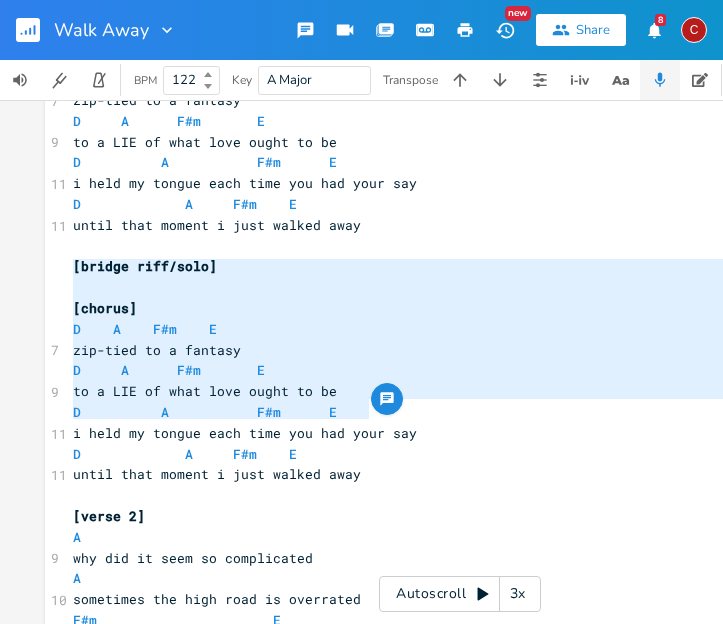 drag, startPoint x: 375, startPoint y: 408, endPoint x: 39, endPoint y: 269, distance: 363.61655 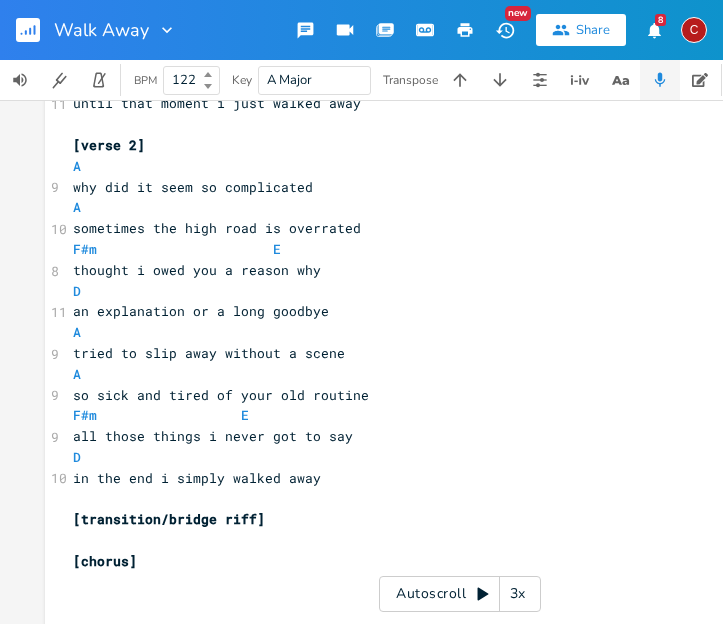 scroll, scrollTop: 1781, scrollLeft: 0, axis: vertical 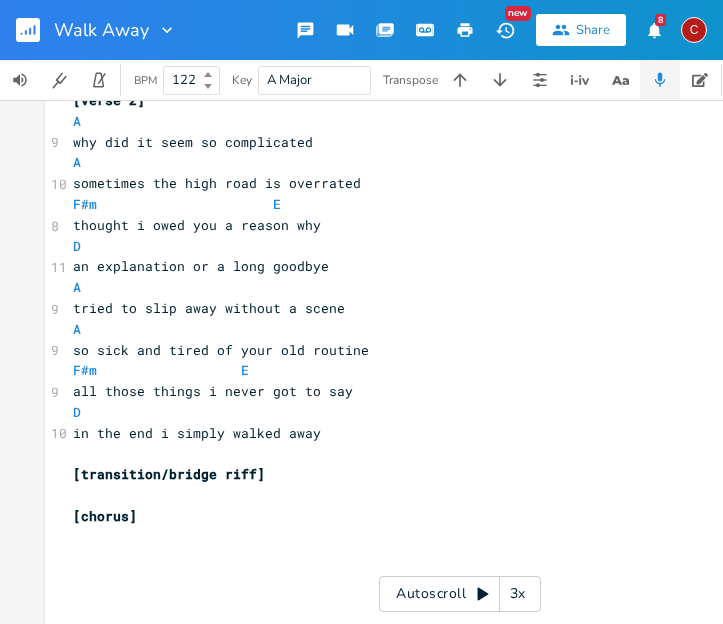 type 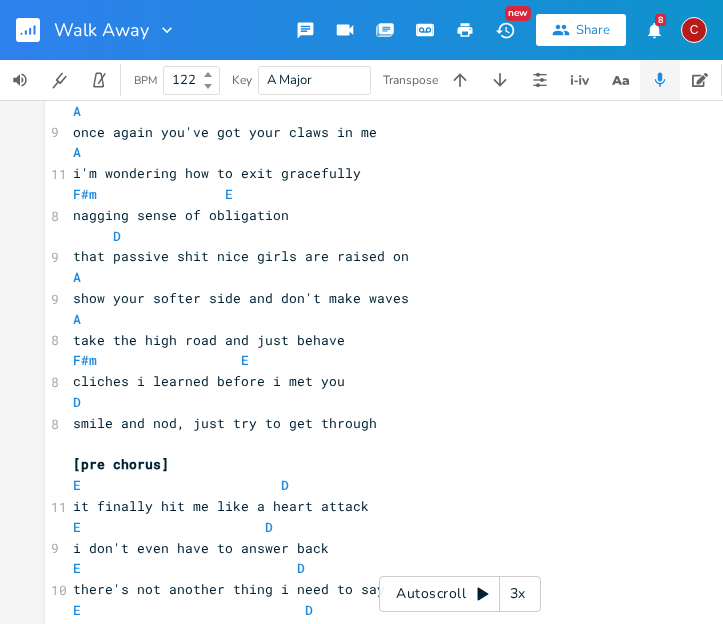 scroll, scrollTop: 1139, scrollLeft: 0, axis: vertical 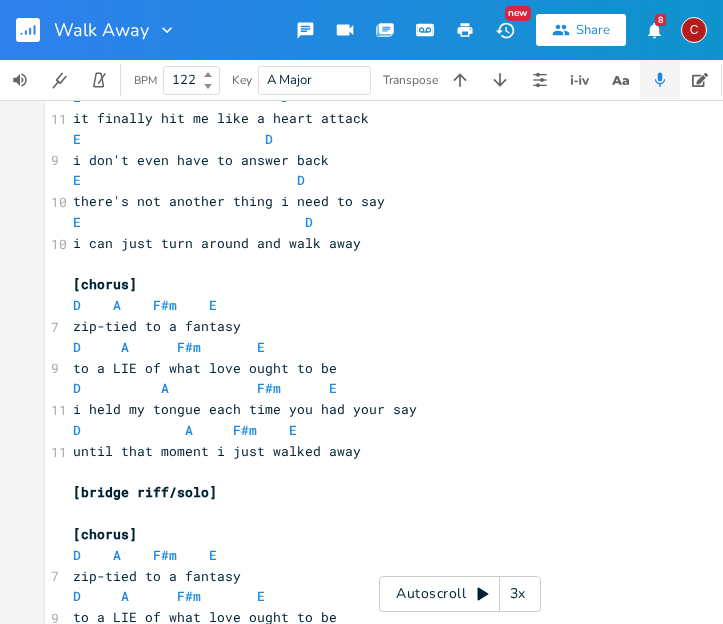 click on "[bridge riff/solo]" at bounding box center (460, 492) 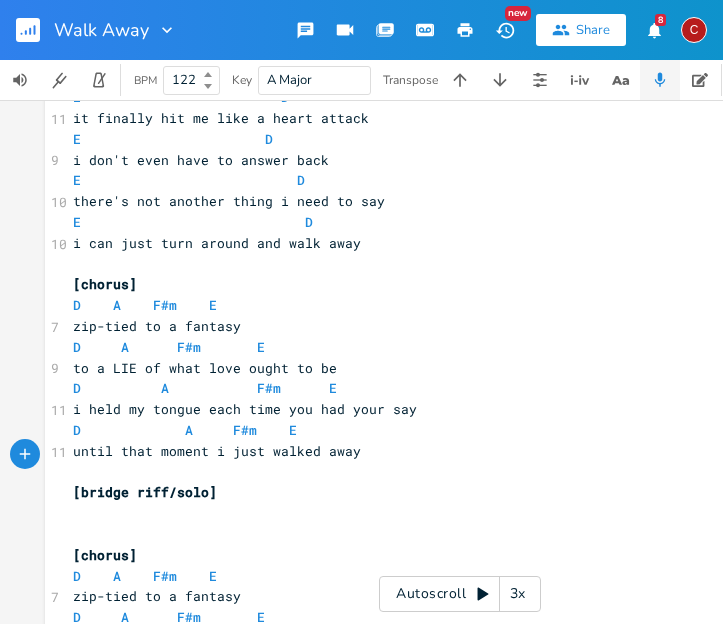 click 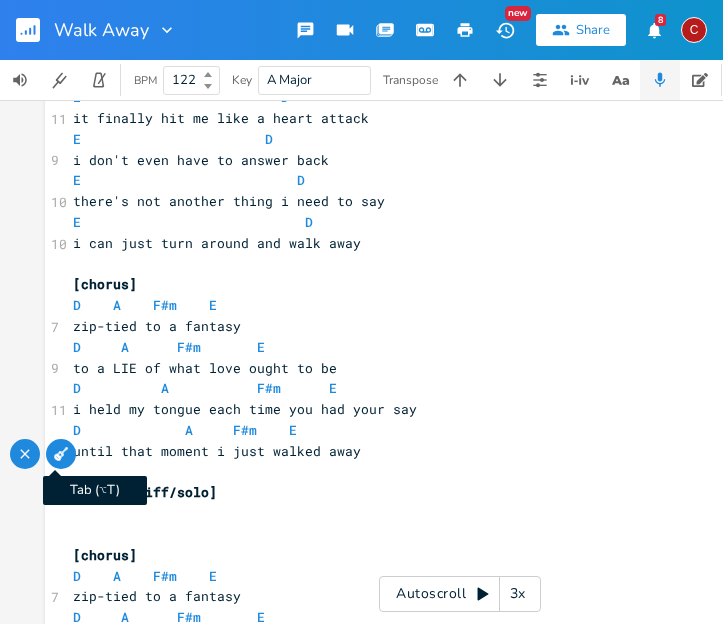 click 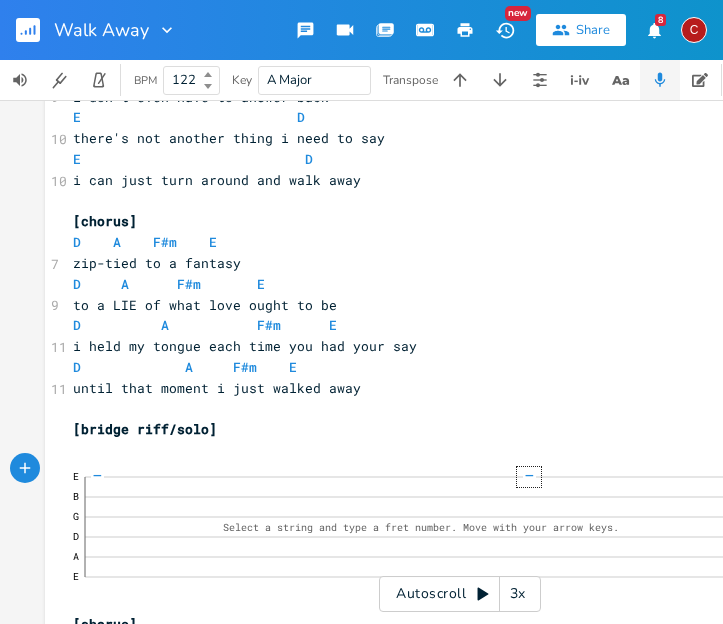 scroll, scrollTop: 1248, scrollLeft: 0, axis: vertical 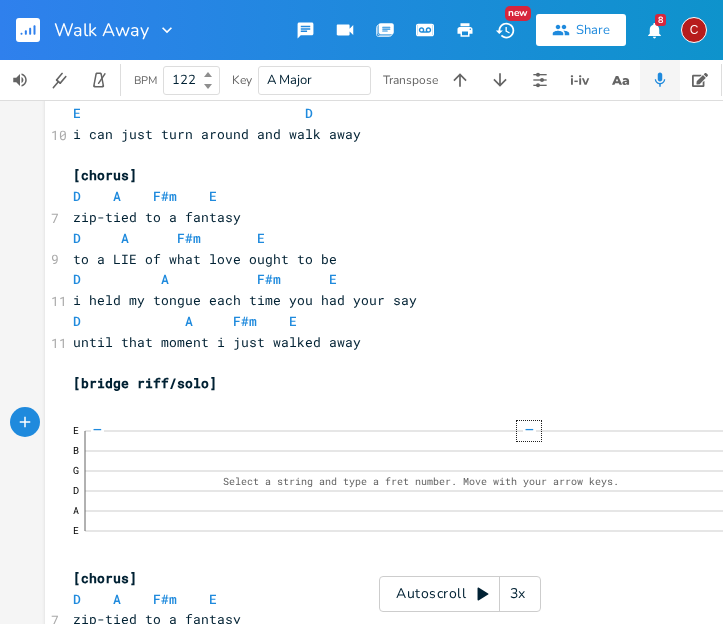 click on "—" 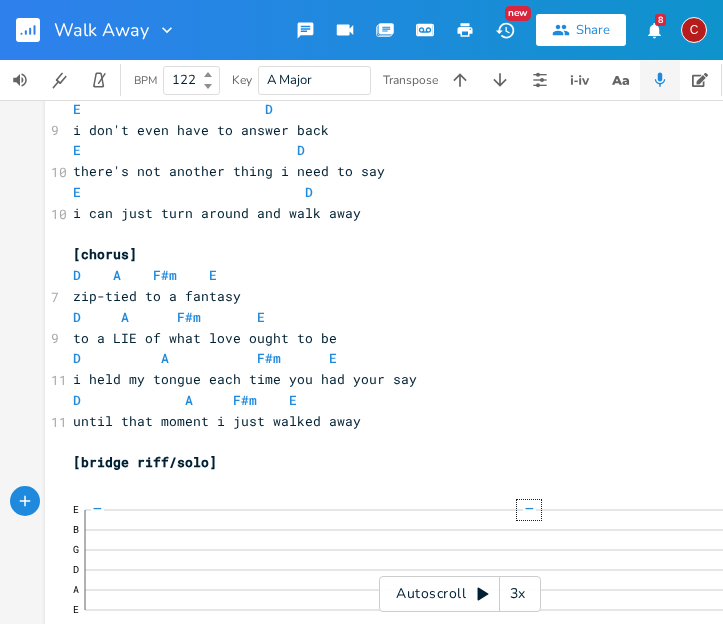 scroll, scrollTop: 1309, scrollLeft: 0, axis: vertical 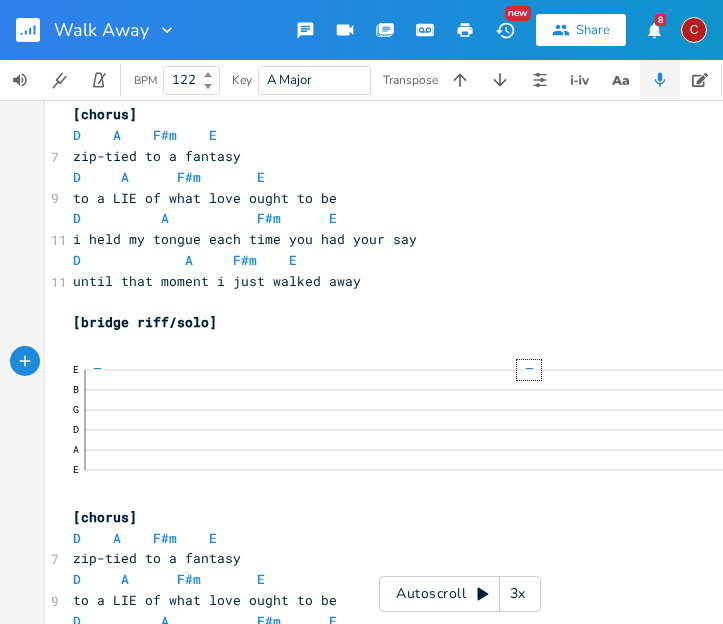click on "—" 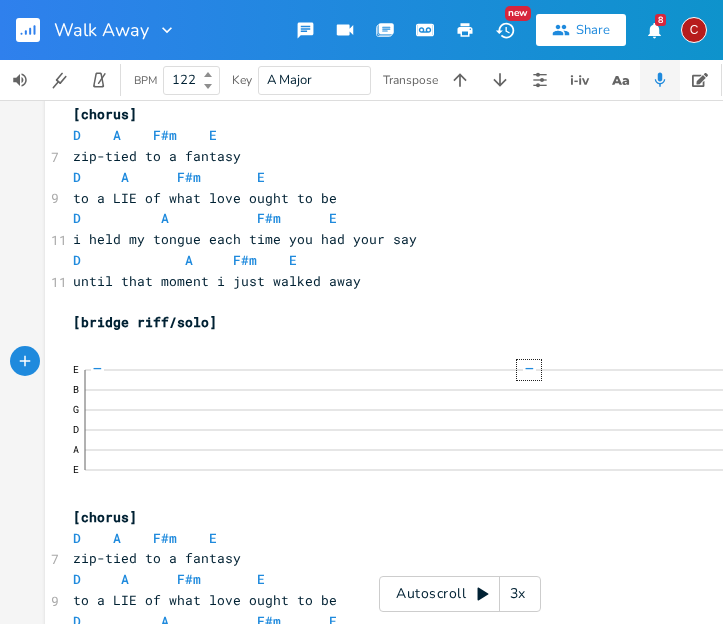 click on "—" 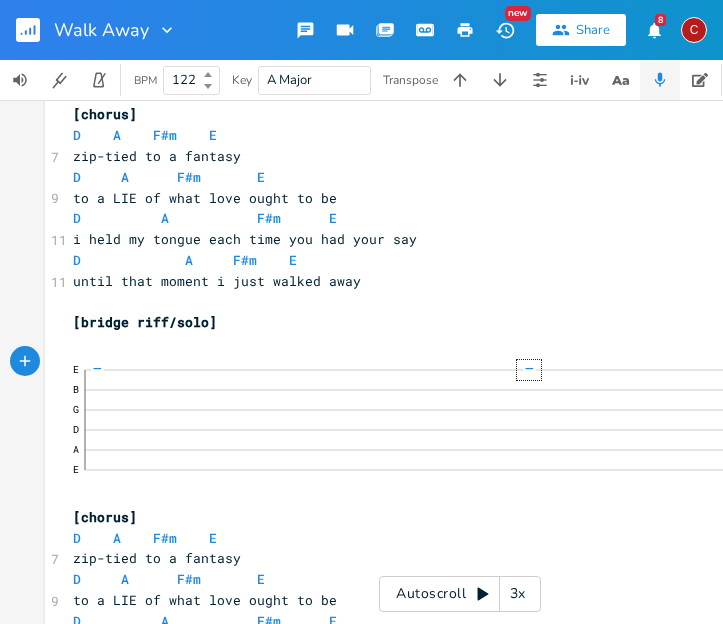 click on "—" 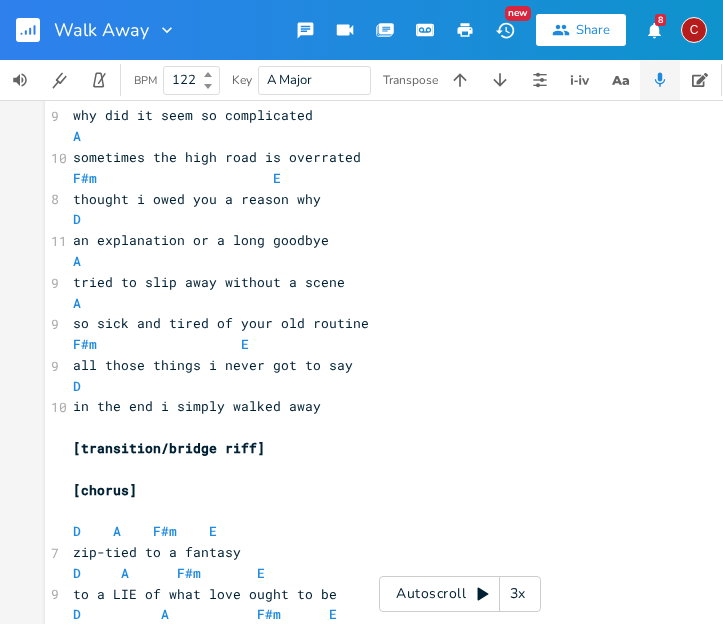scroll, scrollTop: 1964, scrollLeft: 0, axis: vertical 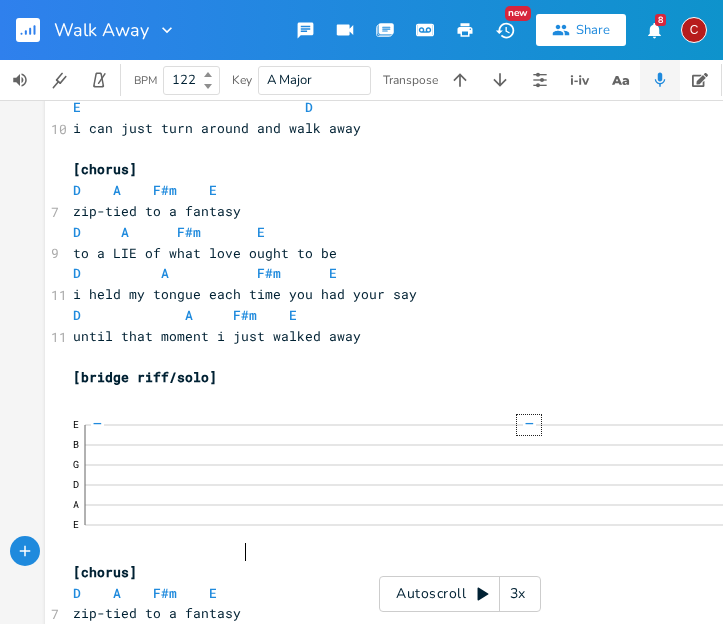 click on "Autoscroll 3x" at bounding box center [460, 594] 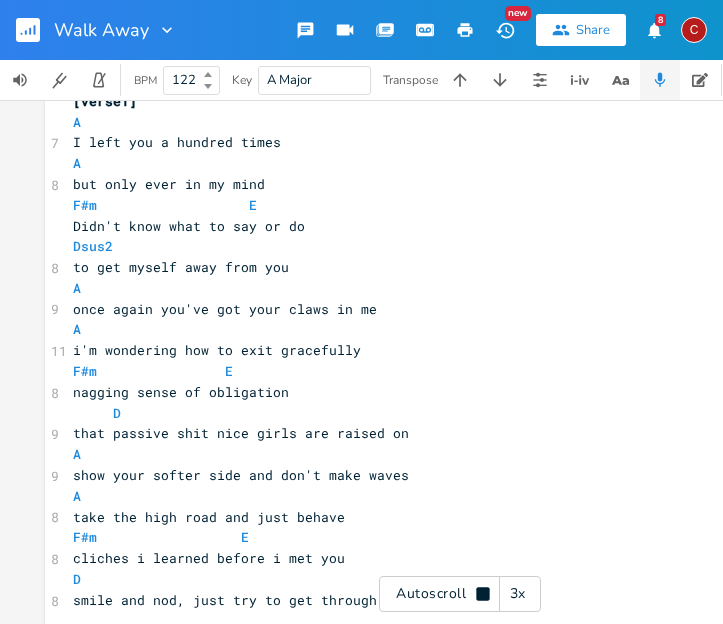 scroll, scrollTop: 0, scrollLeft: 0, axis: both 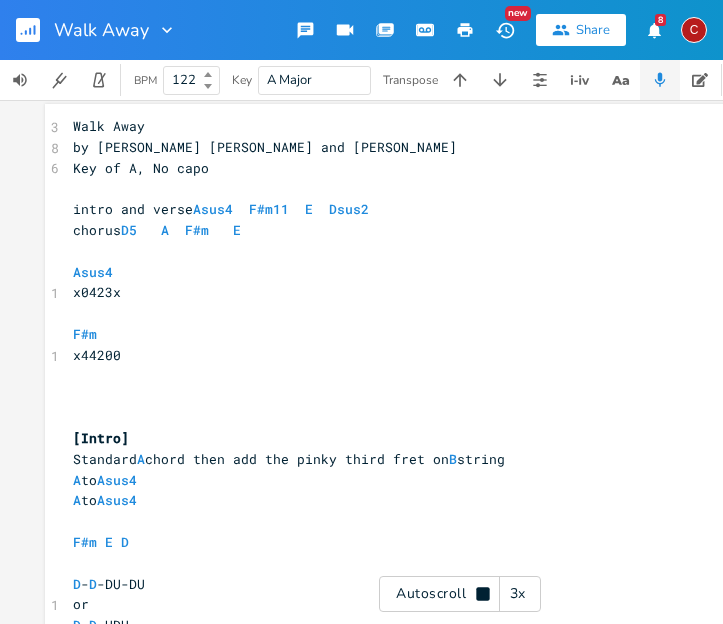 click on "Autoscroll 3x" at bounding box center [460, 594] 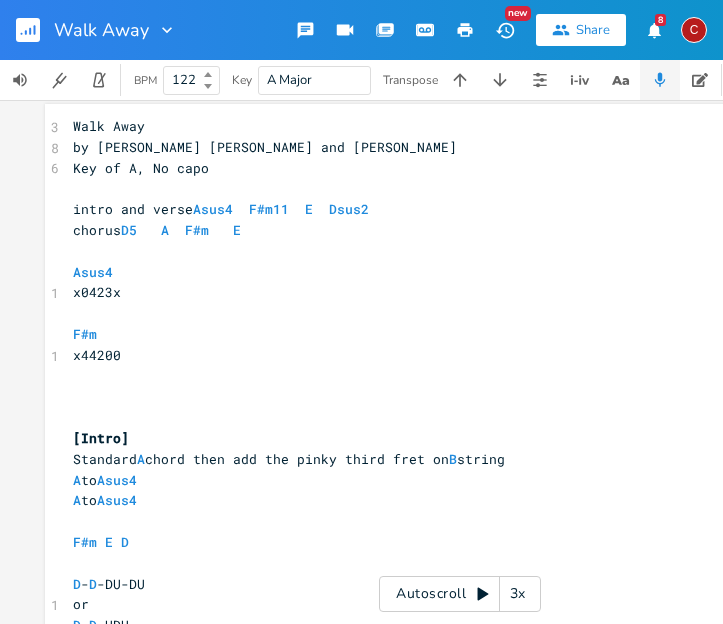 click on "Autoscroll 3x" at bounding box center [460, 594] 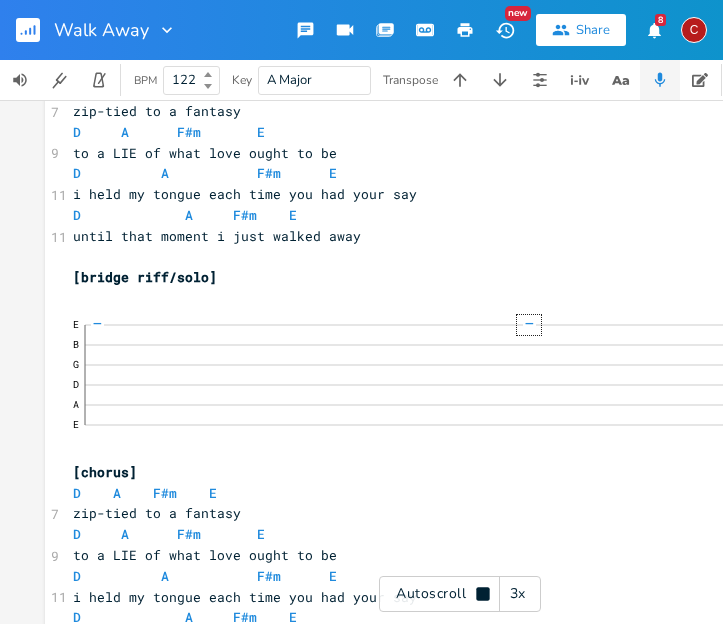 click 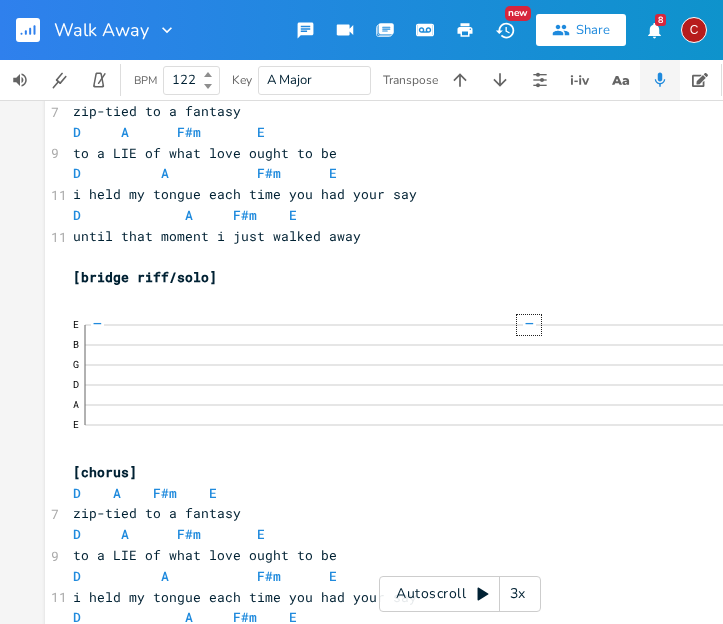 scroll, scrollTop: 1355, scrollLeft: 0, axis: vertical 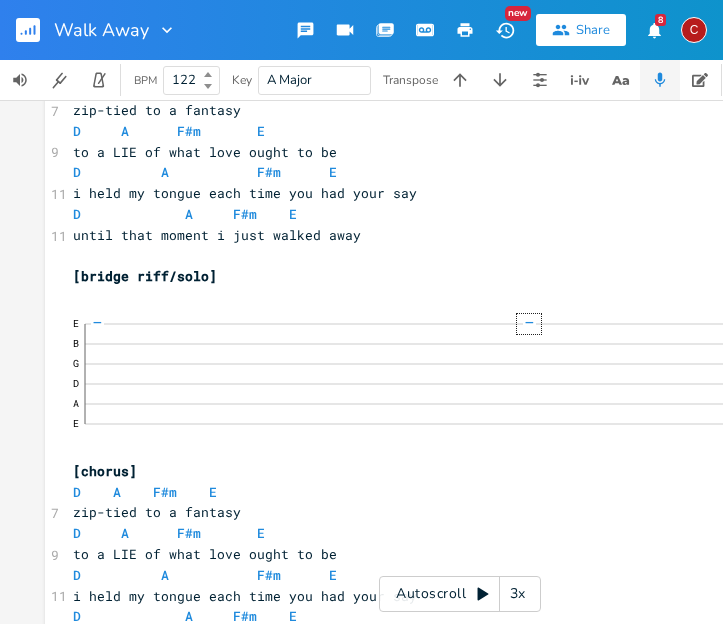 click 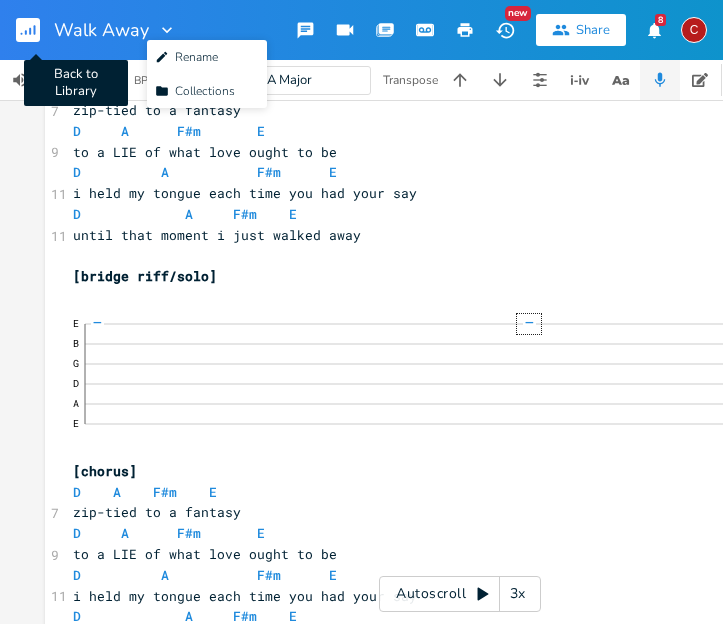 click 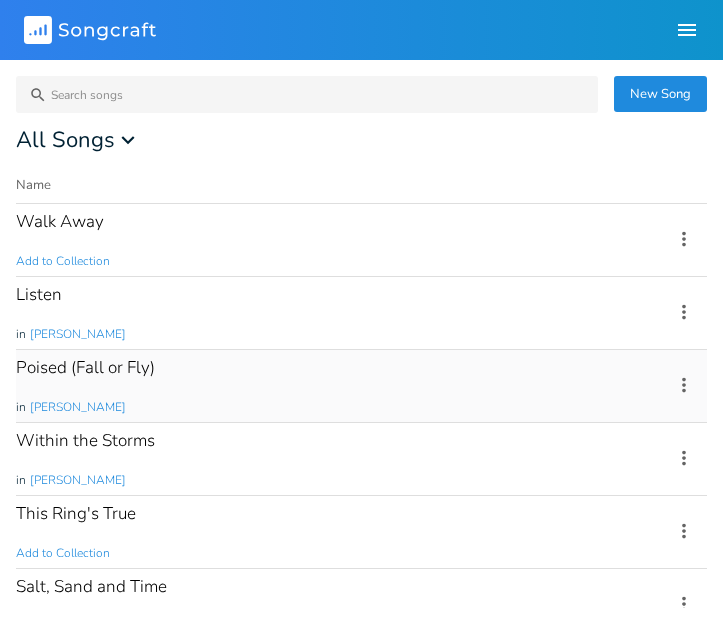 click on "Poised (Fall or Fly)" at bounding box center (85, 367) 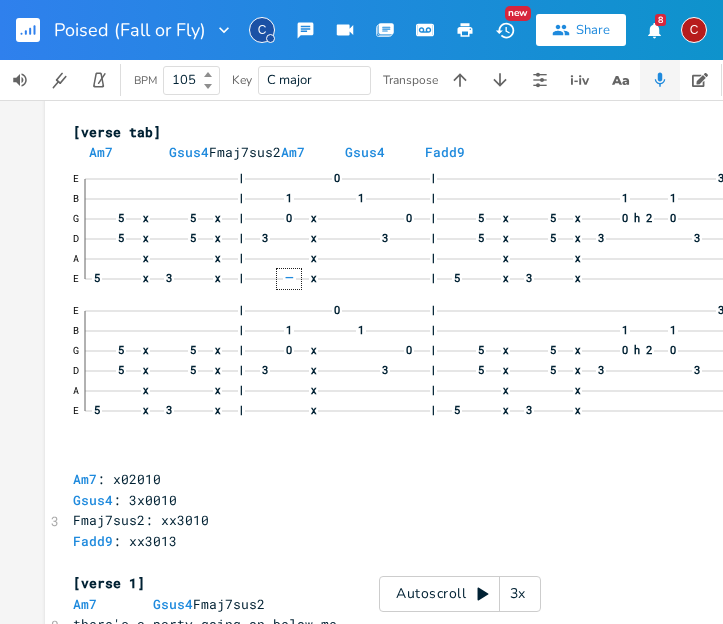 scroll, scrollTop: 772, scrollLeft: 0, axis: vertical 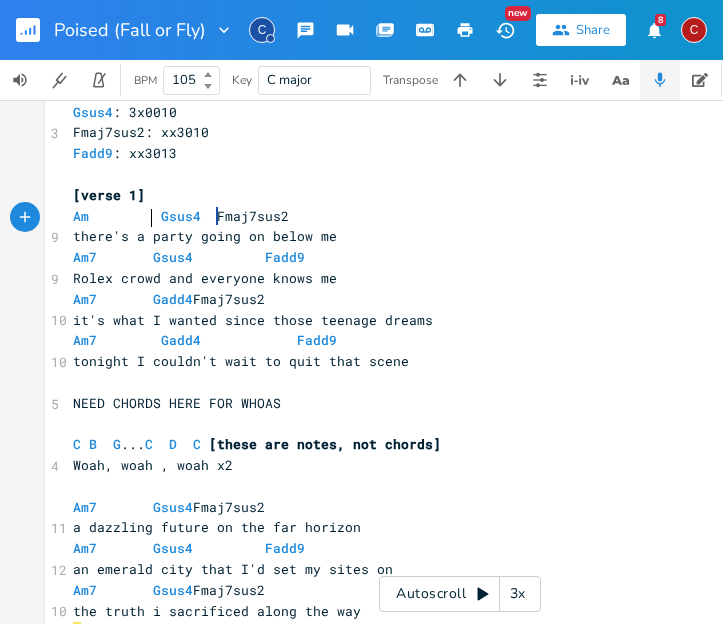 click on "Am           Gsus4         Fmaj7sus2" at bounding box center [181, 216] 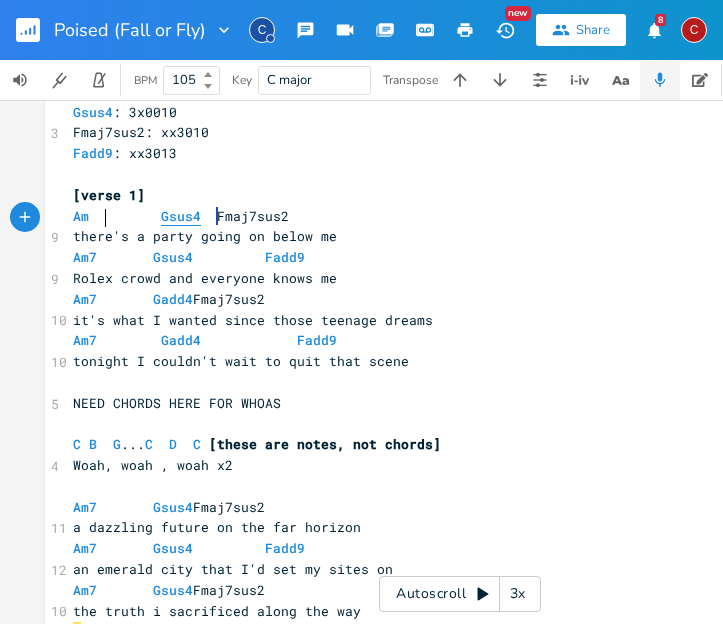 click on "Gsus4" at bounding box center (181, 216) 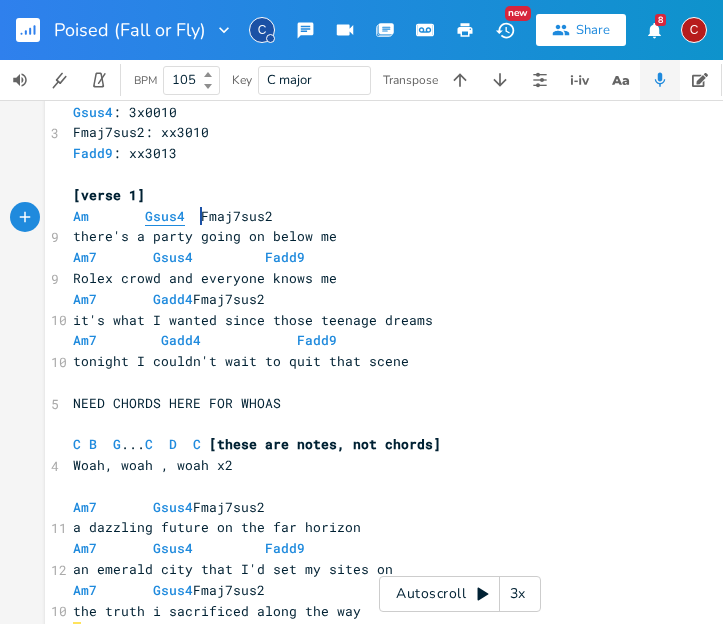scroll, scrollTop: 0, scrollLeft: 3, axis: horizontal 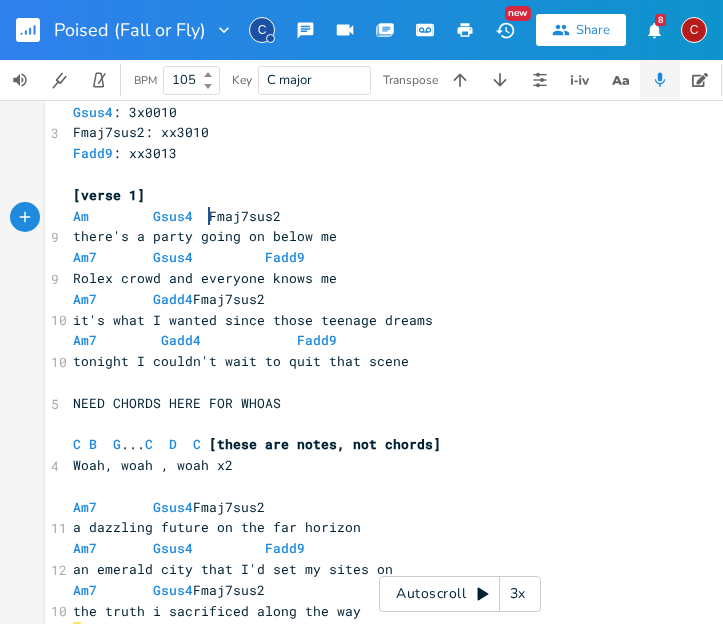 click on "Am          Gsus4         Fmaj7sus2" at bounding box center [177, 216] 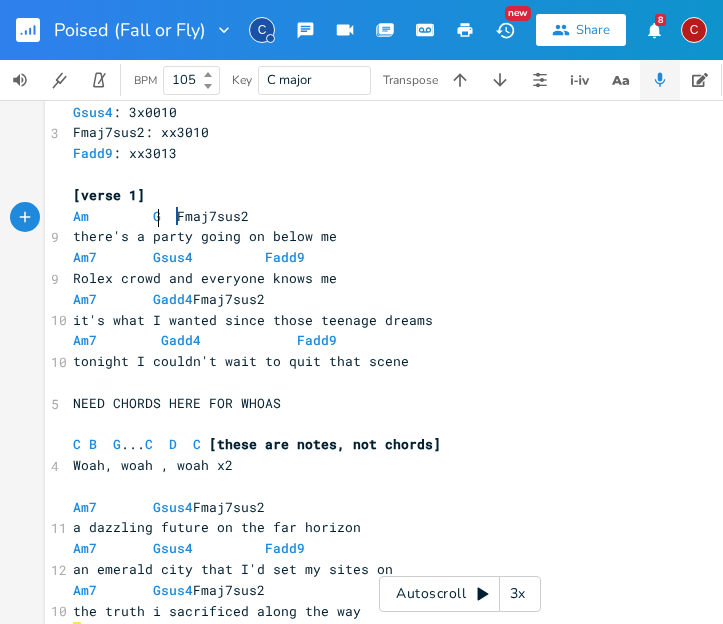 click on "Am          G         Fmaj7sus2" at bounding box center [161, 216] 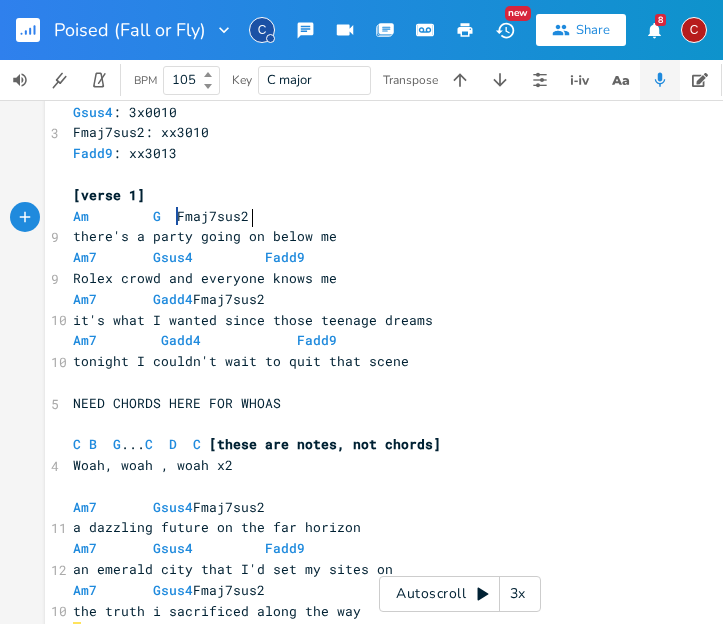 scroll, scrollTop: 0, scrollLeft: 17, axis: horizontal 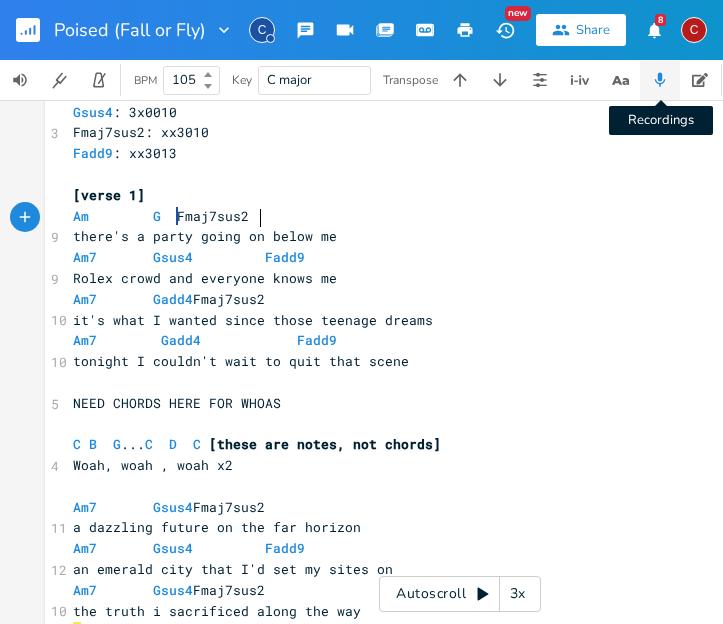 click 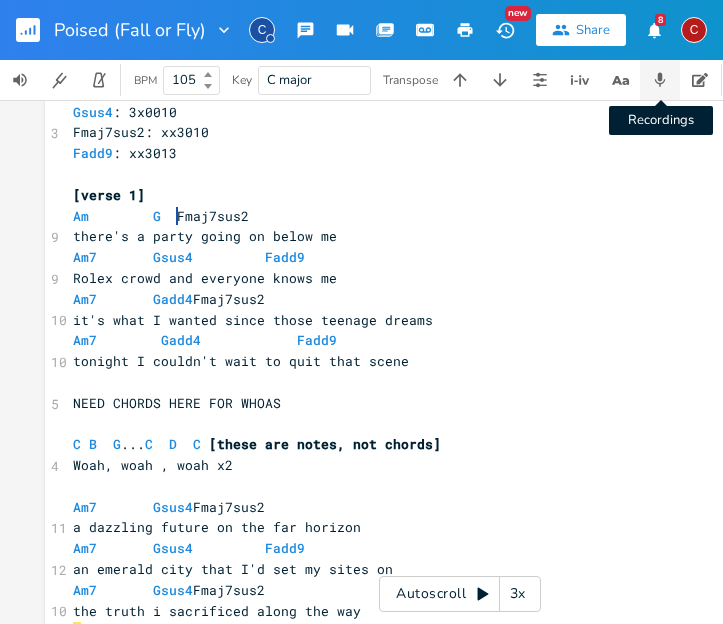click 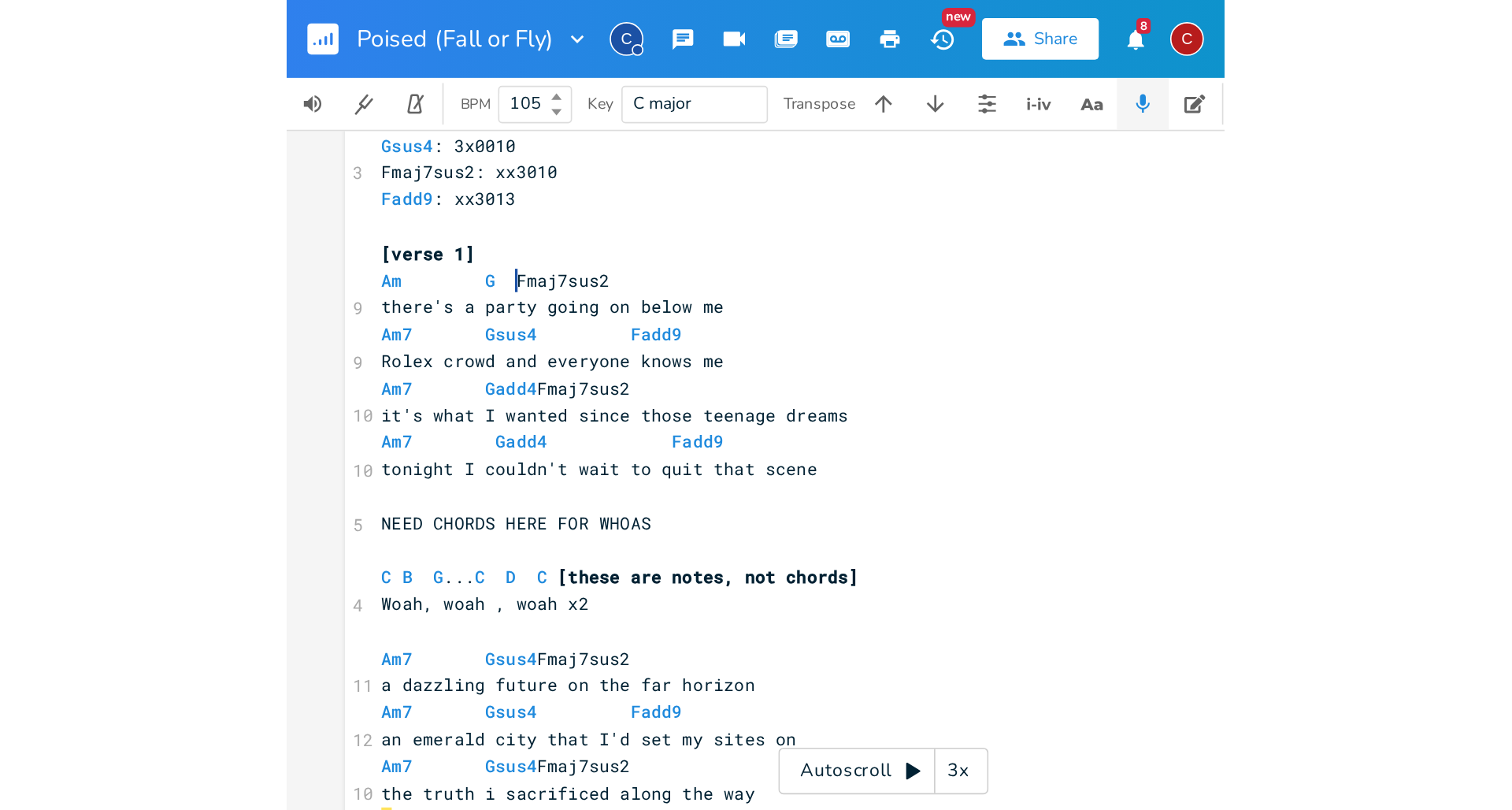 scroll, scrollTop: 0, scrollLeft: 59, axis: horizontal 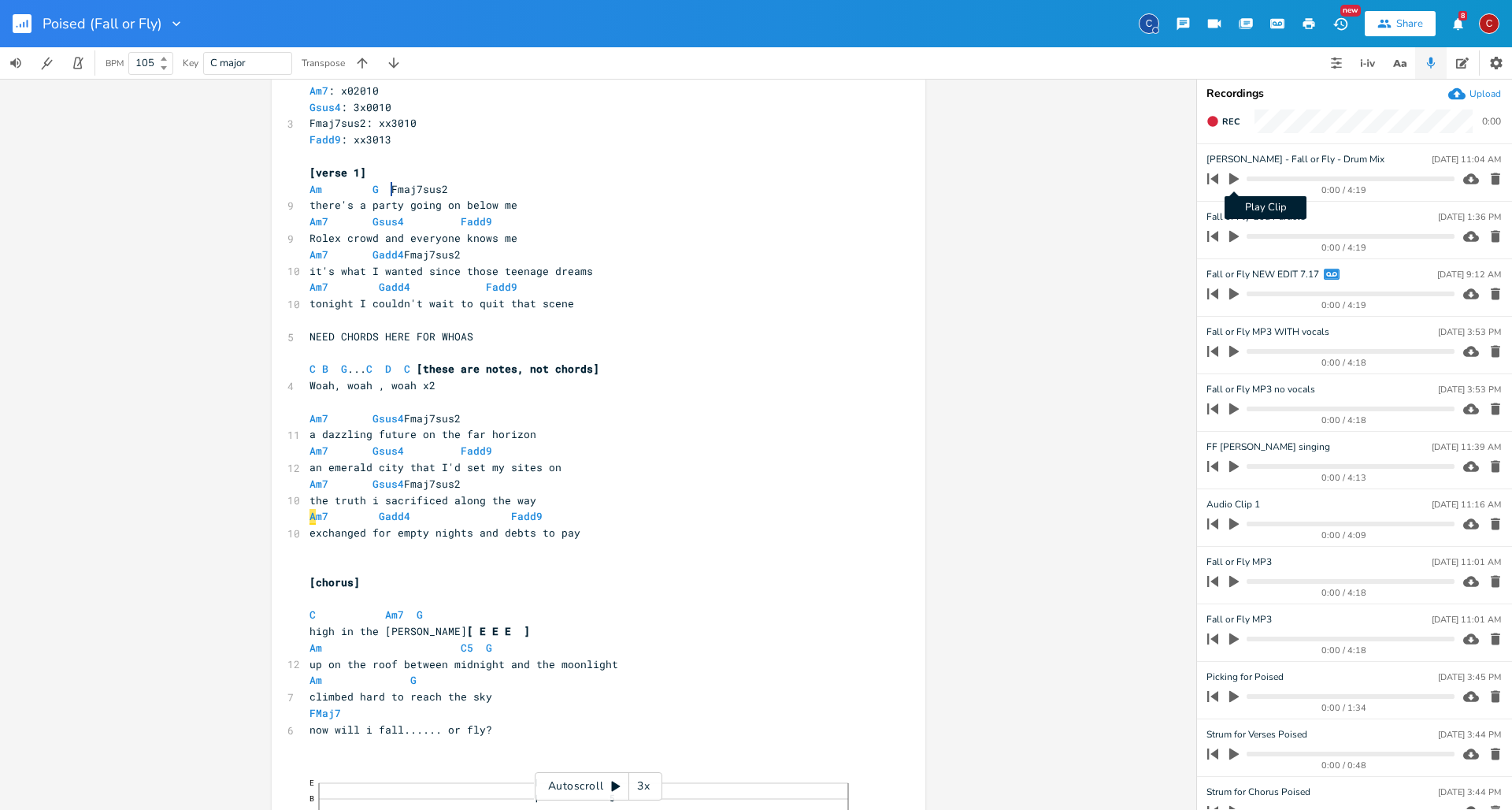 click 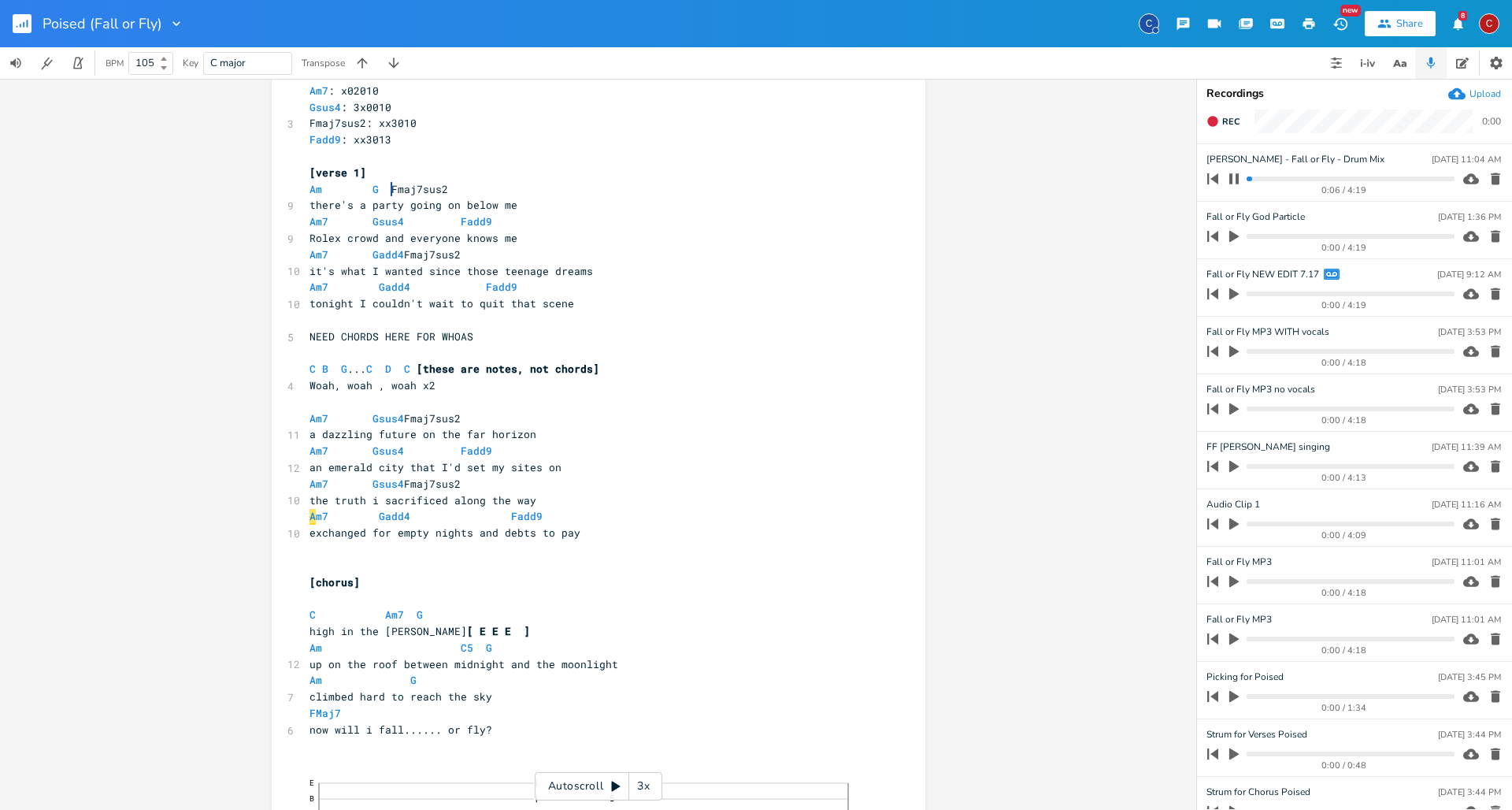 click 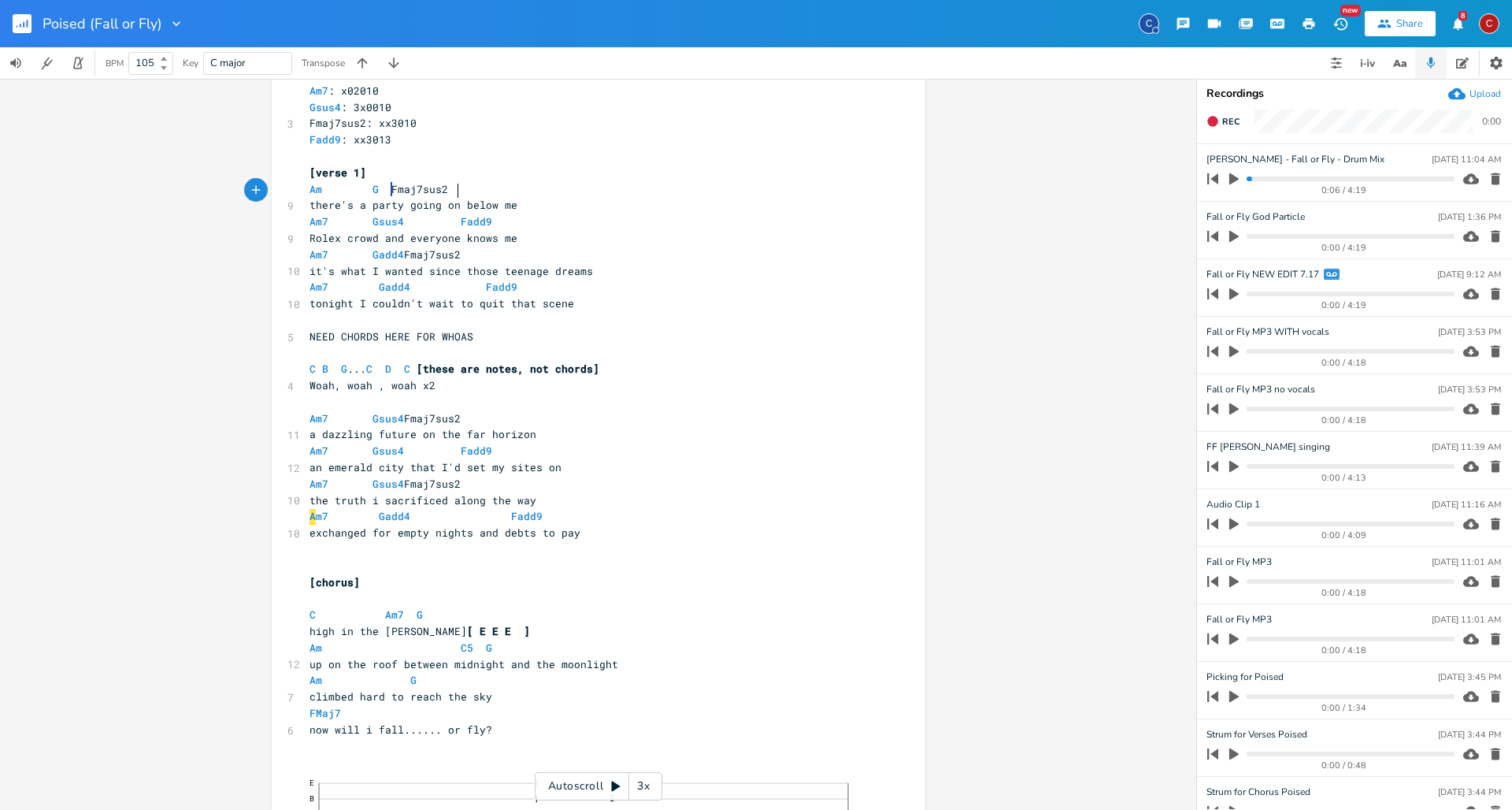 click on "Am          G               Fmaj7sus2" at bounding box center (379, 189) 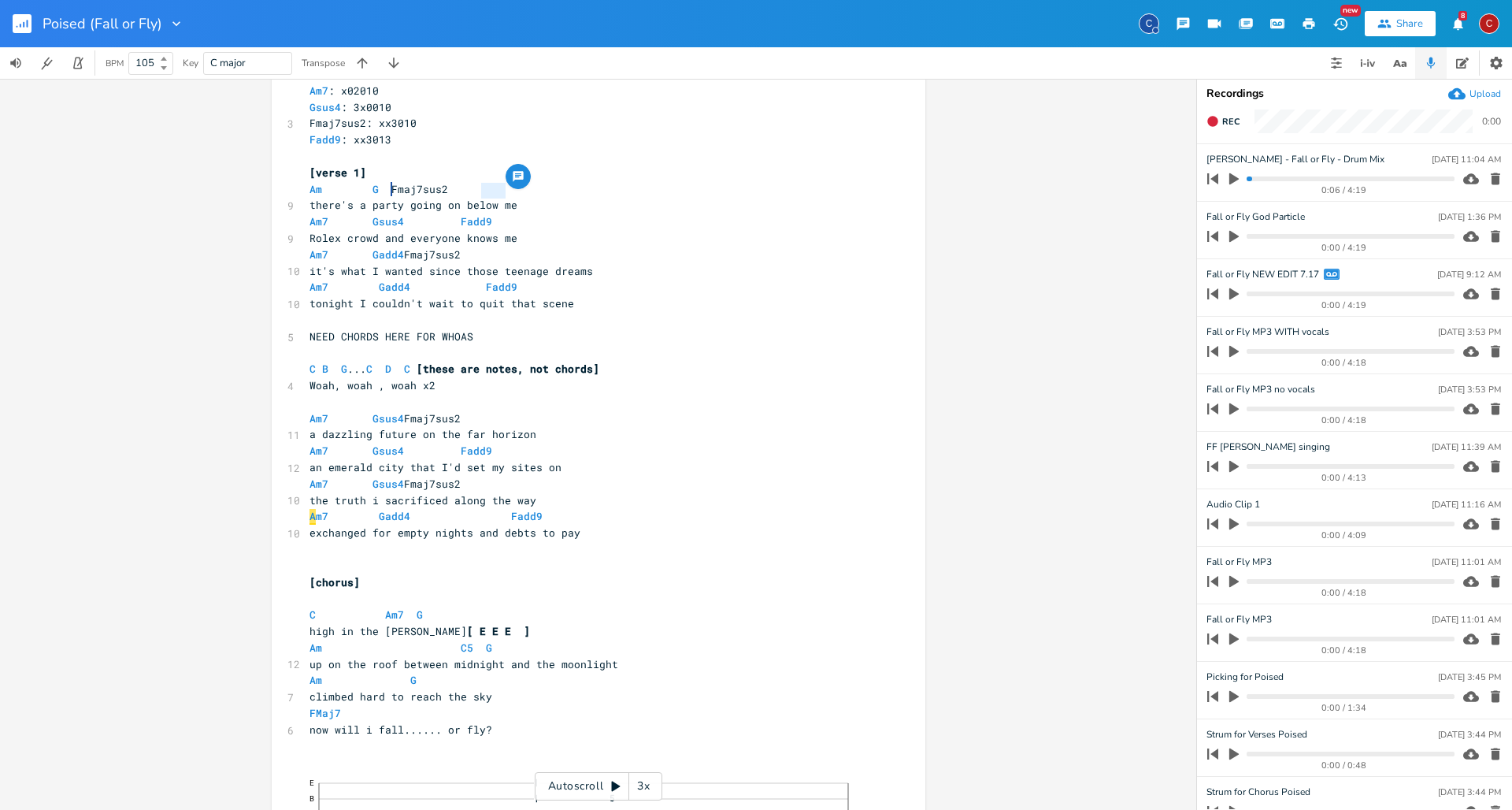type on "sus2" 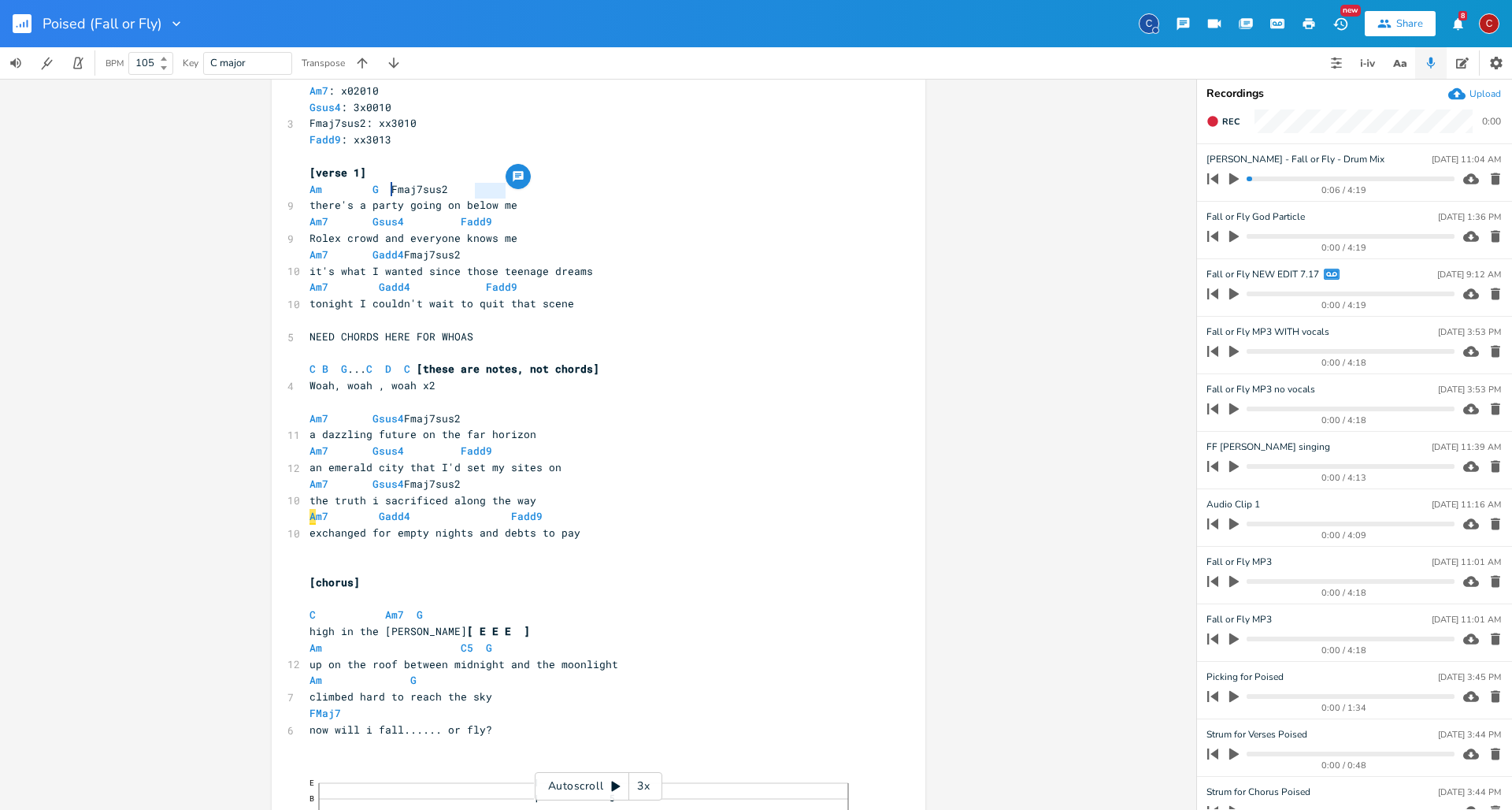 drag, startPoint x: 504, startPoint y: 192, endPoint x: 471, endPoint y: 198, distance: 33.54102 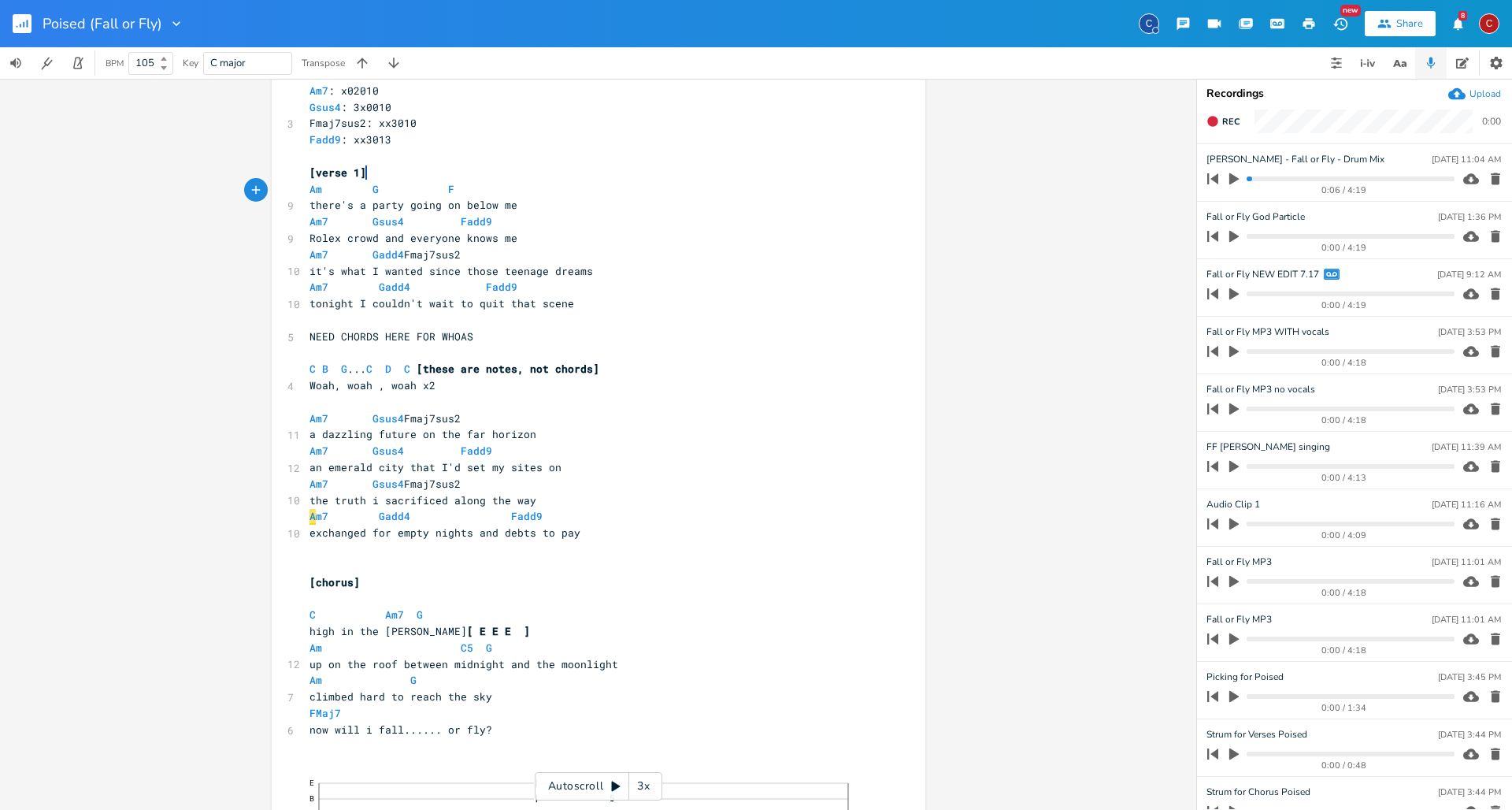 click on "Am7         Gsus4           Fadd9" at bounding box center [464, 221] 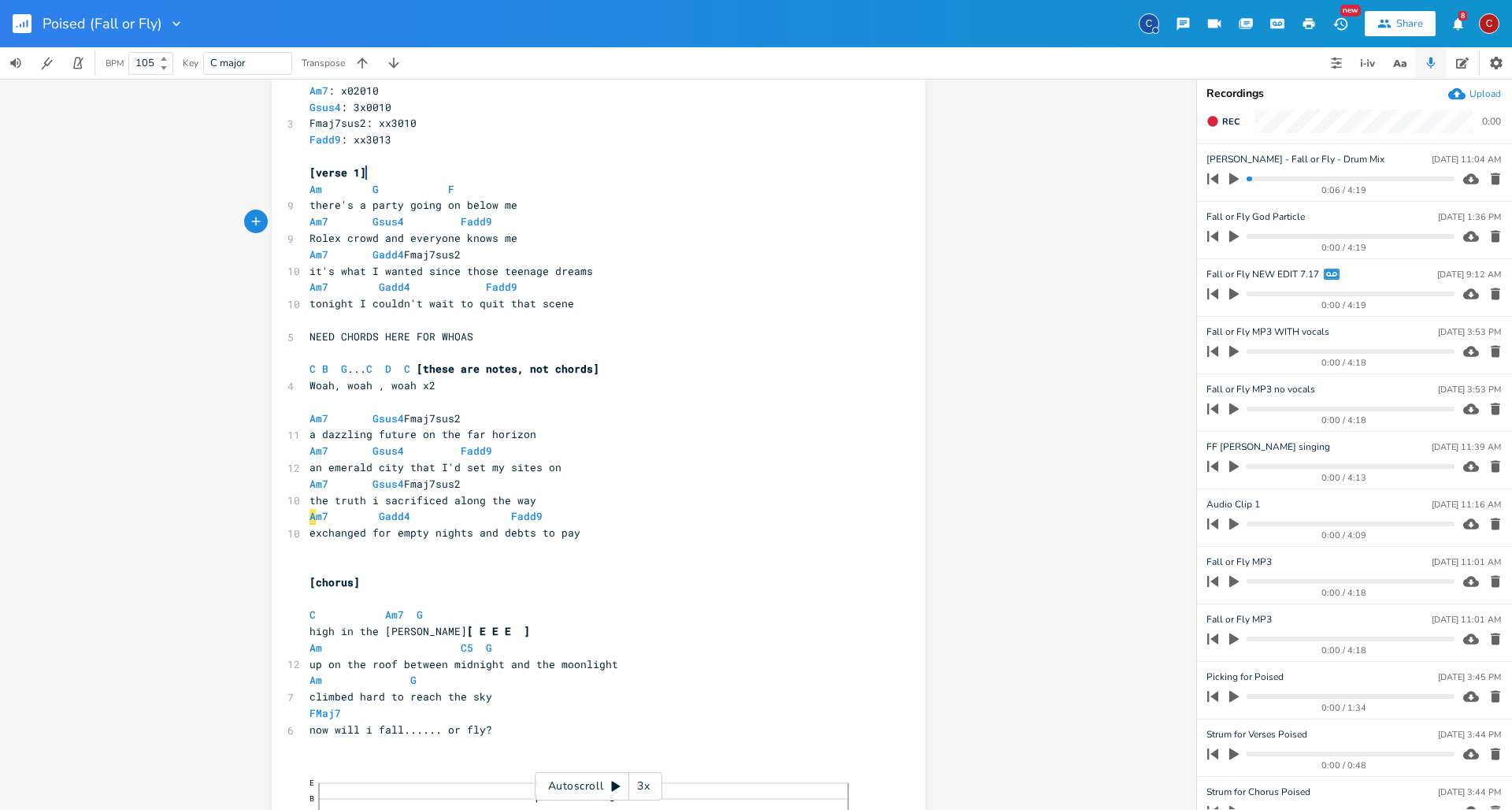click on "Am7         Gsus4           Fadd9" at bounding box center (464, 221) 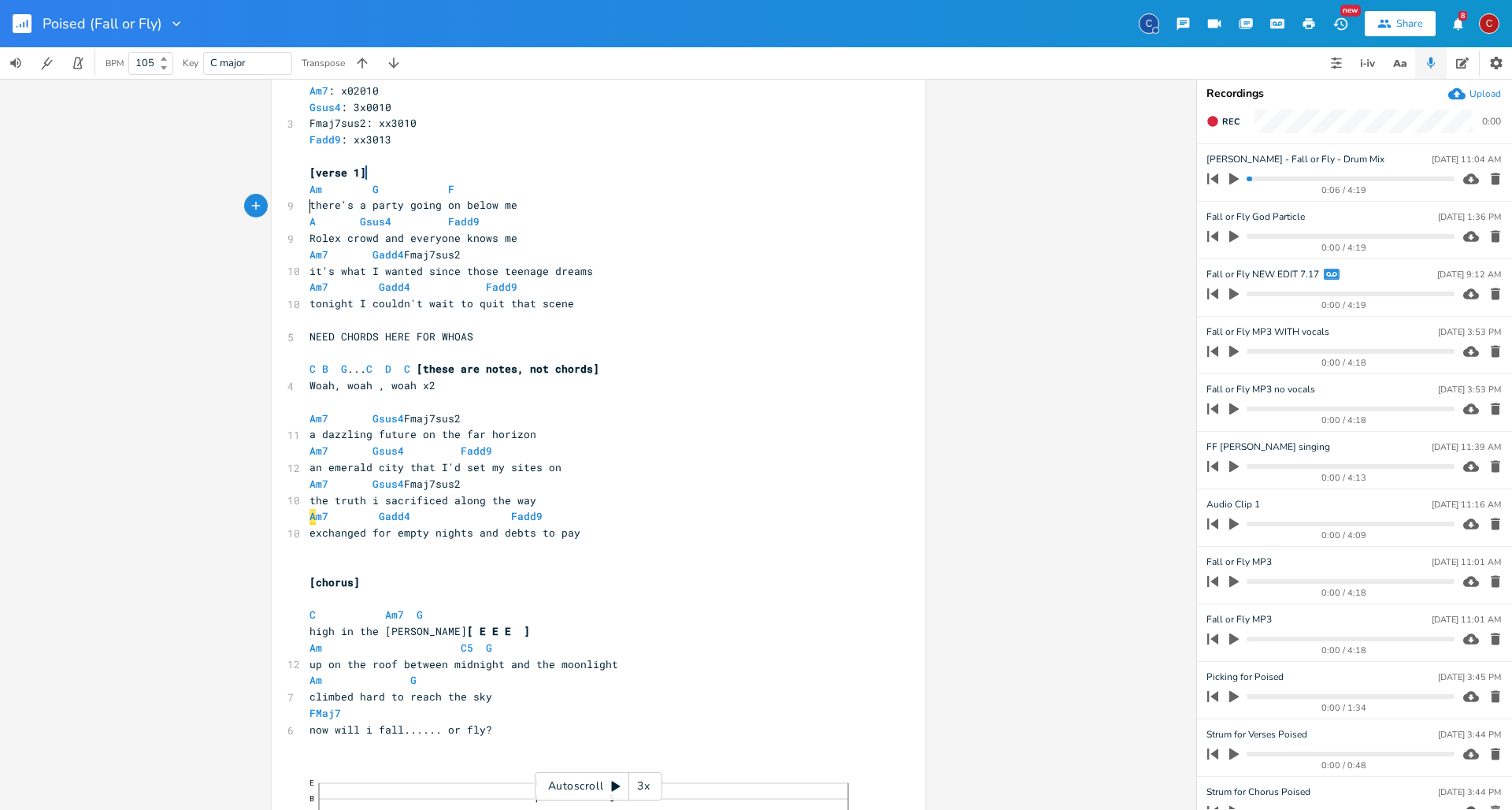 click on "there's a party going on below me" at bounding box center [413, 205] 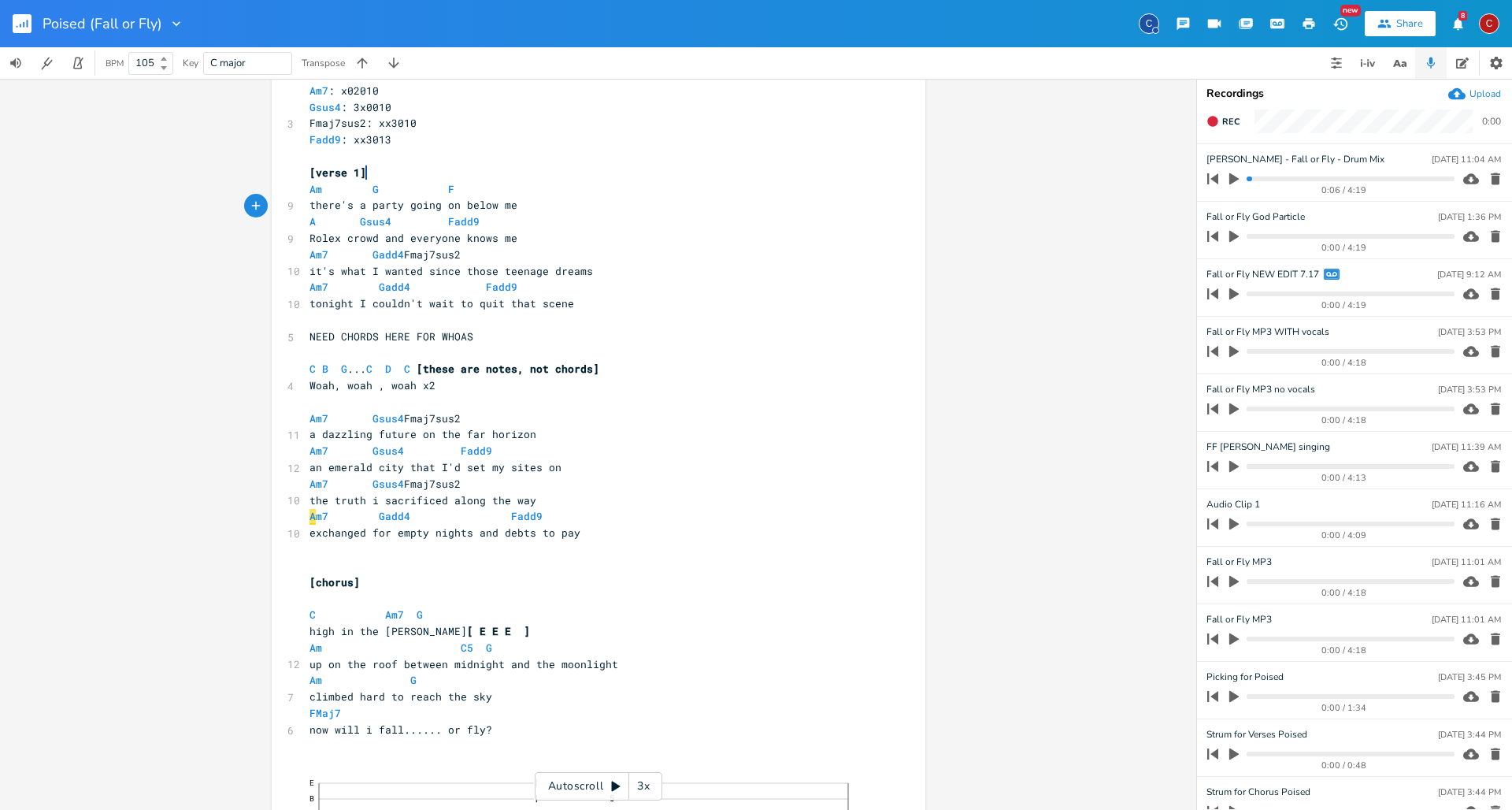 click on "Rolex crowd and everyone knows me" at bounding box center [591, 238] 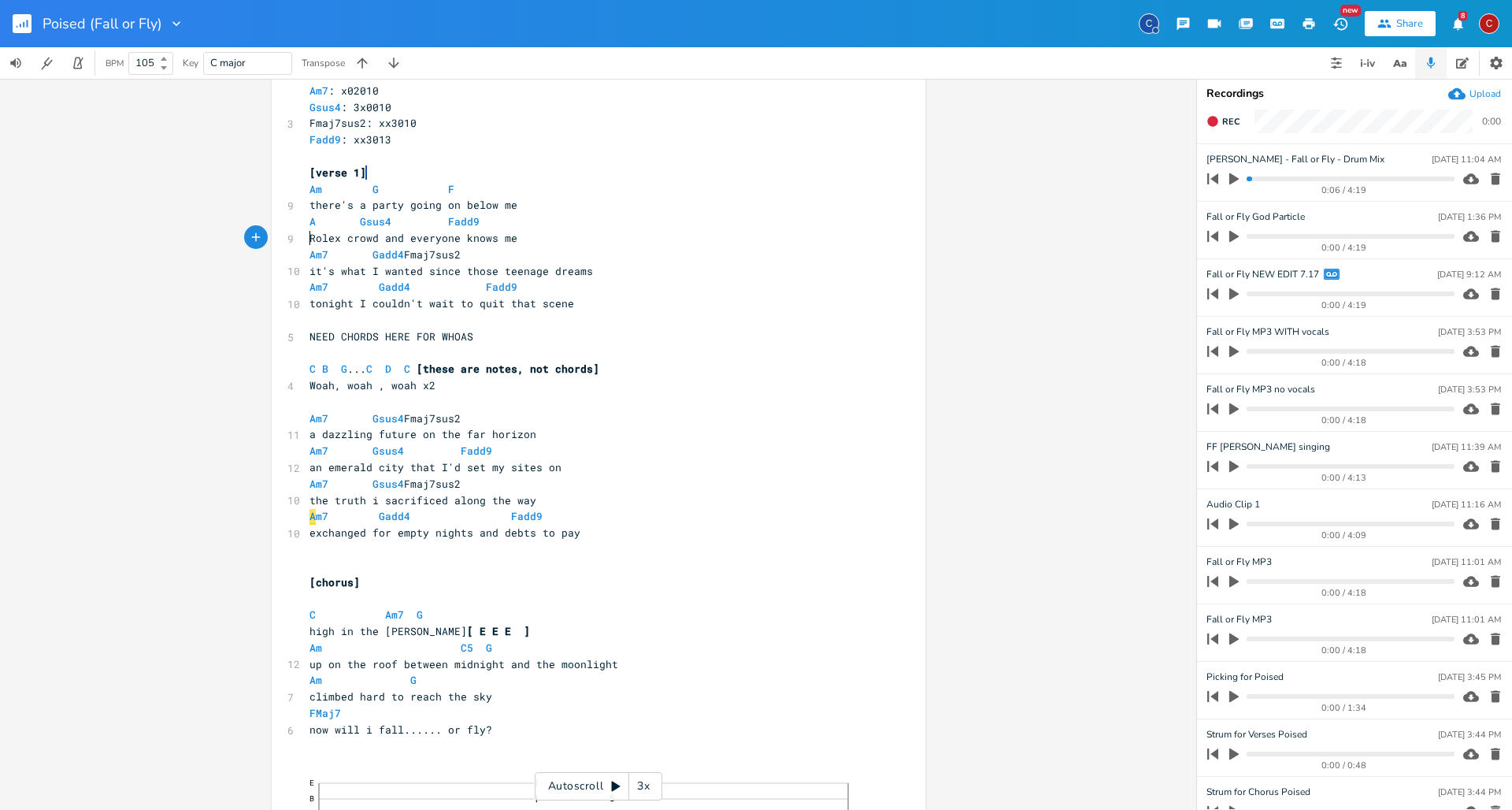 scroll, scrollTop: 0, scrollLeft: 2, axis: horizontal 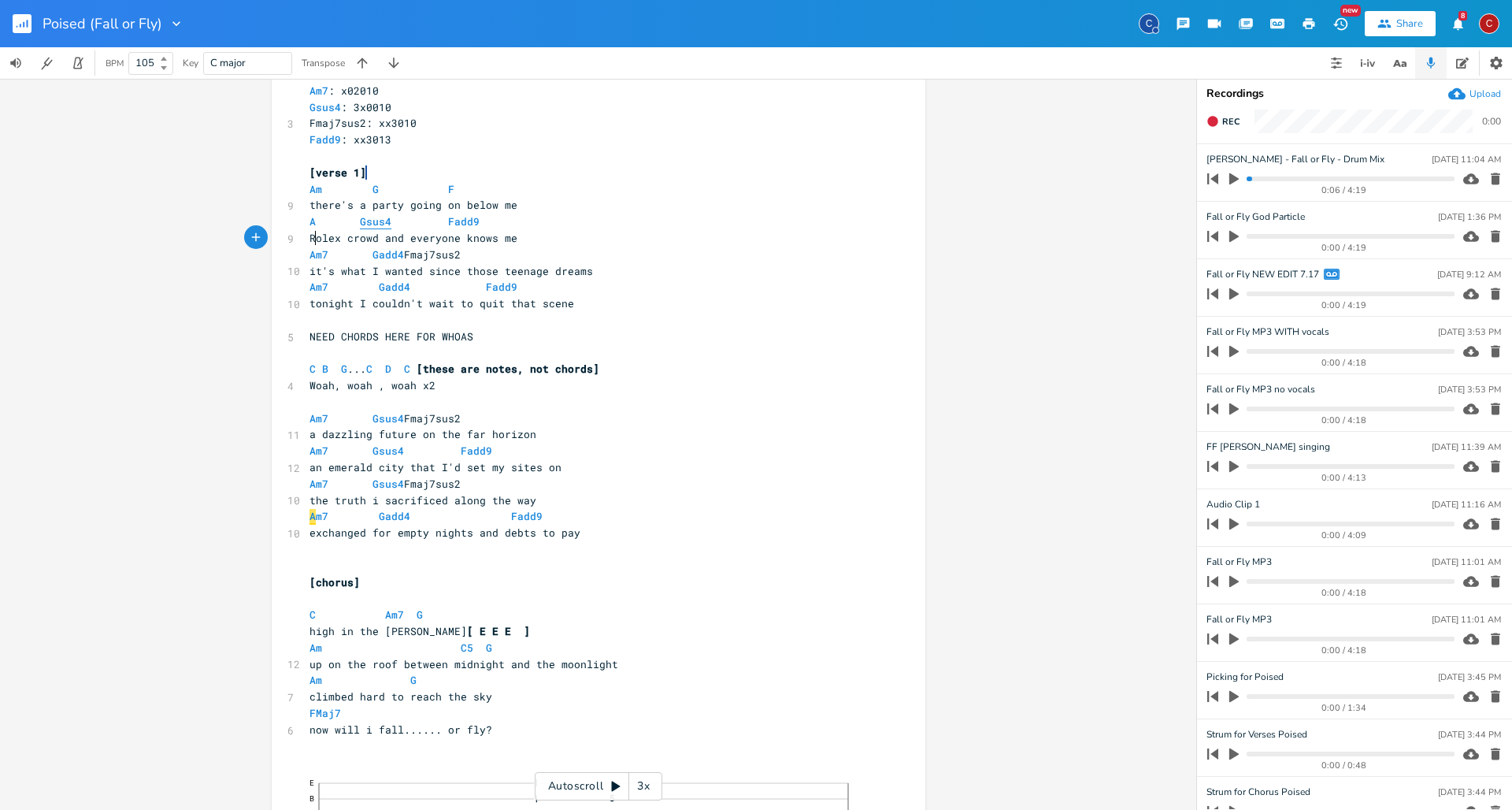 click on "Gsus4" at bounding box center (376, 221) 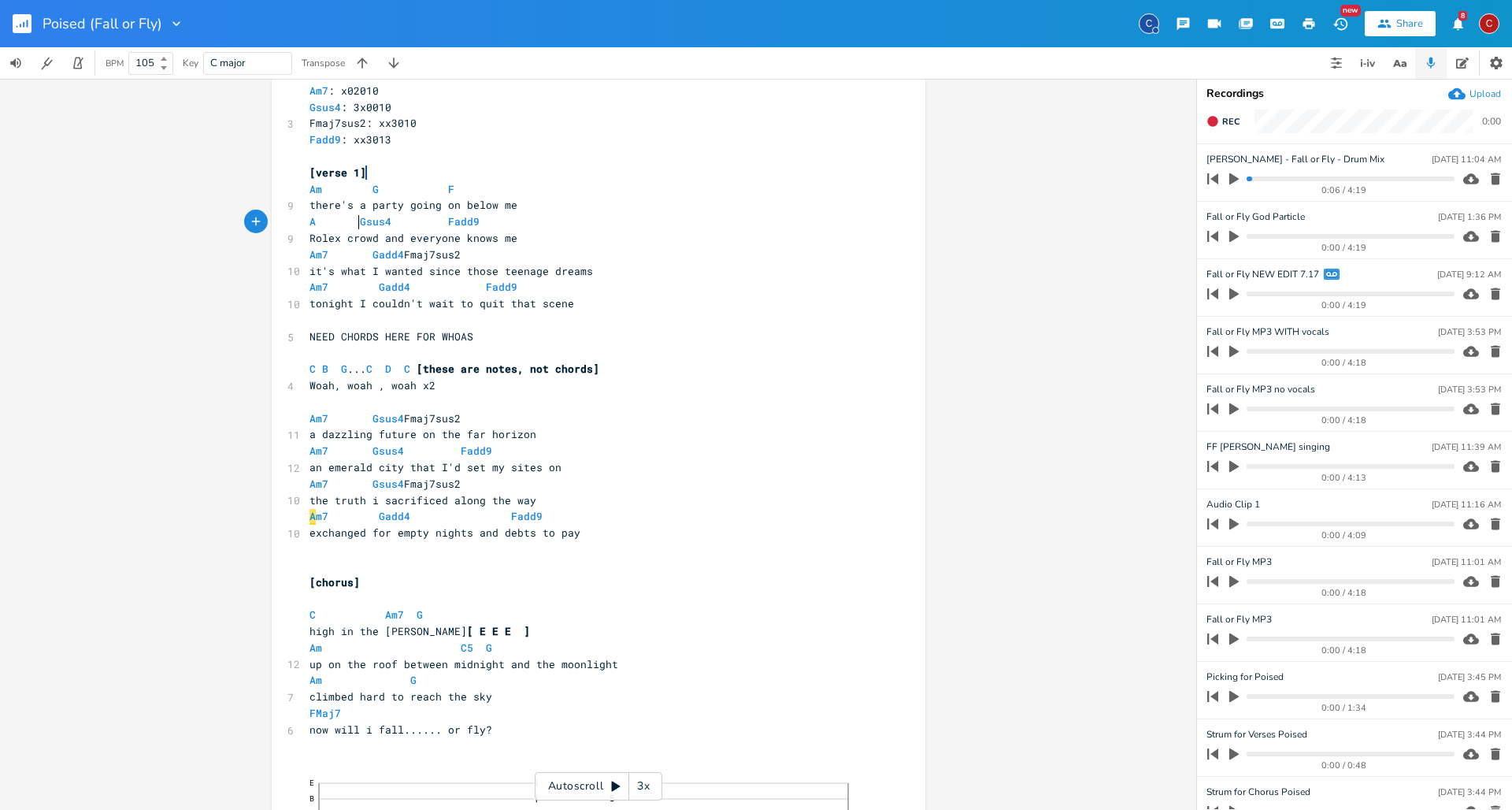 scroll, scrollTop: 0, scrollLeft: 2, axis: horizontal 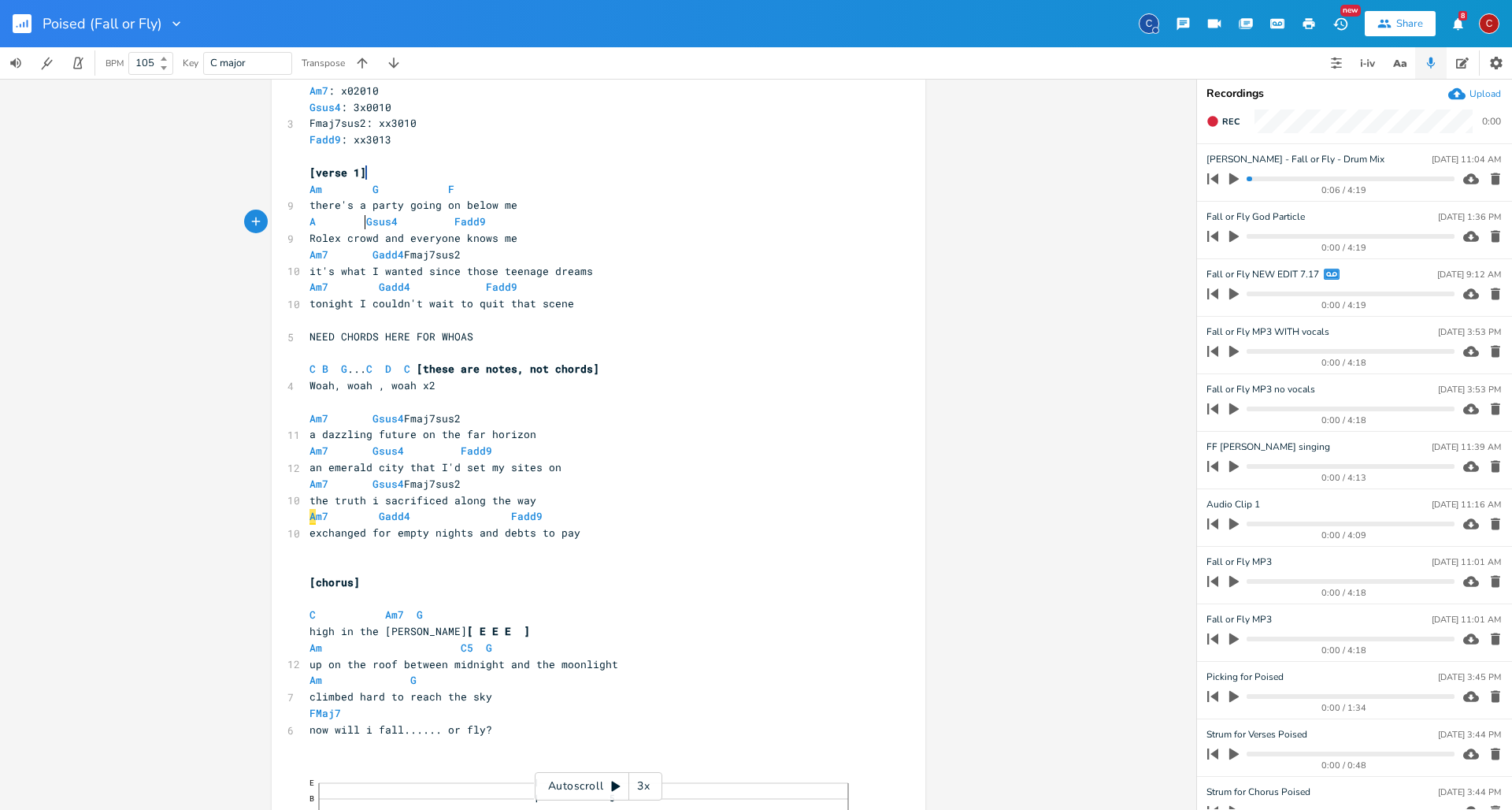click on "A          Gsus4           Fadd9" at bounding box center (461, 221) 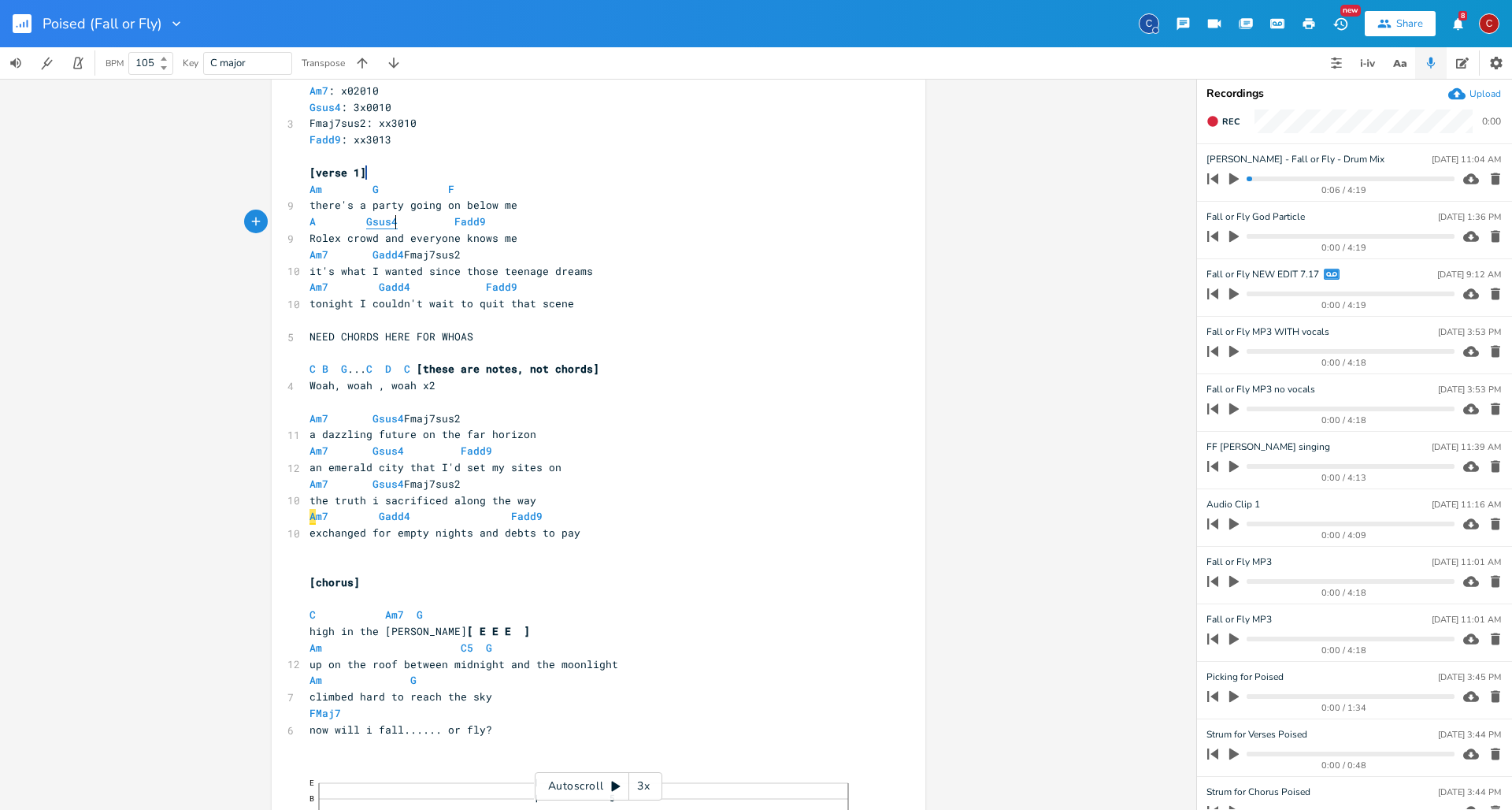 click on "Gsus4" at bounding box center [382, 221] 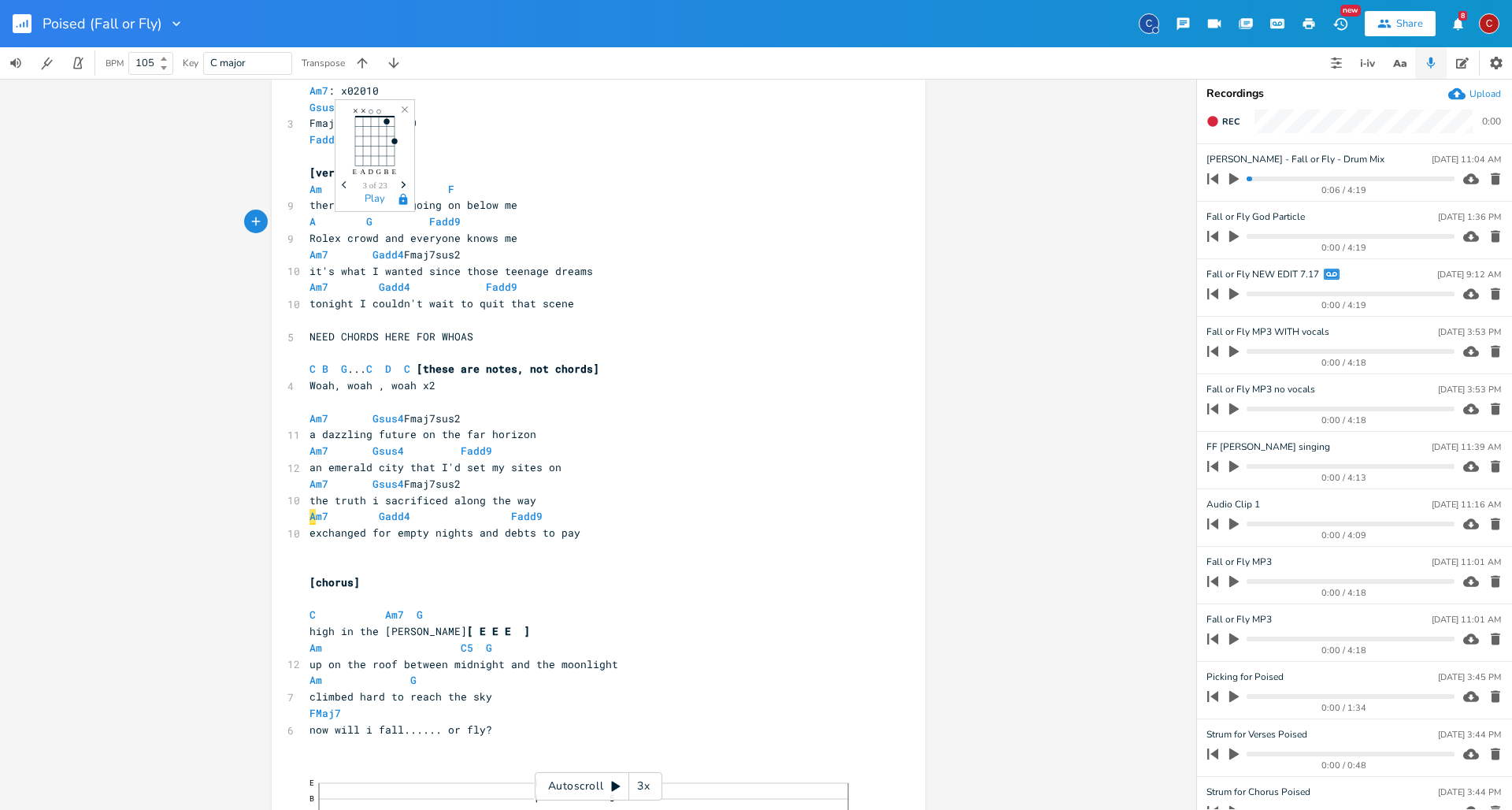 click on "A          G           Fadd9" at bounding box center (448, 221) 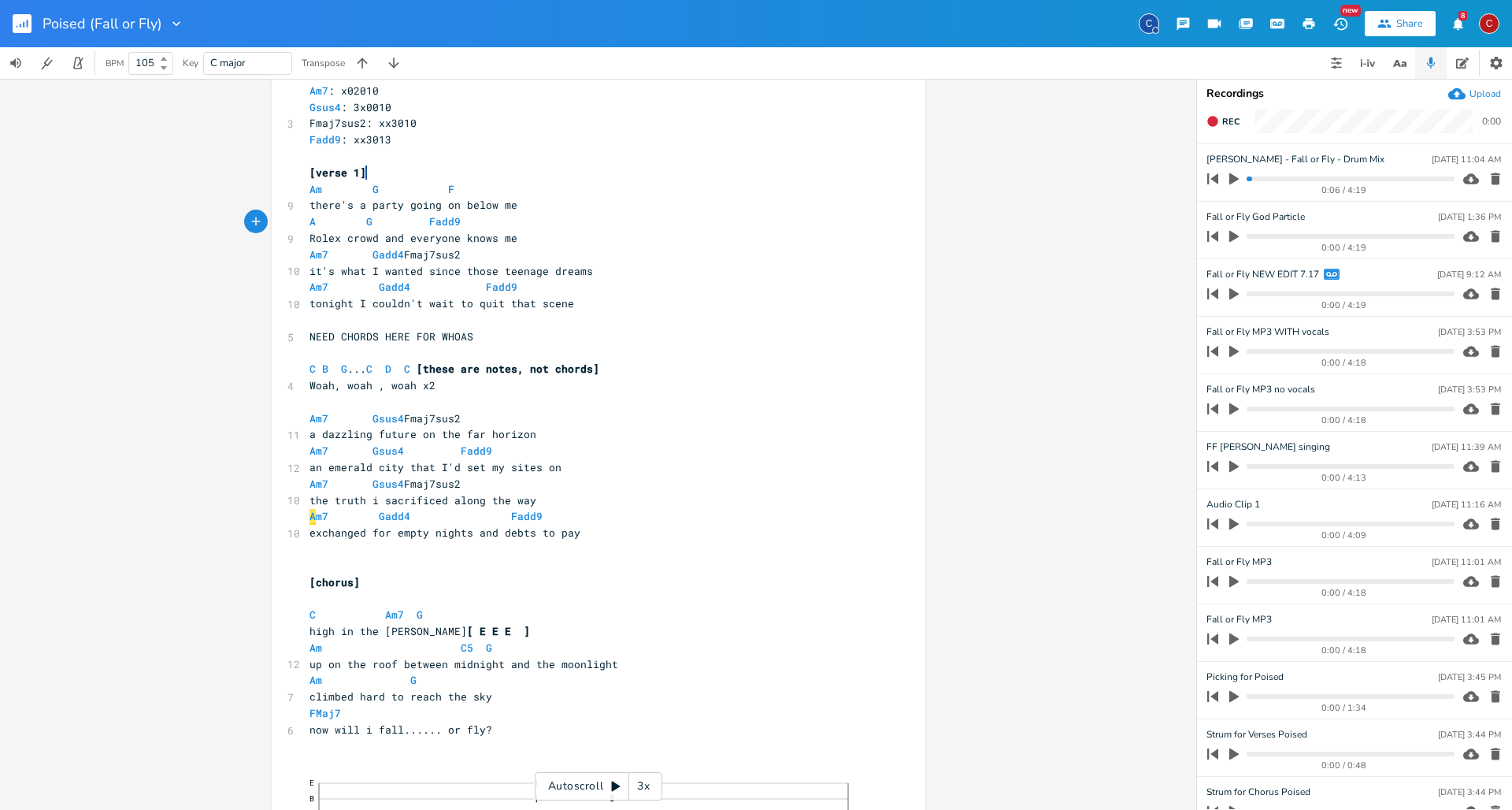 type on "m" 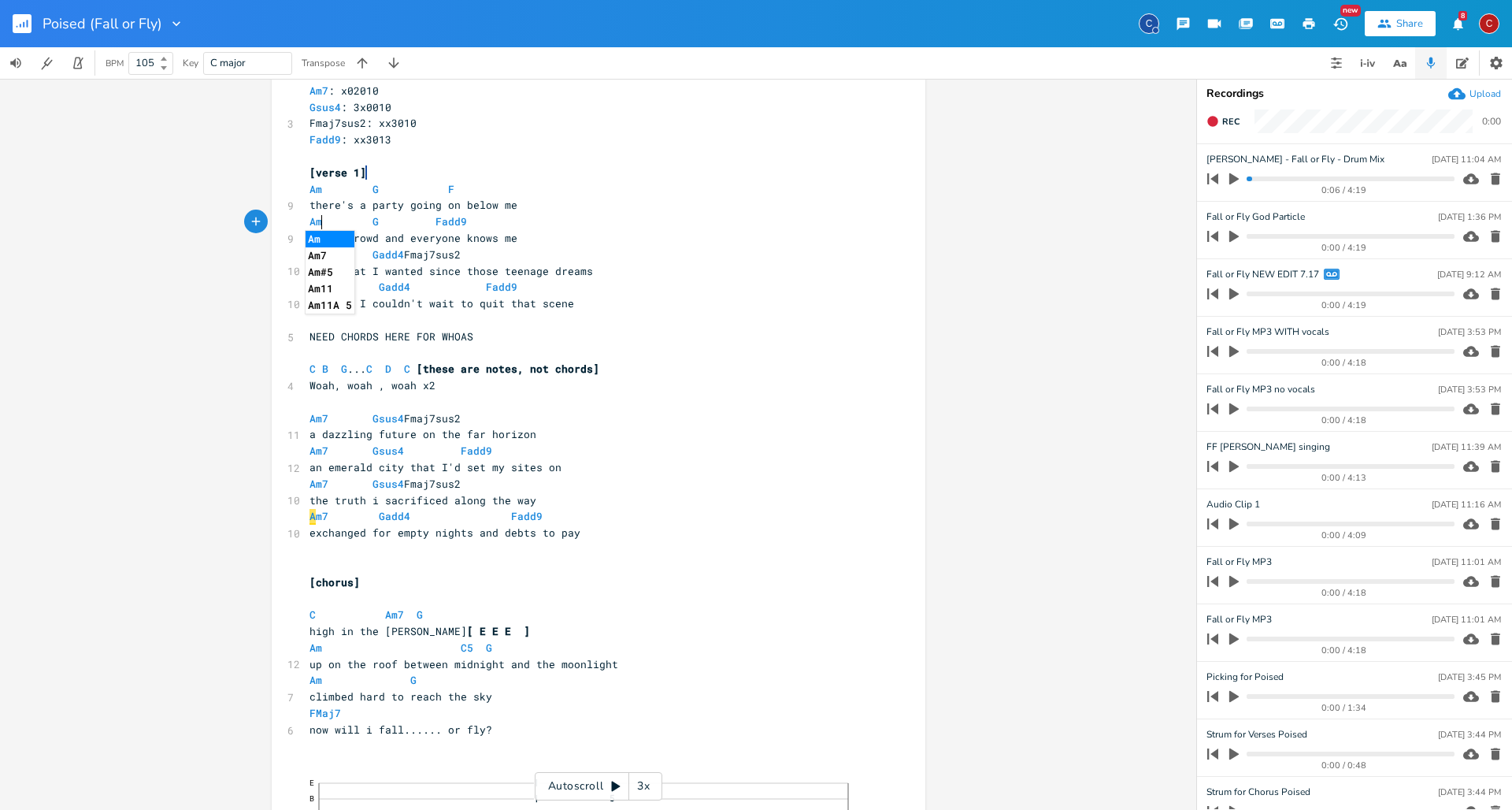 click on "Am          G           Fadd9" at bounding box center (451, 221) 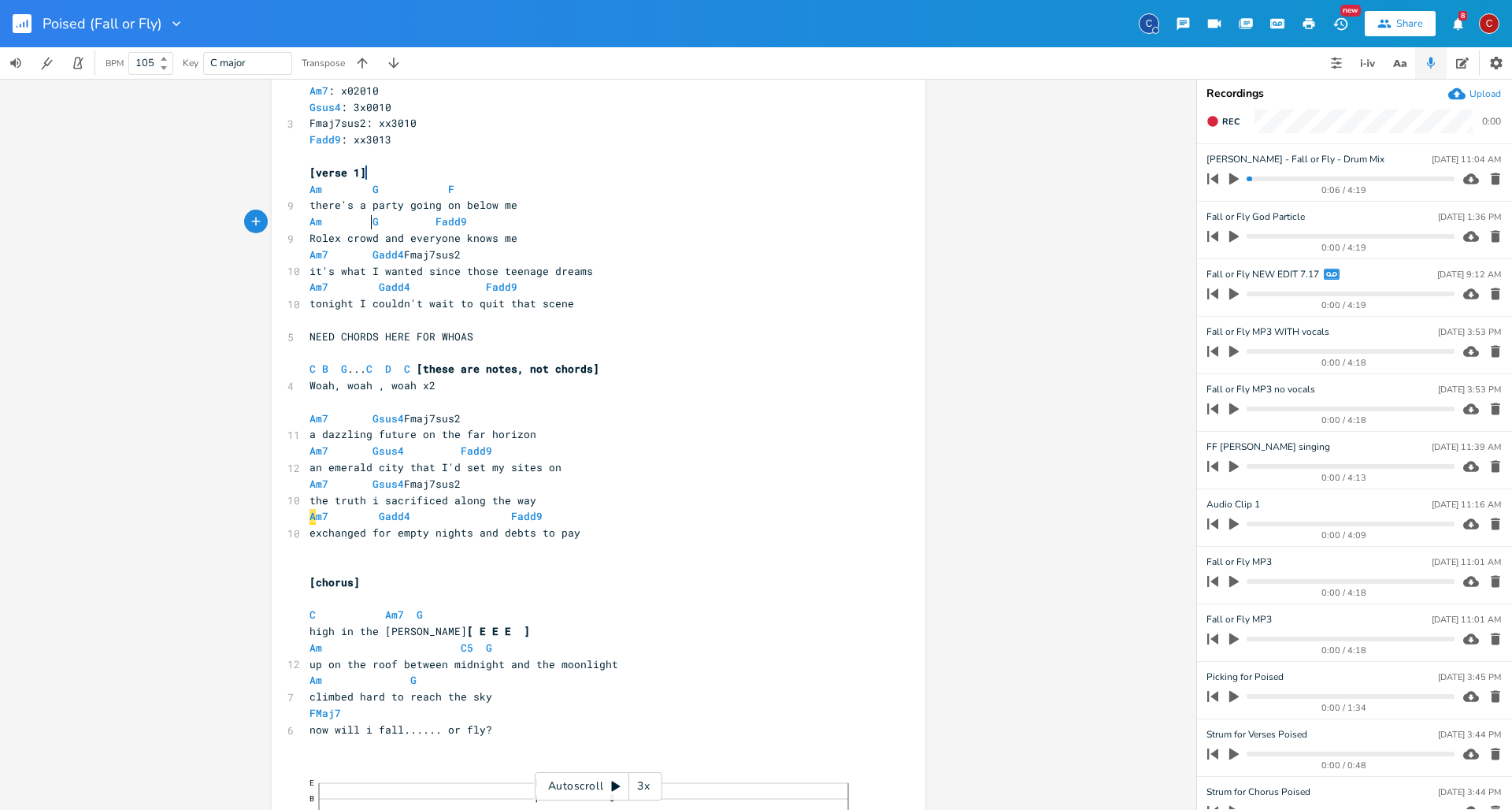 click on "Am          G             F" at bounding box center [382, 189] 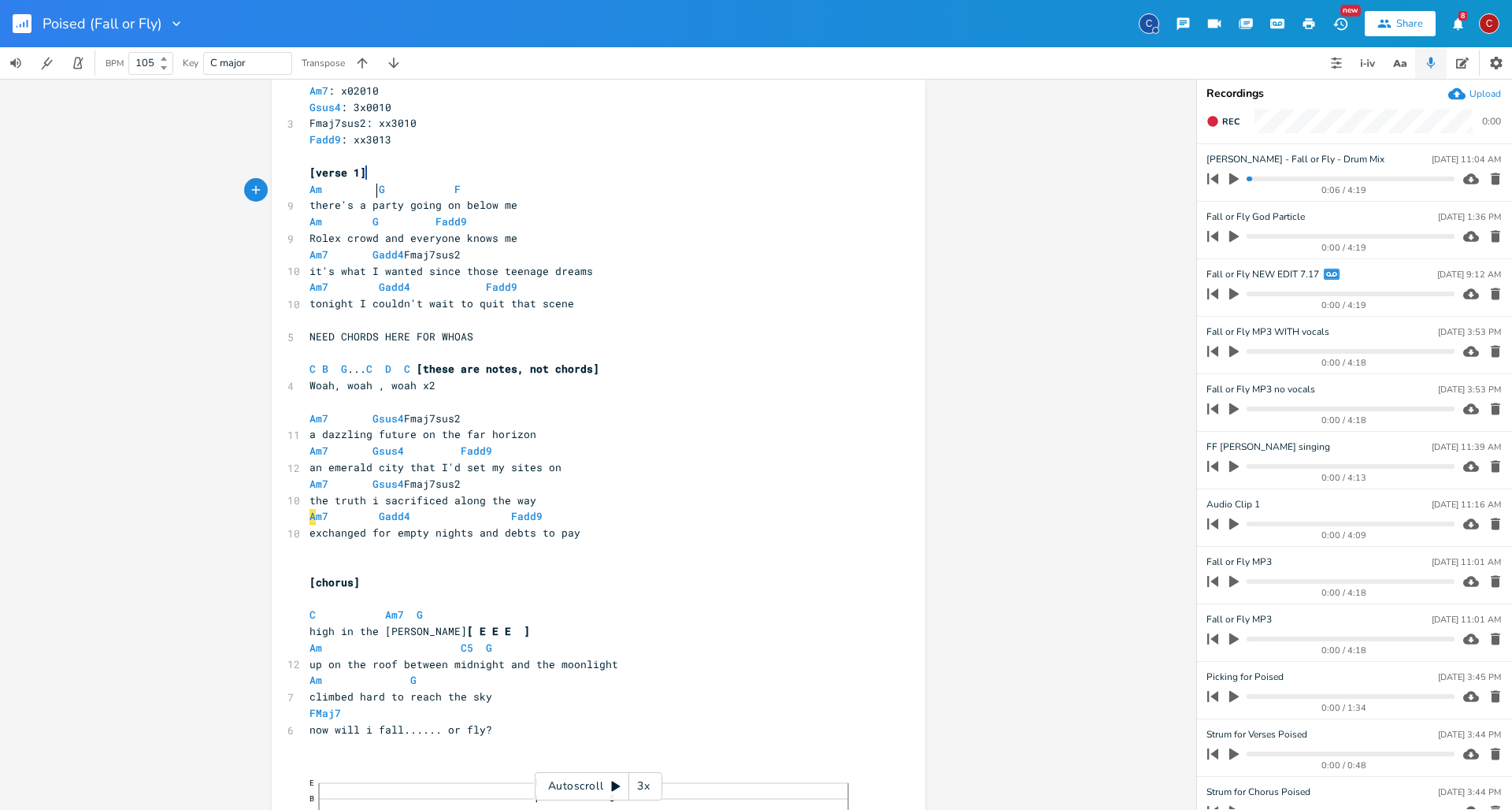 scroll, scrollTop: 0, scrollLeft: 2, axis: horizontal 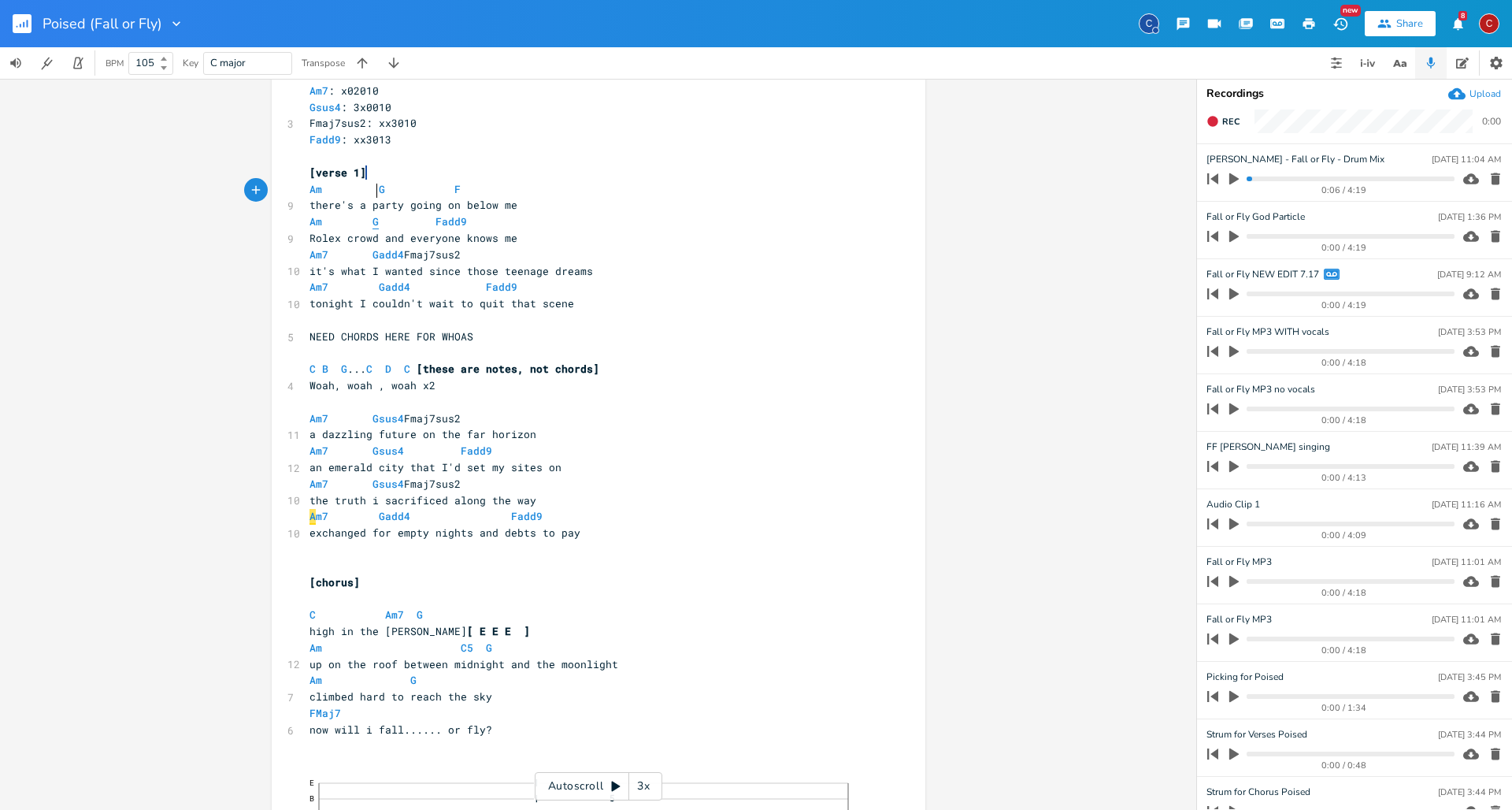 click on "G" at bounding box center [376, 221] 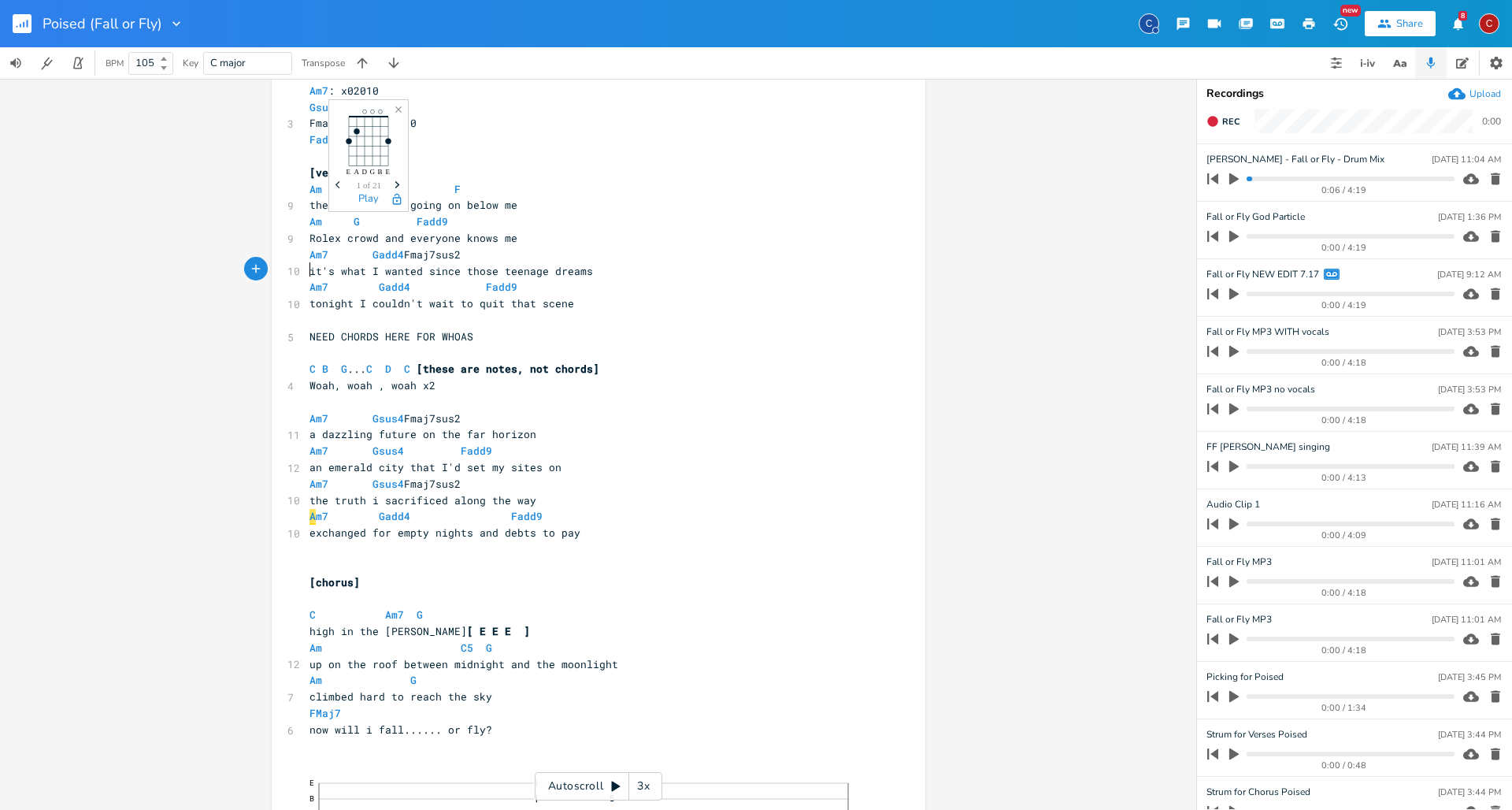 click on "it's what I wanted since those teenage dreams" at bounding box center (591, 271) 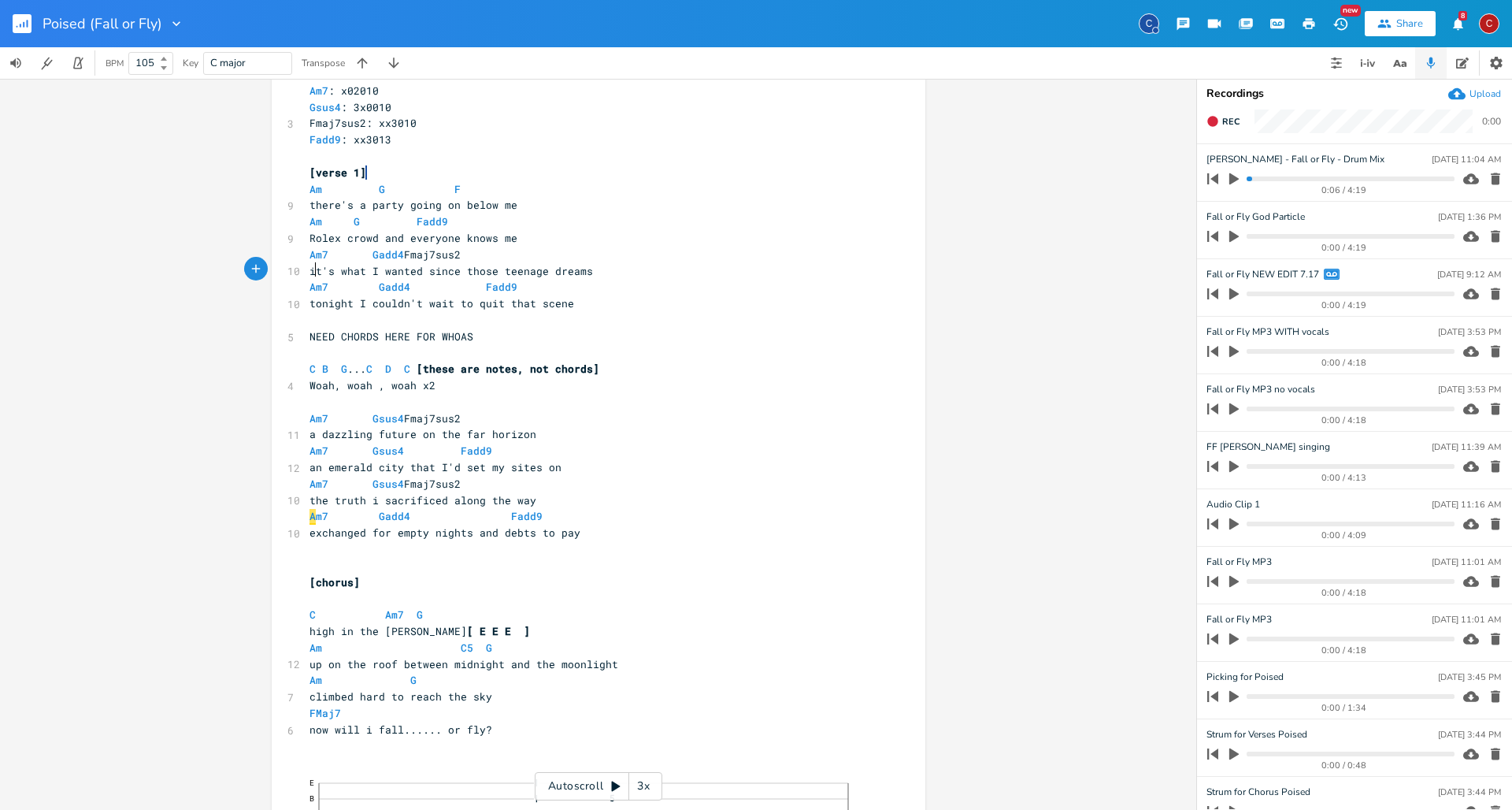 scroll, scrollTop: 0, scrollLeft: 2, axis: horizontal 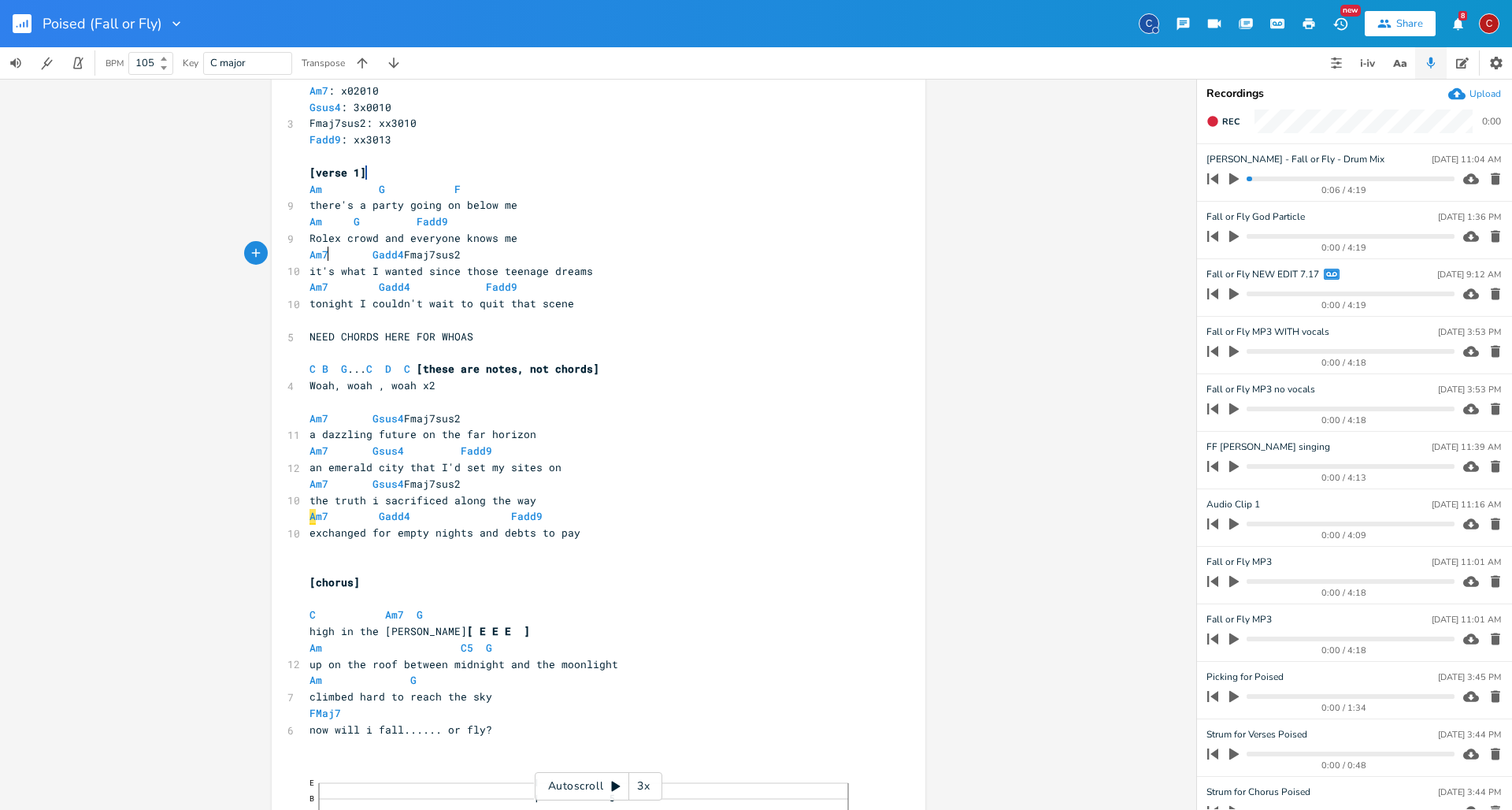 click on "Am7         Gadd4                 Fmaj7sus2" at bounding box center (385, 255) 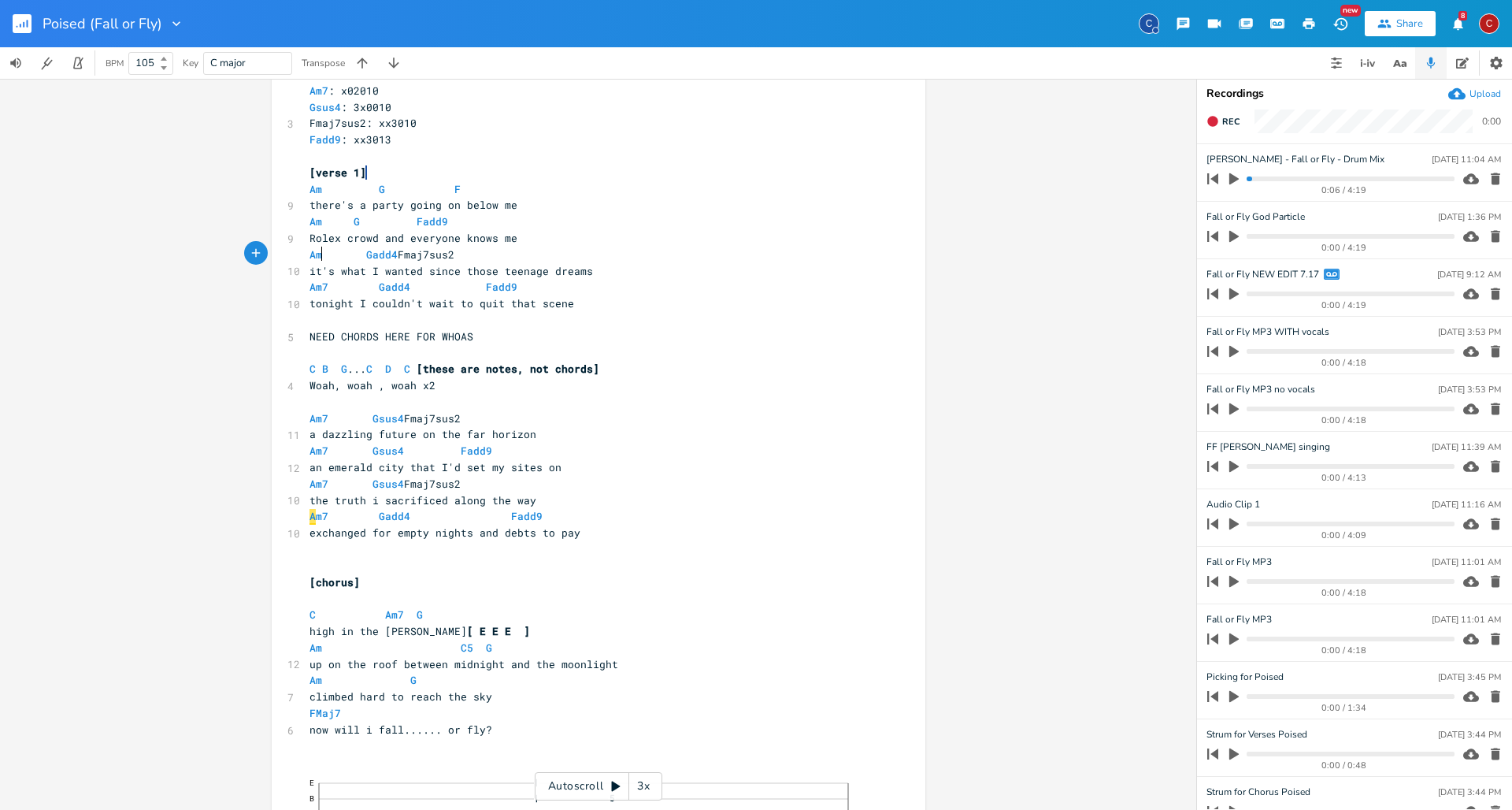 click on "Am         Gadd4                 Fmaj7sus2" at bounding box center (382, 255) 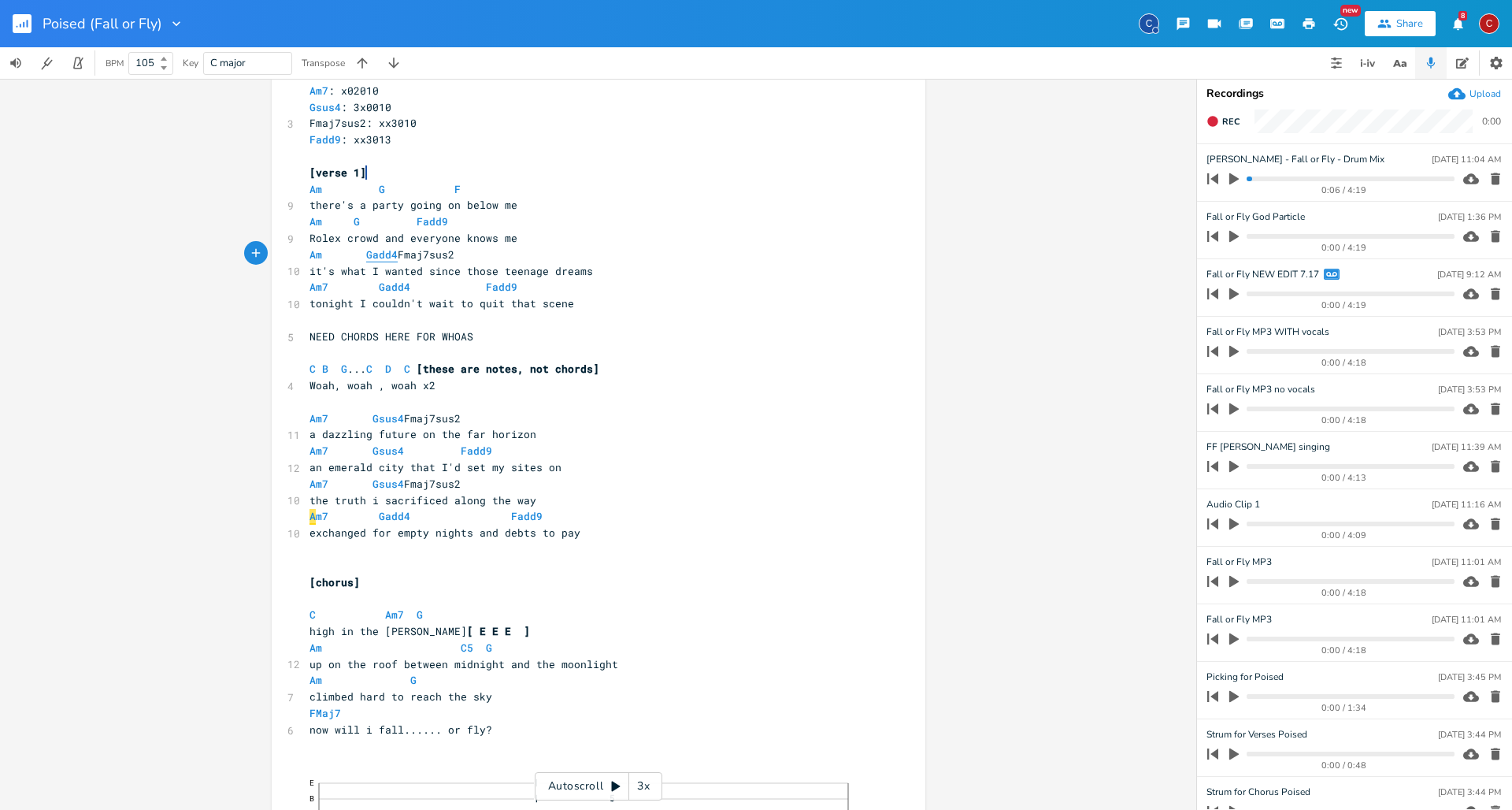 click on "Gadd4" at bounding box center [382, 255] 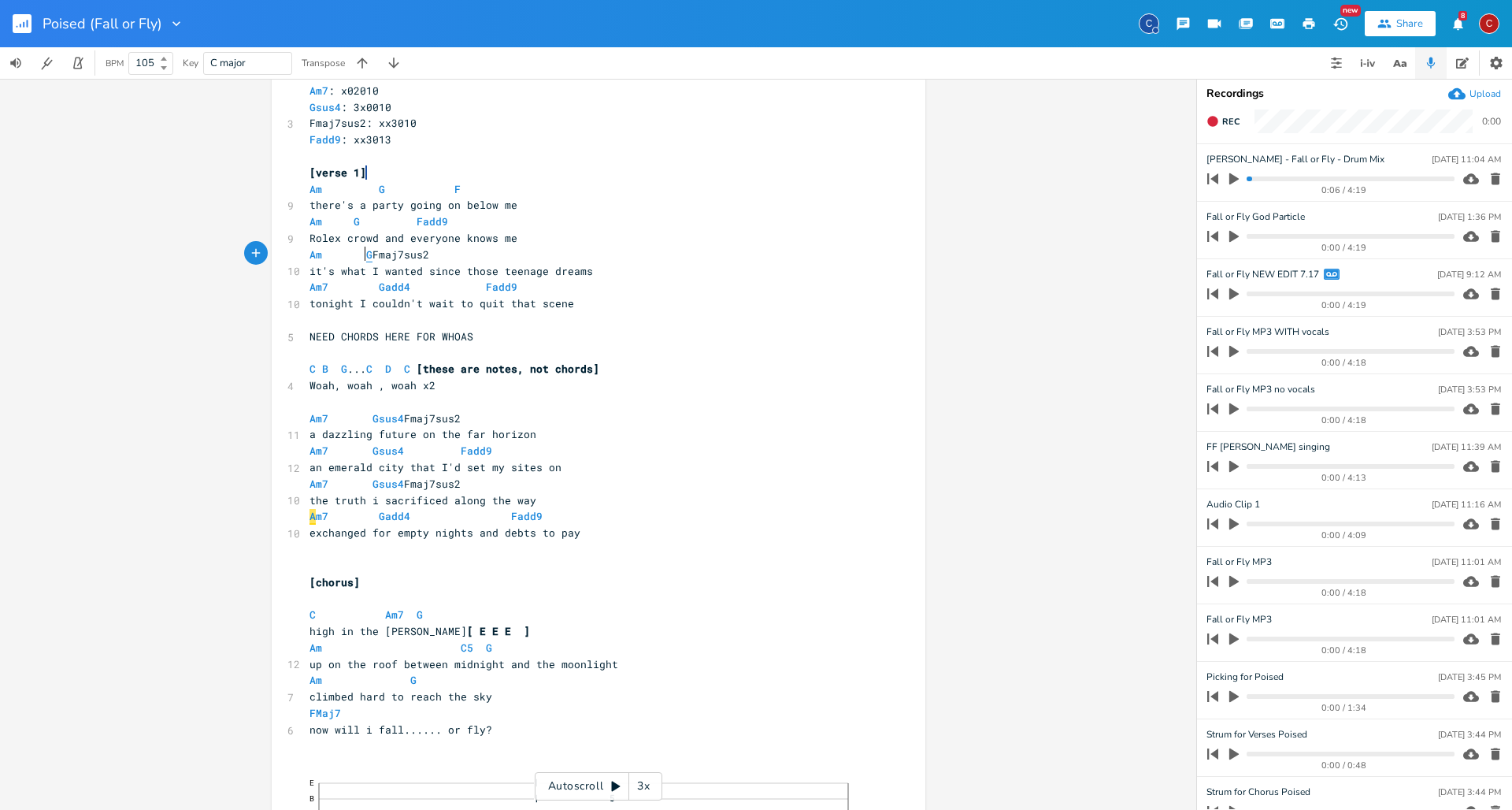 click on "G" at bounding box center (369, 255) 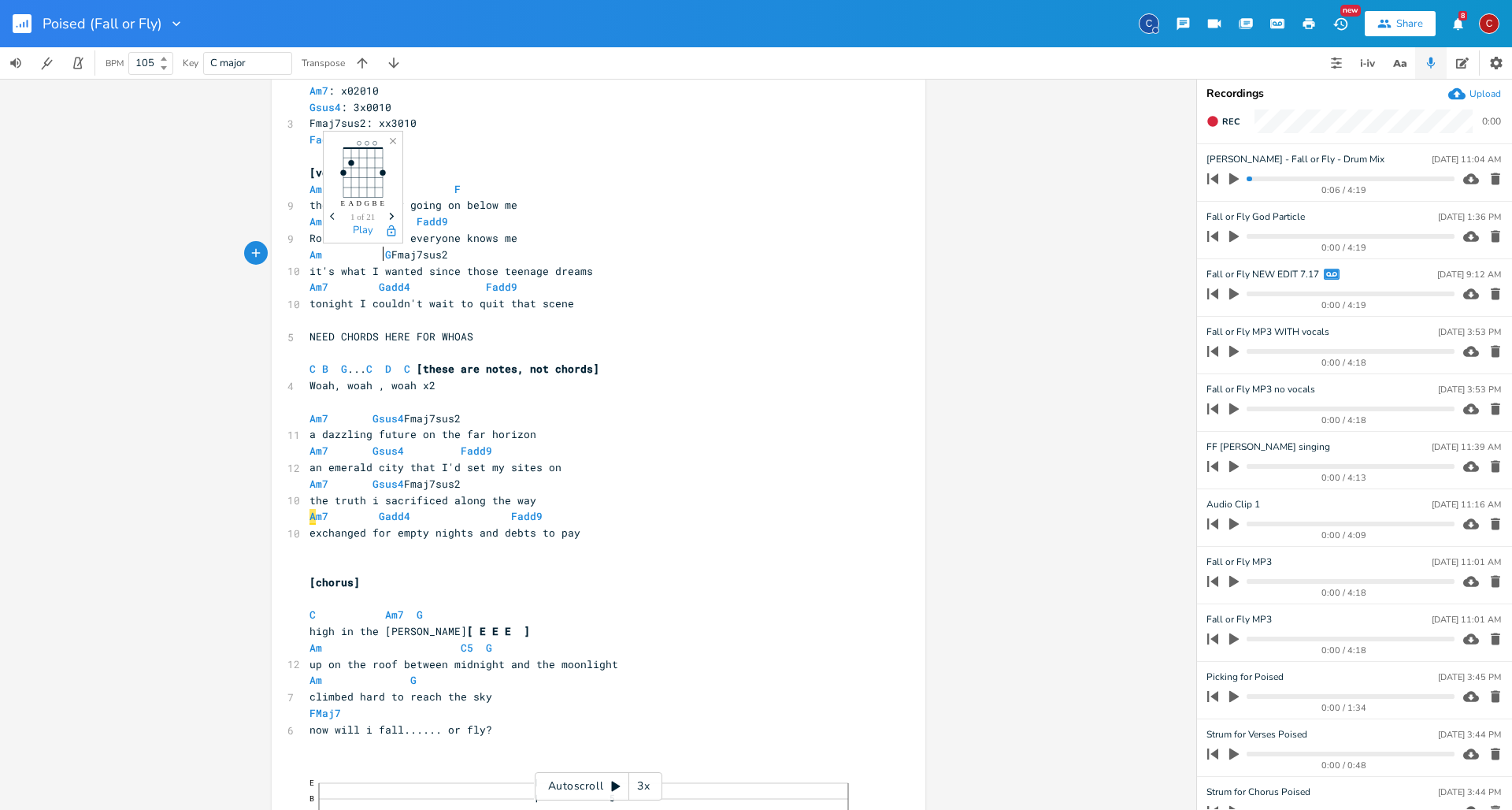 scroll, scrollTop: 0, scrollLeft: 8, axis: horizontal 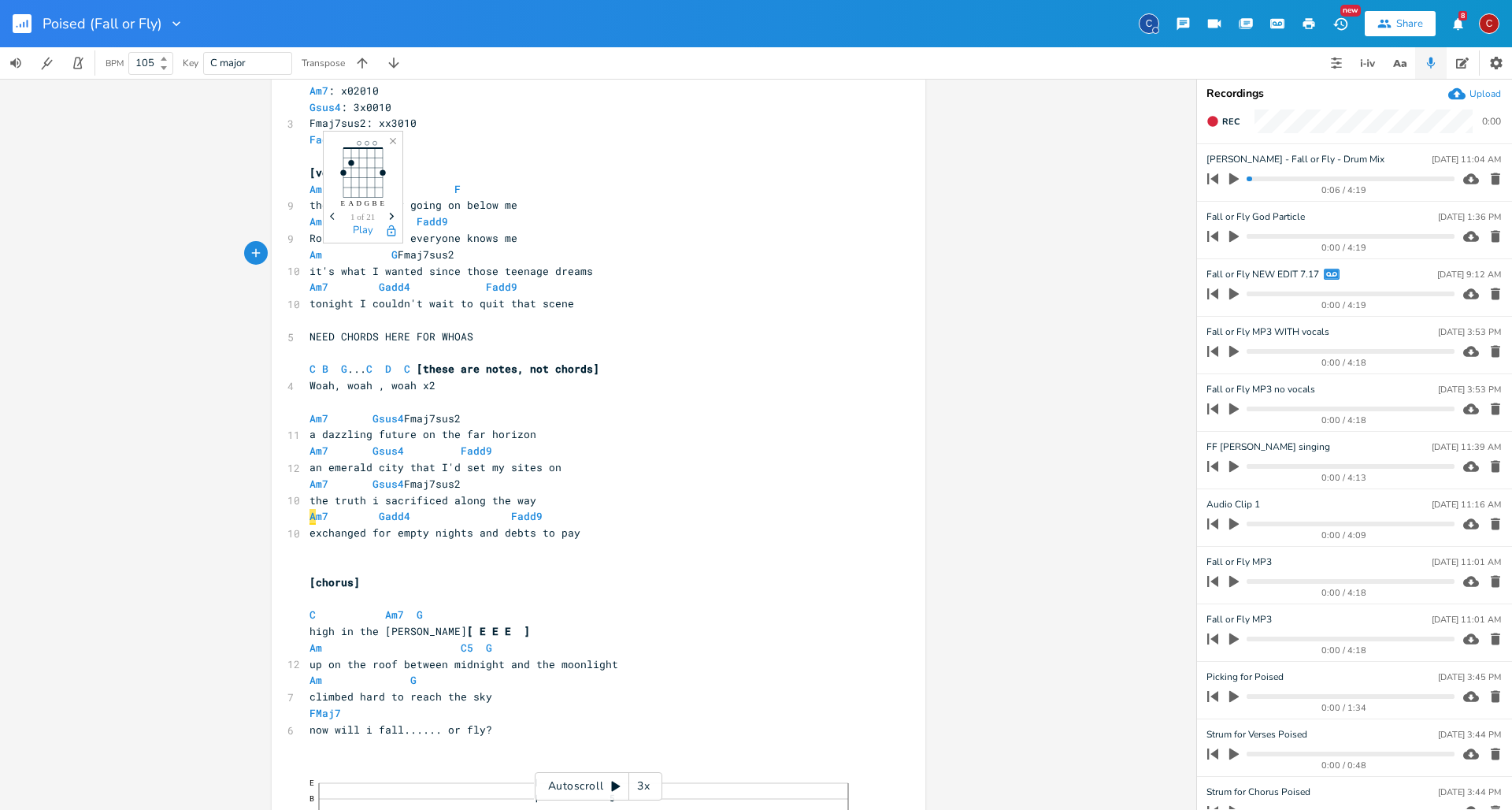 click on "Am       G           Fadd9" at bounding box center (442, 221) 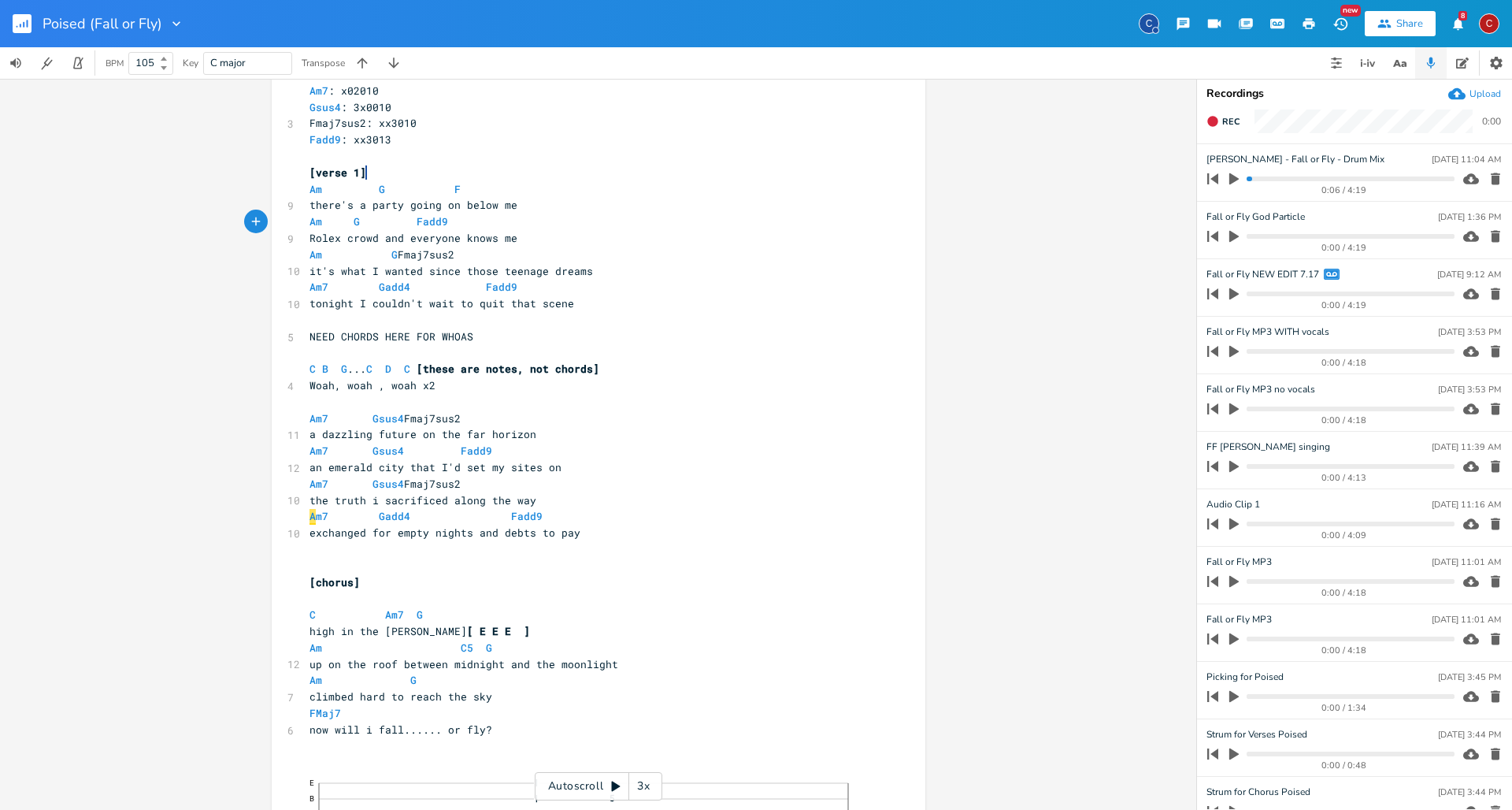 click on "Am       G           Fadd9" at bounding box center [442, 221] 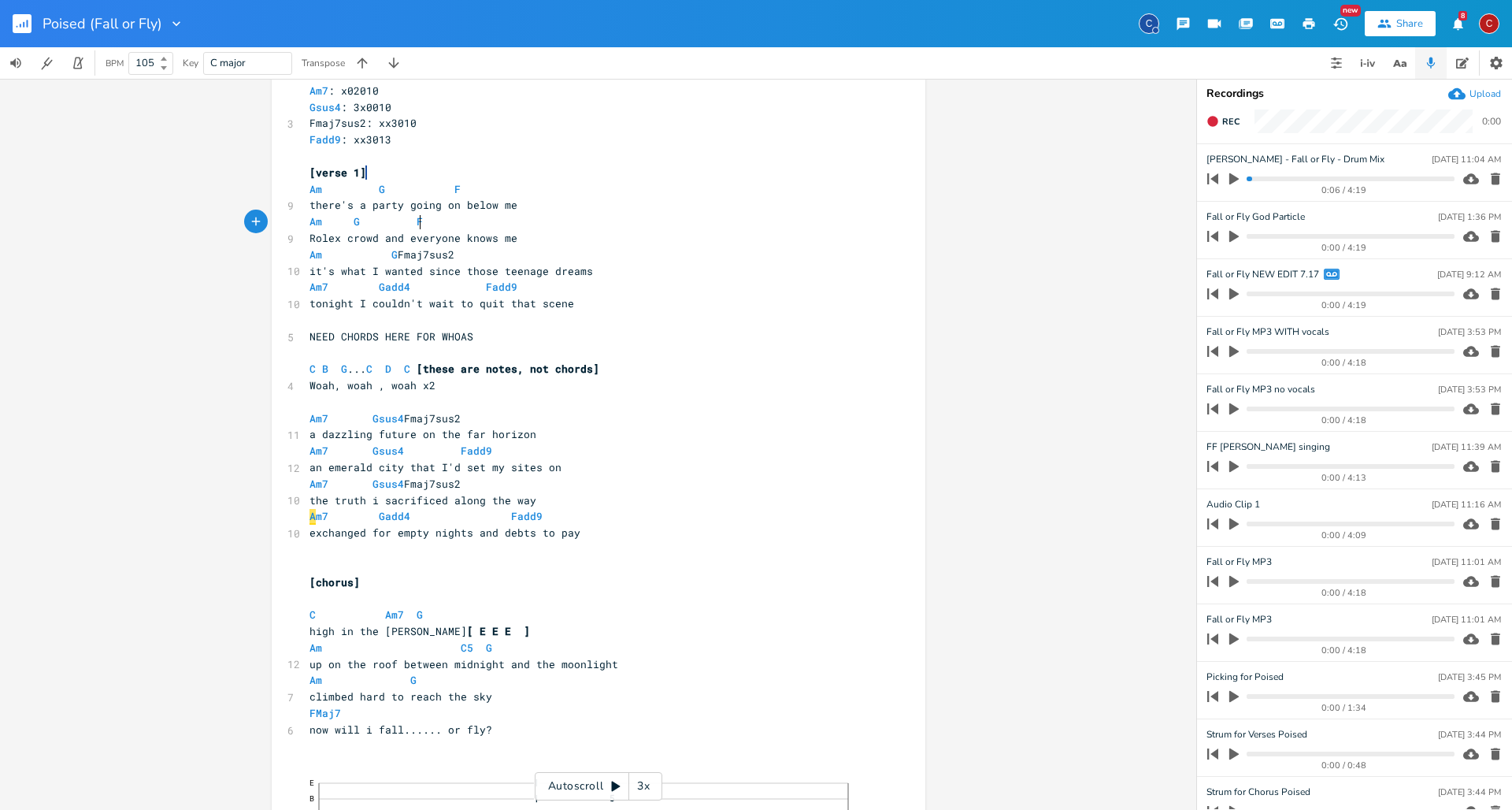 click on "Am             G                 Fmaj7sus2" at bounding box center [382, 255] 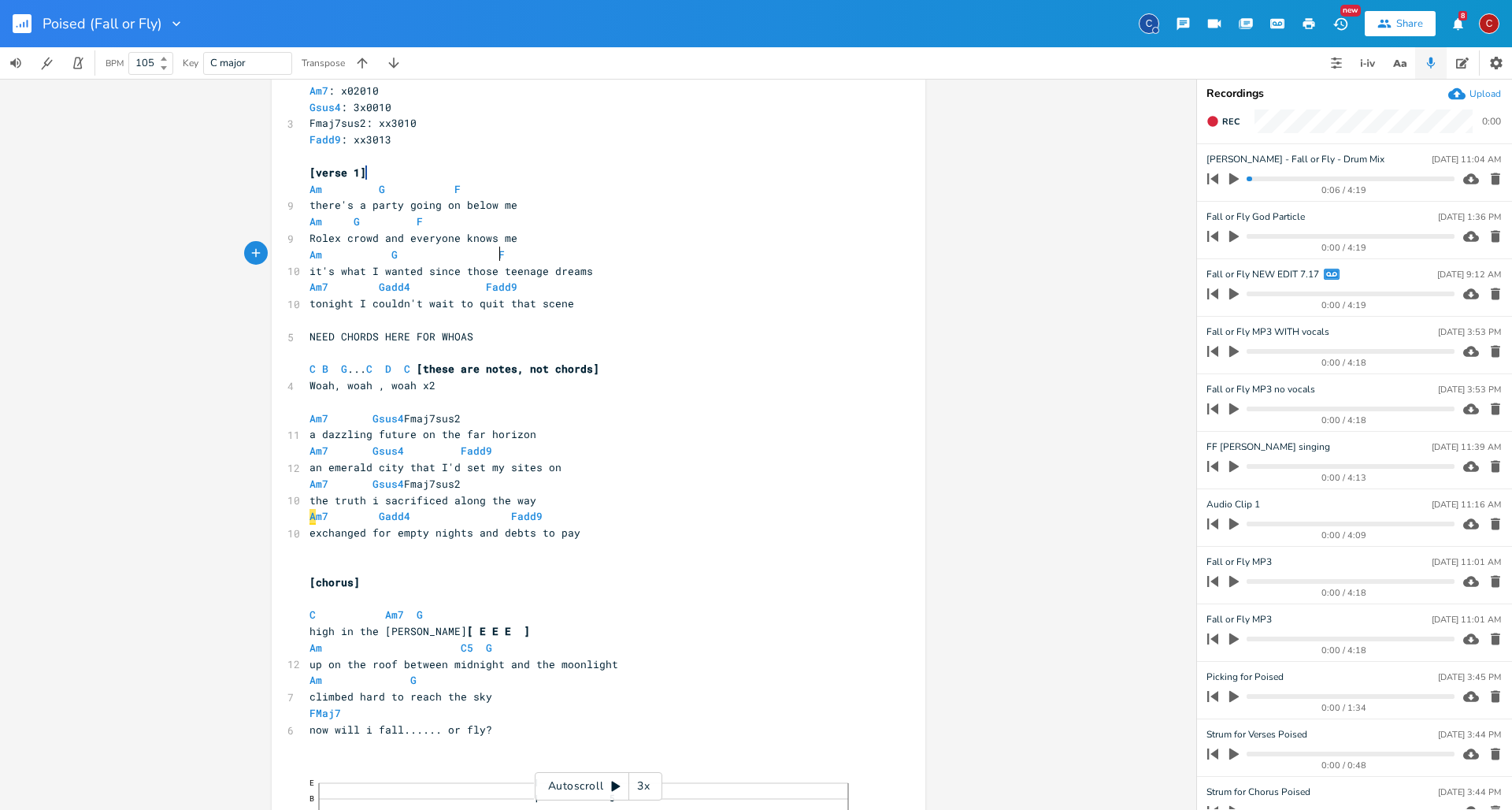 click on "Am             G                  F" at bounding box center (417, 255) 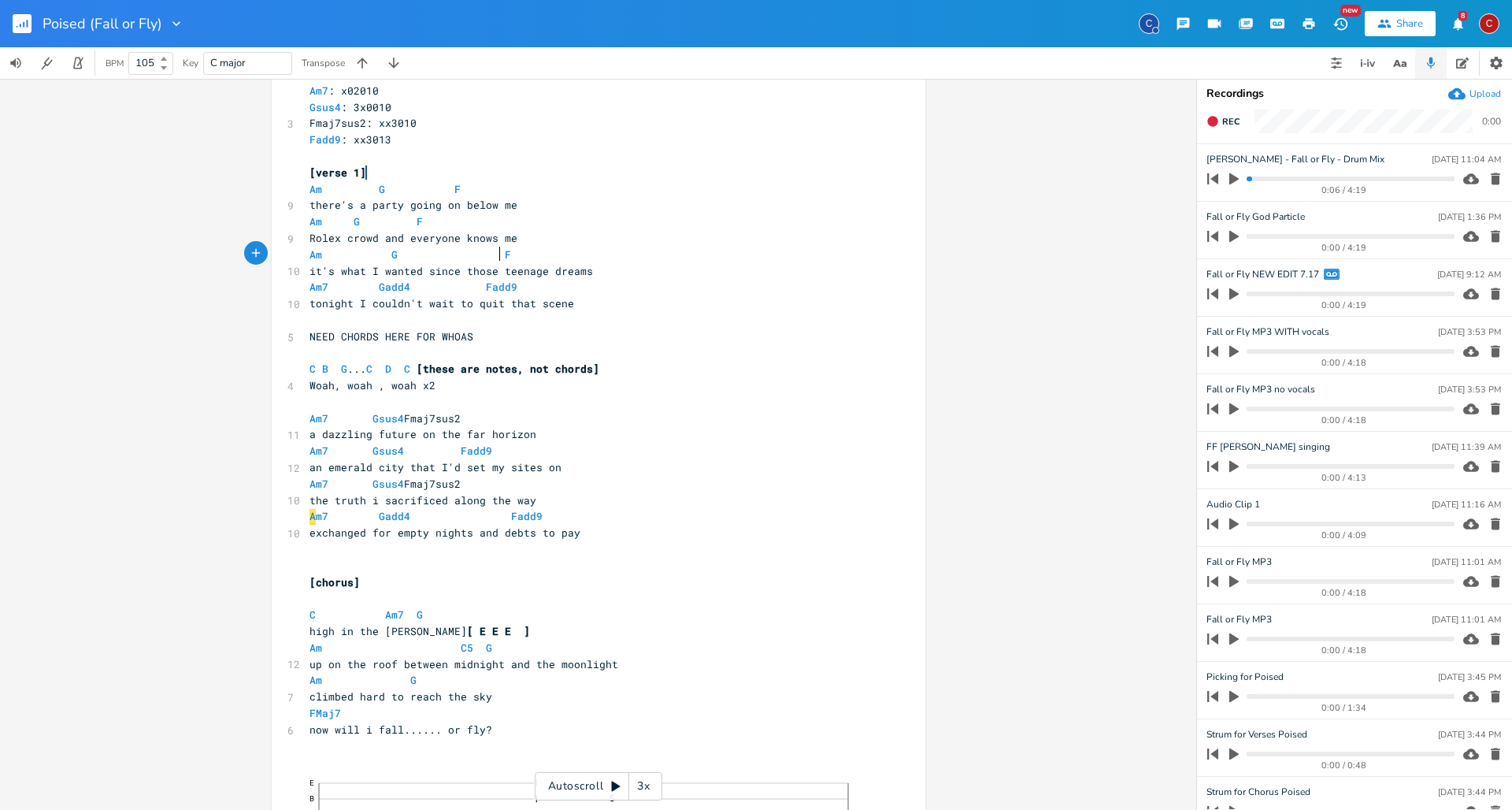scroll, scrollTop: 0, scrollLeft: 5, axis: horizontal 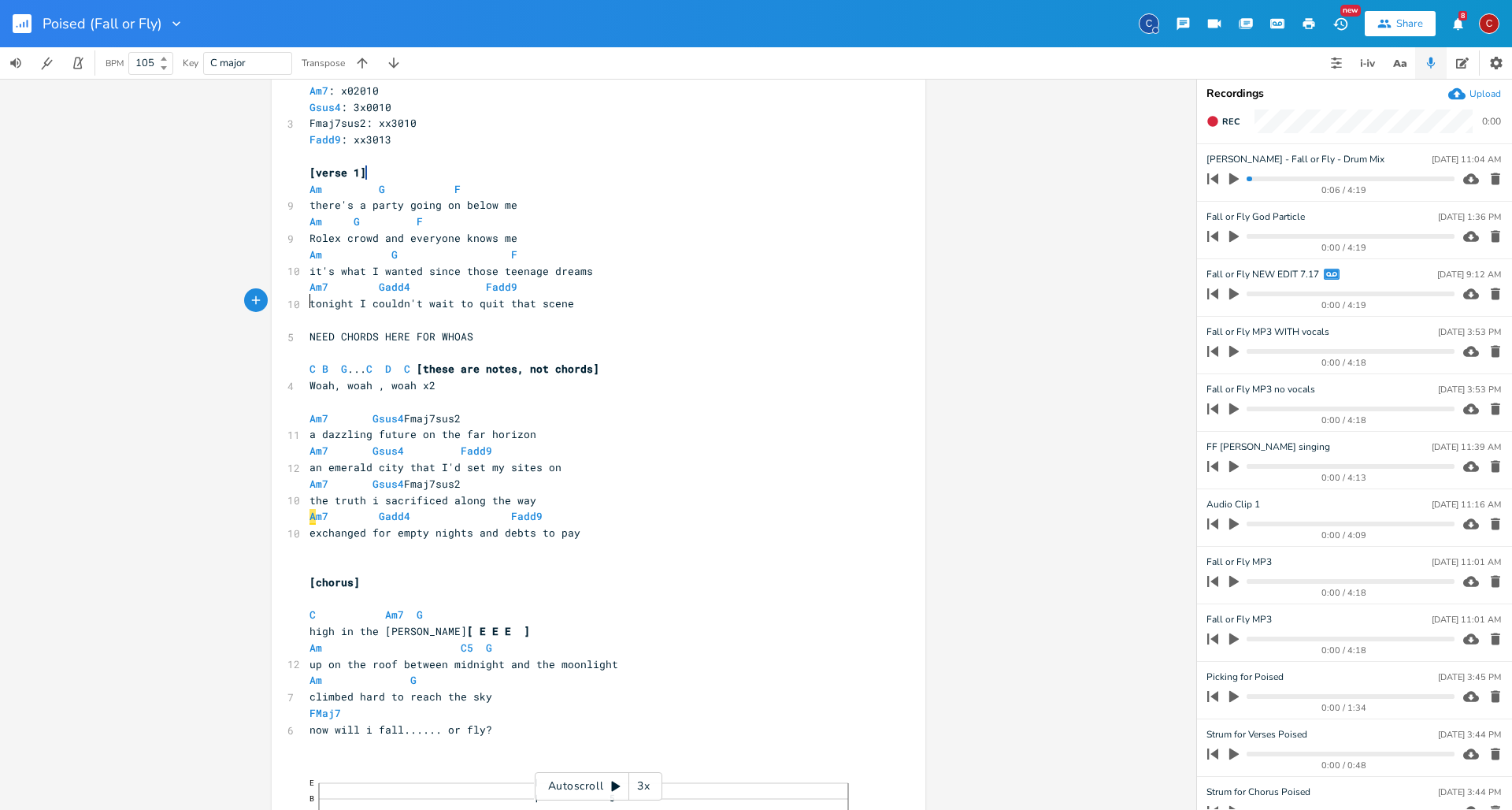 click on "tonight I couldn't wait to quit that scene" at bounding box center [591, 303] 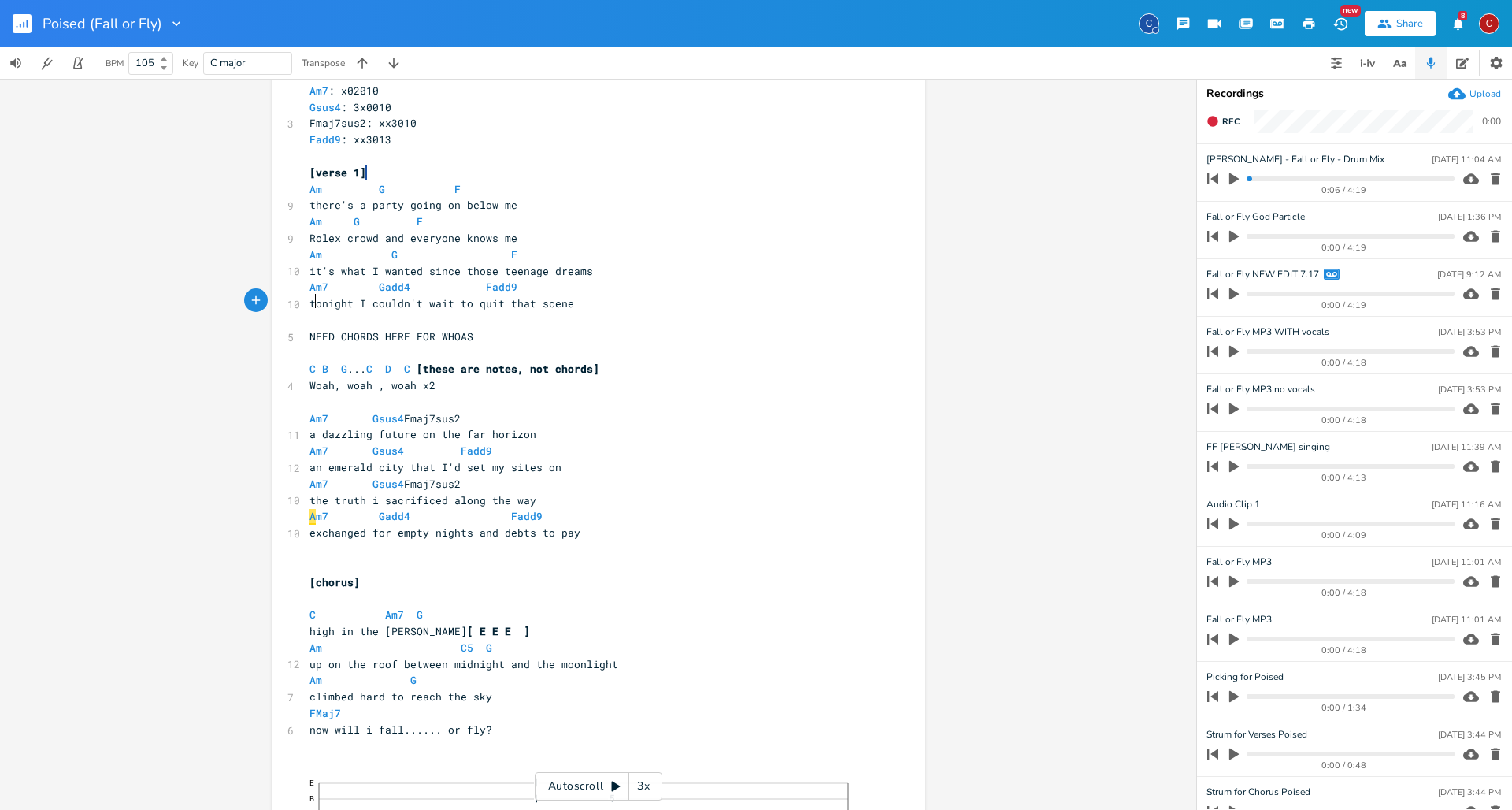 scroll, scrollTop: 0, scrollLeft: 2, axis: horizontal 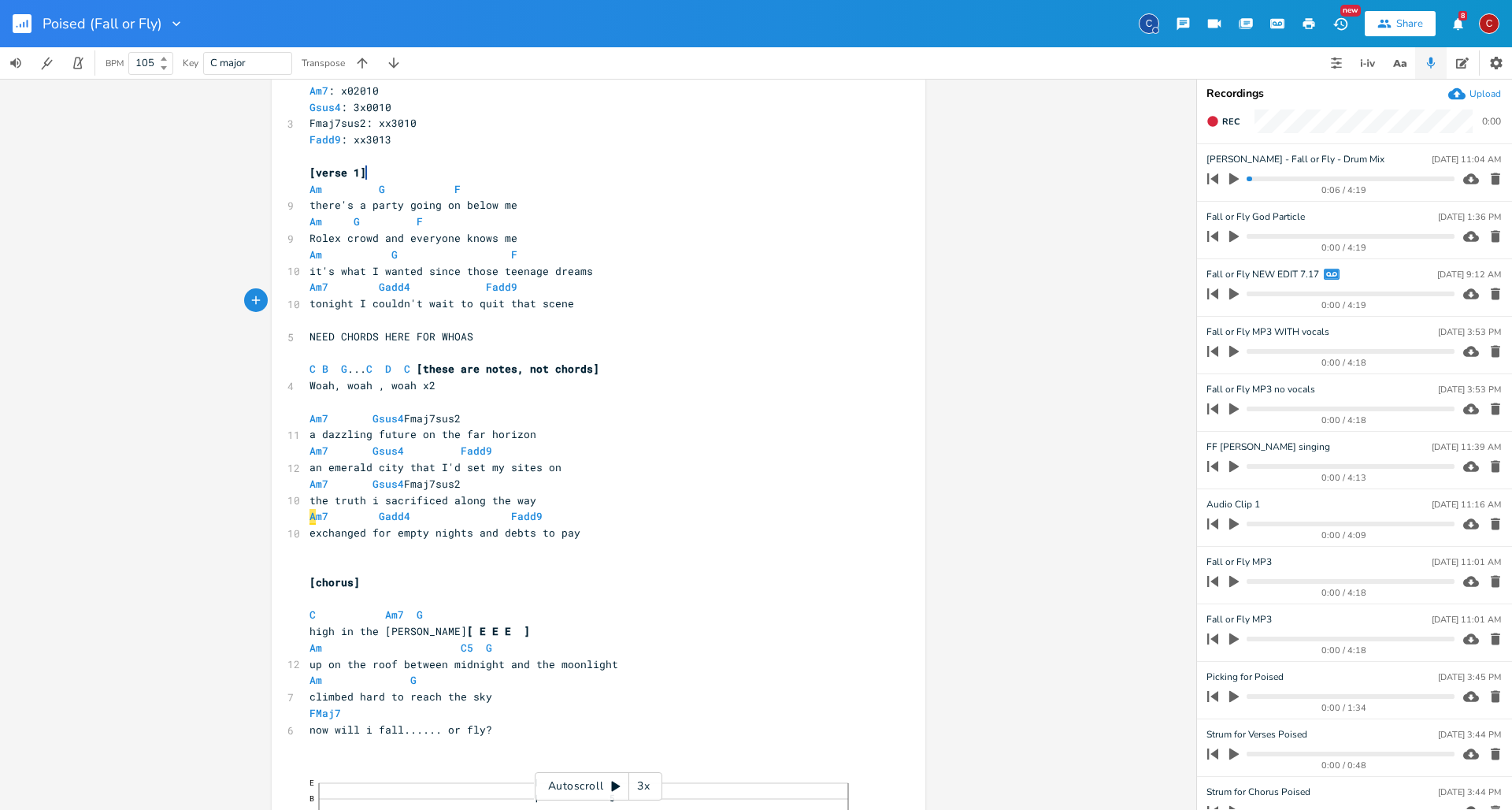 click on "Am7          Gadd4              Fadd9" at bounding box center [423, 287] 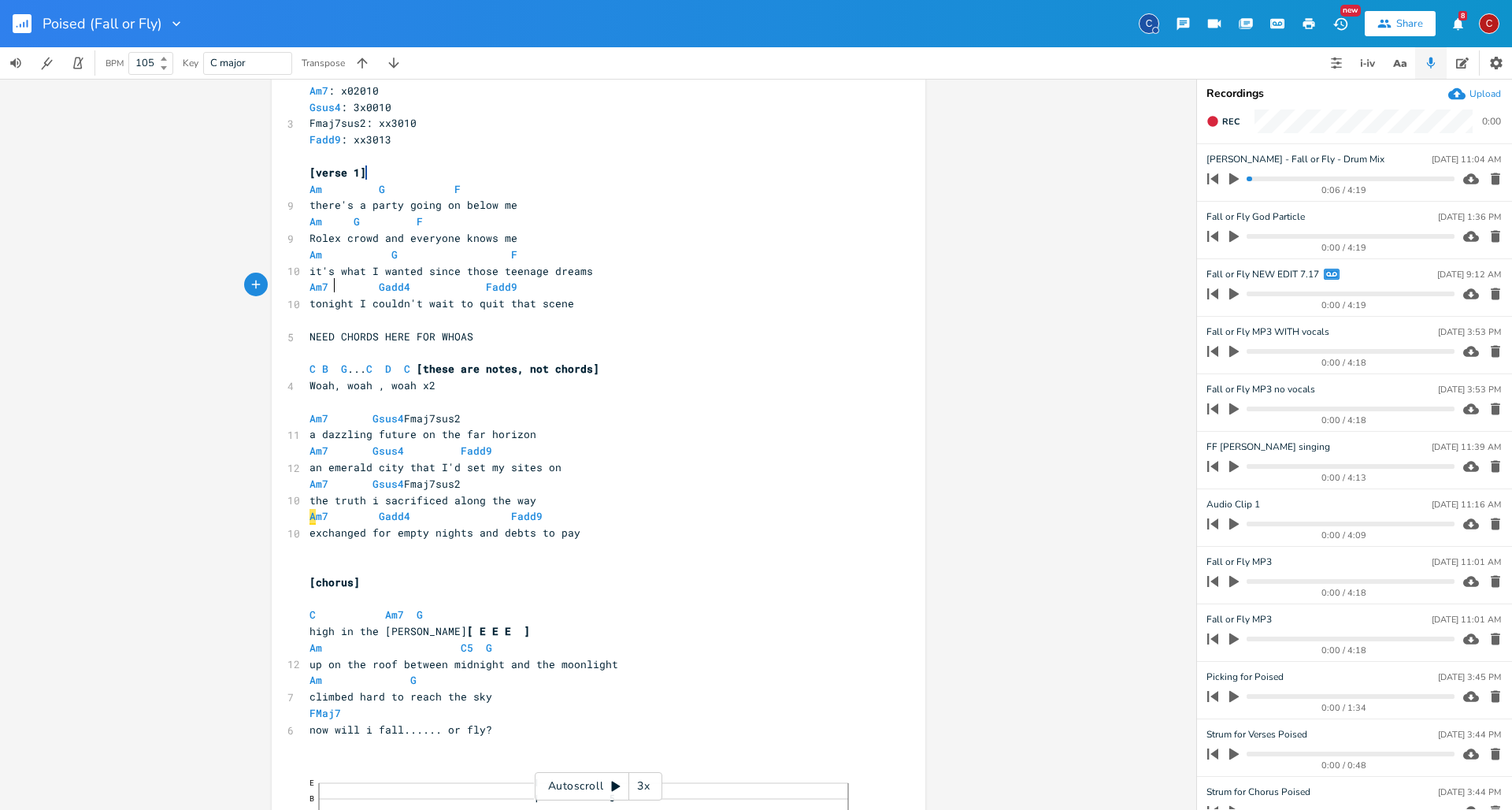 click on "Am7          Gadd4              Fadd9" at bounding box center [423, 287] 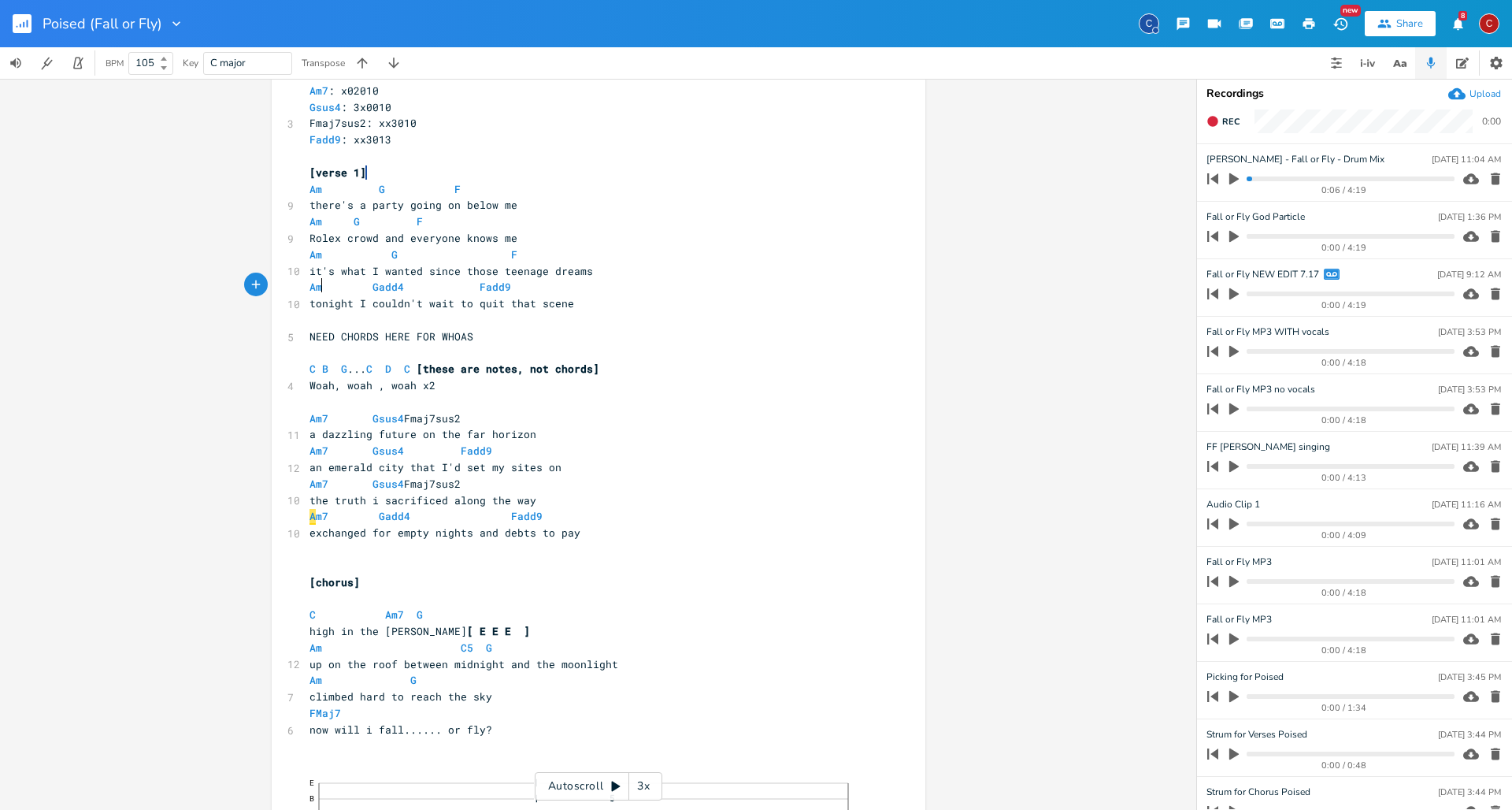 click on "tonight I couldn't wait to quit that scene" at bounding box center (442, 303) 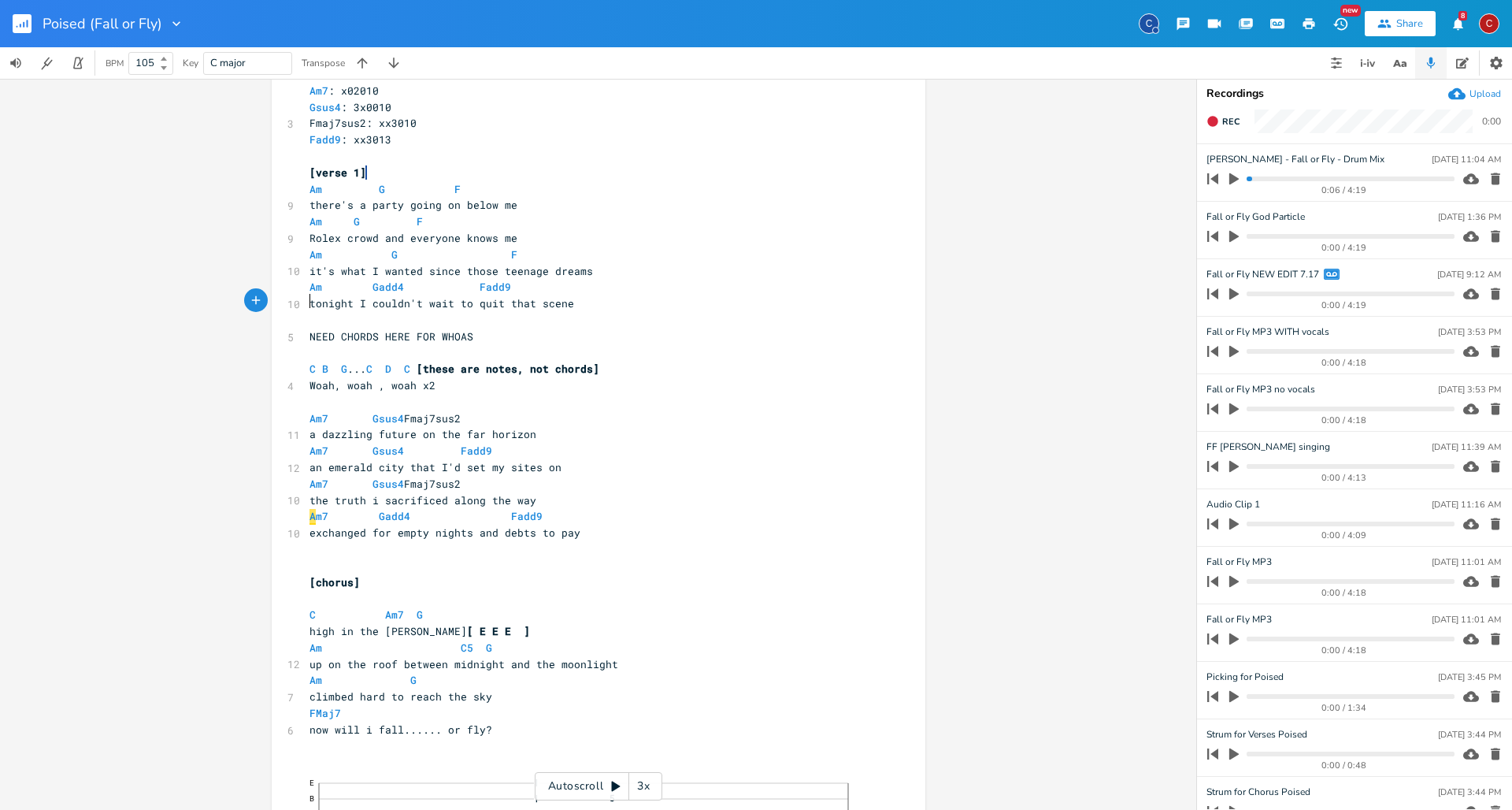 click on "Am          Gadd4              Fadd9" at bounding box center [420, 287] 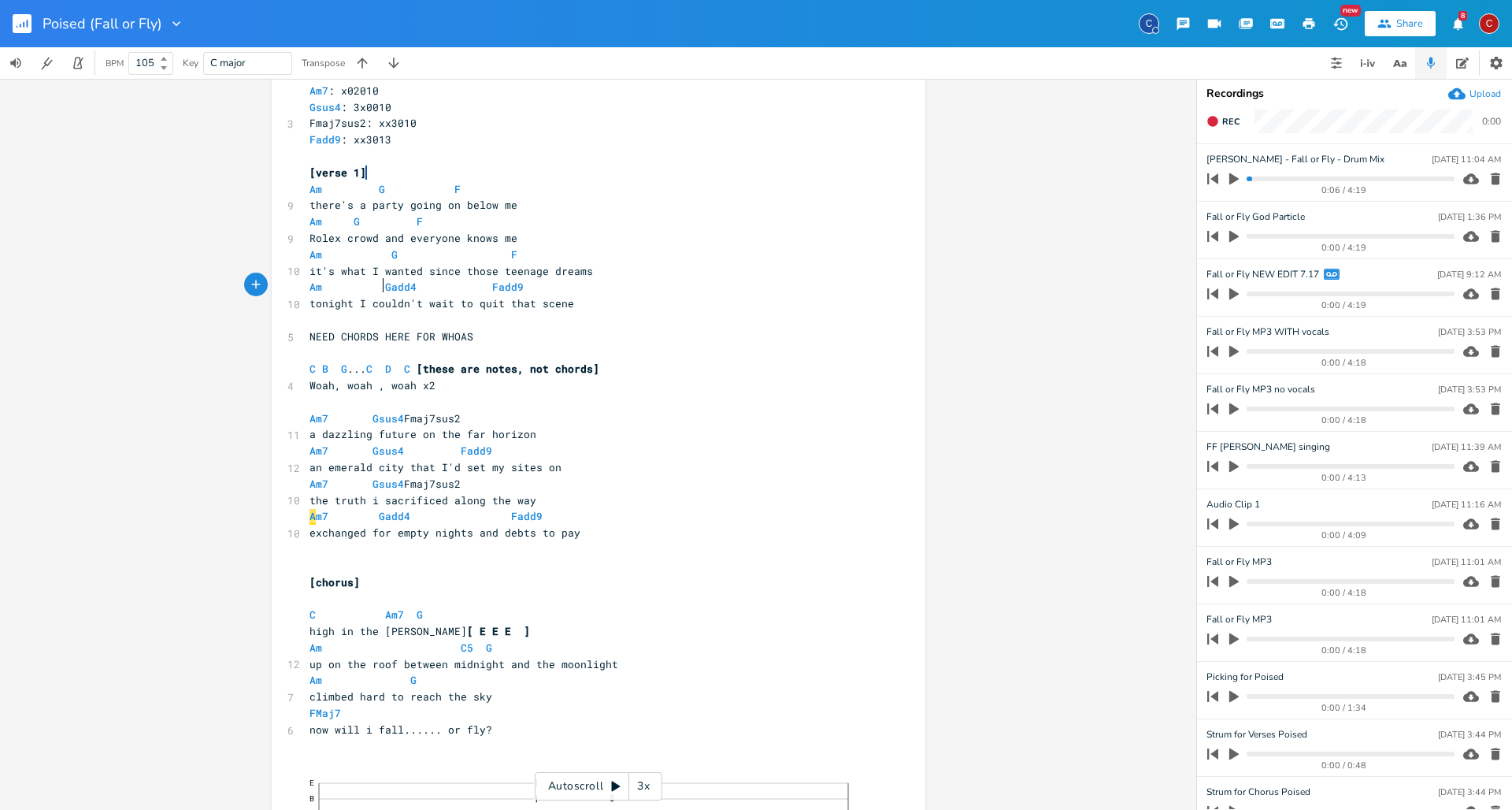 scroll, scrollTop: 0, scrollLeft: 5, axis: horizontal 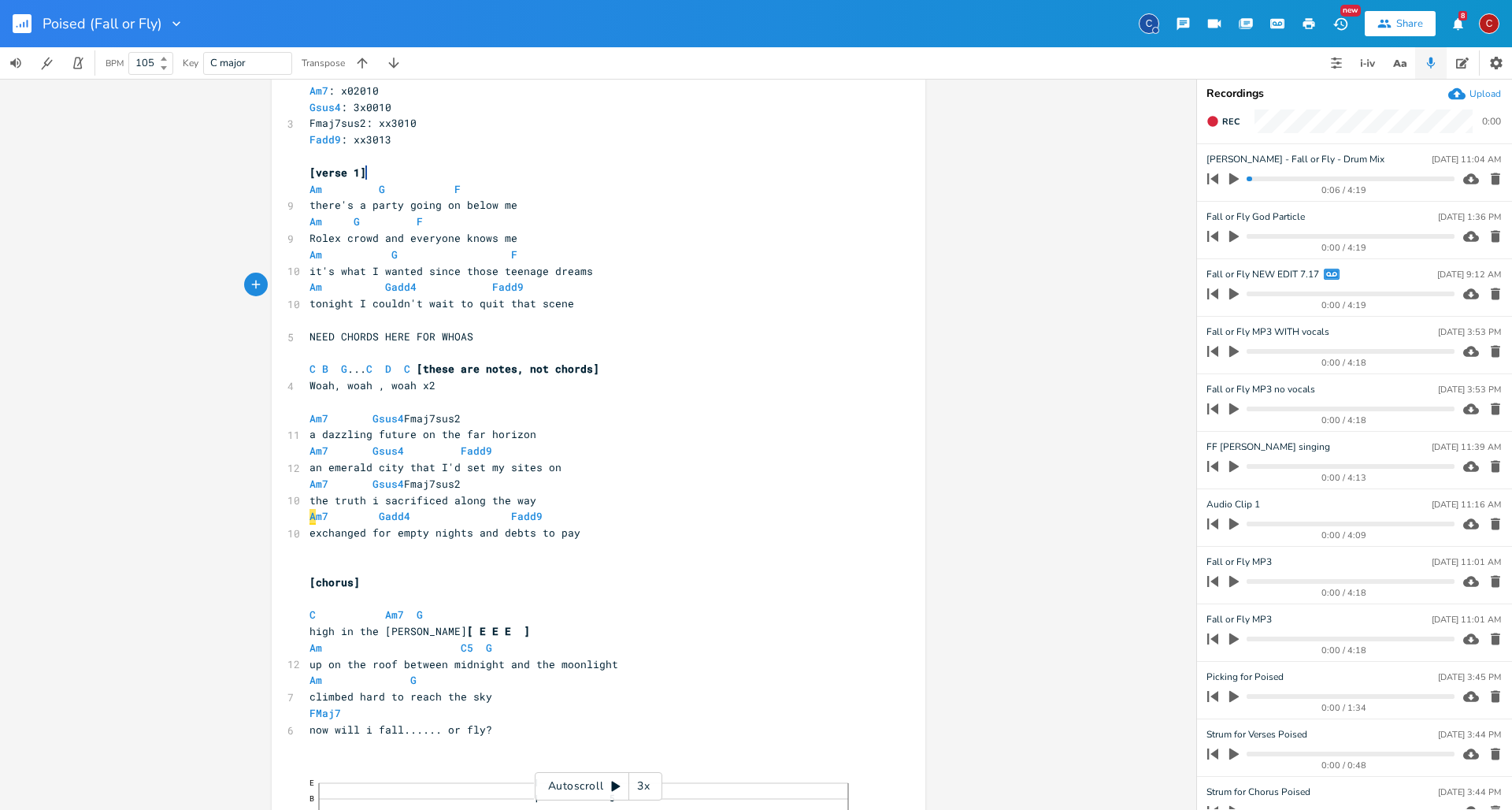 click on "Am            Gadd4              Fadd9" at bounding box center (426, 287) 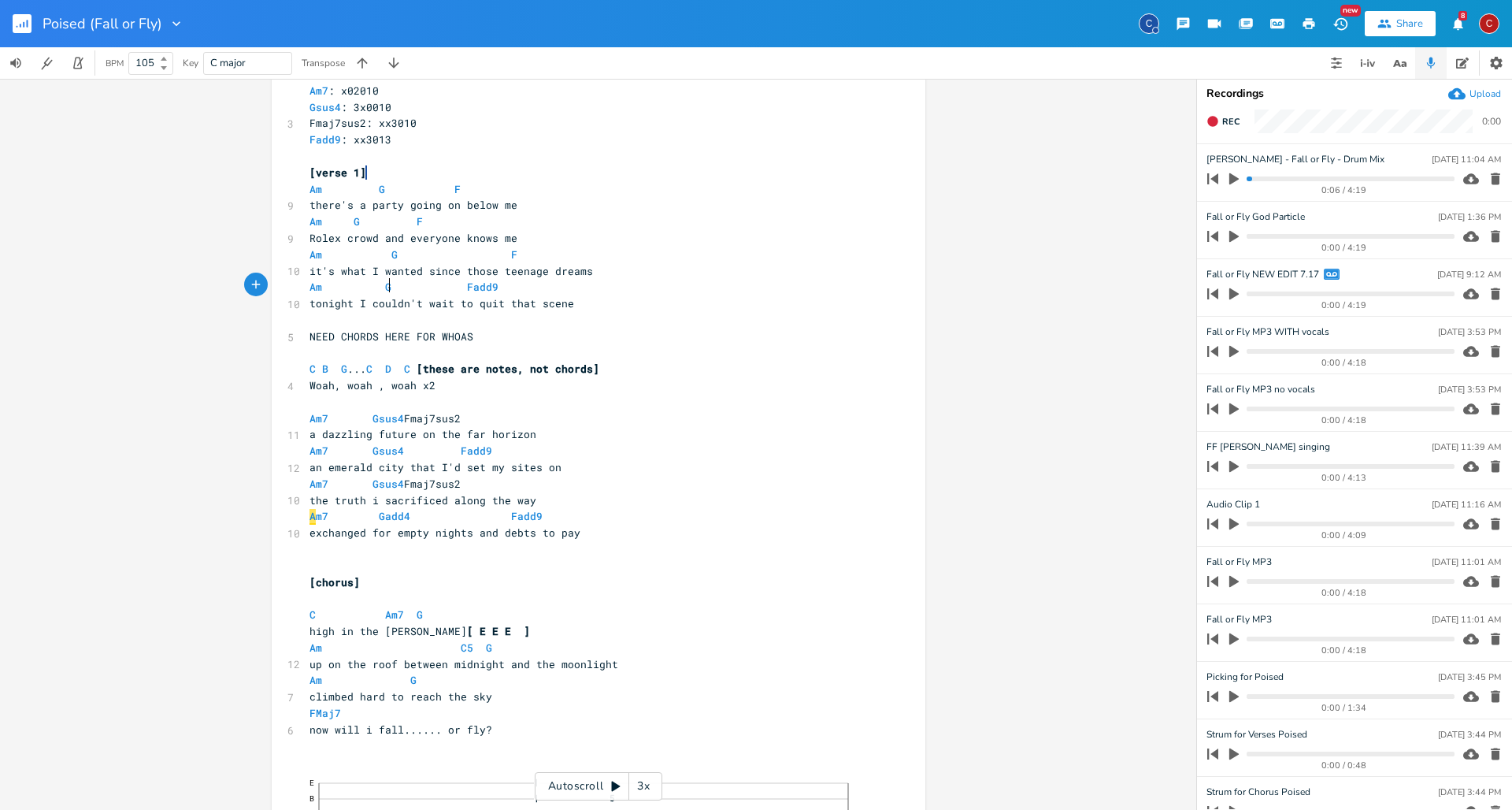 click on "Am            G              Fadd9" at bounding box center (413, 287) 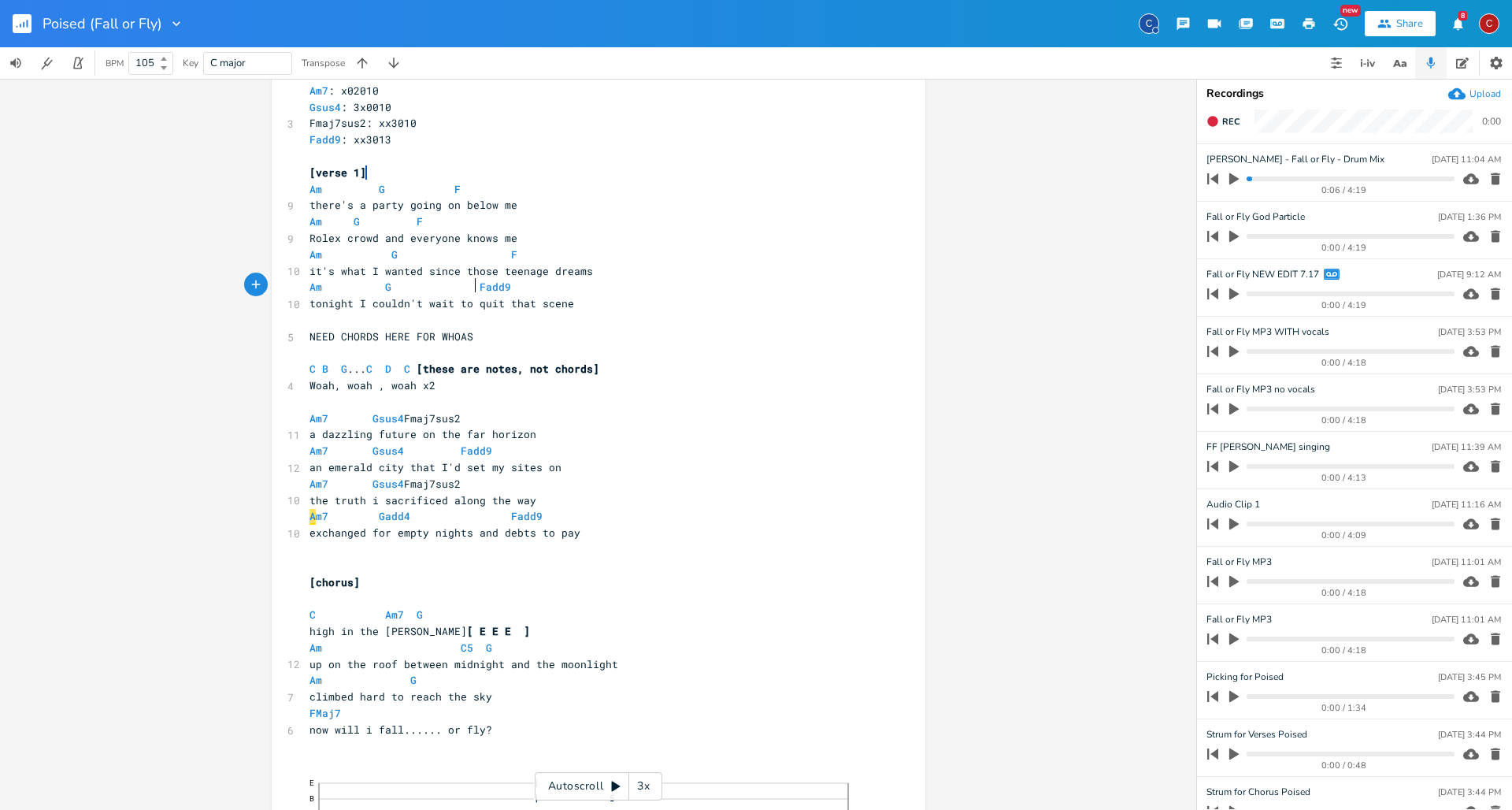 scroll, scrollTop: 0, scrollLeft: 7, axis: horizontal 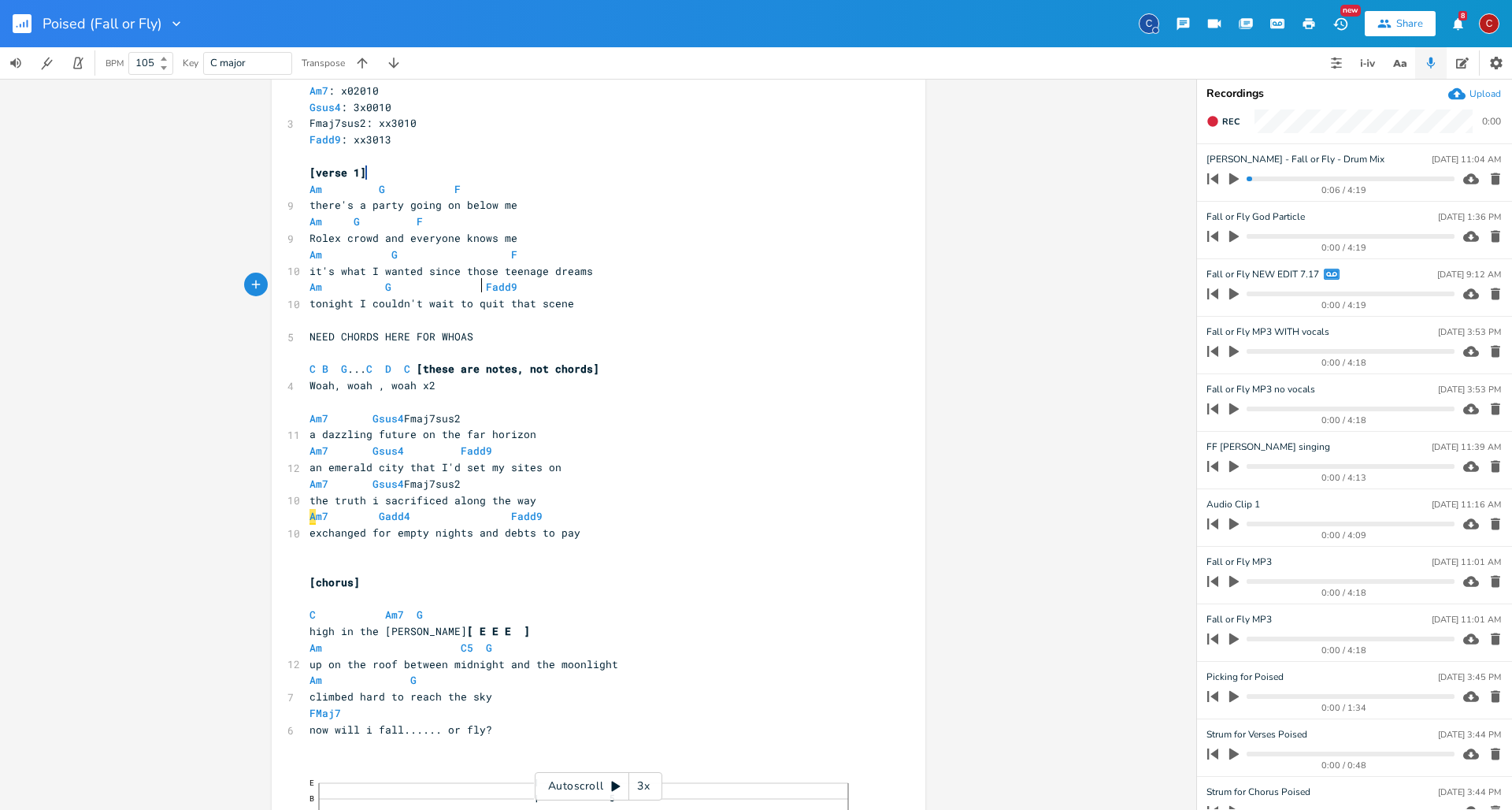 click on "Am            G                 Fadd9" at bounding box center [423, 287] 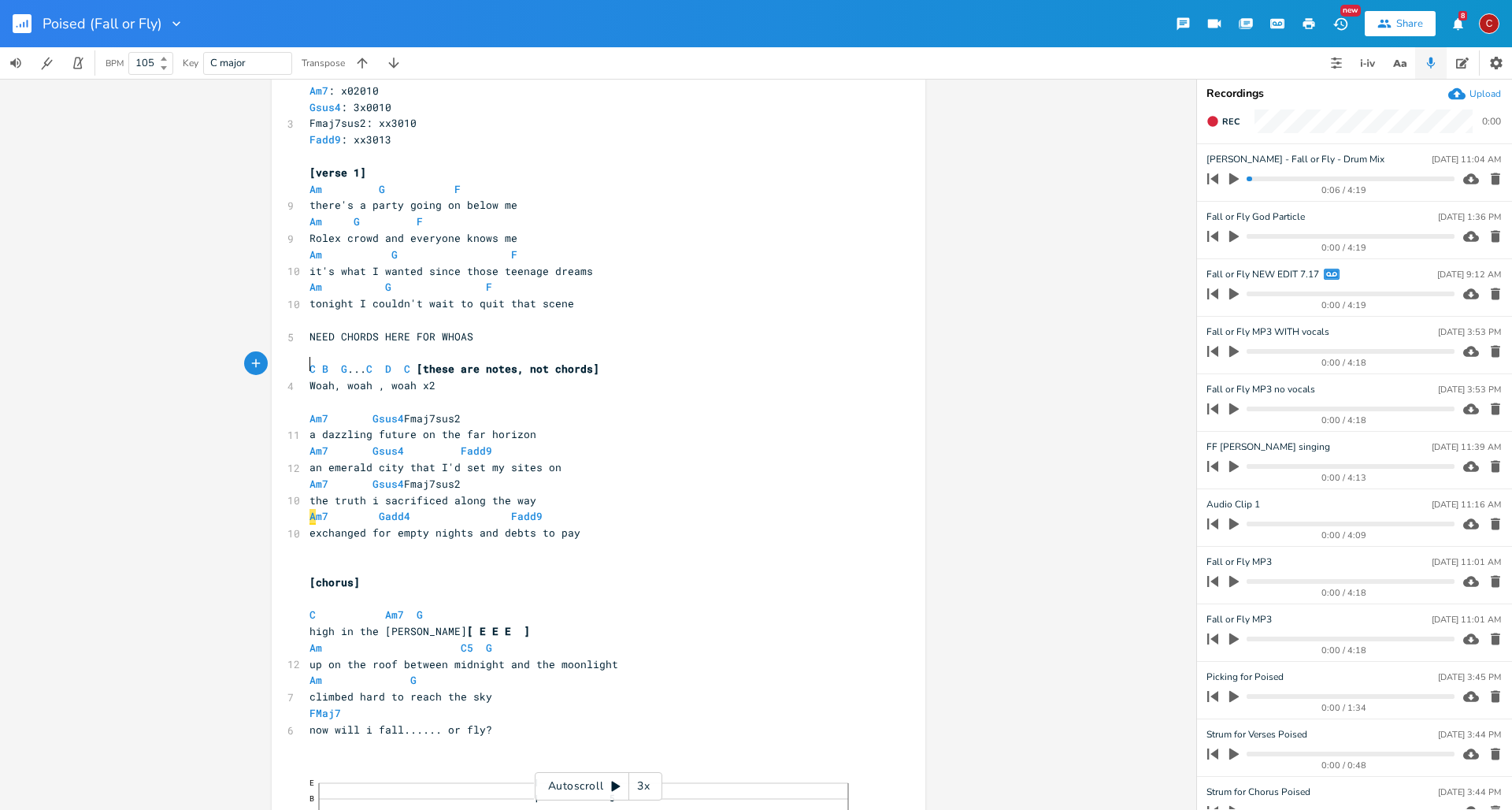 click on "[PERSON_NAME]..   C    D    C   [these are notes, not chords]" at bounding box center (591, 369) 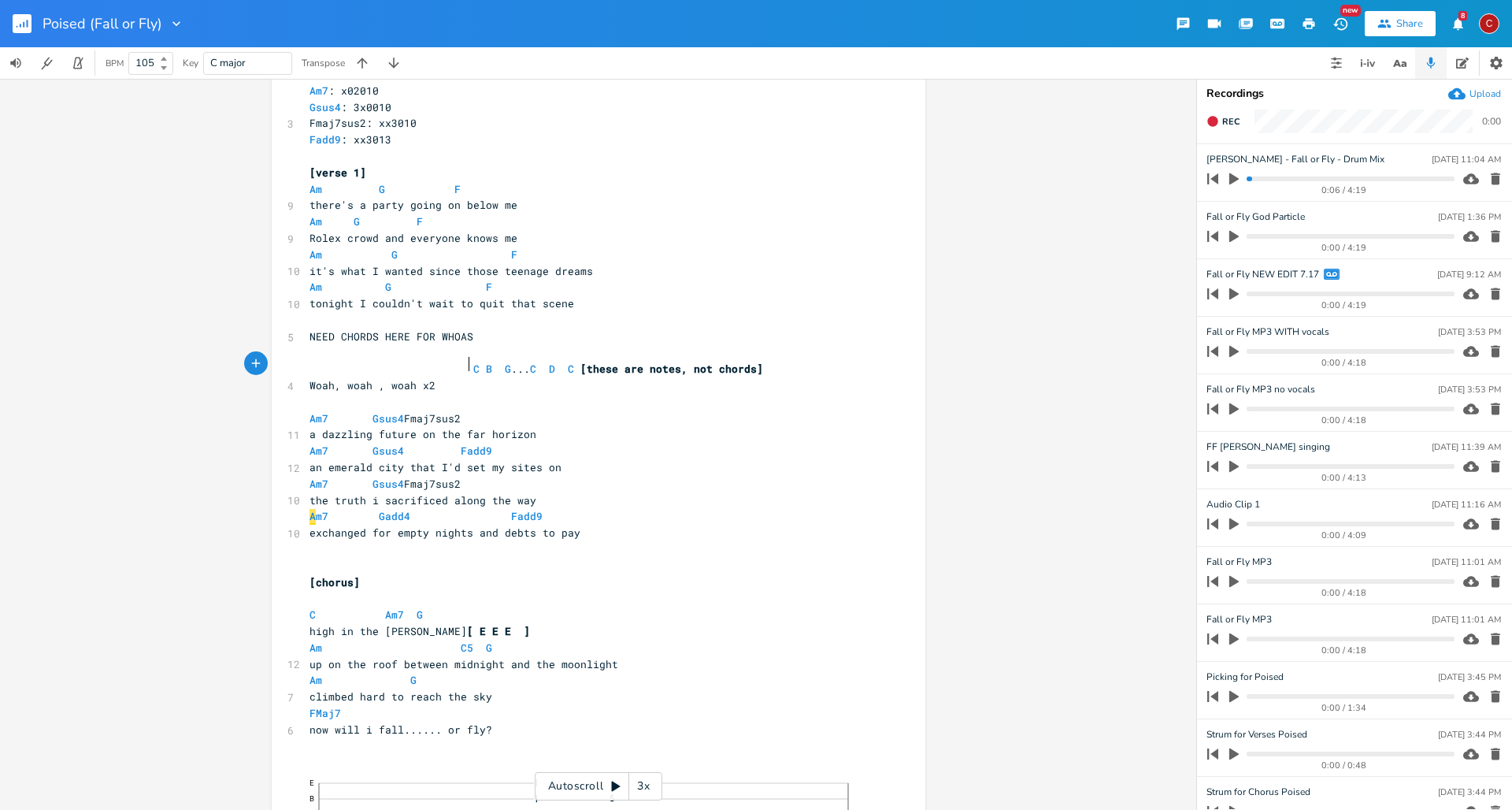 scroll, scrollTop: 0, scrollLeft: 58, axis: horizontal 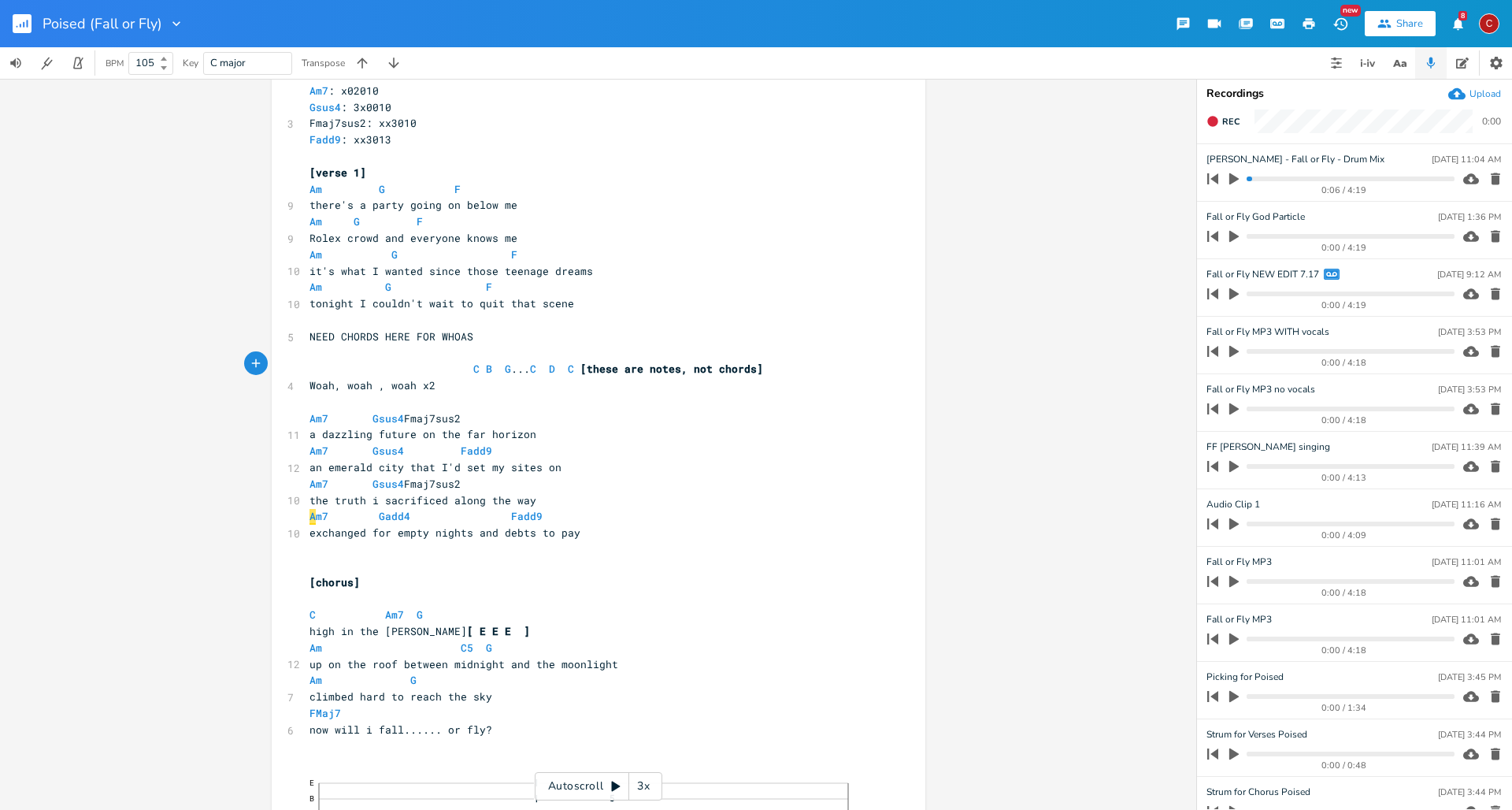 click on "[PERSON_NAME]..   C    D    C   [these are notes, not chords]" at bounding box center [536, 369] 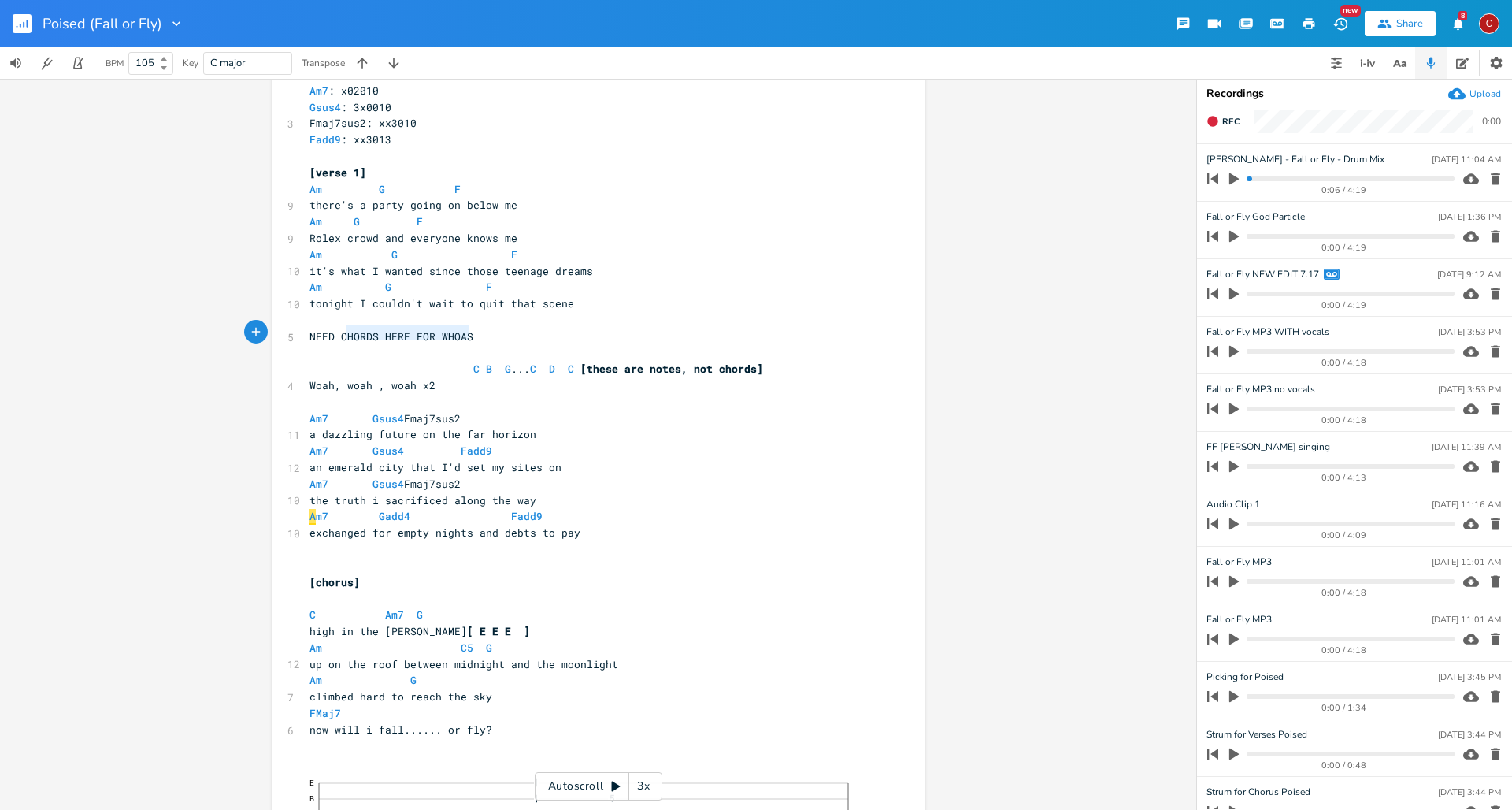 type on "NEED CHORDS HERE FOR WHOAS" 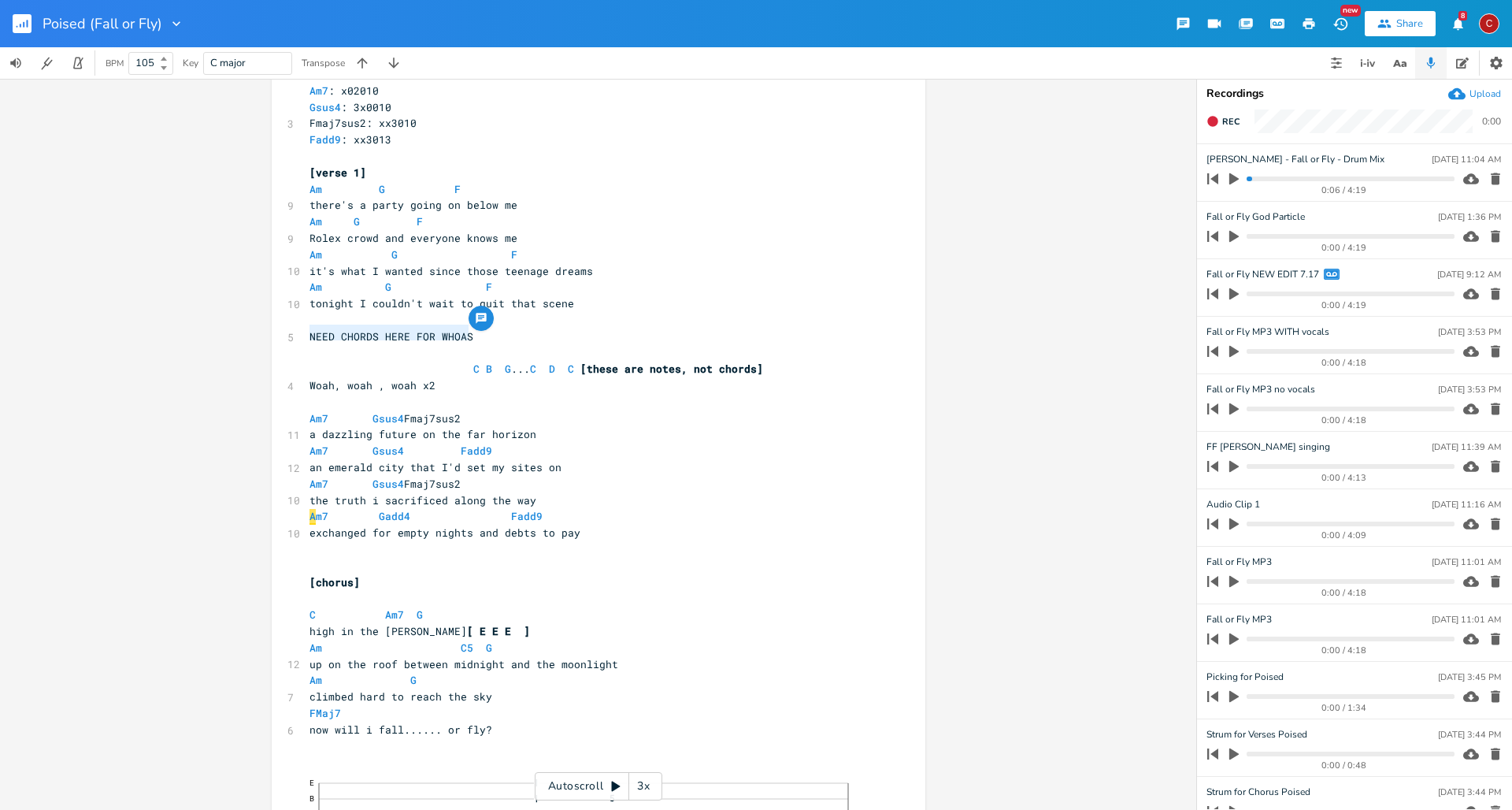 drag, startPoint x: 410, startPoint y: 333, endPoint x: 306, endPoint y: 335, distance: 104.01923 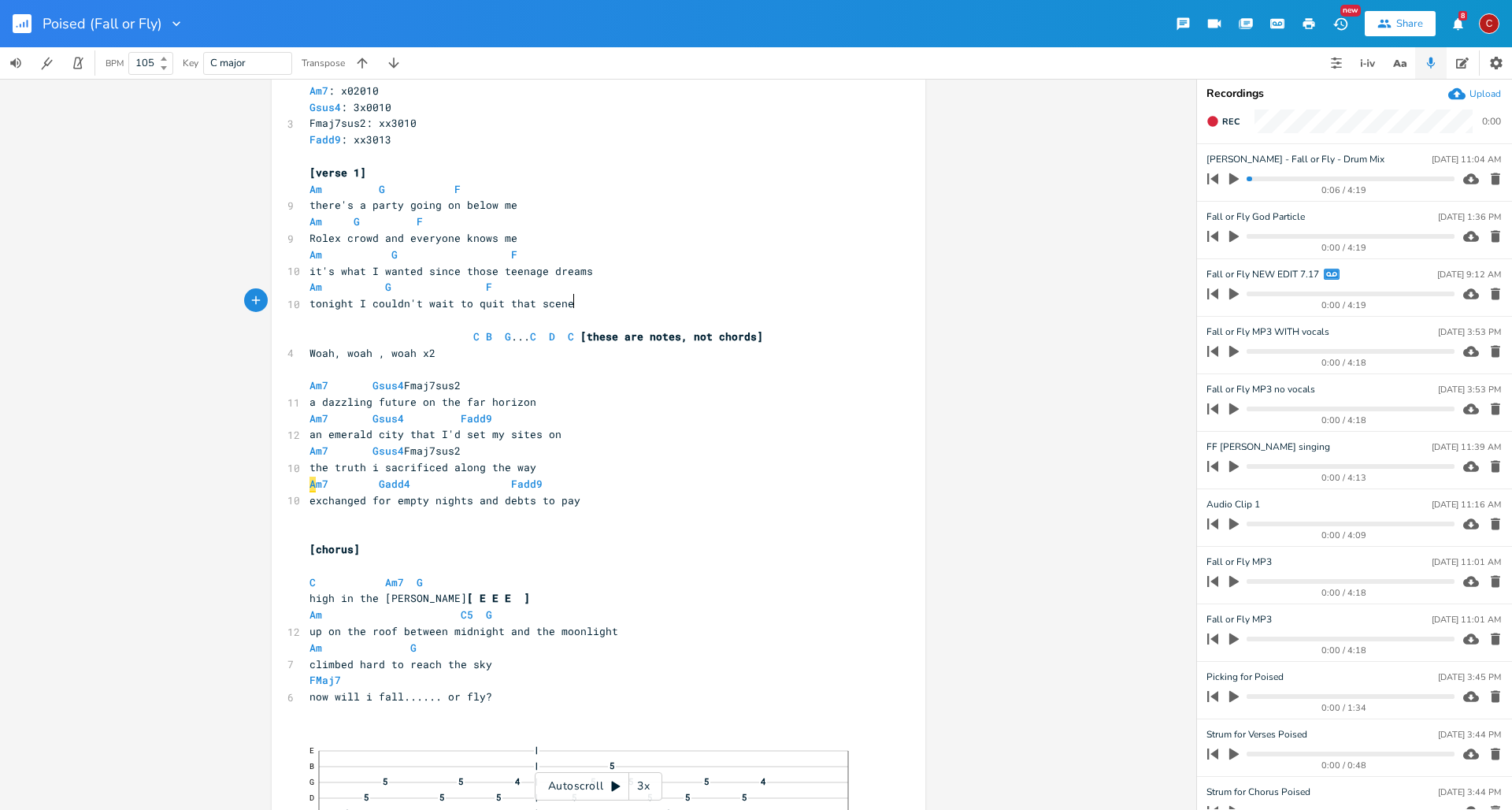 click on "[PERSON_NAME]..   C    D    C   [these are notes, not chords]" at bounding box center (536, 336) 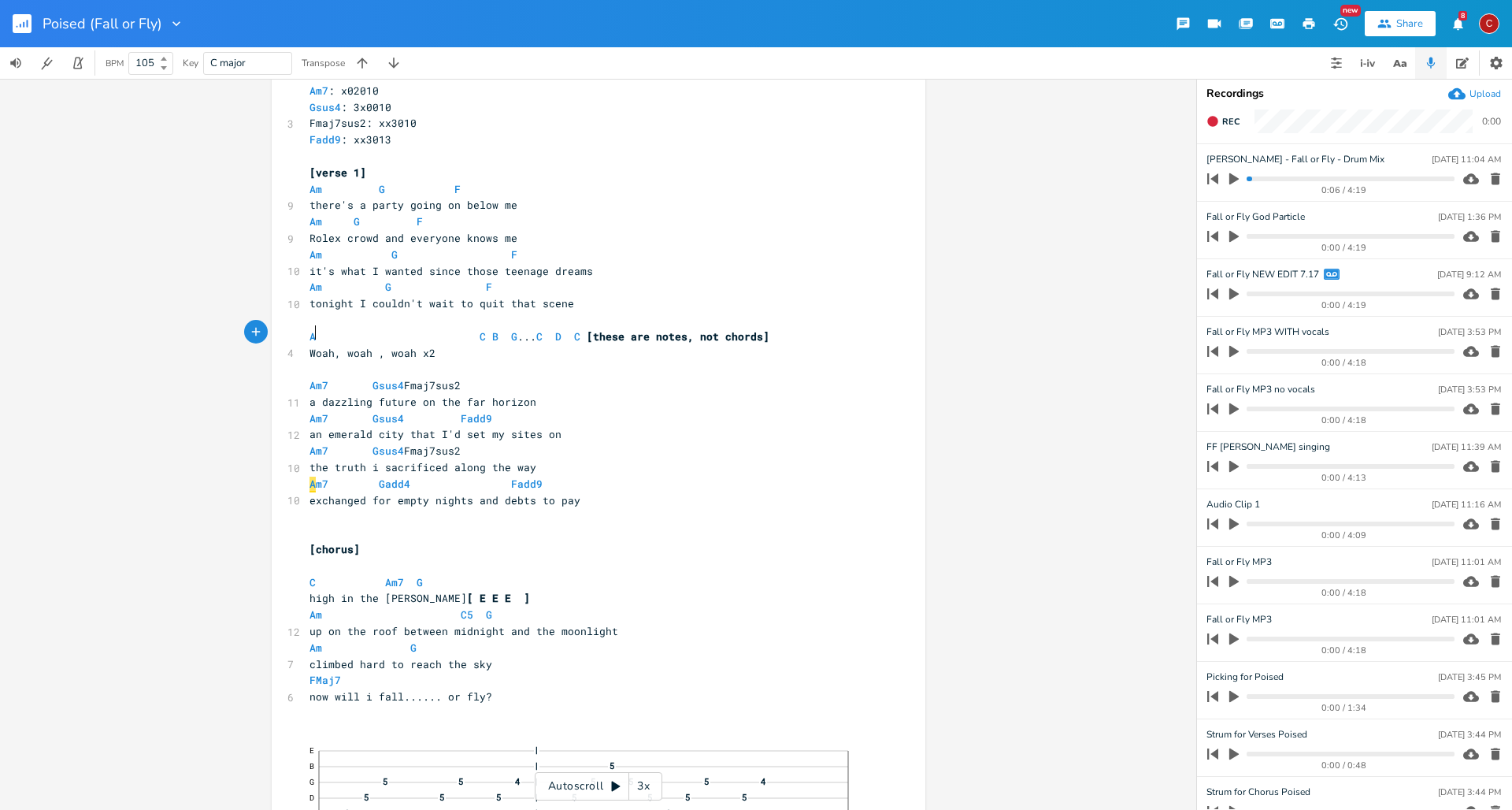 scroll, scrollTop: 0, scrollLeft: 13, axis: horizontal 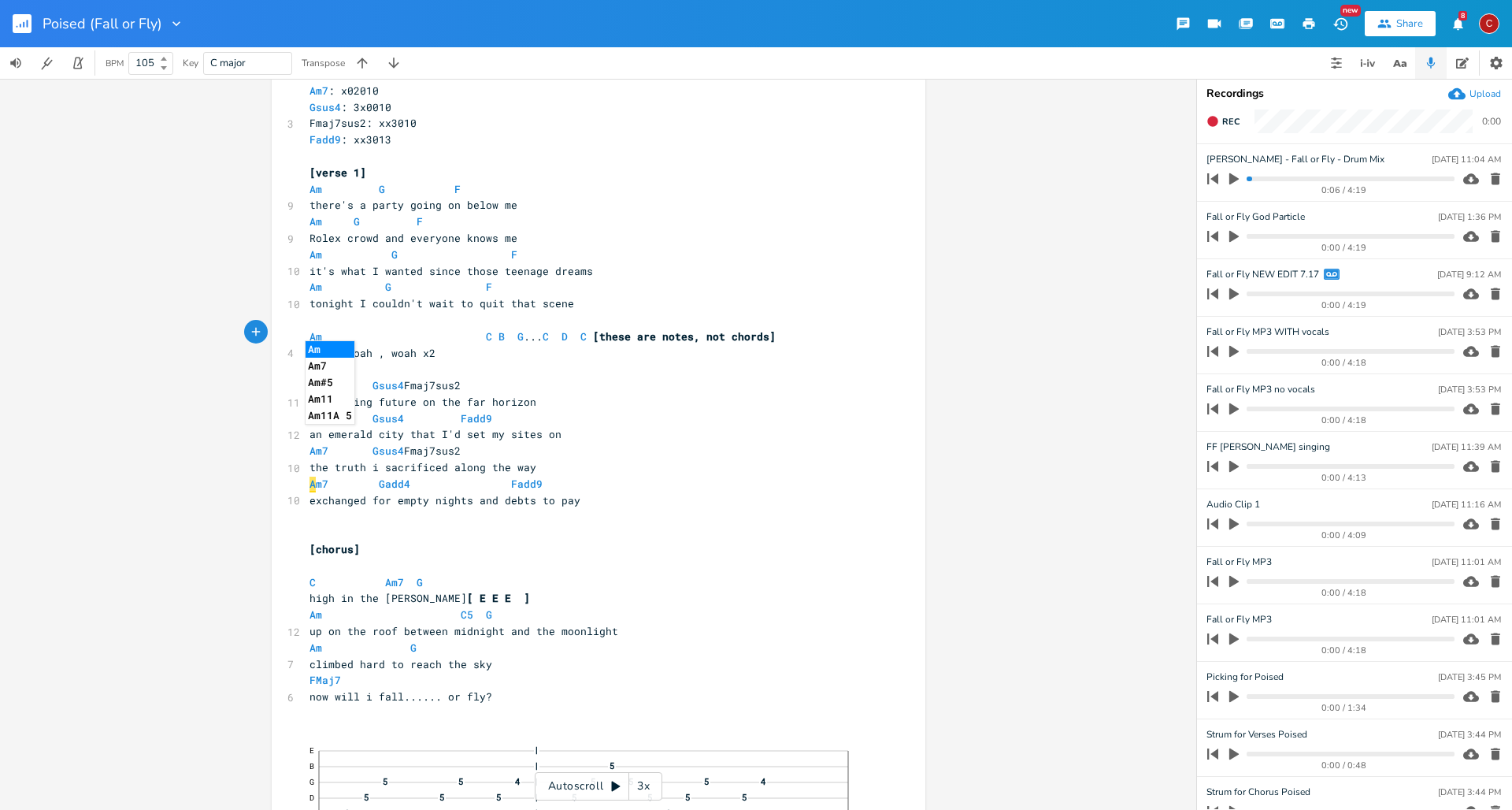 type on "Am" 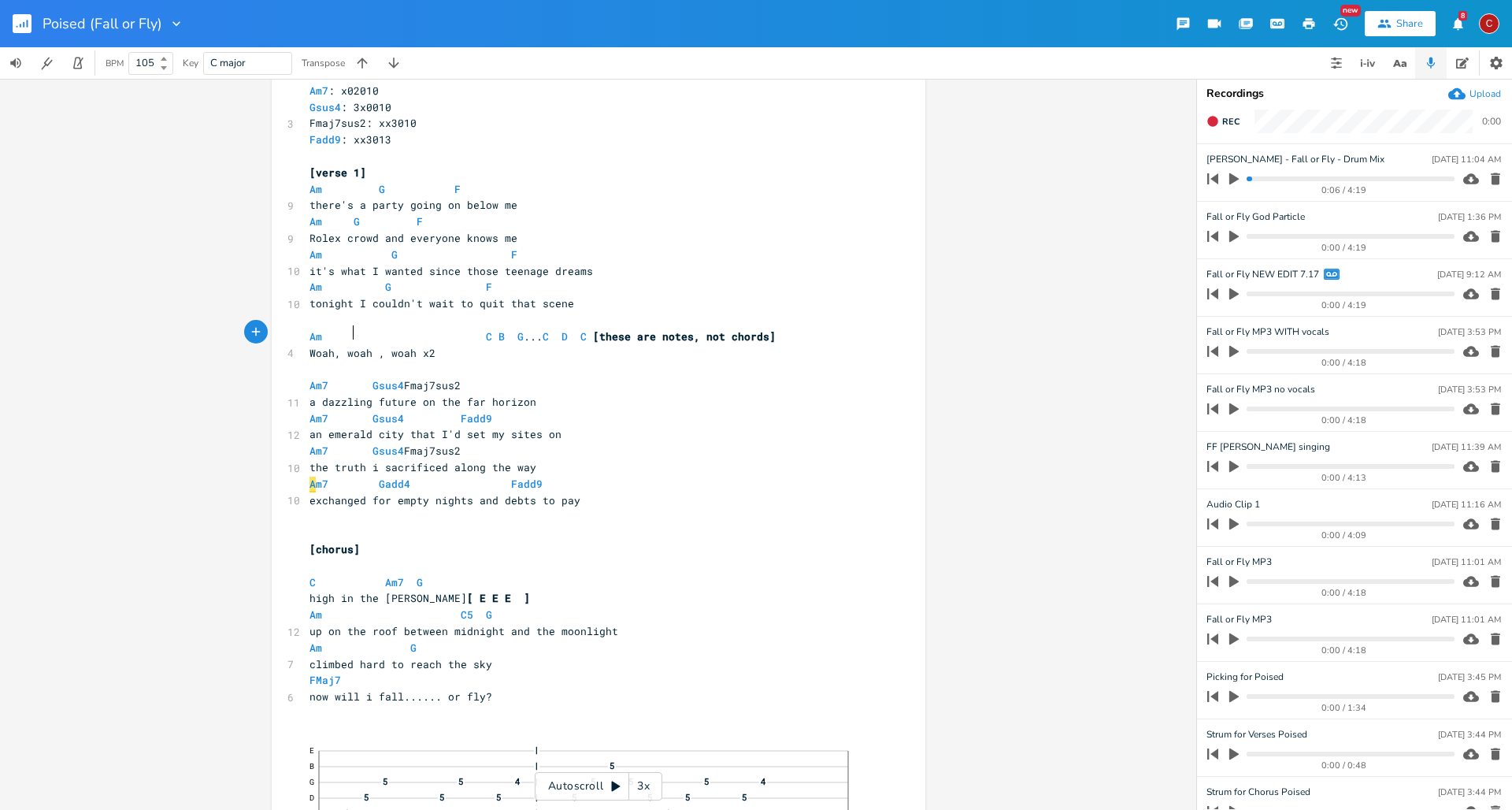 click on "Am                            [PERSON_NAME]..   C    D    C   [these are notes, not chords]" at bounding box center (543, 336) 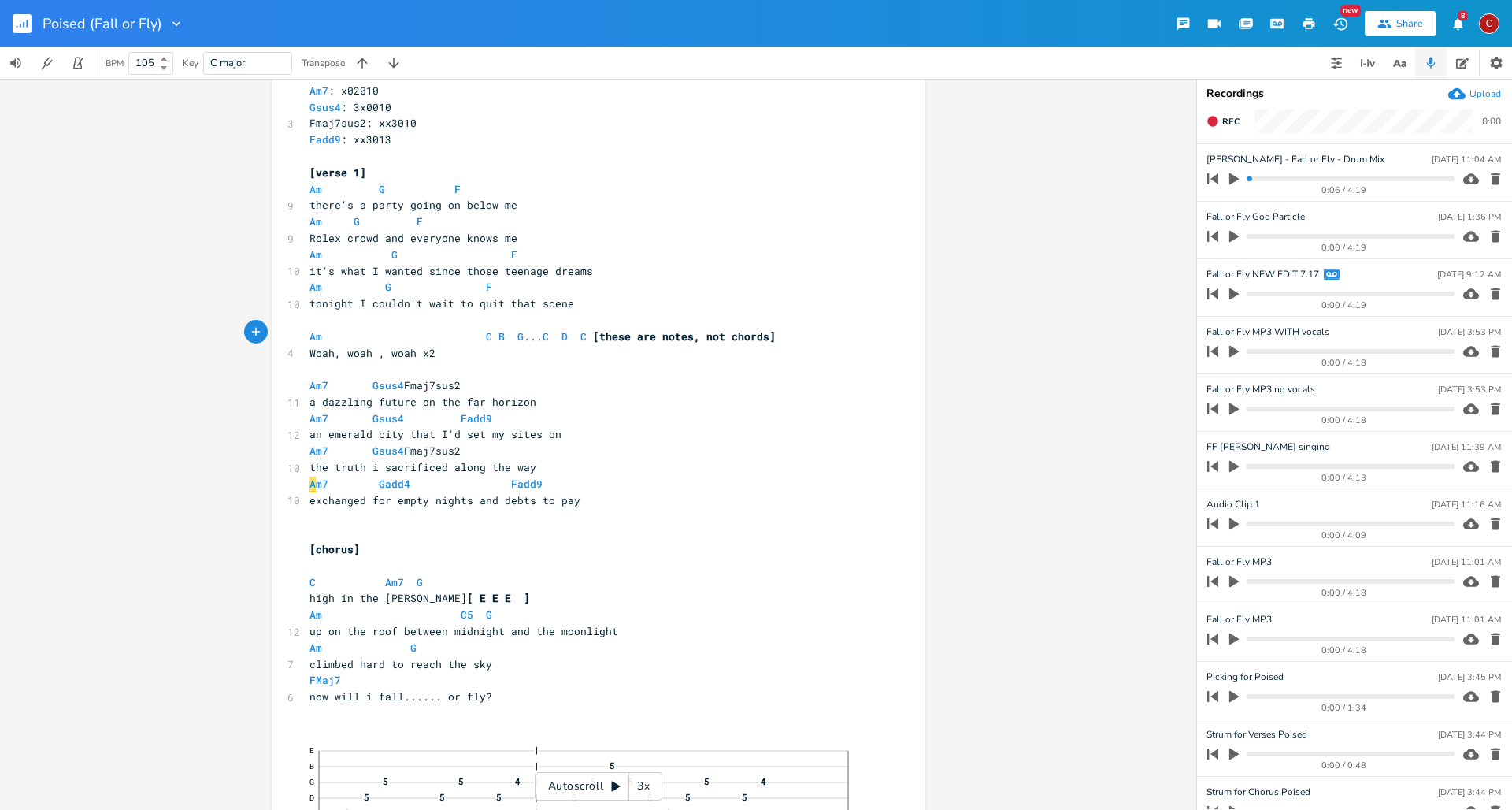 click on "Am                            [PERSON_NAME]..   C    D    C   [these are notes, not chords]" at bounding box center [543, 336] 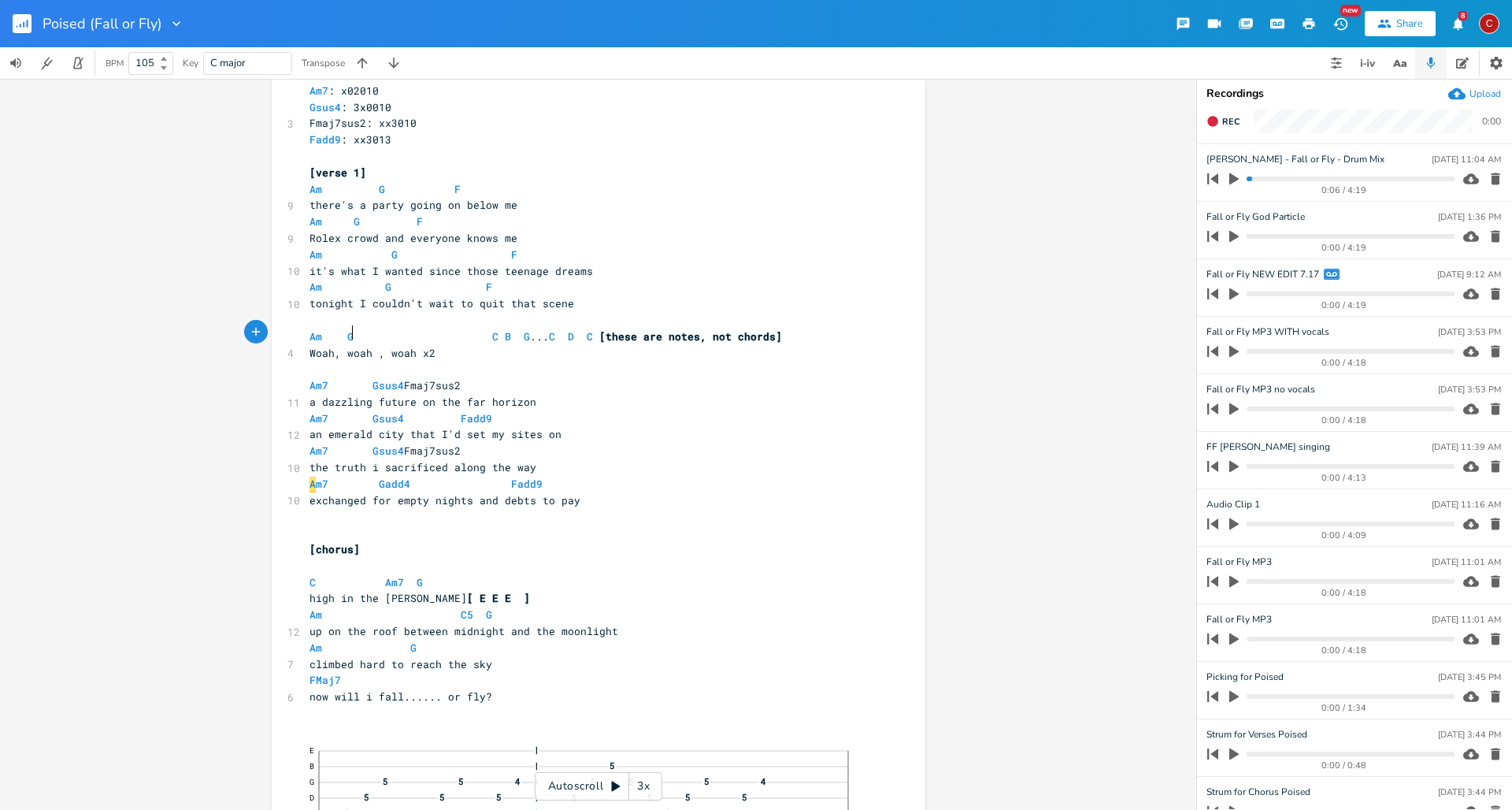 scroll, scrollTop: 0, scrollLeft: 6, axis: horizontal 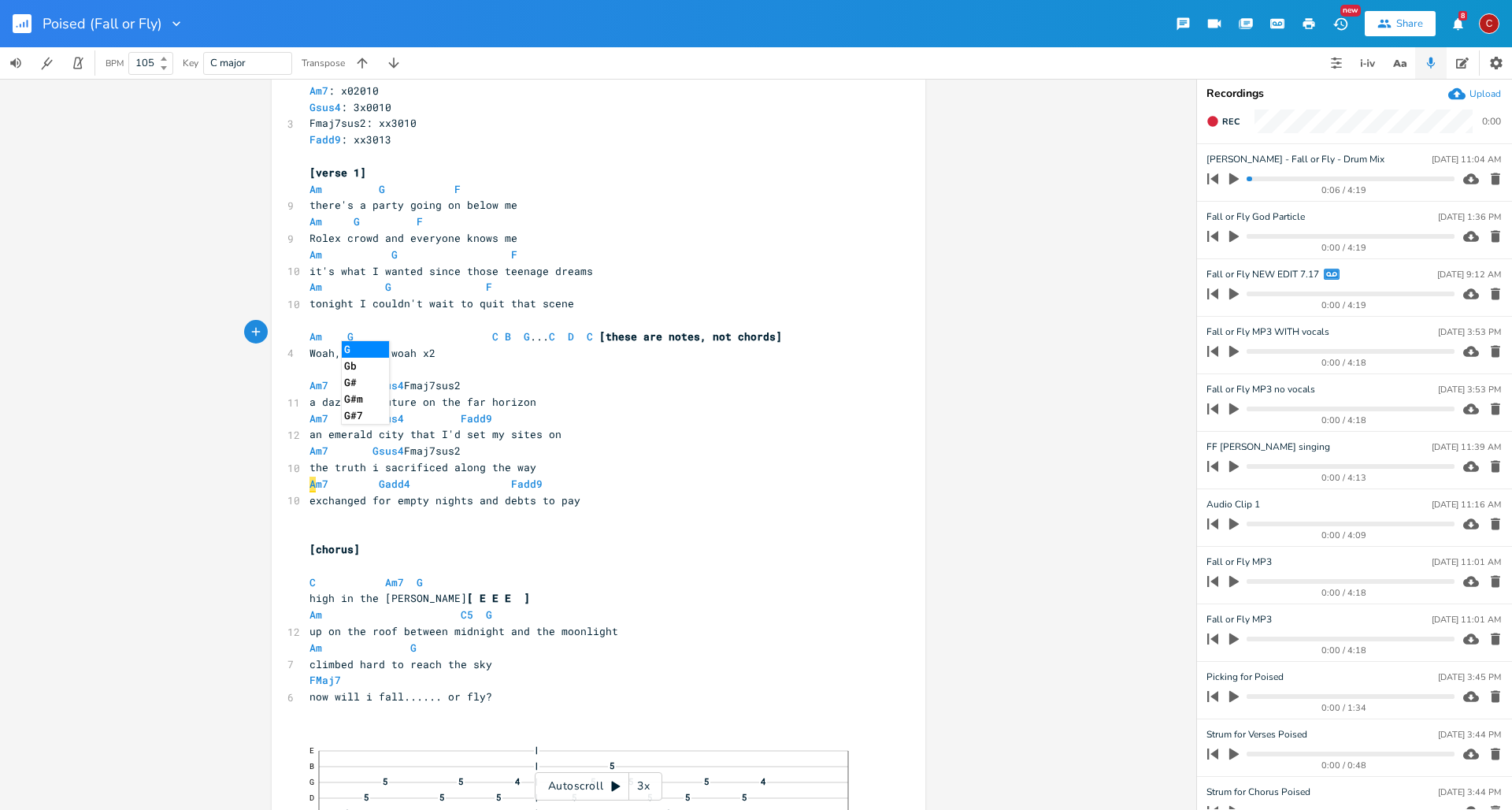 click on "Am      G                        [PERSON_NAME]..   C    D    C   [these are notes, not chords]" at bounding box center (546, 336) 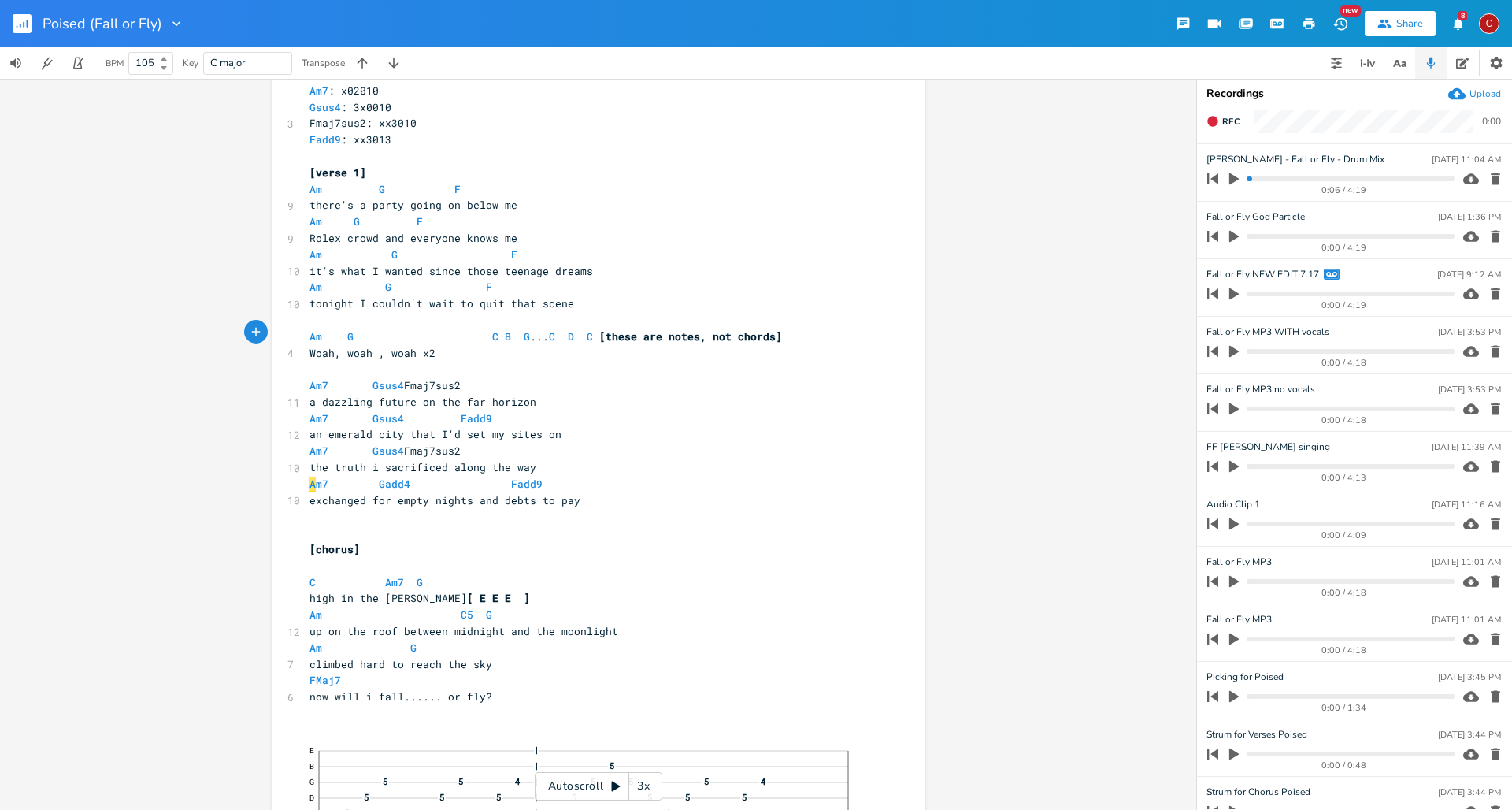 click on "Am      G                        [PERSON_NAME]..   C    D    C   [these are notes, not chords]" at bounding box center [546, 336] 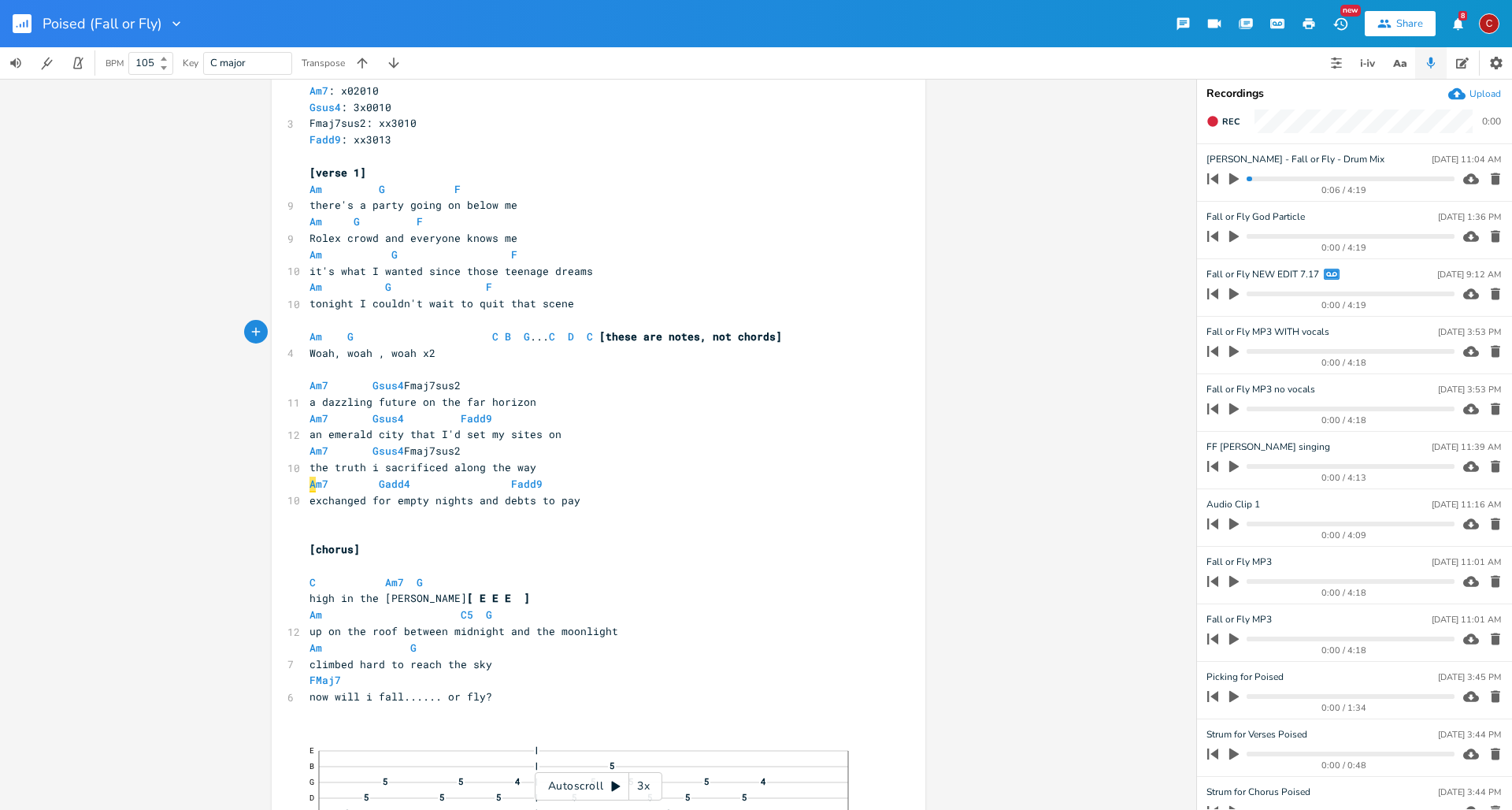 type on "F" 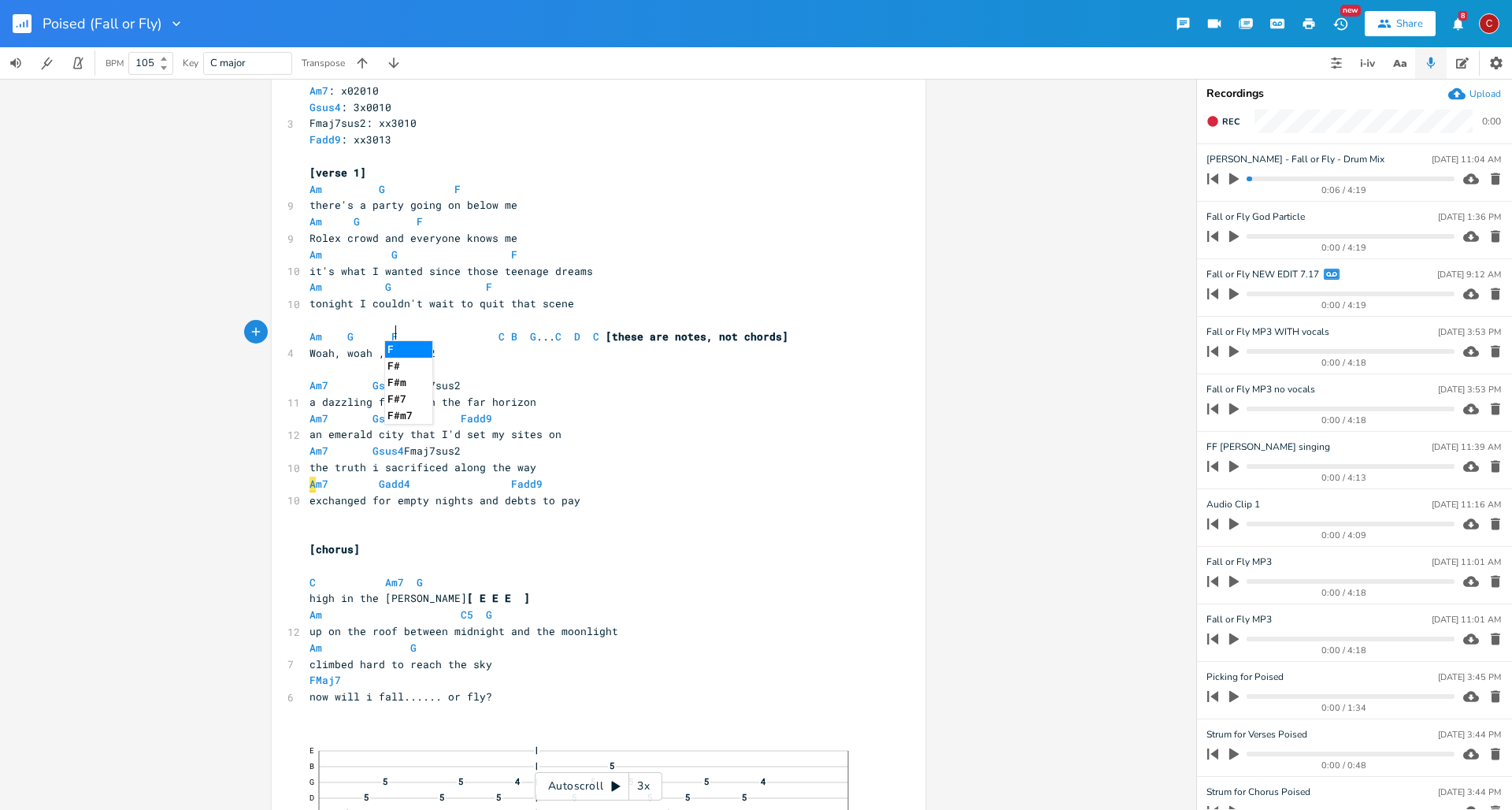 click on "Woah, woah , woah x2" at bounding box center [591, 353] 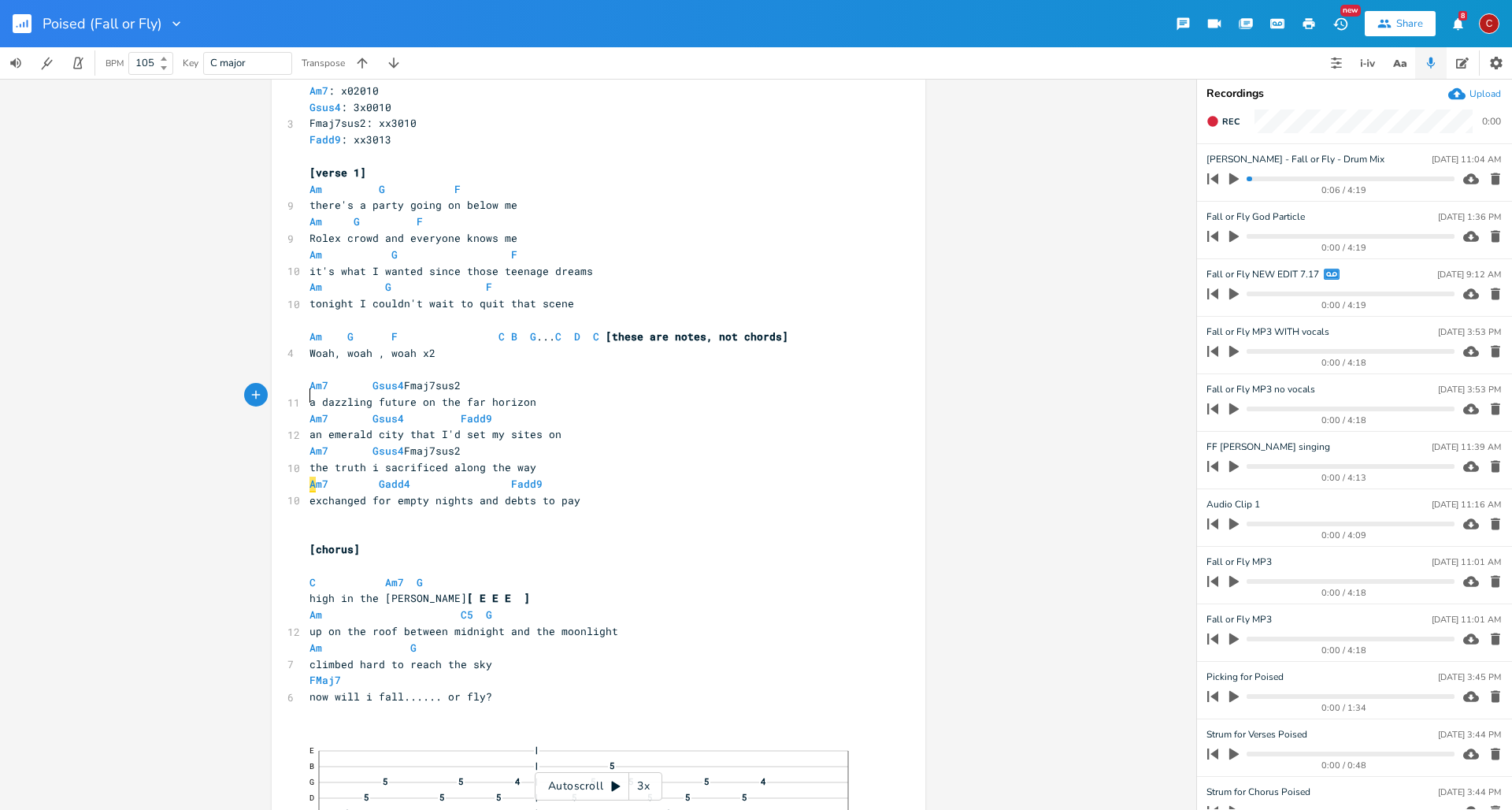 click on "a dazzling future on the far horizon" at bounding box center (423, 402) 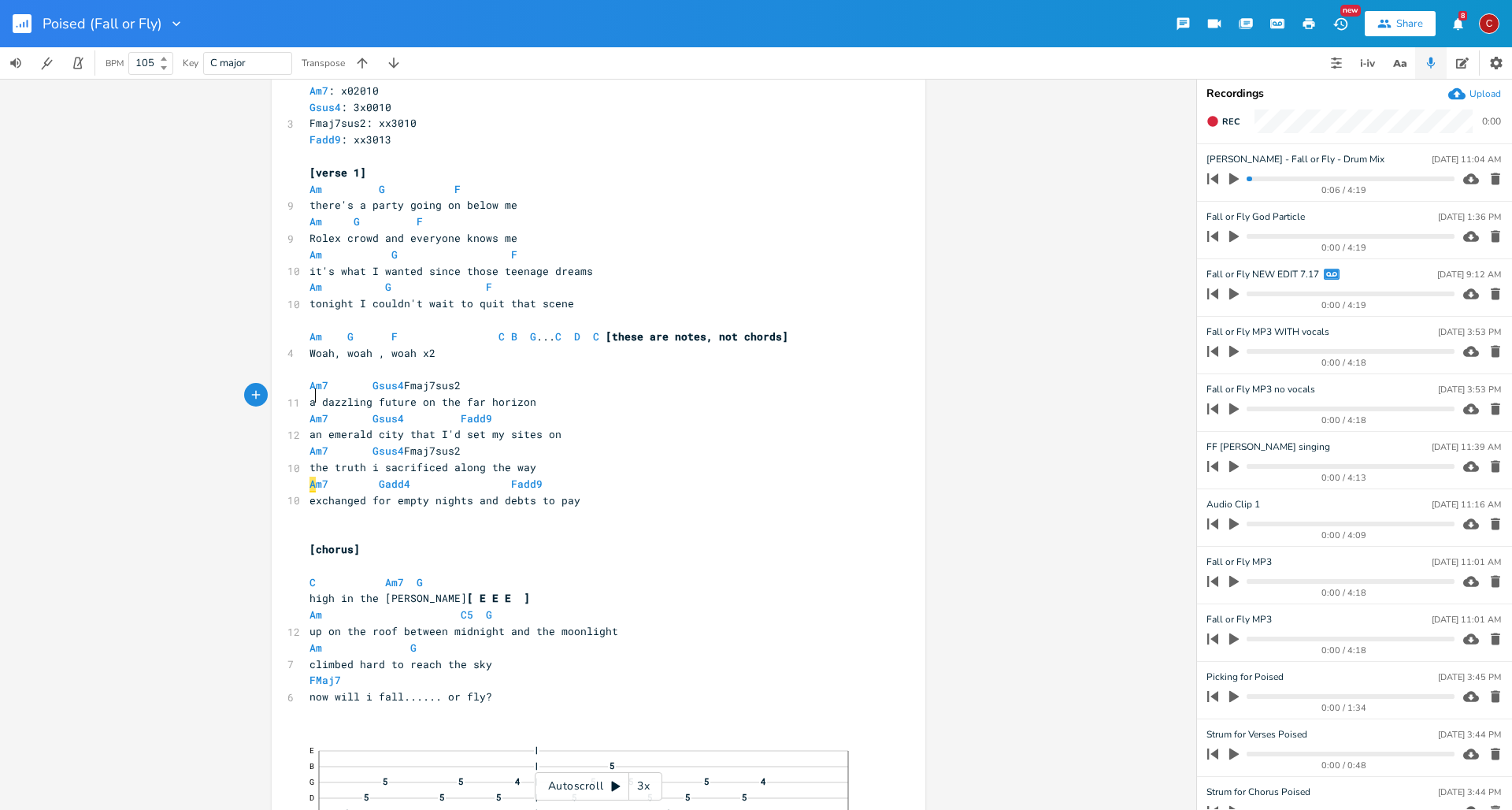 scroll, scrollTop: 0, scrollLeft: 2, axis: horizontal 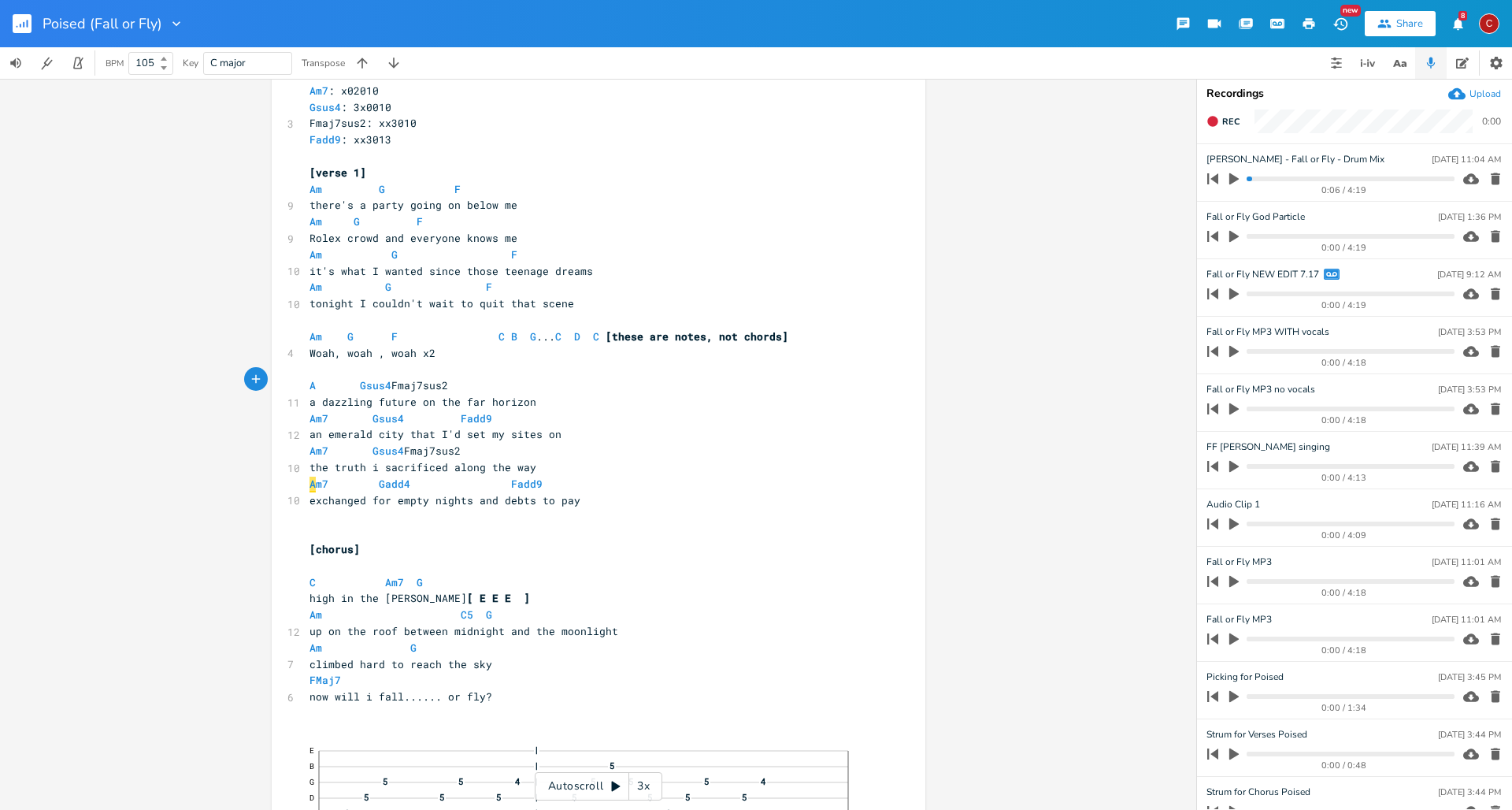 type on "m" 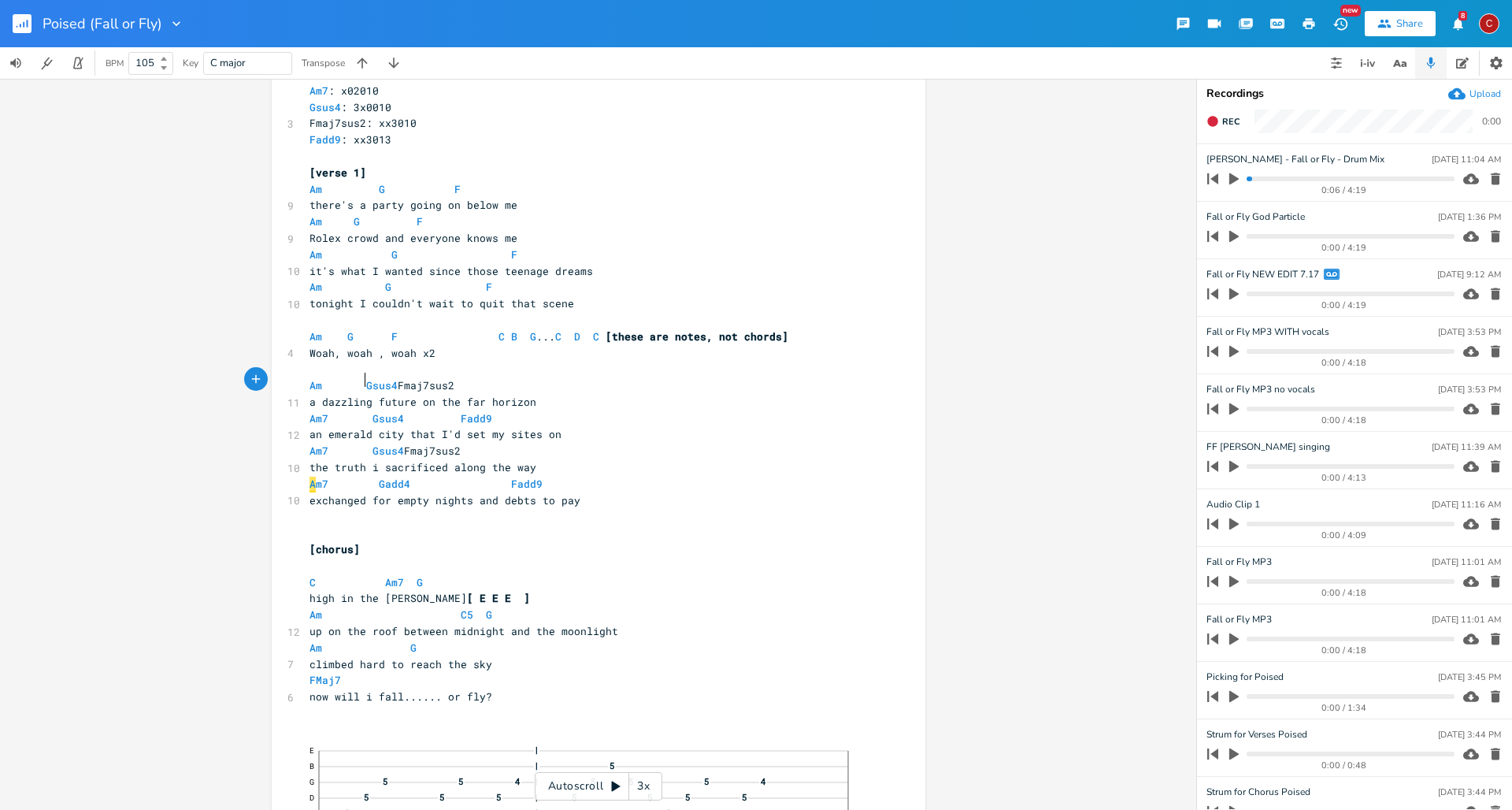 click on "Am         Gsus4          Fmaj7sus2" at bounding box center [382, 385] 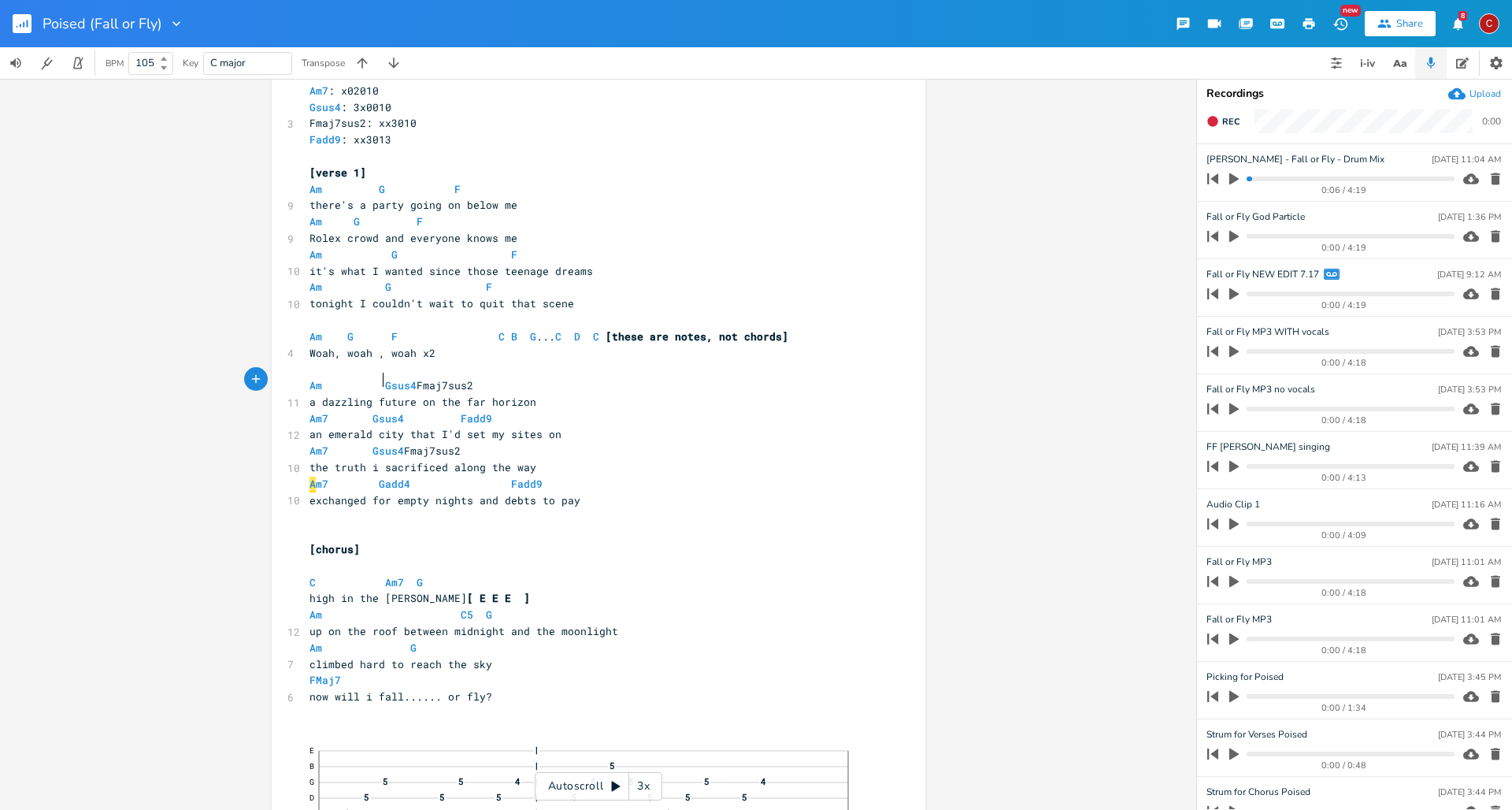 scroll, scrollTop: 0, scrollLeft: 9, axis: horizontal 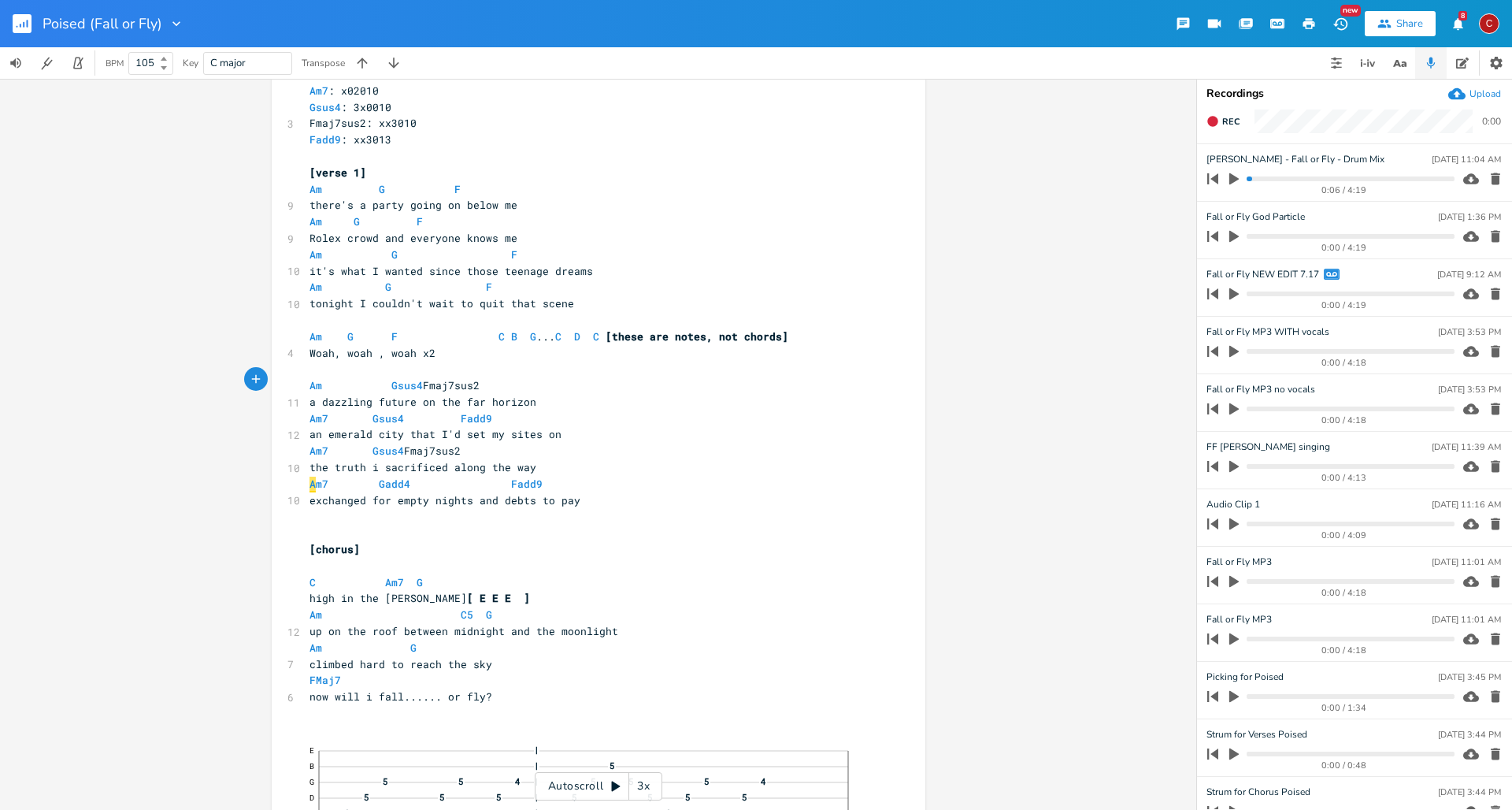 click on "Am             Gsus4          Fmaj7sus2" at bounding box center [395, 385] 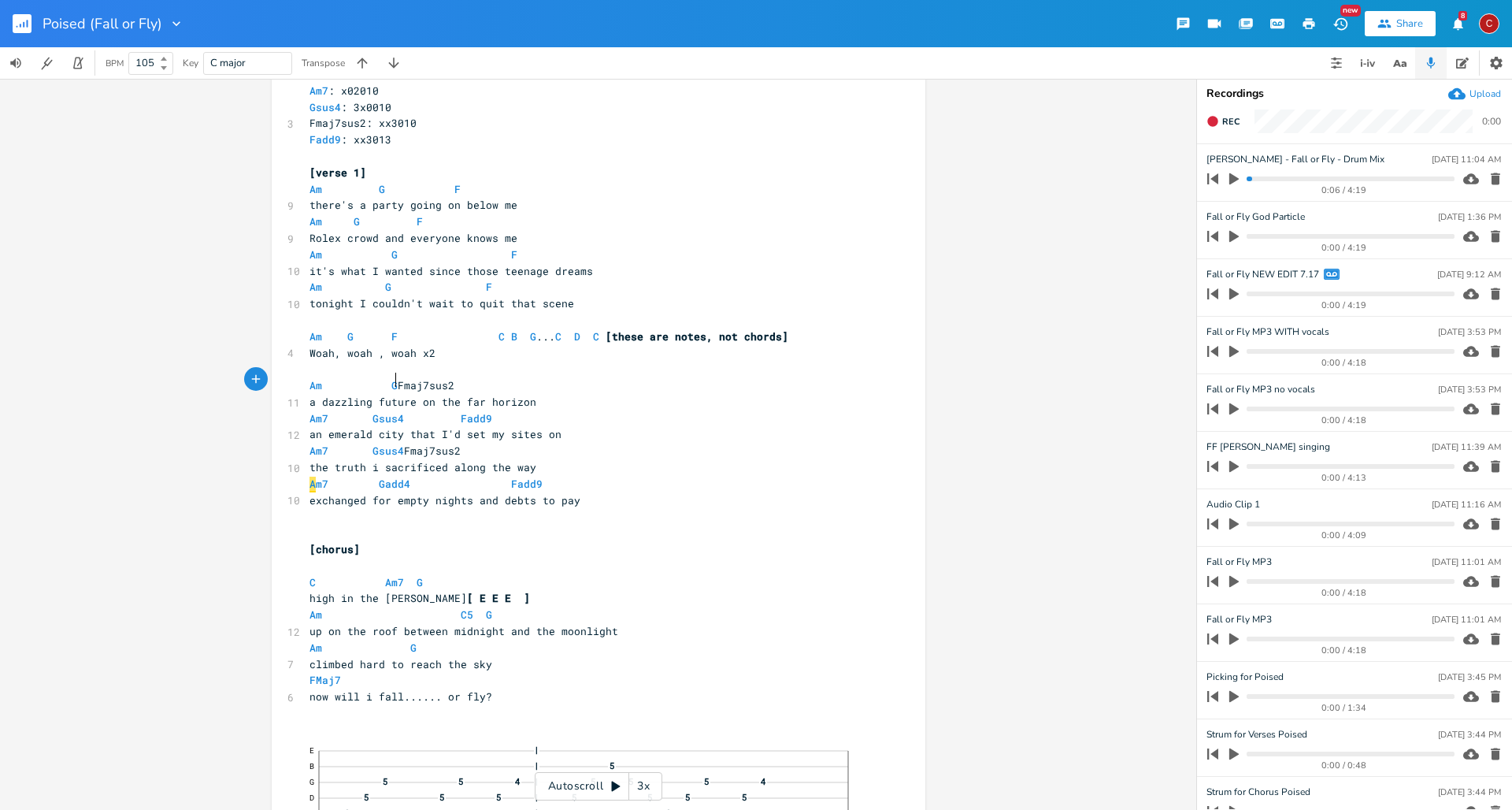 click on "Am             G          Fmaj7sus2" at bounding box center [382, 385] 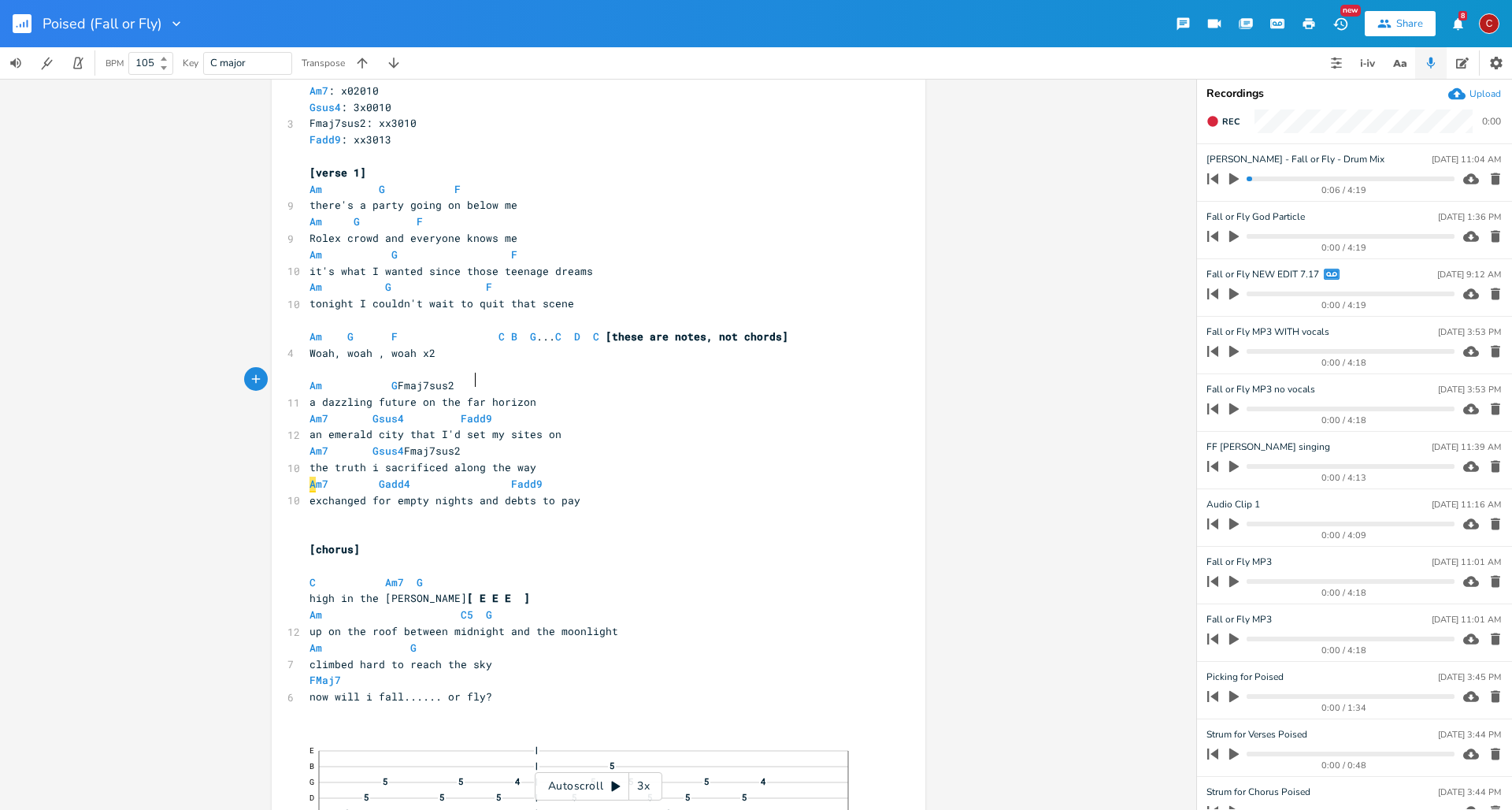 scroll, scrollTop: 0, scrollLeft: 9, axis: horizontal 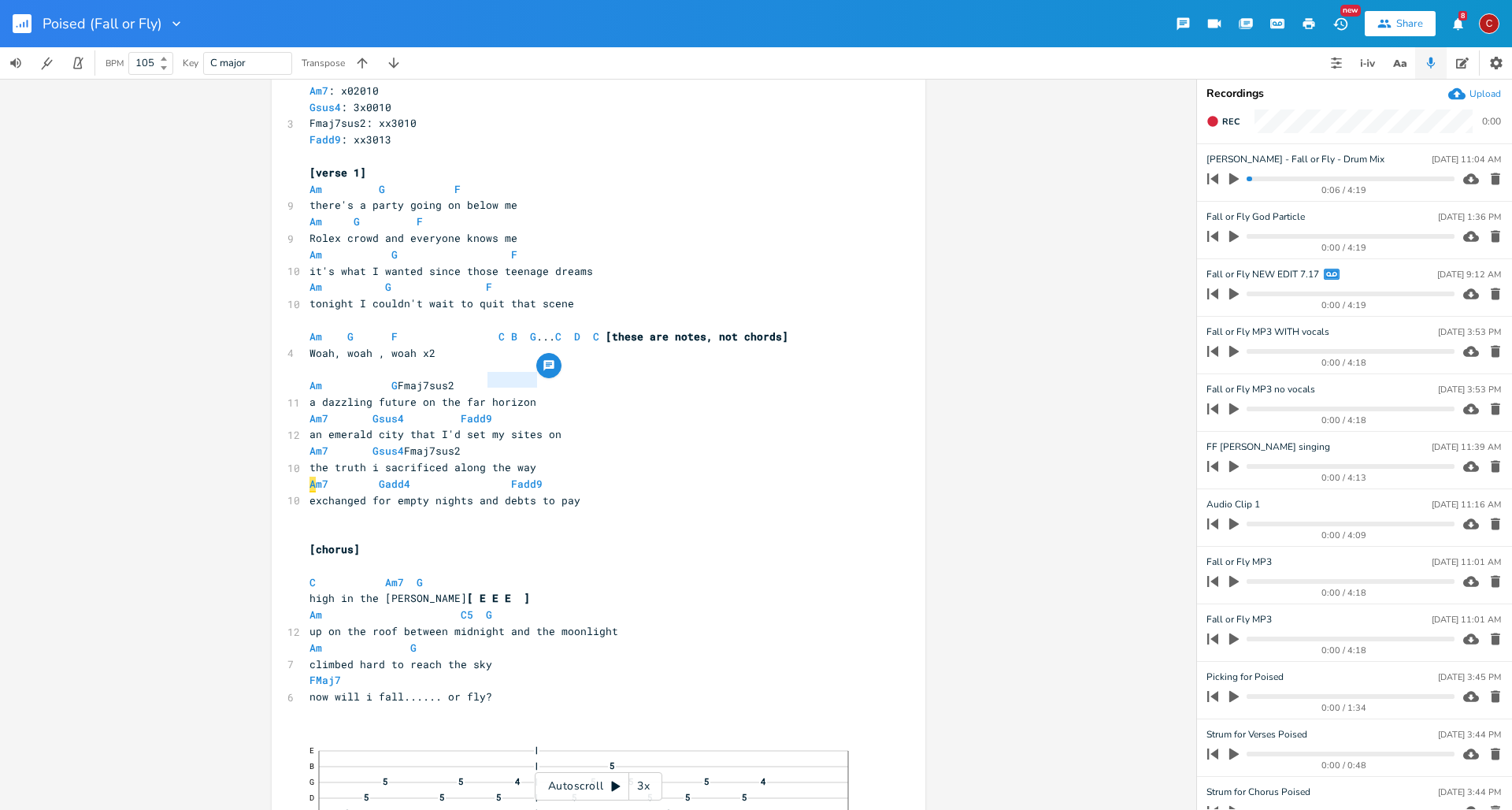 type on "maj7sus2" 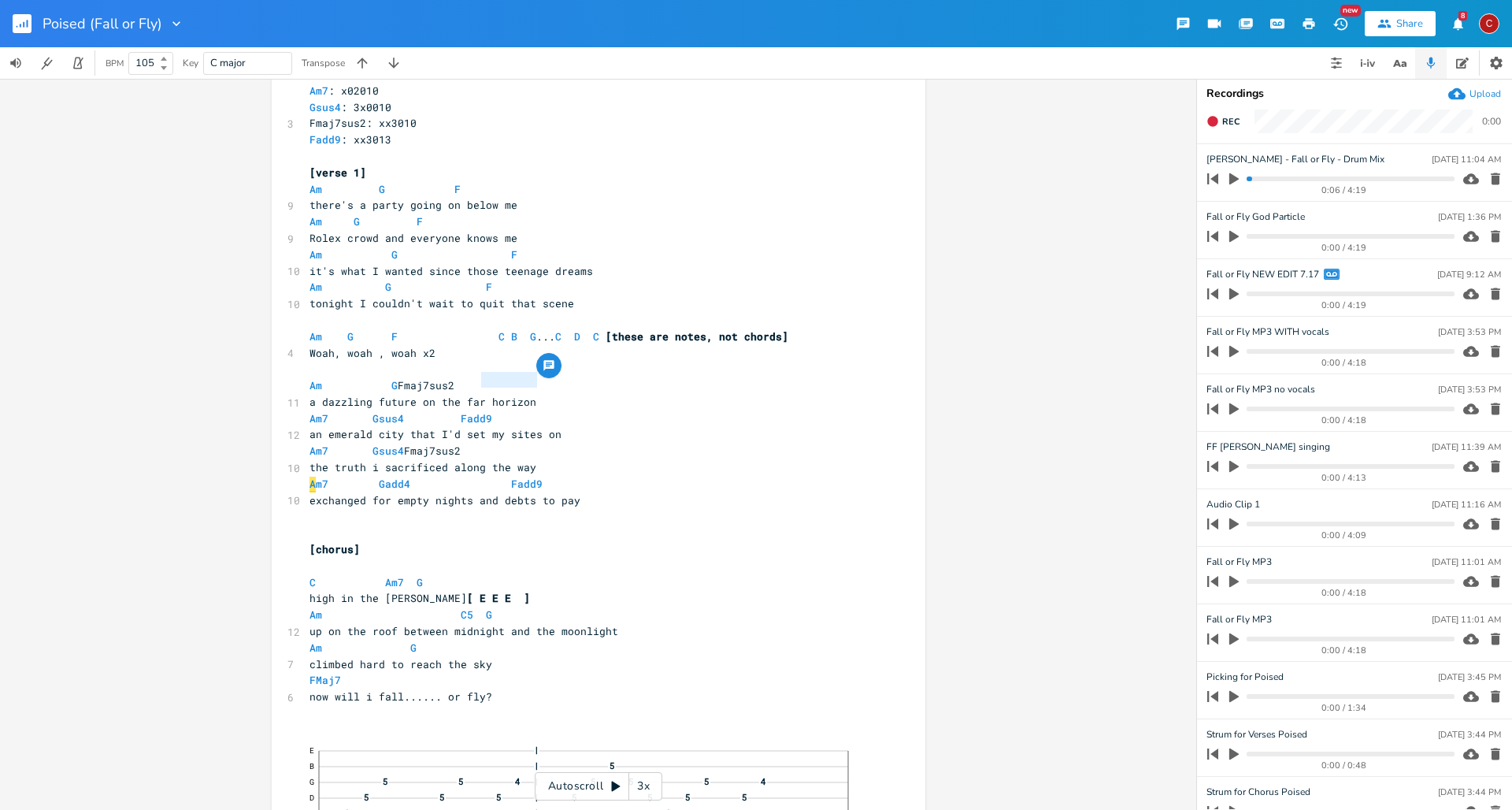 drag, startPoint x: 531, startPoint y: 383, endPoint x: 476, endPoint y: 385, distance: 55.03635 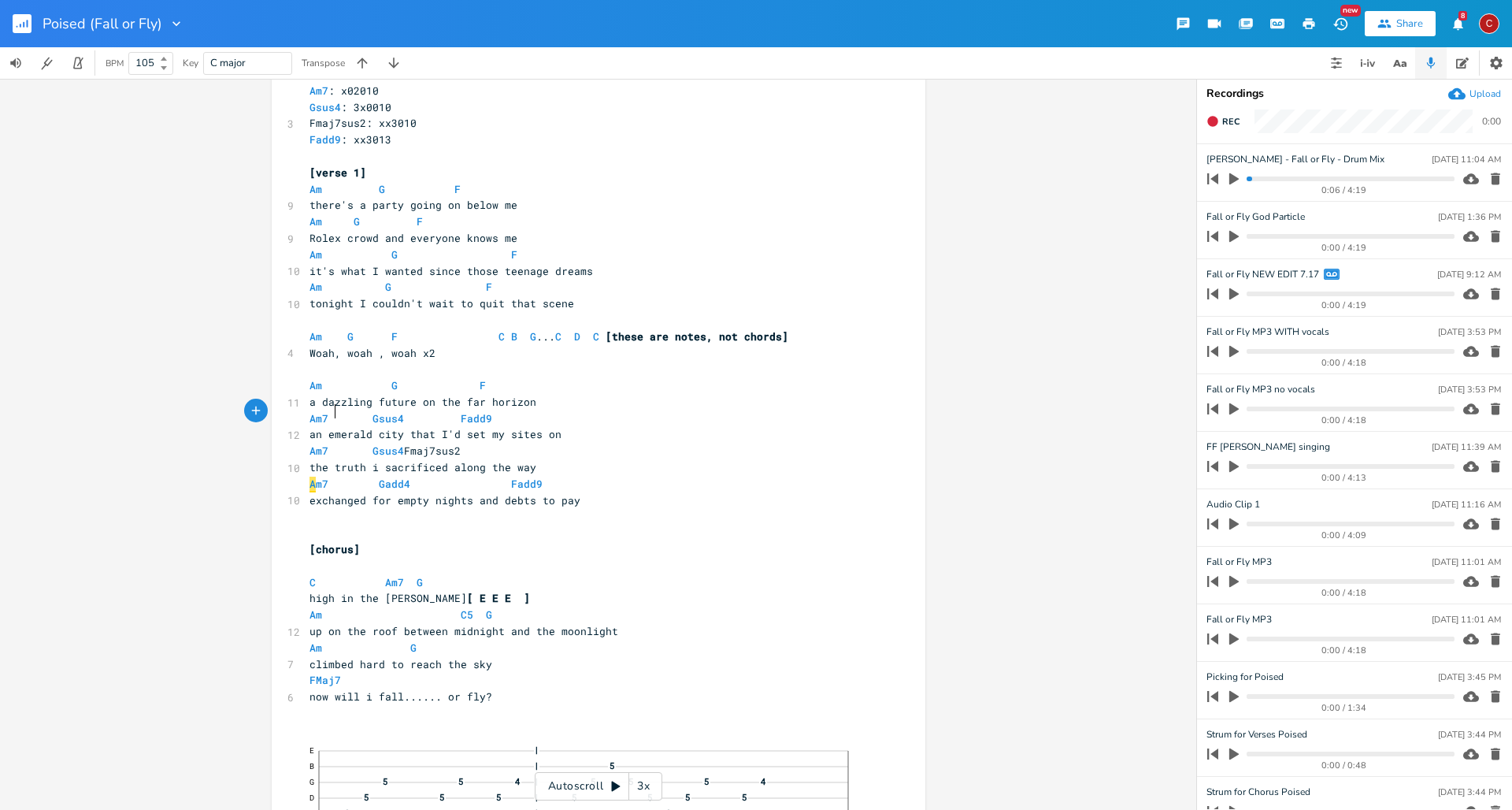 click on "Am7         Gsus4           Fadd9" at bounding box center (404, 418) 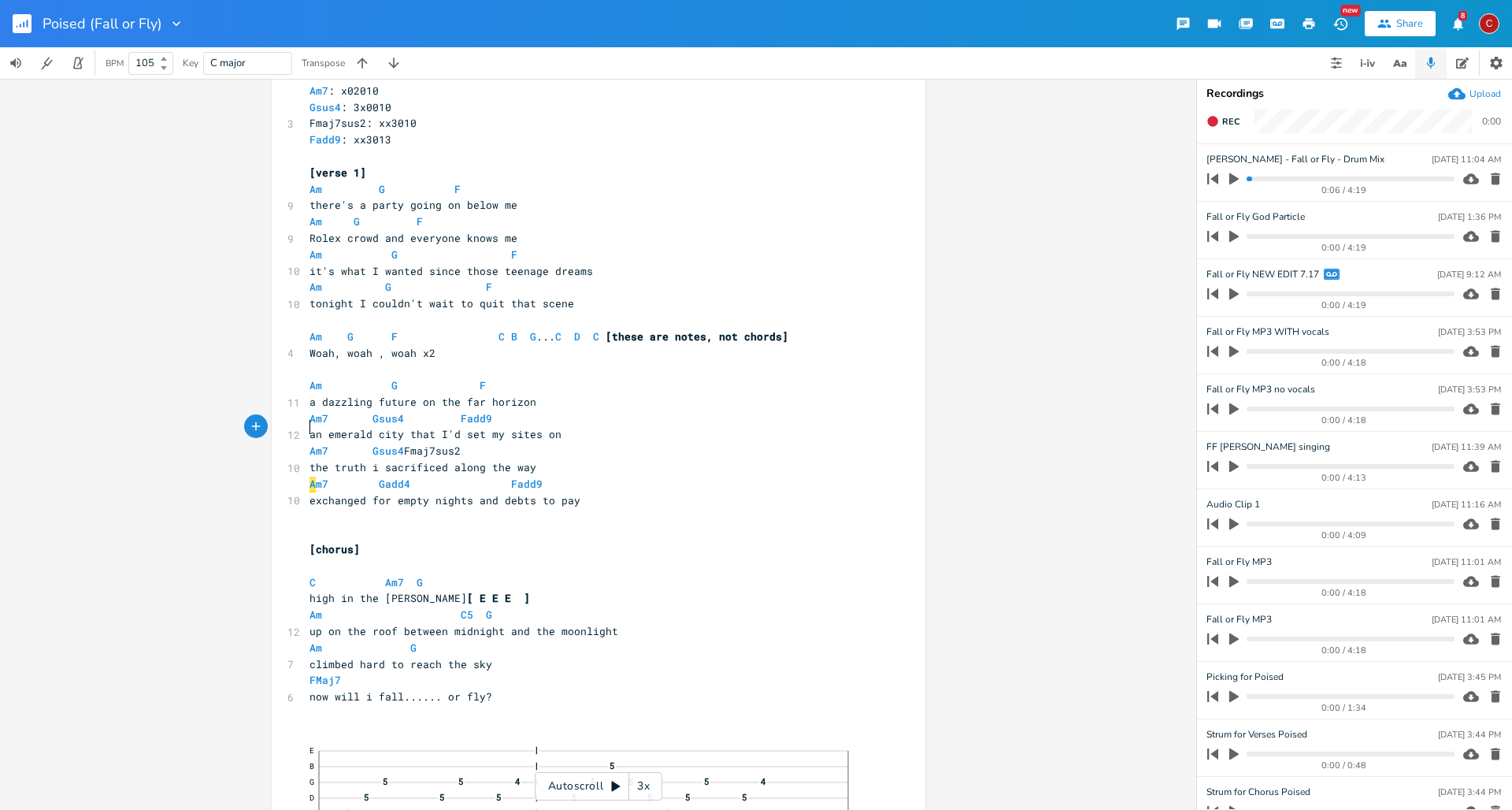 click on "an emerald city that I'd set my sites on" at bounding box center [435, 434] 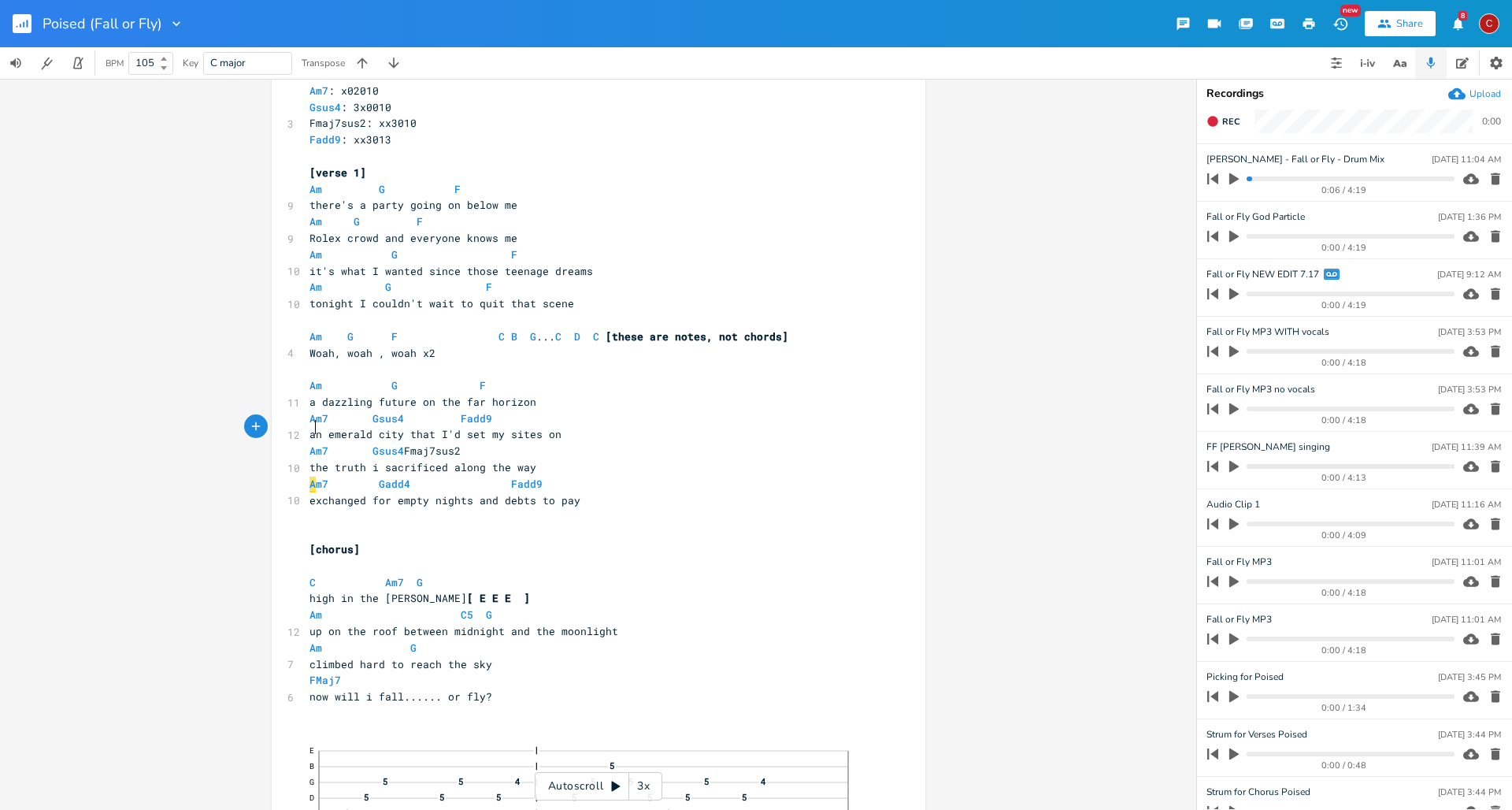 click on "the truth i sacrificed along the way" at bounding box center (423, 467) 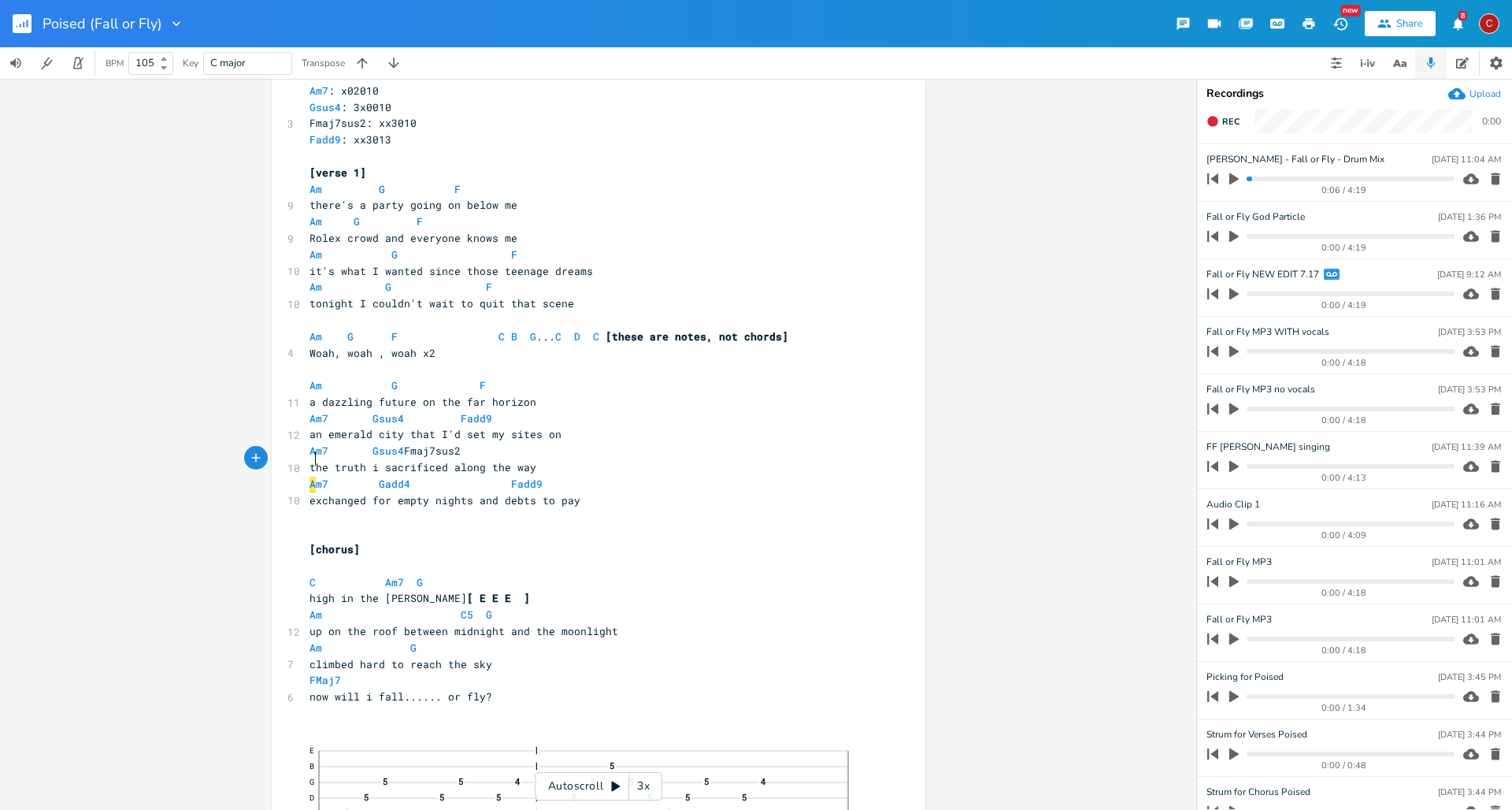 scroll, scrollTop: 0, scrollLeft: 2, axis: horizontal 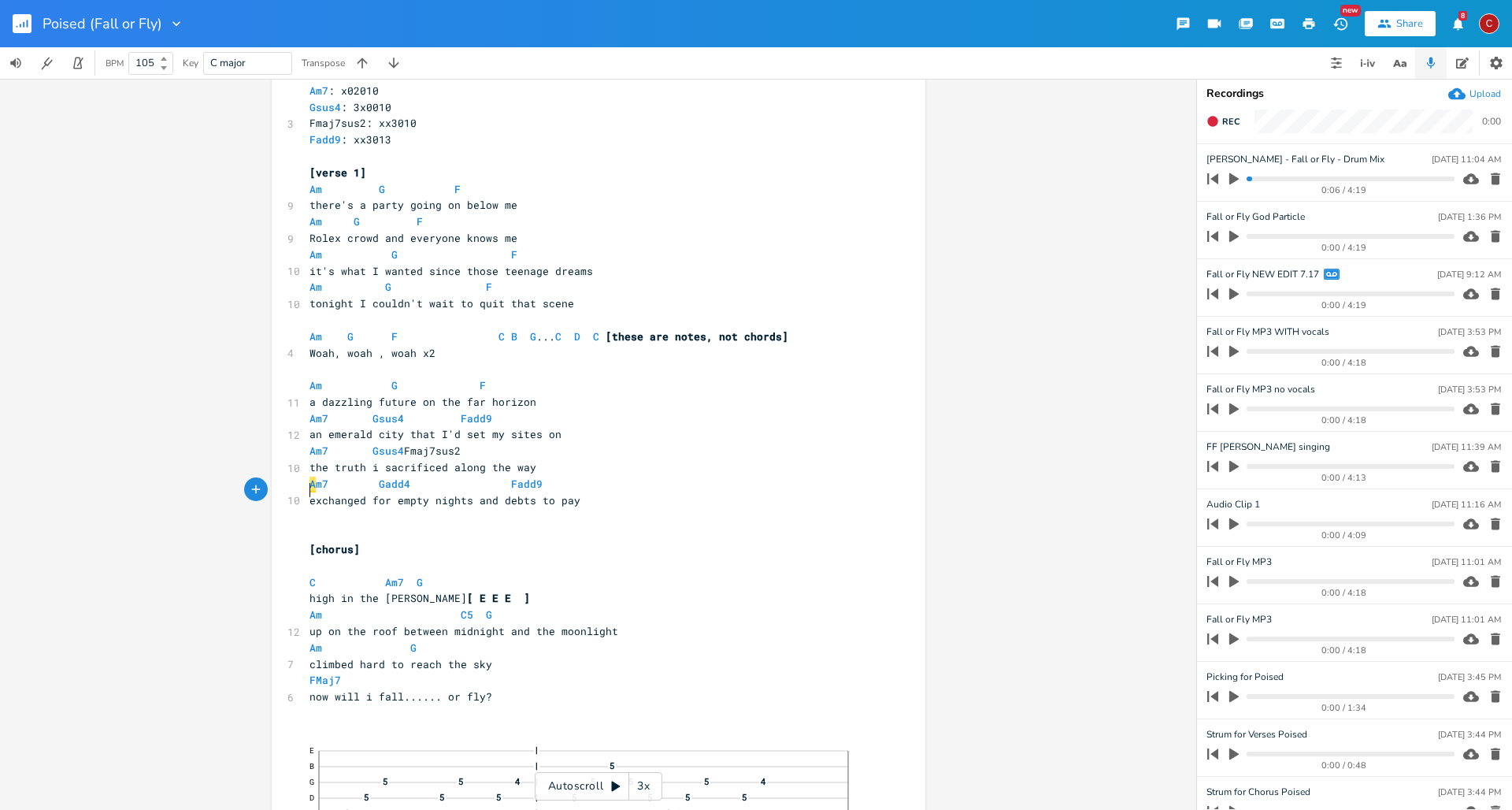 click on "exchanged for empty nights and debts to pay" at bounding box center [445, 500] 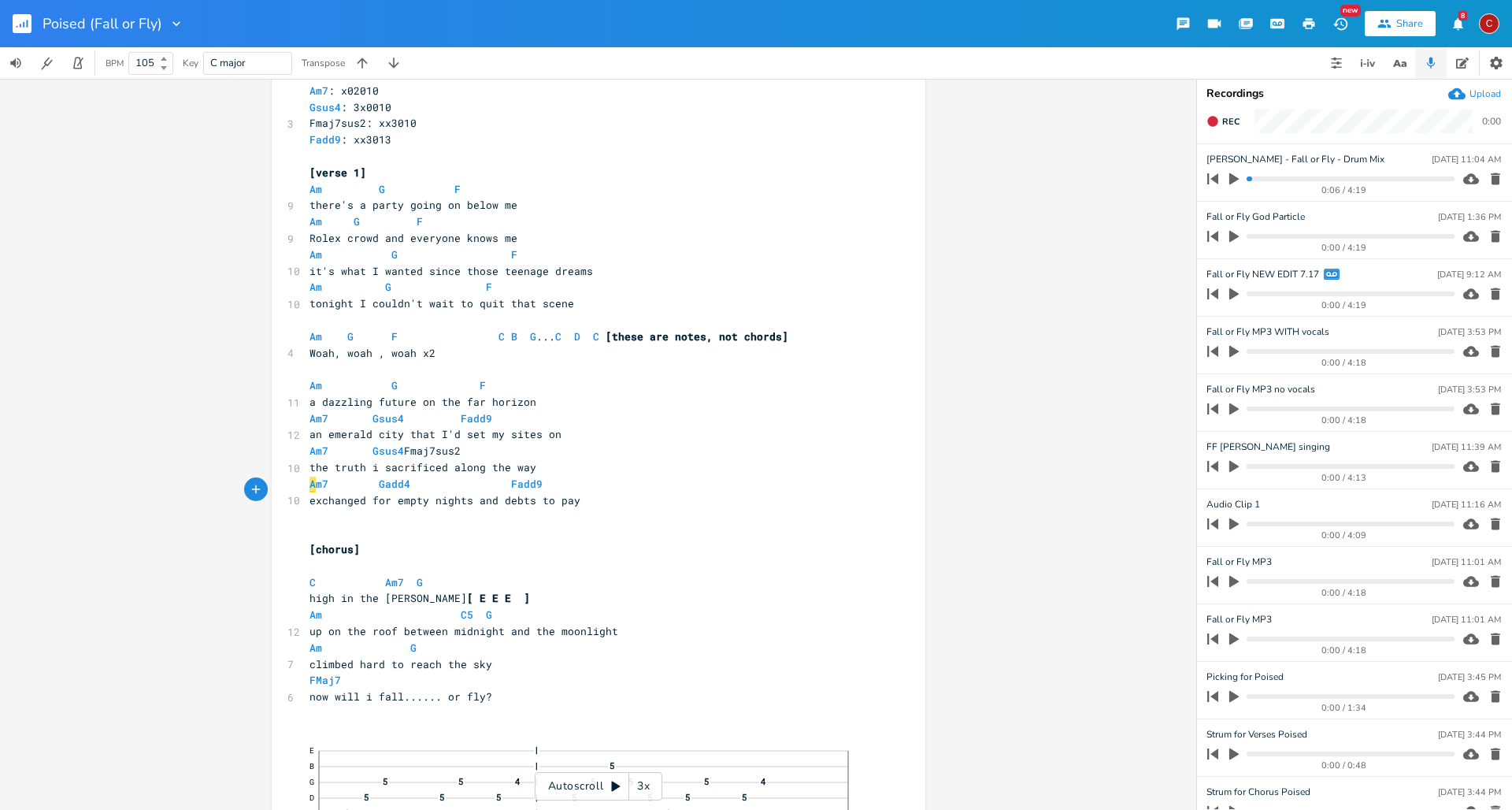 click on "A m7          Gadd4                  Fadd9" at bounding box center (426, 484) 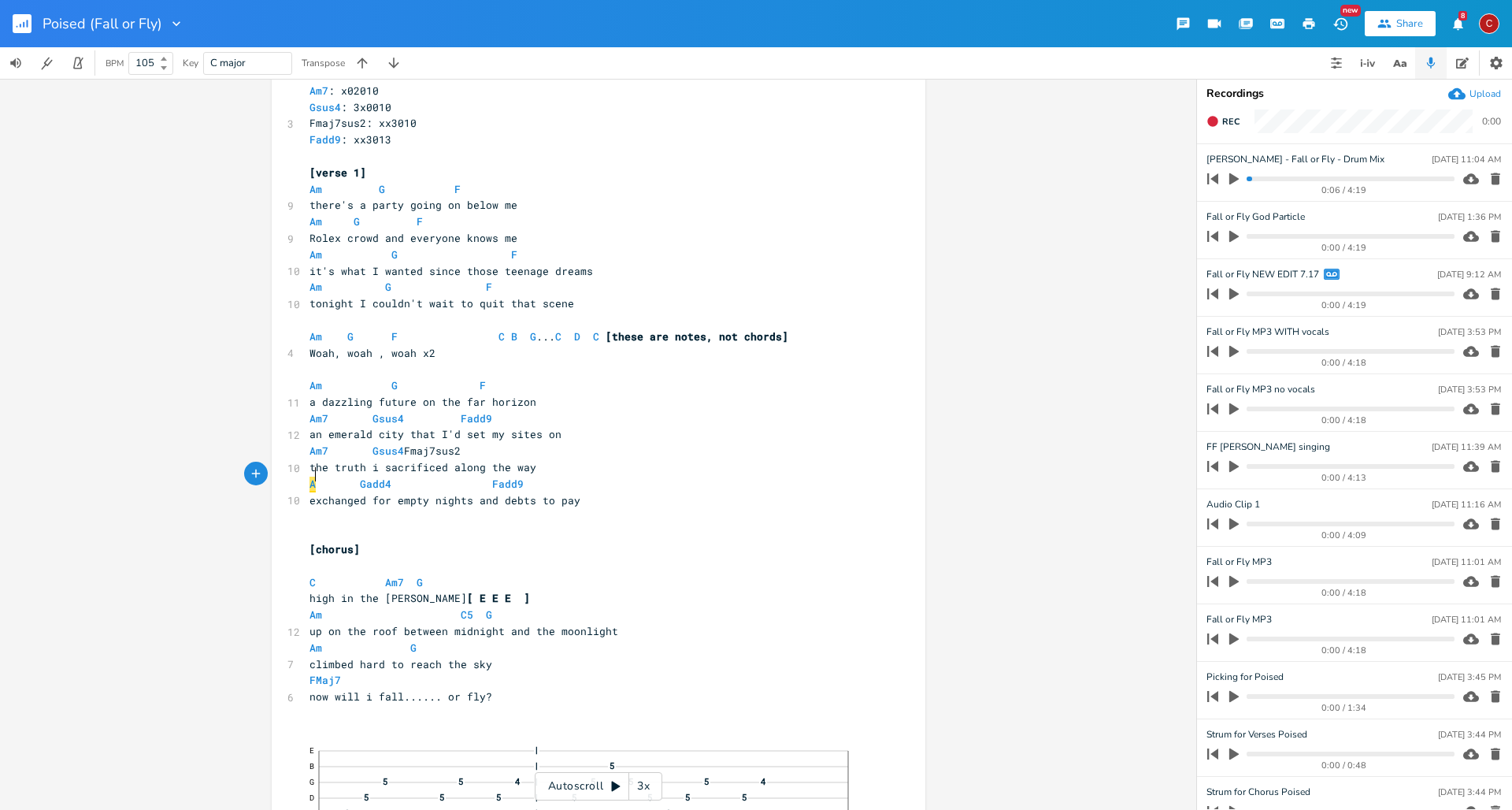 type on "m" 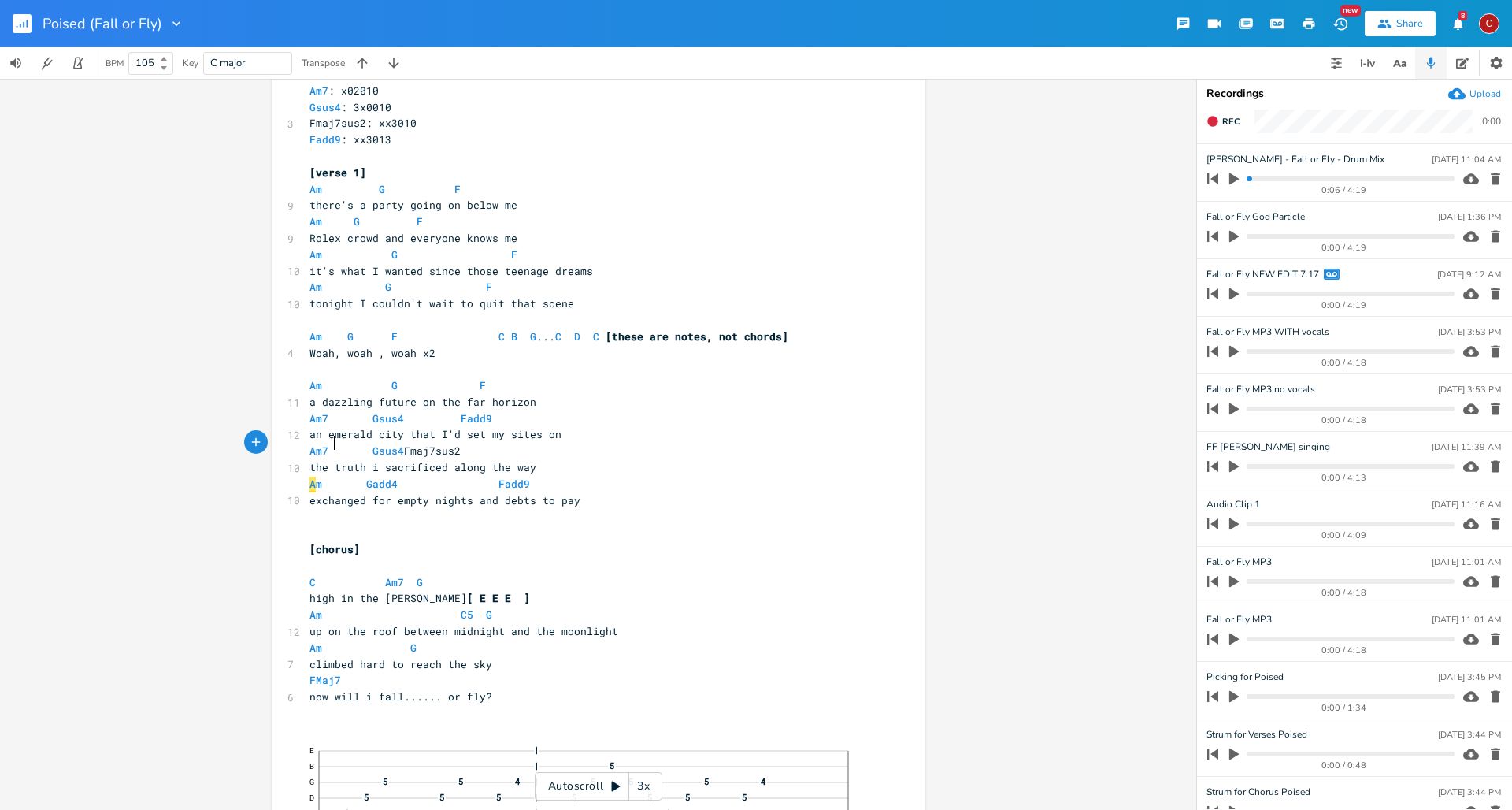 click on "Am7         Gsus4          Fmaj7sus2" at bounding box center (385, 451) 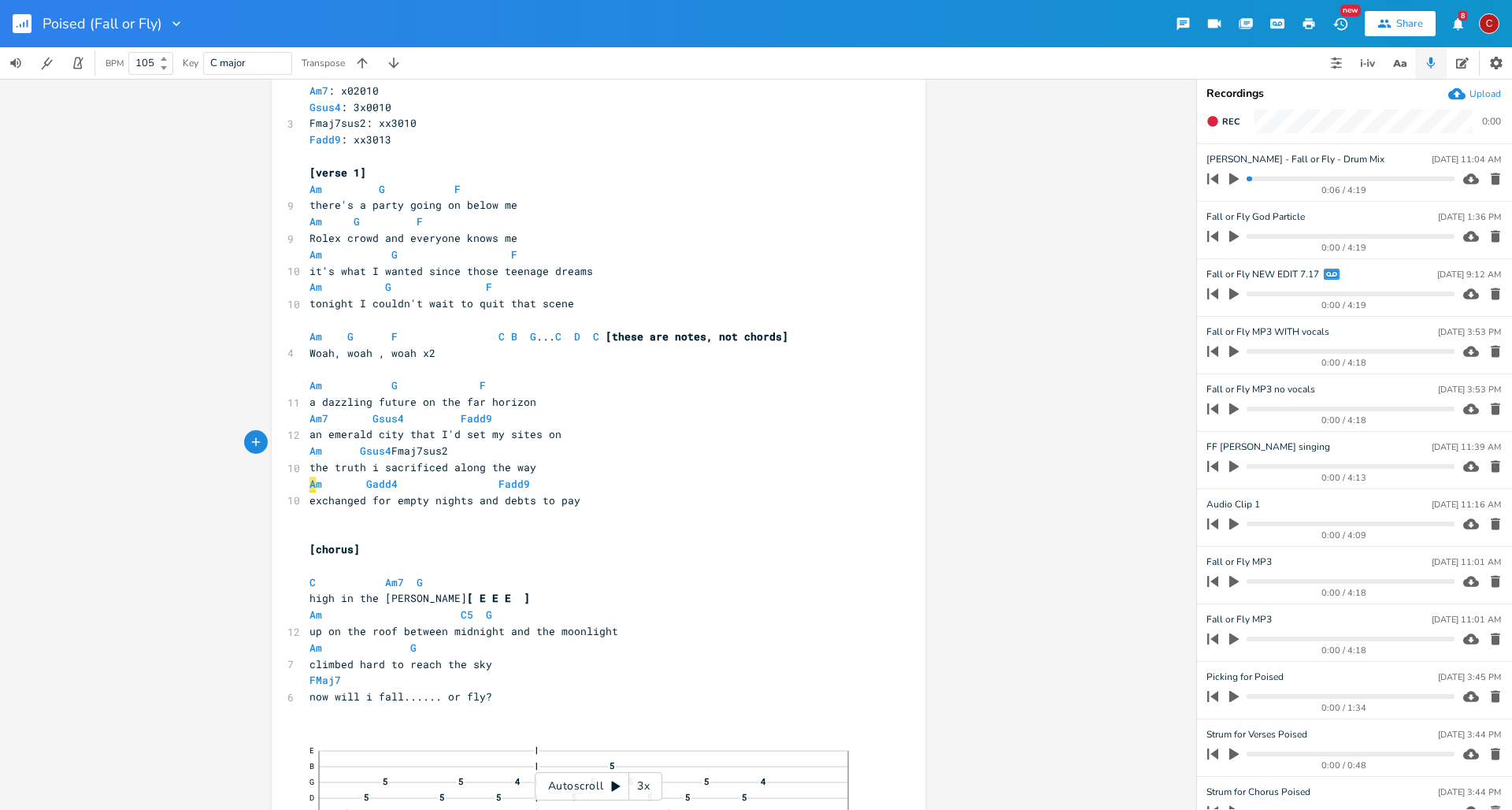 click on "Am7         Gsus4           Fadd9" at bounding box center (404, 418) 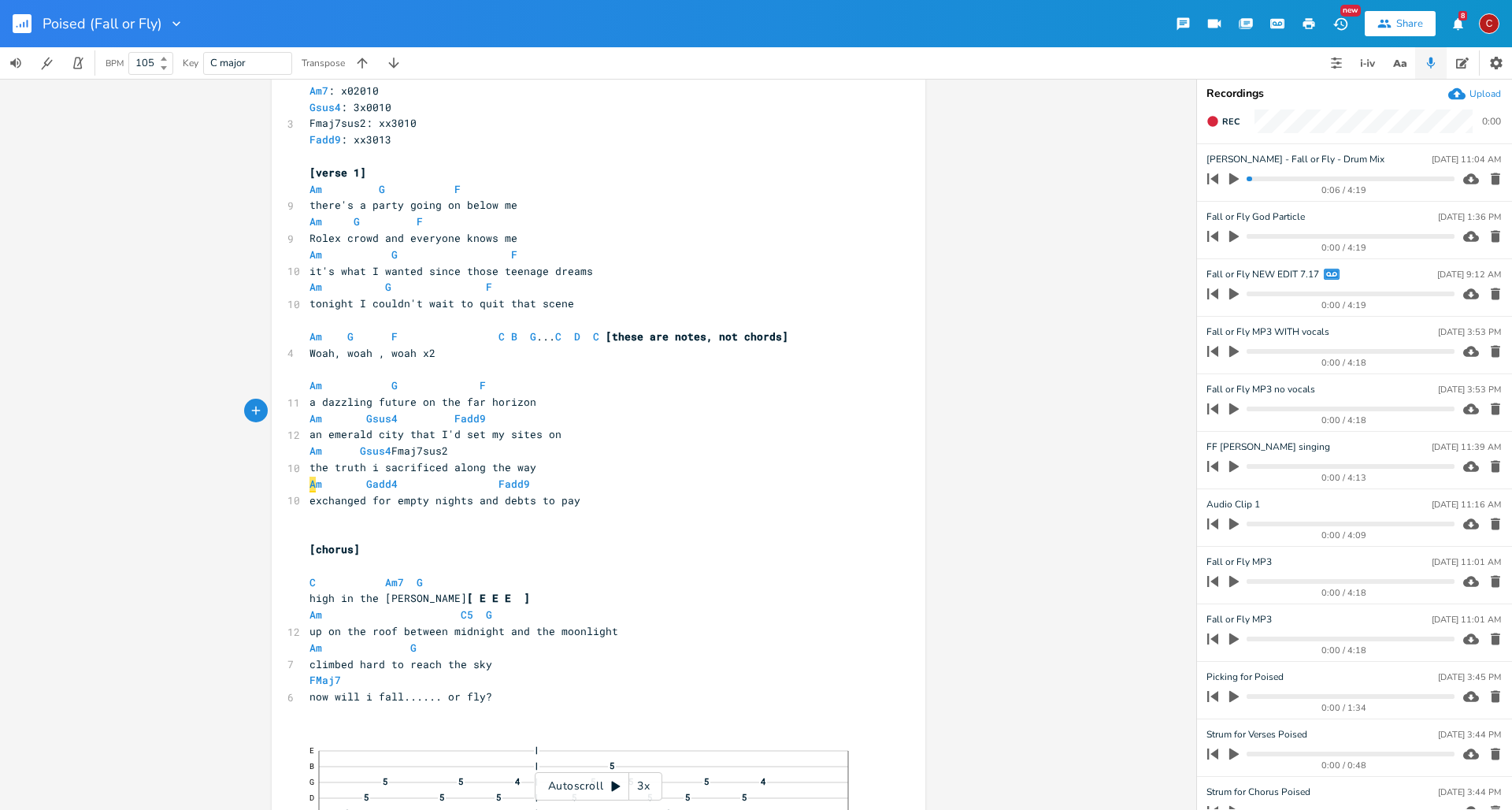 click on "Am         Gsus4           Fadd9" at bounding box center (401, 418) 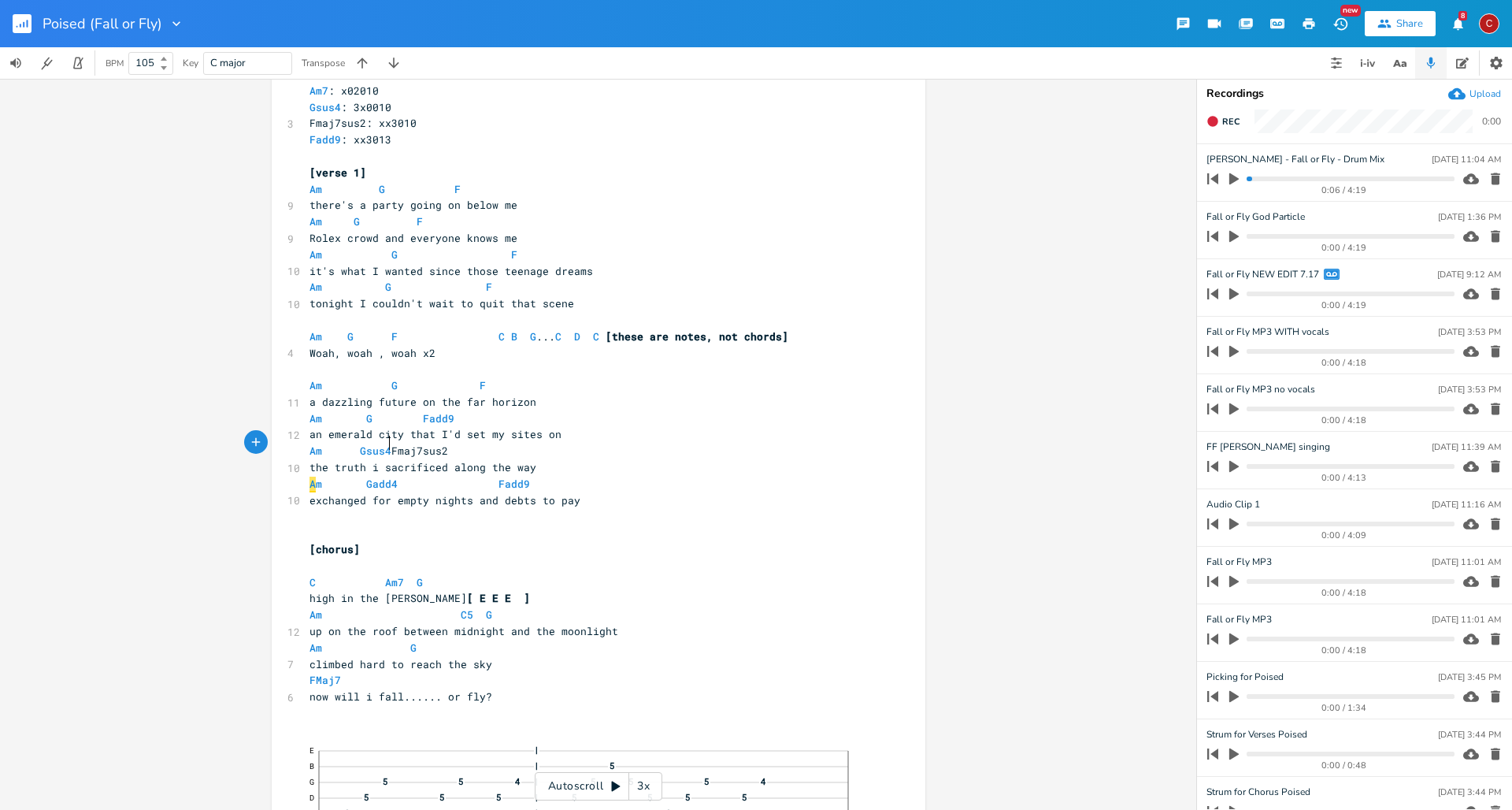 click on "Am        Gsus4          Fmaj7sus2" at bounding box center (379, 451) 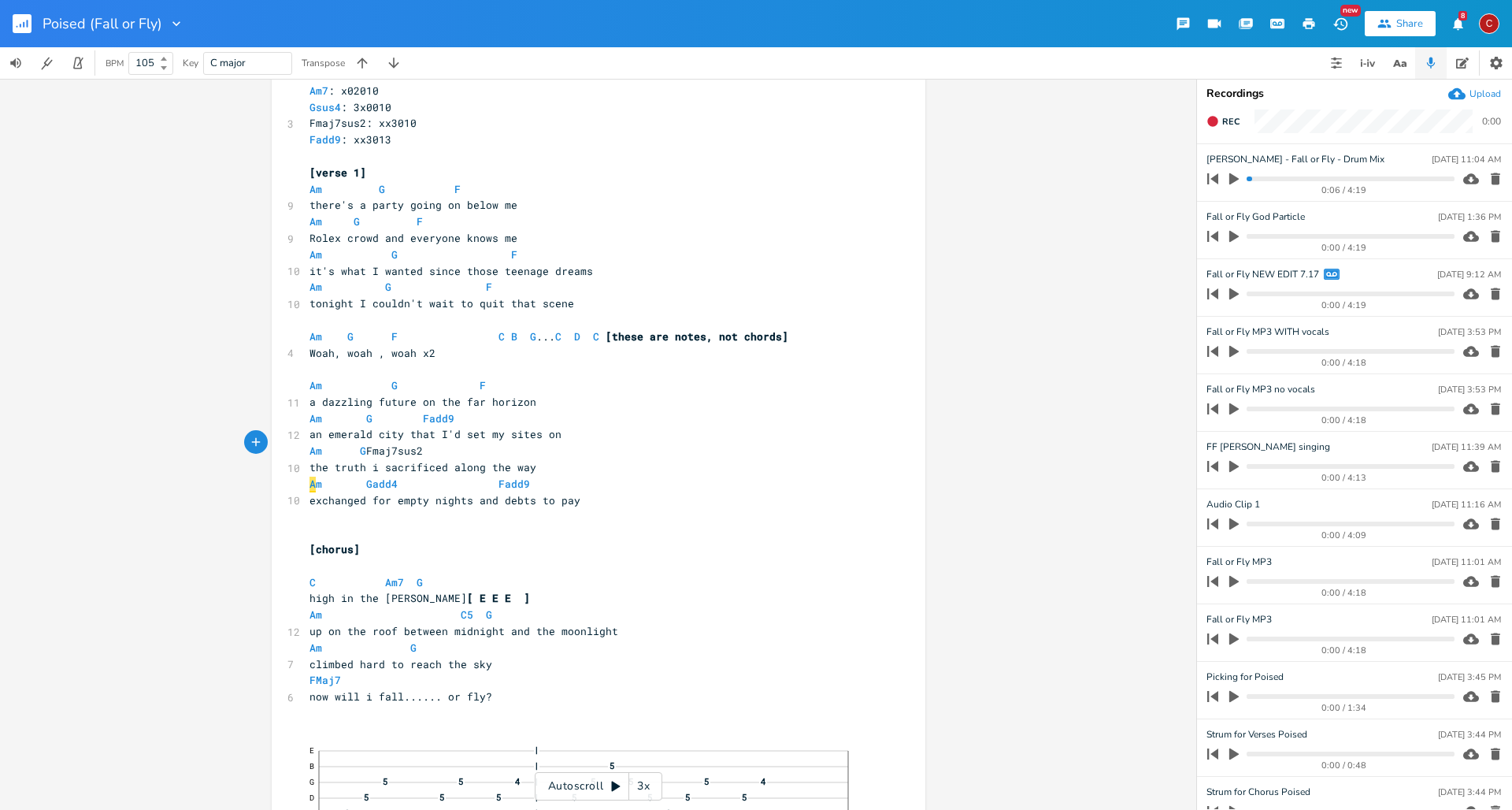 click on "A m         Gadd4                  Fadd9" at bounding box center (420, 484) 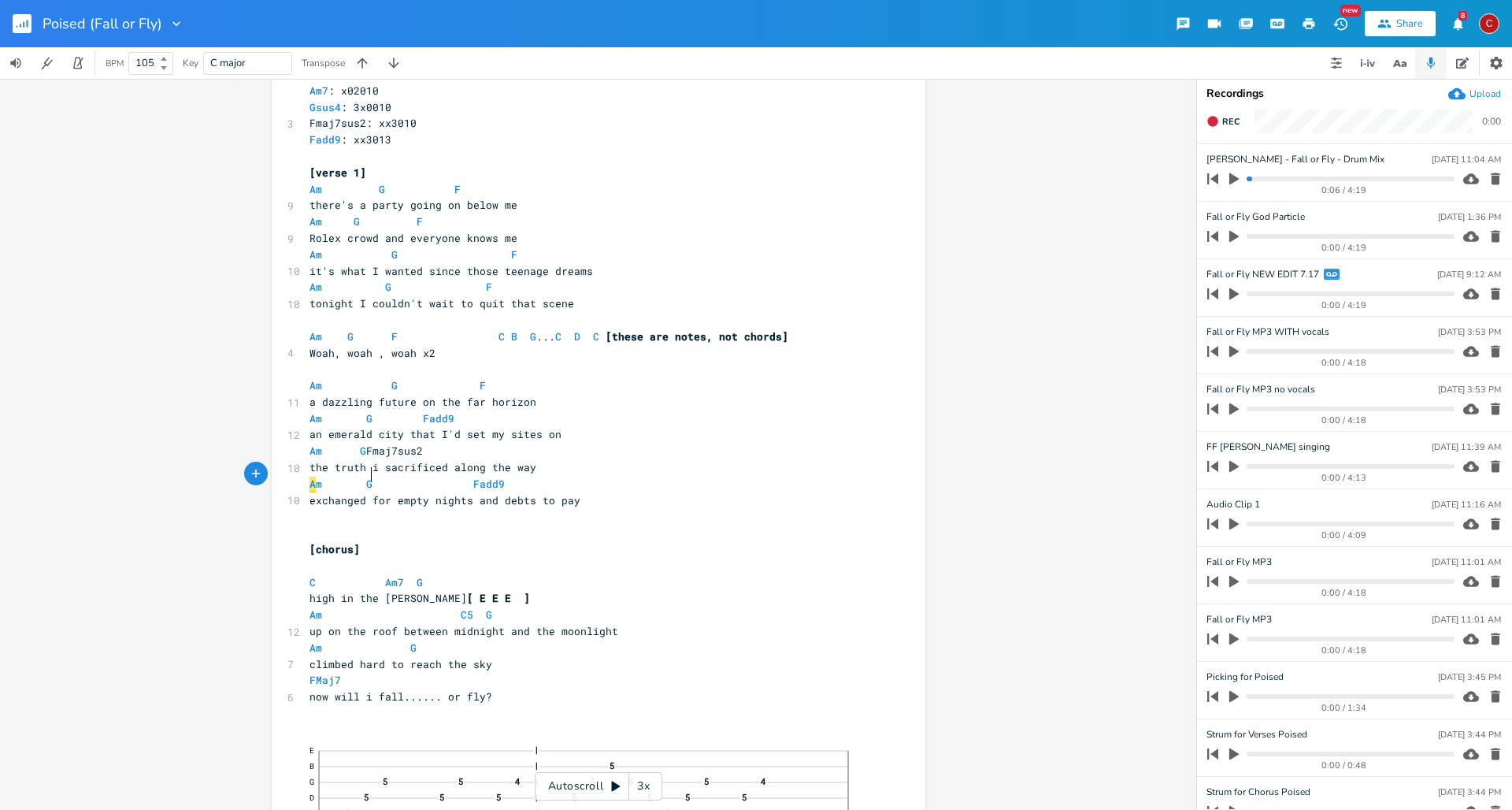 click on "Am        G          Fmaj7sus2" at bounding box center [366, 451] 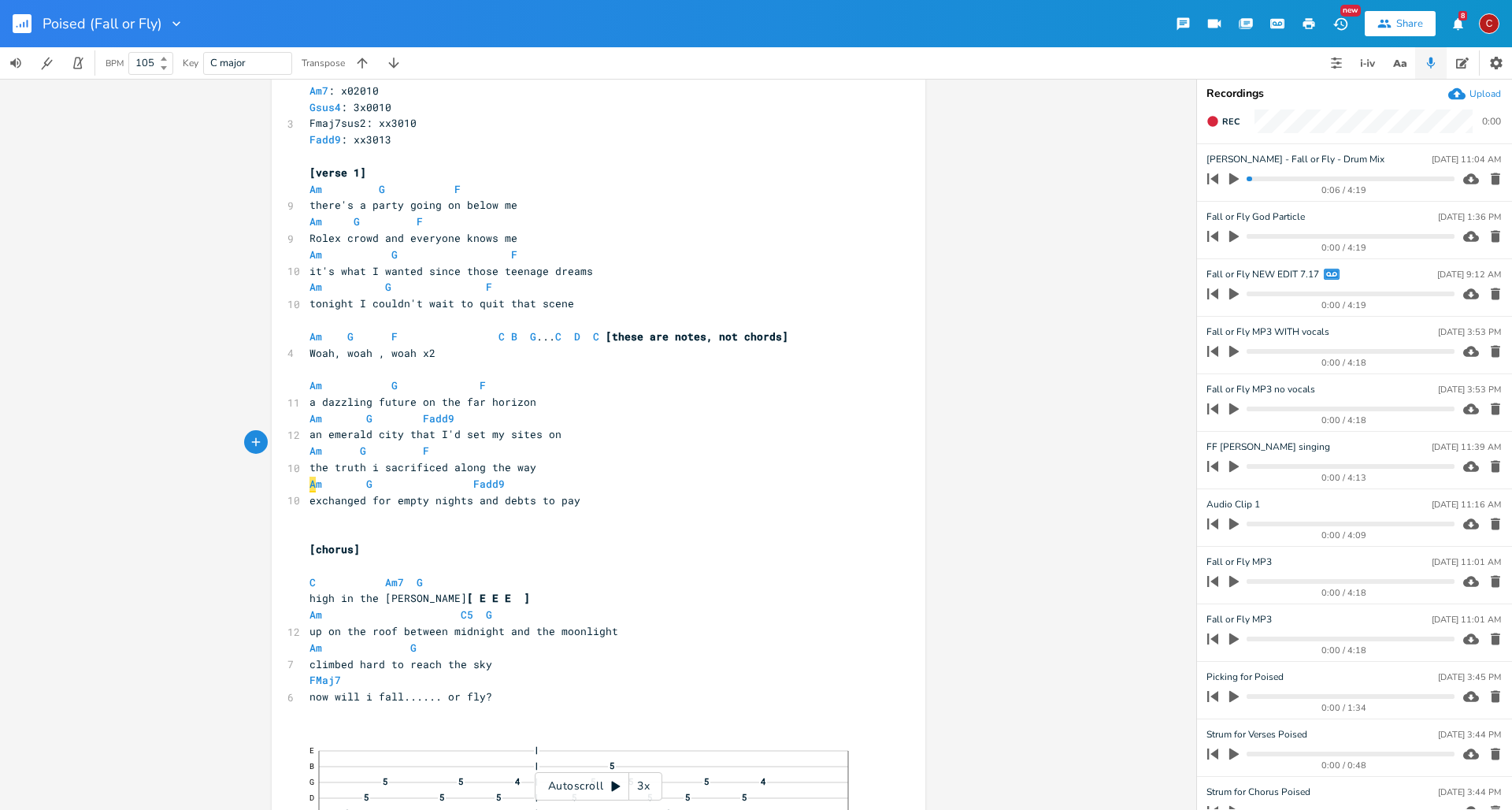 click on "A m         G                  Fadd9" at bounding box center (591, 484) 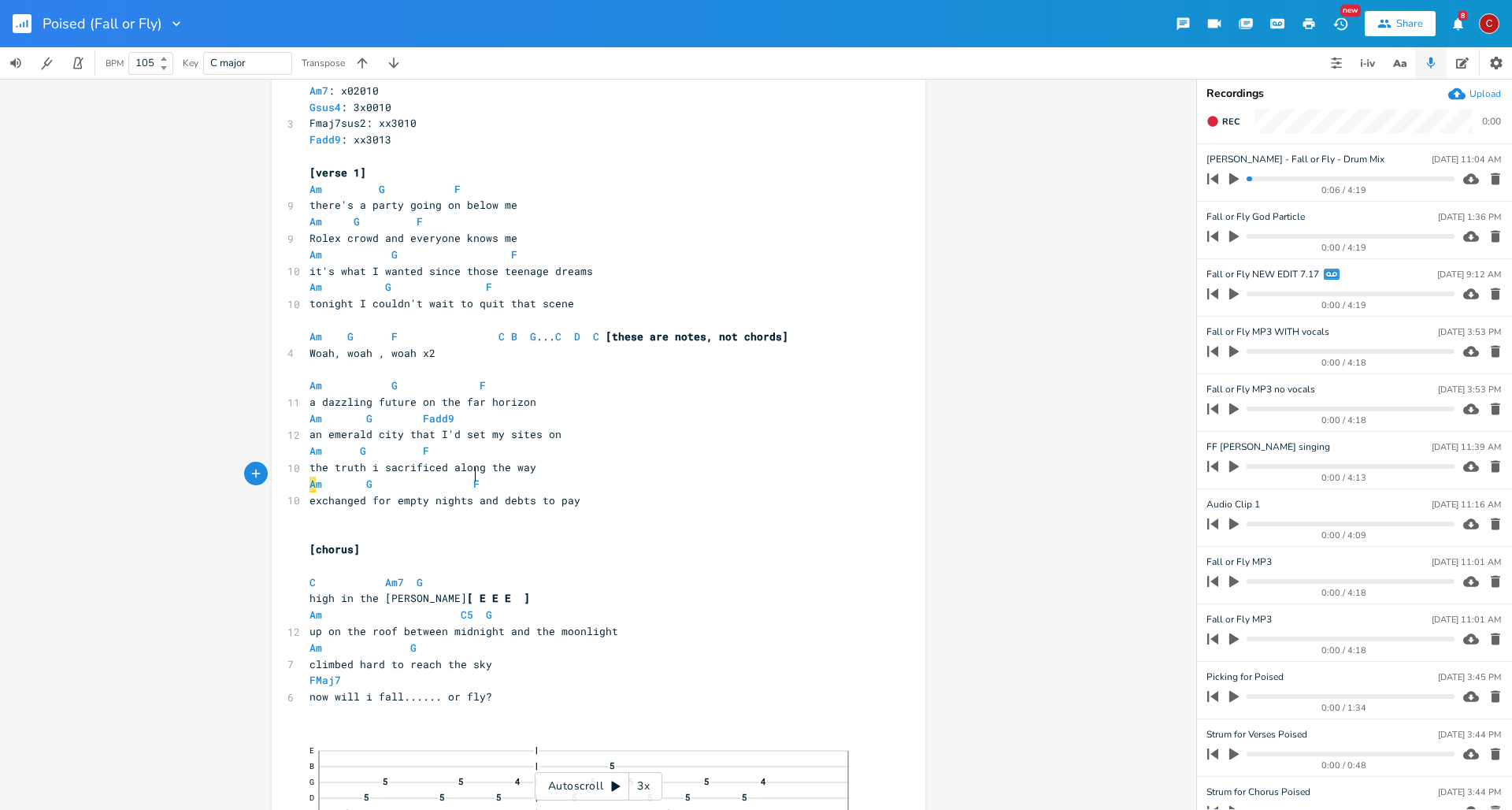 click on "Am         G          Fadd9" at bounding box center [385, 418] 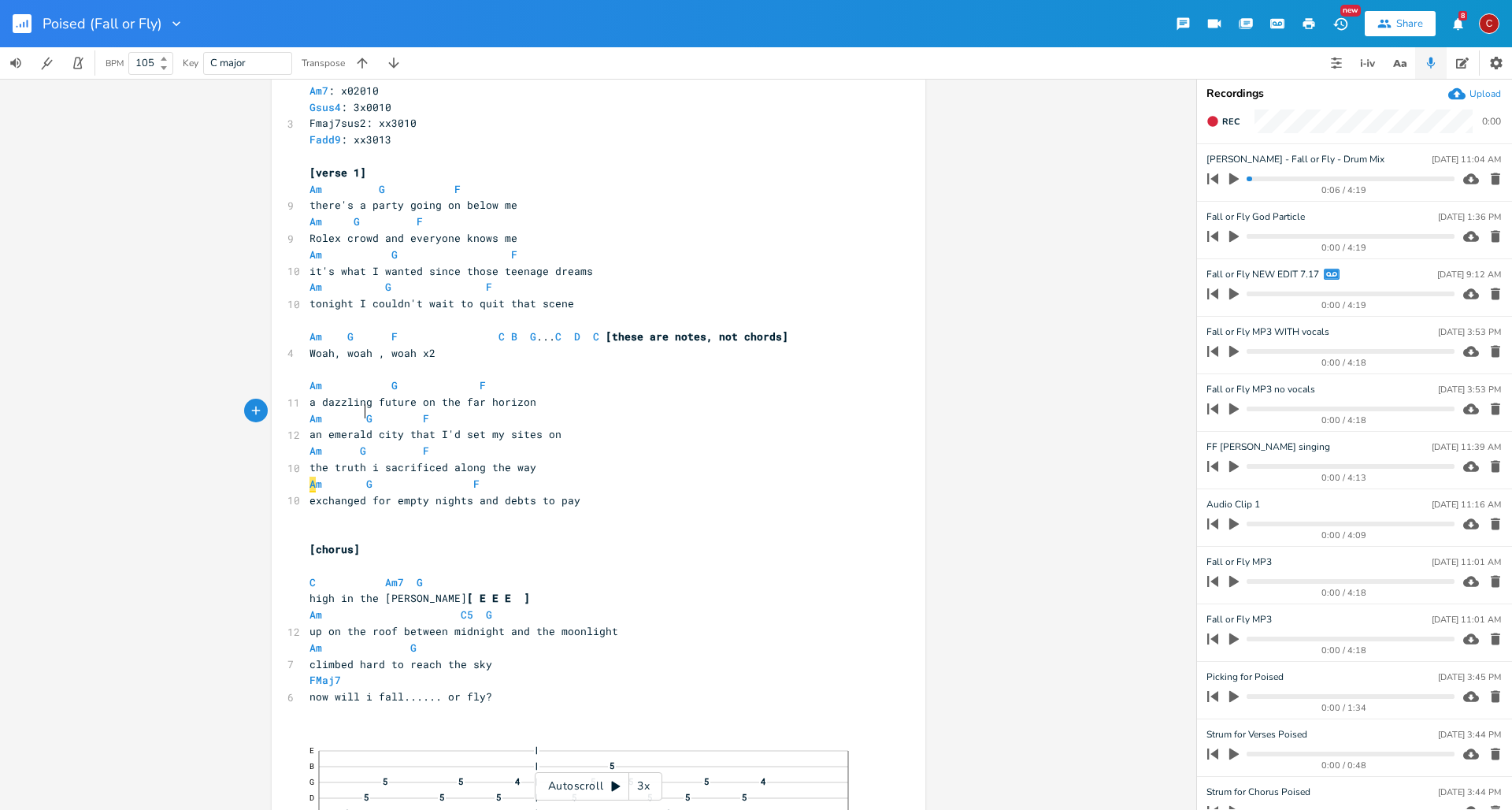 click on "Am         G          F" at bounding box center [369, 418] 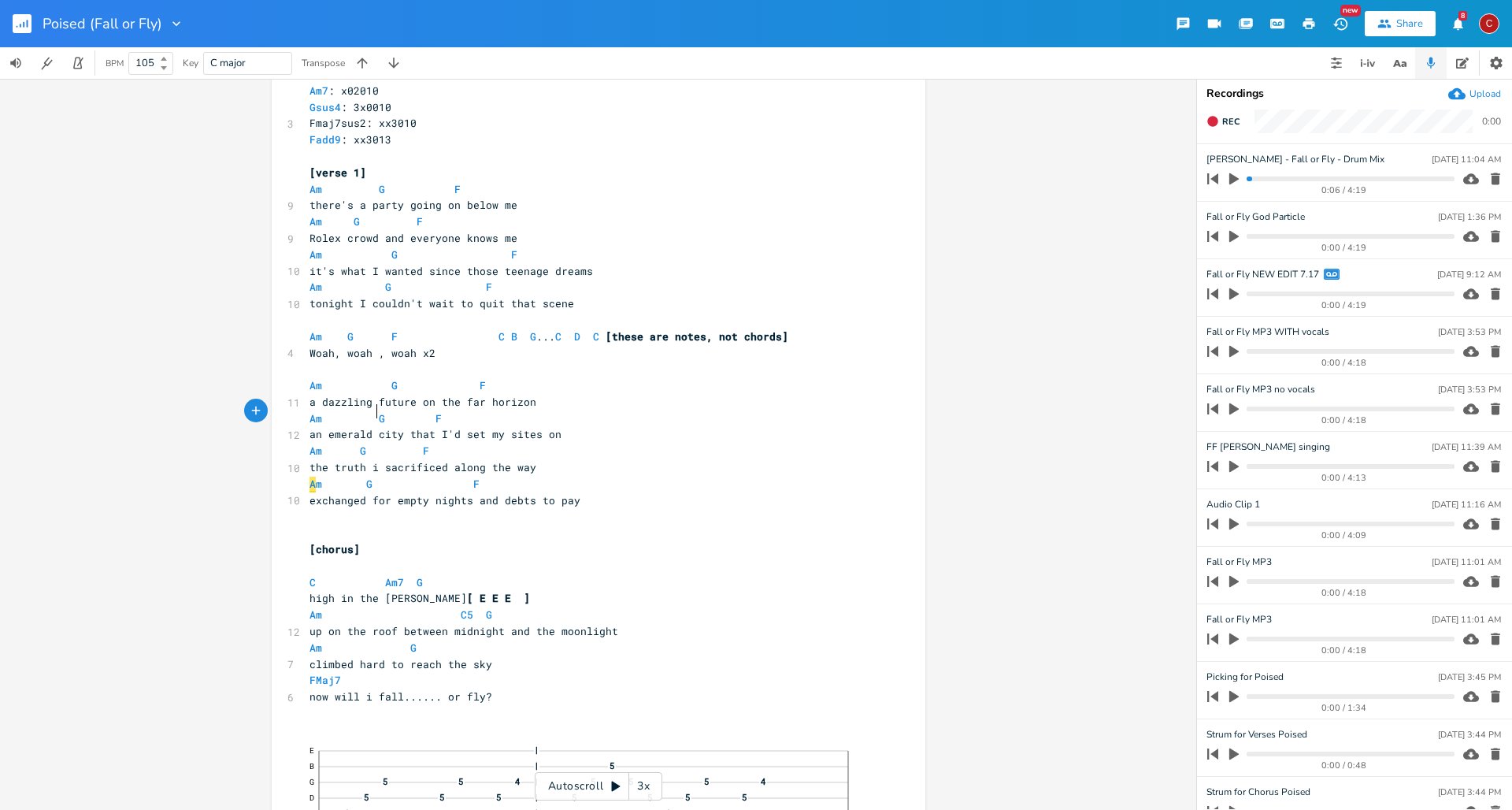 scroll, scrollTop: 0, scrollLeft: 7, axis: horizontal 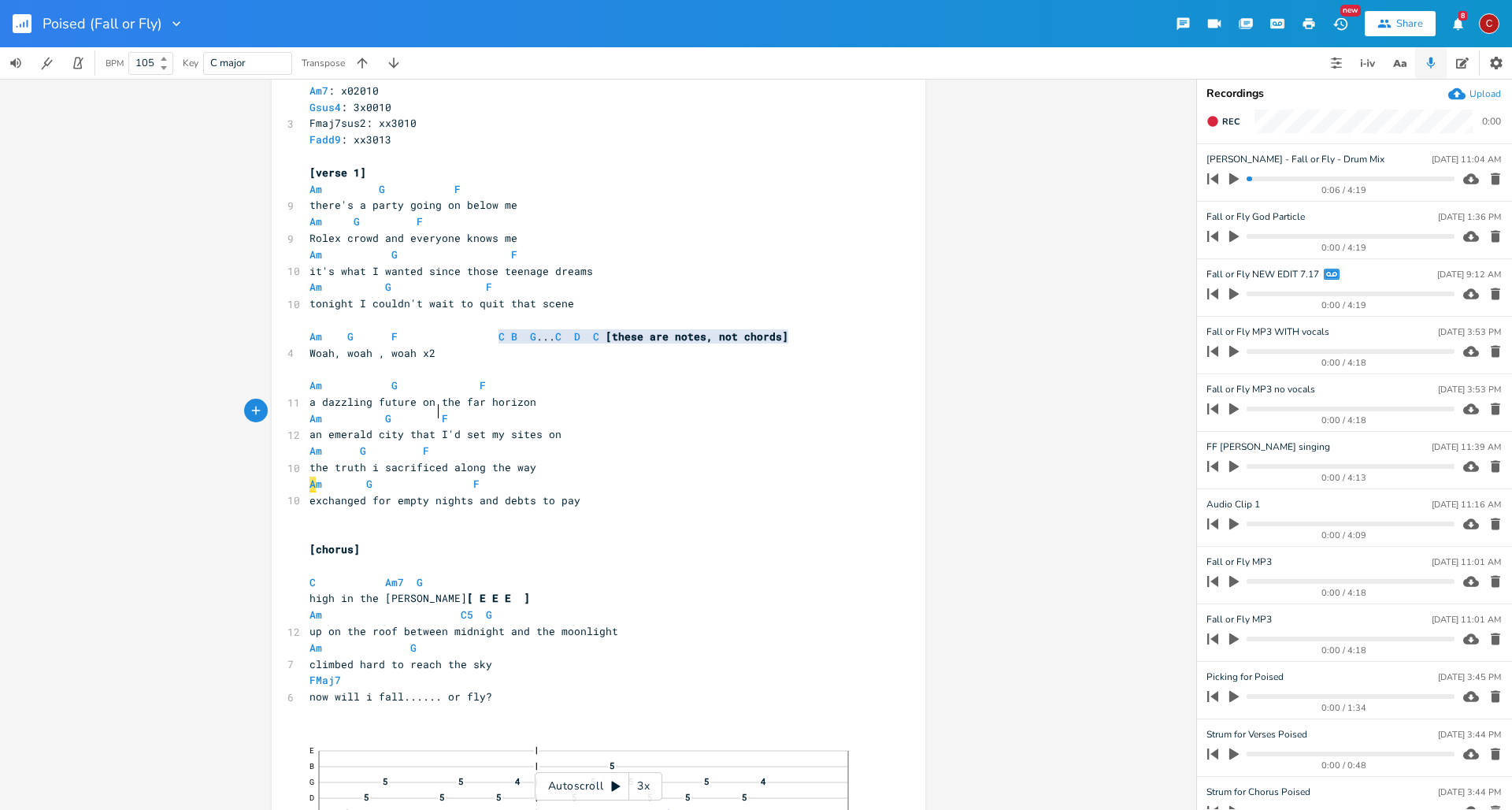 click on "Am            G          F" at bounding box center (379, 418) 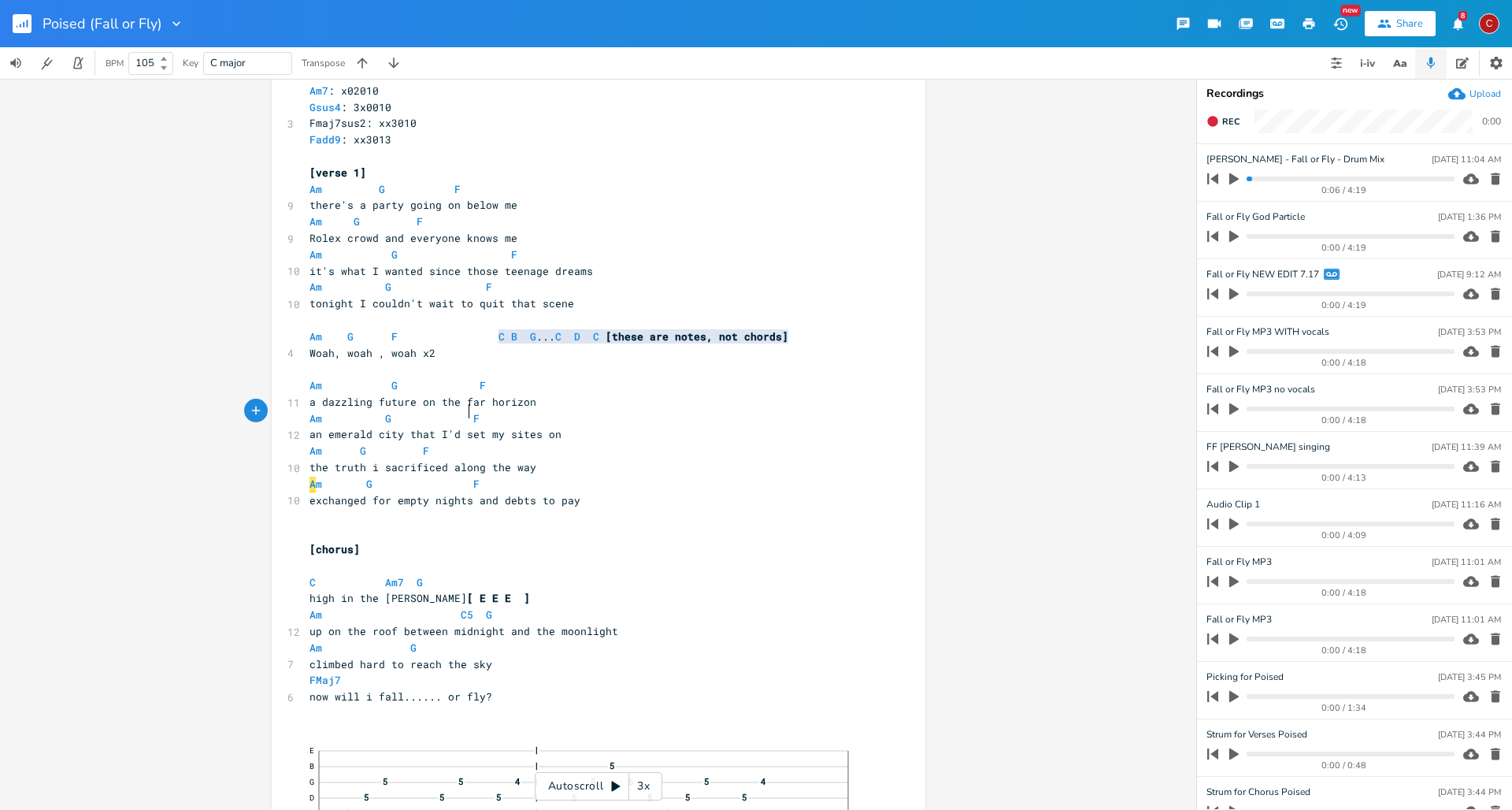 scroll, scrollTop: 0, scrollLeft: 11, axis: horizontal 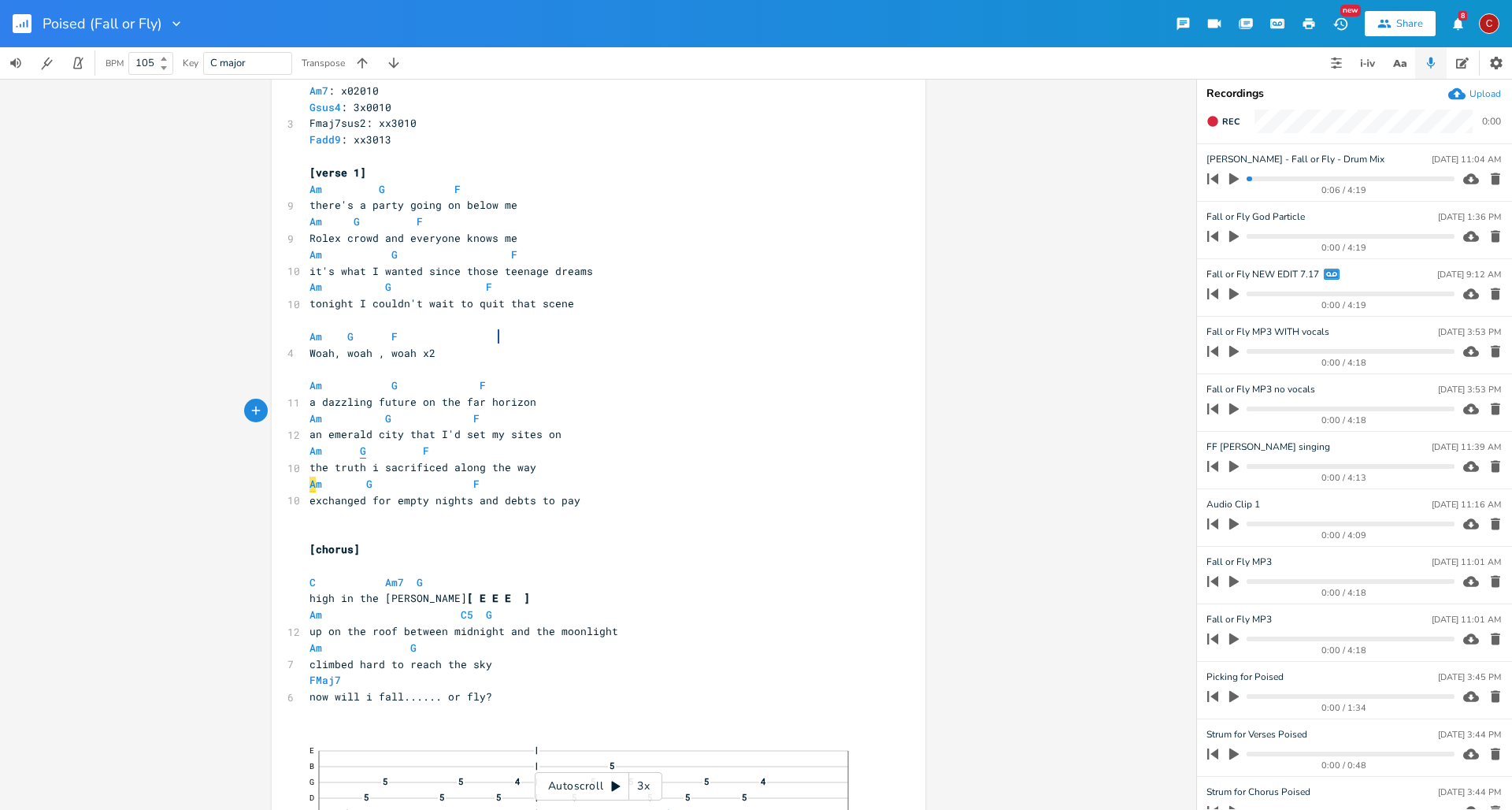 click on "G" at bounding box center [363, 451] 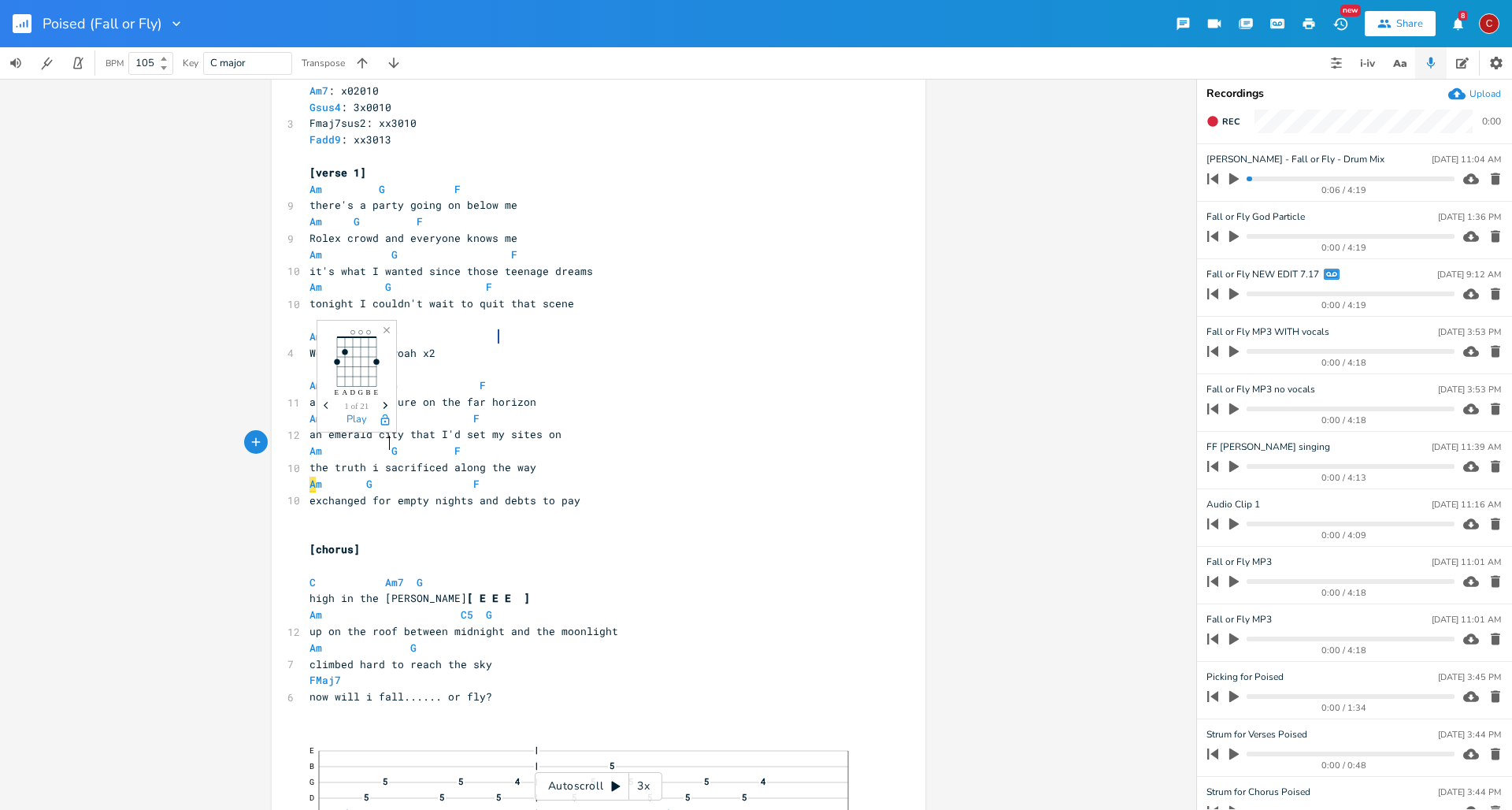 scroll, scrollTop: 0, scrollLeft: 10, axis: horizontal 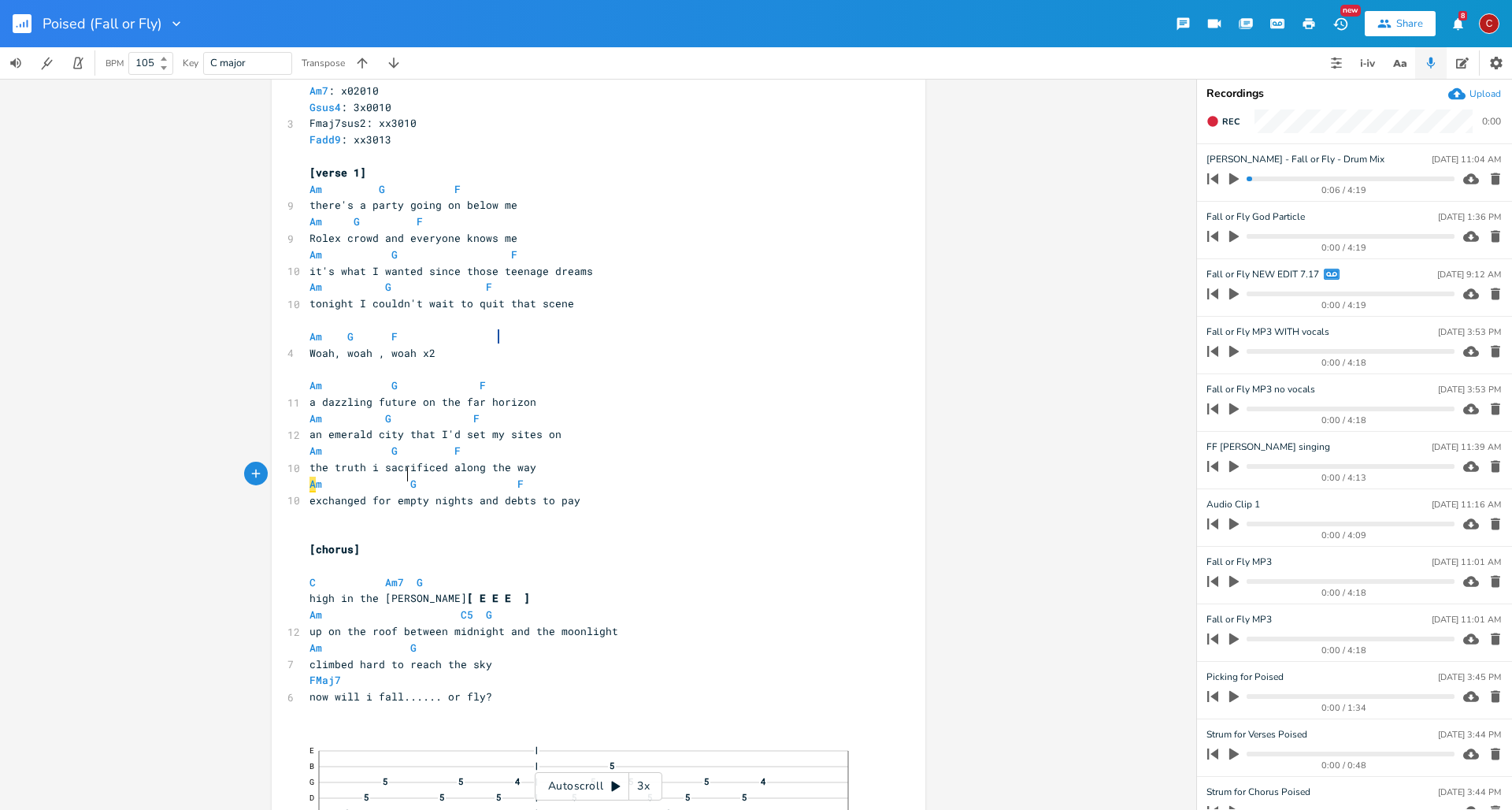 click on "high in the [PERSON_NAME]    [ E E E  ]" at bounding box center (591, 598) 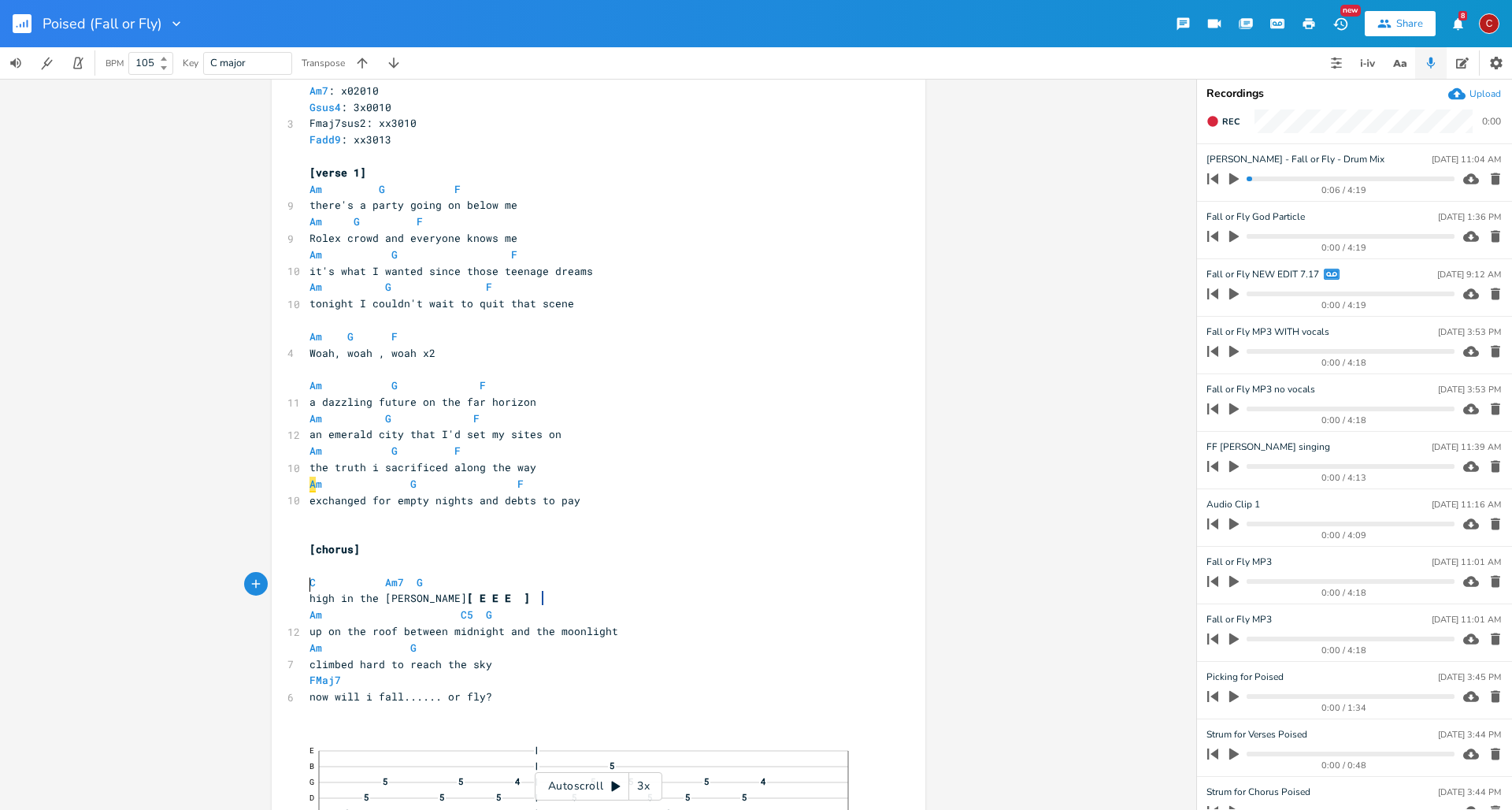 scroll, scrollTop: 0, scrollLeft: 2, axis: horizontal 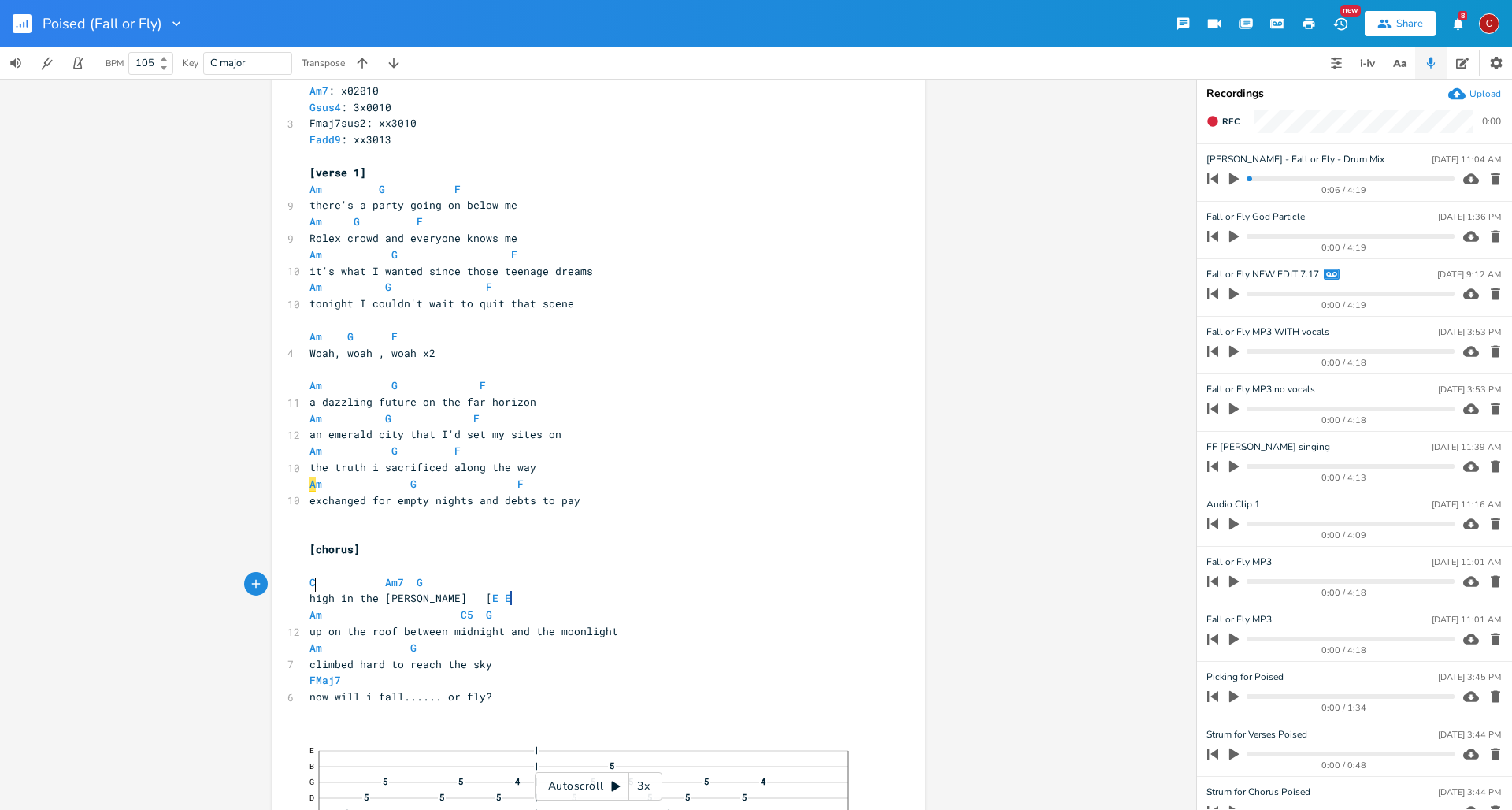 click at bounding box center [372, 582] 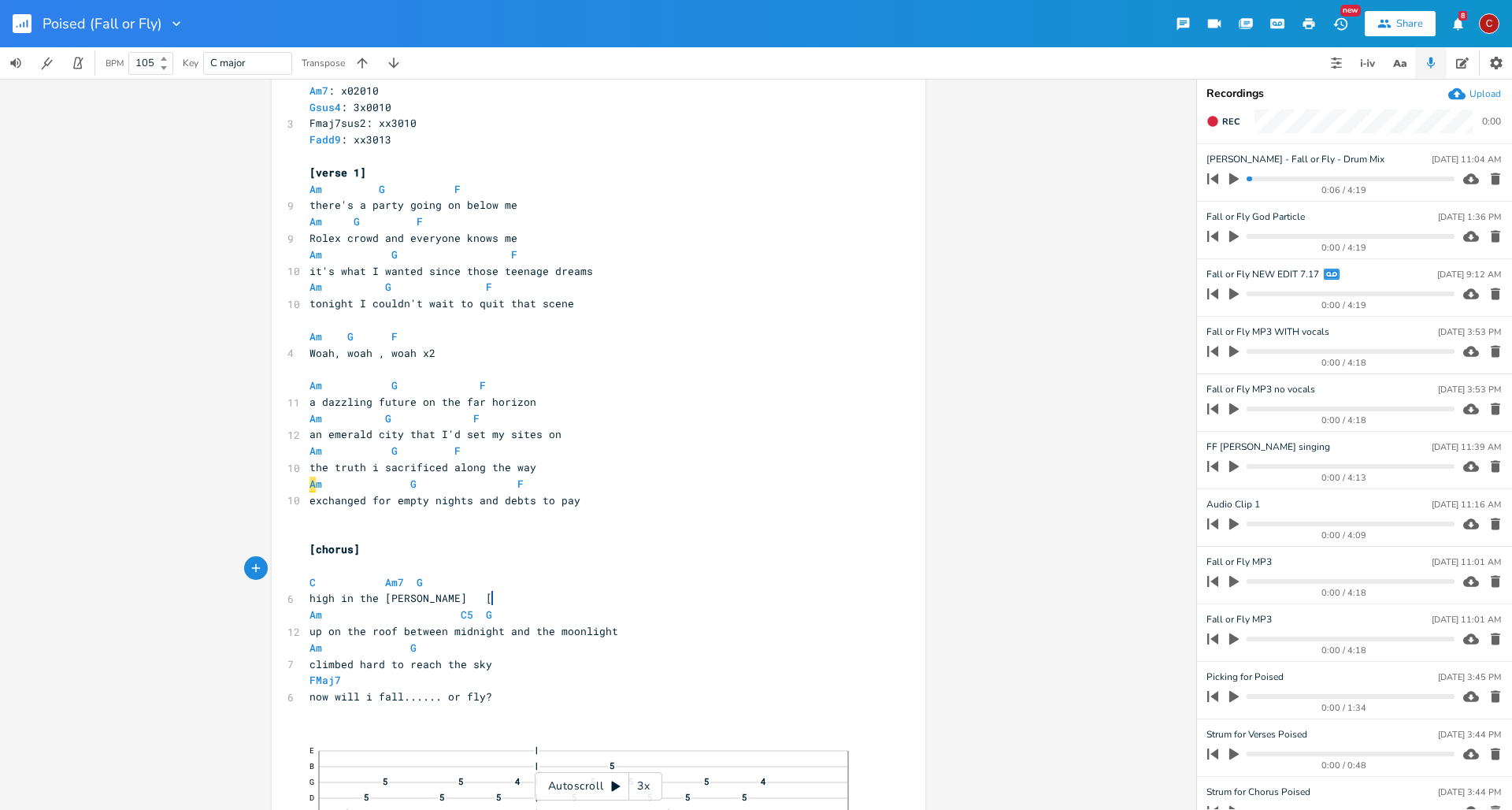 scroll, scrollTop: 0, scrollLeft: 2, axis: horizontal 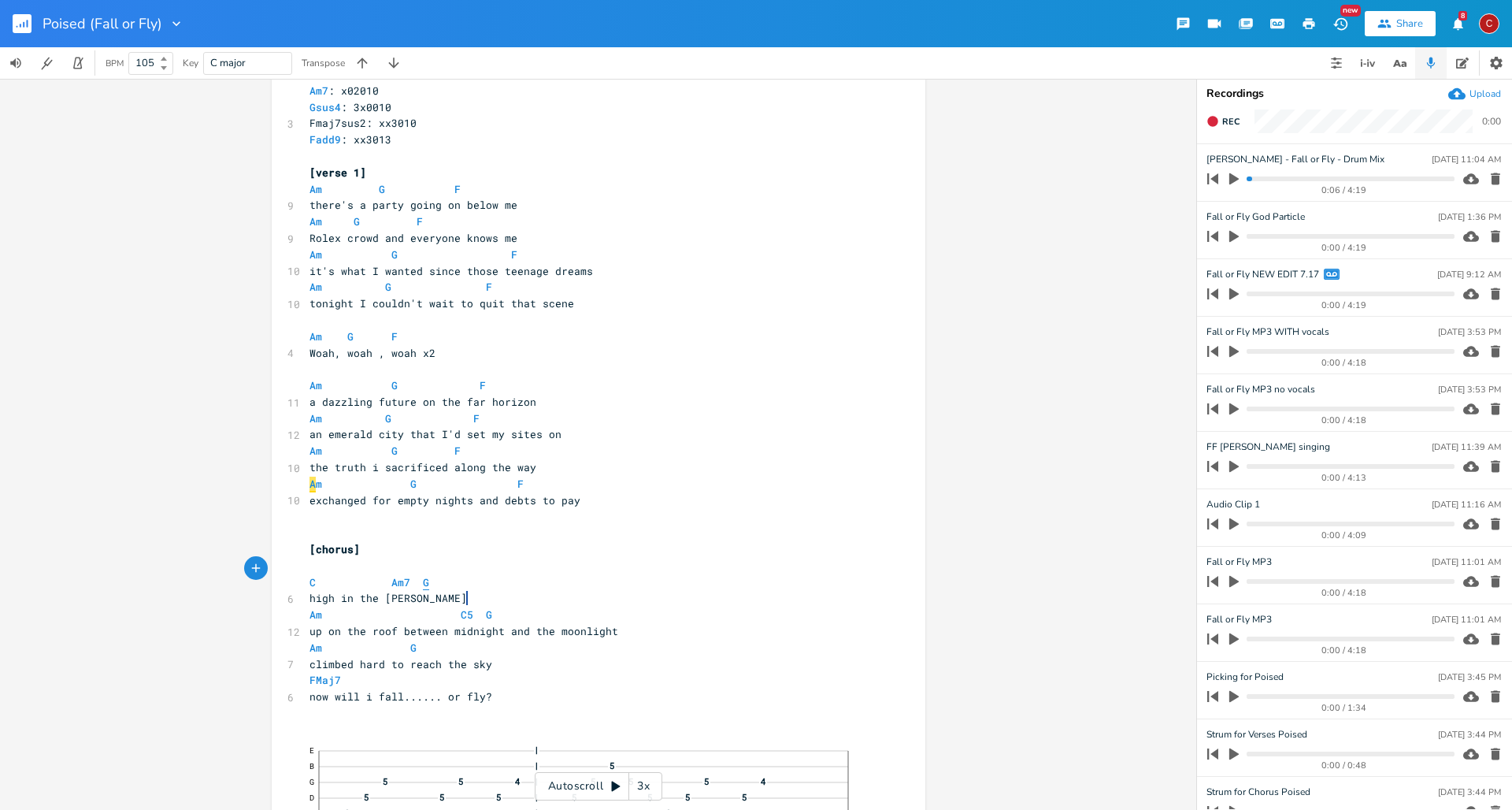 click on "G" at bounding box center (426, 582) 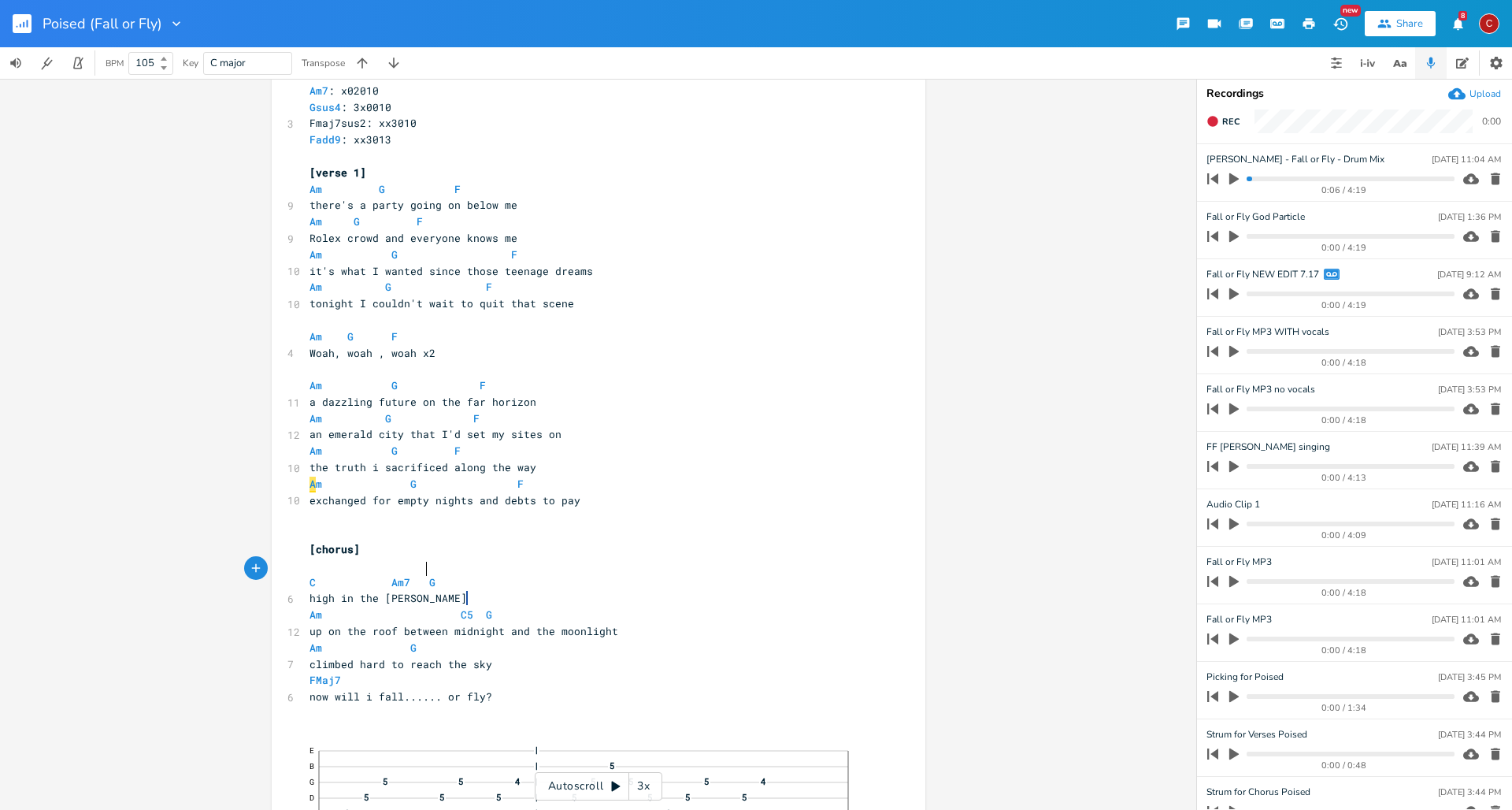 scroll, scrollTop: 0, scrollLeft: 4, axis: horizontal 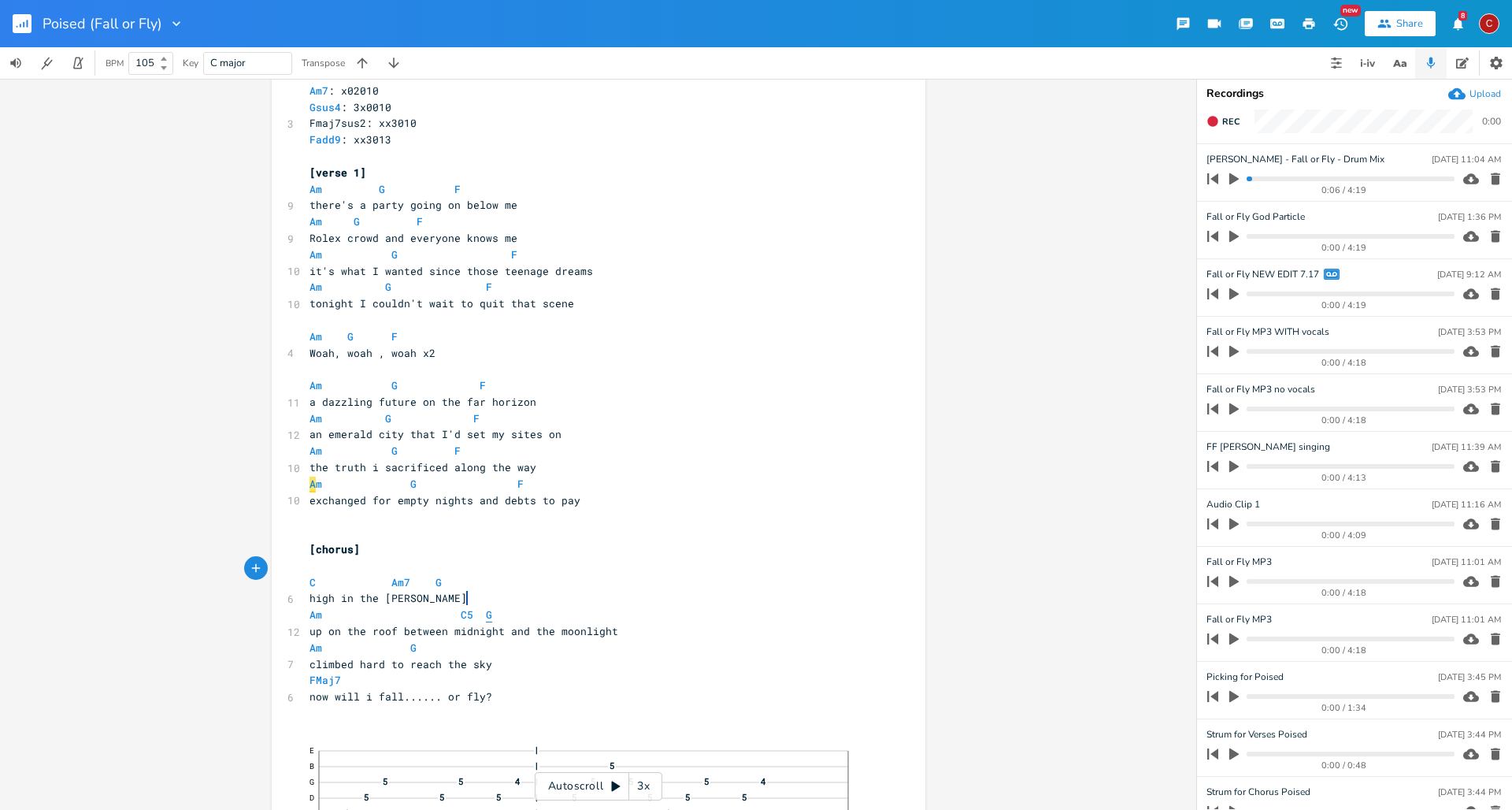 click on "G" at bounding box center (489, 615) 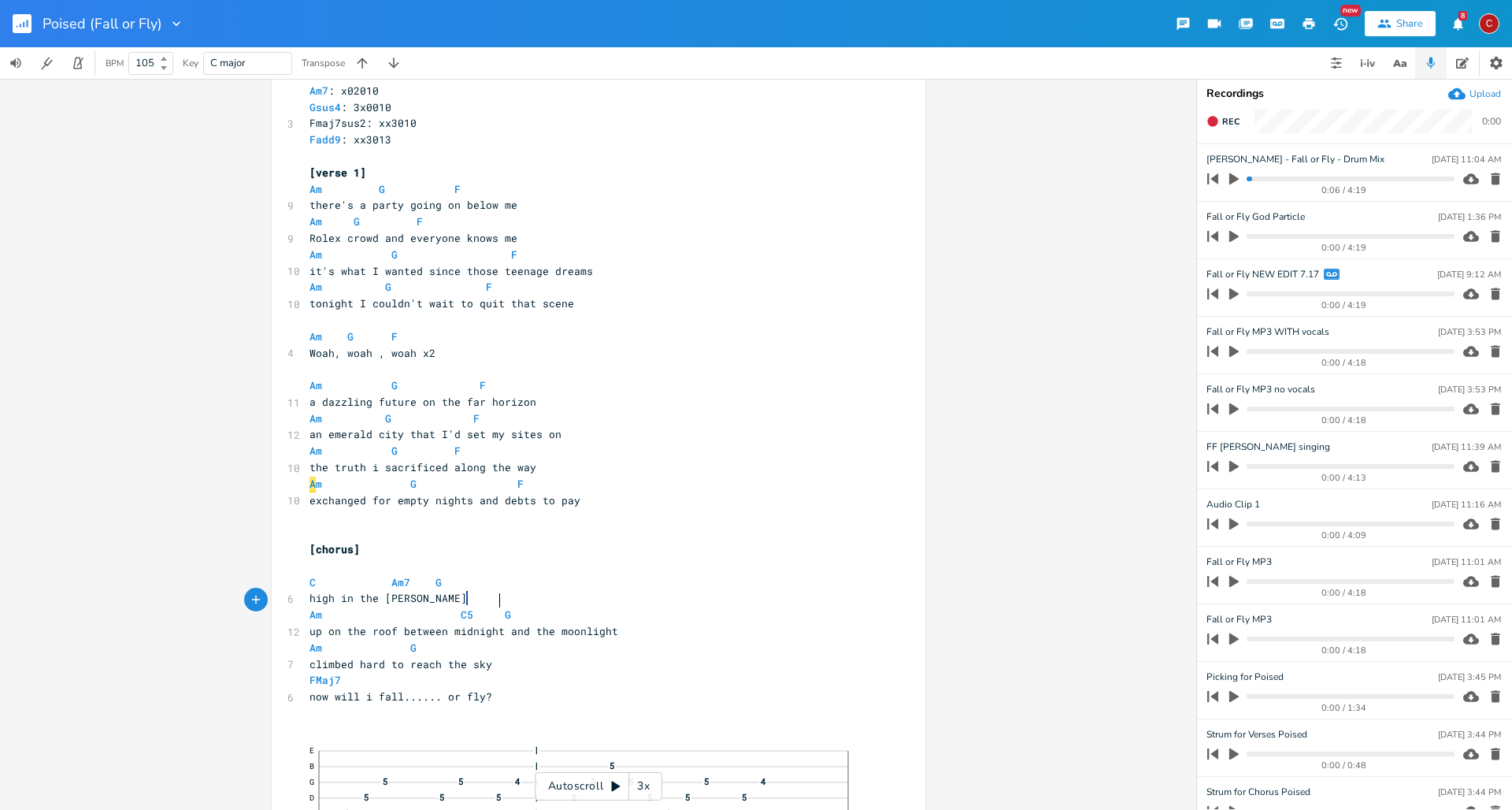 scroll, scrollTop: 0, scrollLeft: 7, axis: horizontal 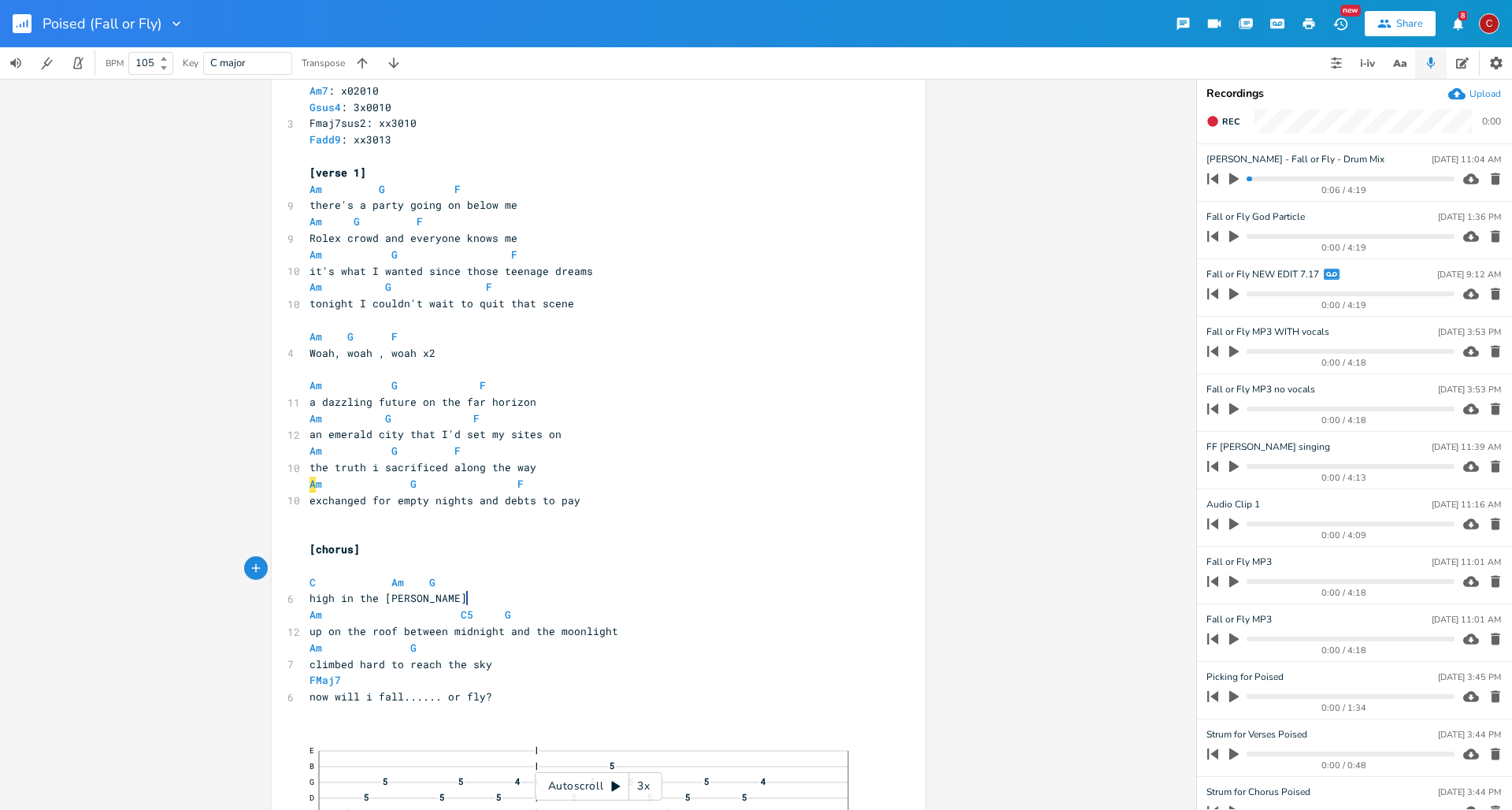 click on "FMaj7" at bounding box center (344, 680) 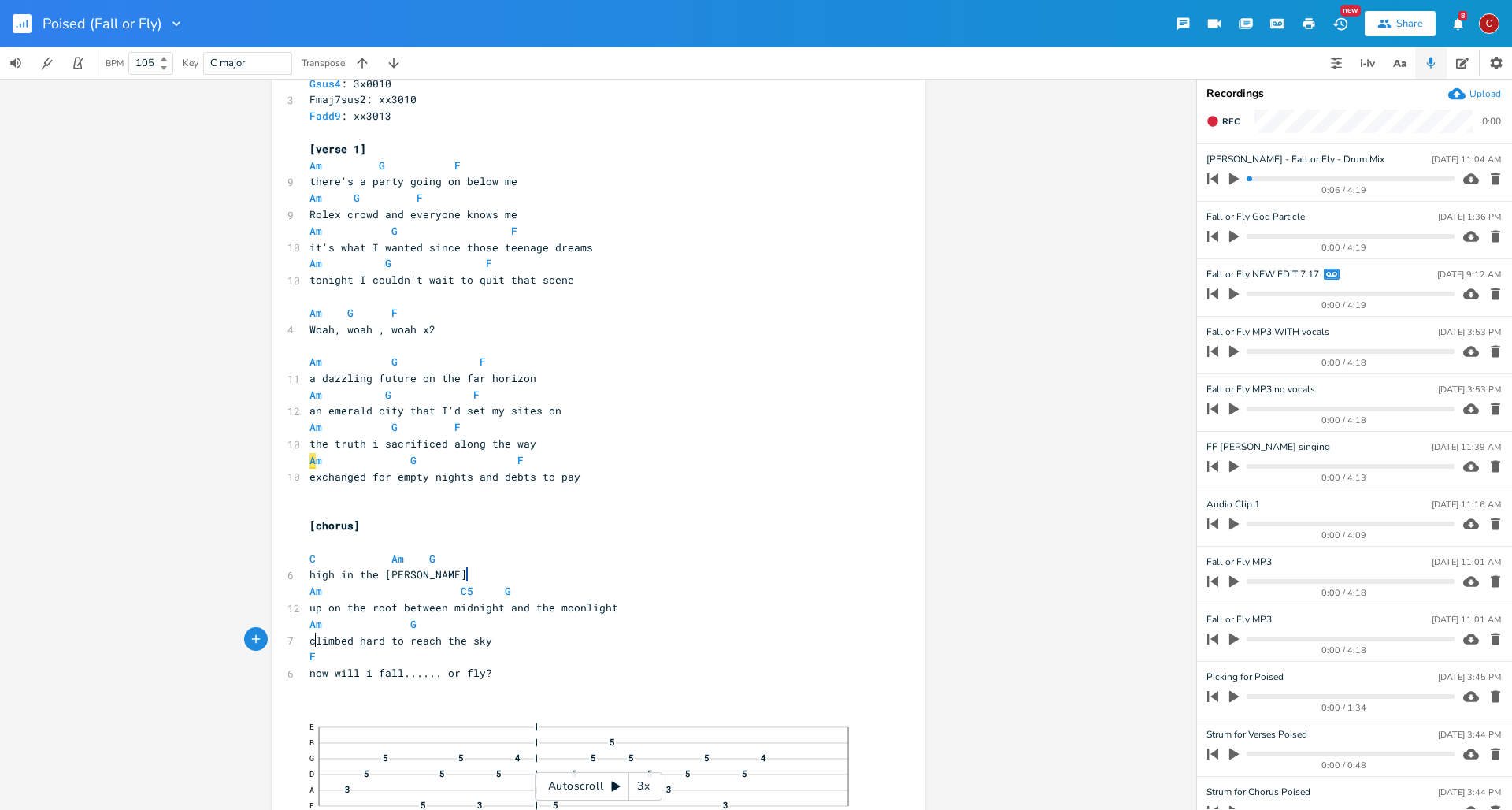 scroll, scrollTop: 667, scrollLeft: 0, axis: vertical 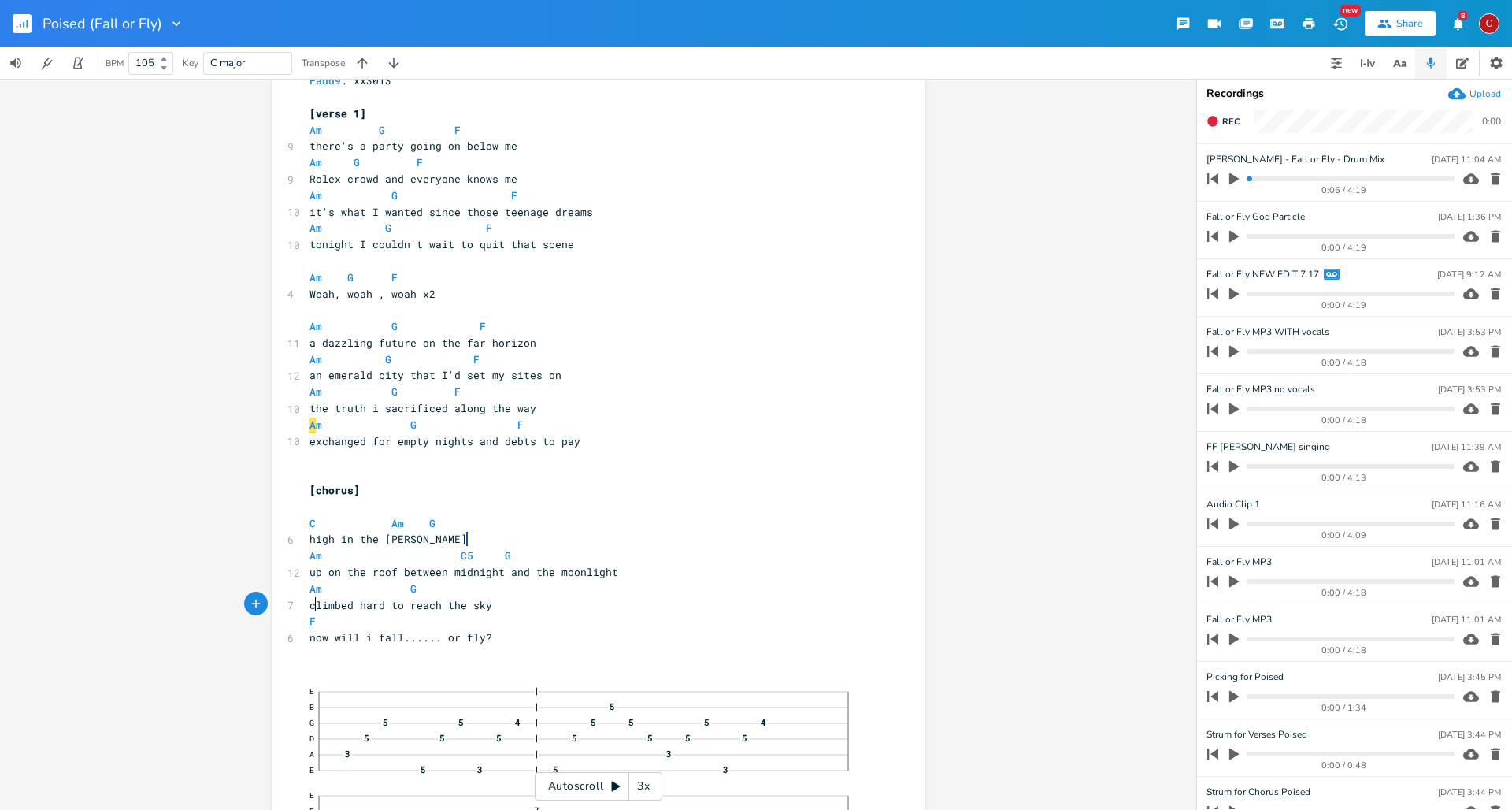 click on "Am                             C5       G" at bounding box center (410, 555) 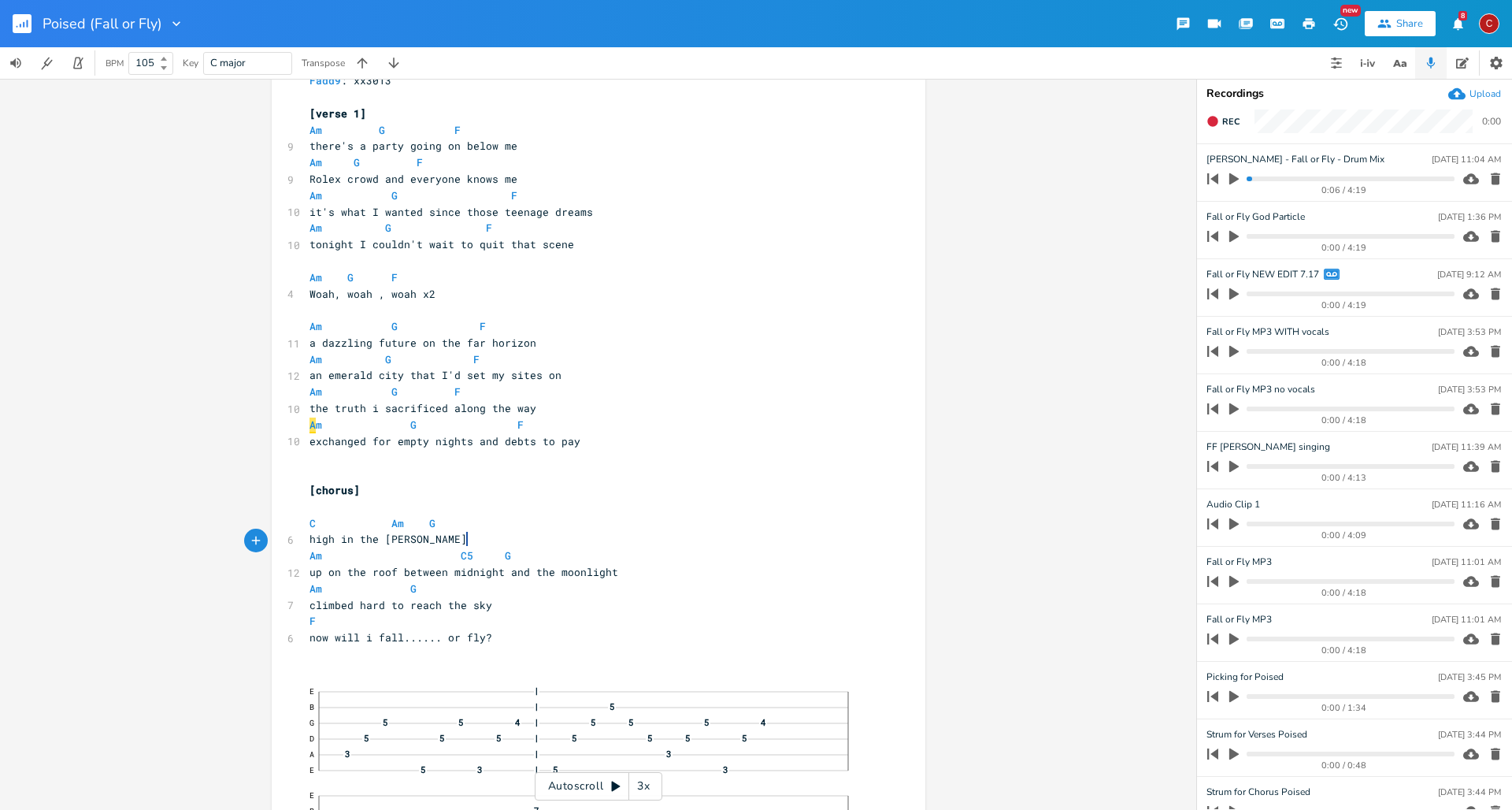 type on "\" 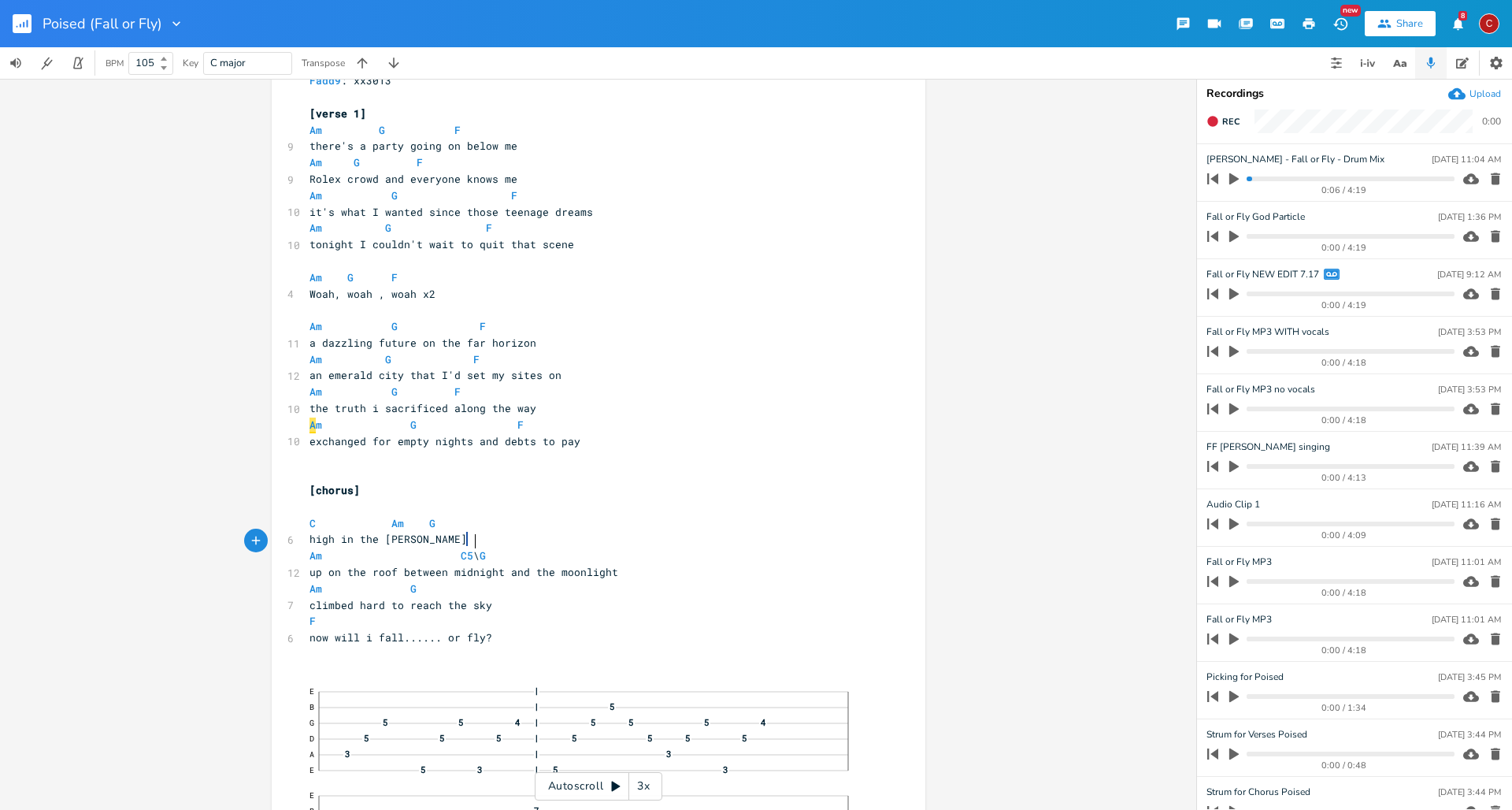 scroll, scrollTop: 0, scrollLeft: 2, axis: horizontal 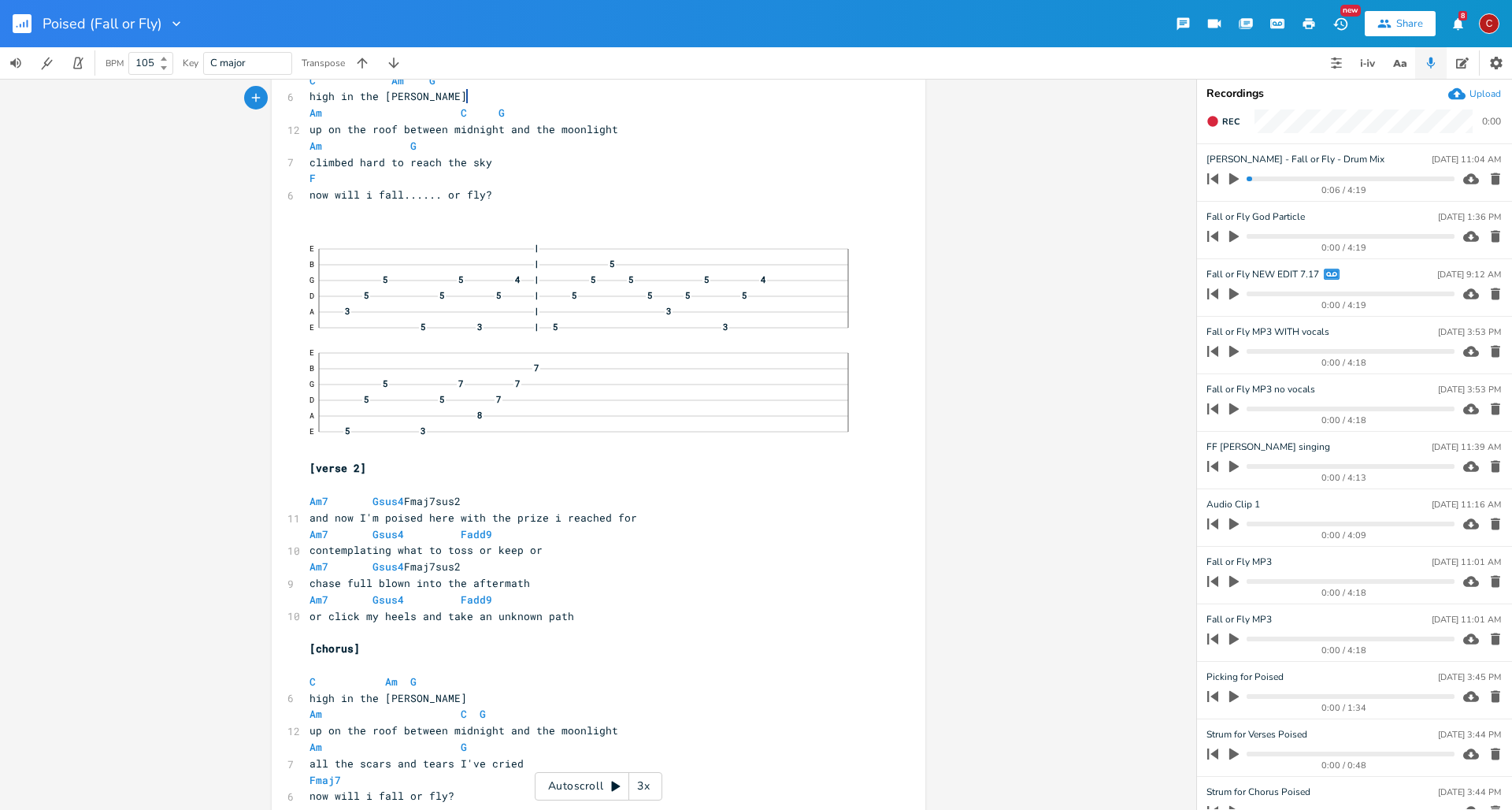click on "and now I'm poised here with the prize i reached for" at bounding box center (473, 518) 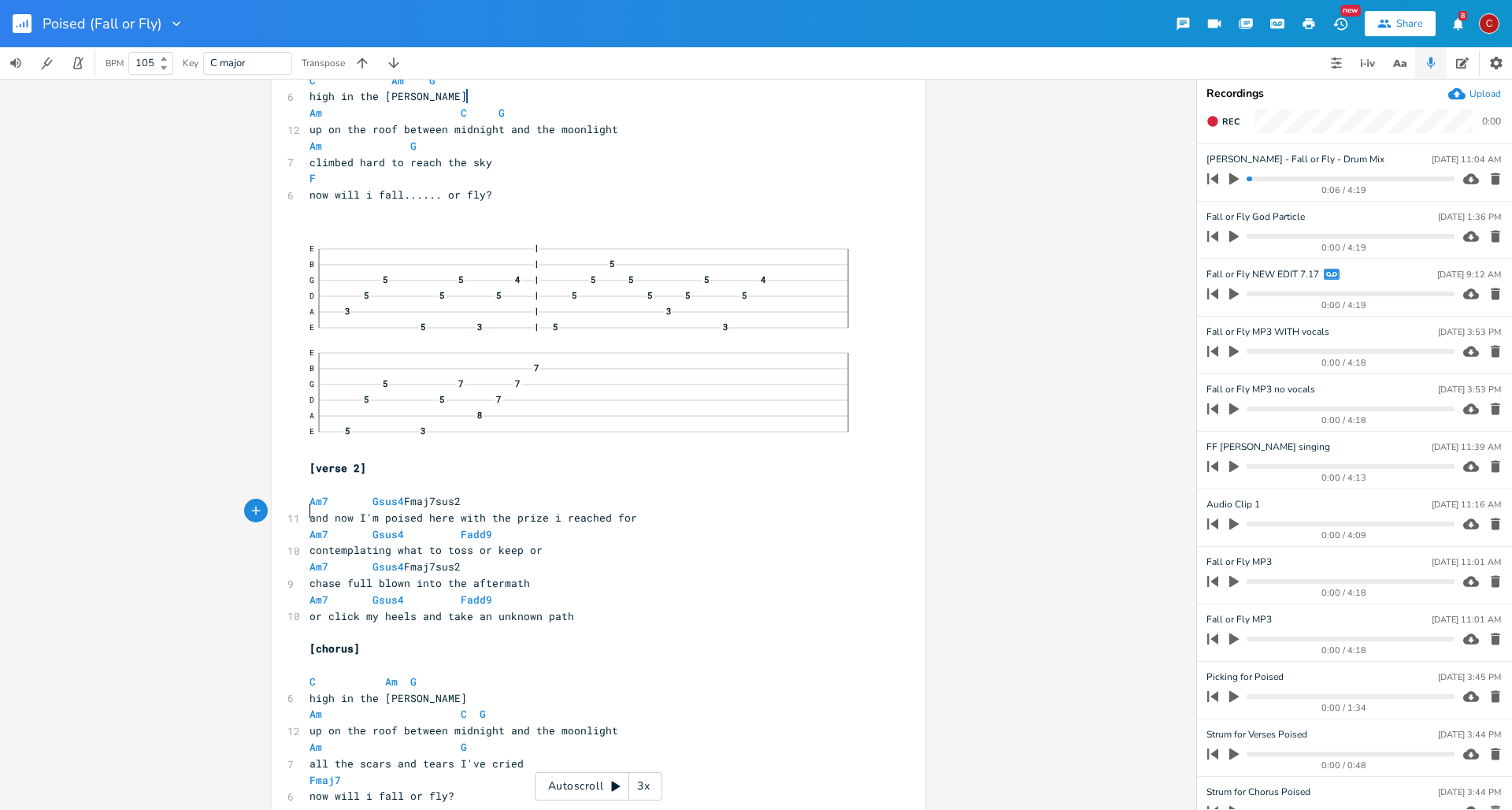 scroll, scrollTop: 0, scrollLeft: 2, axis: horizontal 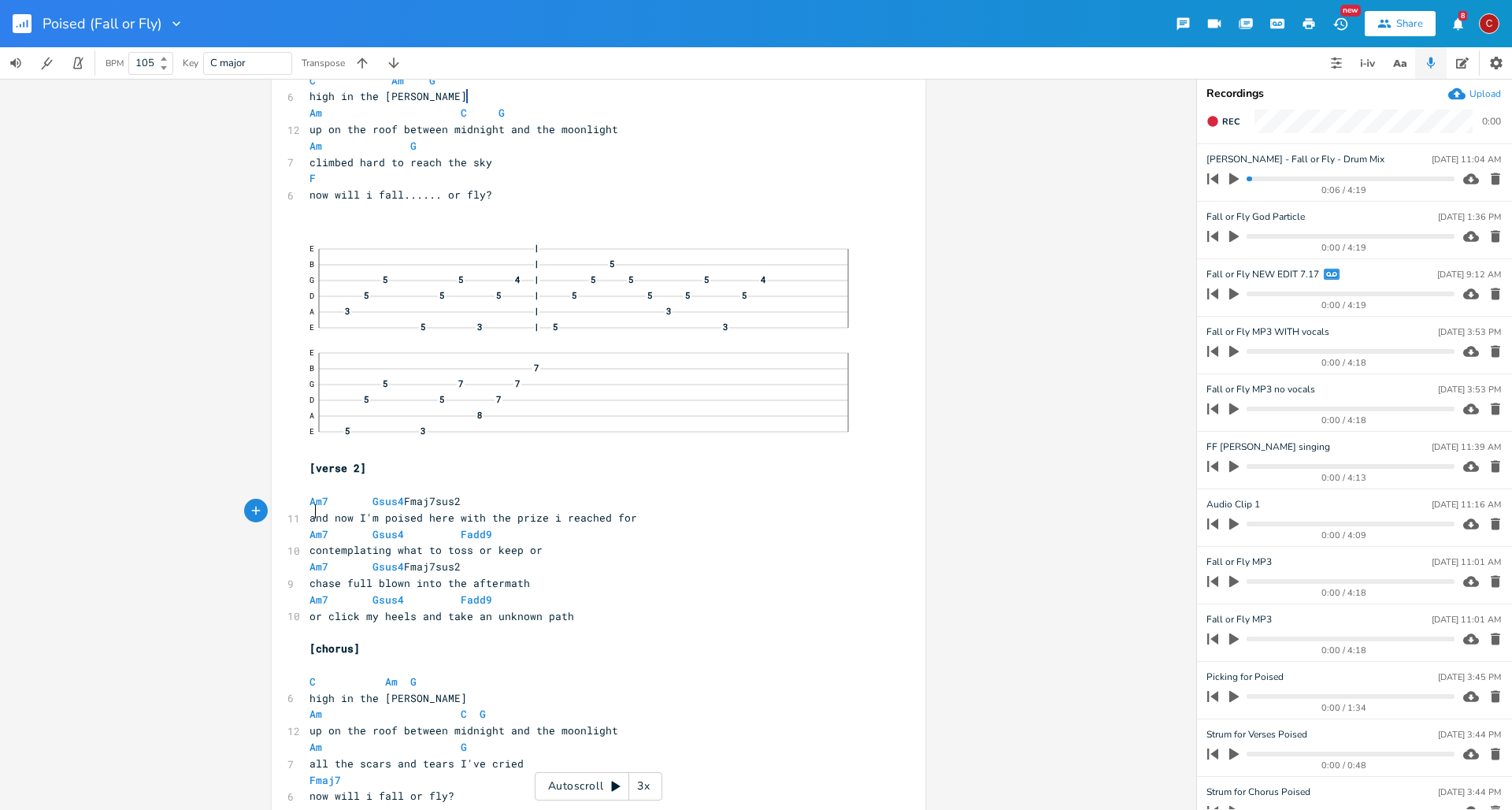 click on "contemplating what to toss or keep or" at bounding box center (426, 550) 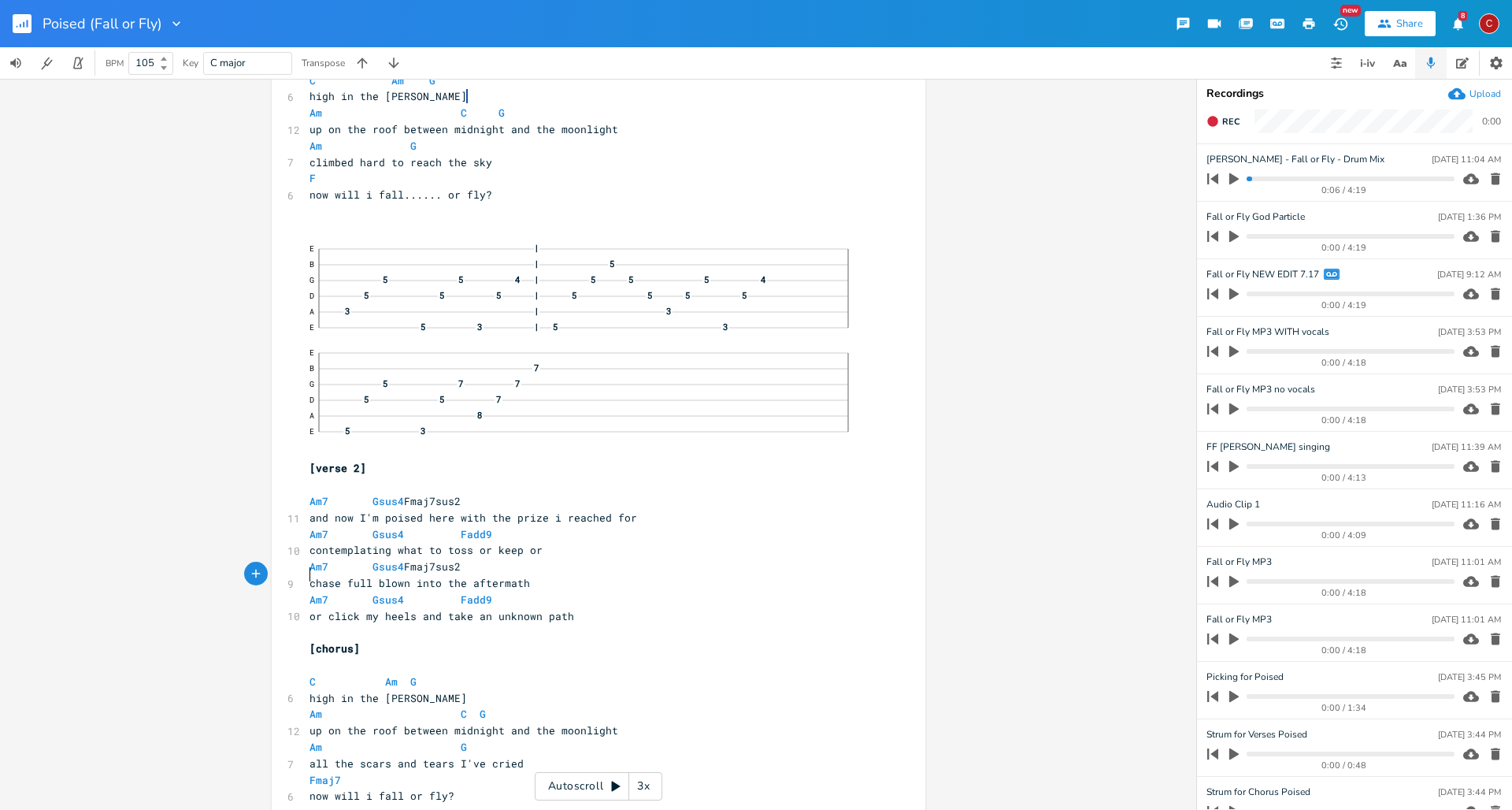 click on "chase full blown into the aftermath" at bounding box center [420, 583] 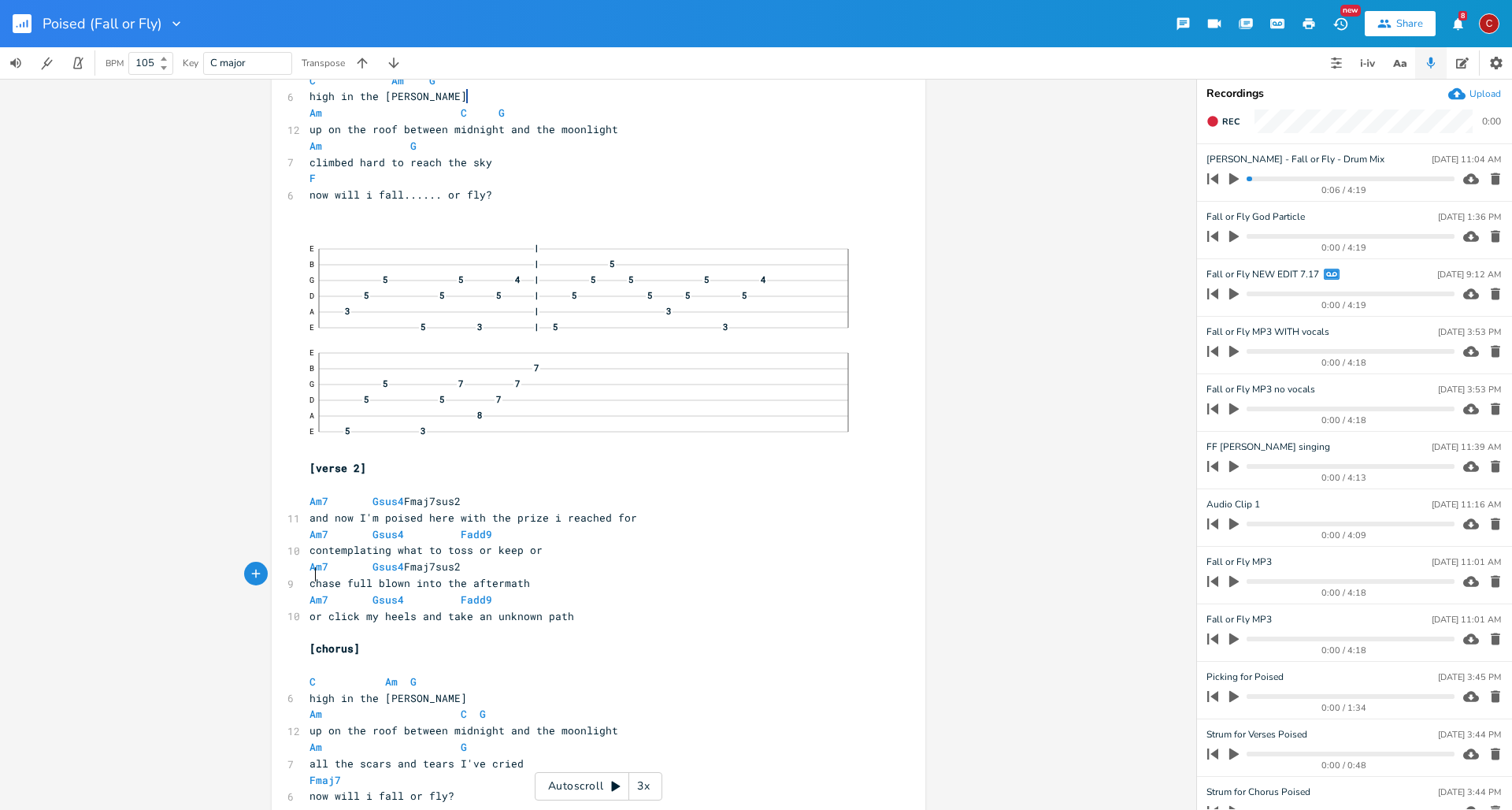 scroll, scrollTop: 0, scrollLeft: 2, axis: horizontal 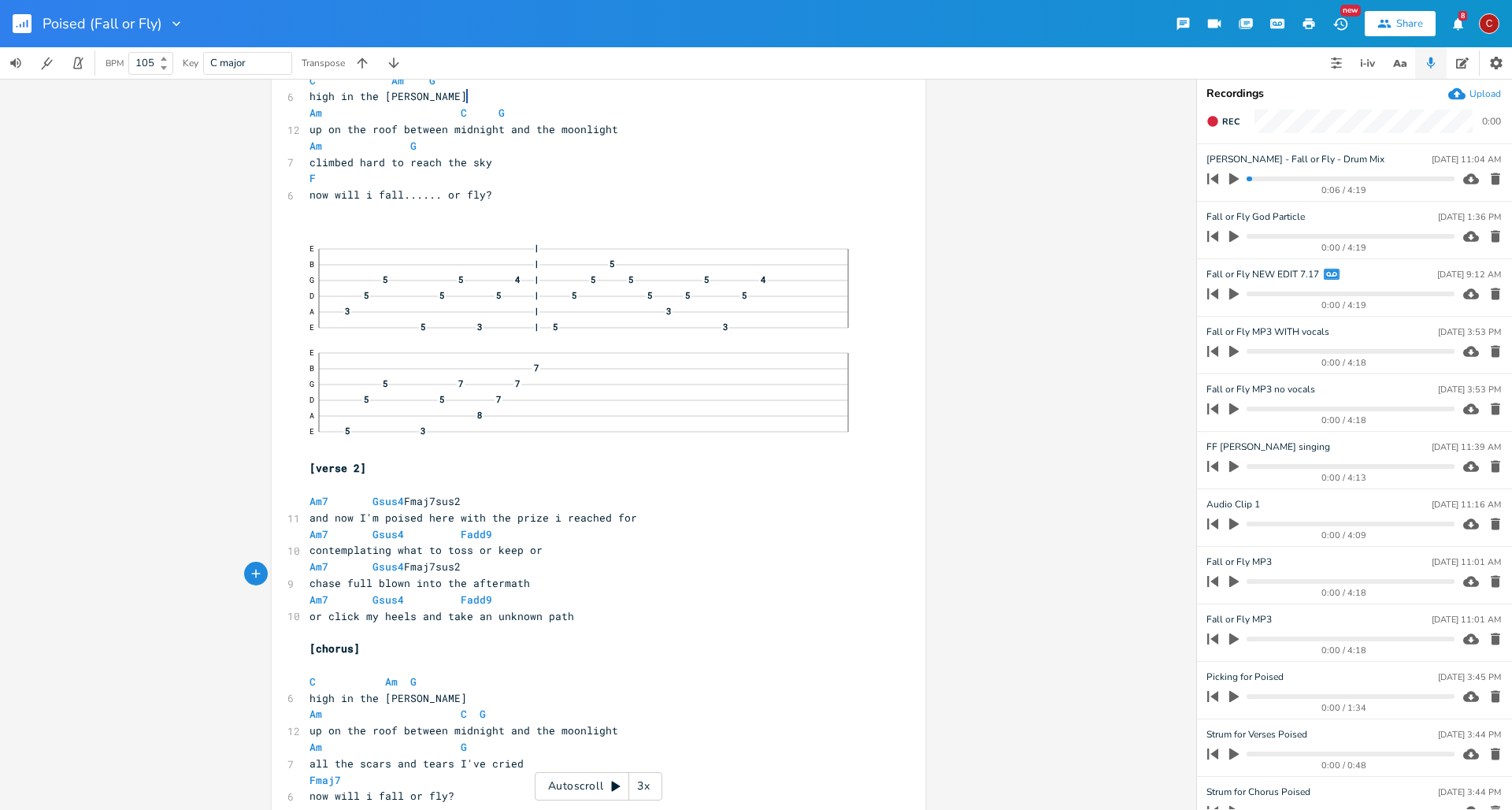 click on "or click my heels and take an unknown path" at bounding box center [591, 616] 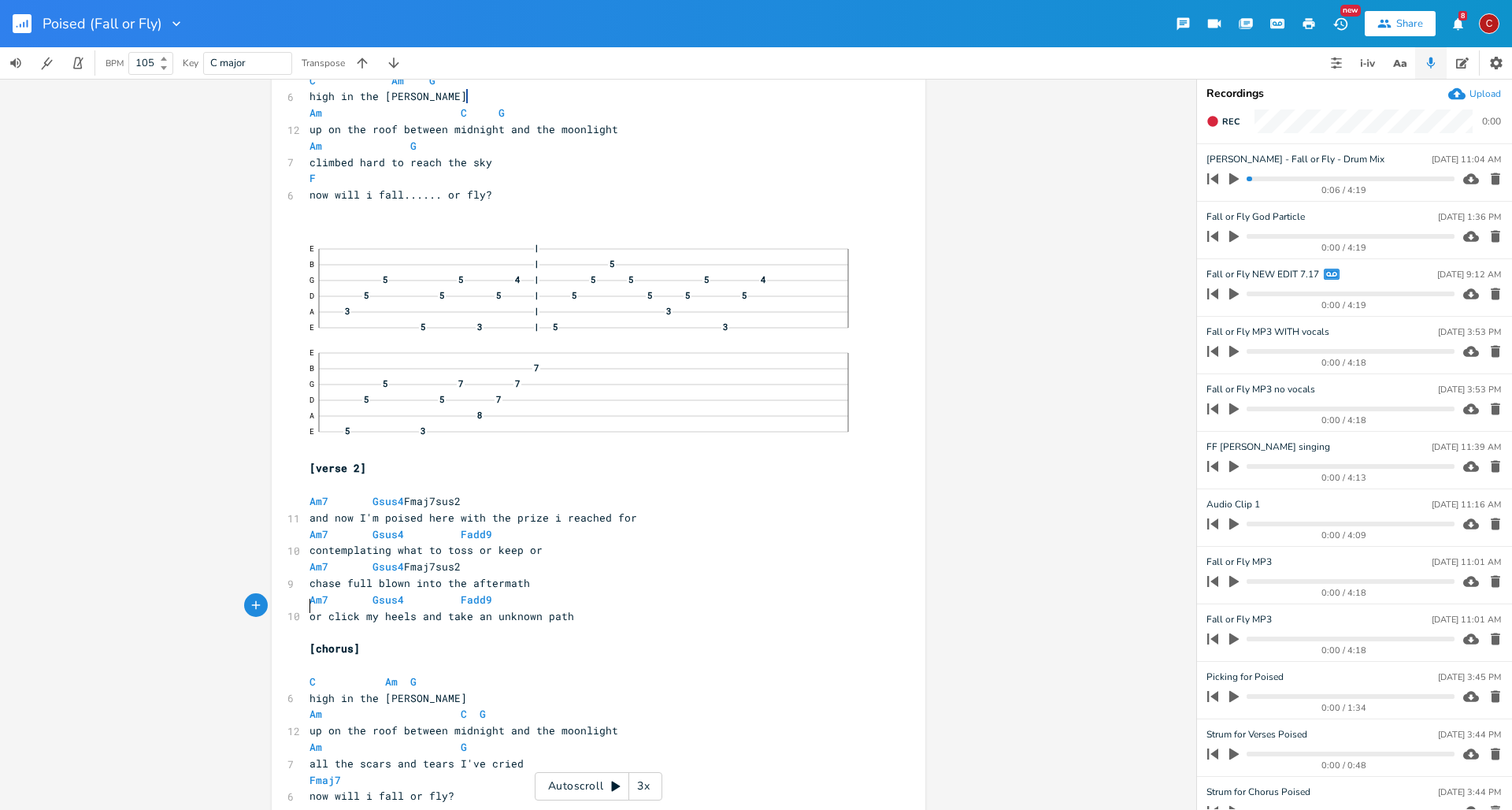 scroll, scrollTop: 0, scrollLeft: 2, axis: horizontal 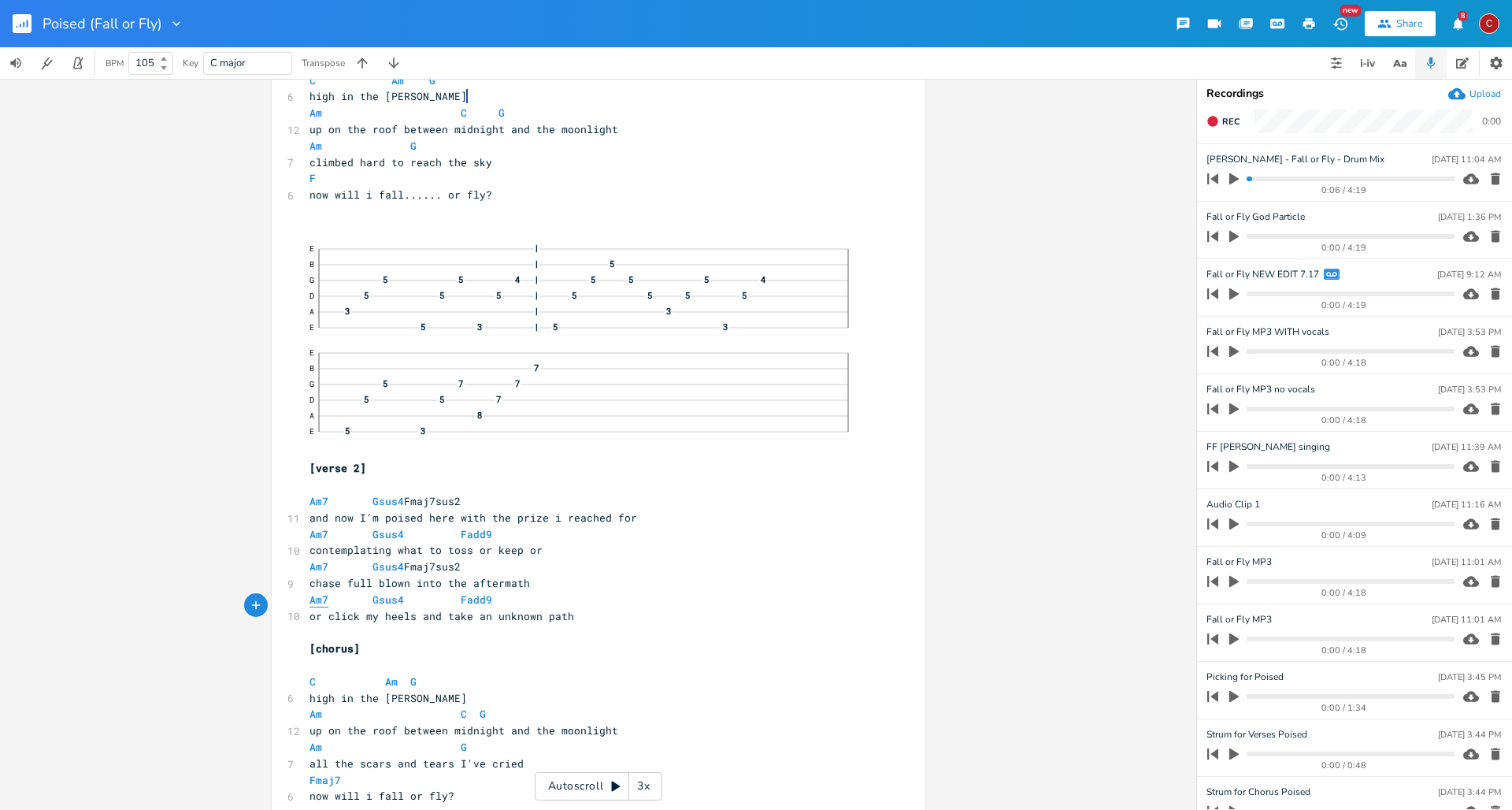click on "Am7" at bounding box center [319, 600] 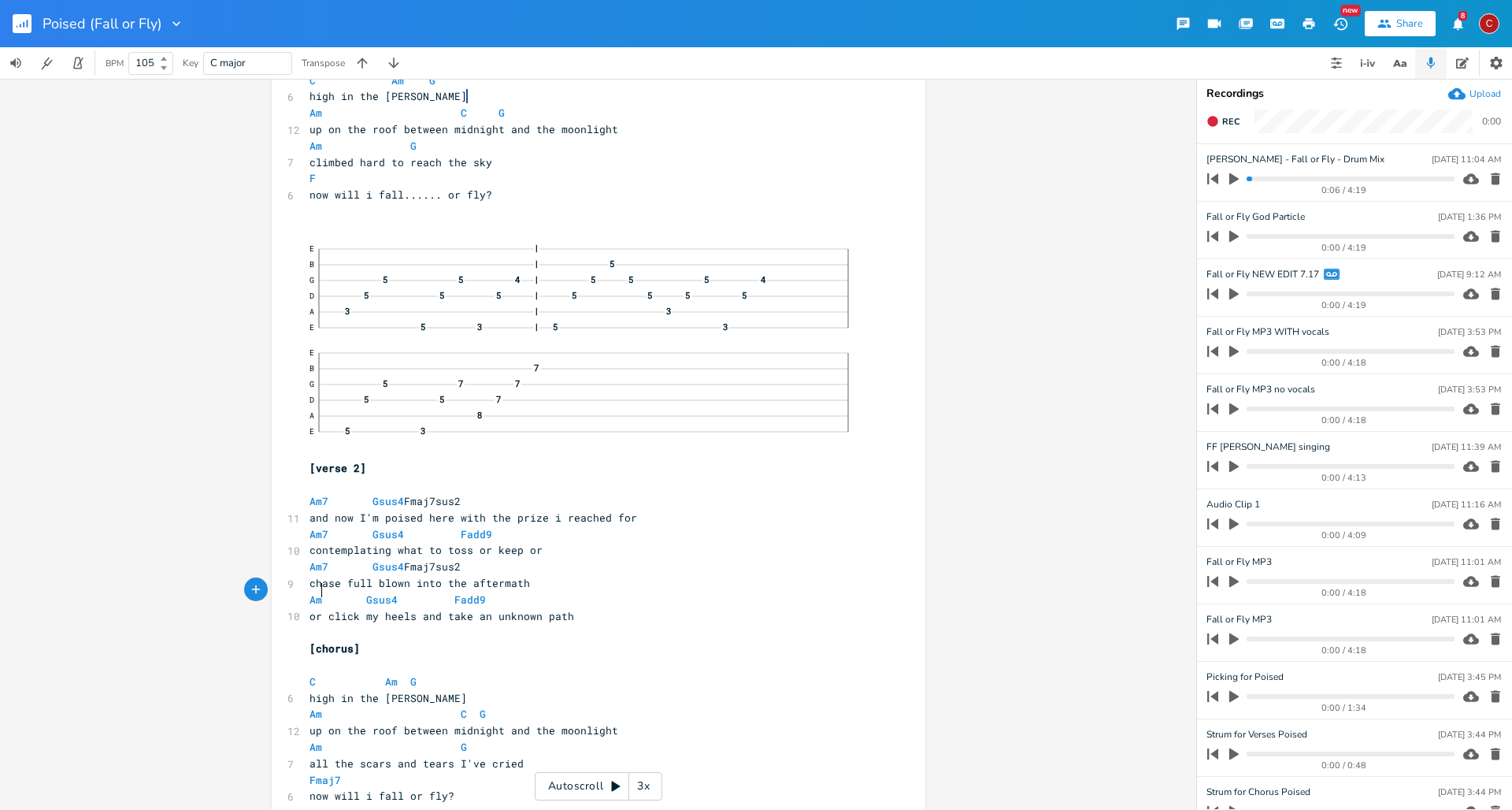 type on "\" 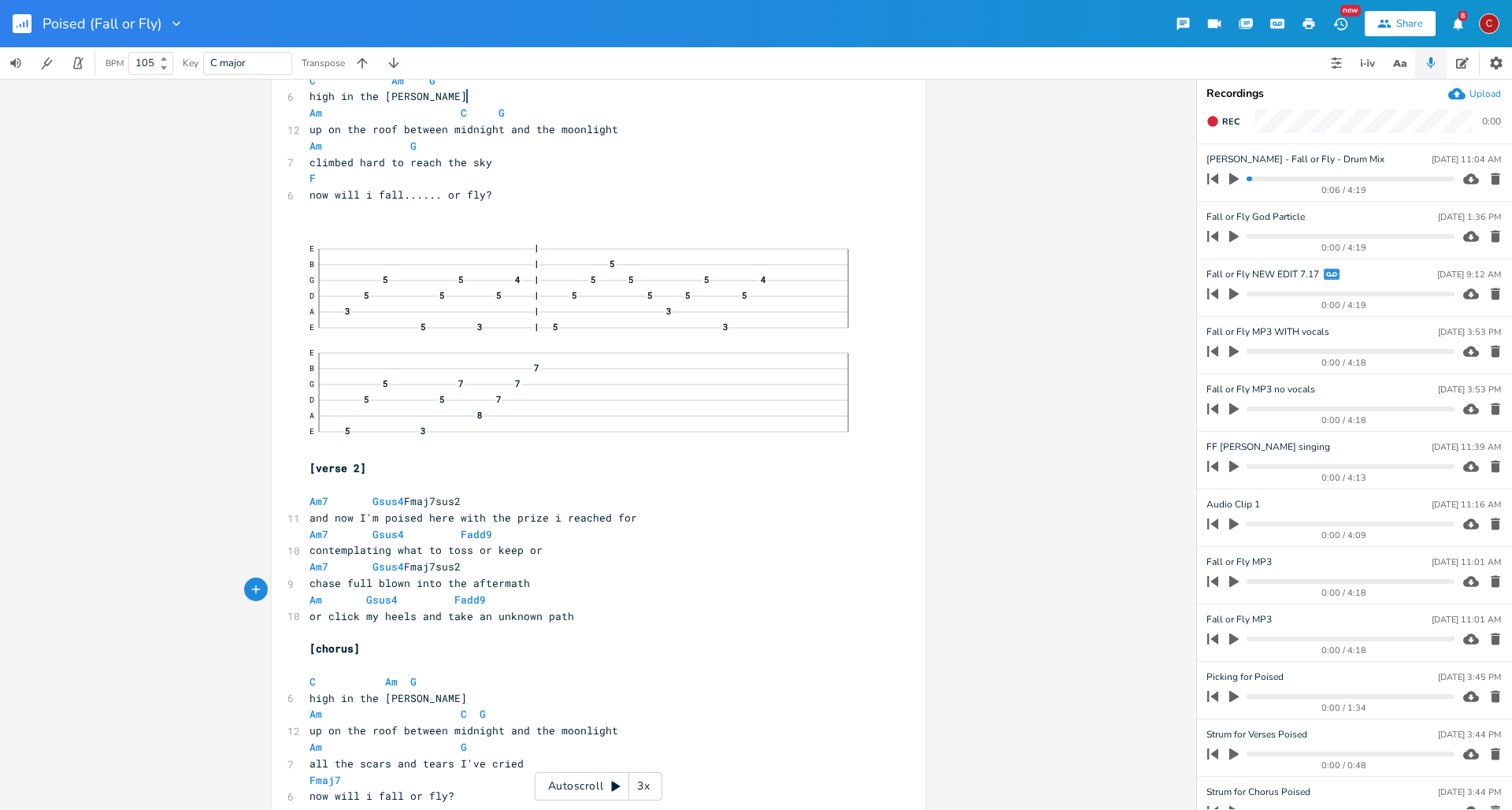 click on "Am7         Gsus4        Fmaj7sus2" at bounding box center (385, 567) 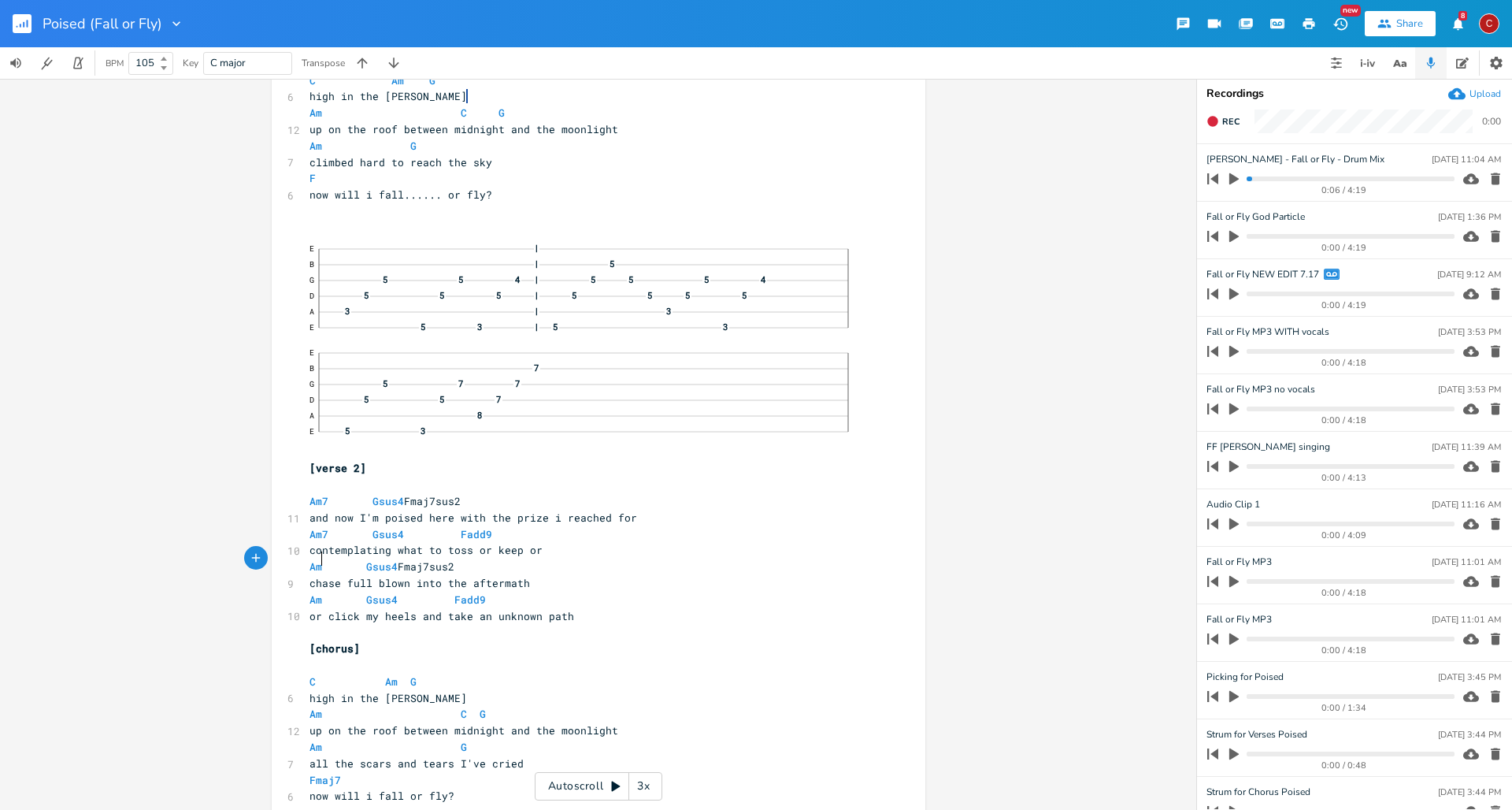 click on "Am7         Gsus4           Fadd9" at bounding box center (404, 534) 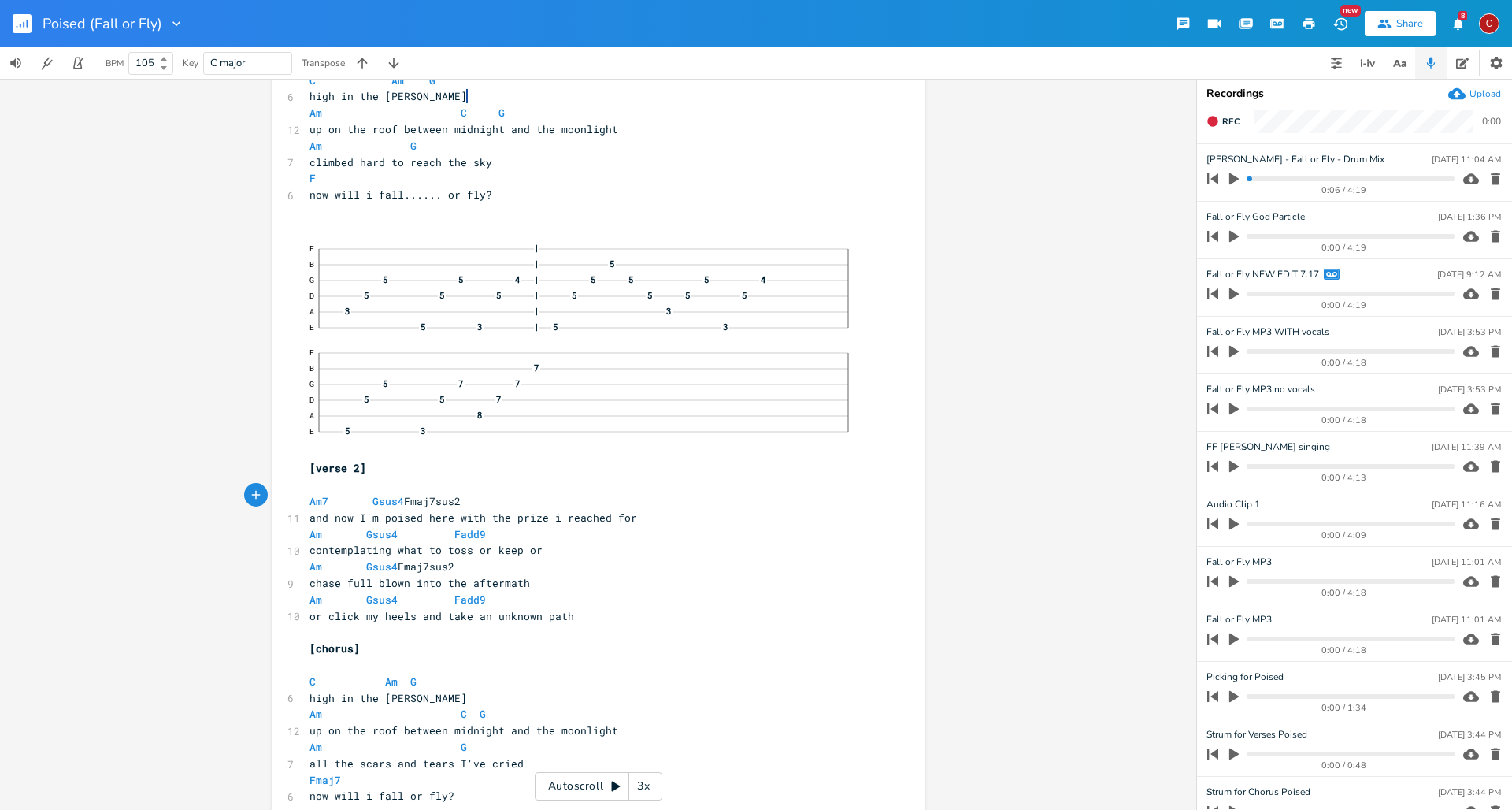 click on "Am7         Gsus4        Fmaj7sus2" at bounding box center [385, 501] 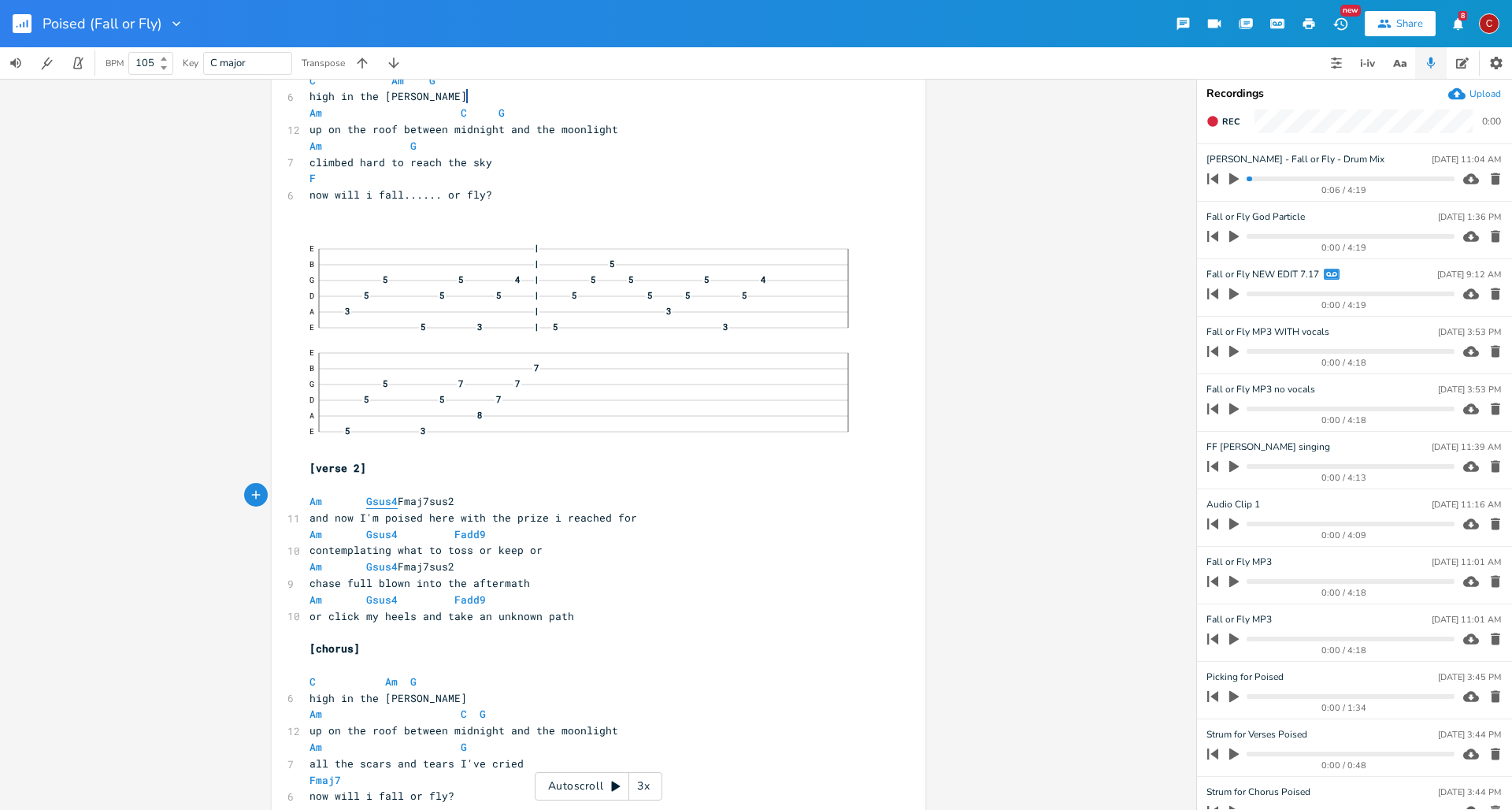 click on "Gsus4" at bounding box center (382, 501) 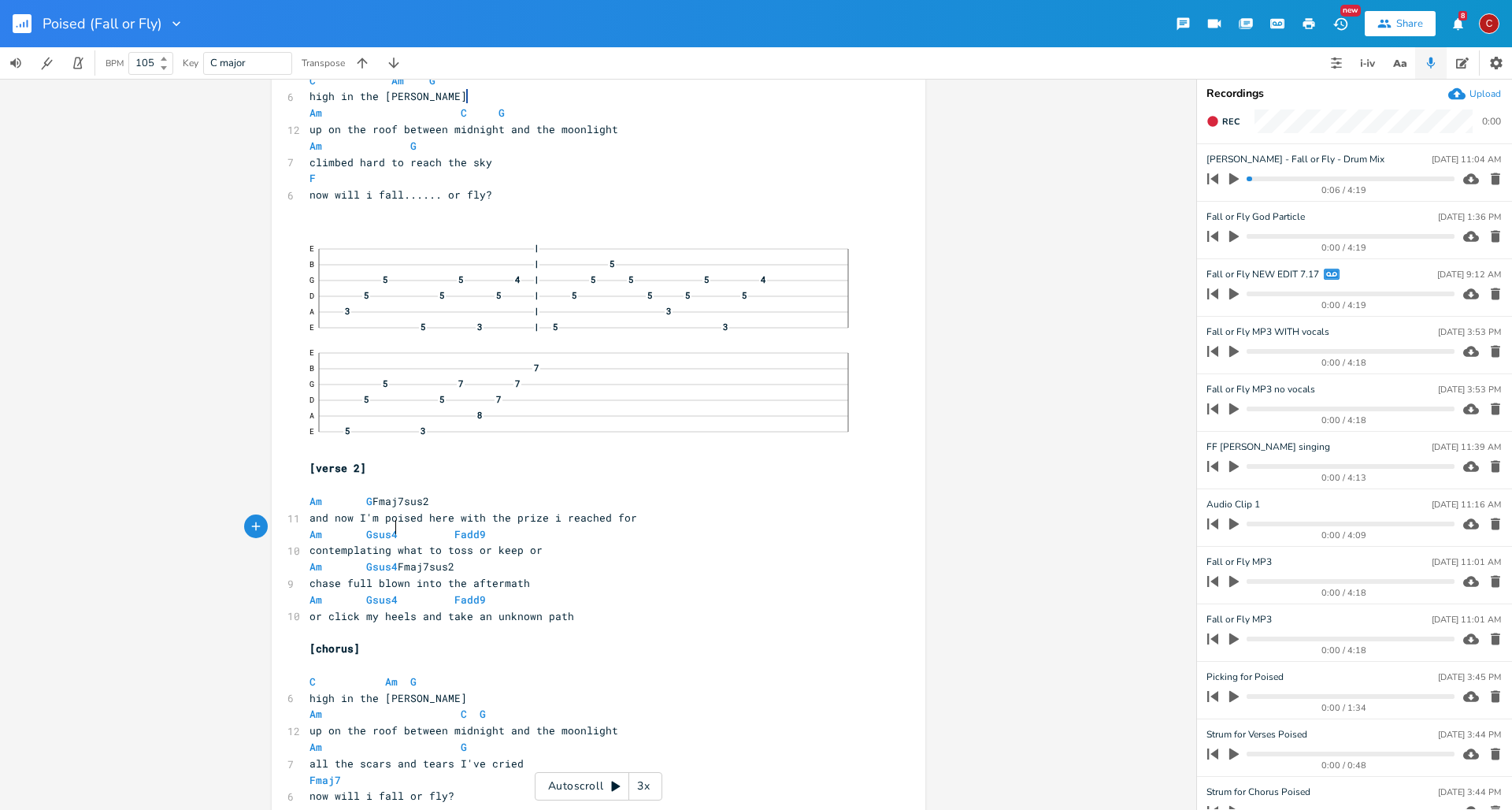 click on "Am         Gsus4           Fadd9" at bounding box center [401, 534] 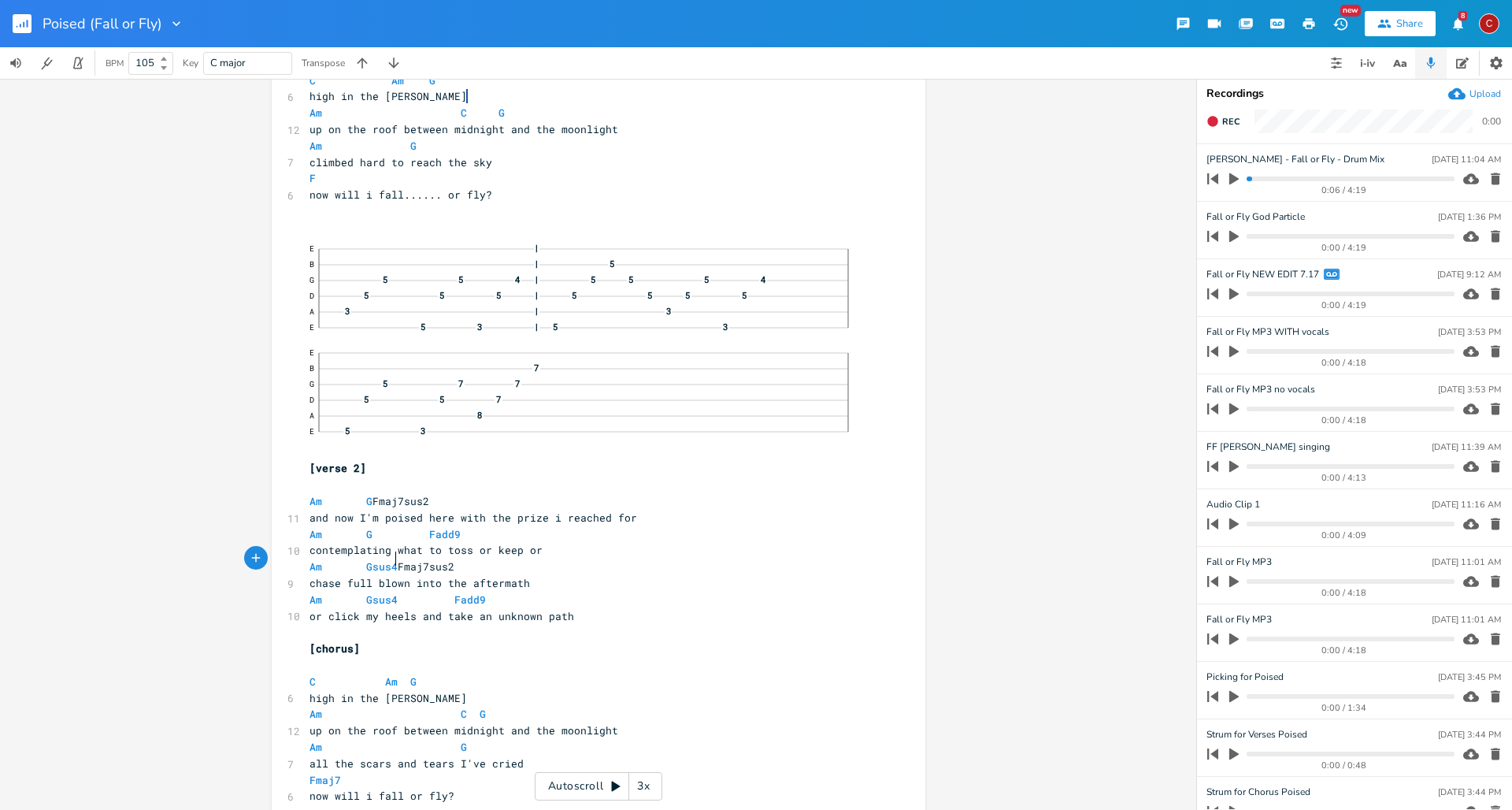 click on "Am         Gsus4        Fmaj7sus2" at bounding box center (382, 567) 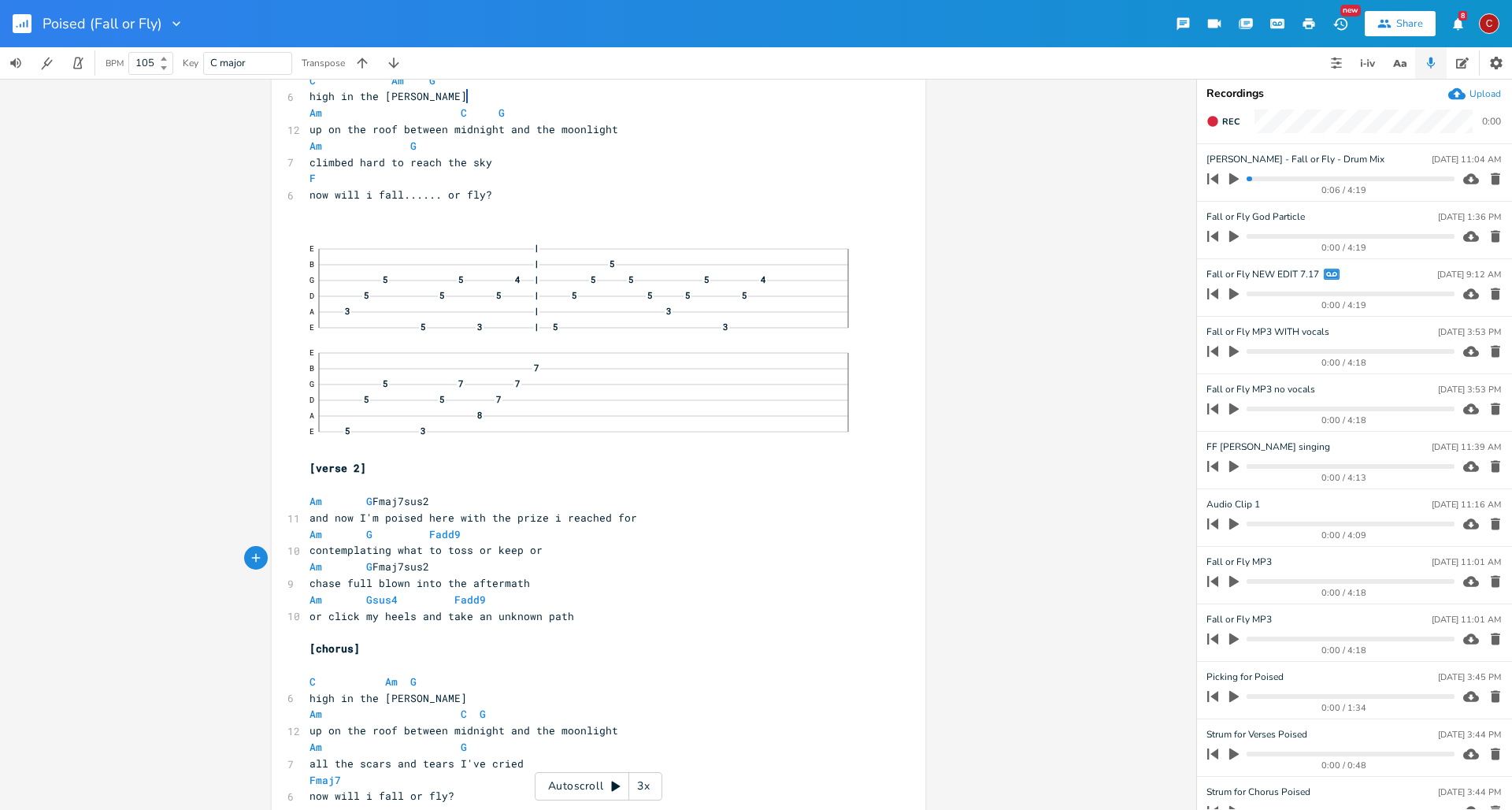click on "Am         Gsus4           Fadd9" at bounding box center (401, 600) 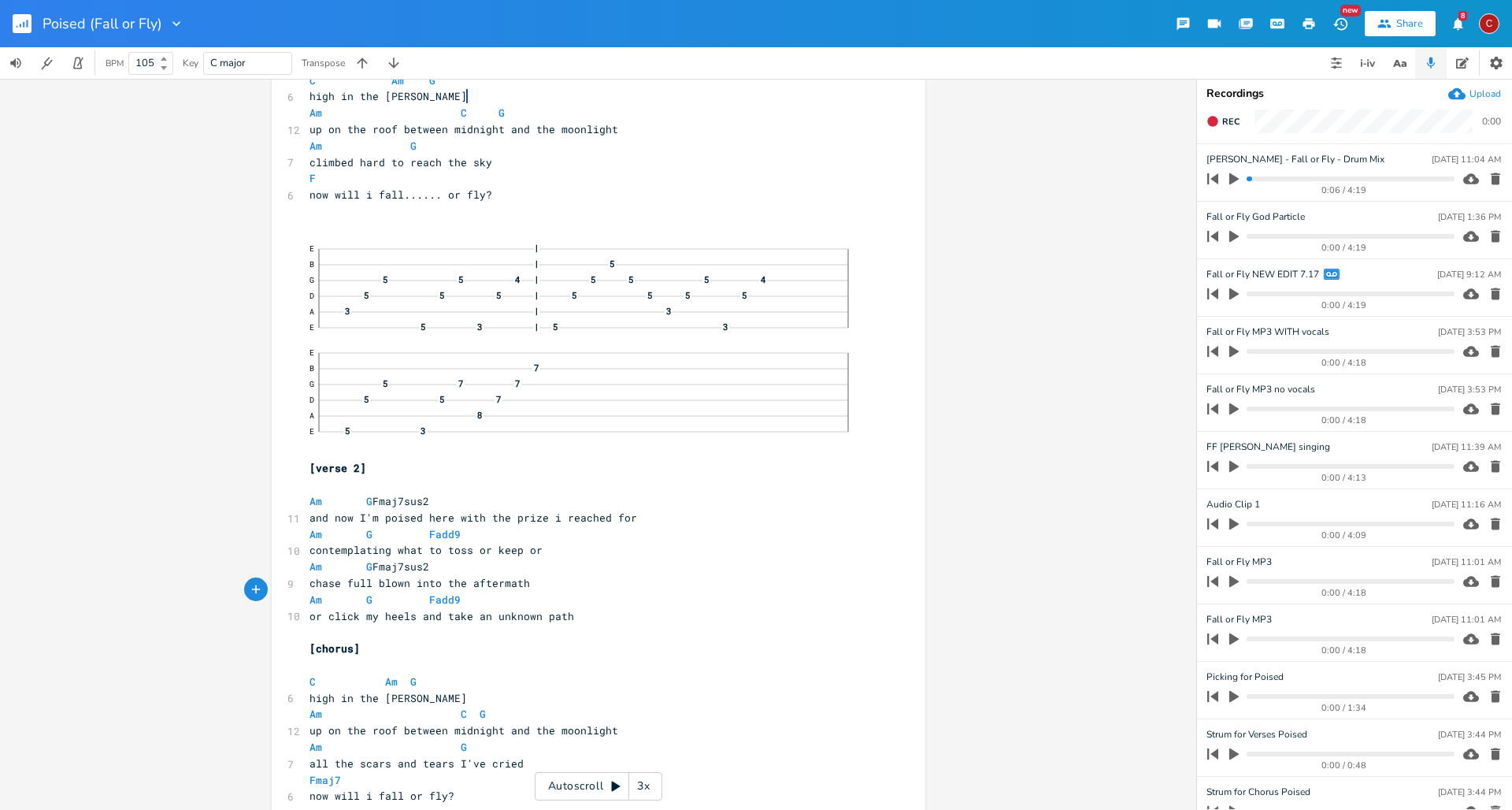 click on "Am         G        Fmaj7sus2" at bounding box center [369, 501] 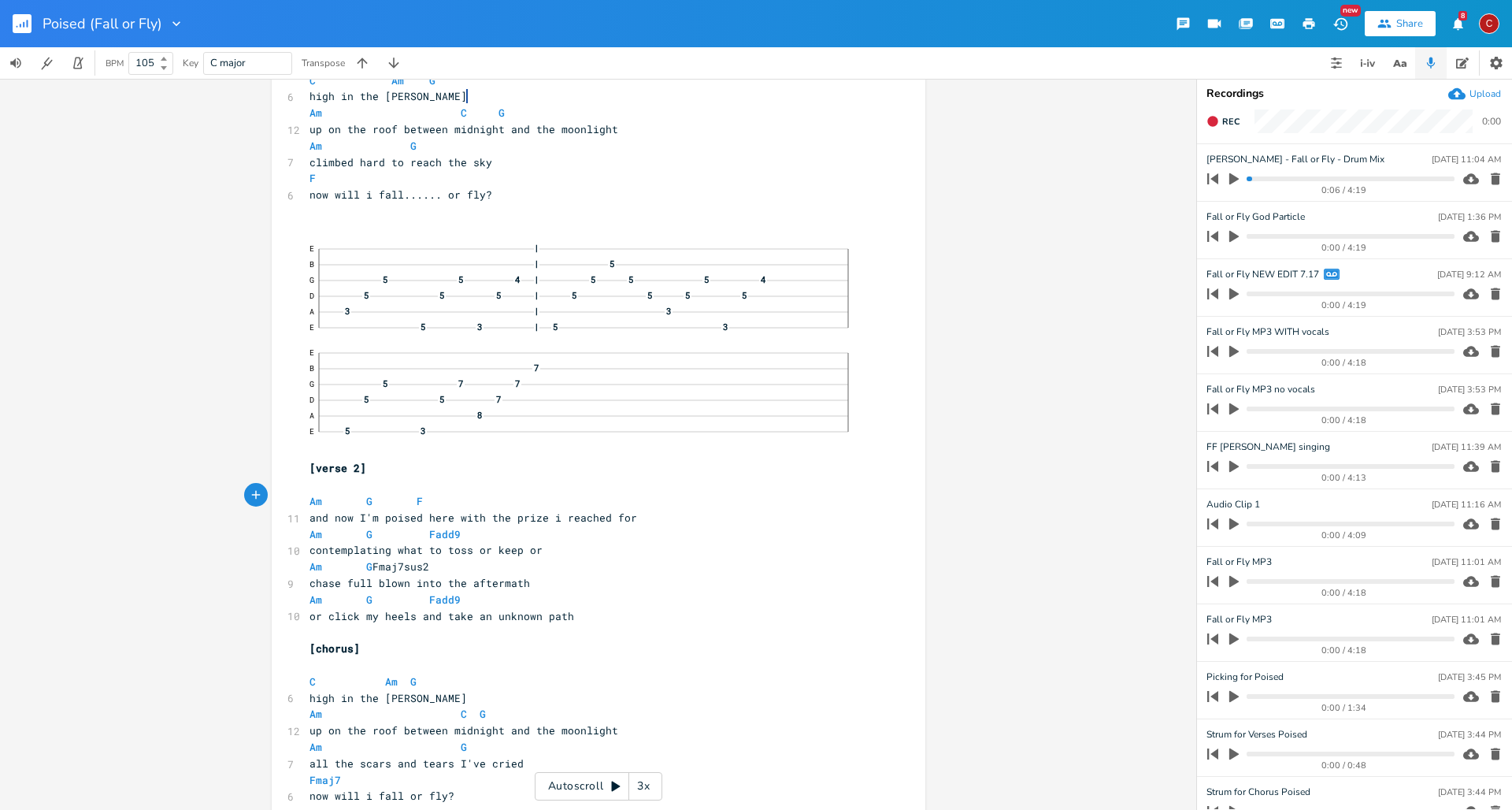 click on "Am         G           Fadd9" at bounding box center [388, 534] 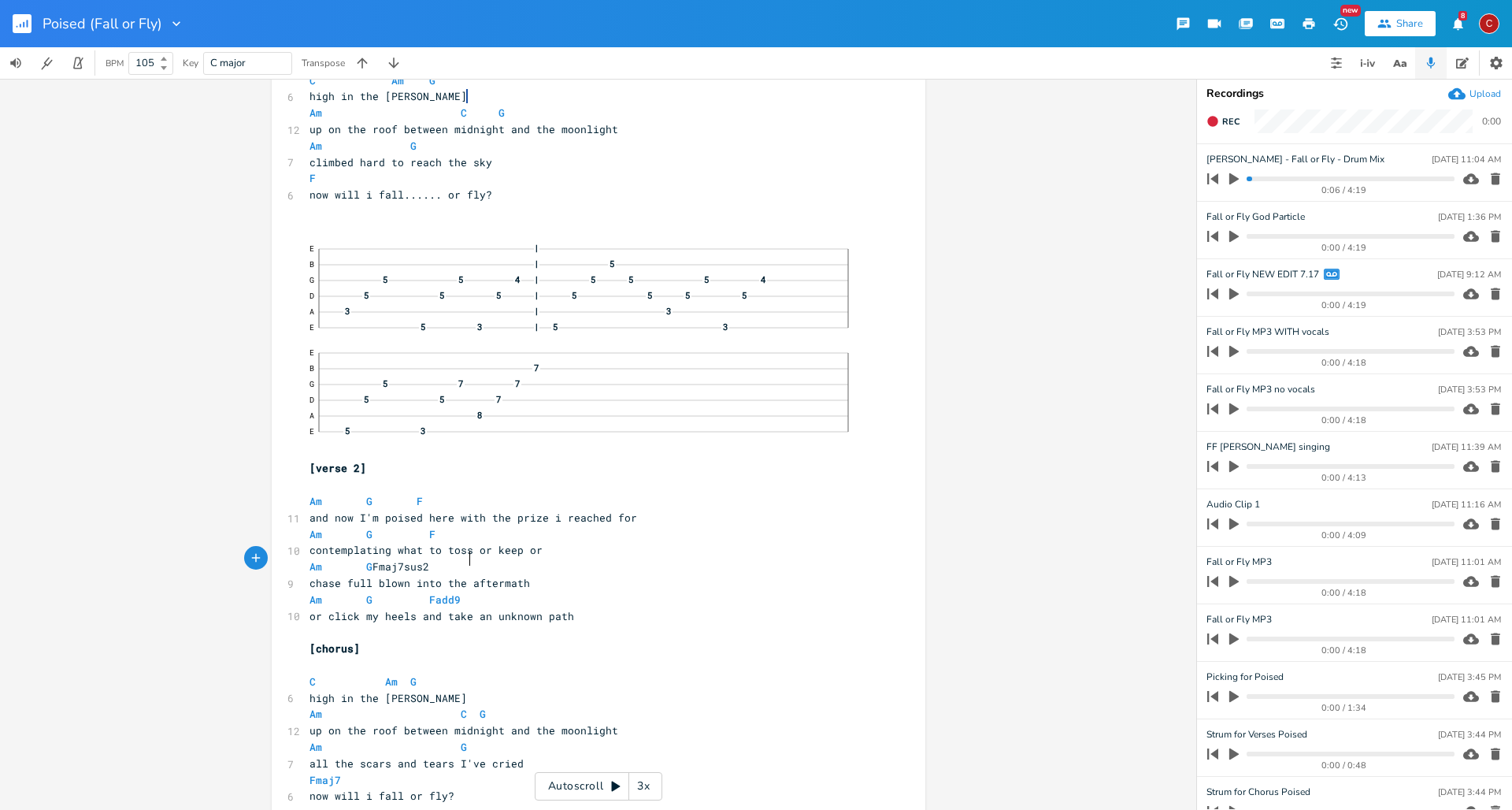 click on "Am         G        Fmaj7sus2" at bounding box center [369, 567] 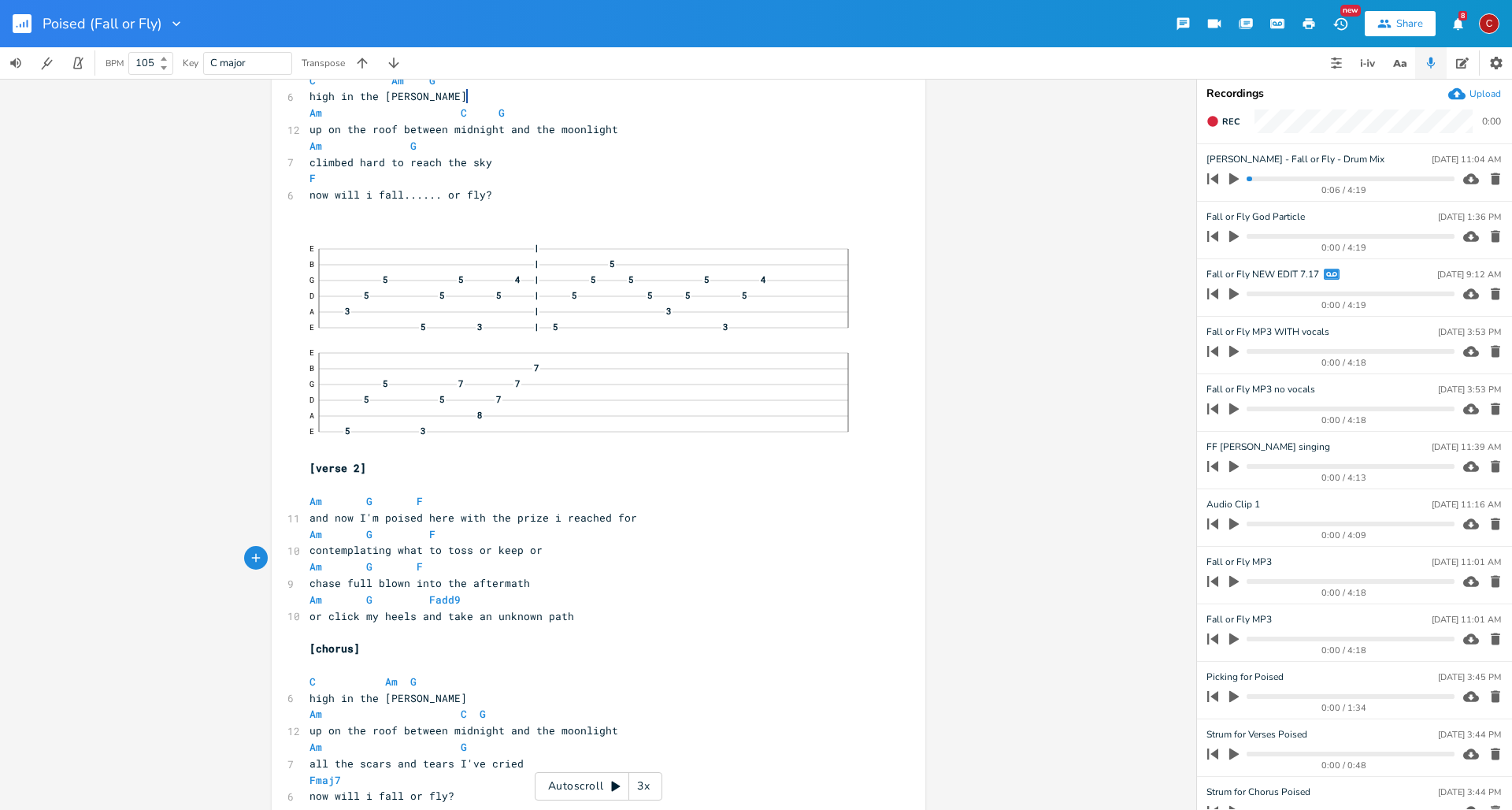 click on "Am         G           Fadd9" at bounding box center [388, 600] 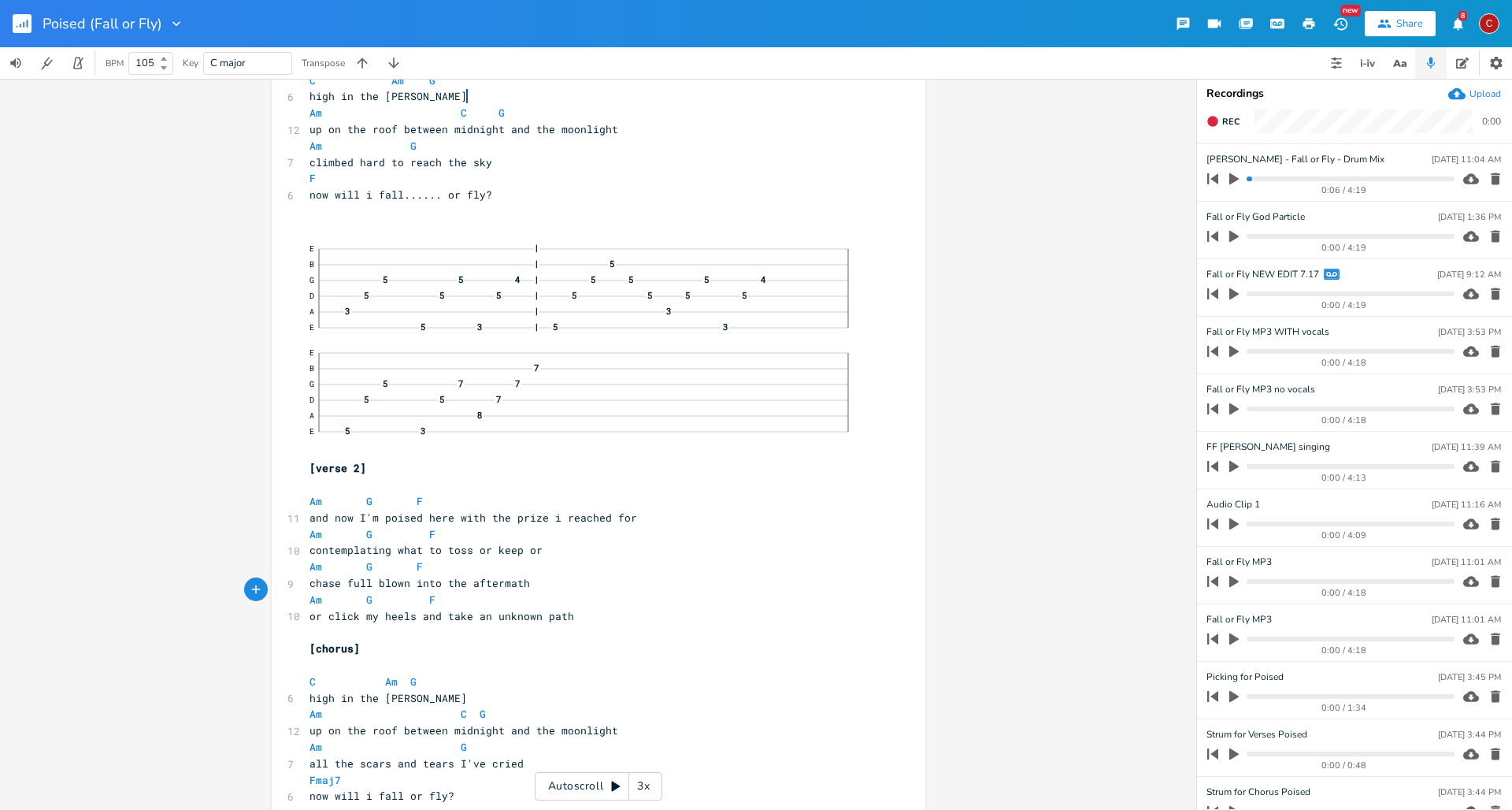 click on "Am         G         F" at bounding box center [369, 501] 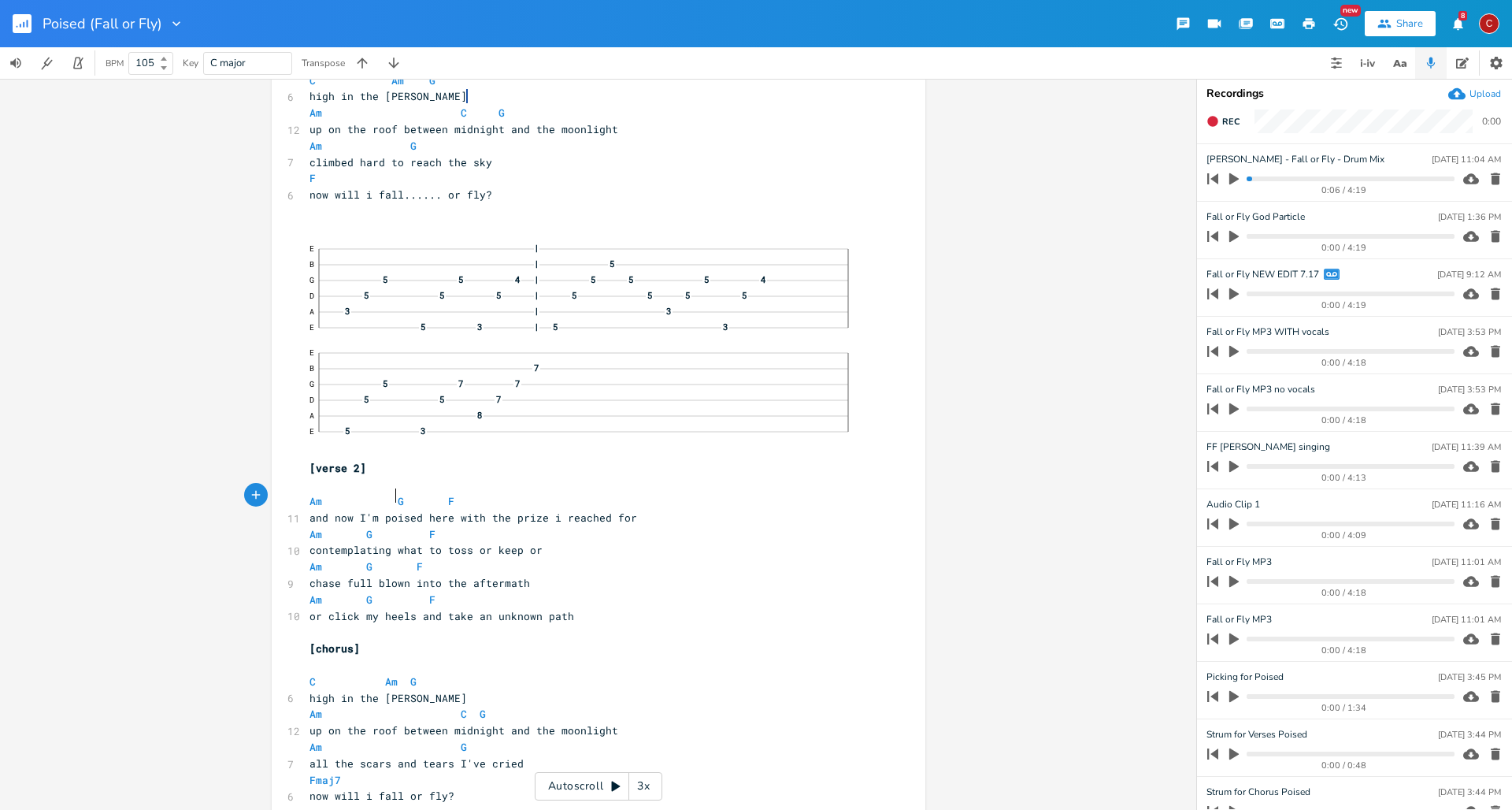 scroll, scrollTop: 0, scrollLeft: 10, axis: horizontal 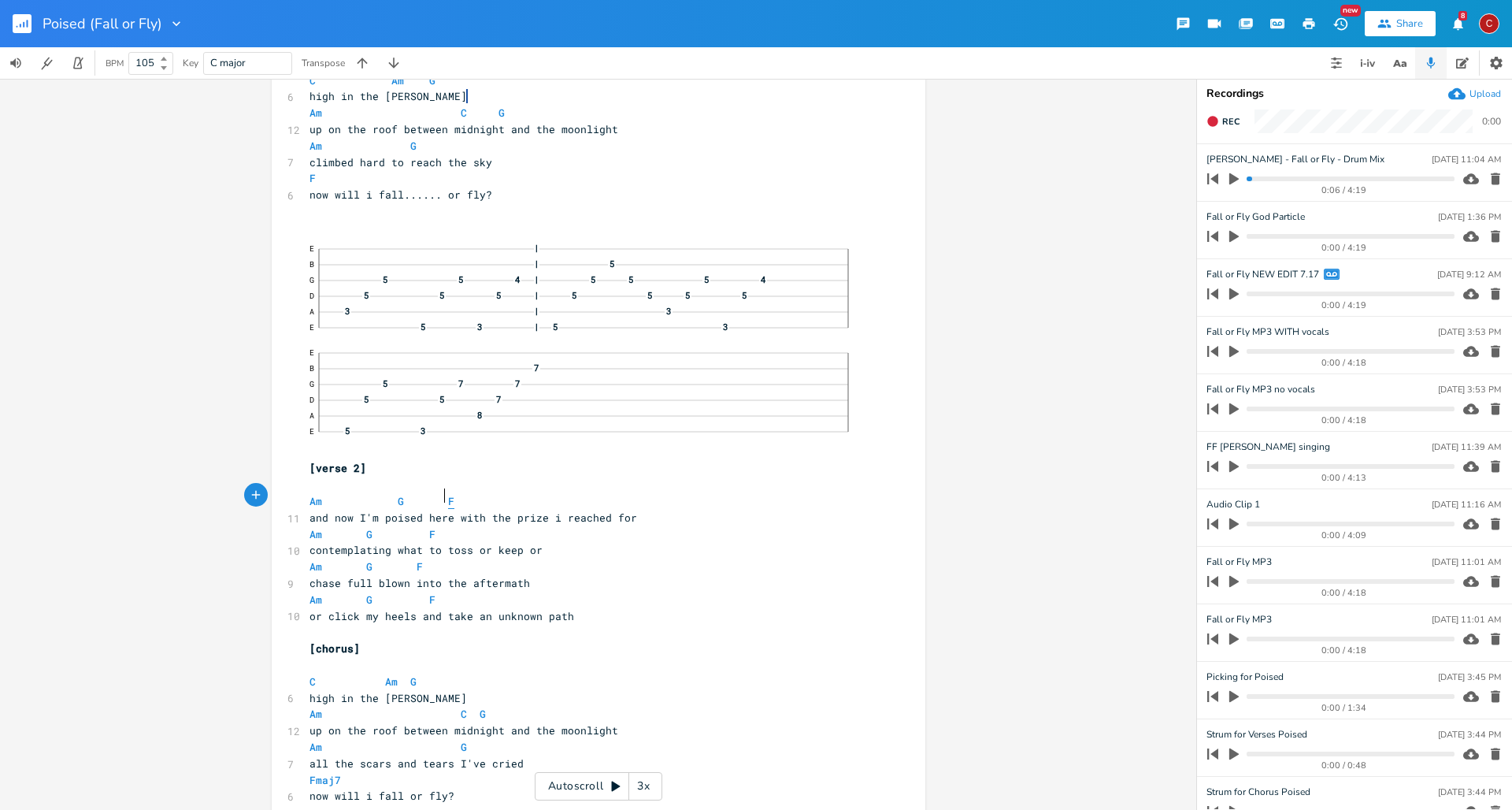 click on "F" at bounding box center (451, 501) 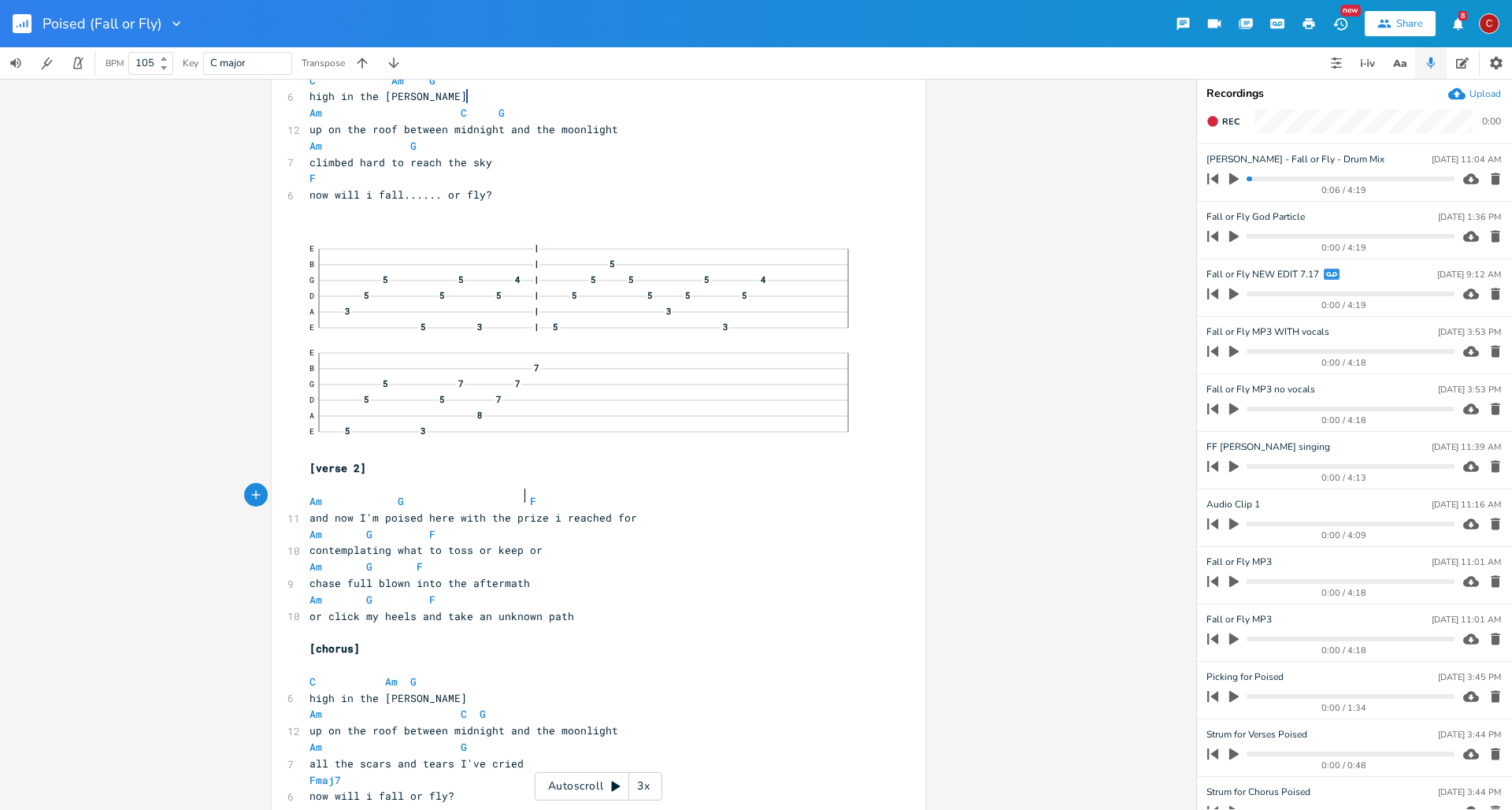 scroll, scrollTop: 0, scrollLeft: 28, axis: horizontal 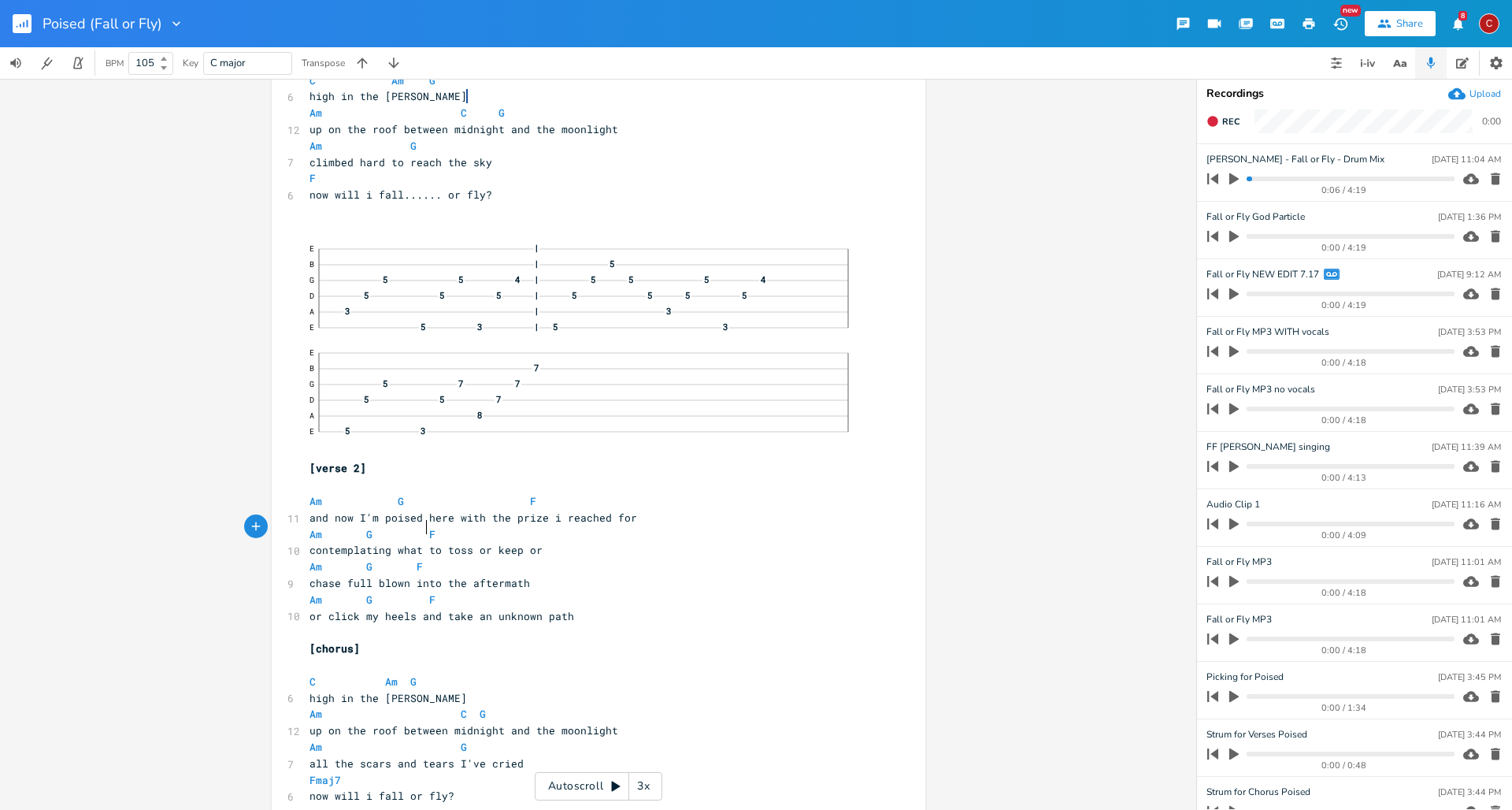 click on "Am         G           F" at bounding box center [376, 534] 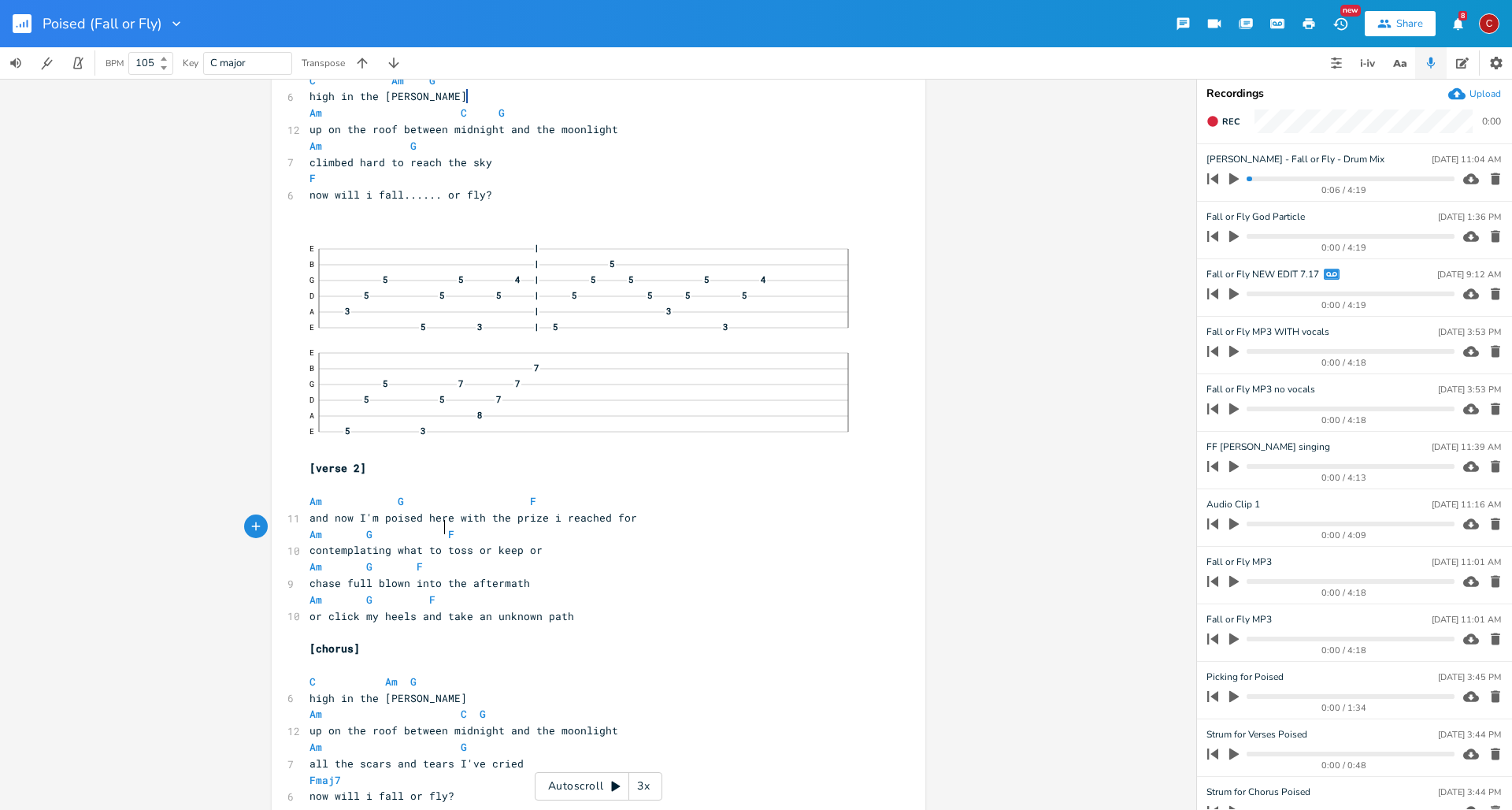 scroll, scrollTop: 0, scrollLeft: 8, axis: horizontal 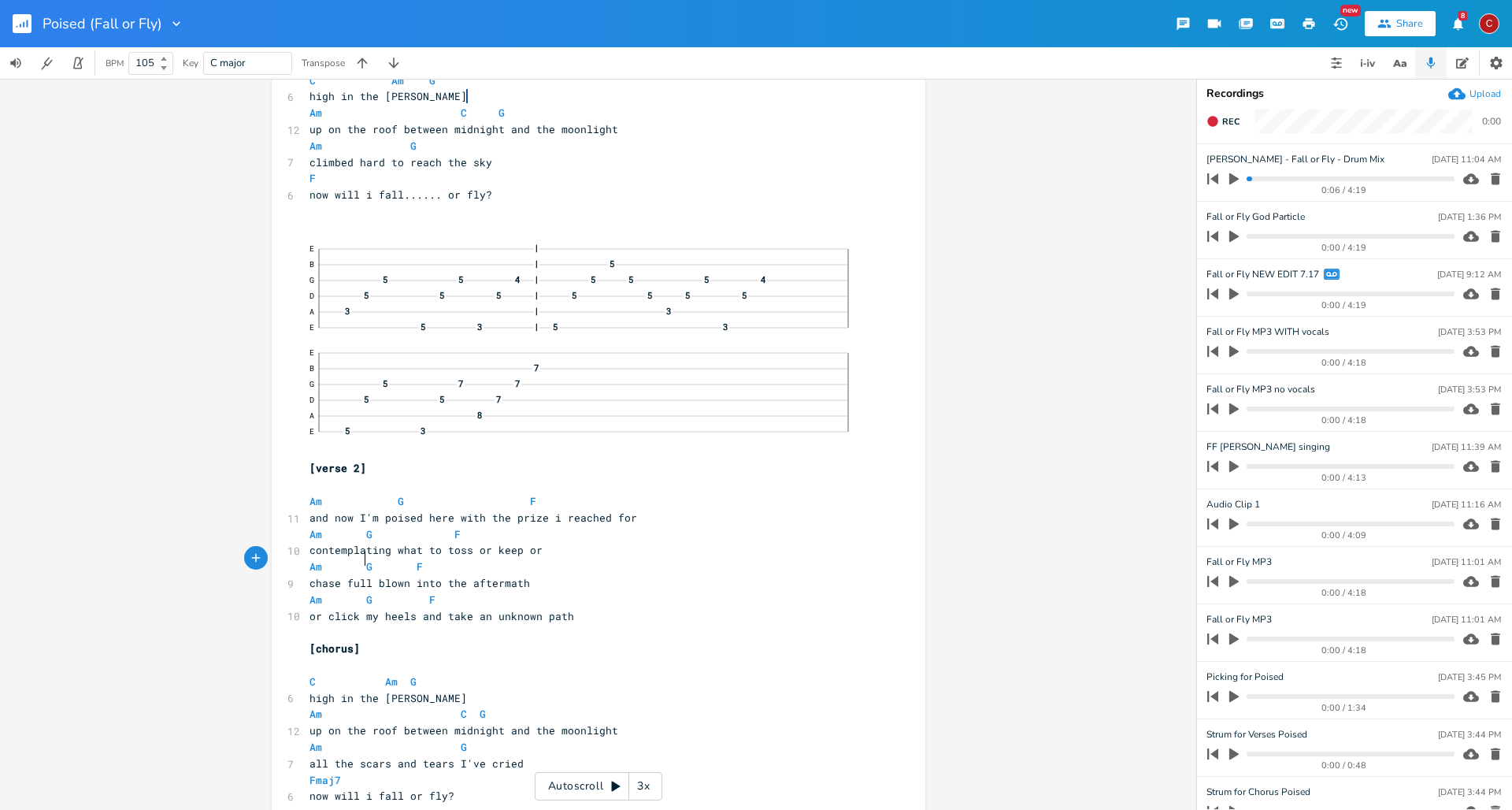 click on "Am         G         F" at bounding box center (369, 567) 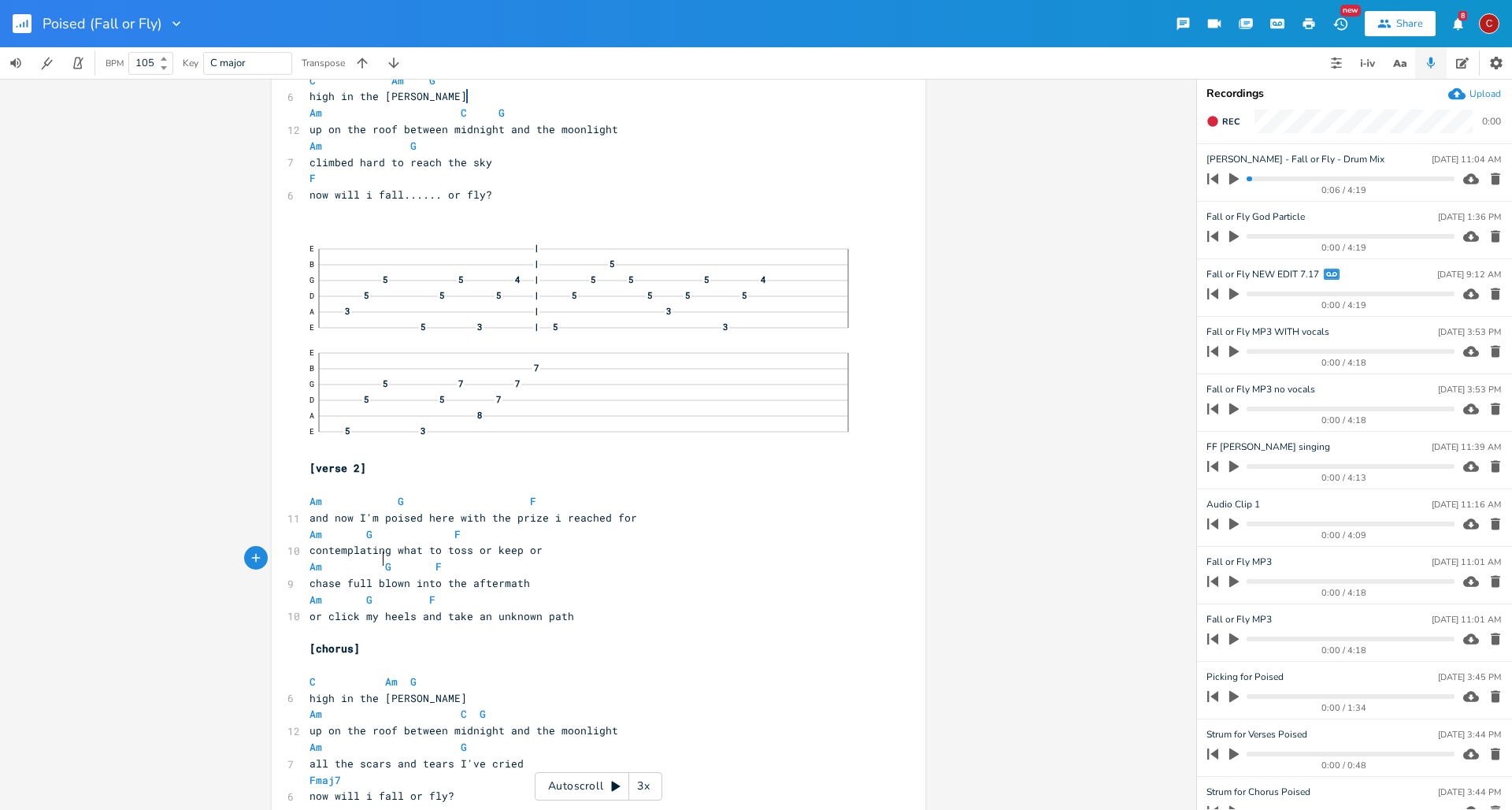 scroll, scrollTop: 0, scrollLeft: 7, axis: horizontal 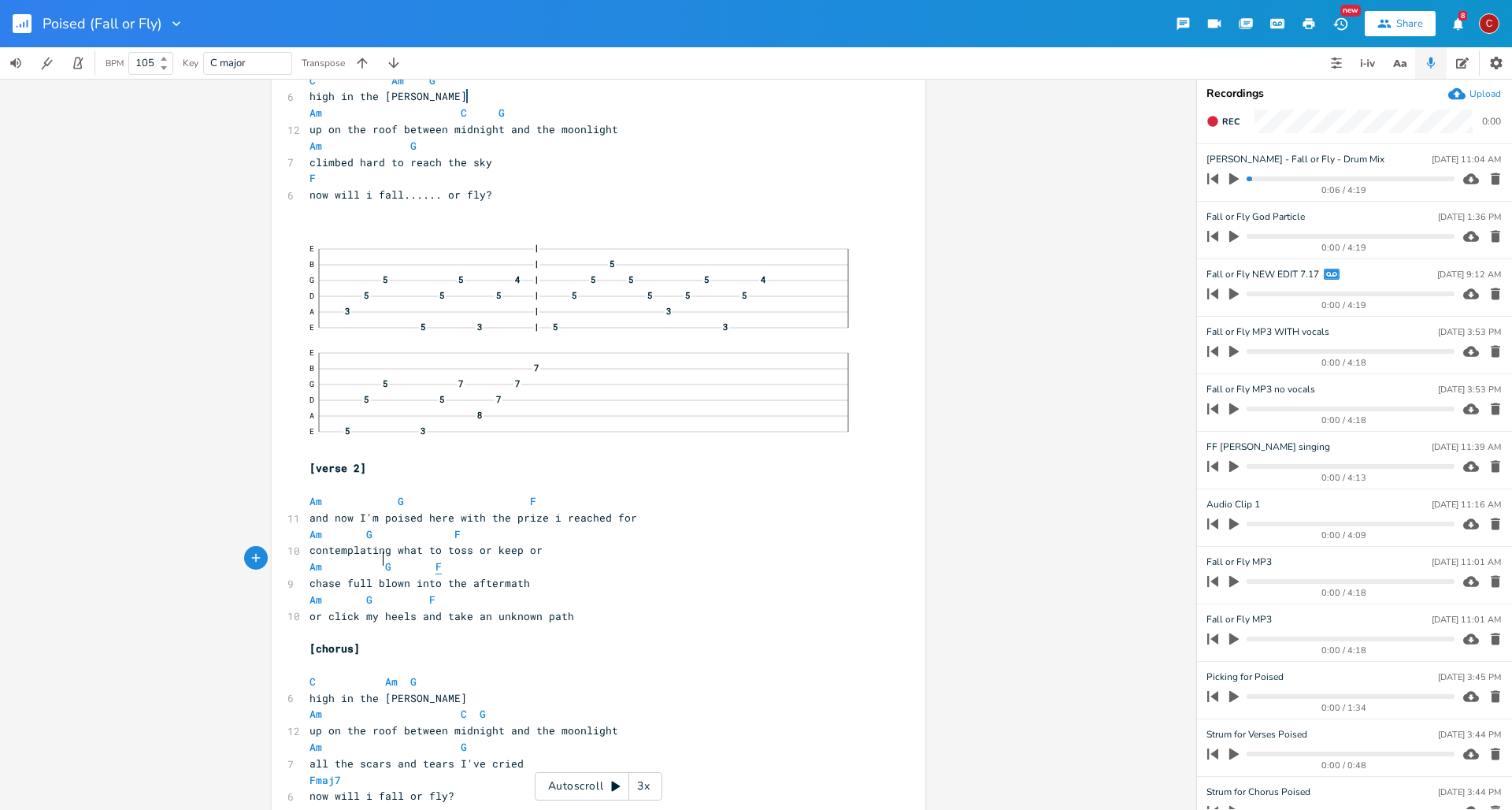 click on "F" at bounding box center (439, 567) 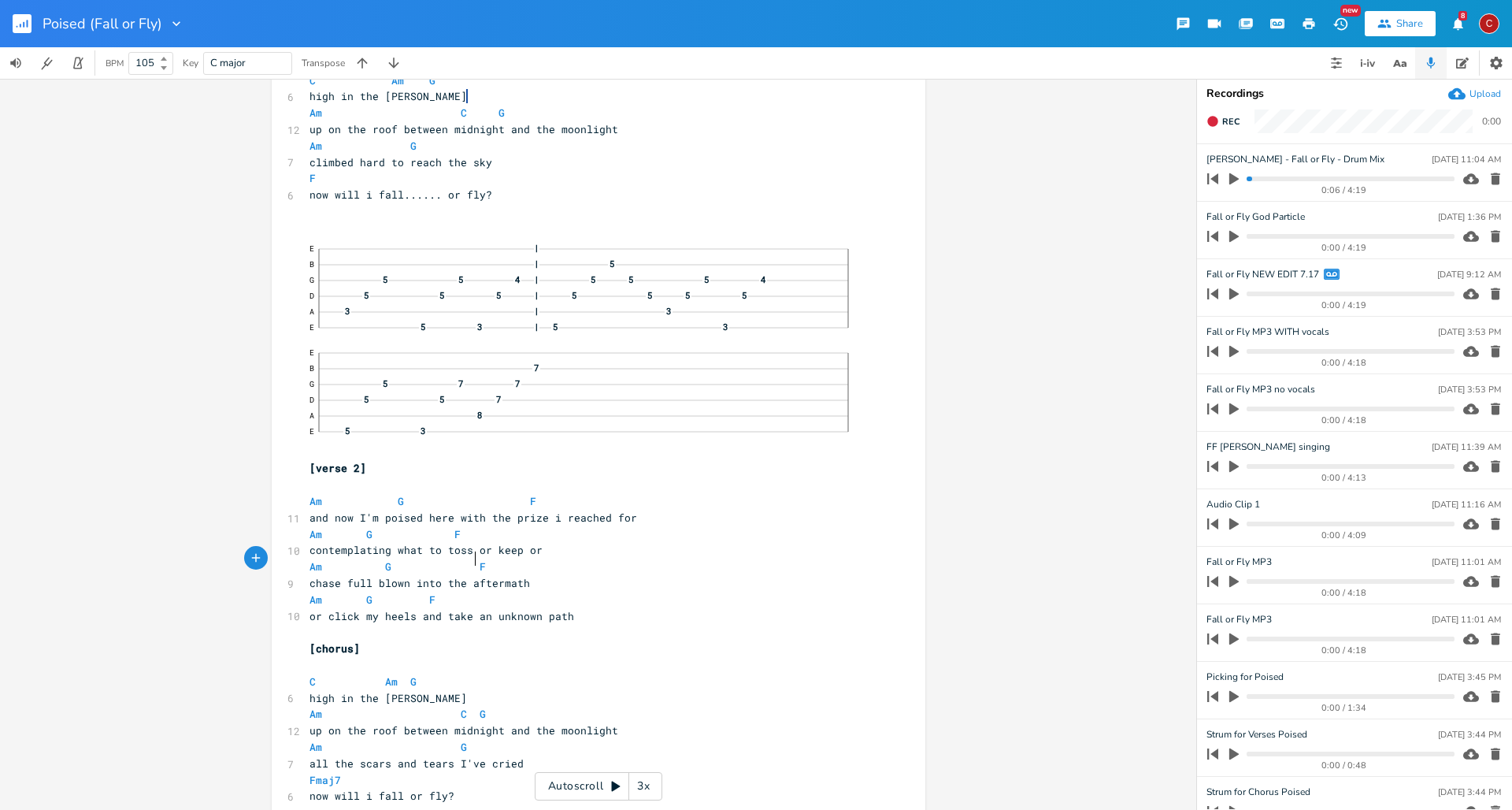 scroll, scrollTop: 0, scrollLeft: 17, axis: horizontal 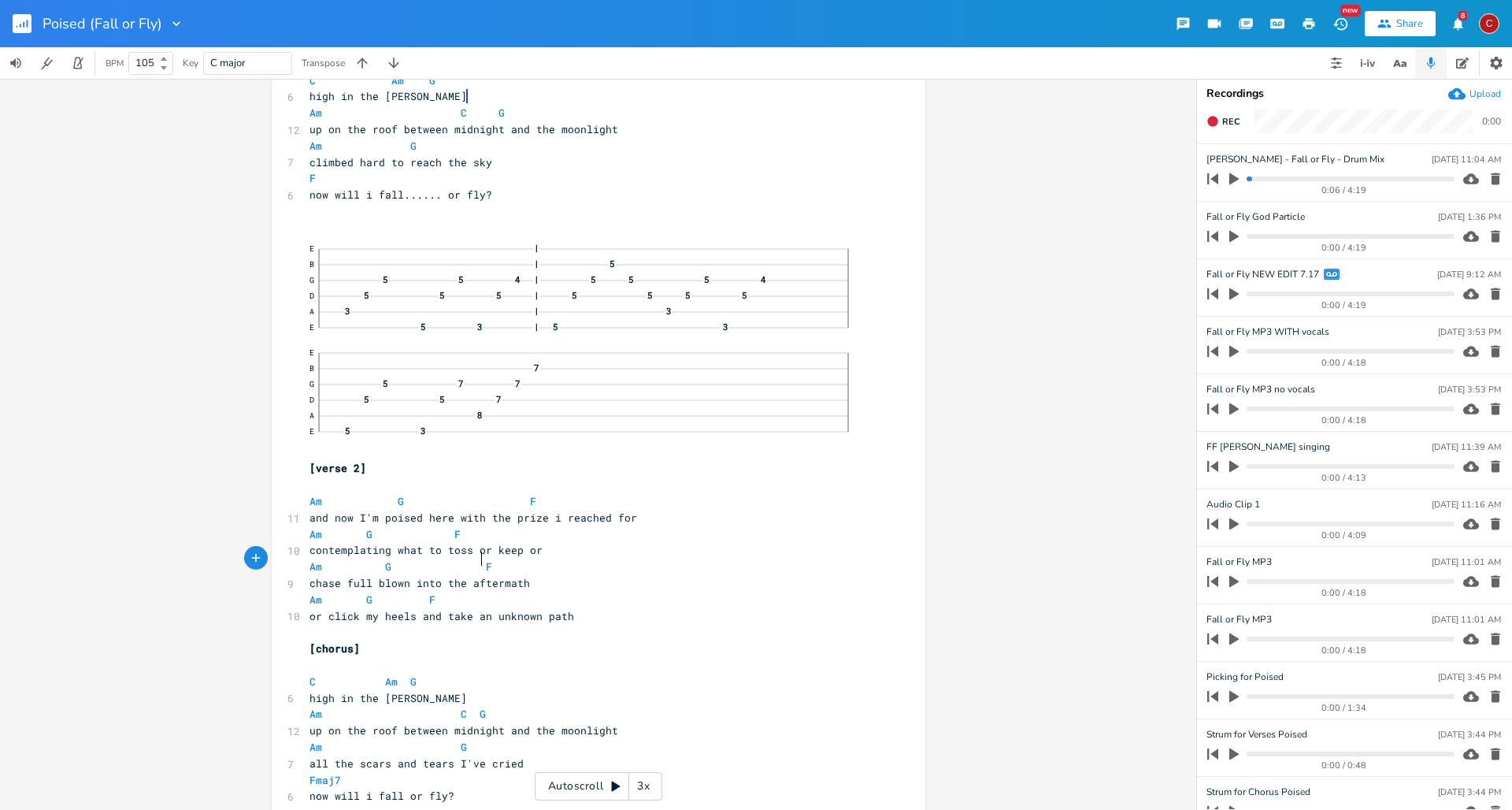 click on "Am         G           F" at bounding box center (376, 600) 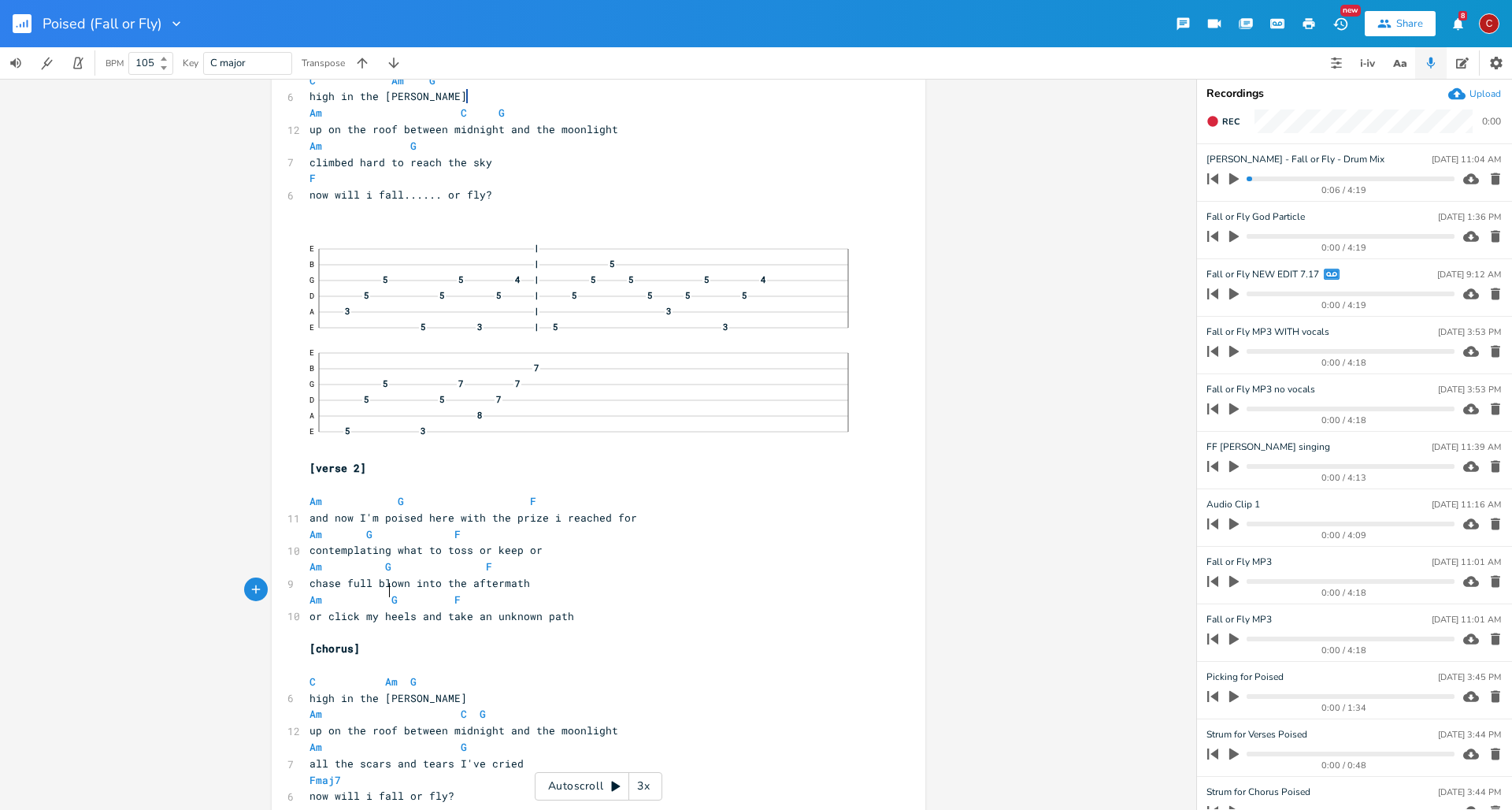 scroll, scrollTop: 0, scrollLeft: 10, axis: horizontal 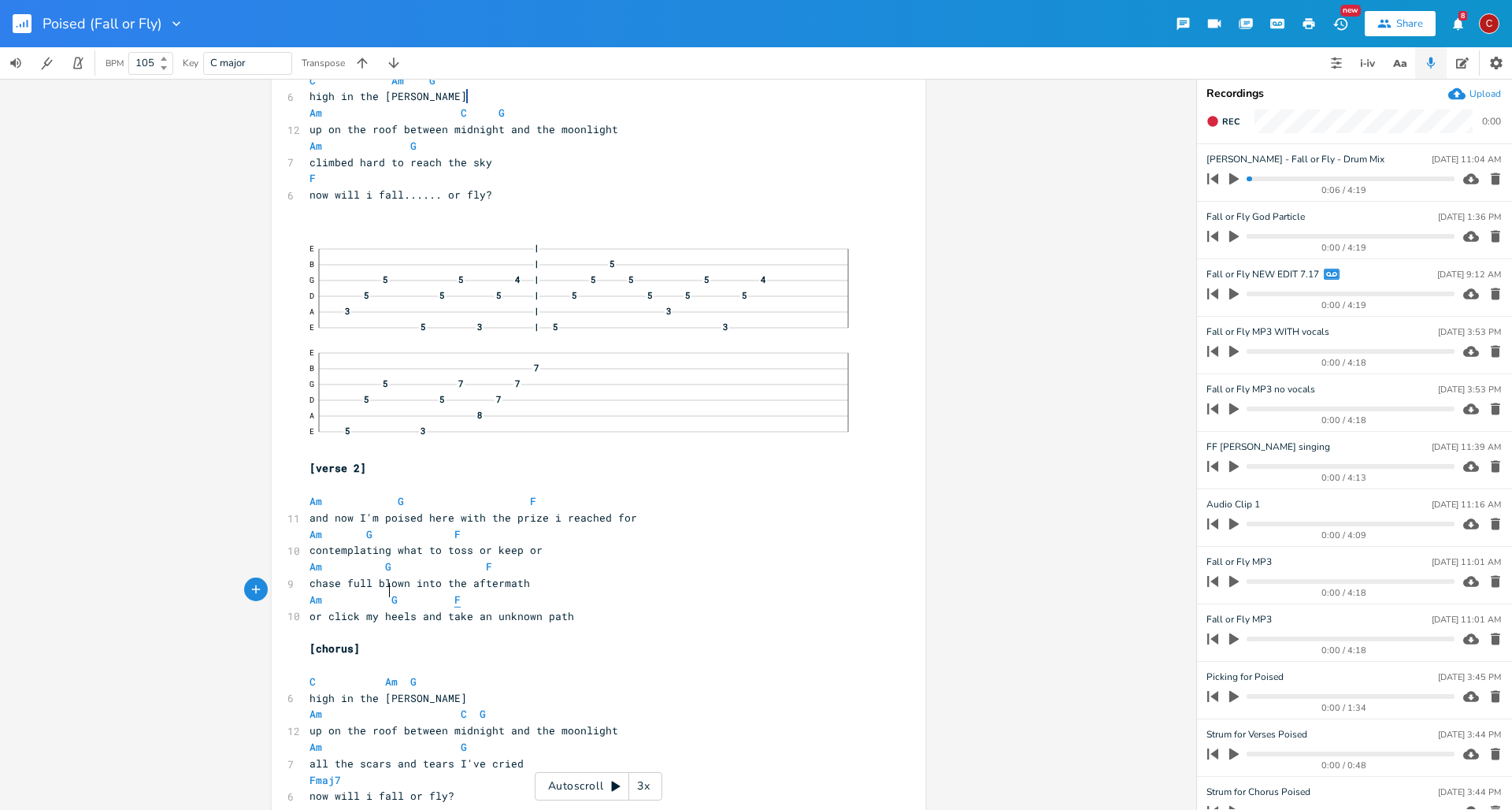 click on "F" at bounding box center [458, 600] 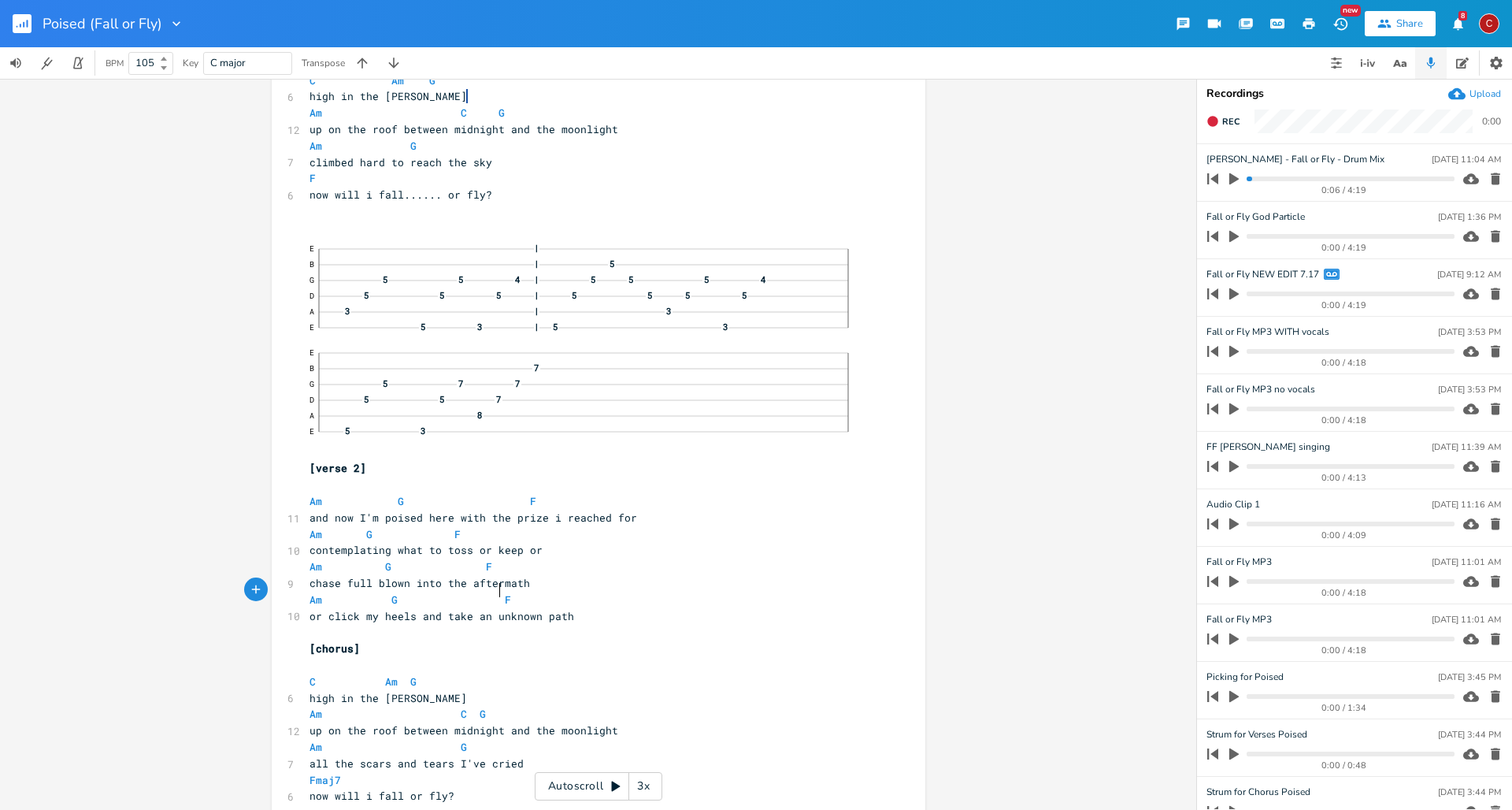 scroll, scrollTop: 0, scrollLeft: 20, axis: horizontal 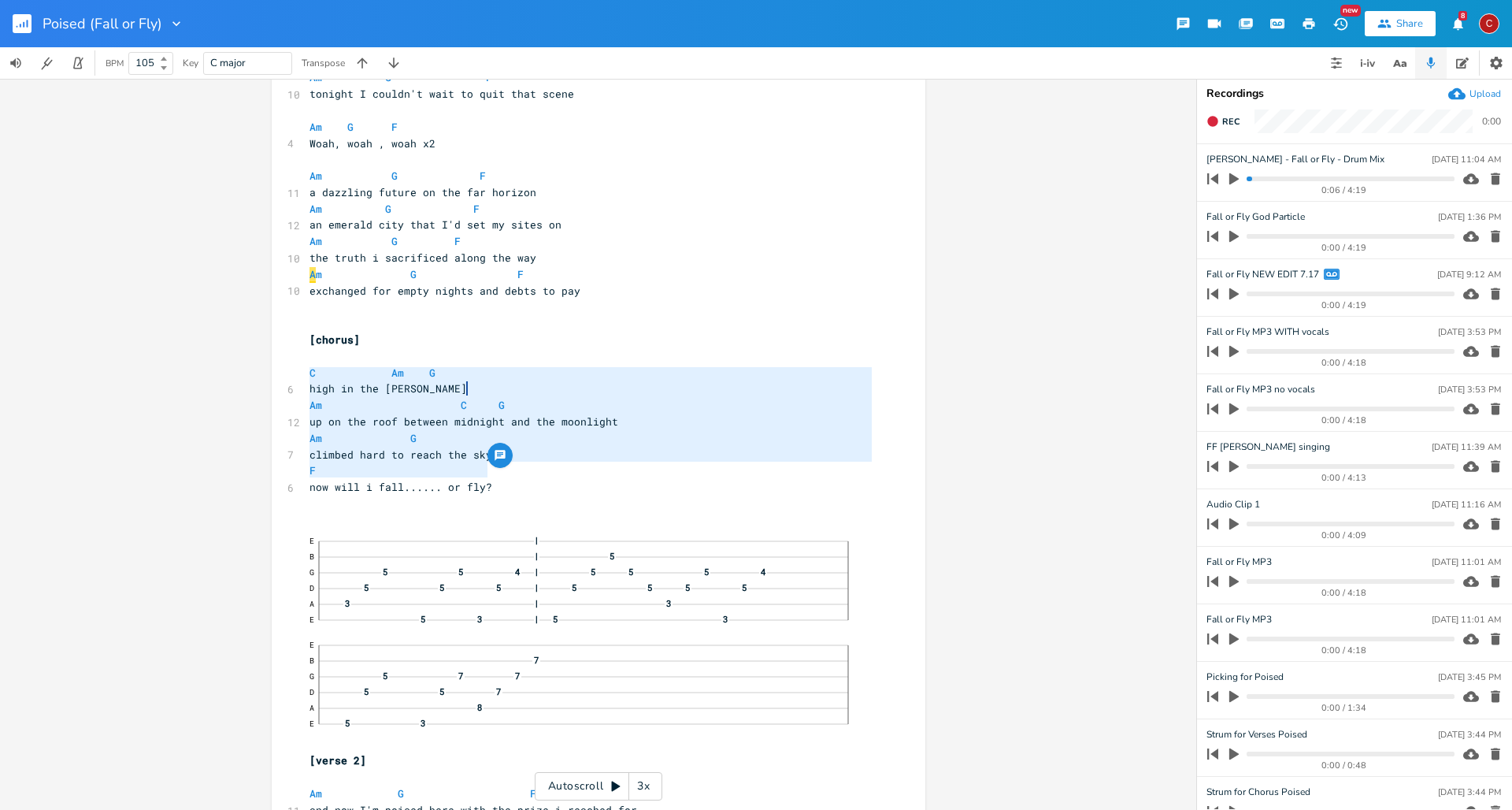 type on "C			 Am    G
high in the [PERSON_NAME]
Am						C     G
up on the roof between midnight and the moonlight
Am				G
climbed hard to reach the sky
F
now will i fall...... or fly?" 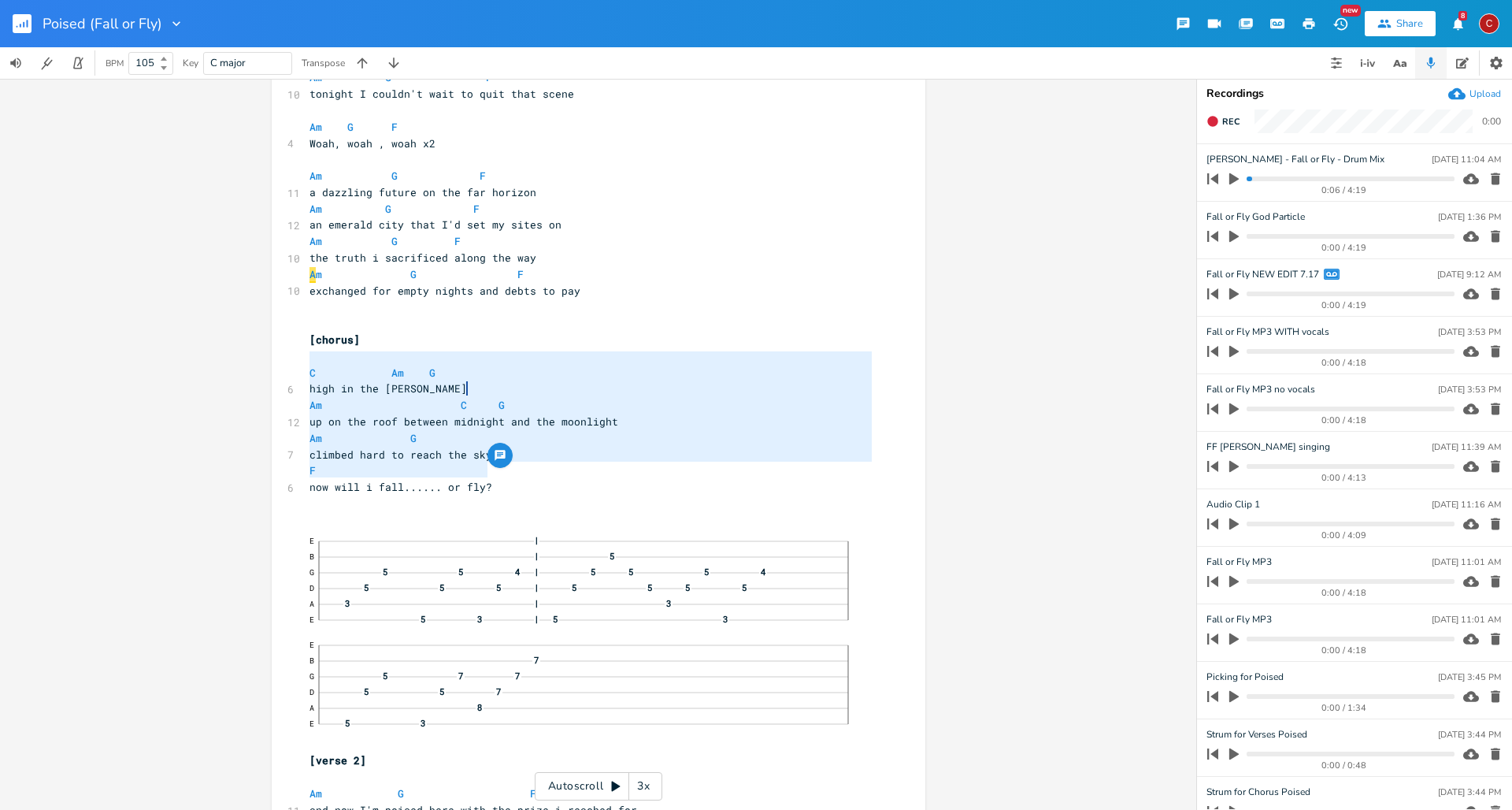 drag, startPoint x: 509, startPoint y: 469, endPoint x: 302, endPoint y: 365, distance: 231.65707 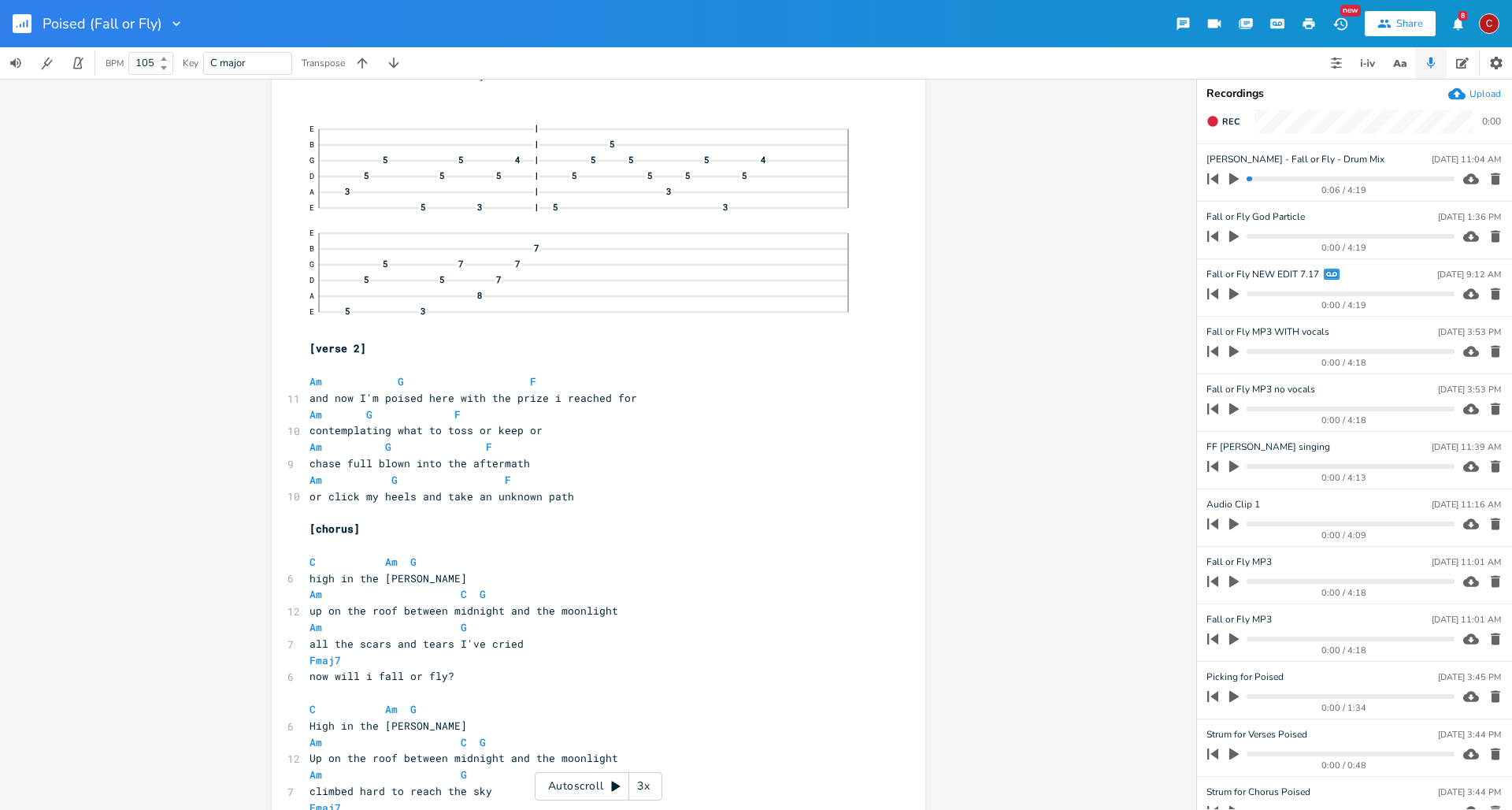 scroll, scrollTop: 1340, scrollLeft: 0, axis: vertical 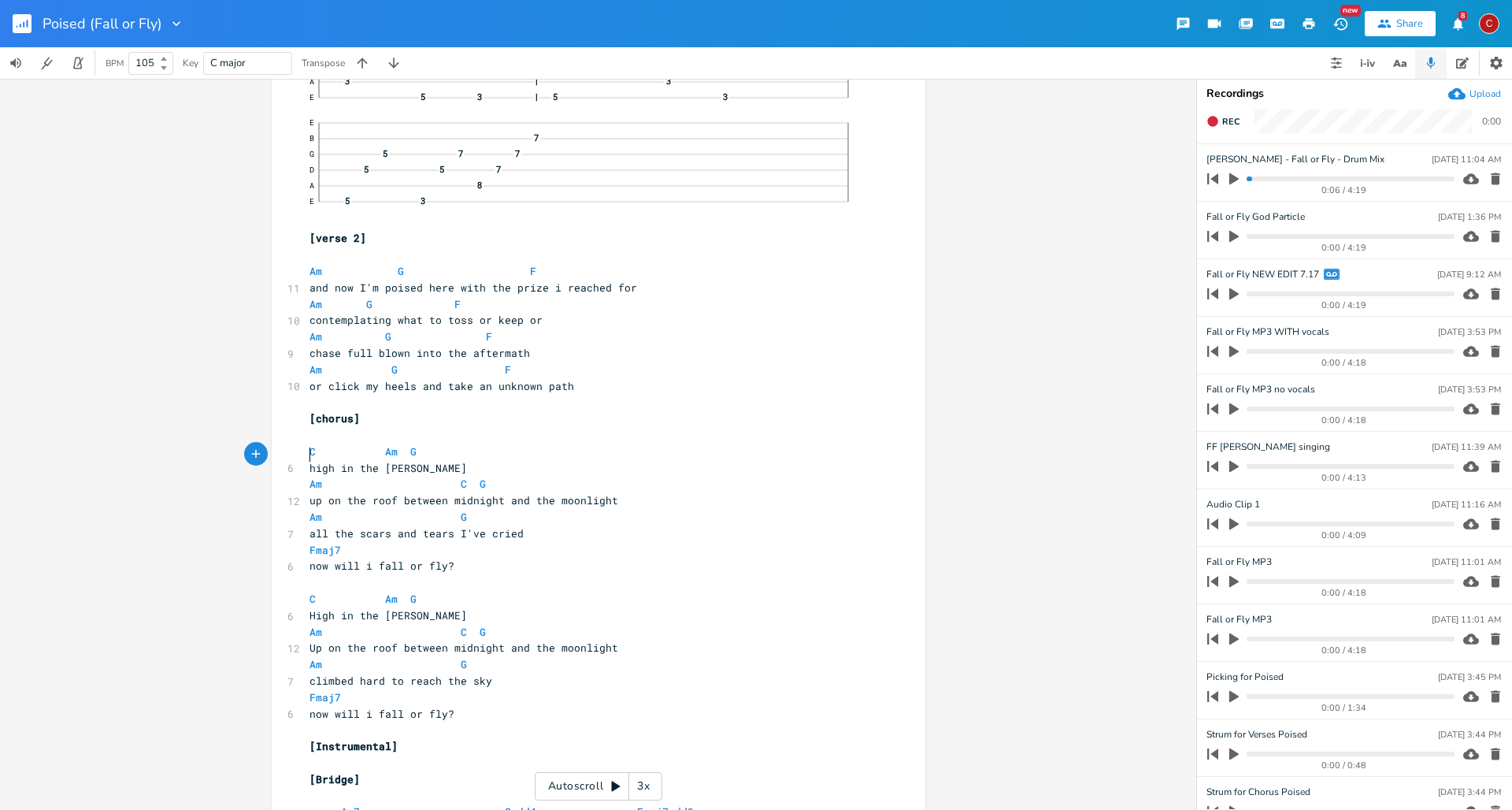 click on "high in the [PERSON_NAME]" at bounding box center [591, 468] 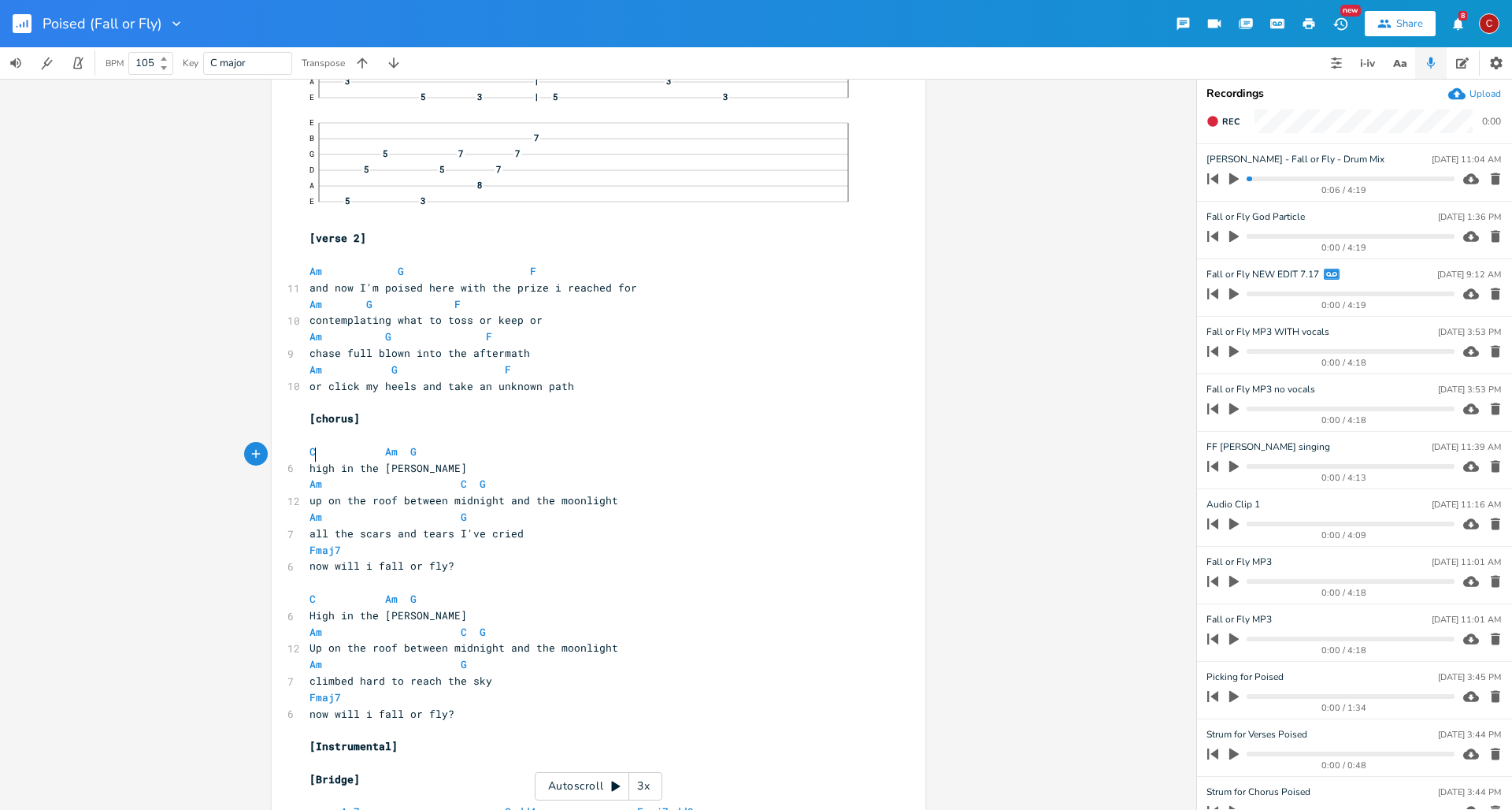 scroll, scrollTop: 0, scrollLeft: 2, axis: horizontal 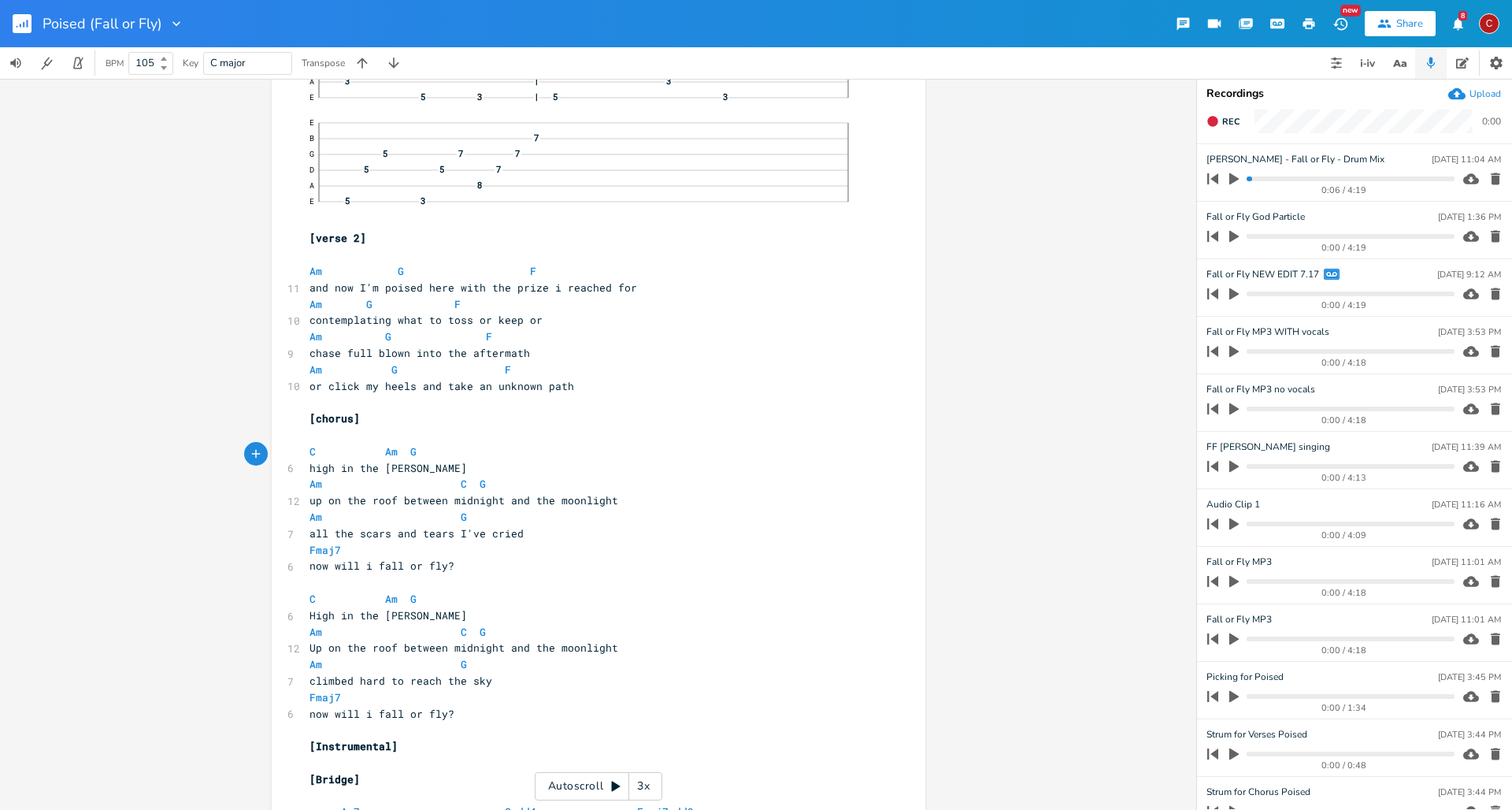 click at bounding box center [372, 451] 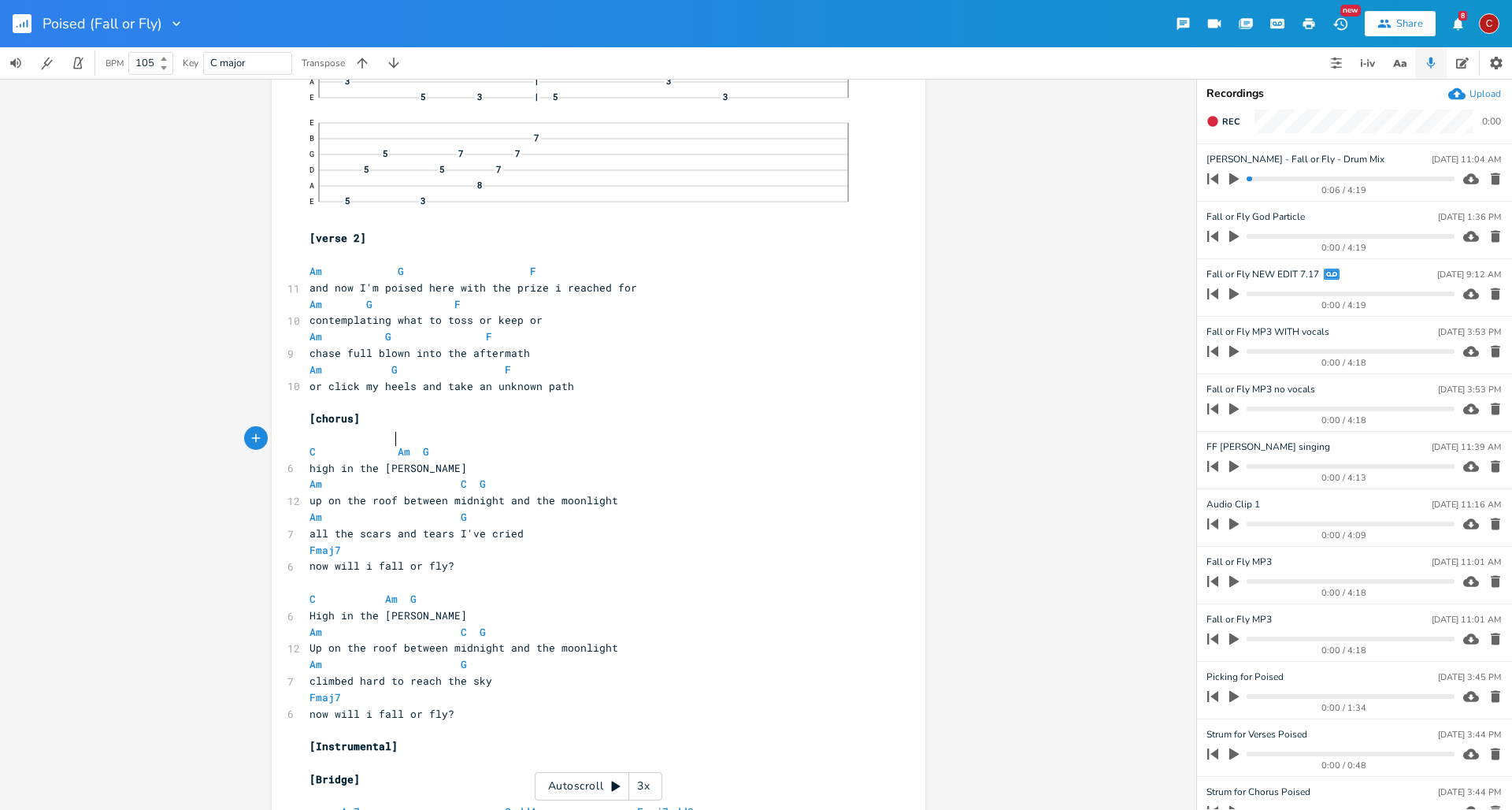 scroll, scrollTop: 0, scrollLeft: 7, axis: horizontal 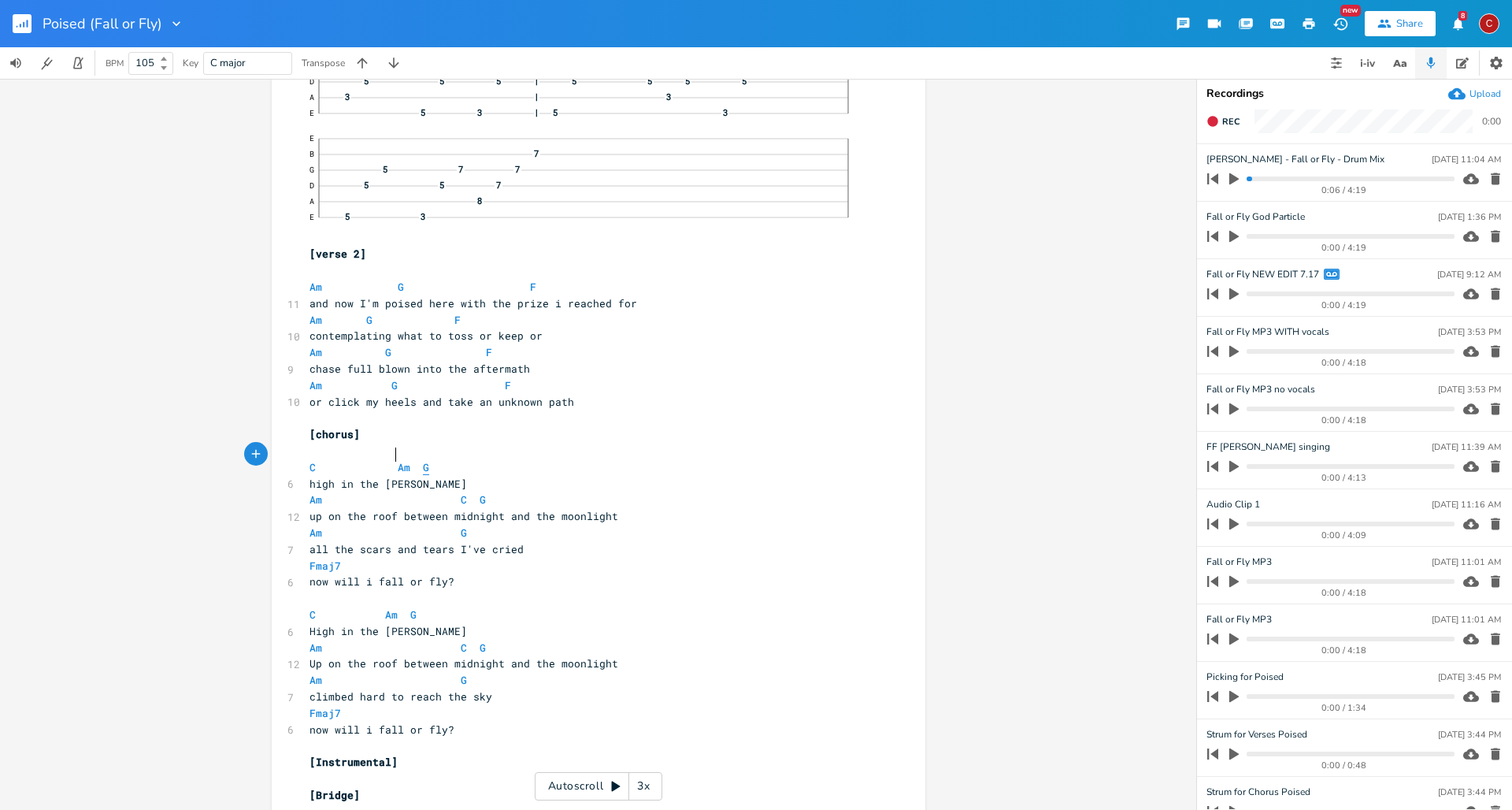 click on "G" at bounding box center [426, 467] 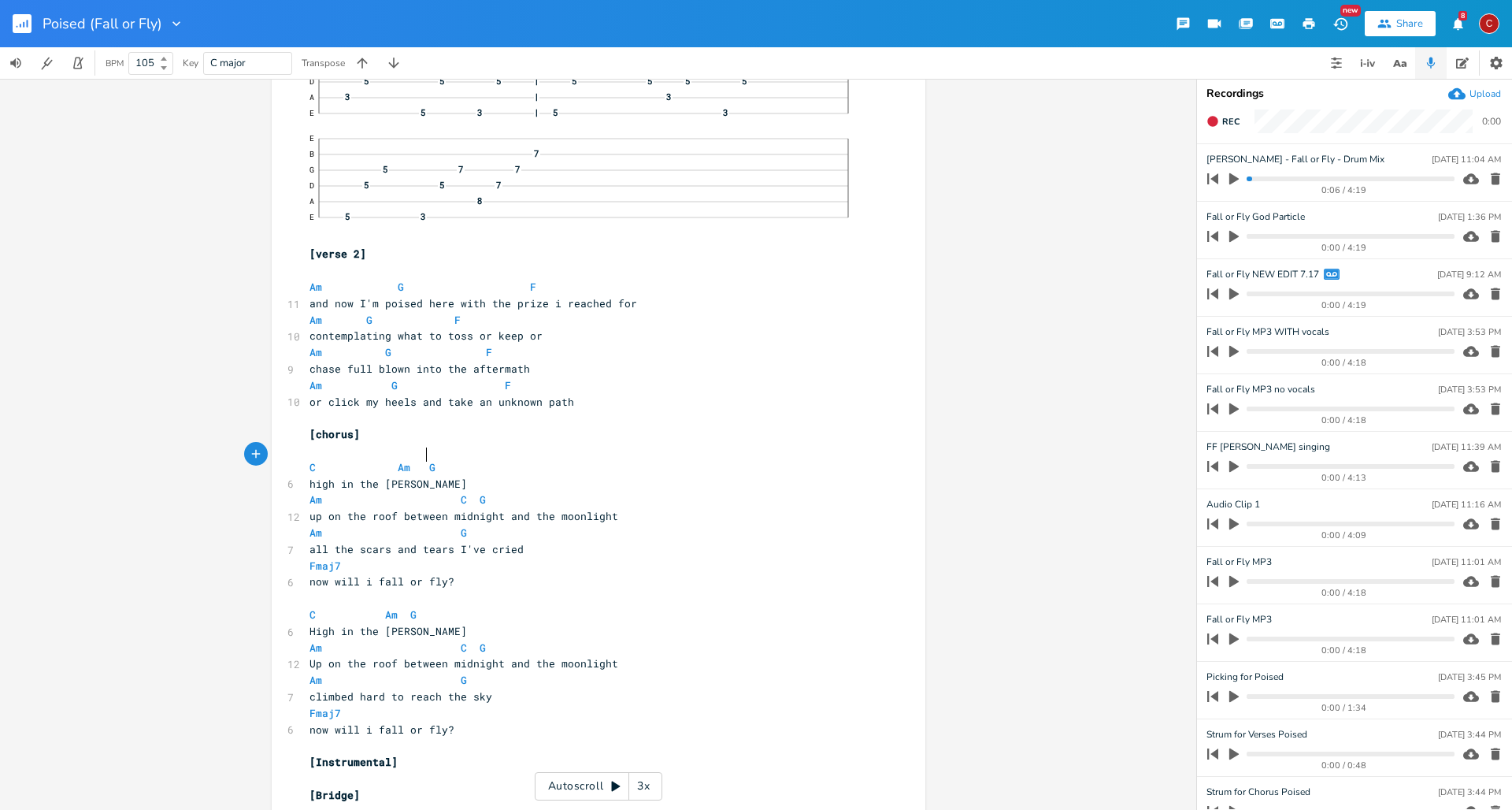 scroll, scrollTop: 0, scrollLeft: 4, axis: horizontal 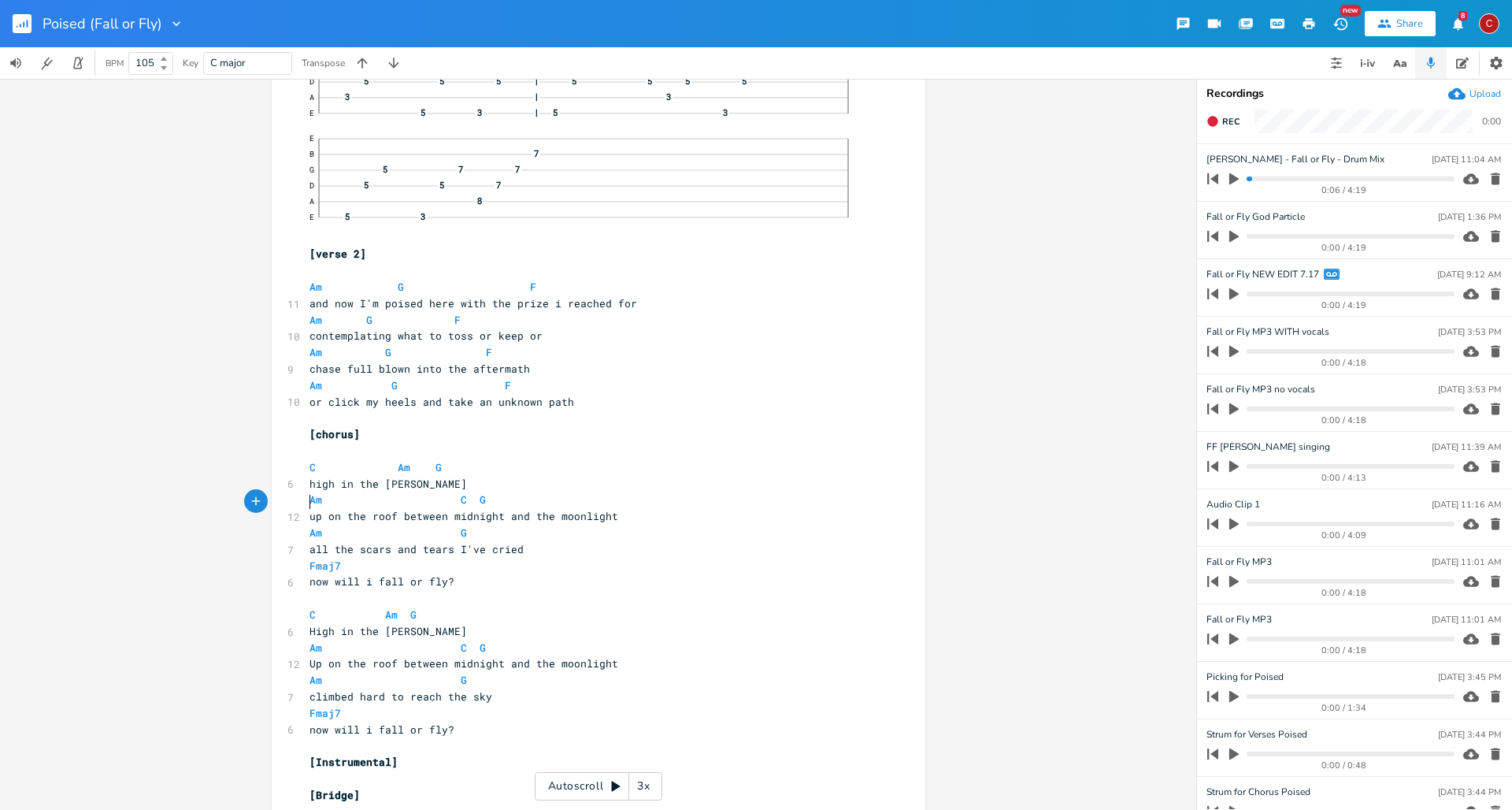 click on "up on the roof between midnight and the moonlight" at bounding box center [464, 516] 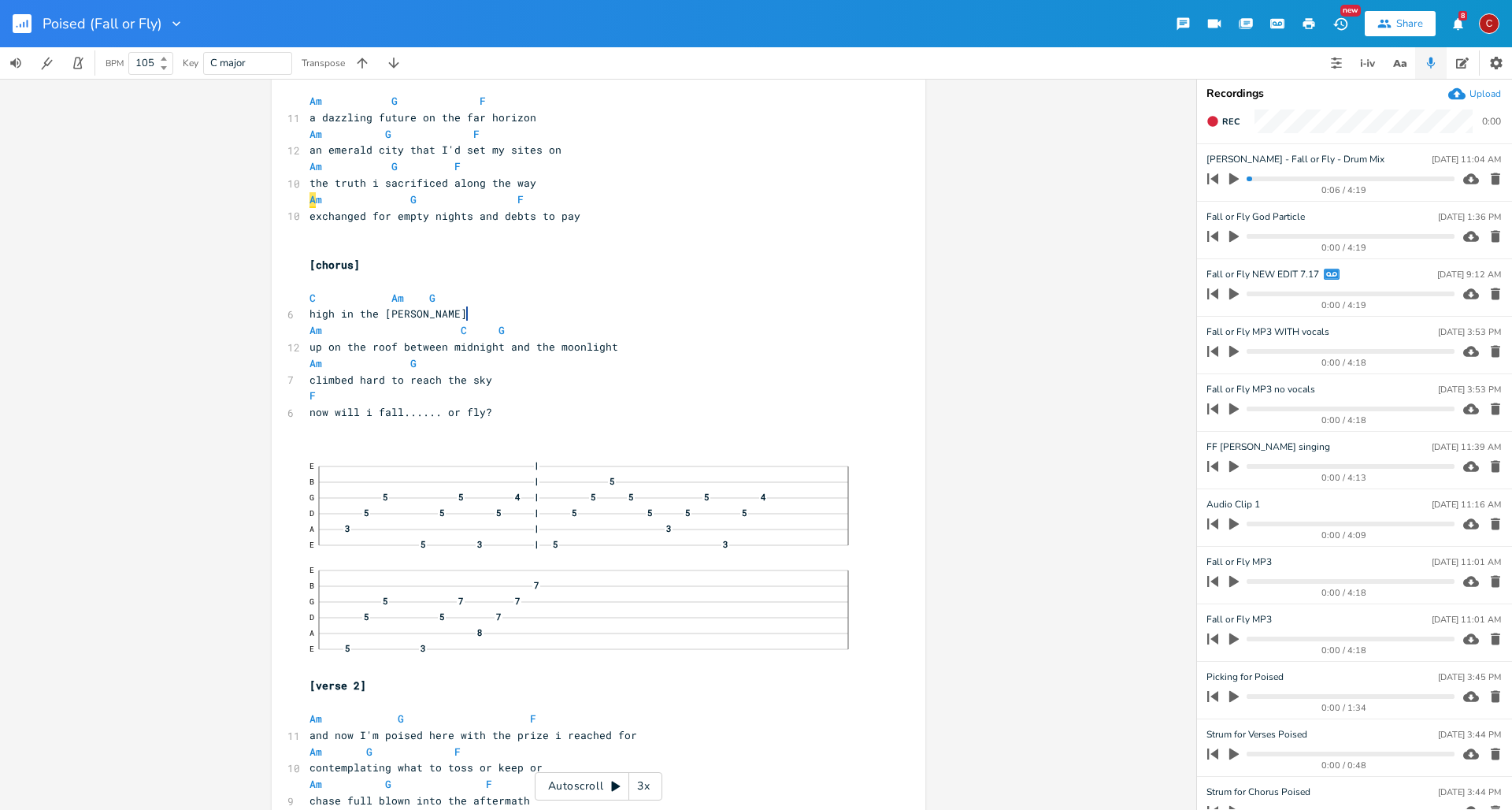 scroll, scrollTop: 1410, scrollLeft: 0, axis: vertical 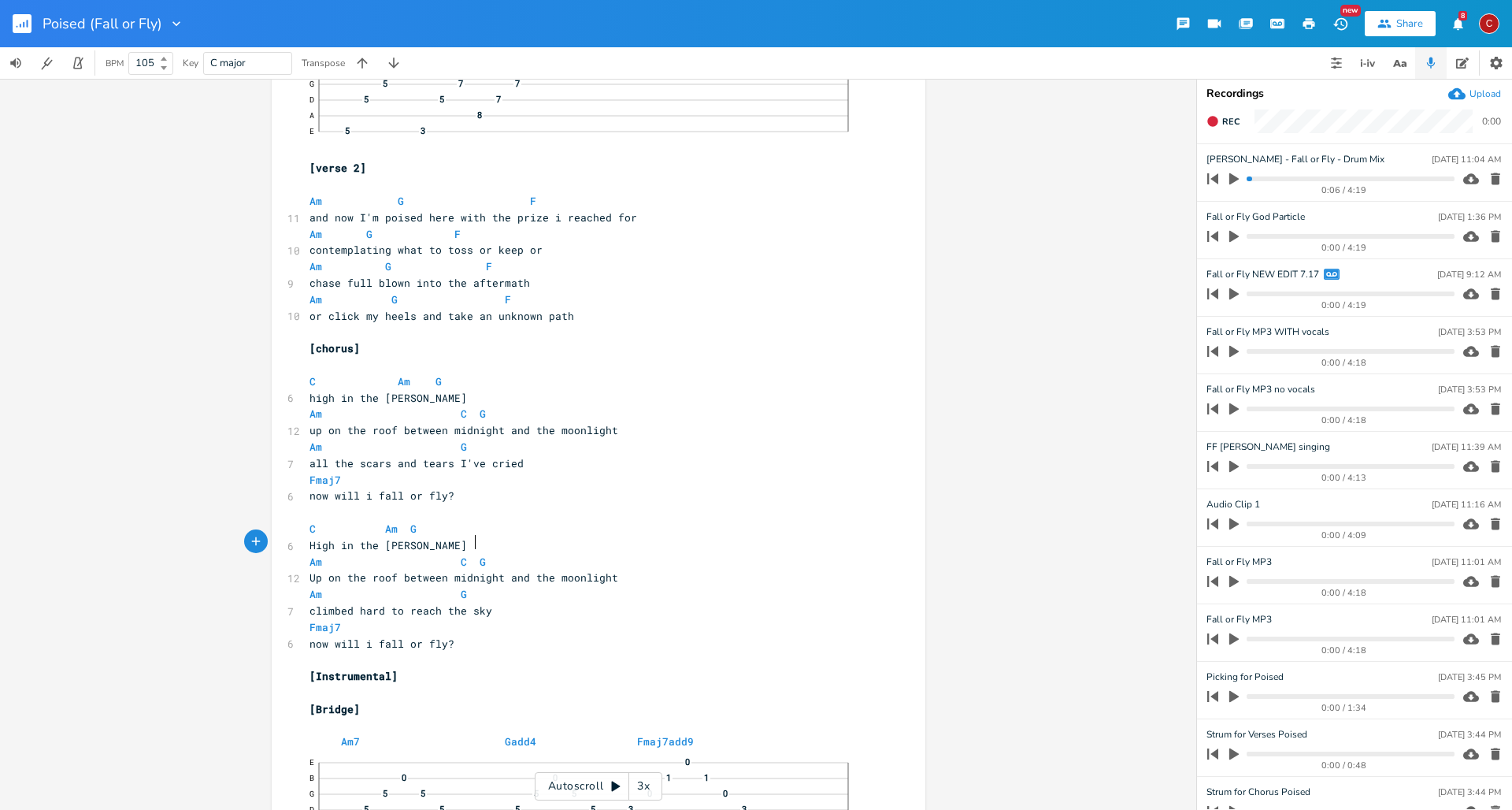 click on "Am                             C    G" at bounding box center [398, 562] 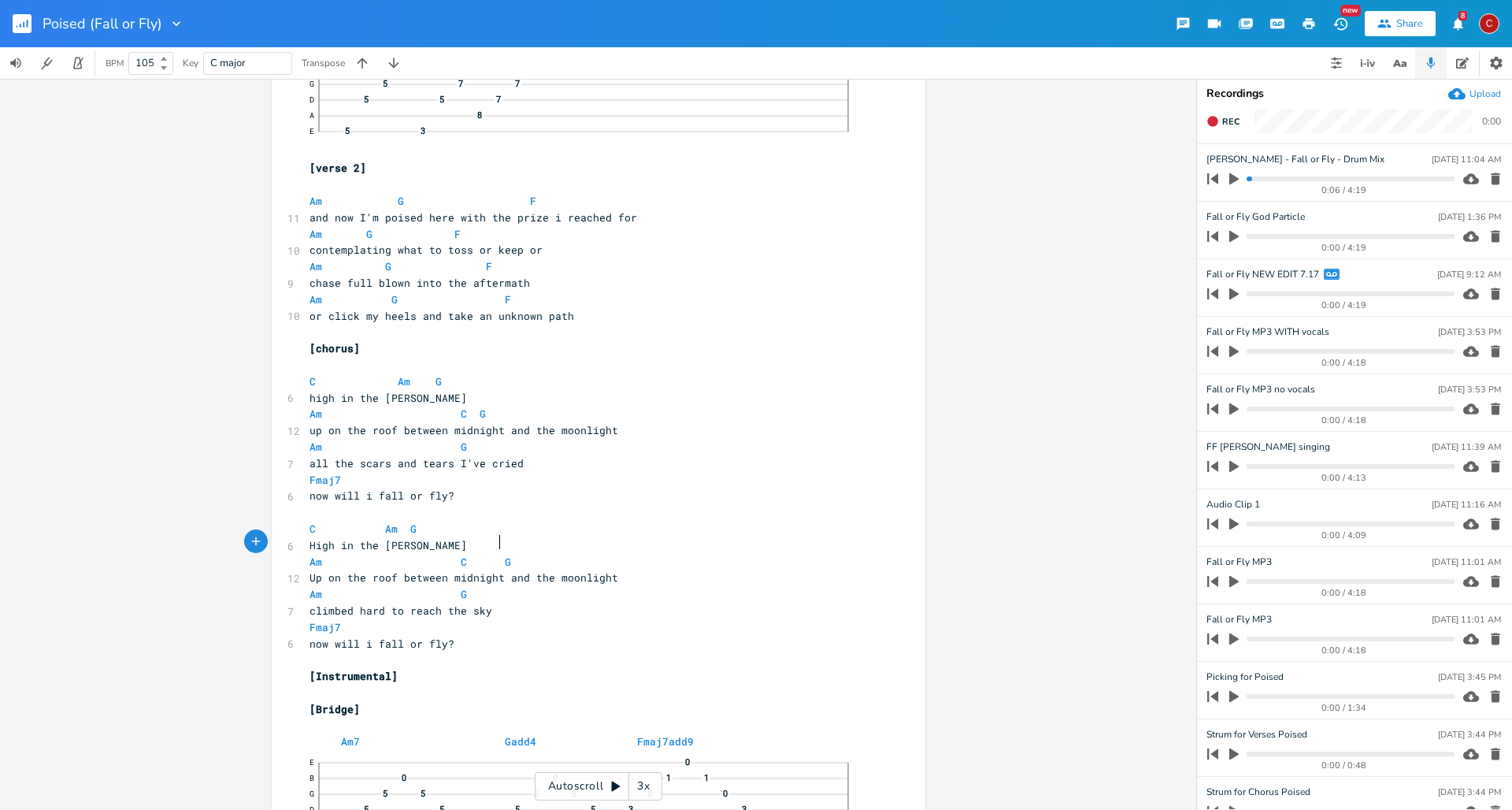 scroll, scrollTop: 0, scrollLeft: 9, axis: horizontal 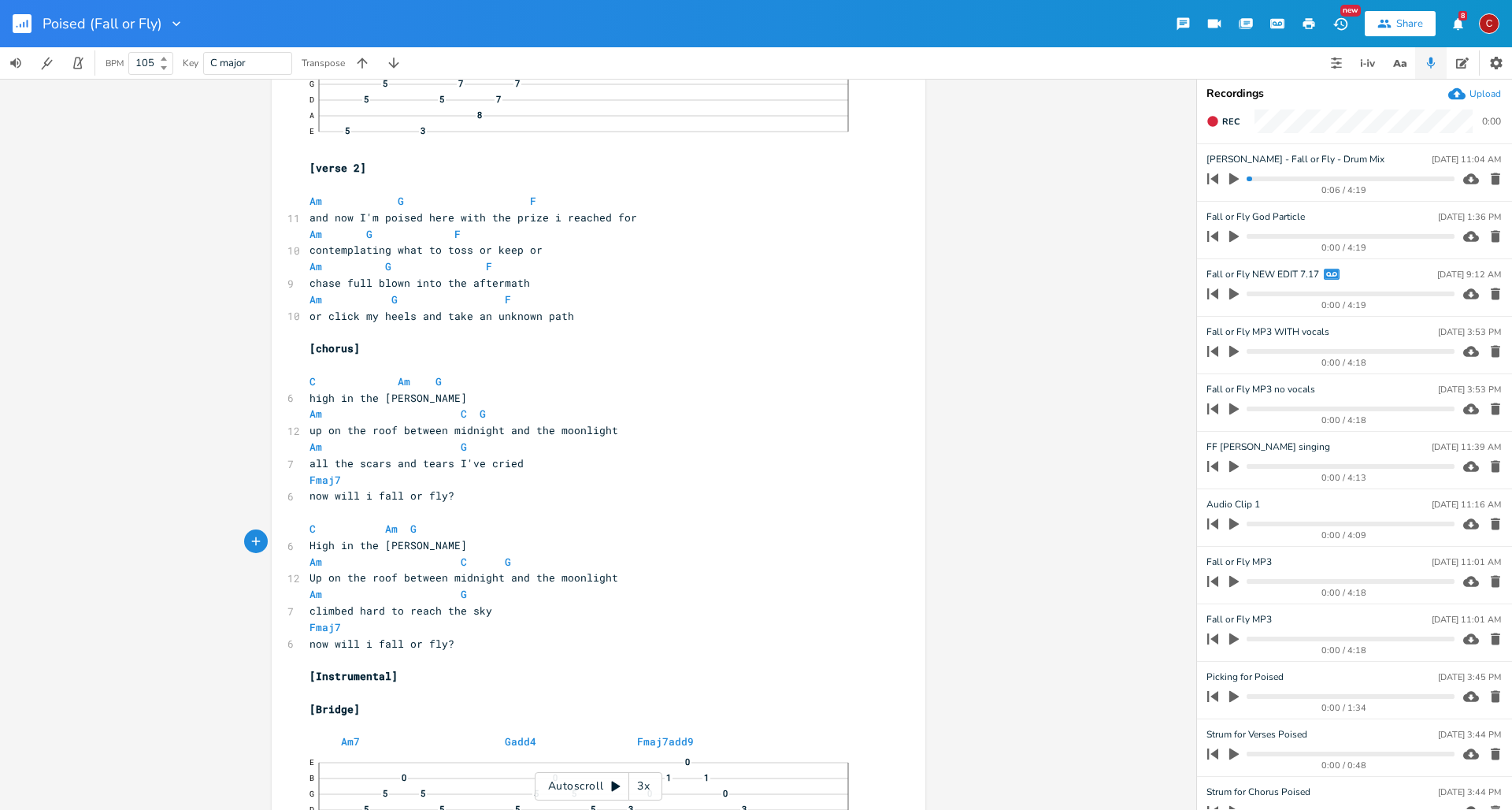 click on "climbed hard to reach the sky" at bounding box center [401, 611] 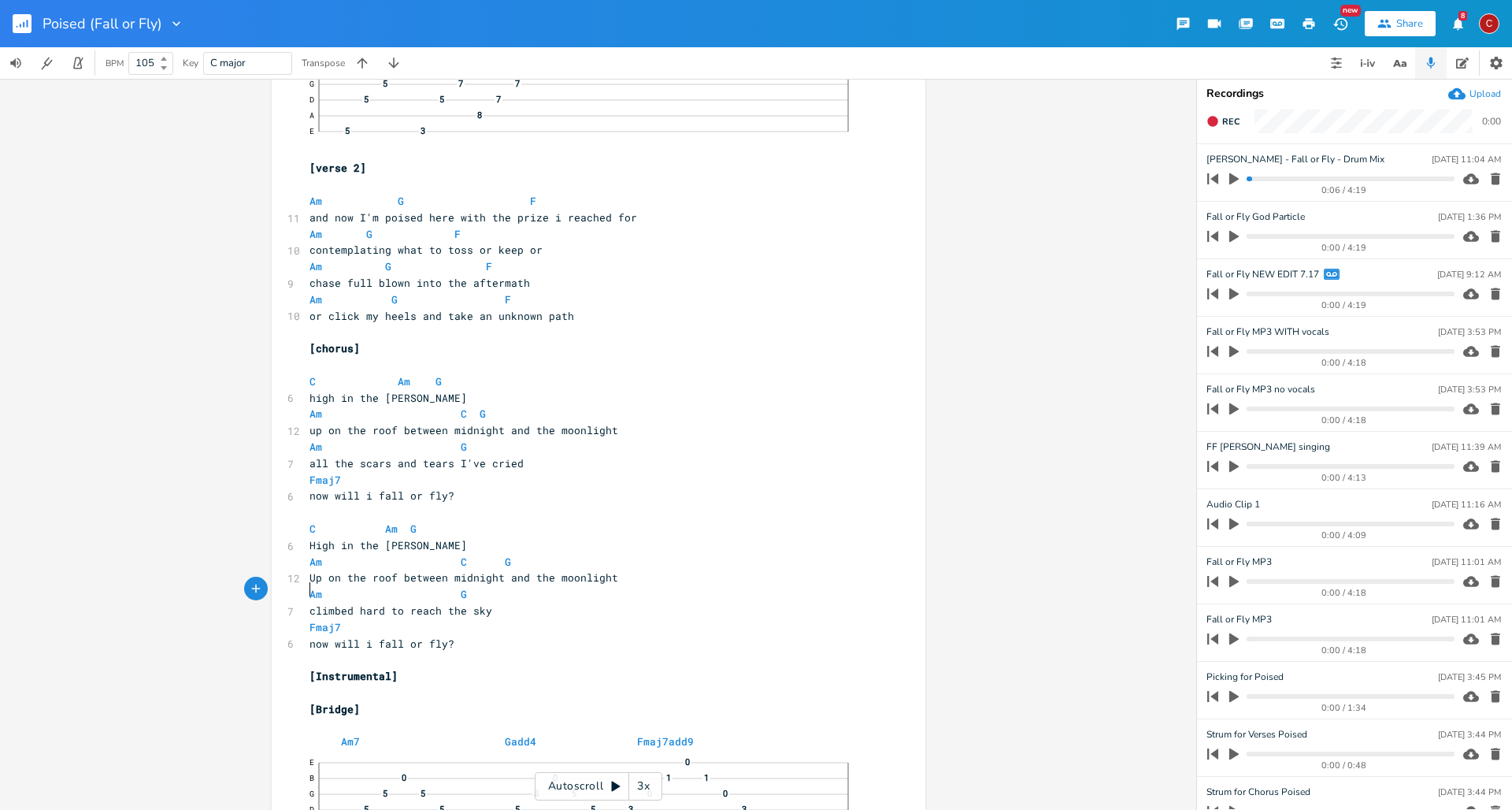click on "Am                             C    G" at bounding box center (398, 414) 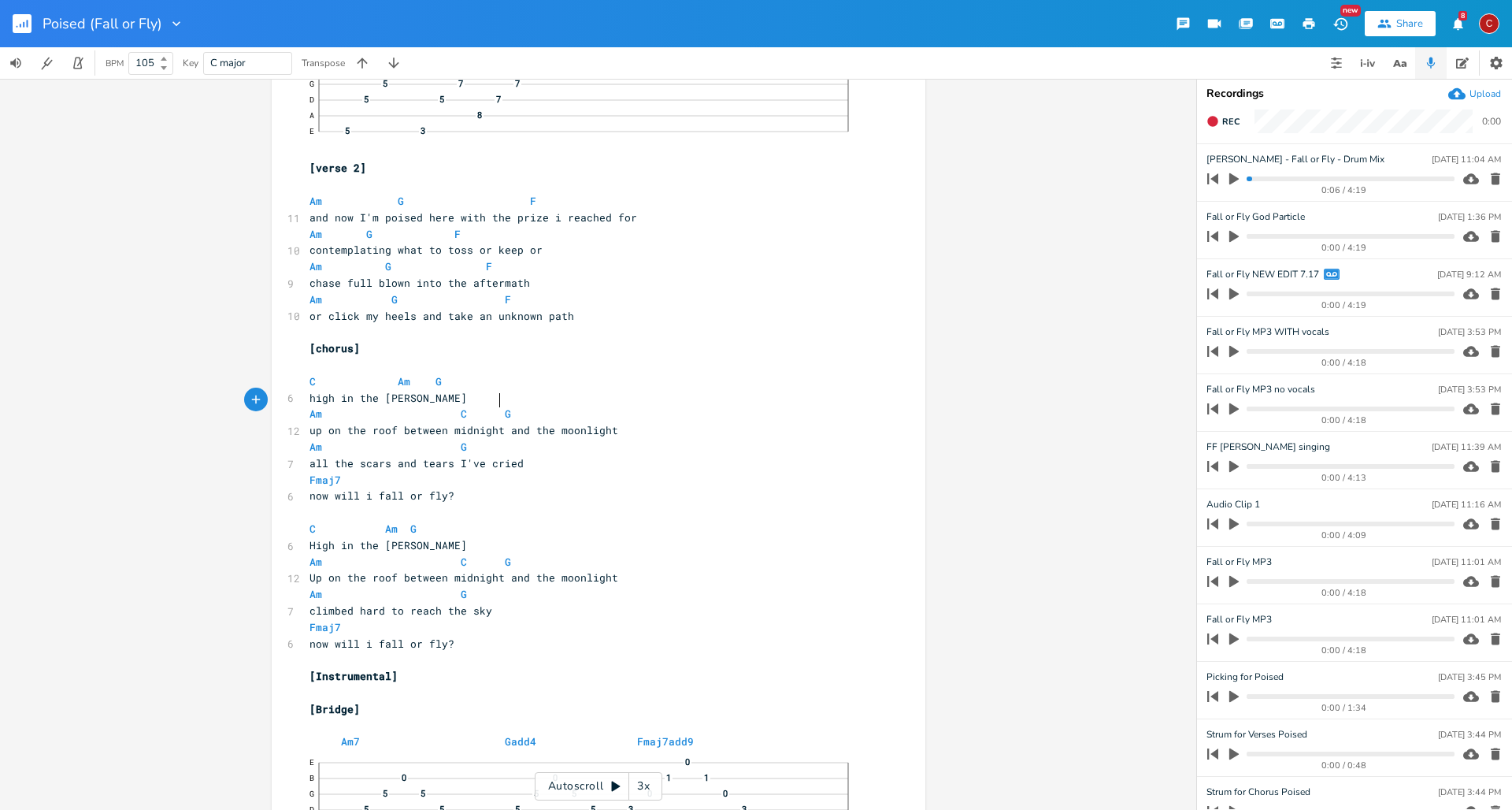 scroll, scrollTop: 0, scrollLeft: 11, axis: horizontal 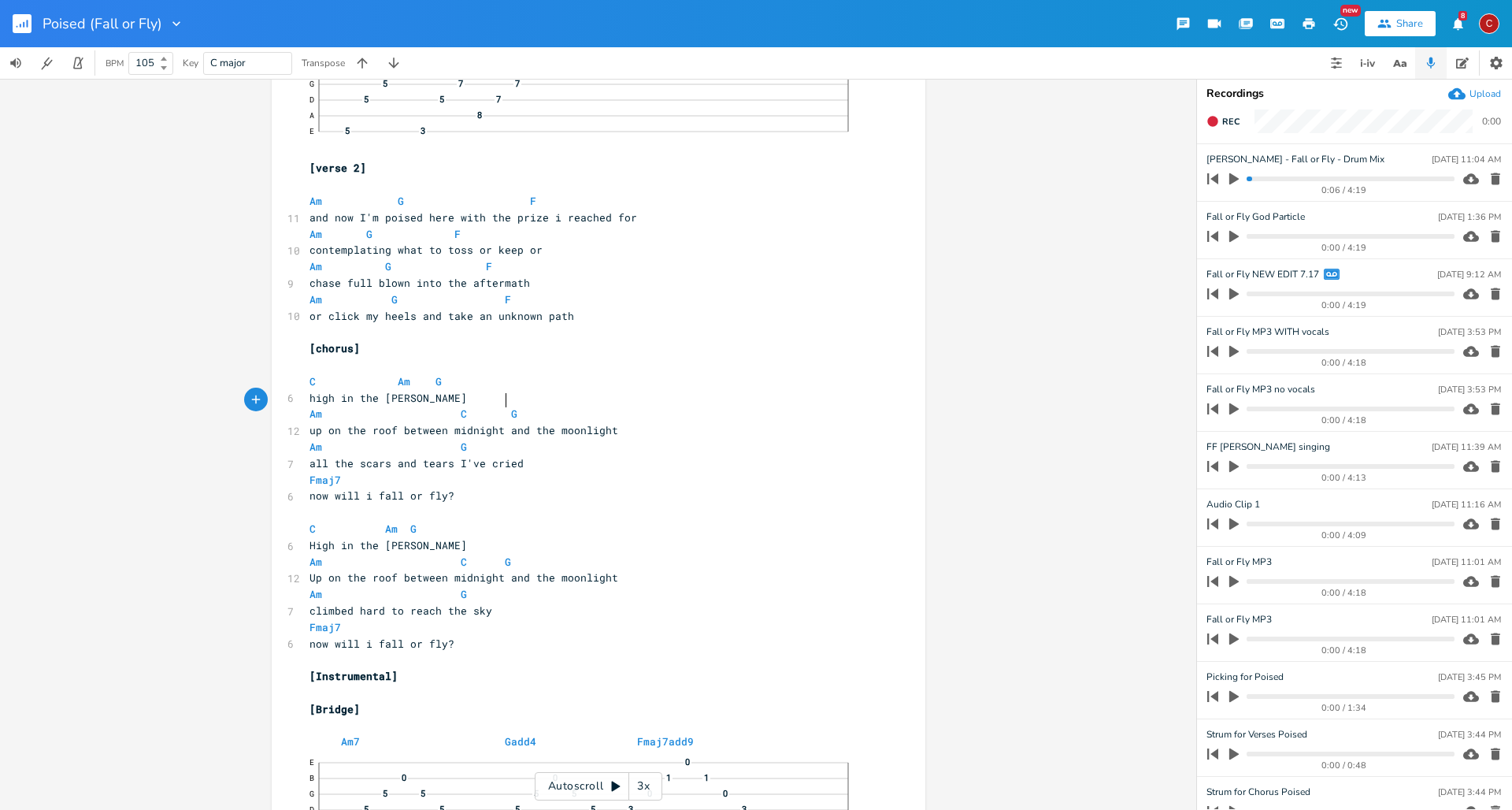 click on "all the scars and tears I've cried" at bounding box center (417, 463) 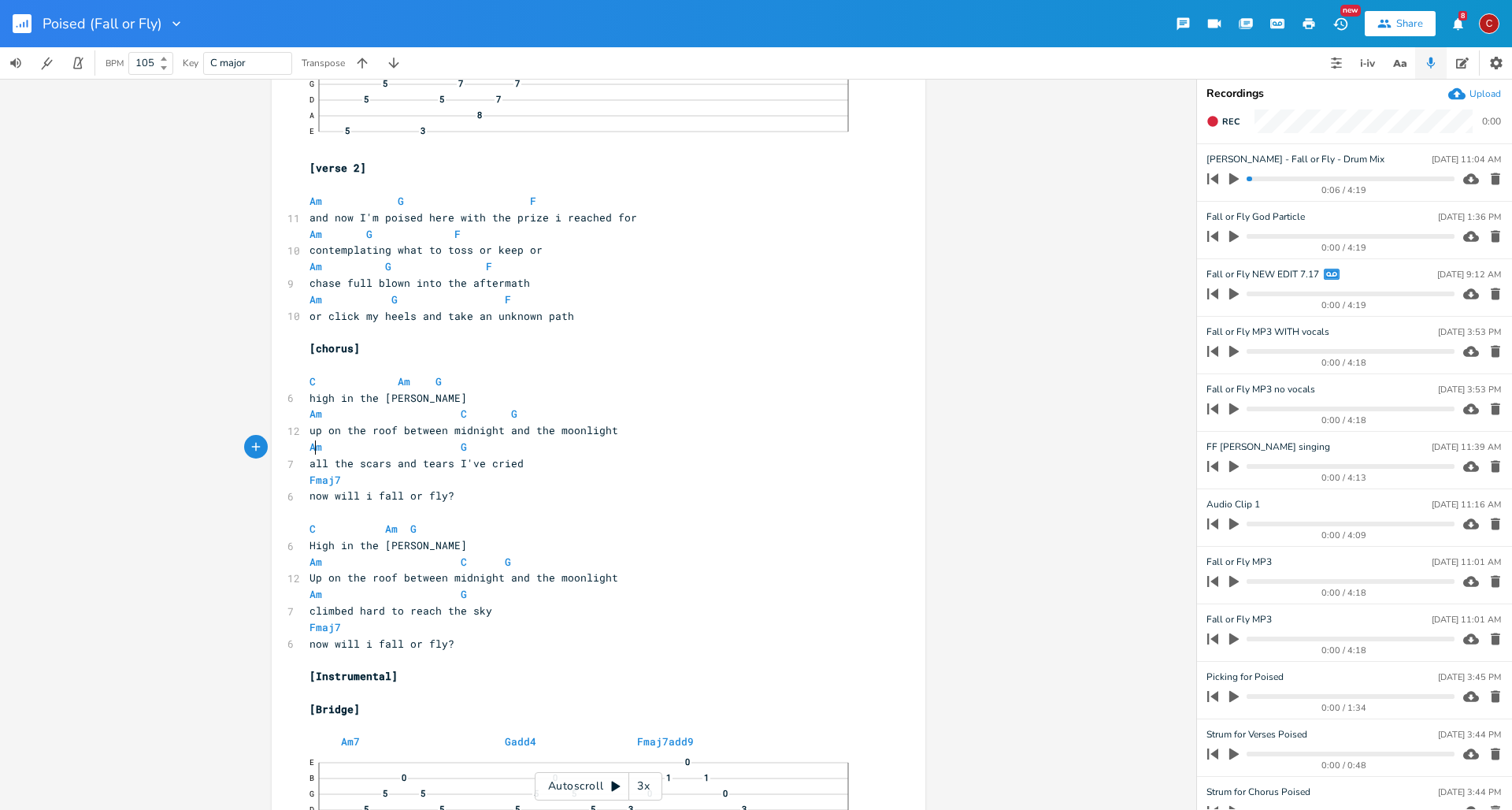click on "now will i fall or fly?" at bounding box center [382, 496] 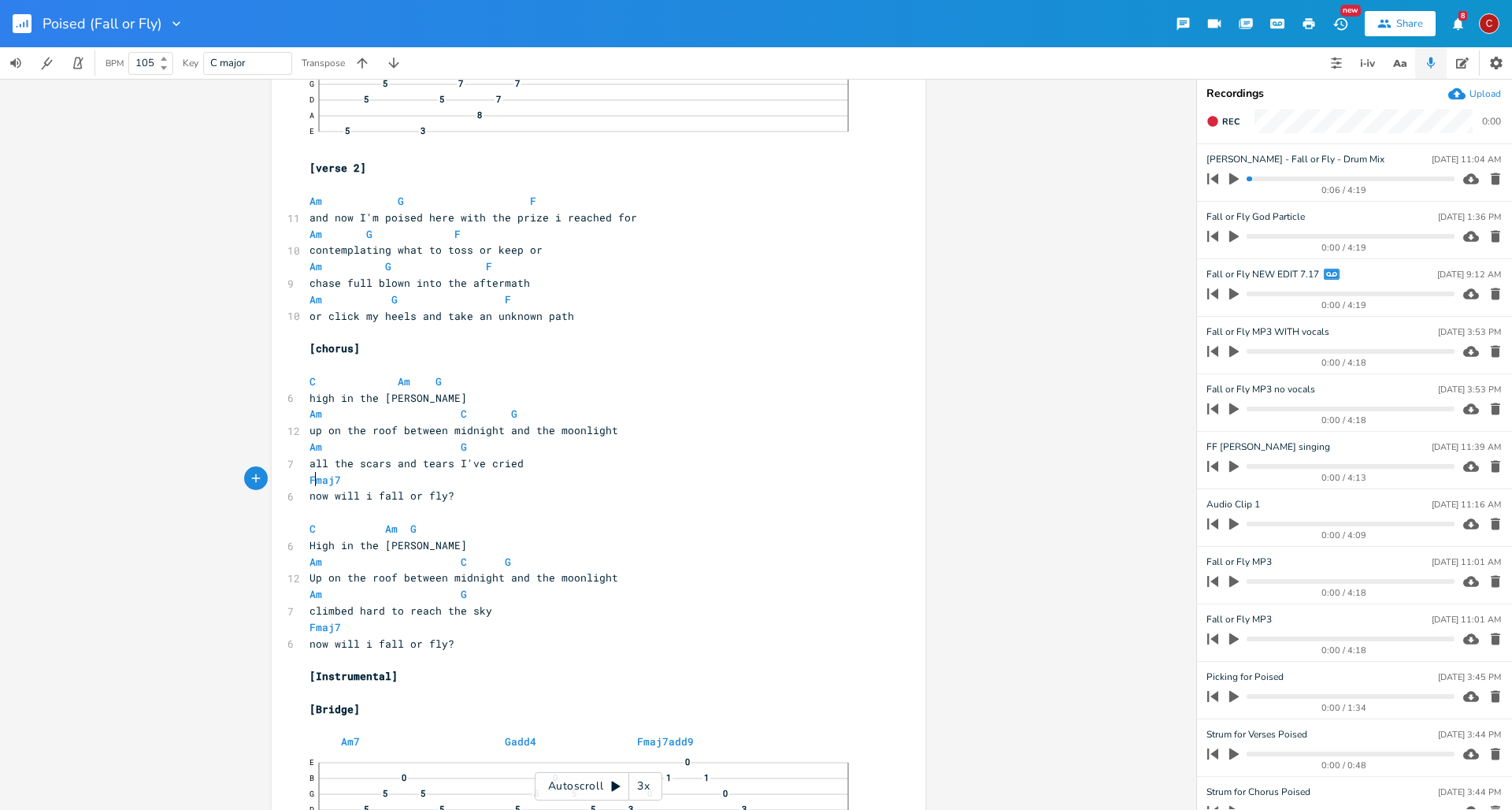 scroll, scrollTop: 0, scrollLeft: 2, axis: horizontal 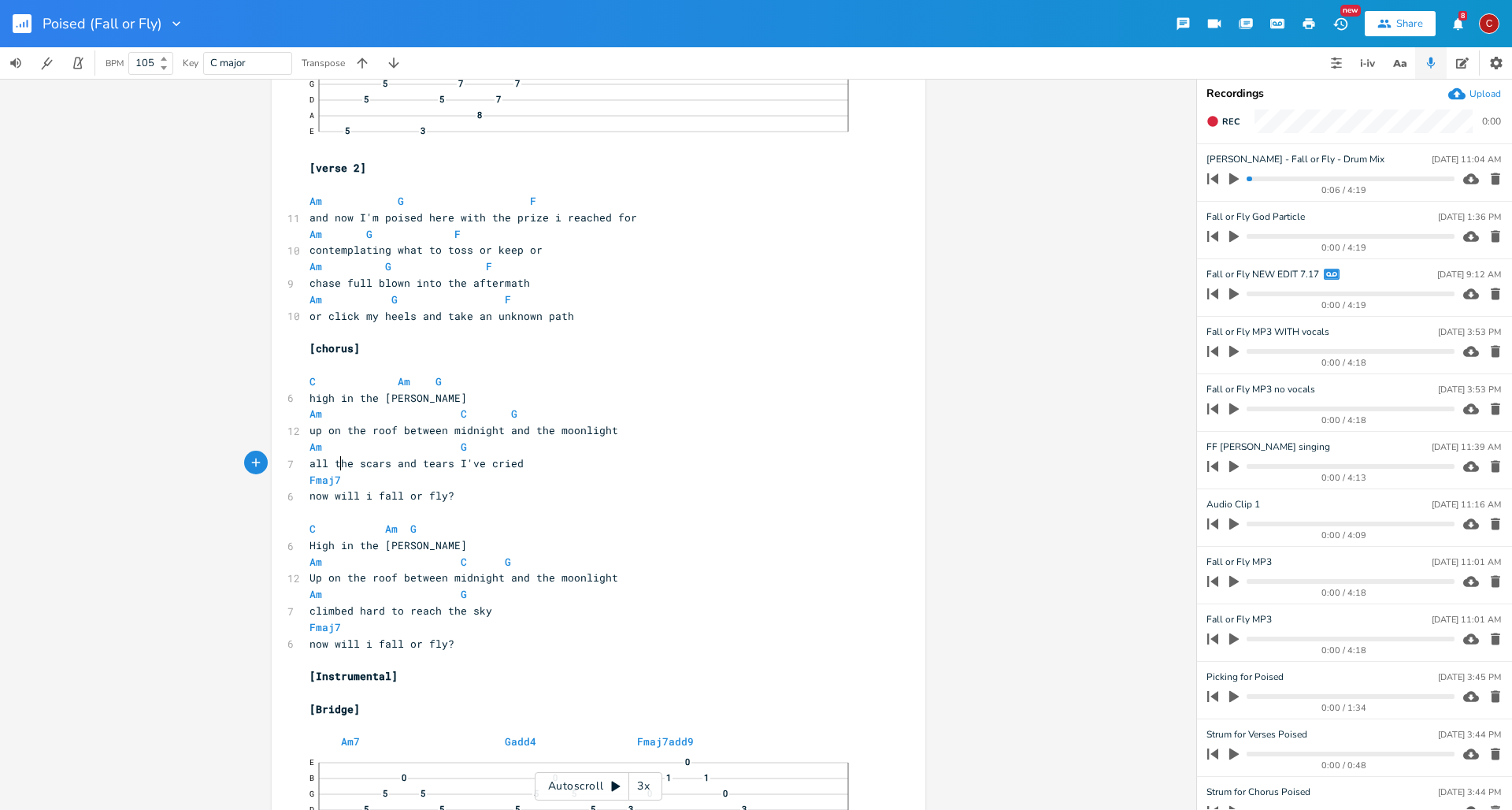click on "Fmaj7" at bounding box center [591, 480] 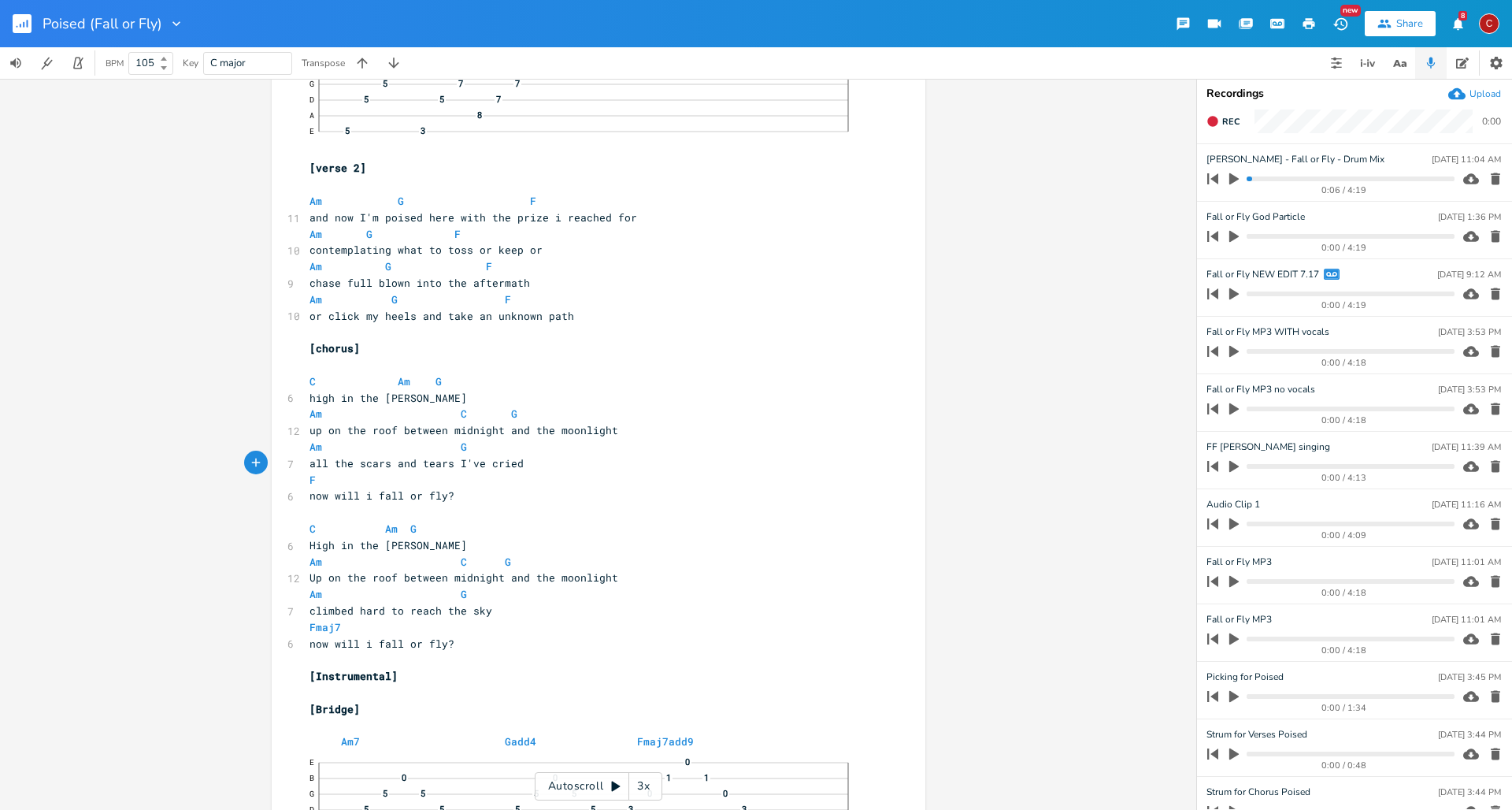 click at bounding box center [448, 447] 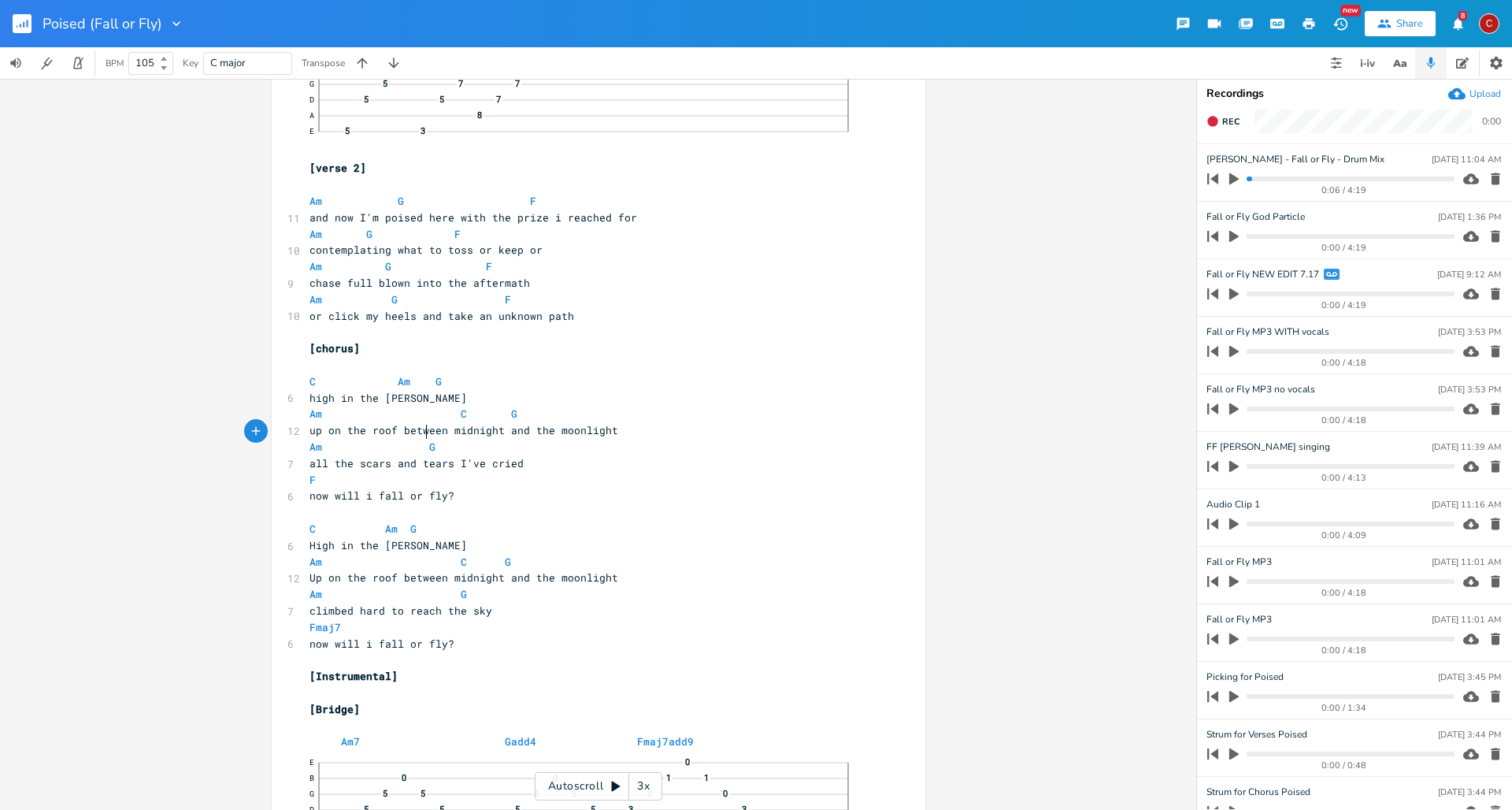 scroll, scrollTop: 0, scrollLeft: 17, axis: horizontal 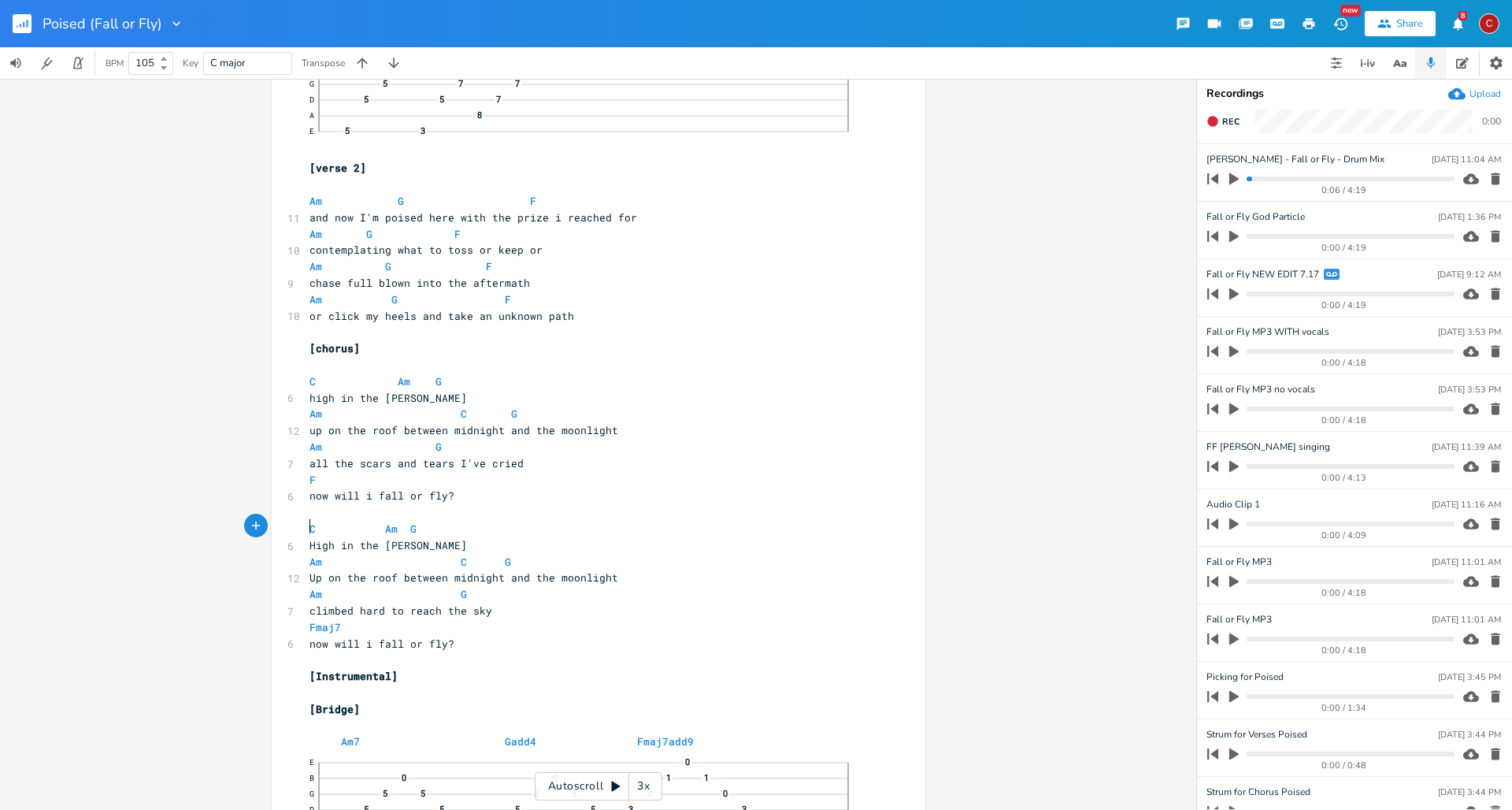 click on "High in the [PERSON_NAME]" at bounding box center (591, 545) 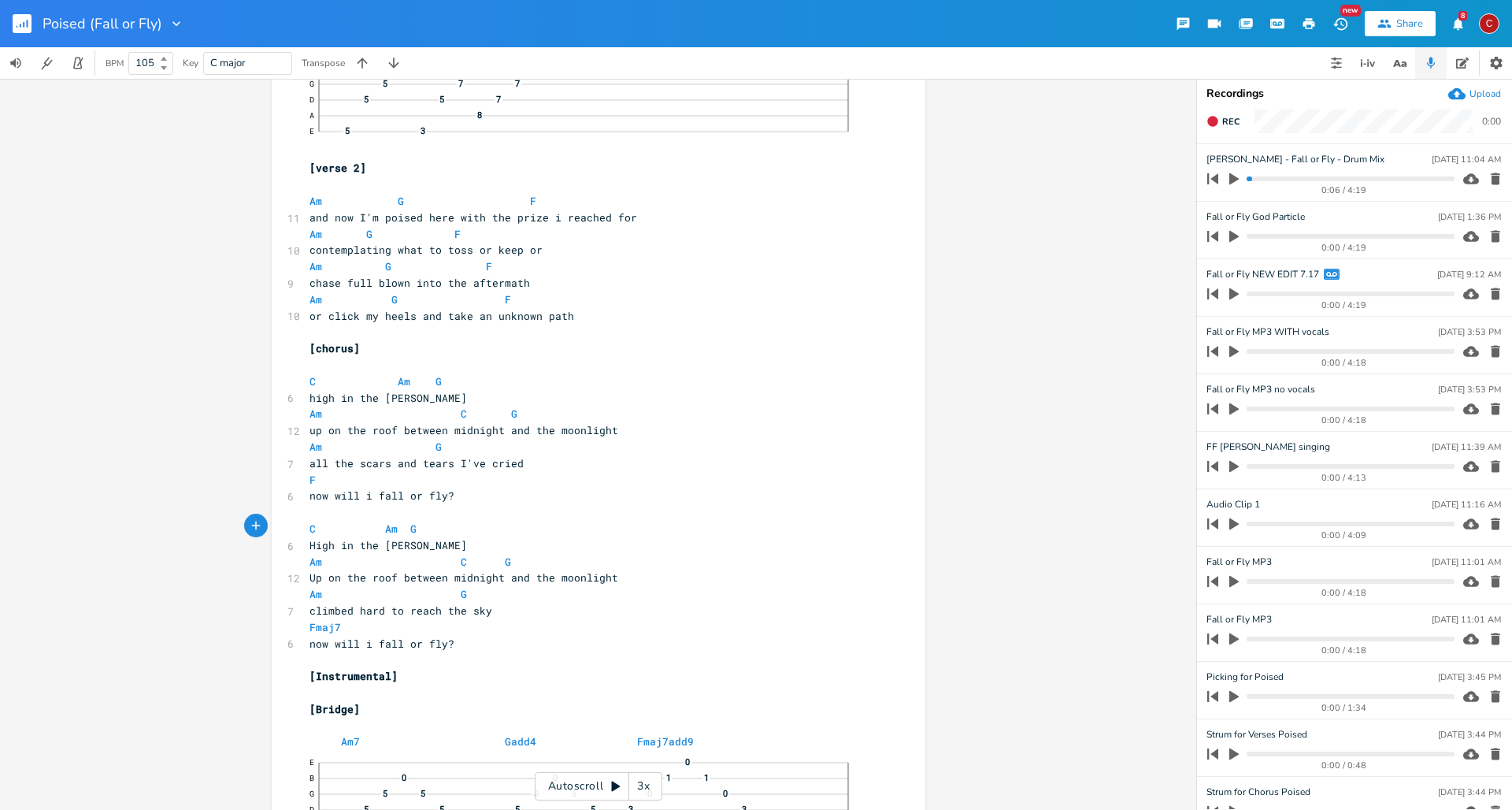 click on "Up on the roof between midnight and the moonlight" at bounding box center [464, 578] 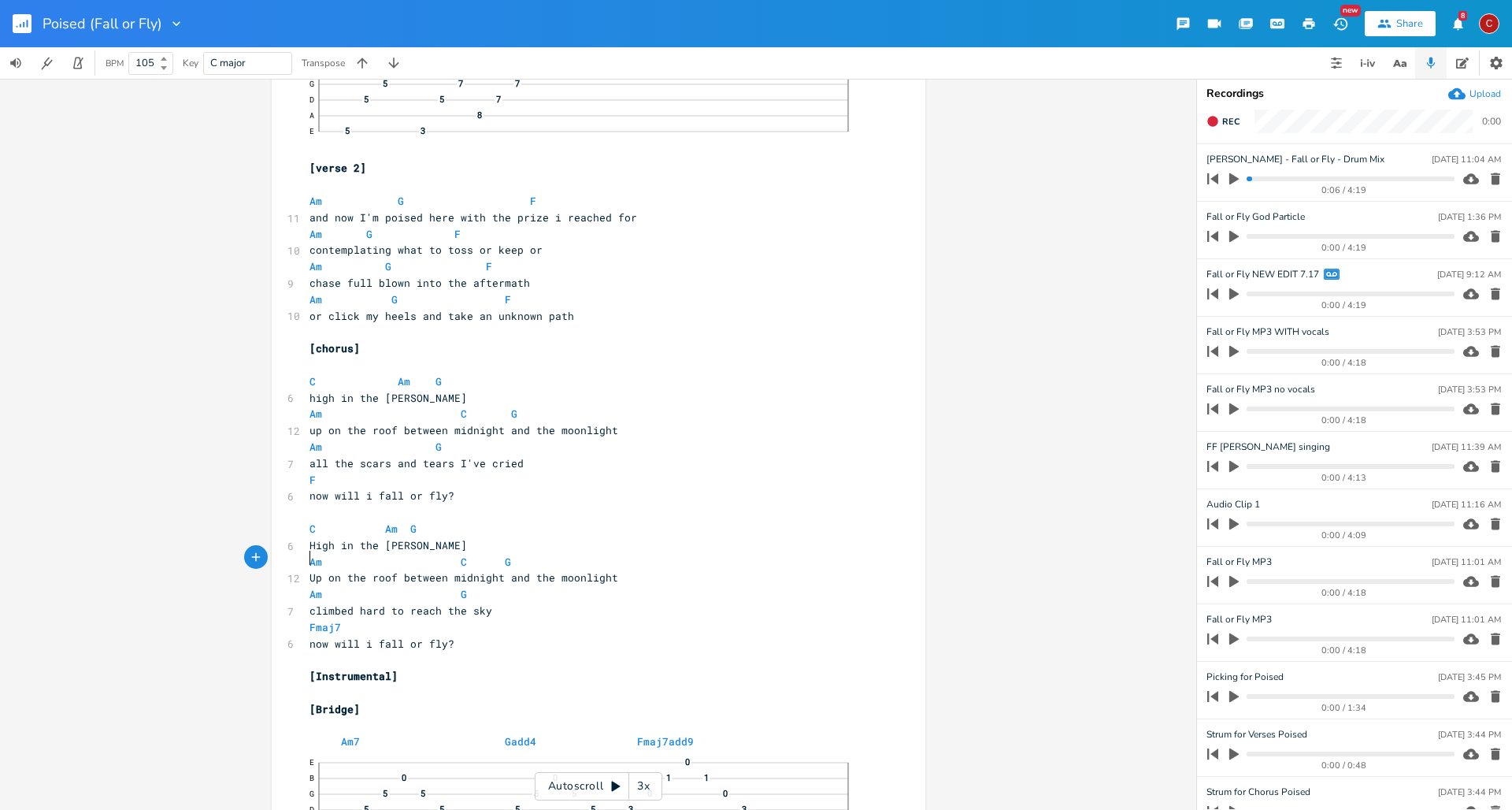 scroll, scrollTop: 0, scrollLeft: 2, axis: horizontal 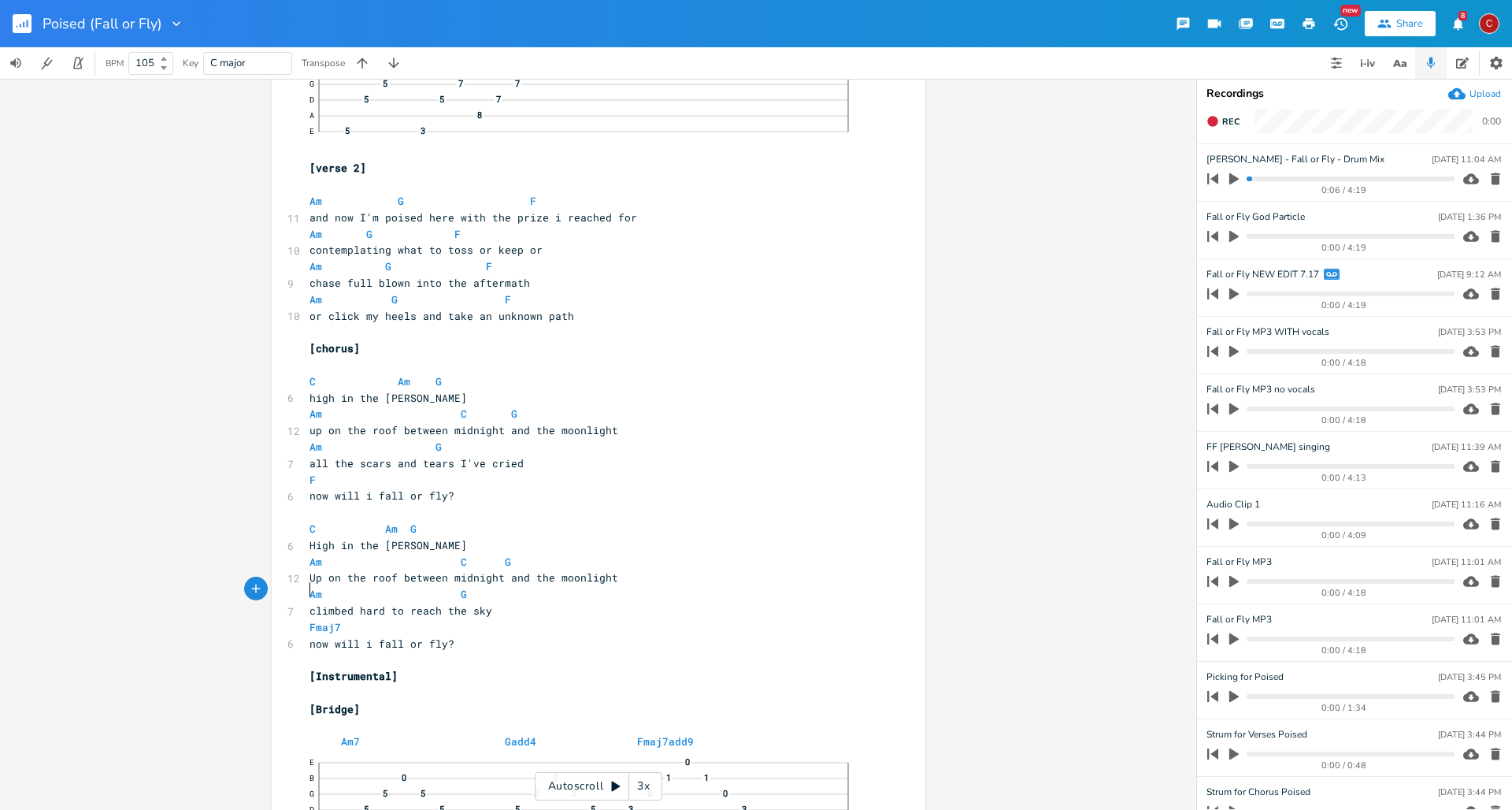 click on "climbed hard to reach the sky" at bounding box center (591, 611) 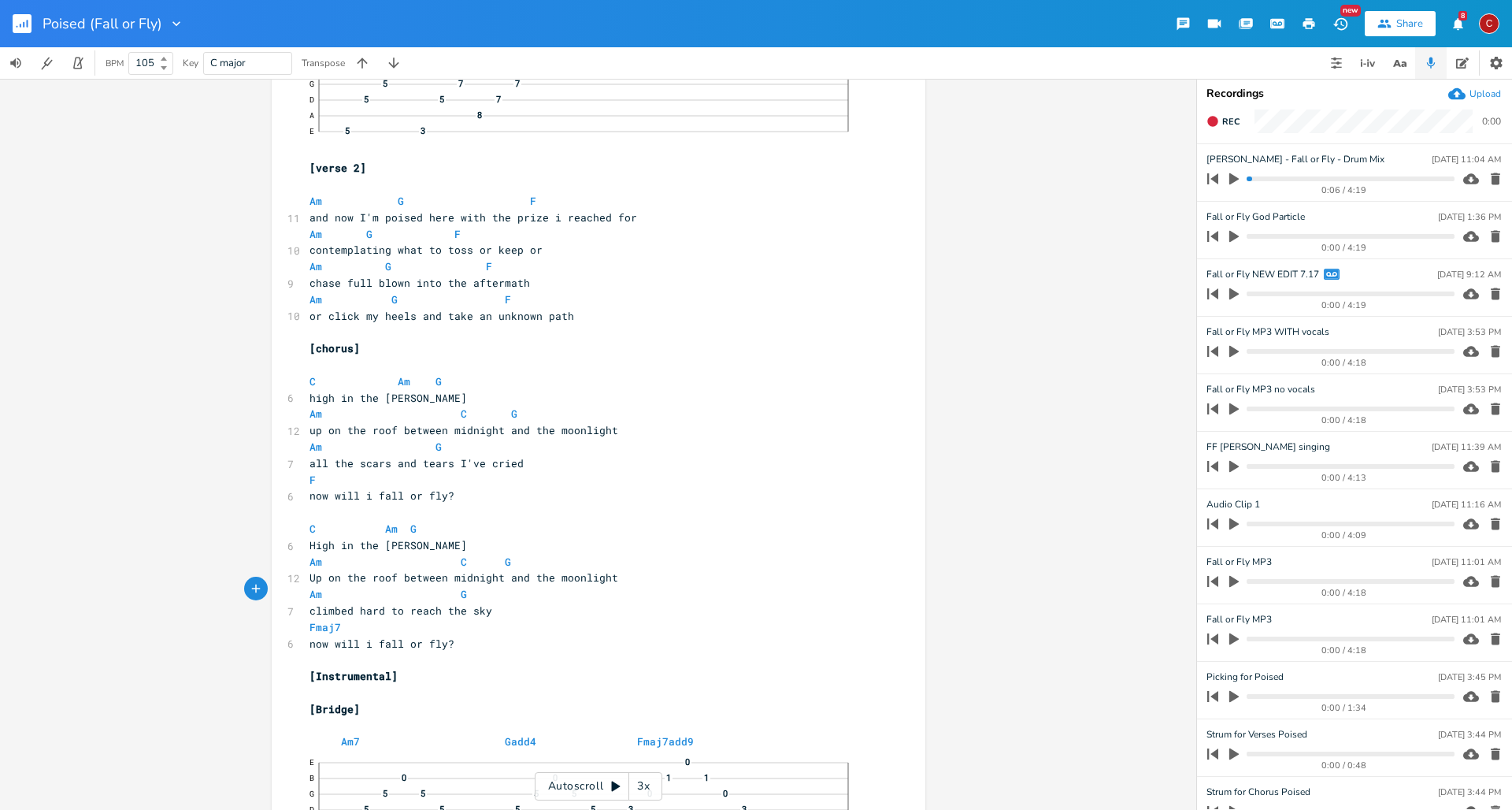 click on "now will i fall or fly?" at bounding box center (382, 644) 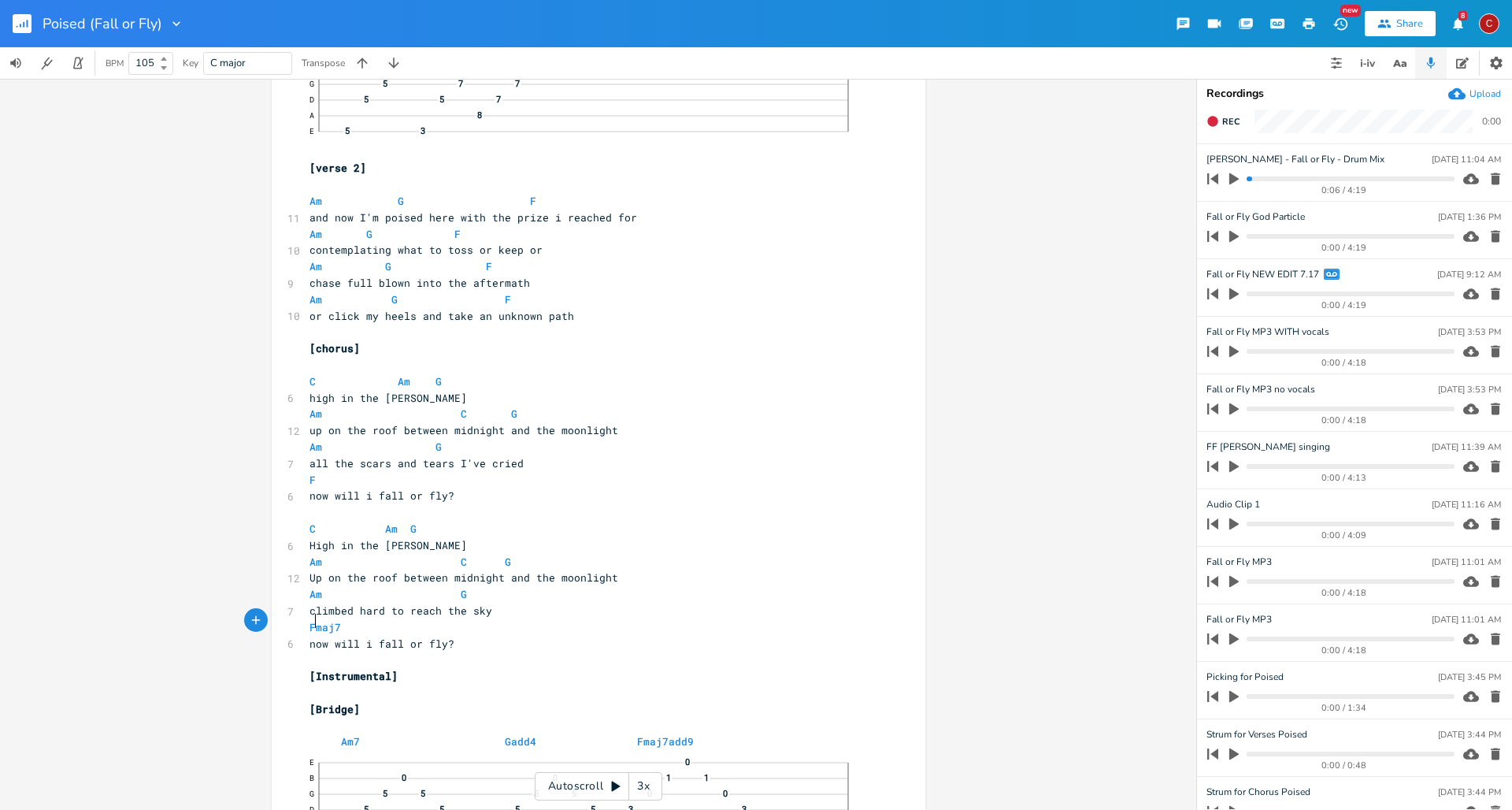 scroll, scrollTop: 0, scrollLeft: 2, axis: horizontal 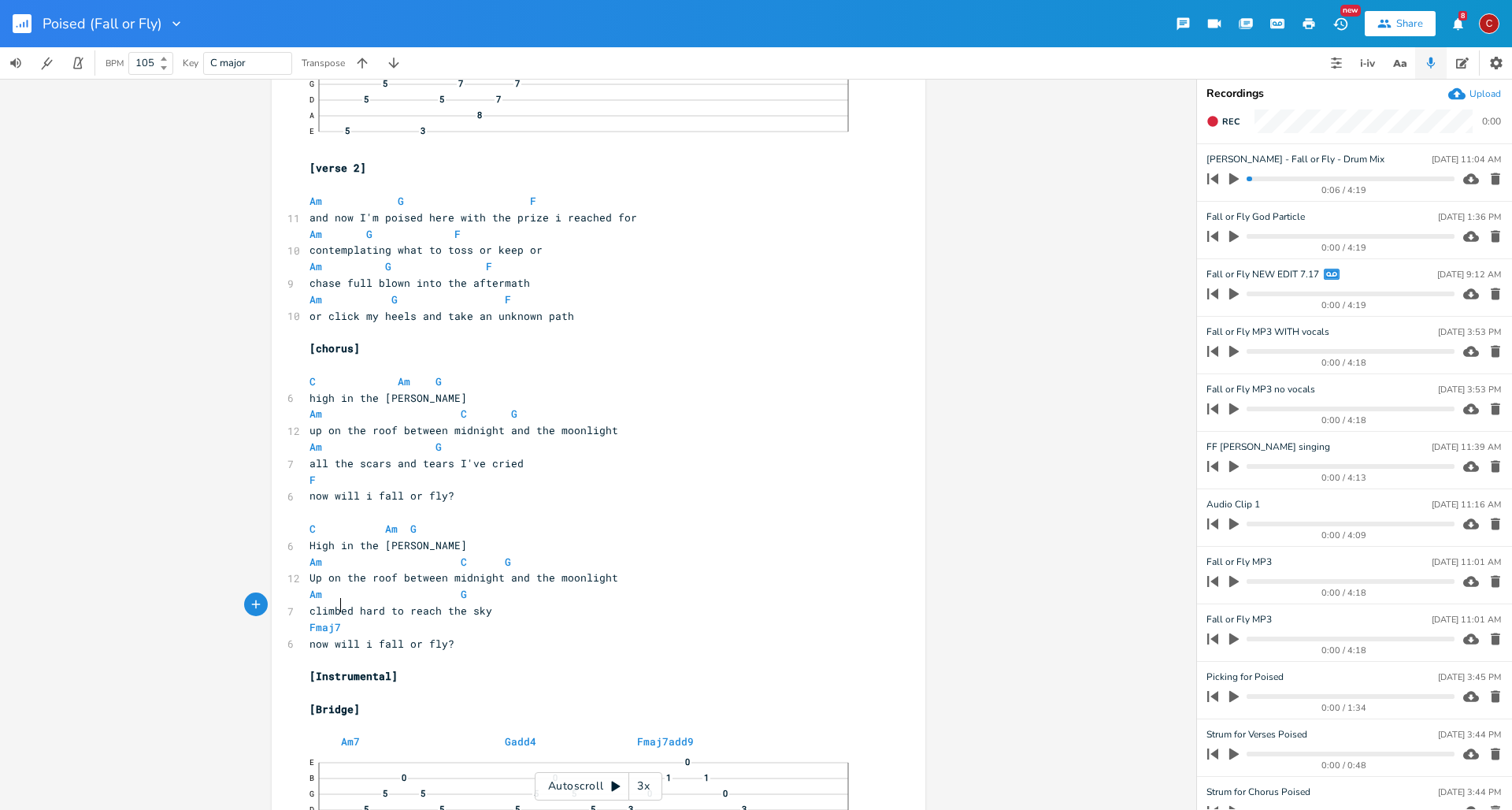 click on "Fmaj7" at bounding box center [591, 627] 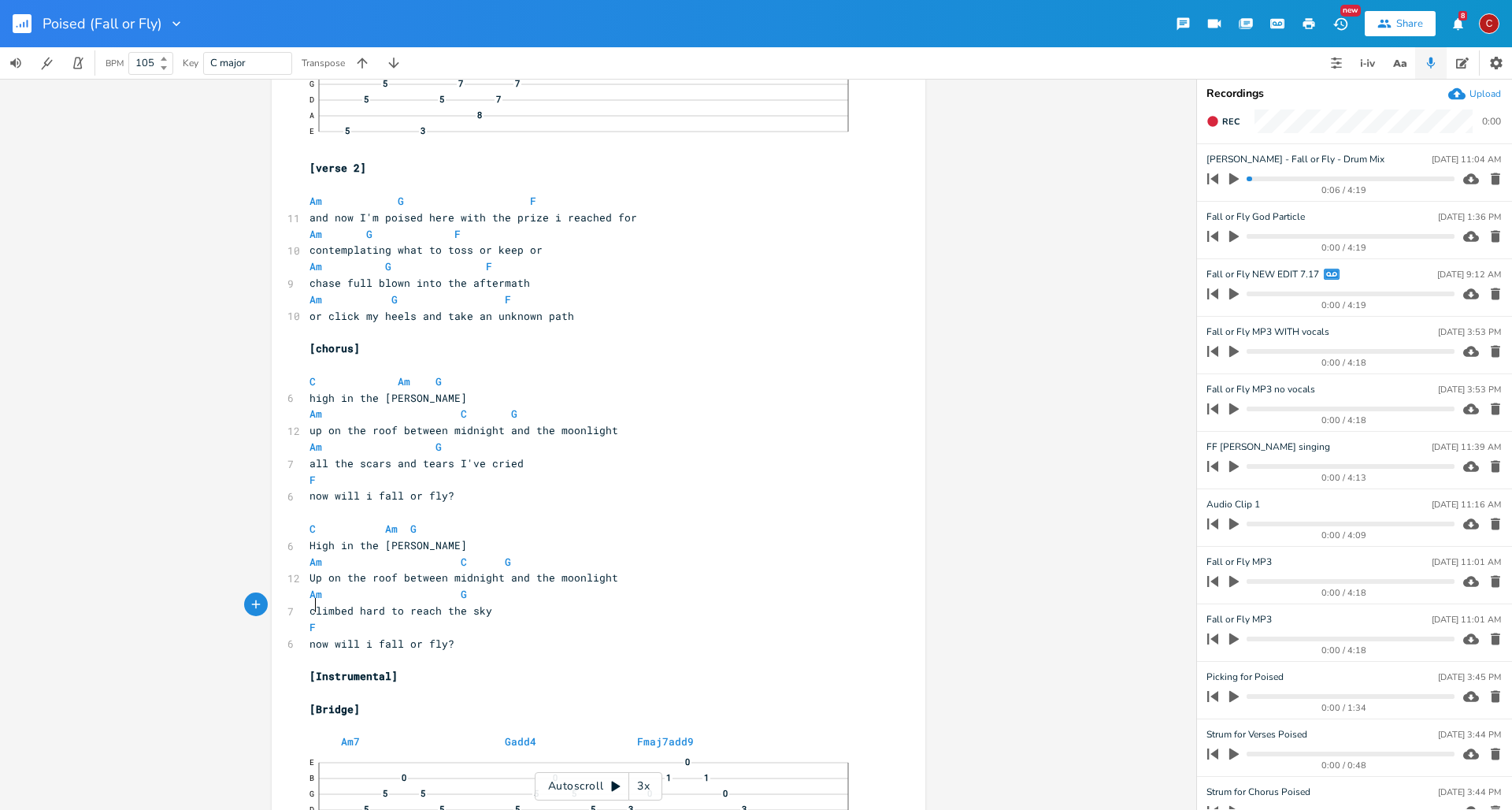 click at bounding box center [372, 529] 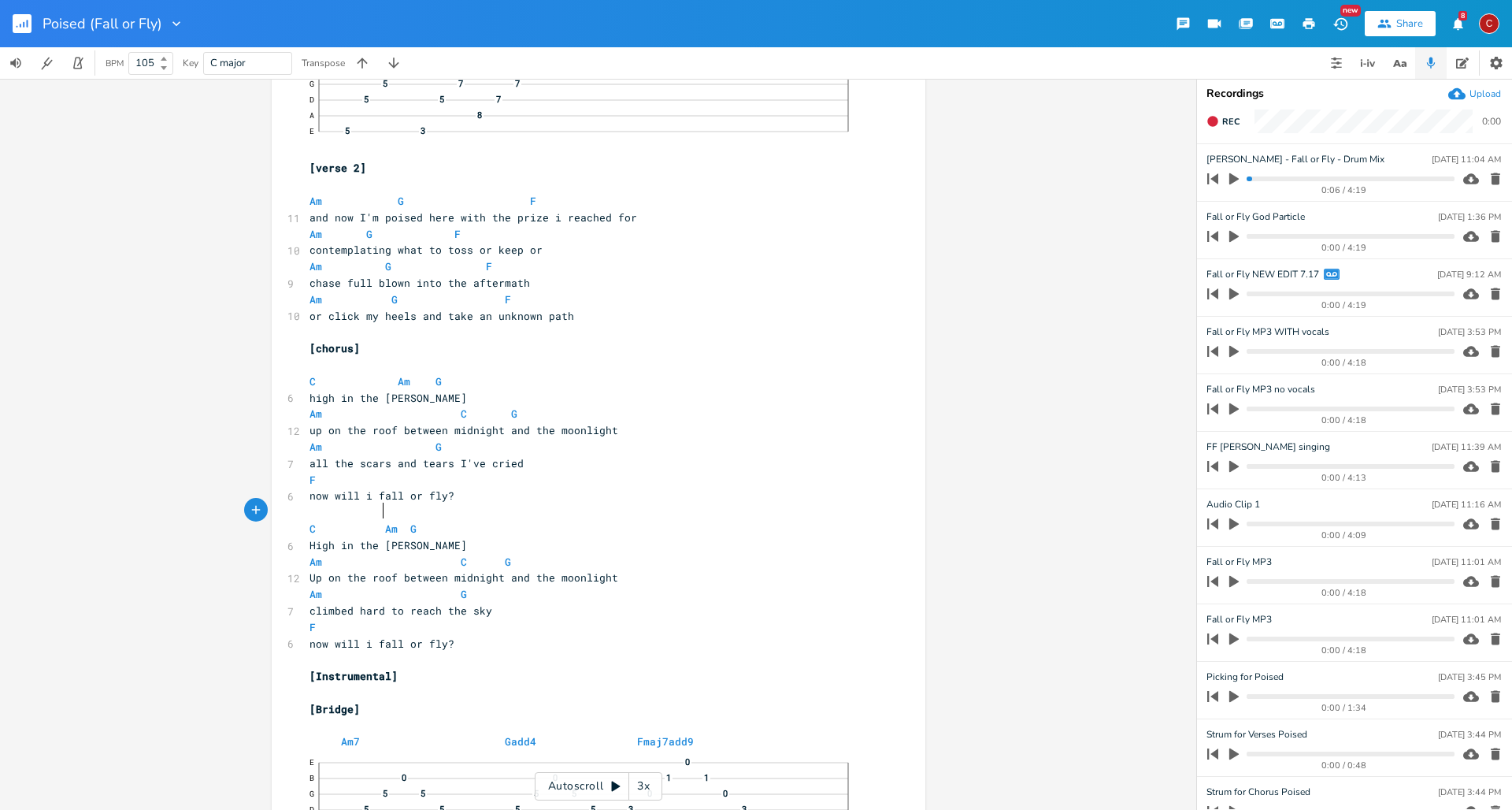 scroll, scrollTop: 0, scrollLeft: 2, axis: horizontal 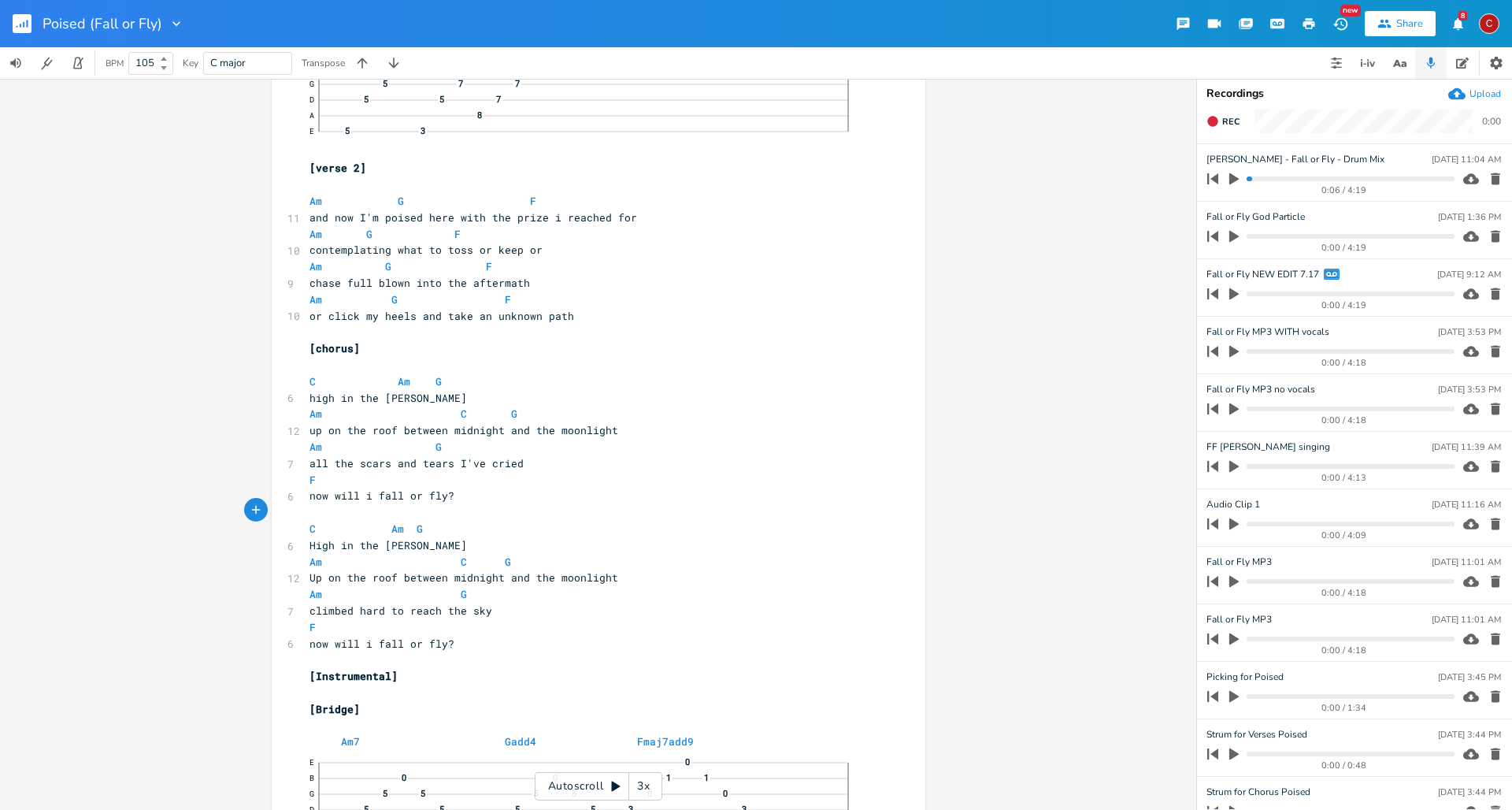 click on "C                 Am    G" at bounding box center (366, 529) 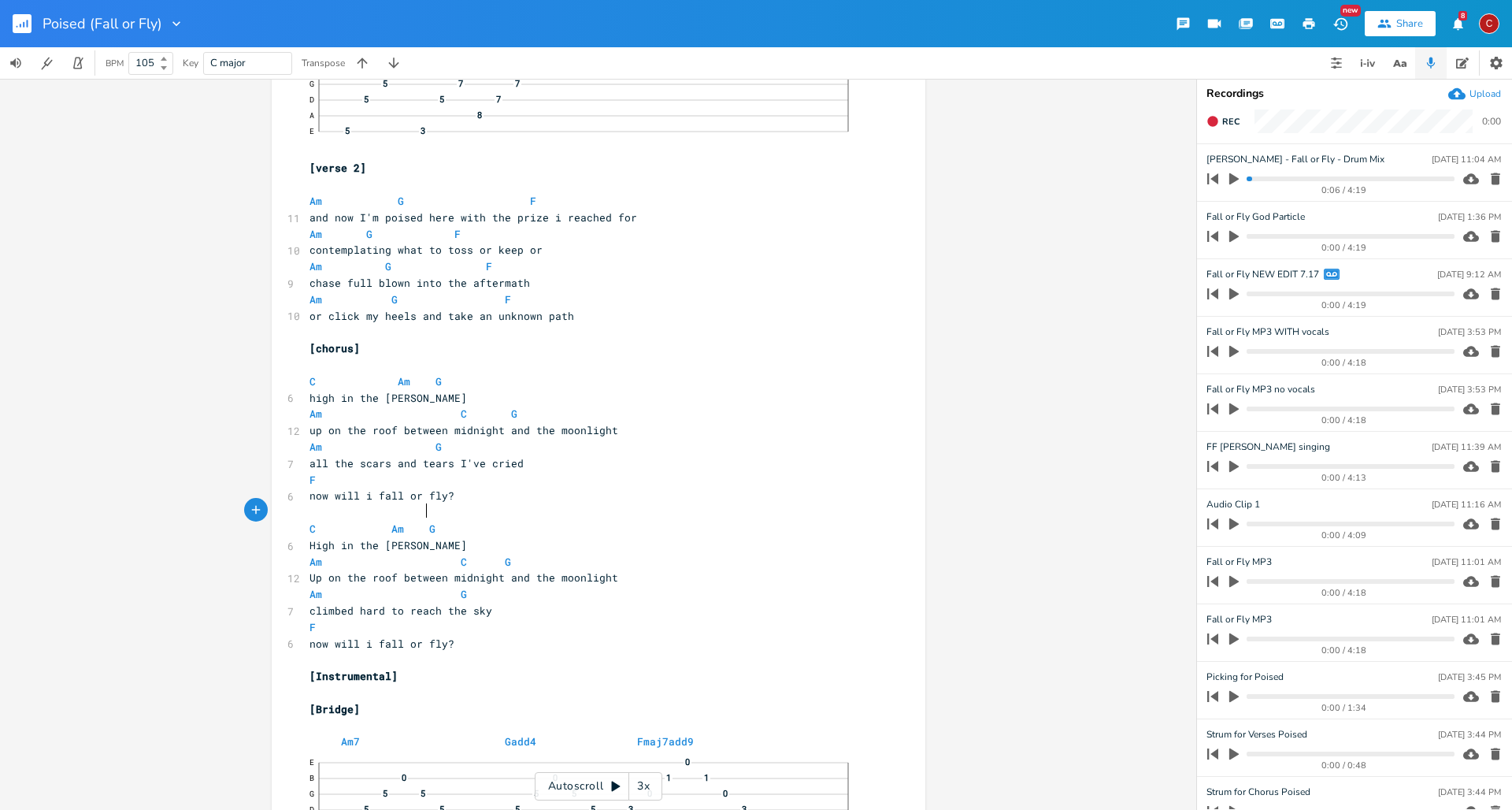 scroll, scrollTop: 0, scrollLeft: 6, axis: horizontal 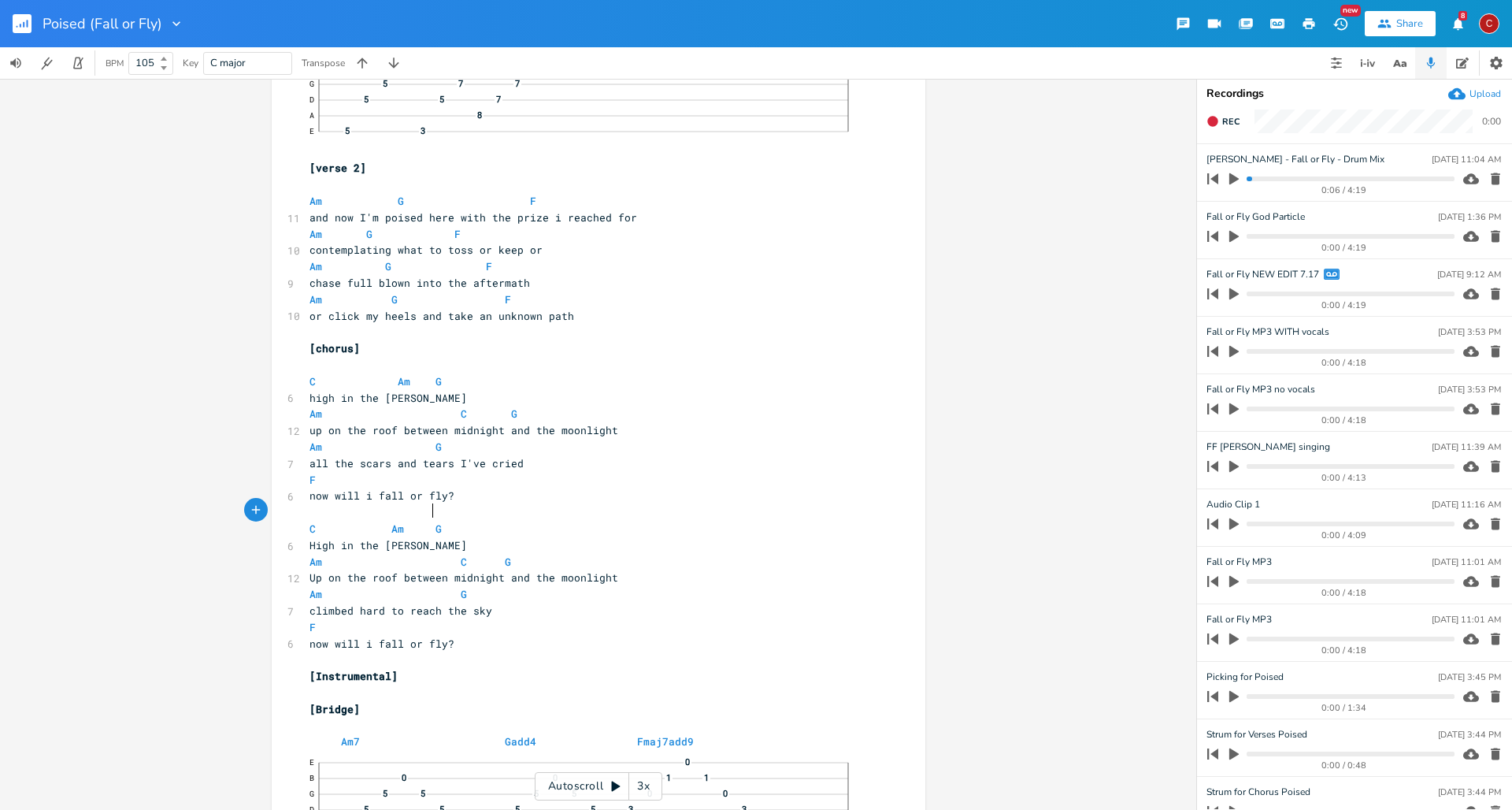 click on "Am                             C        G" at bounding box center [410, 562] 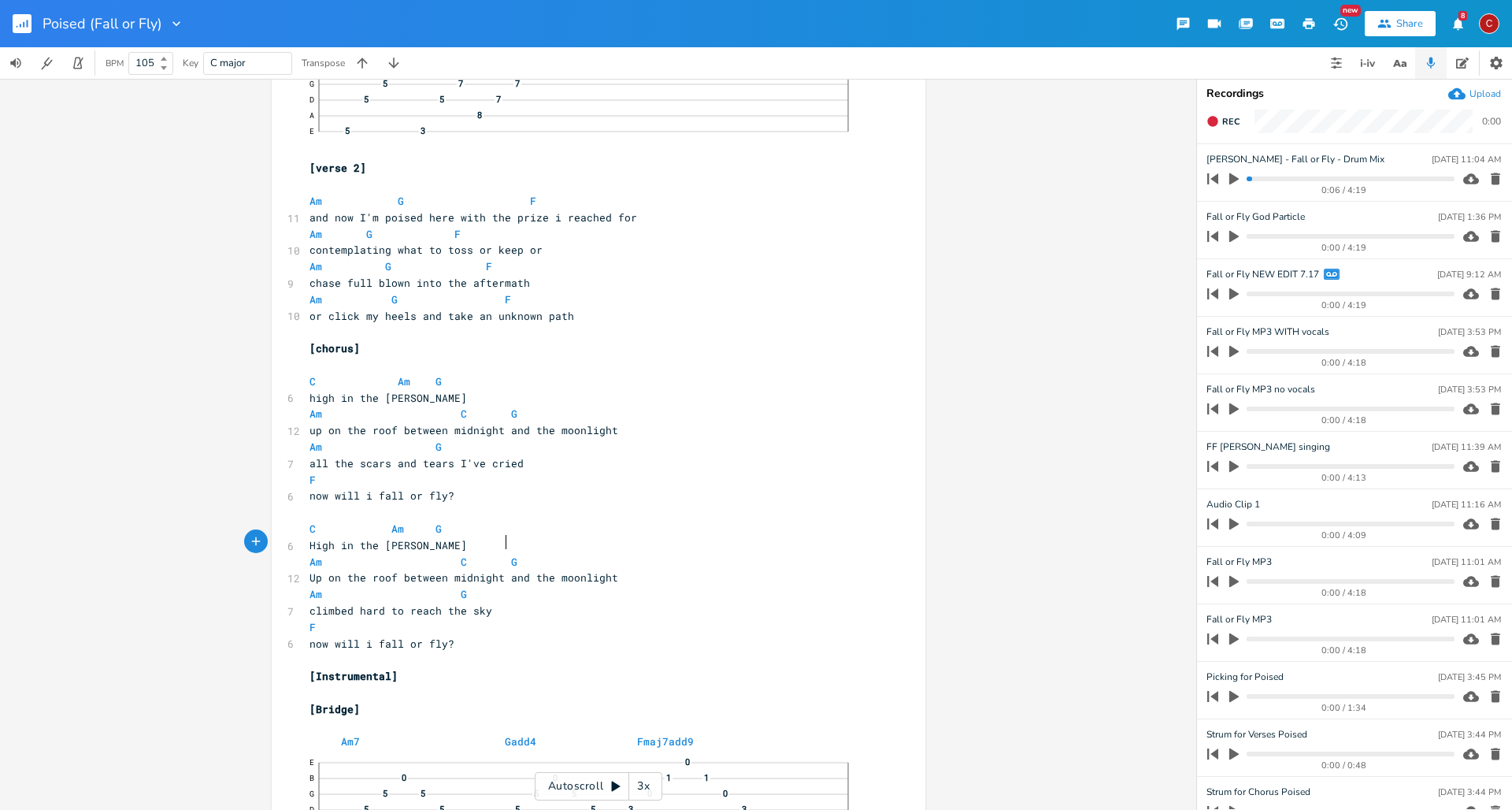 scroll, scrollTop: 0, scrollLeft: 2, axis: horizontal 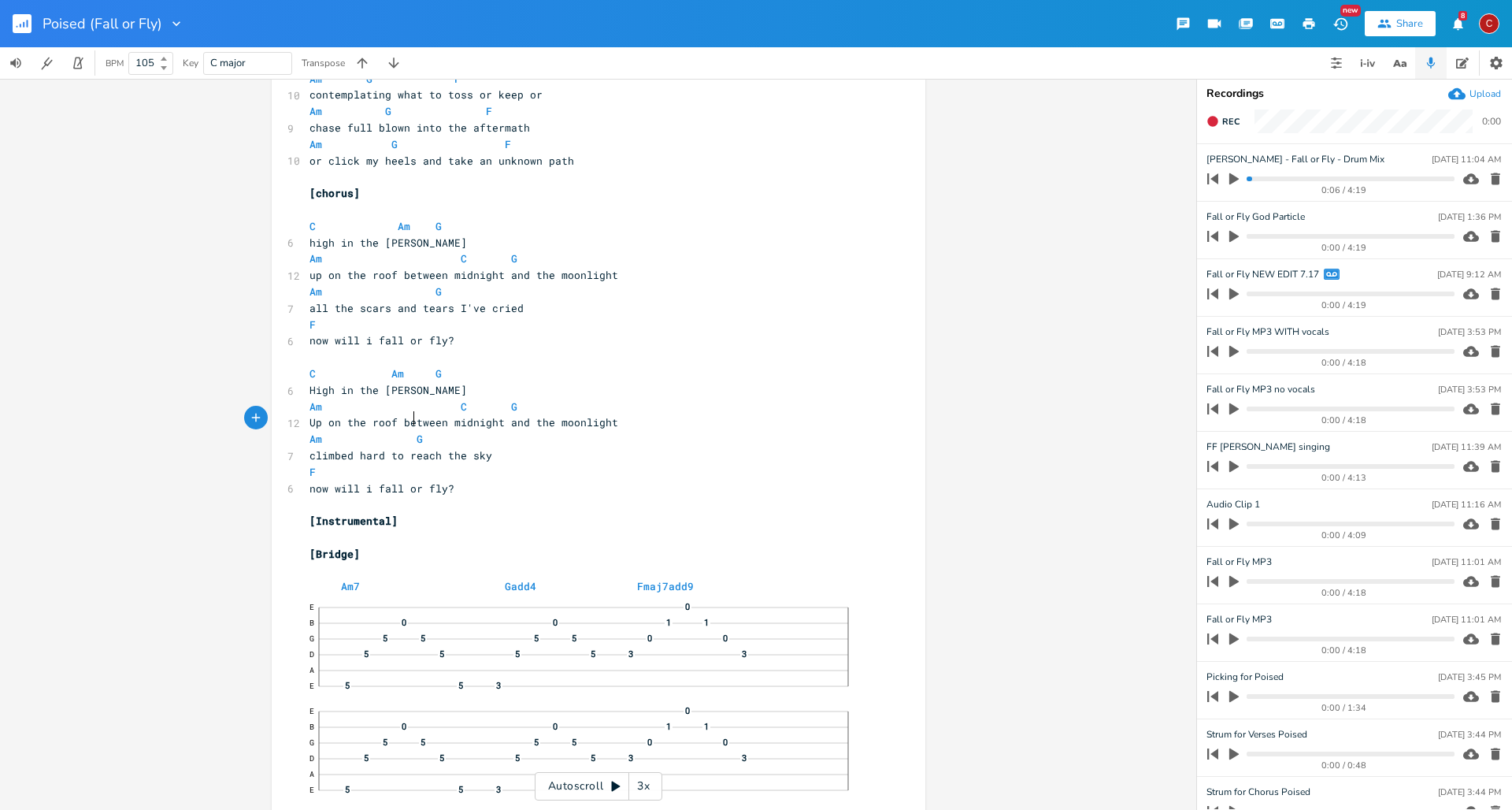 click on "​" at bounding box center (591, 537) 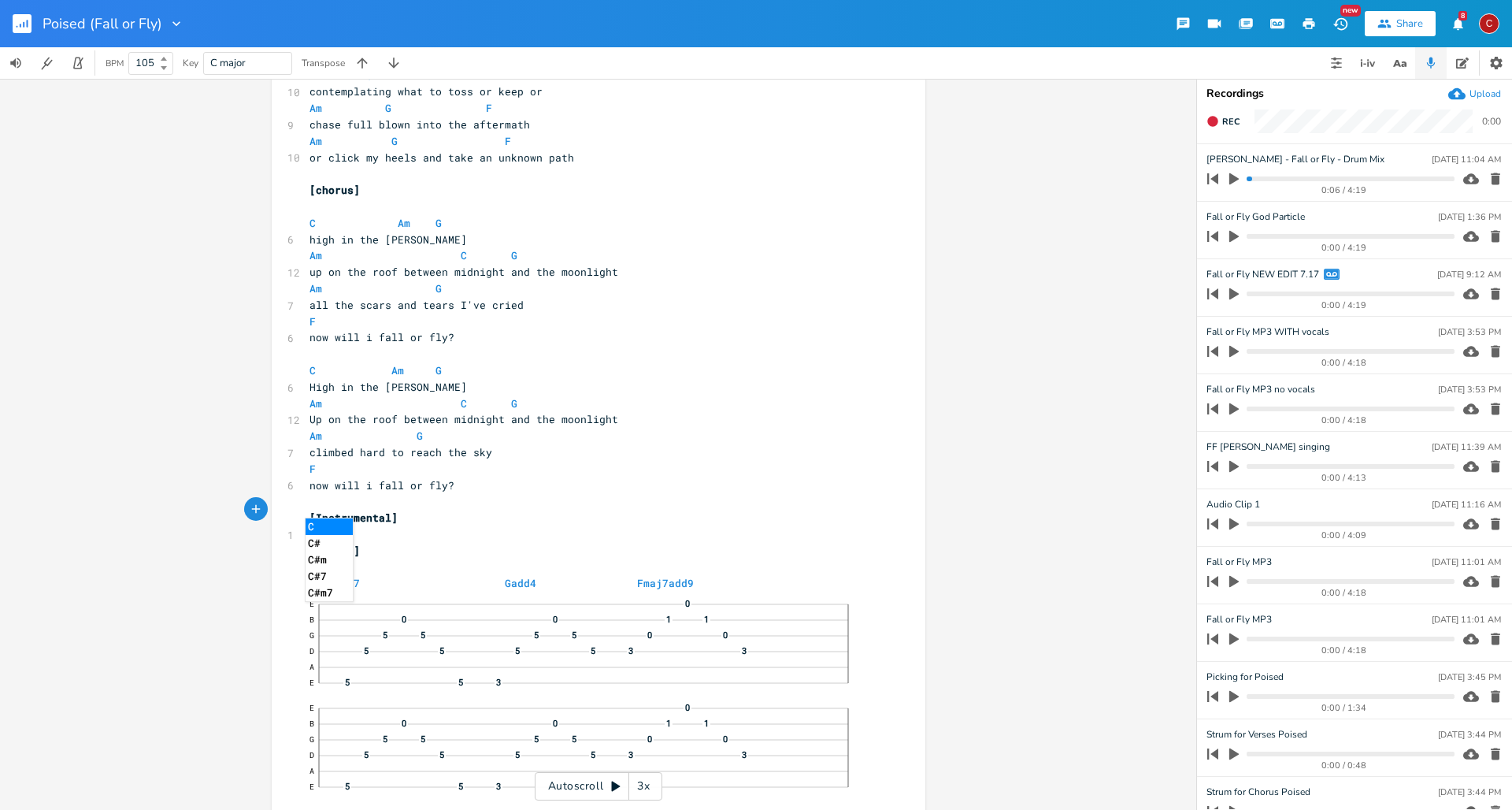 type on "c" 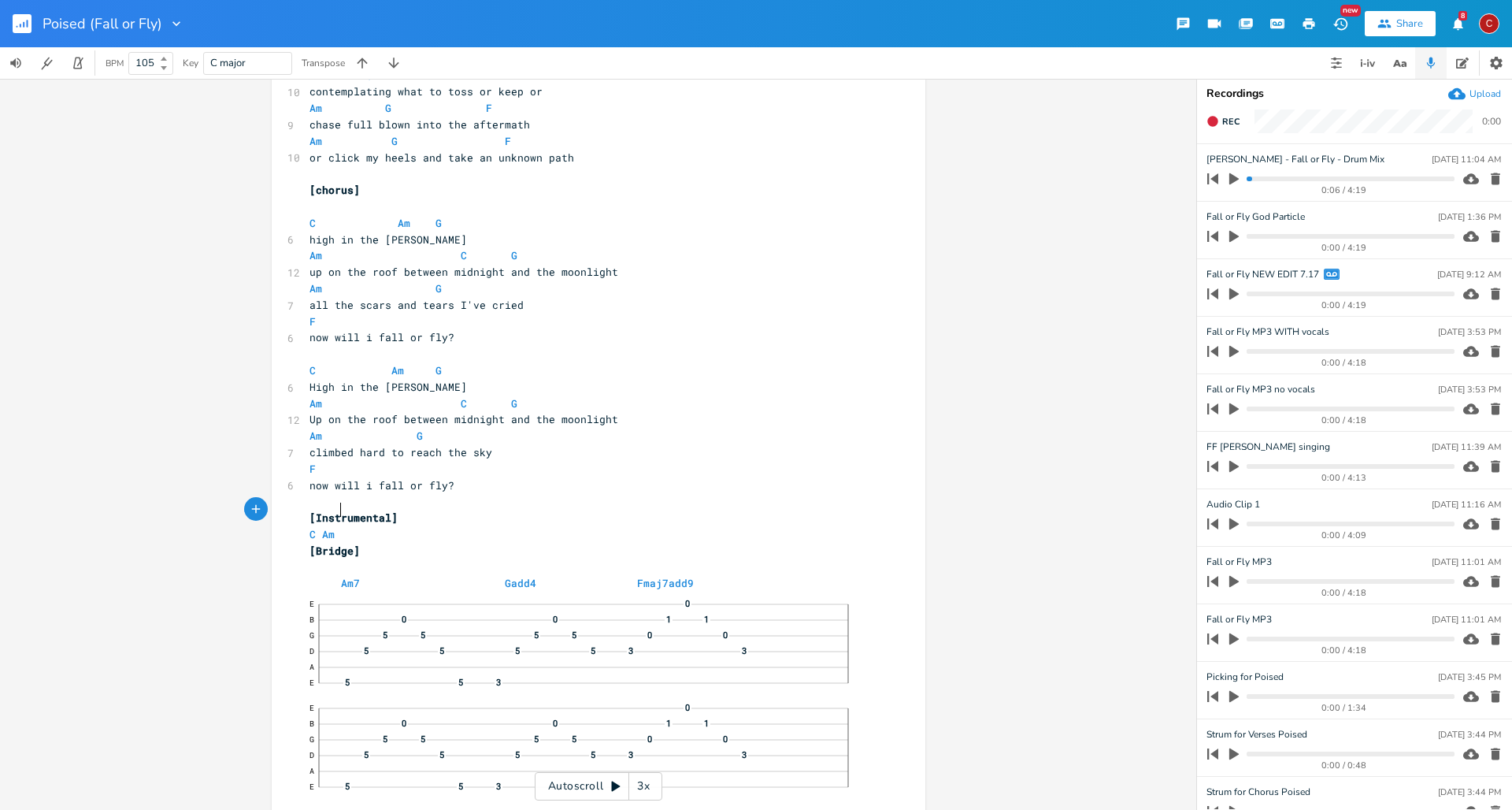 type on "C Am G" 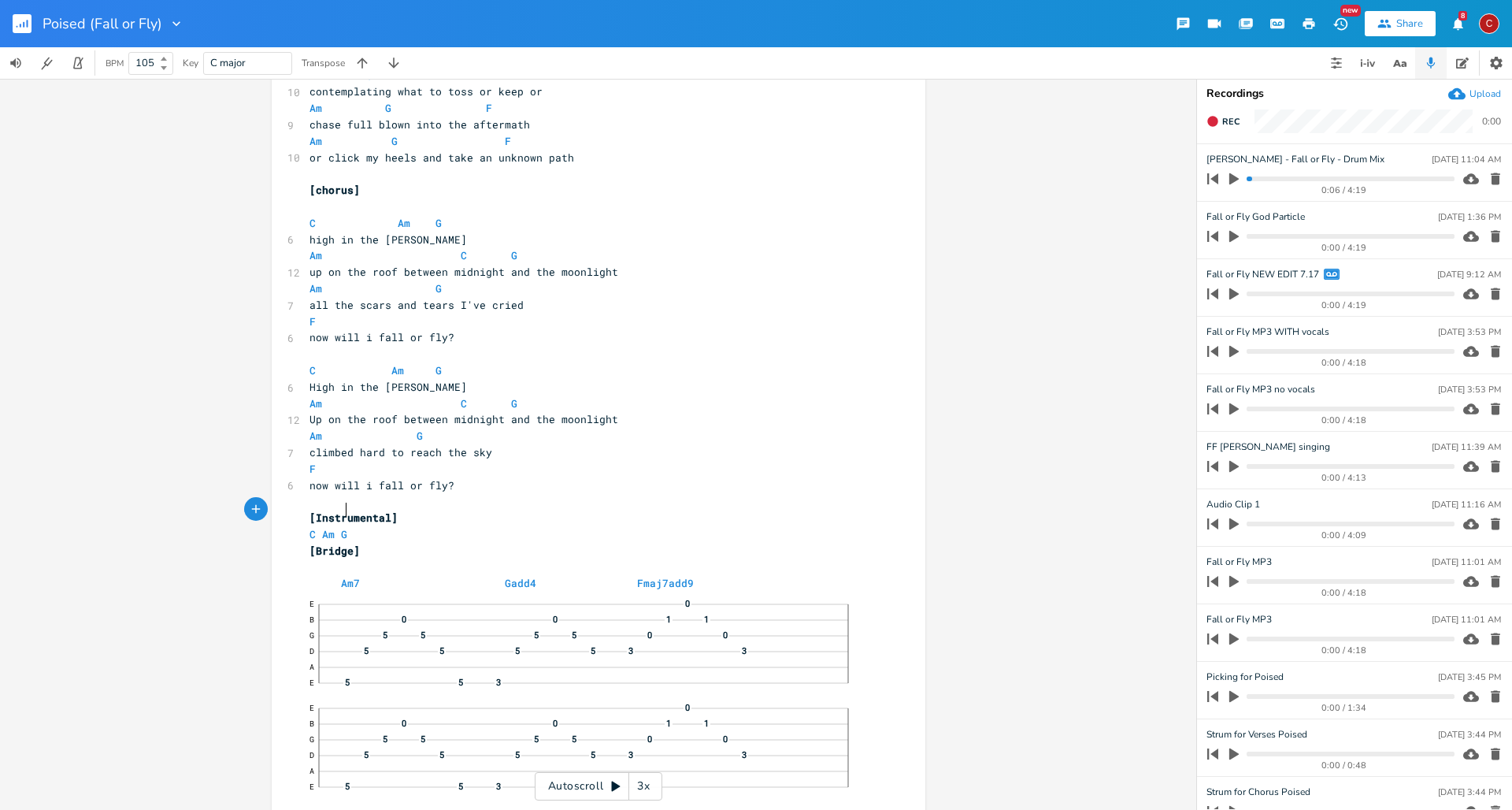scroll, scrollTop: 0, scrollLeft: 31, axis: horizontal 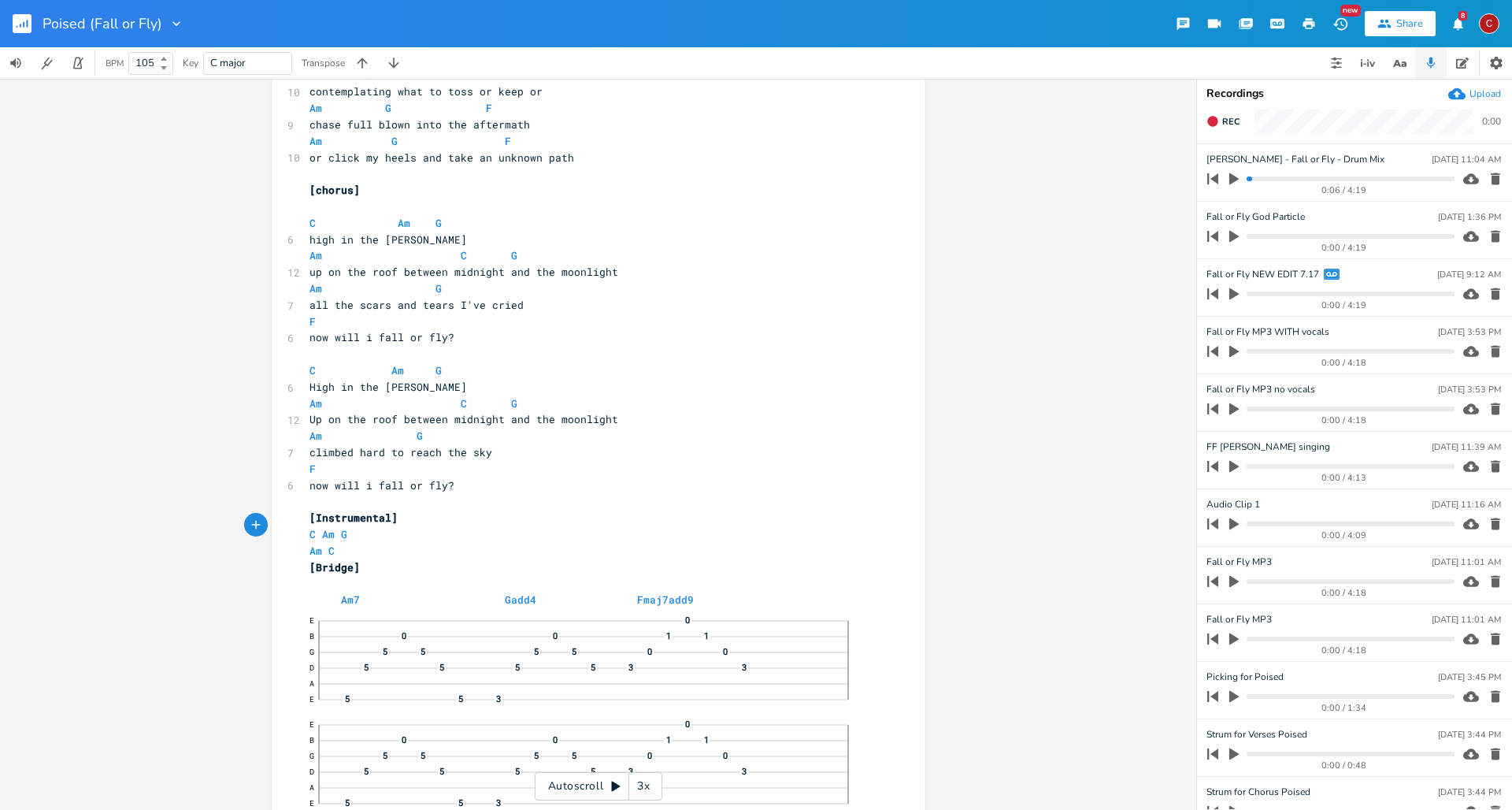 type on "Am C G" 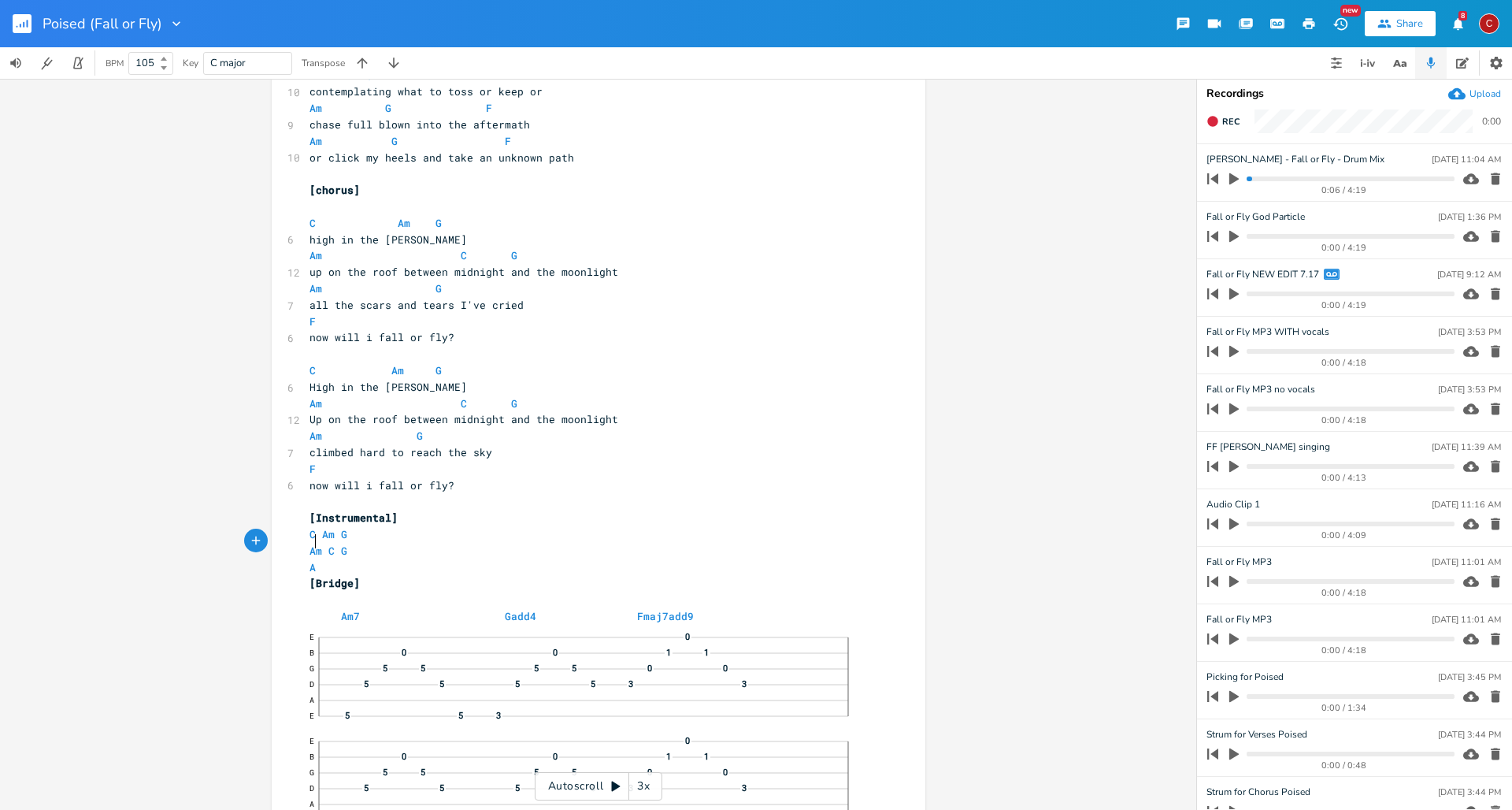 scroll, scrollTop: 0, scrollLeft: 13, axis: horizontal 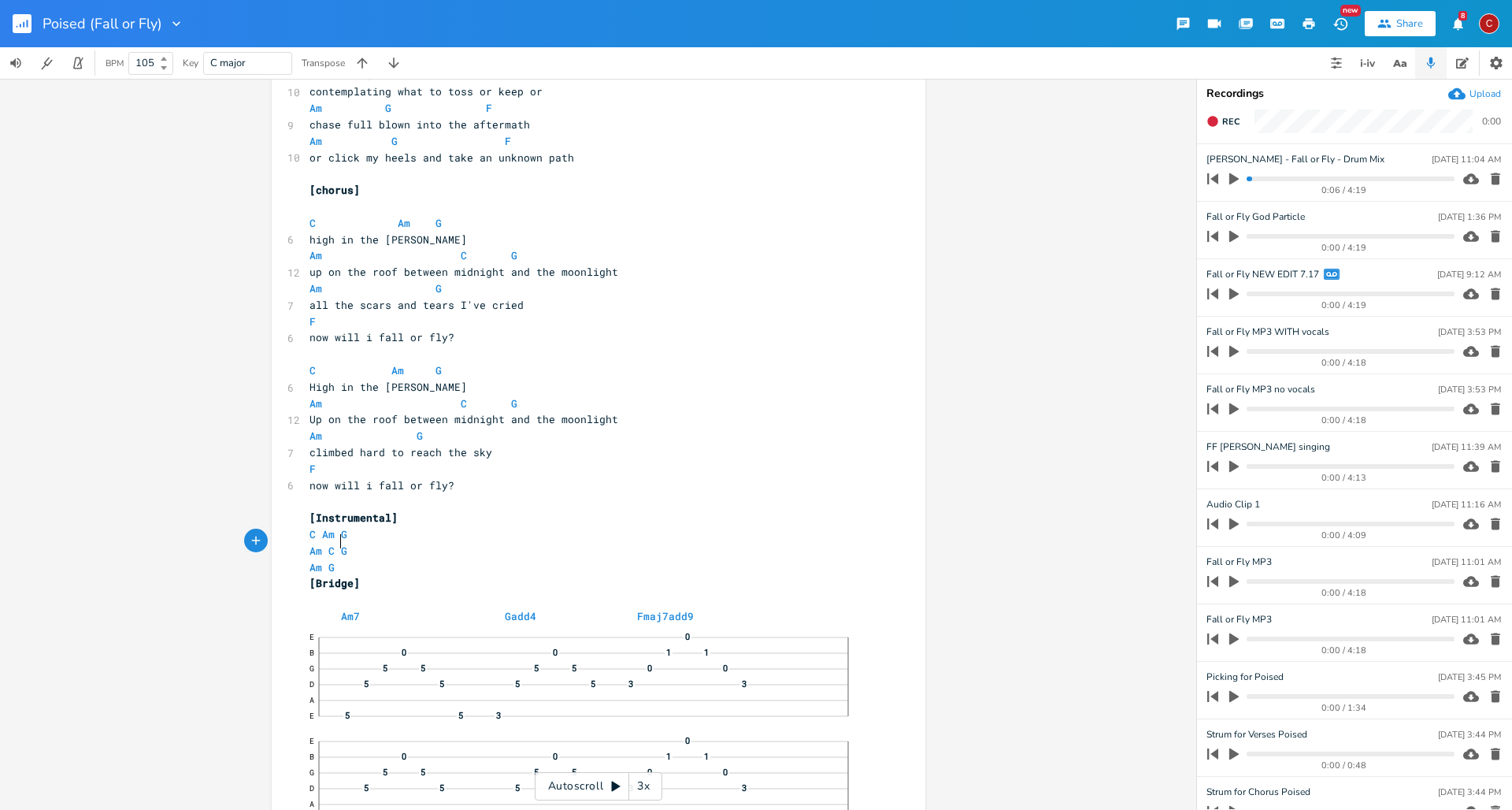 type on "Am G F" 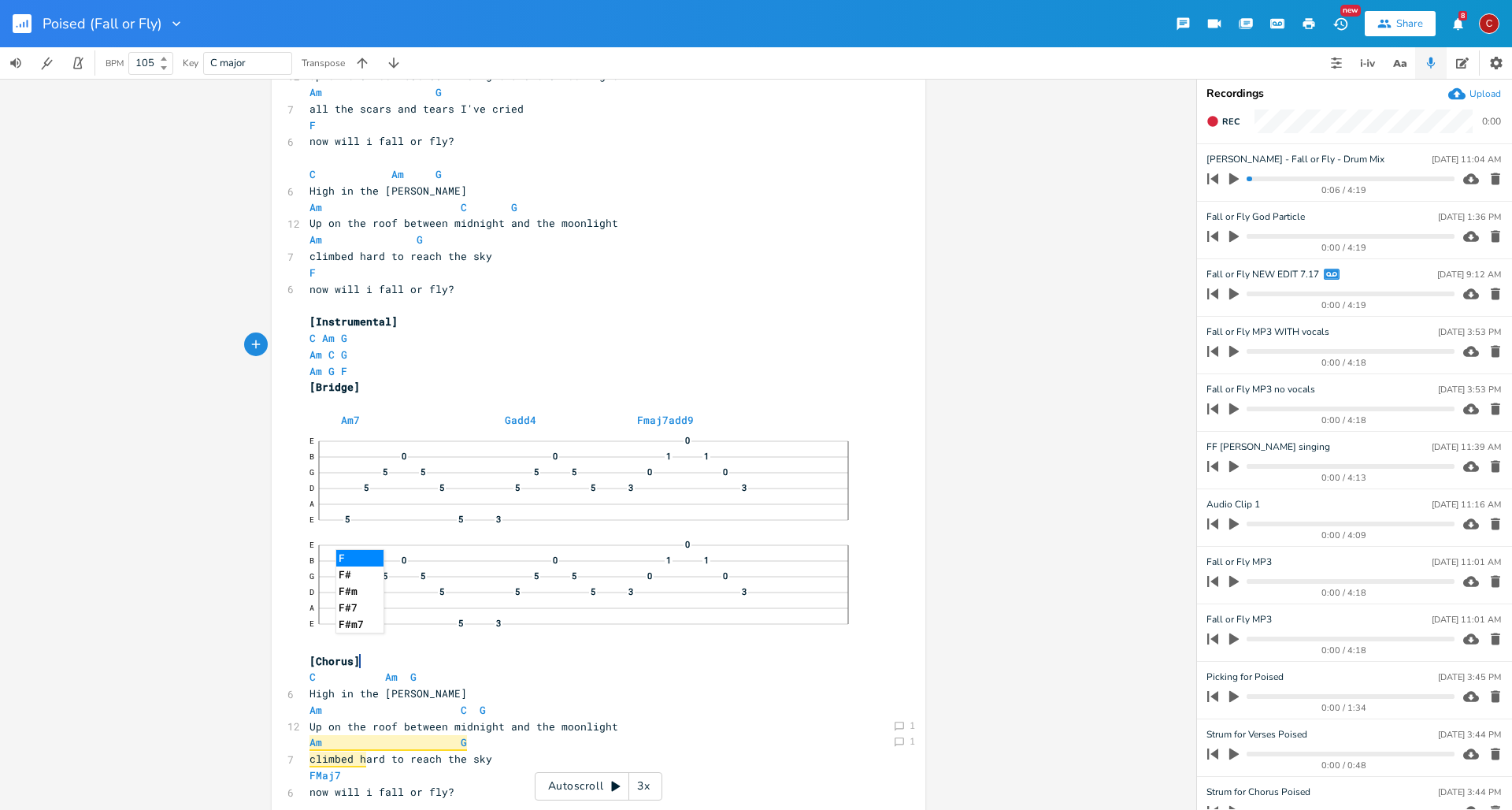 scroll, scrollTop: 1836, scrollLeft: 0, axis: vertical 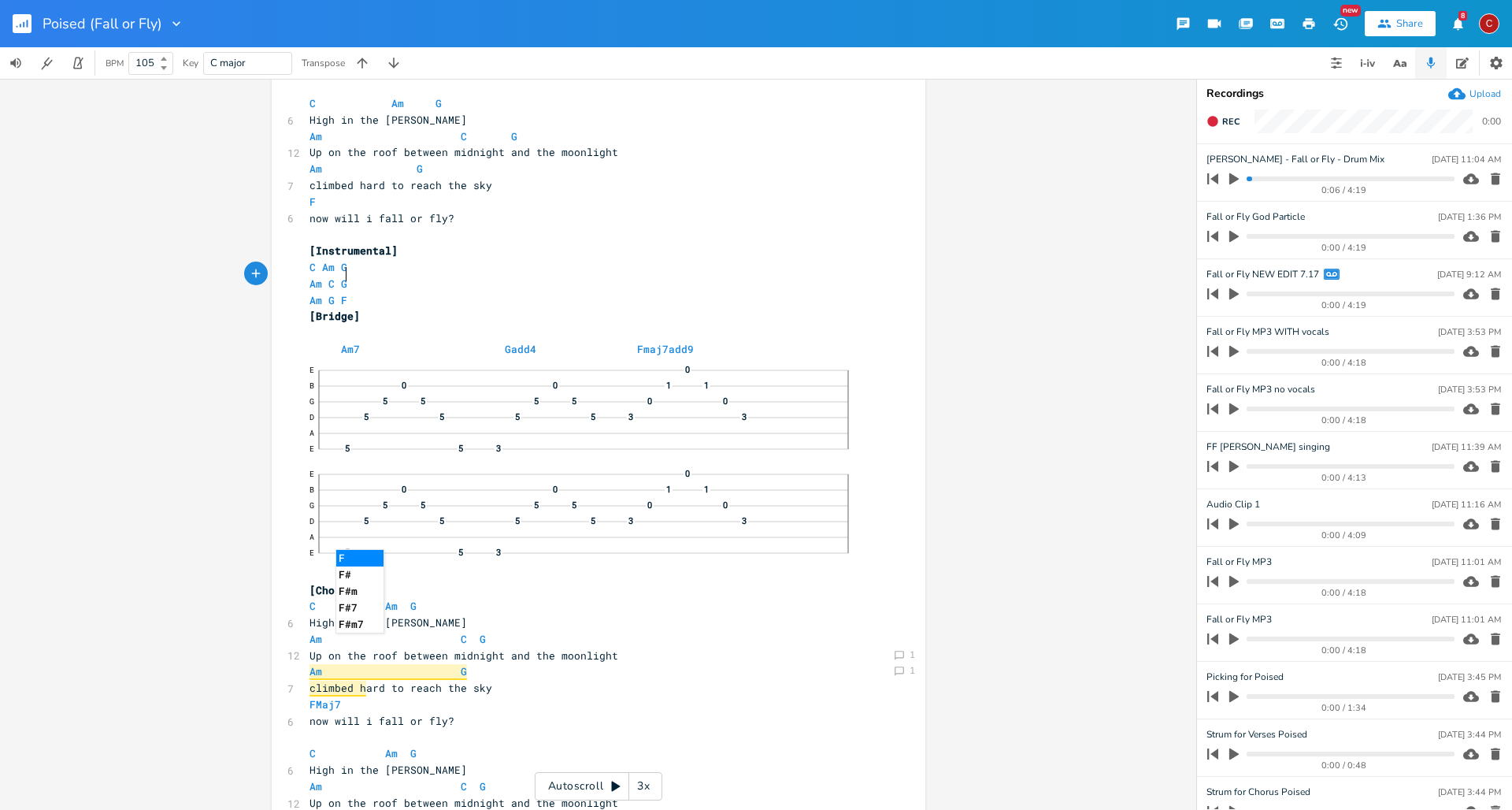 click on "[Bridge]" at bounding box center [591, 316] 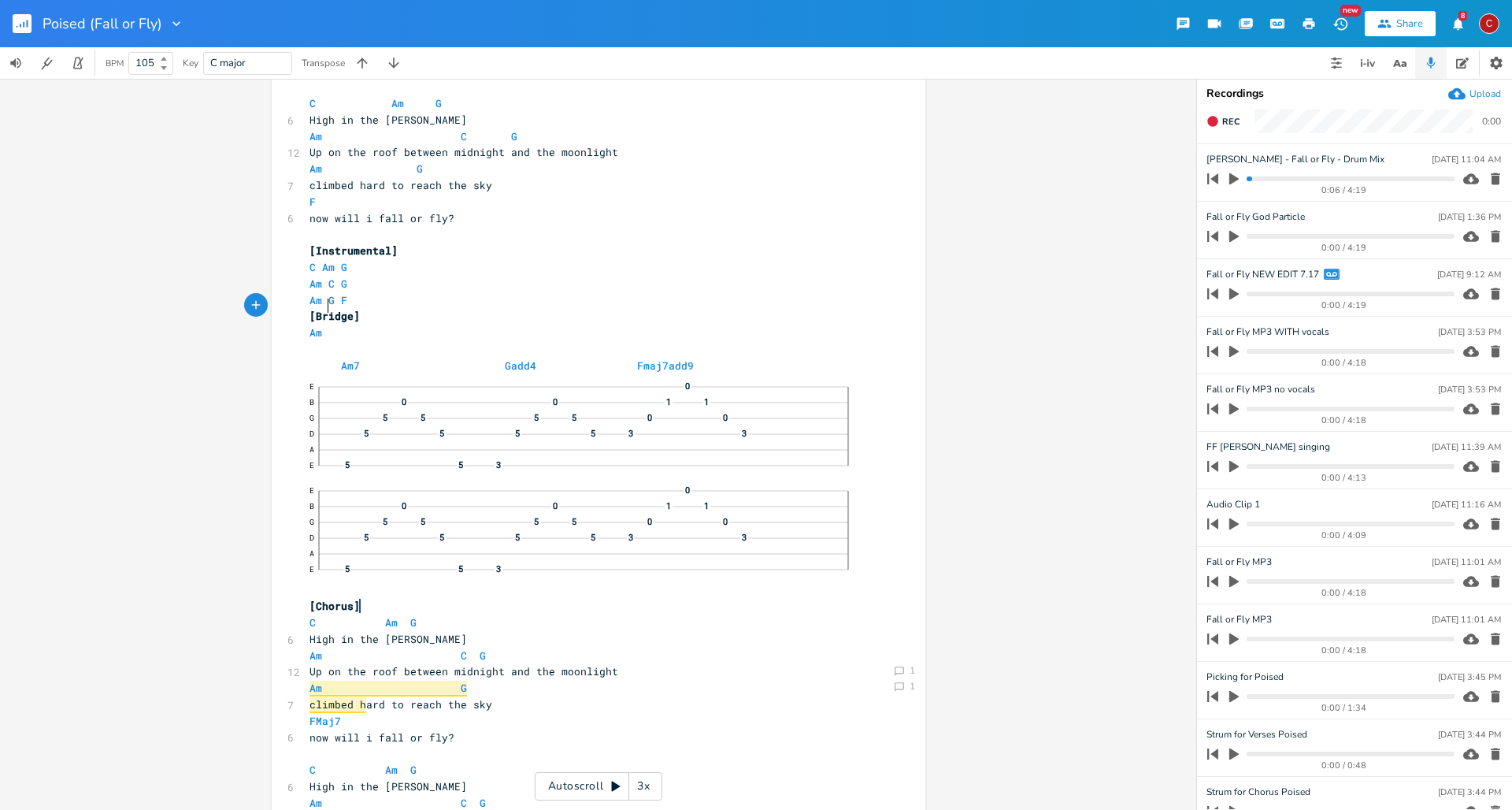 scroll, scrollTop: 0, scrollLeft: 15, axis: horizontal 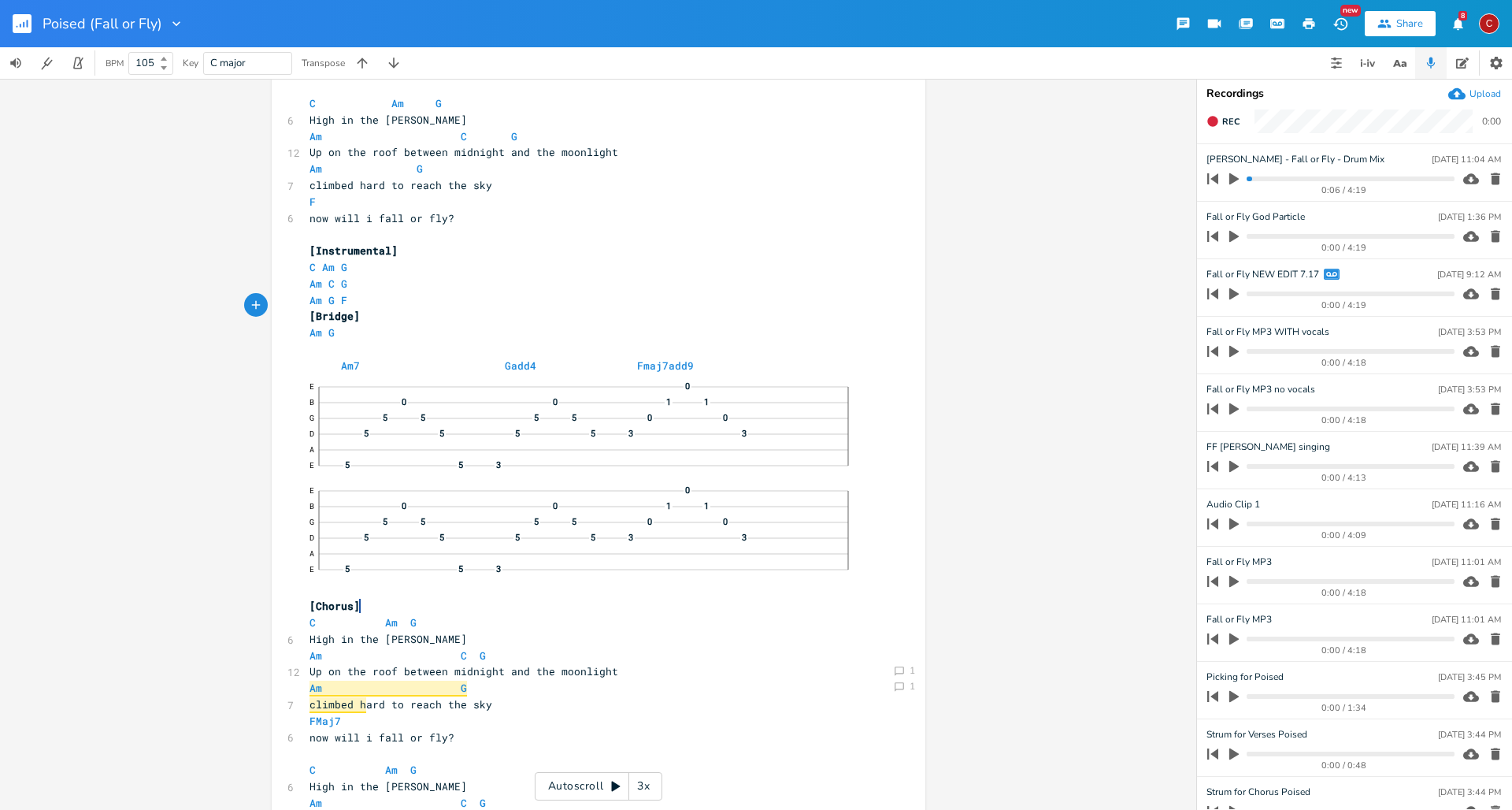 type on "Am G F" 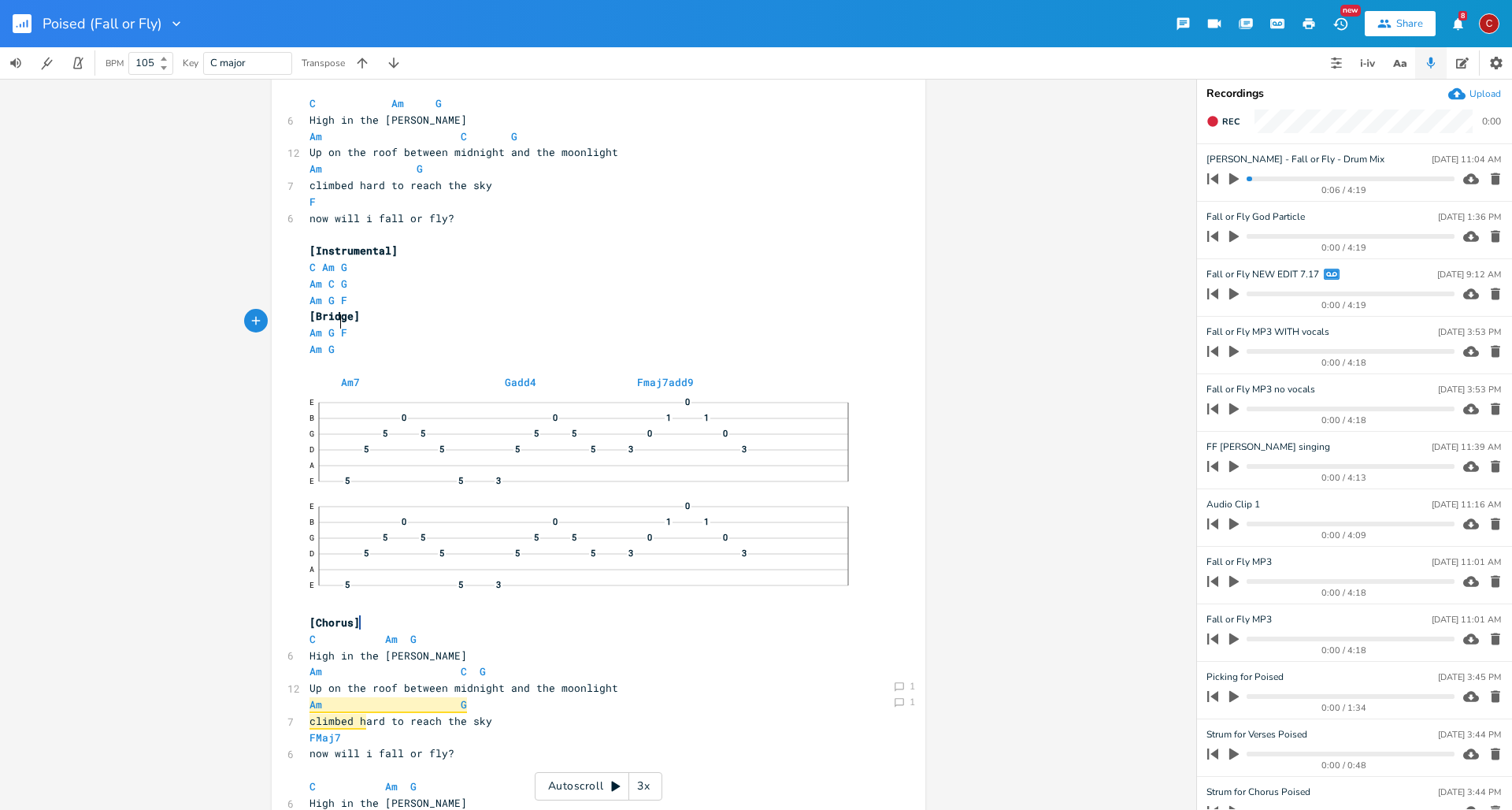 scroll, scrollTop: 0, scrollLeft: 29, axis: horizontal 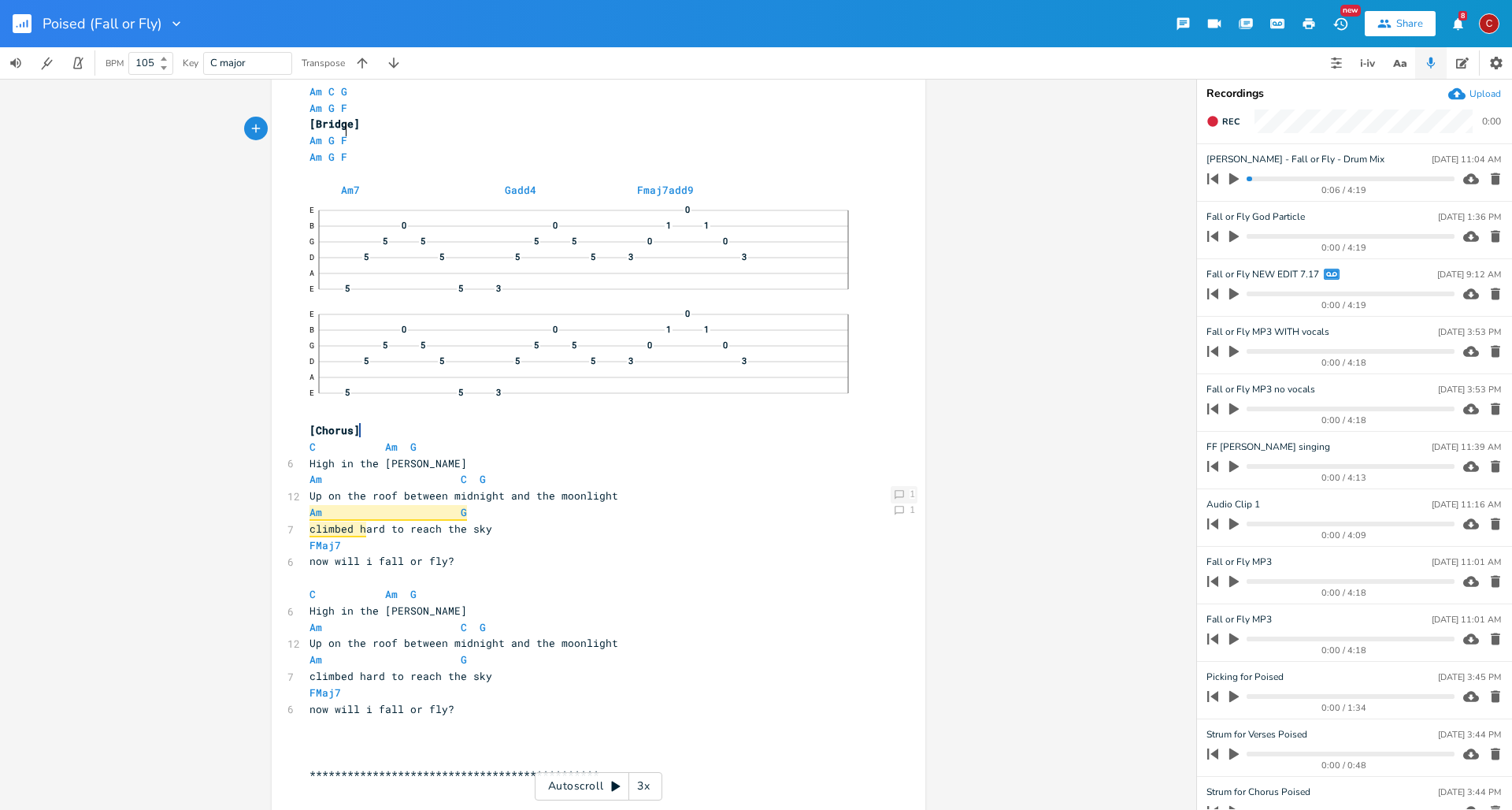 type on "Am G F" 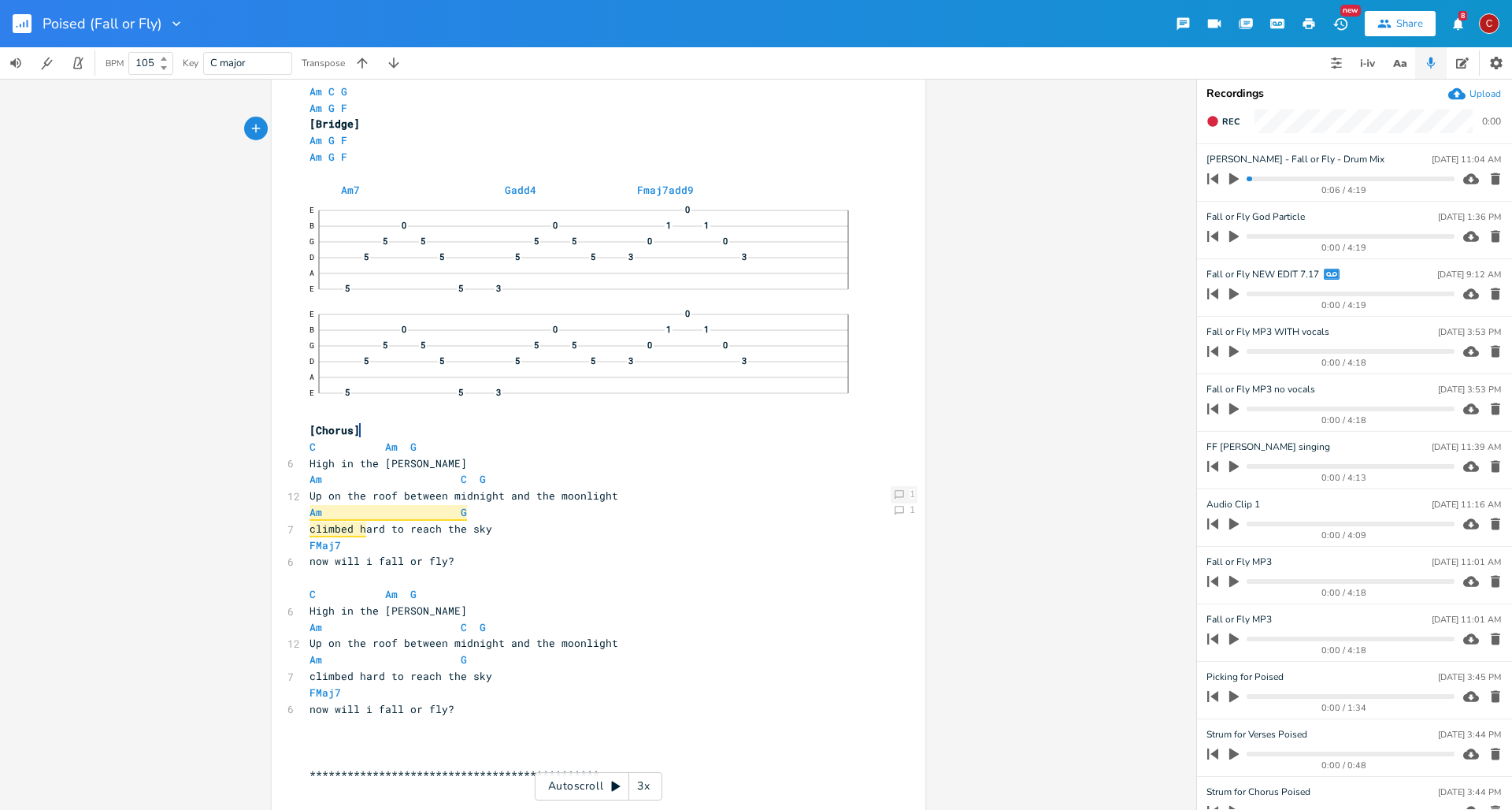 click on "1" at bounding box center [912, 494] 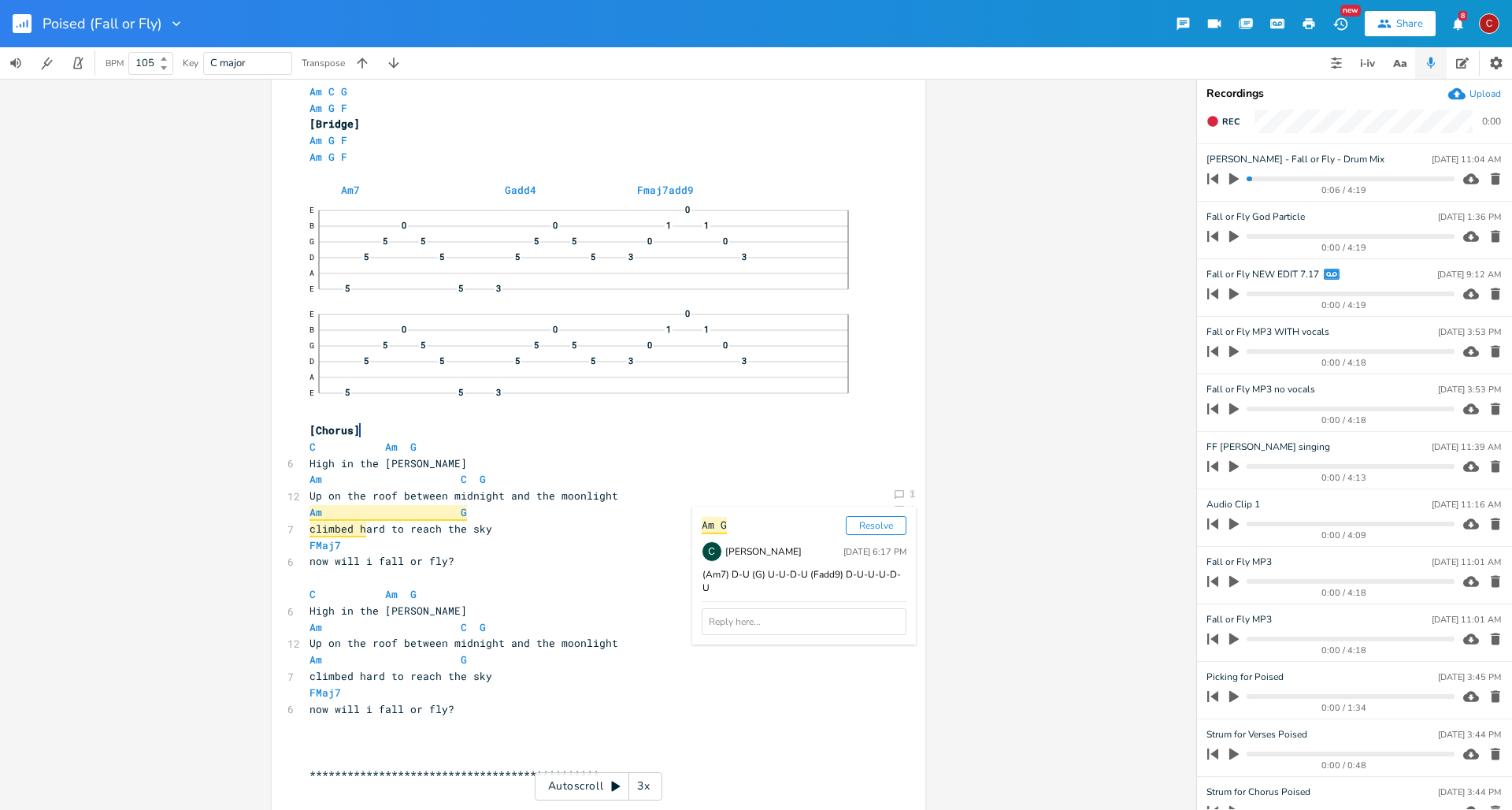 click on "Up on the roof between midnight and the moonlight" at bounding box center (591, 496) 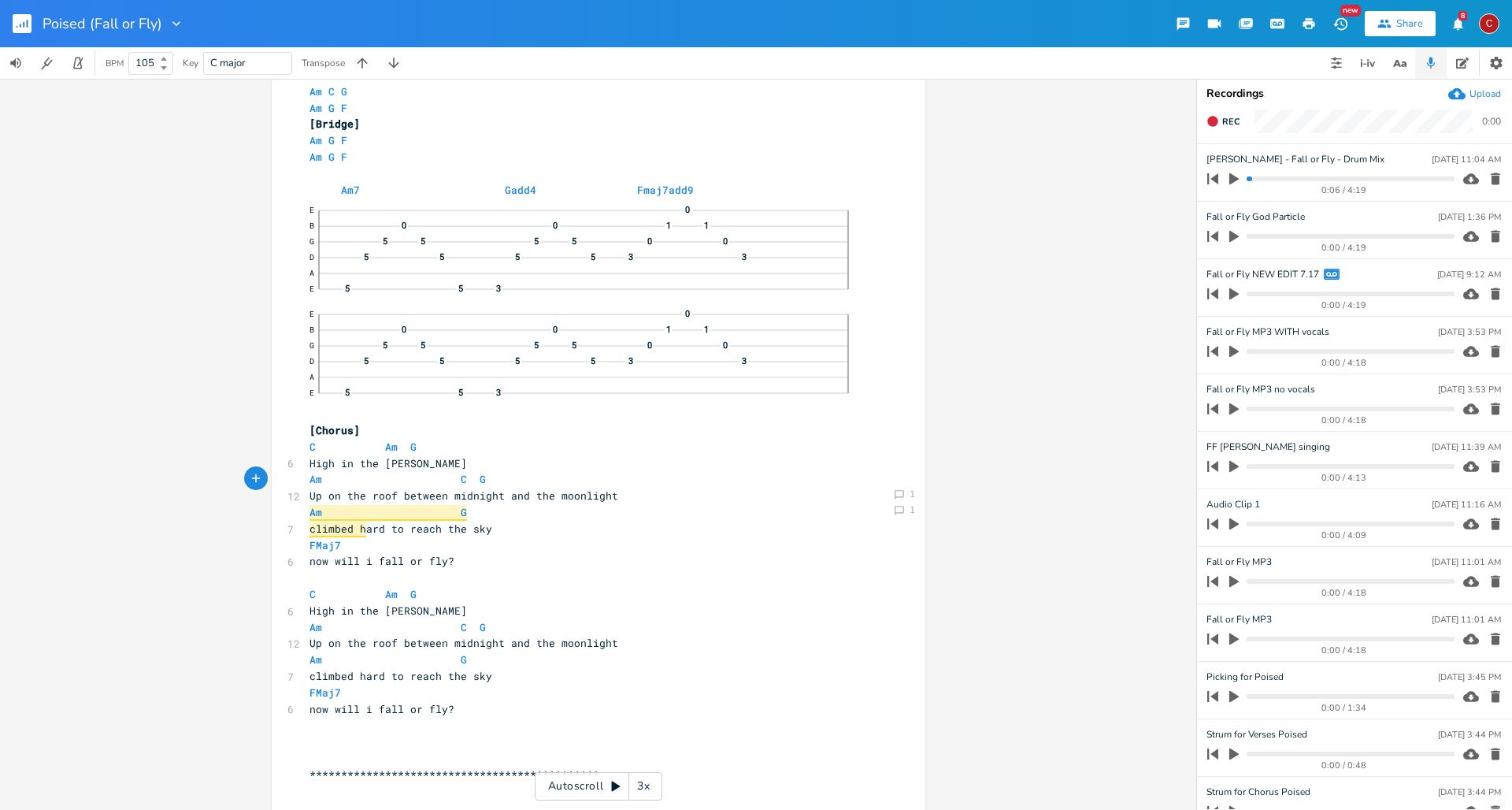 click on "High in the [PERSON_NAME]" at bounding box center (591, 463) 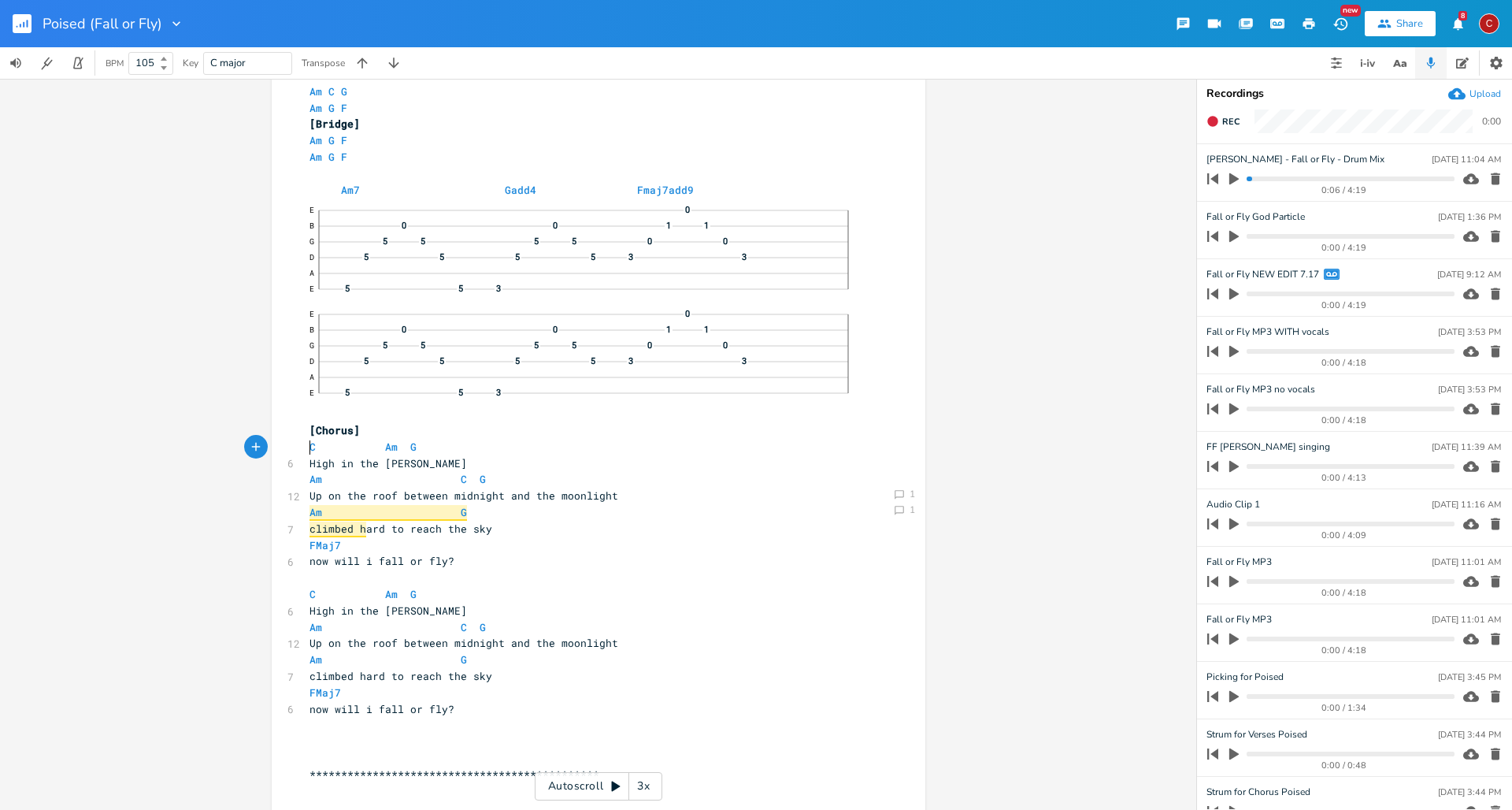 scroll, scrollTop: 0, scrollLeft: 2, axis: horizontal 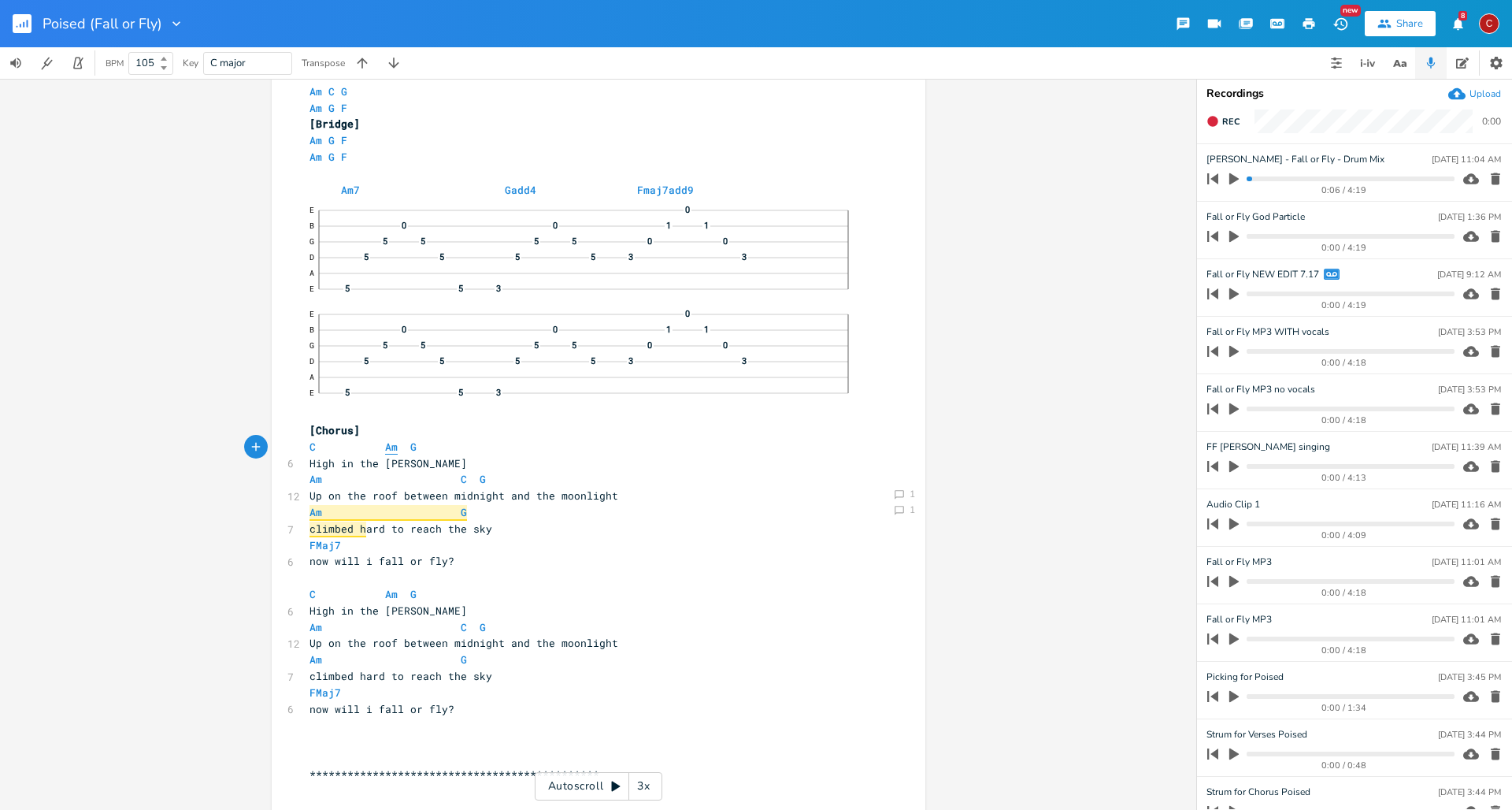 click on "Am" at bounding box center (391, 447) 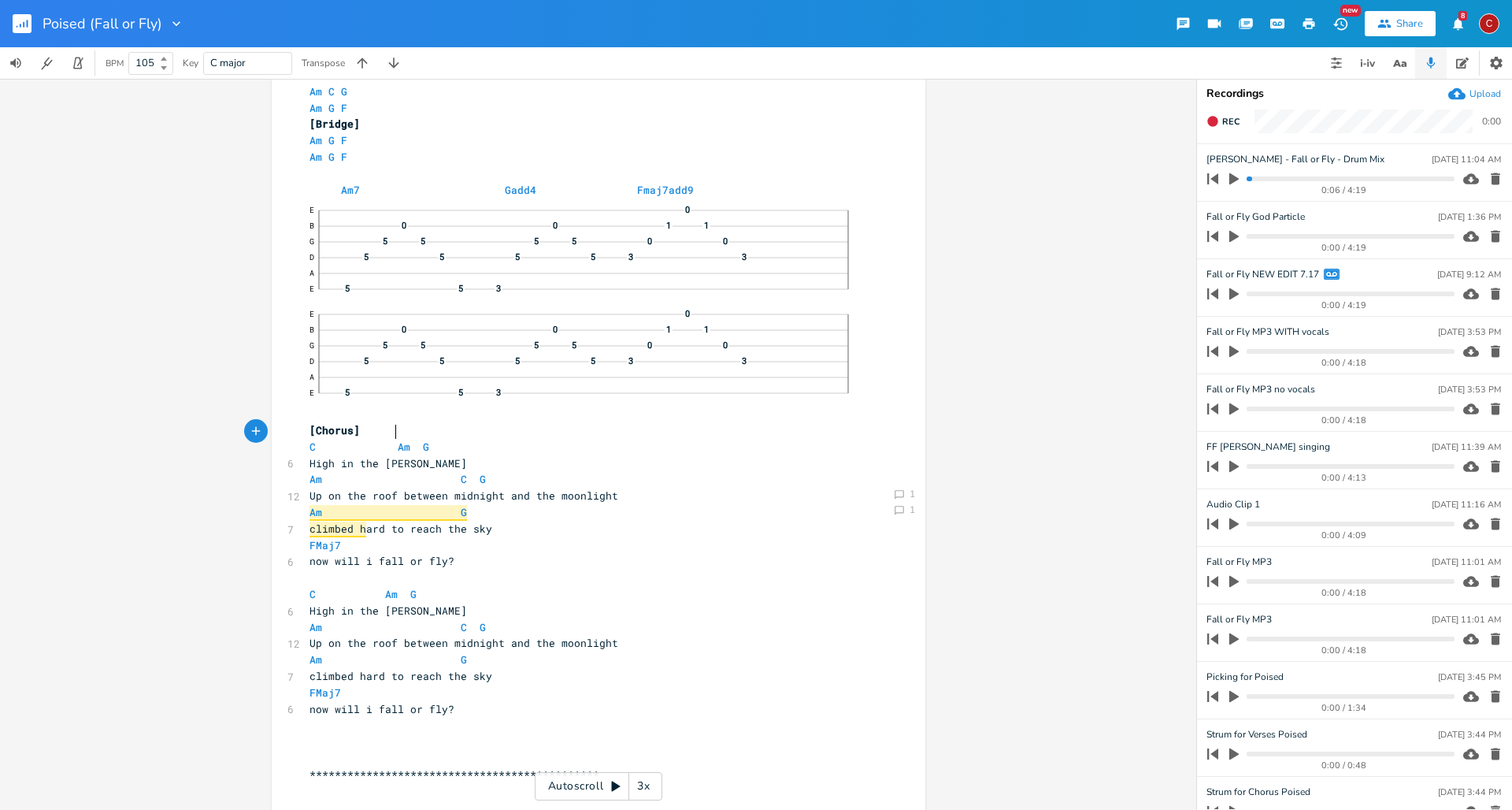 scroll, scrollTop: 0, scrollLeft: 7, axis: horizontal 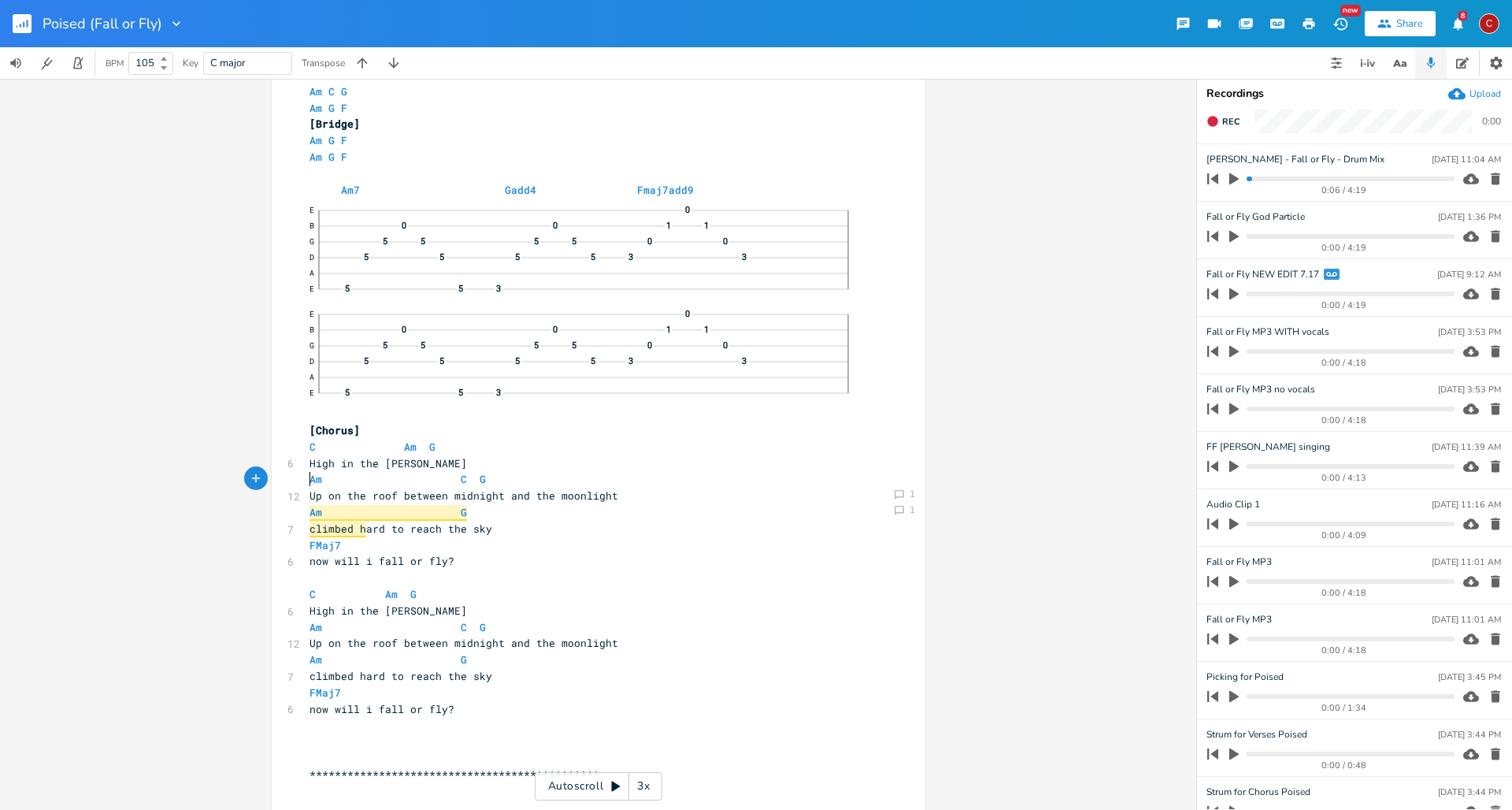 click on "Up on the roof between midnight and the moonlight" at bounding box center (591, 496) 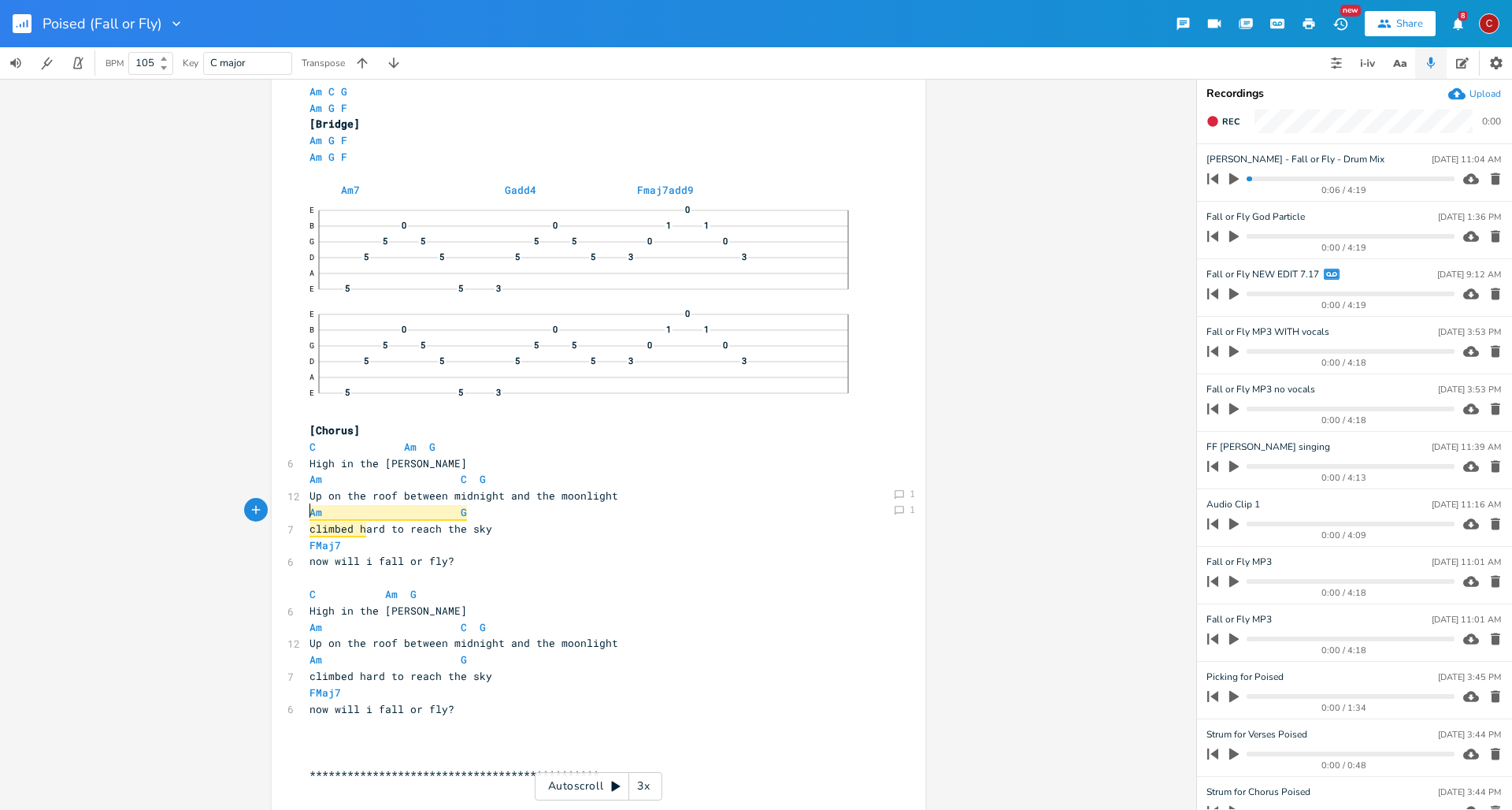 click on "climbed h ard to reach the sky" at bounding box center (591, 529) 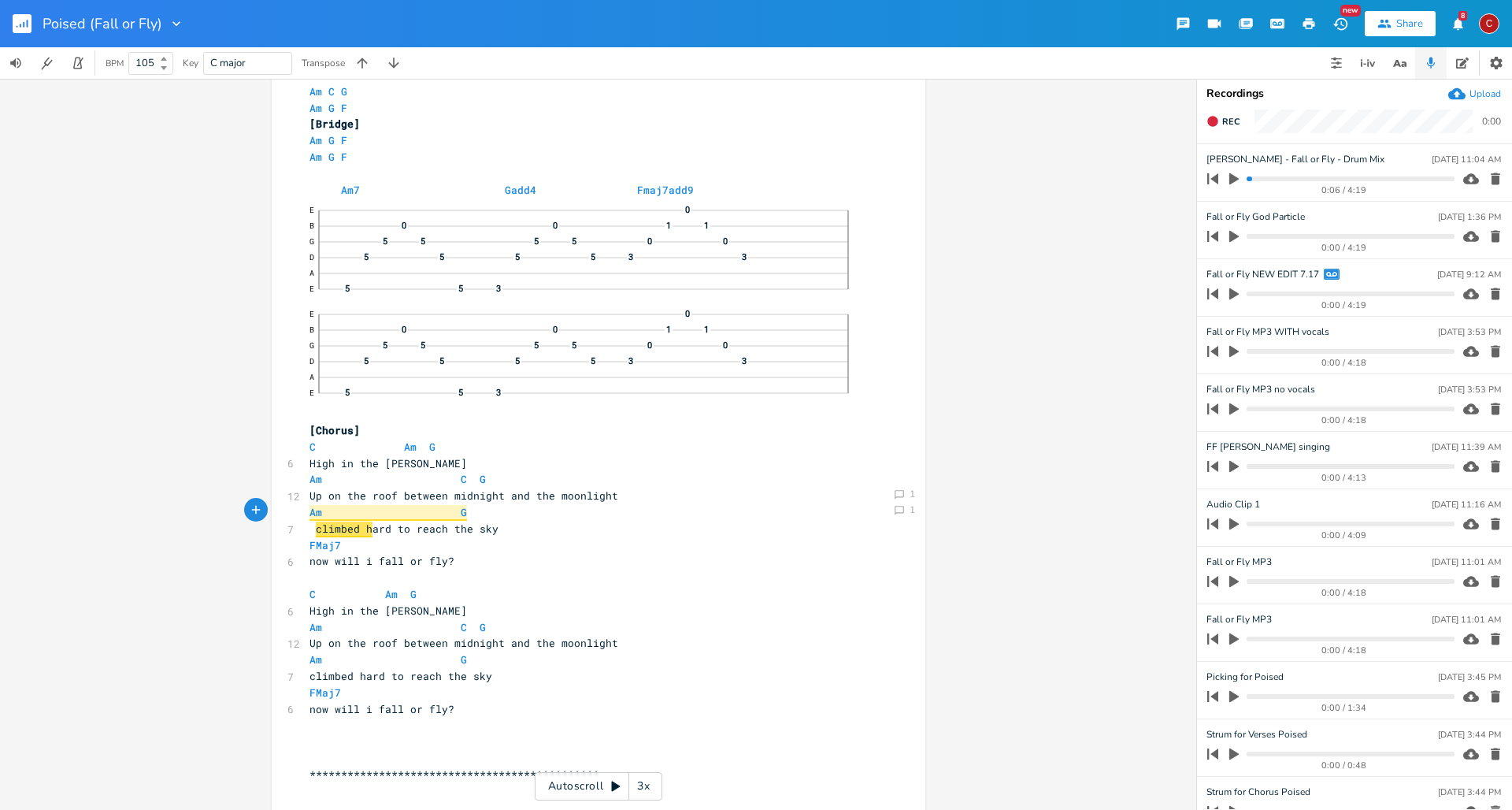 click on "now will i fall or fly?" at bounding box center [382, 561] 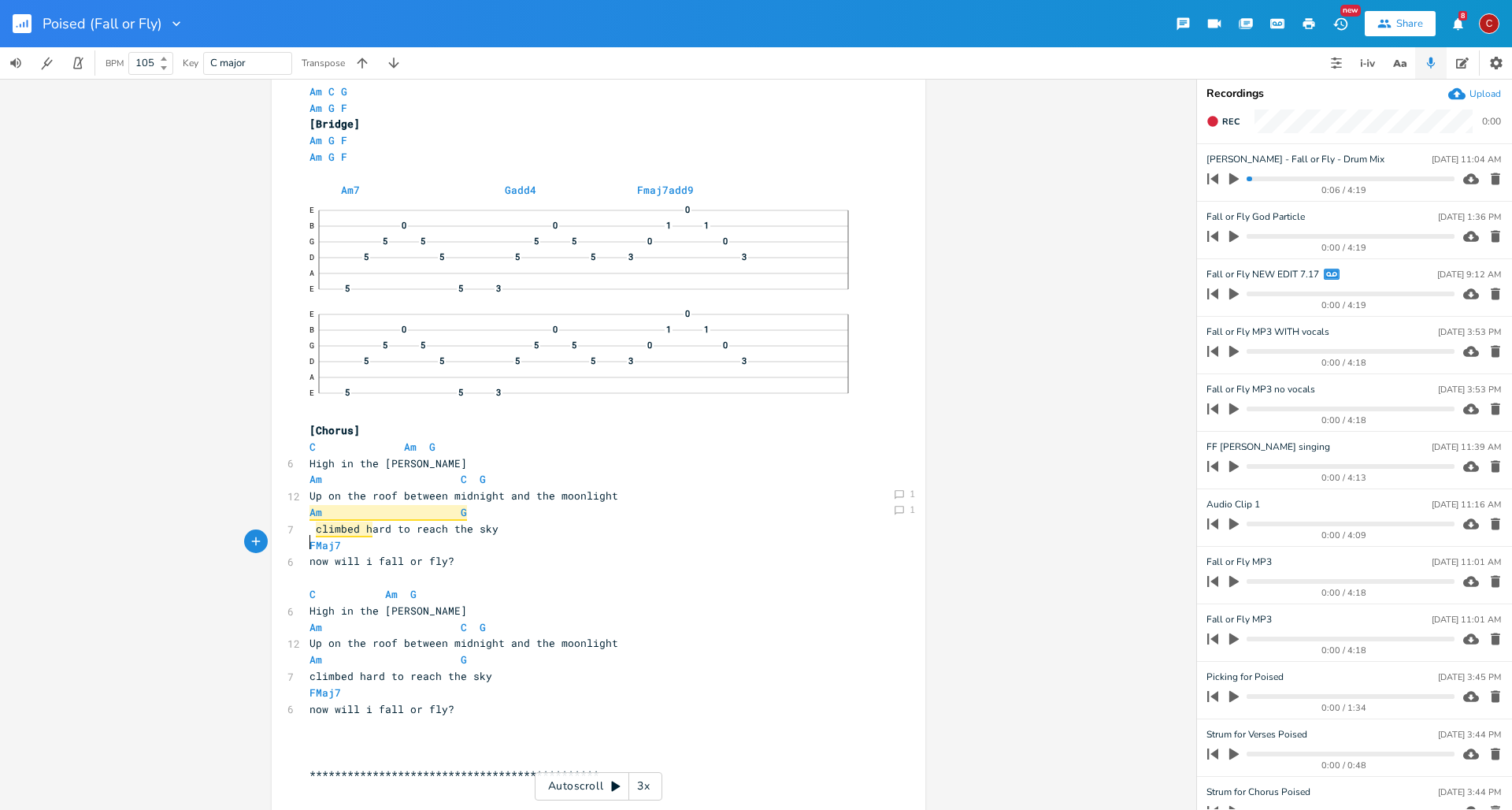 click on "now will i fall or fly?" at bounding box center (382, 561) 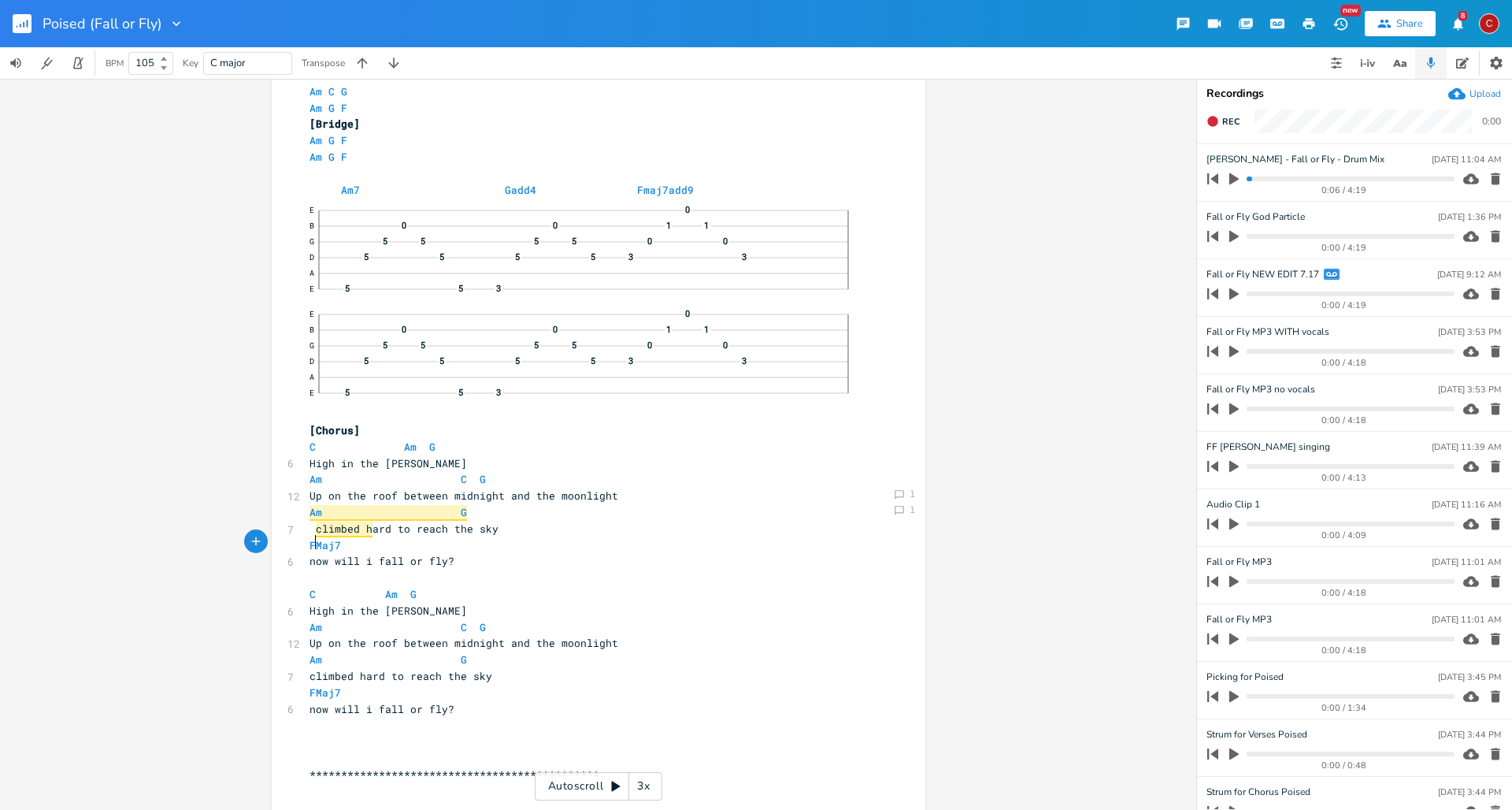 scroll, scrollTop: 0, scrollLeft: 2, axis: horizontal 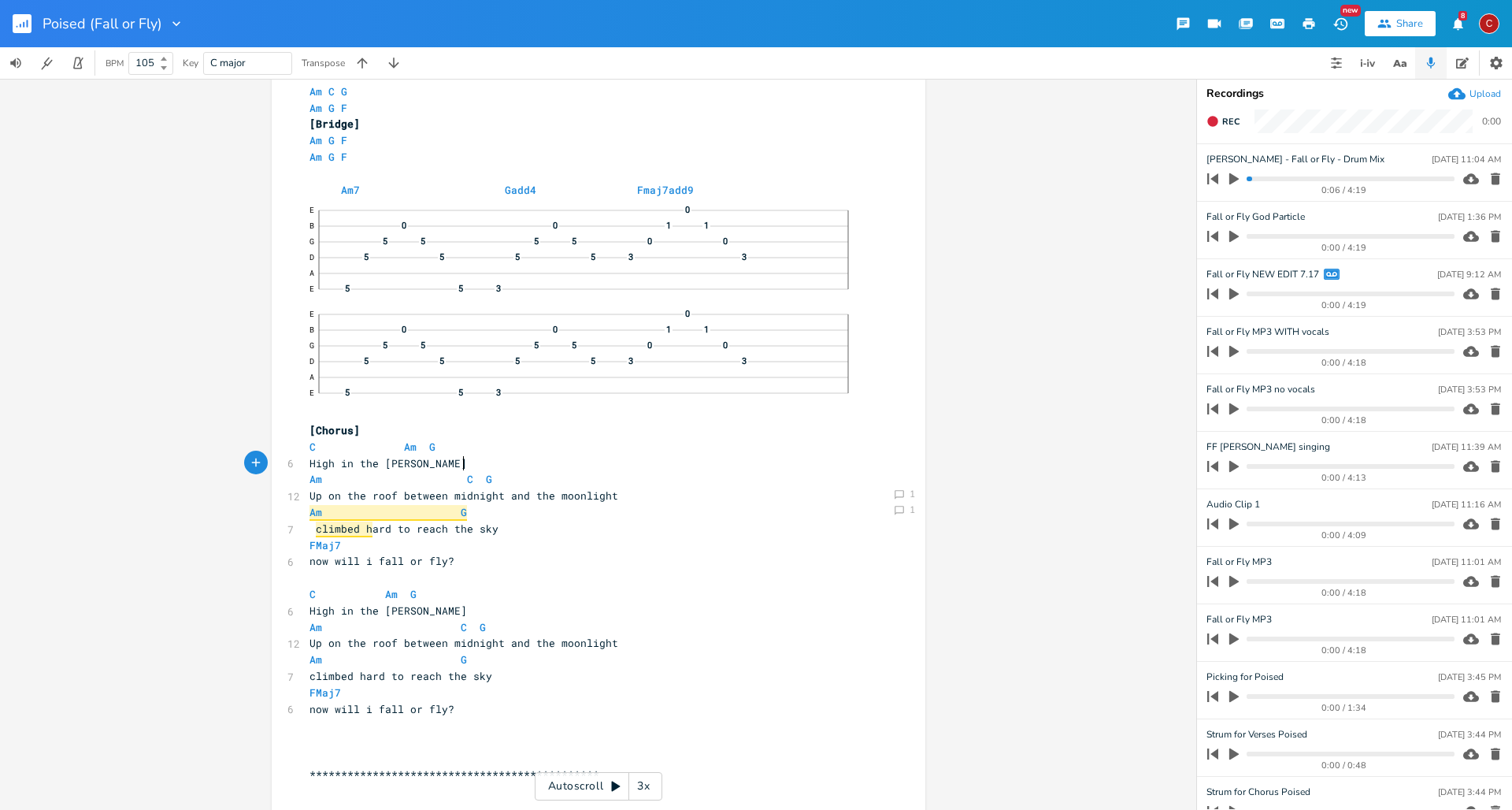click on "Am                               C    G" at bounding box center (401, 479) 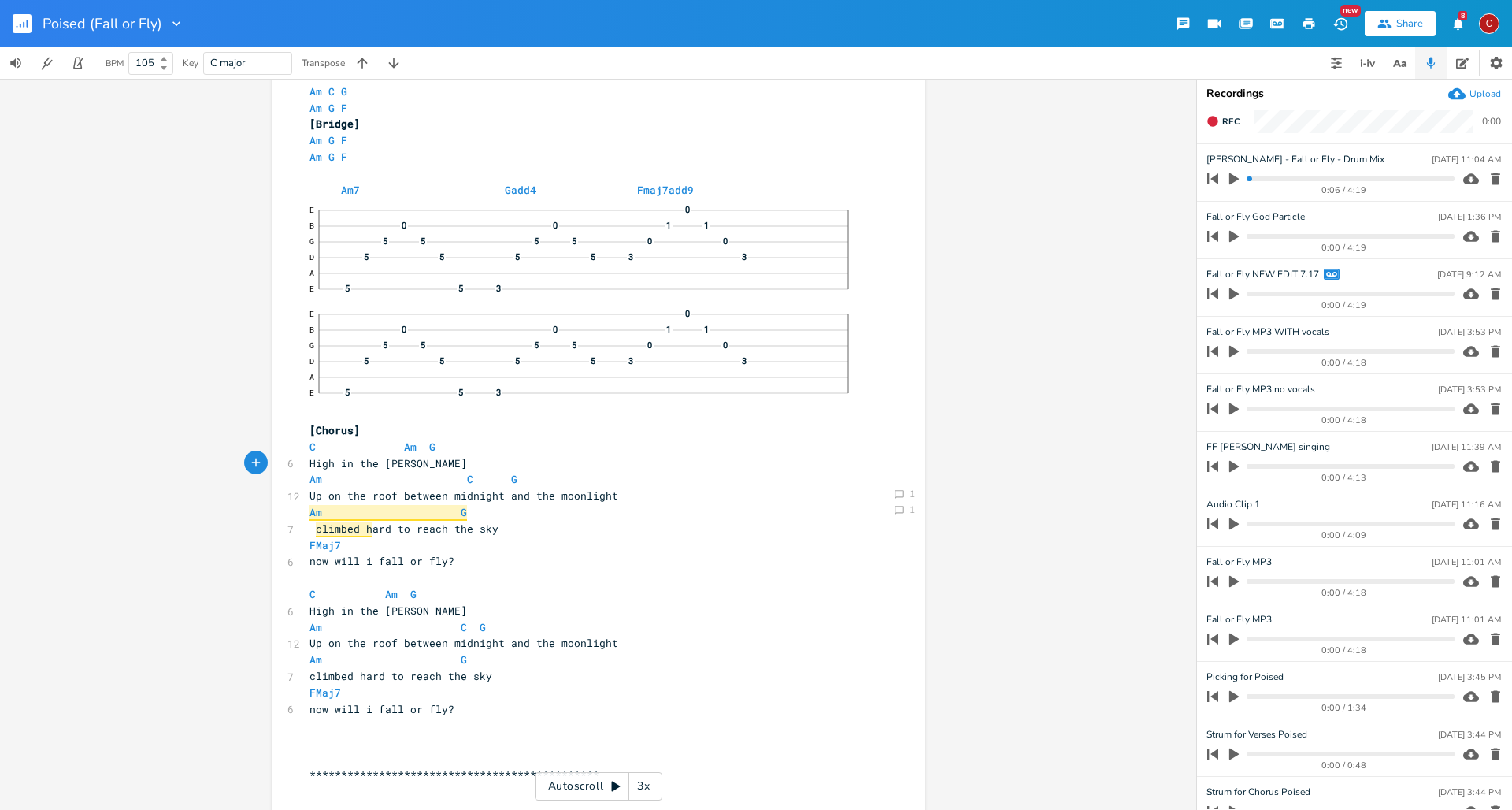 scroll, scrollTop: 0, scrollLeft: 9, axis: horizontal 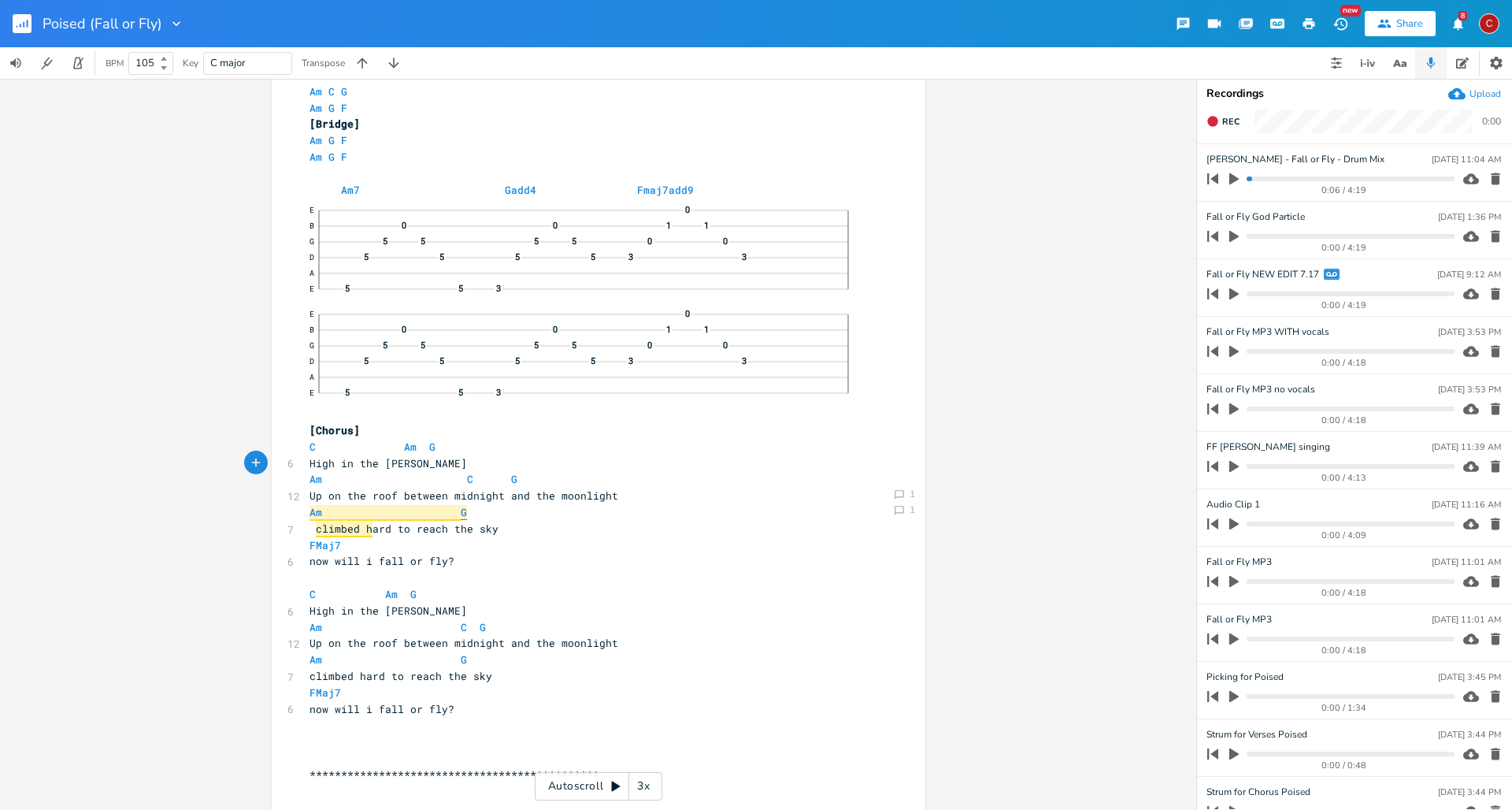 click on "G" at bounding box center [464, 512] 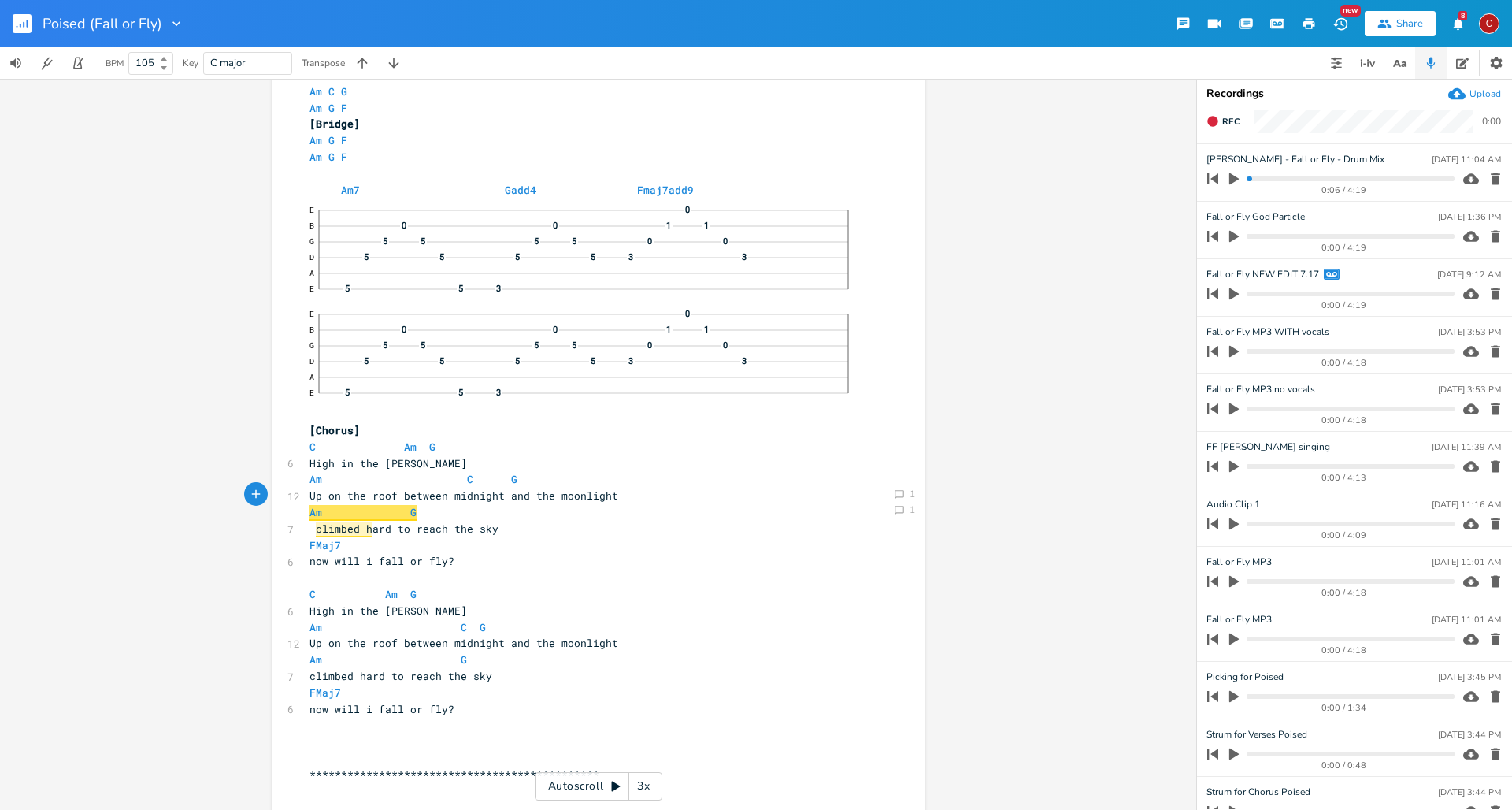 scroll, scrollTop: 0, scrollLeft: 2, axis: horizontal 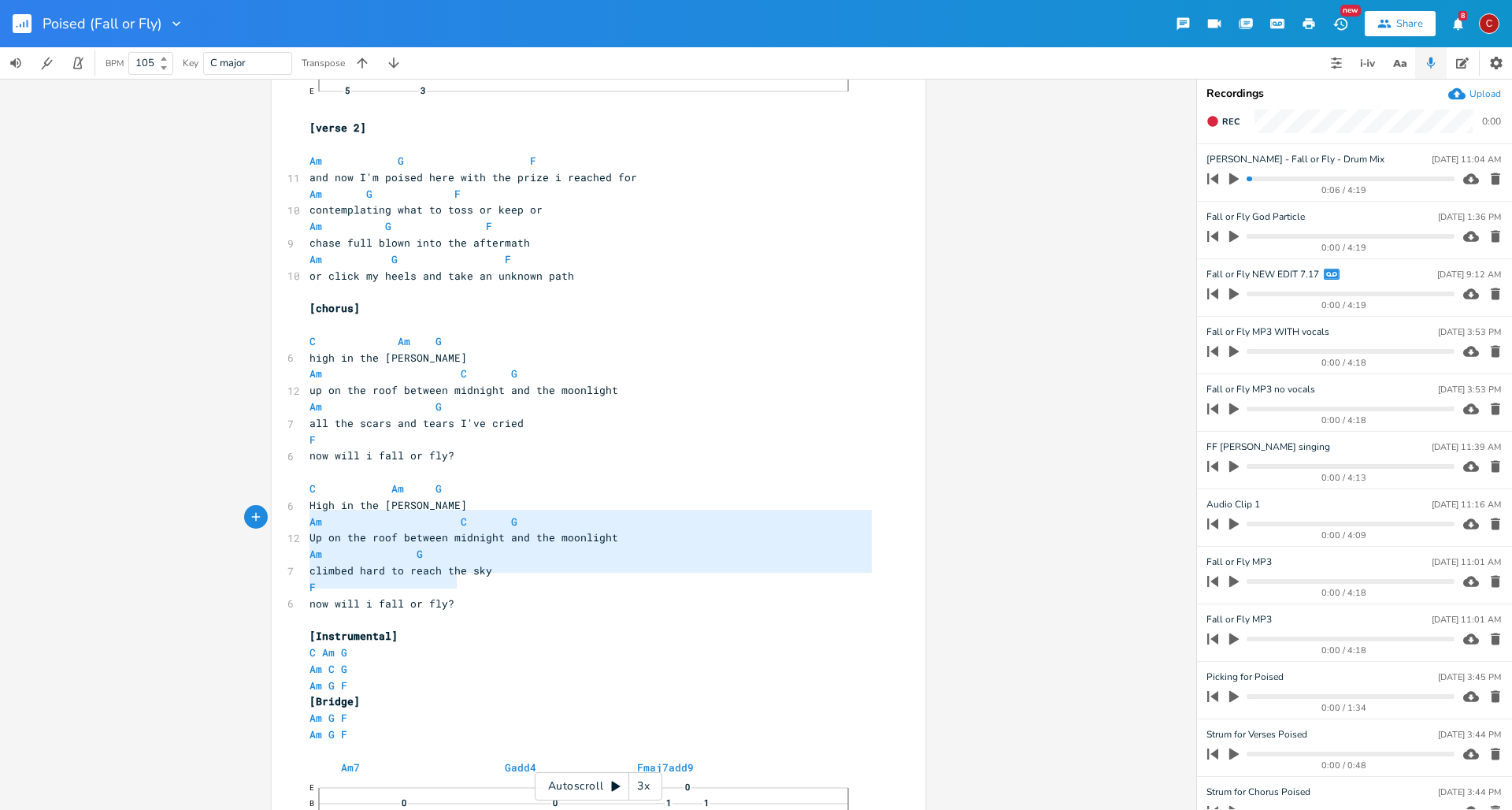 type on "C			 Am     G
High in the [PERSON_NAME]
Am						C       G
Up on the roof between midnight and the moonlight
Am				 G
climbed hard to reach the sky
F
now will i fall or fly?" 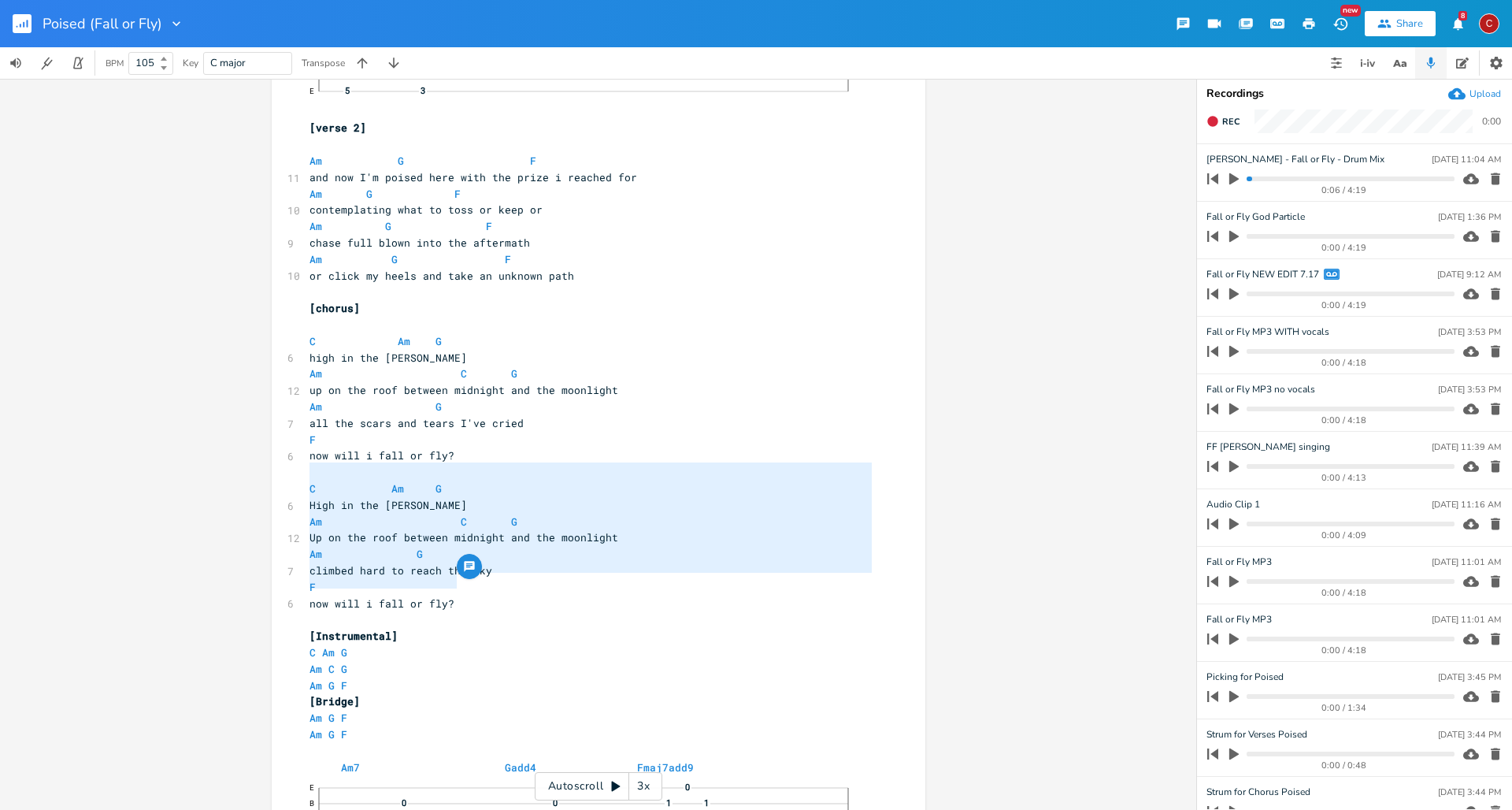drag, startPoint x: 410, startPoint y: 581, endPoint x: 269, endPoint y: 469, distance: 180.0694 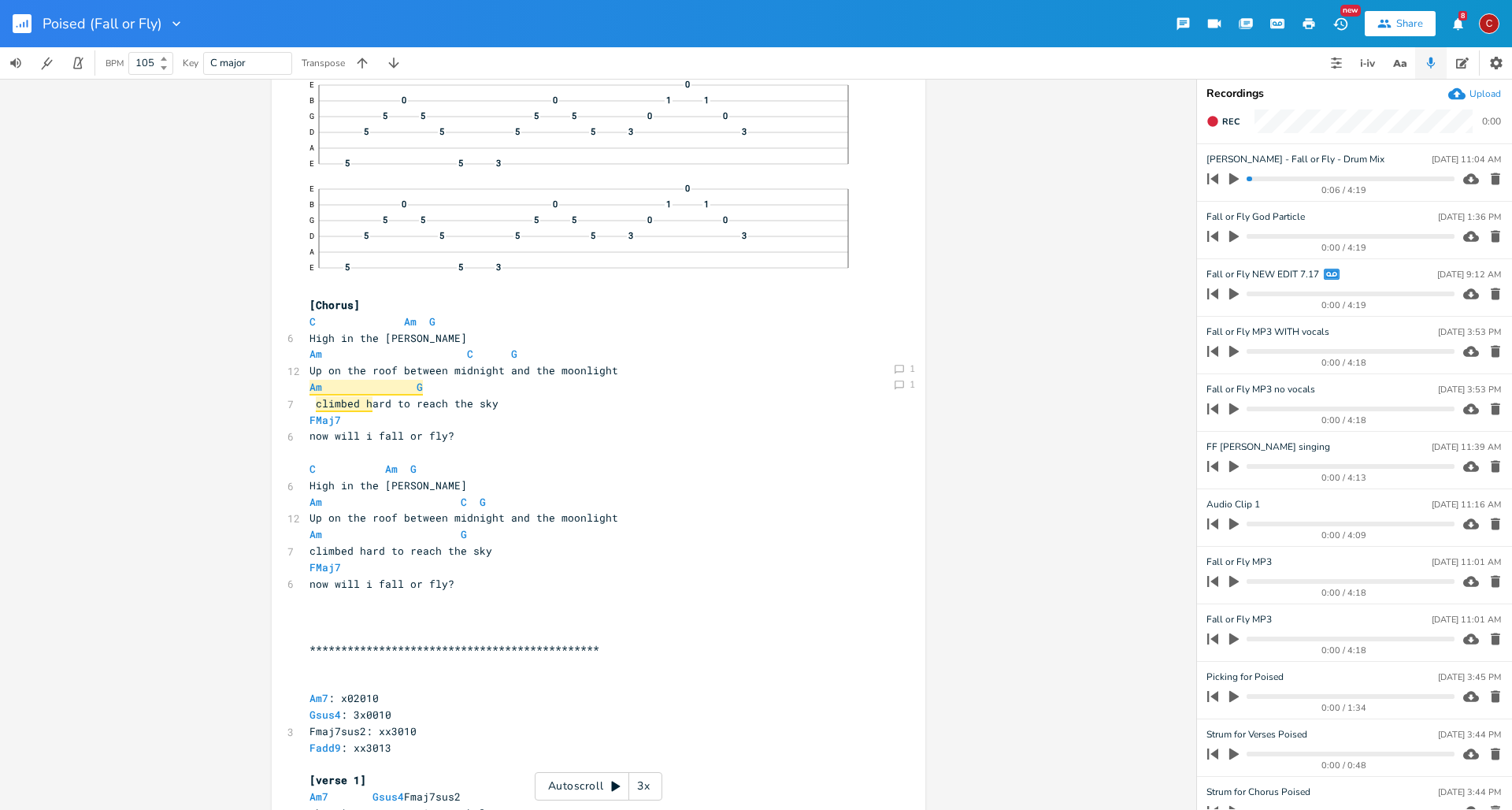 scroll, scrollTop: 2157, scrollLeft: 0, axis: vertical 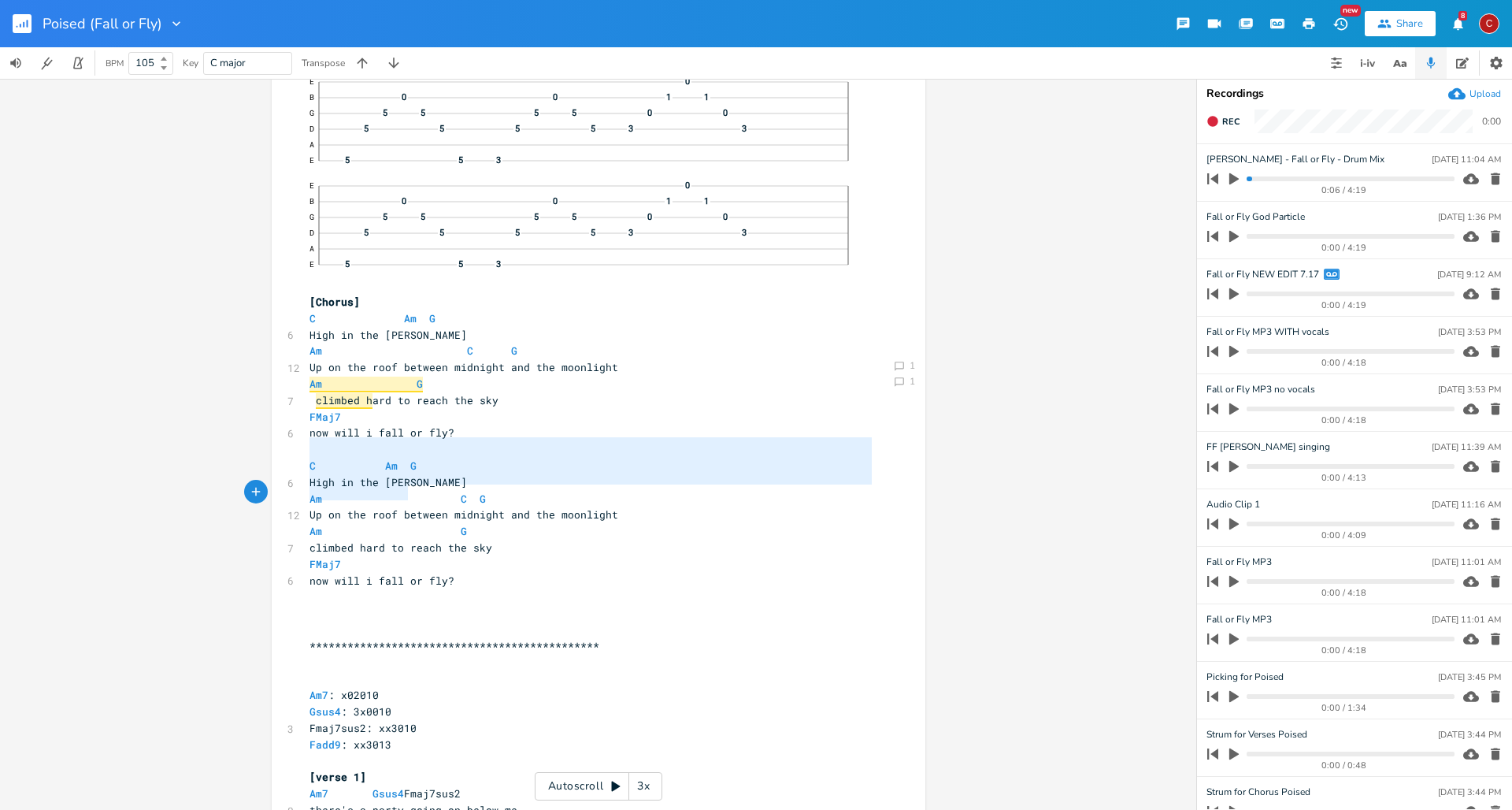 type on "C			Am  G
High in the [PERSON_NAME]
Am						C  G
Up on the roof between midnight and the moonlight
Am						G
climbed hard to reach the sky
FMaj7
now will i fall or fly?" 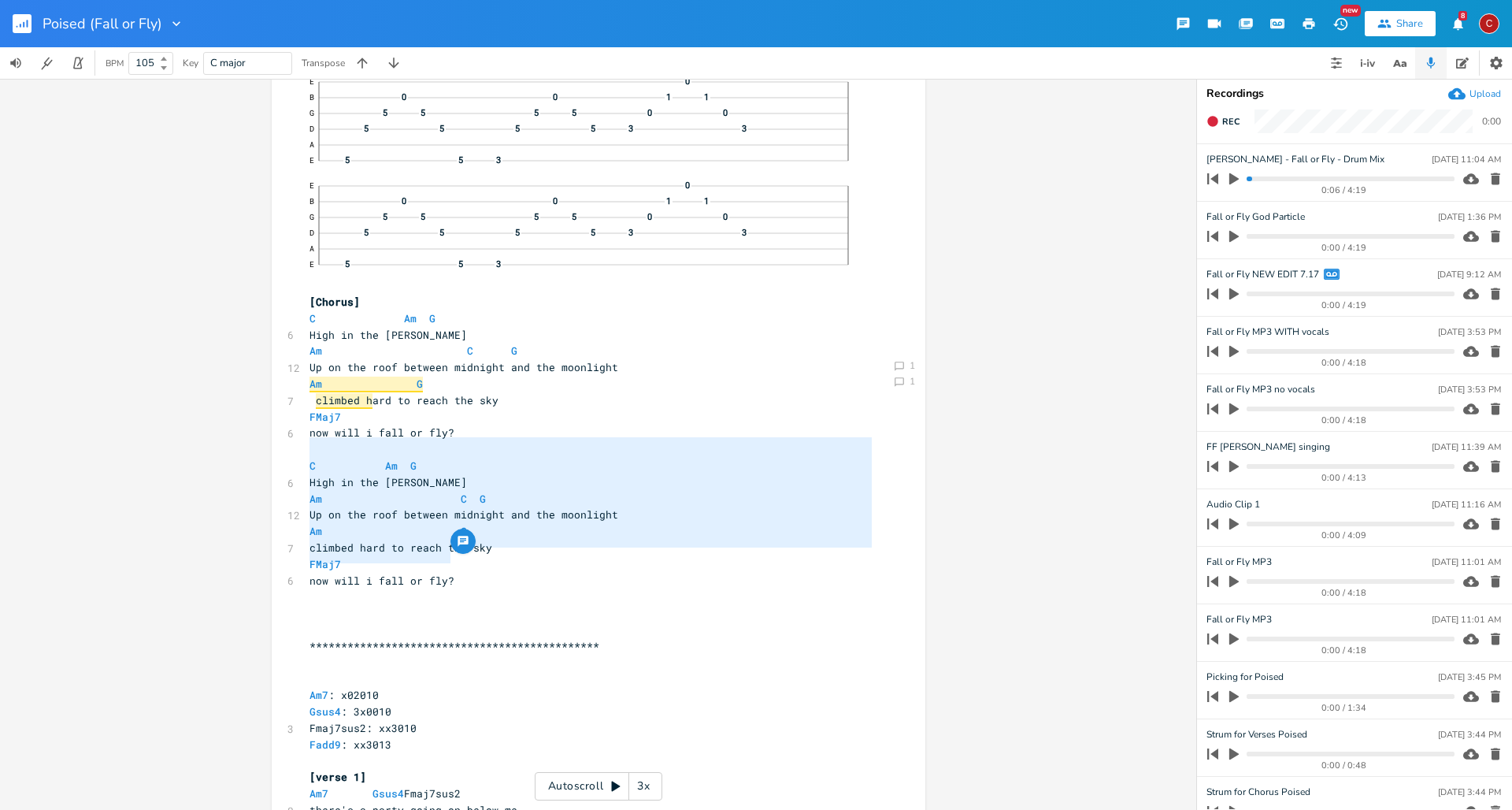 drag, startPoint x: 302, startPoint y: 448, endPoint x: 499, endPoint y: 560, distance: 226.612 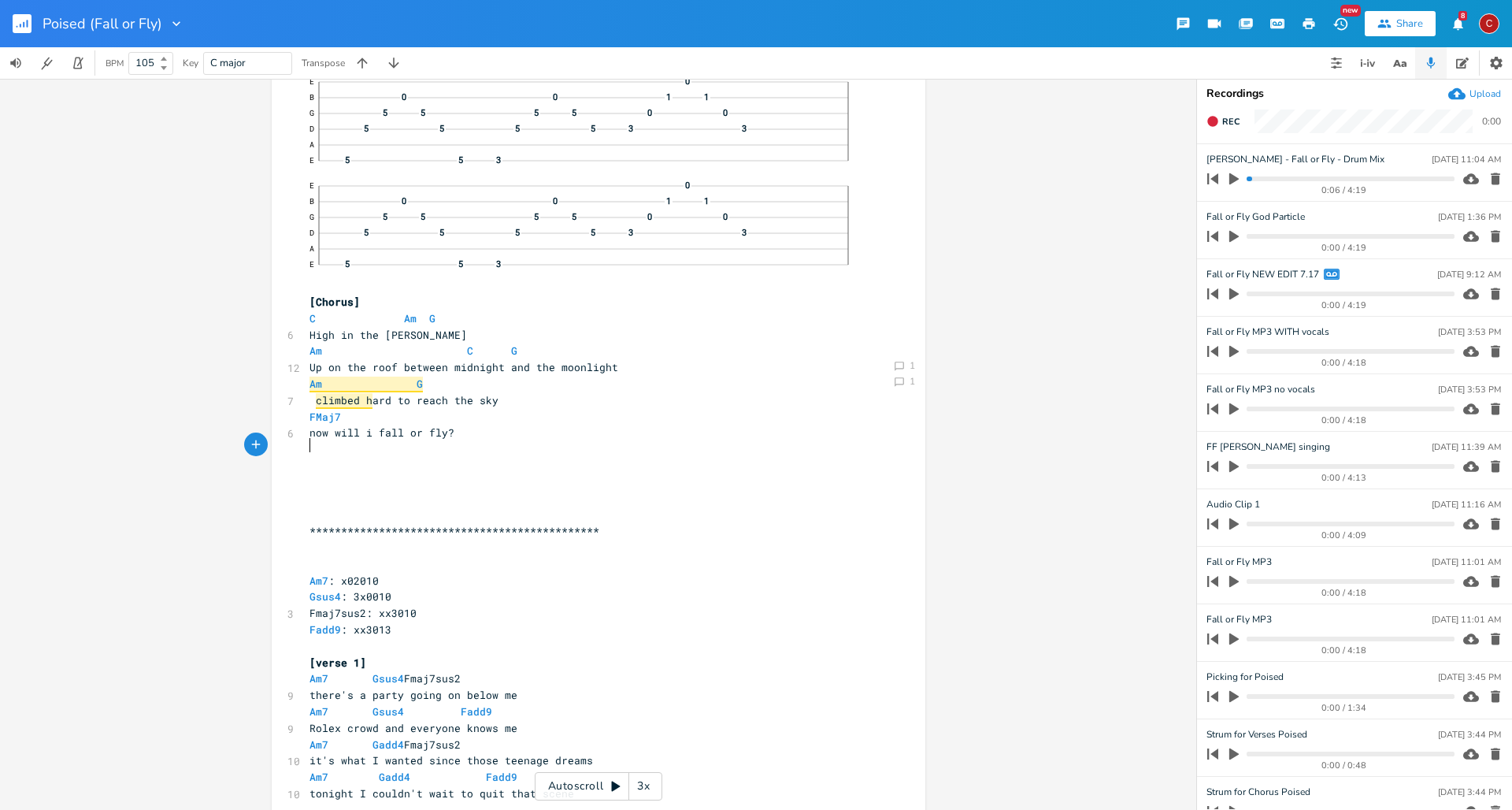 click on "​" at bounding box center (591, 466) 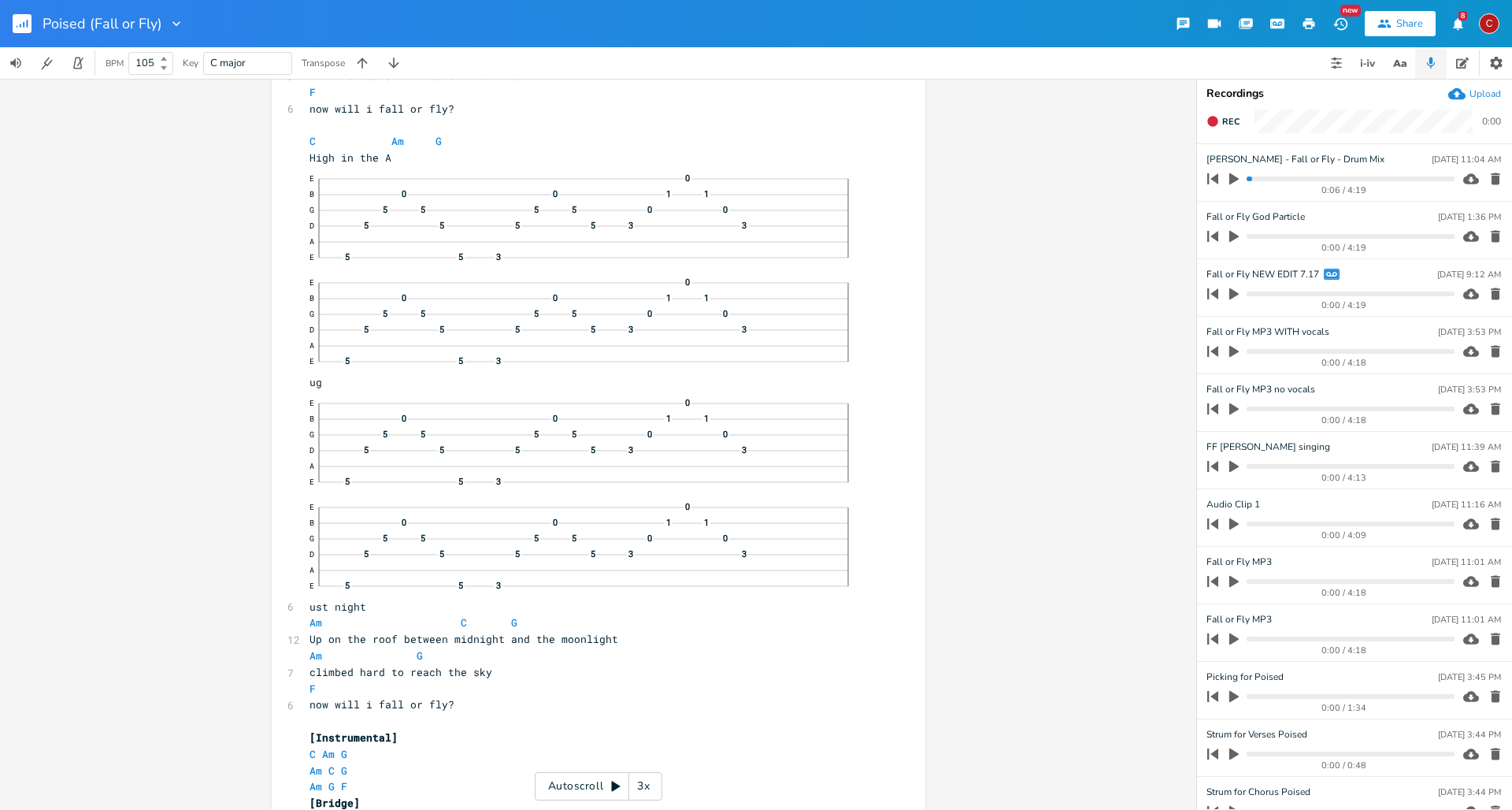 scroll, scrollTop: 2392, scrollLeft: 0, axis: vertical 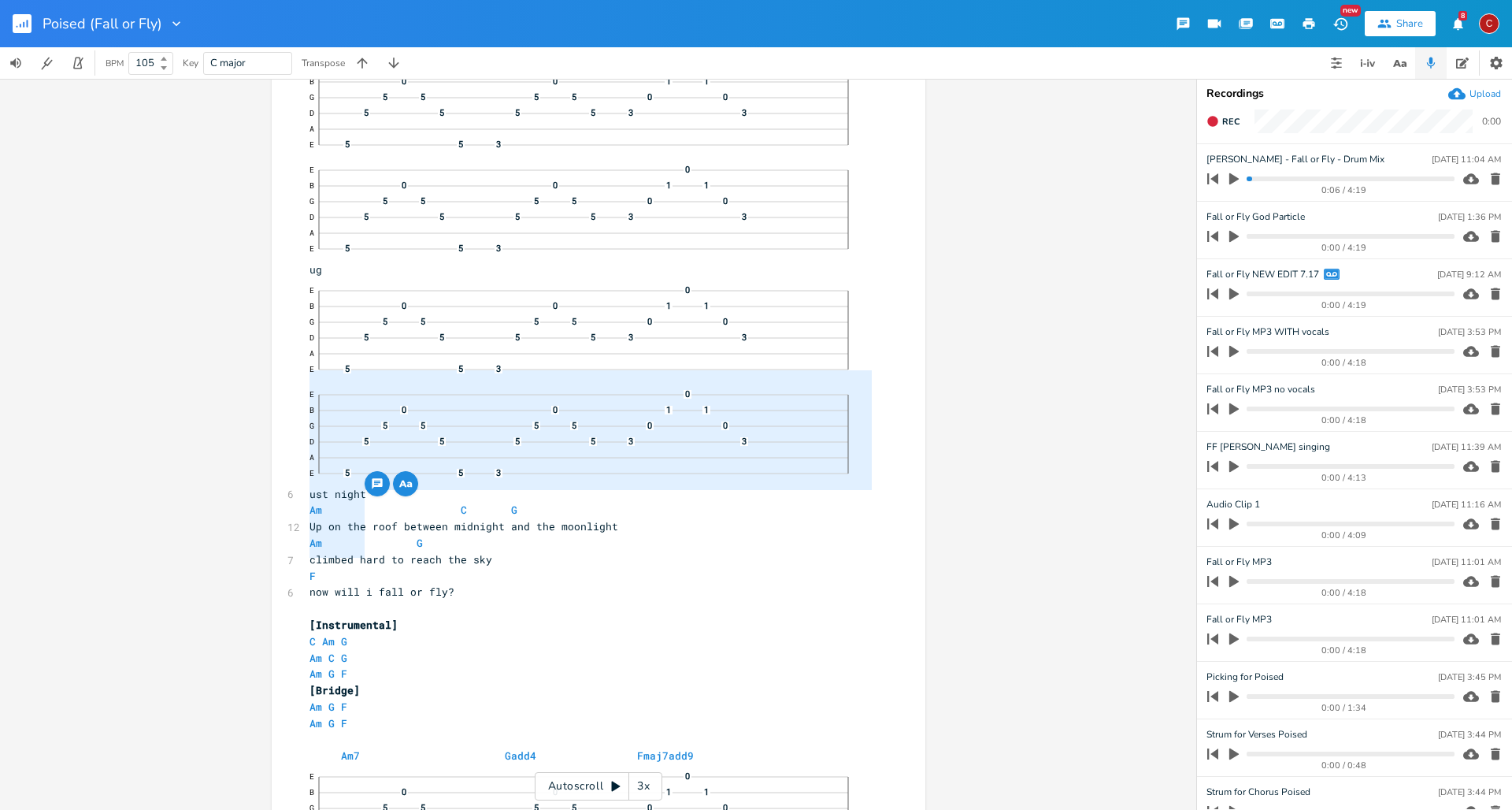 type on "ugust night" 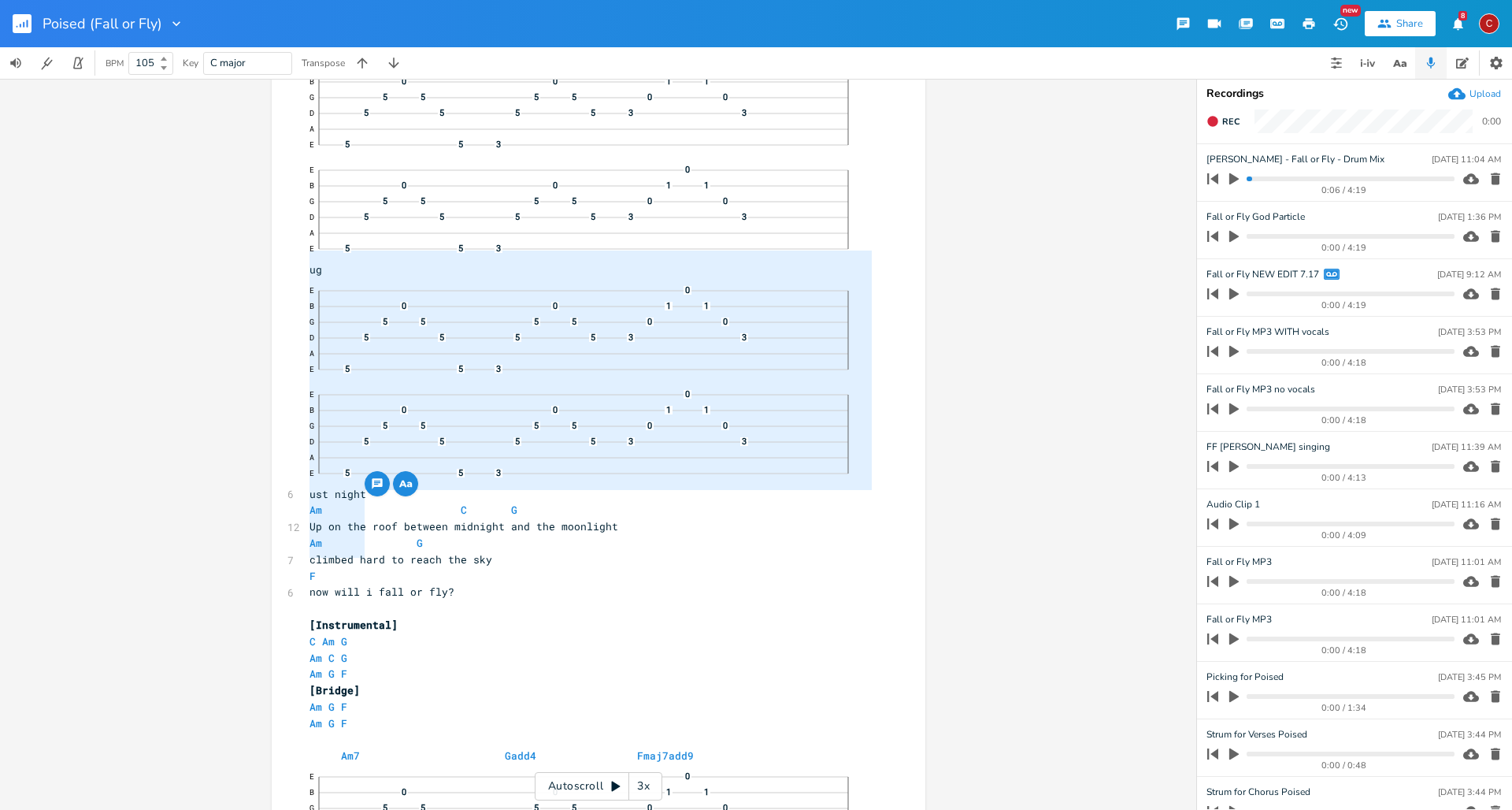 drag, startPoint x: 869, startPoint y: 525, endPoint x: 440, endPoint y: 155, distance: 566.5165 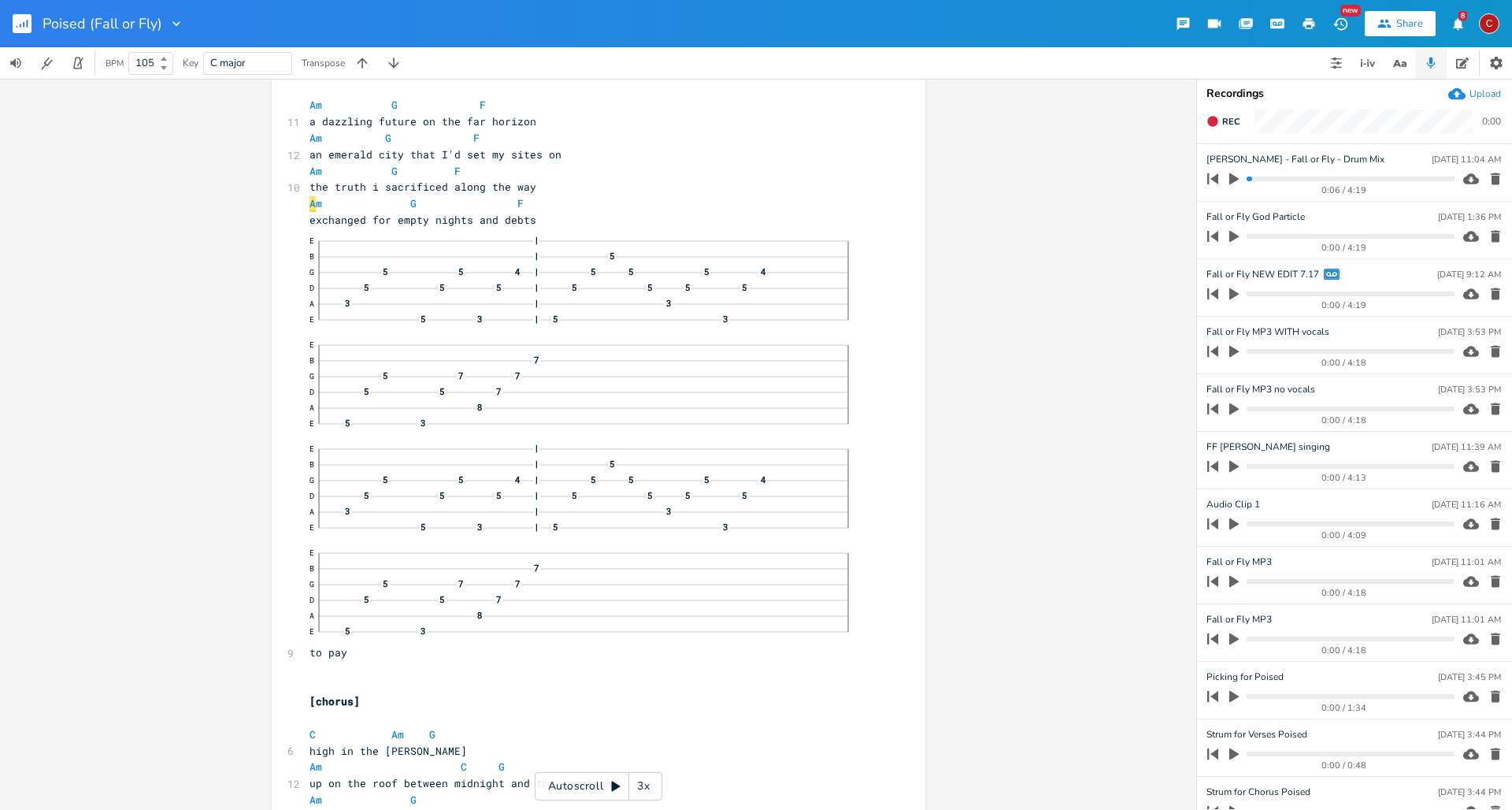 scroll, scrollTop: 1249, scrollLeft: 0, axis: vertical 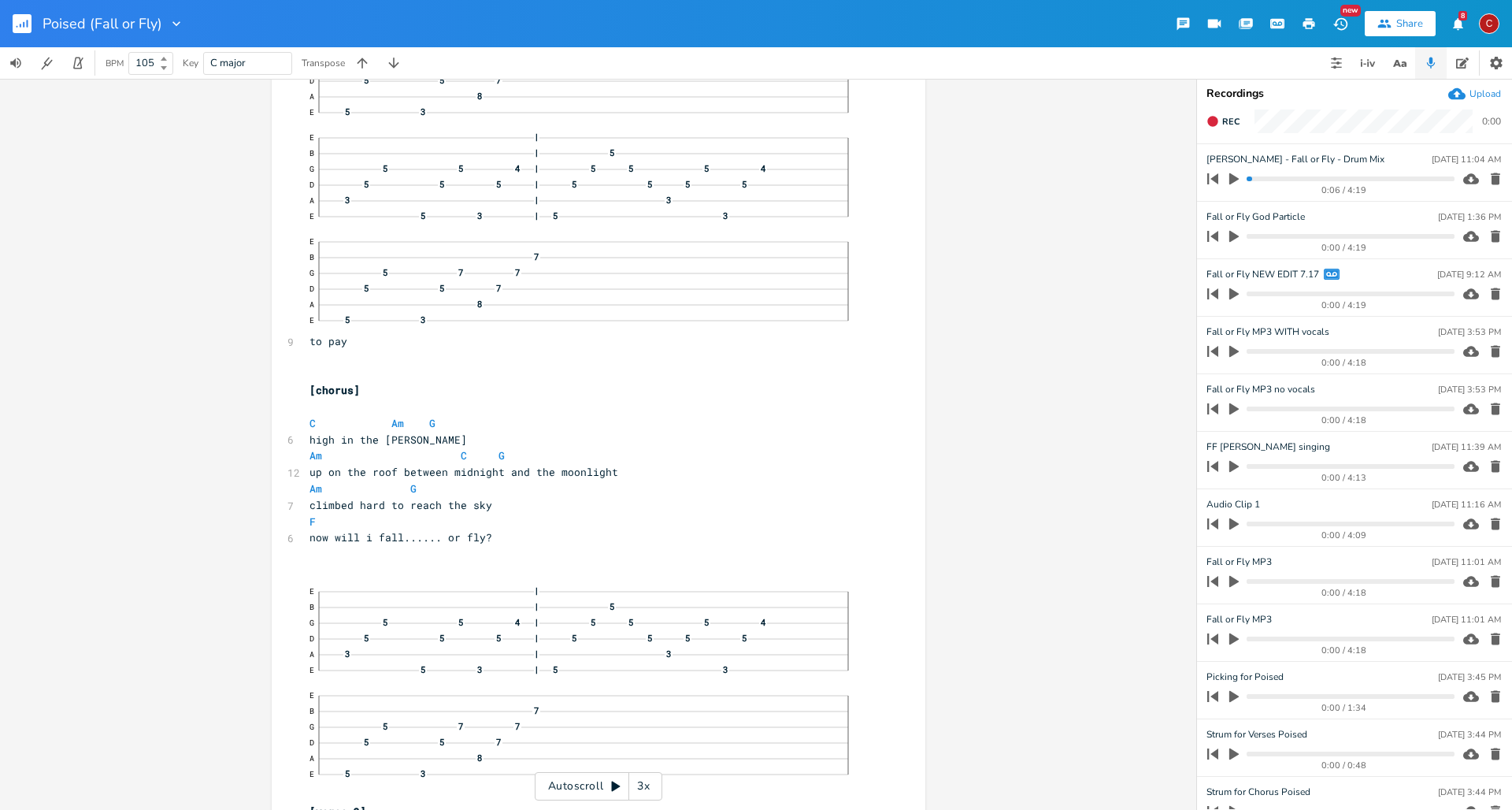 click on "exchanged for empty nights and debts  E | B | 5 G 5 5 4 | 5 5 5 4 D 5 5 5 | 5 5 5 5 A 3 | 3 E 5 3 | 5 3 E B 7 G 5 7 7 D 5 5 7 A 8 E 5 3 E | B | 5 G 5 5 4 | 5 5 5 4 D 5 5 5 | 5 5 5 5 A 3 | 3 E 5 3 | 5 3 E B 7 G 5 7 7 D 5 5 7 A 8 E 5 3 to pay" at bounding box center (591, 124) 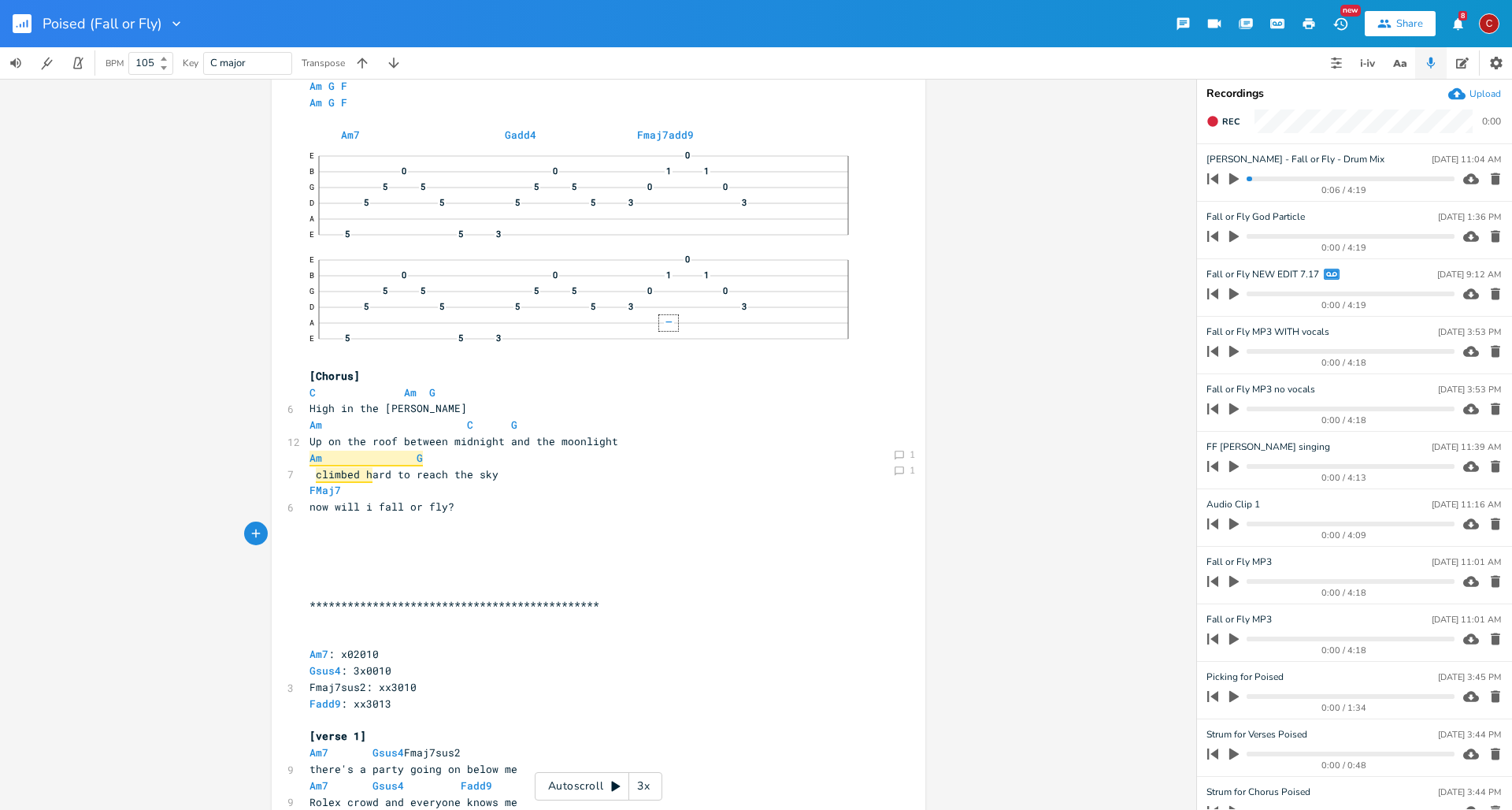 scroll, scrollTop: 2432, scrollLeft: 0, axis: vertical 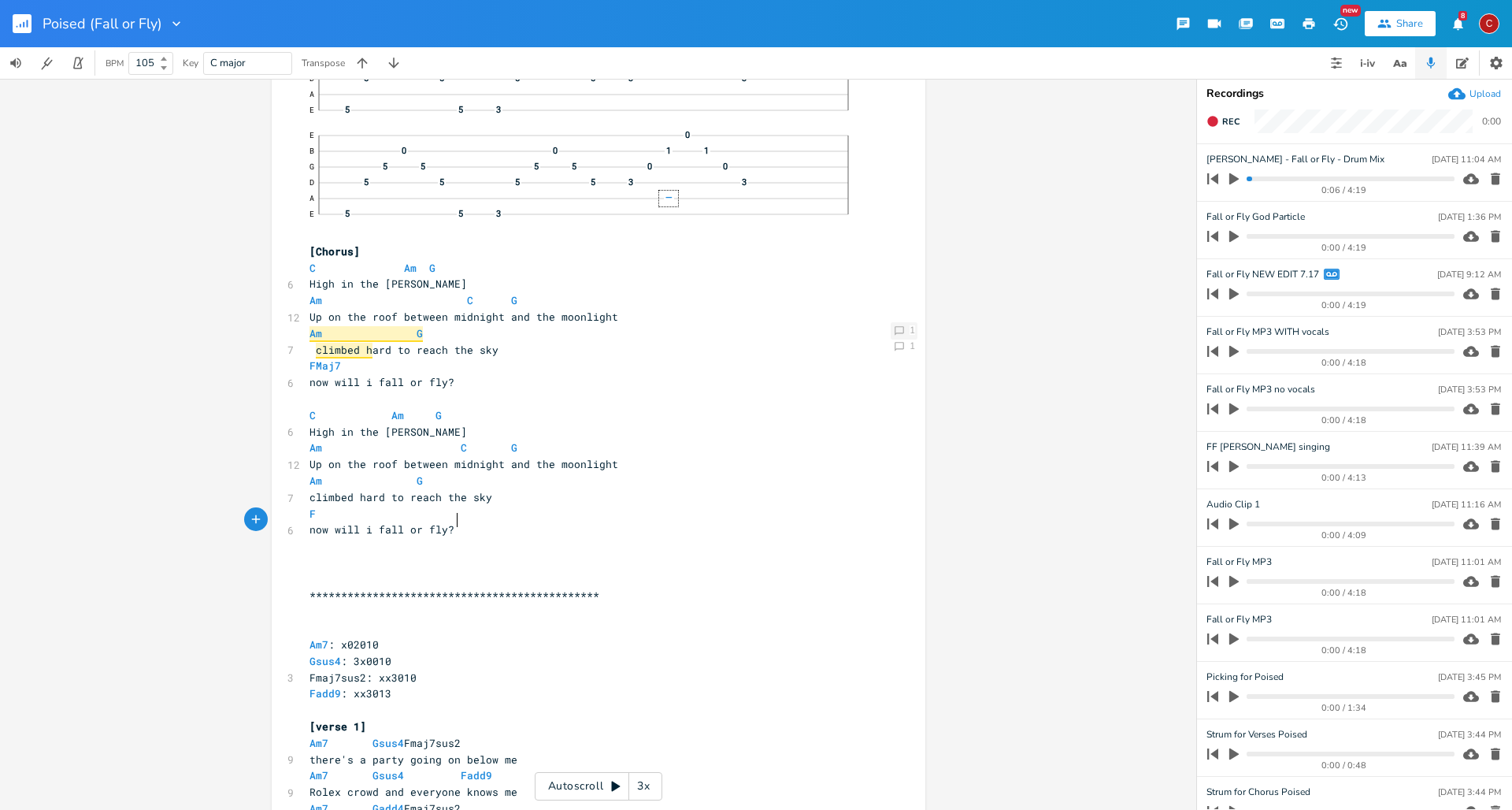 click on "1" at bounding box center (912, 330) 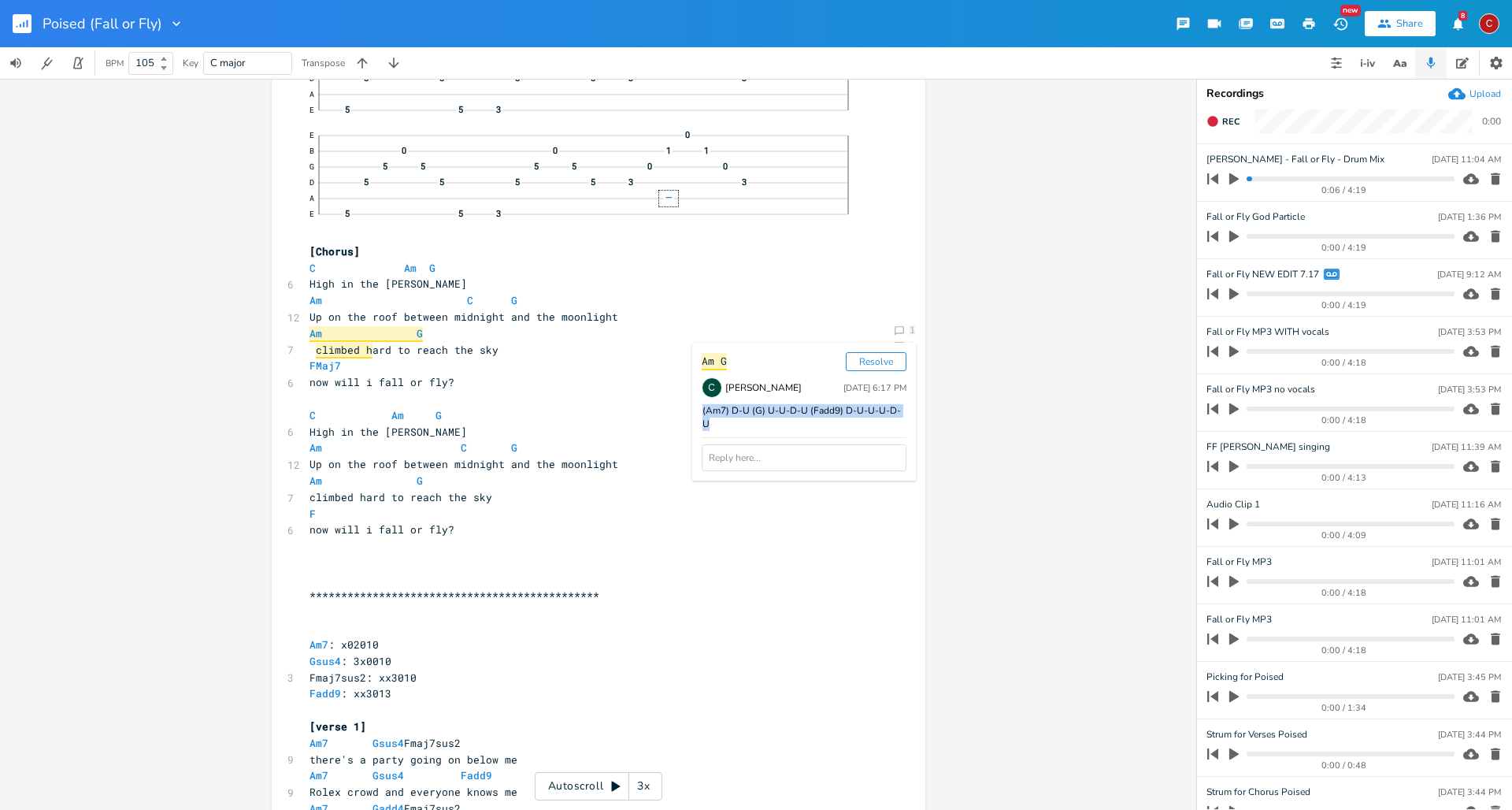 drag, startPoint x: 710, startPoint y: 425, endPoint x: 695, endPoint y: 409, distance: 21.93171 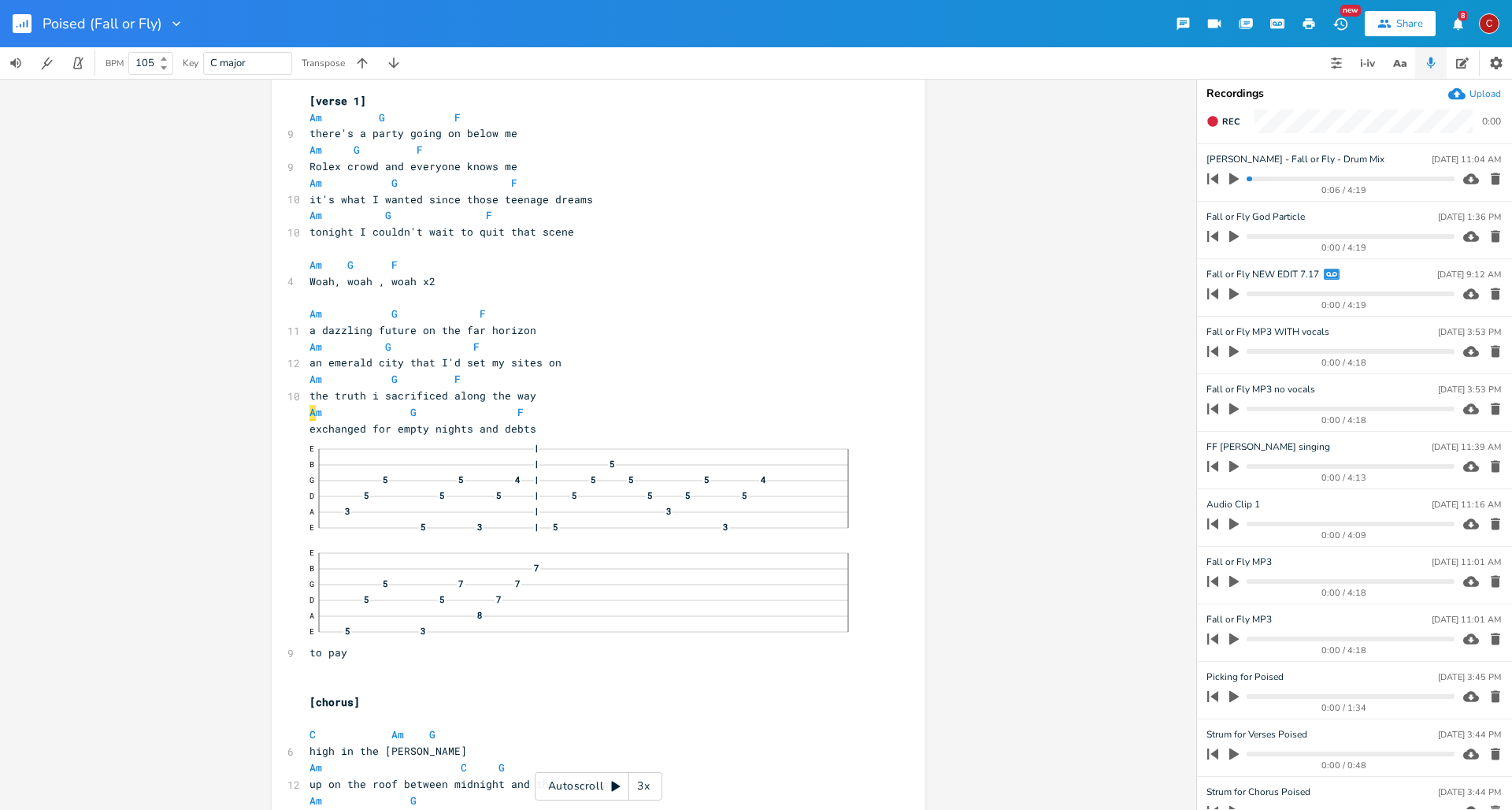 scroll, scrollTop: 0, scrollLeft: 0, axis: both 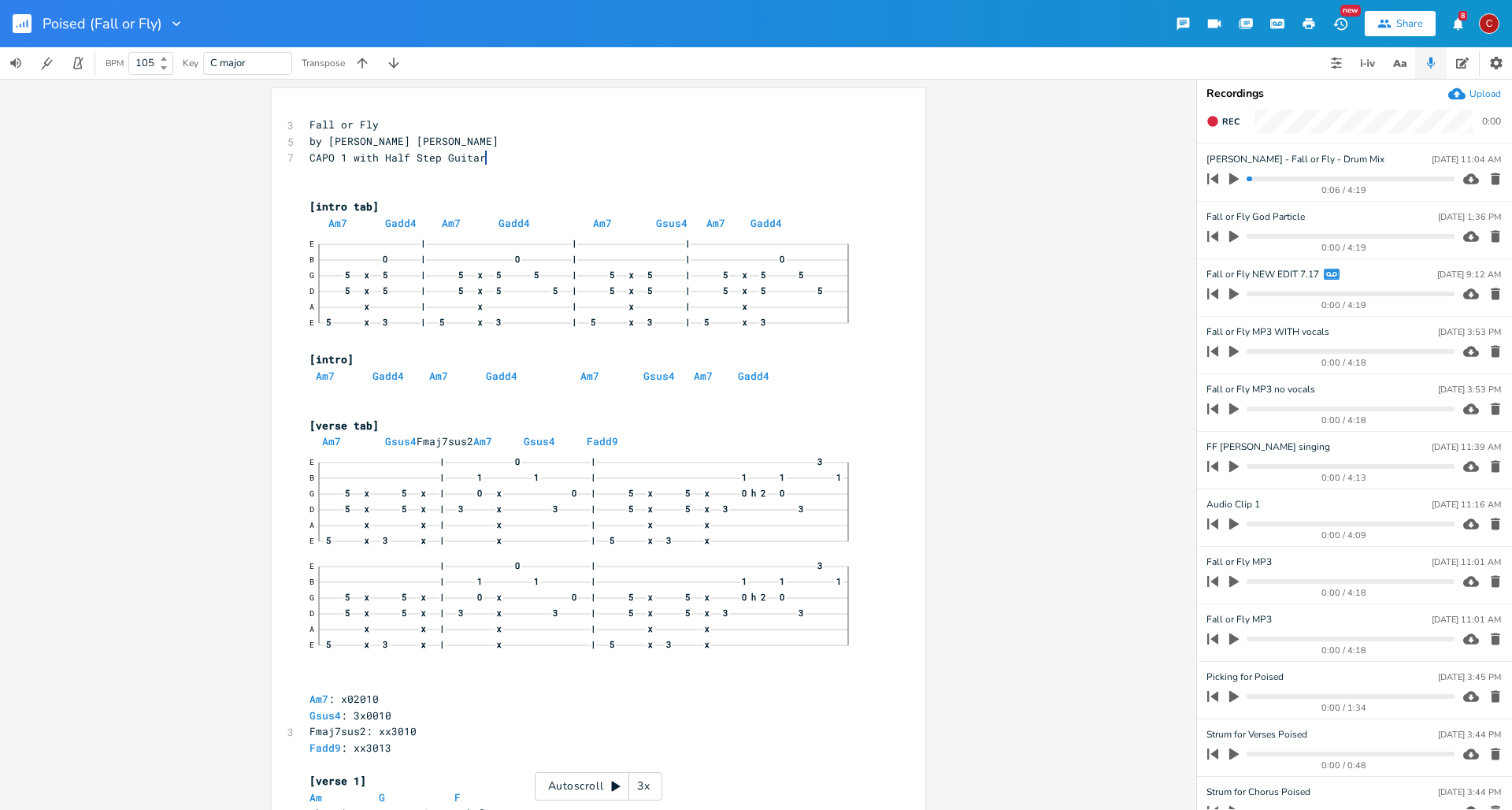 click on "CAPO 1 with Half Step Guitar" at bounding box center (591, 158) 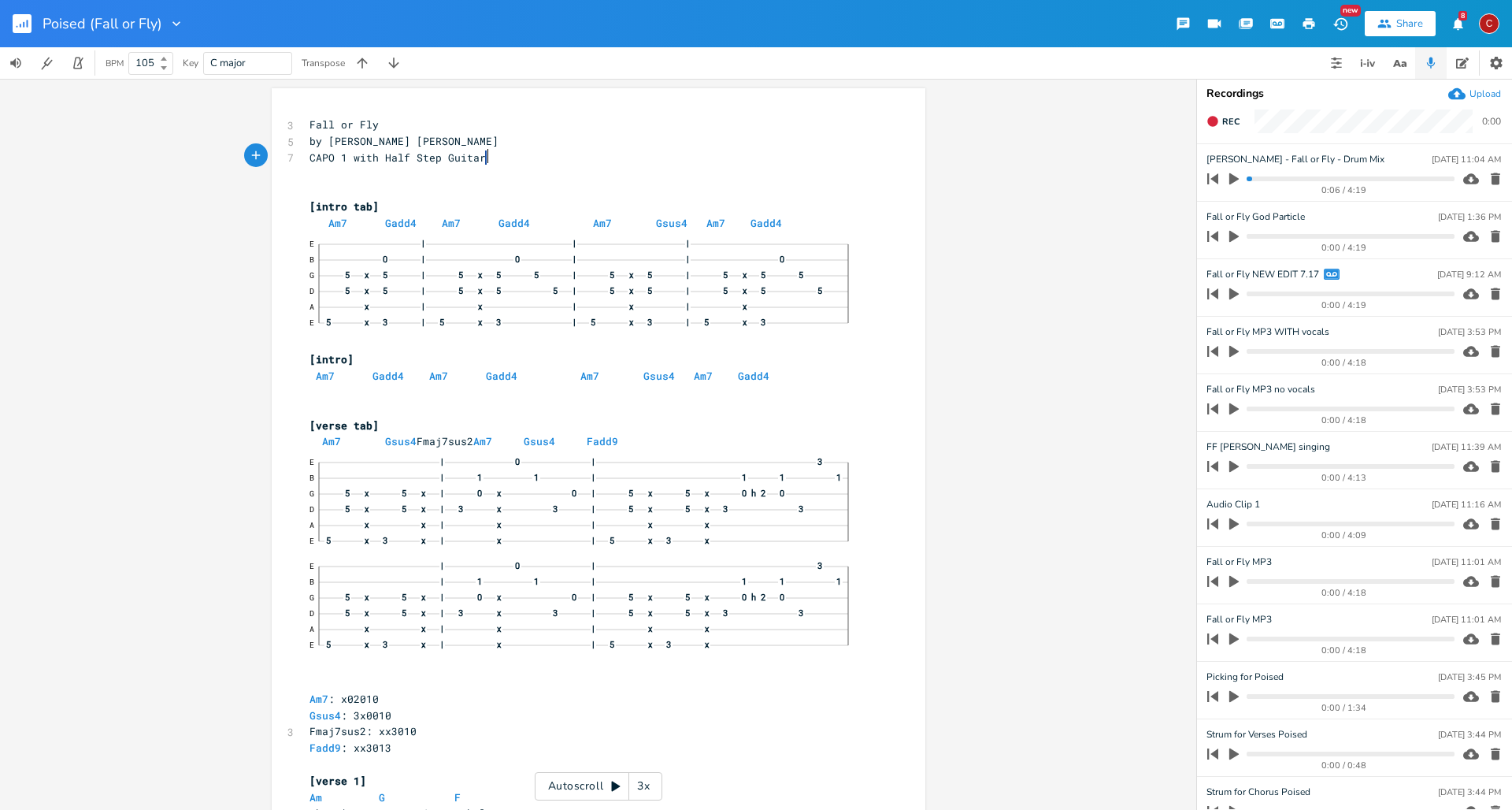 click on "​" at bounding box center (591, 190) 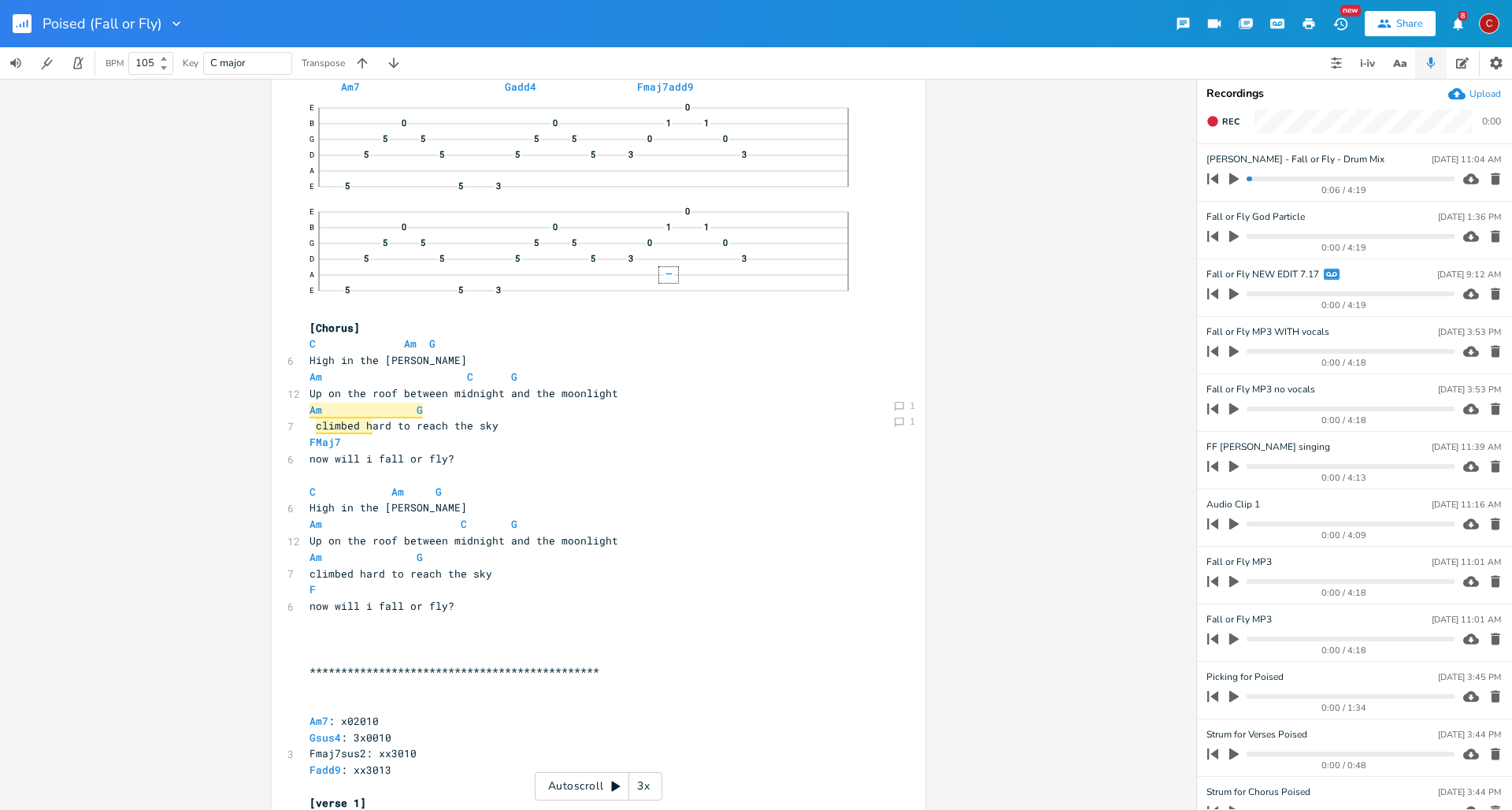 scroll, scrollTop: 2435, scrollLeft: 0, axis: vertical 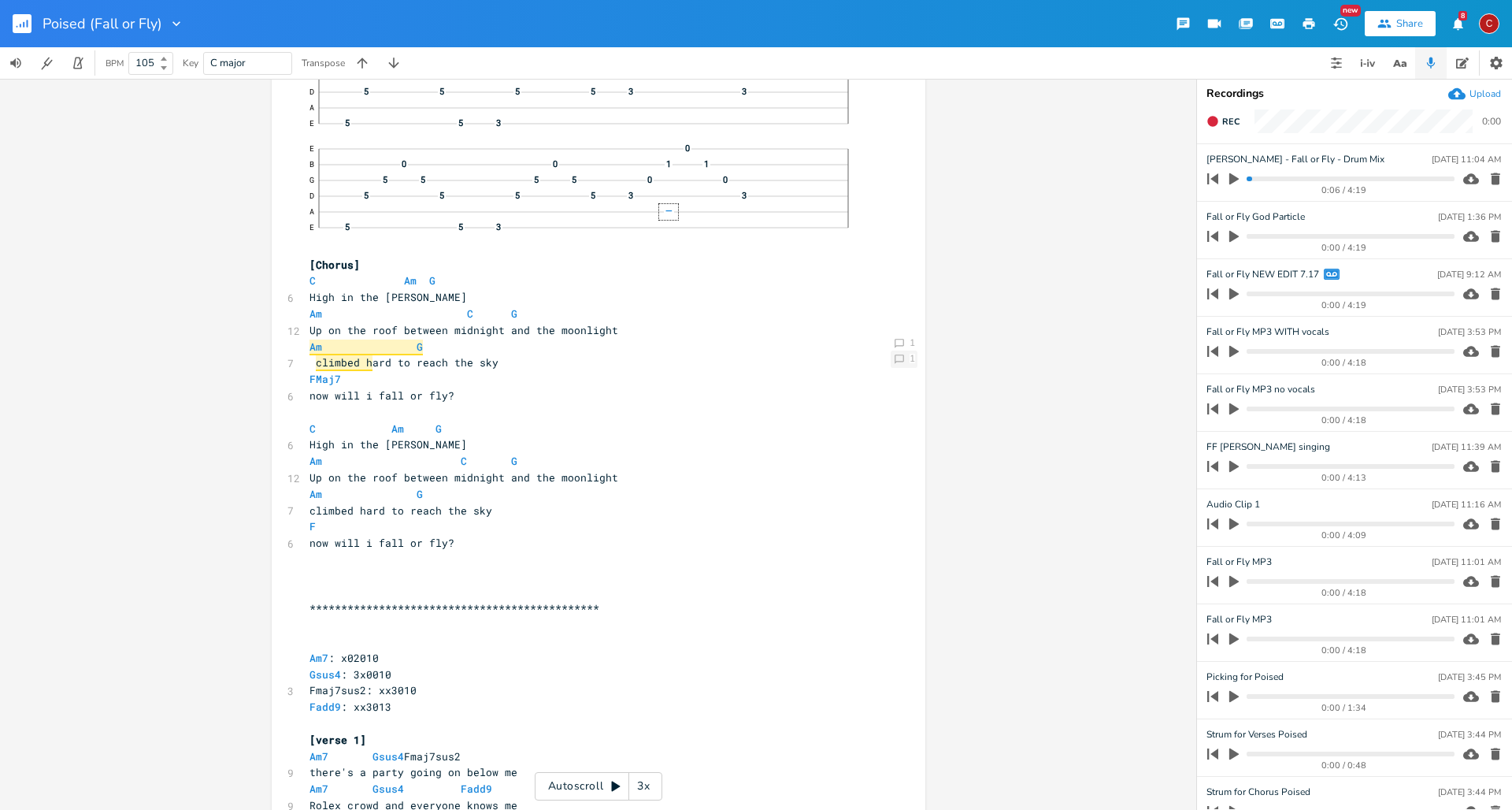 click on "Comment" 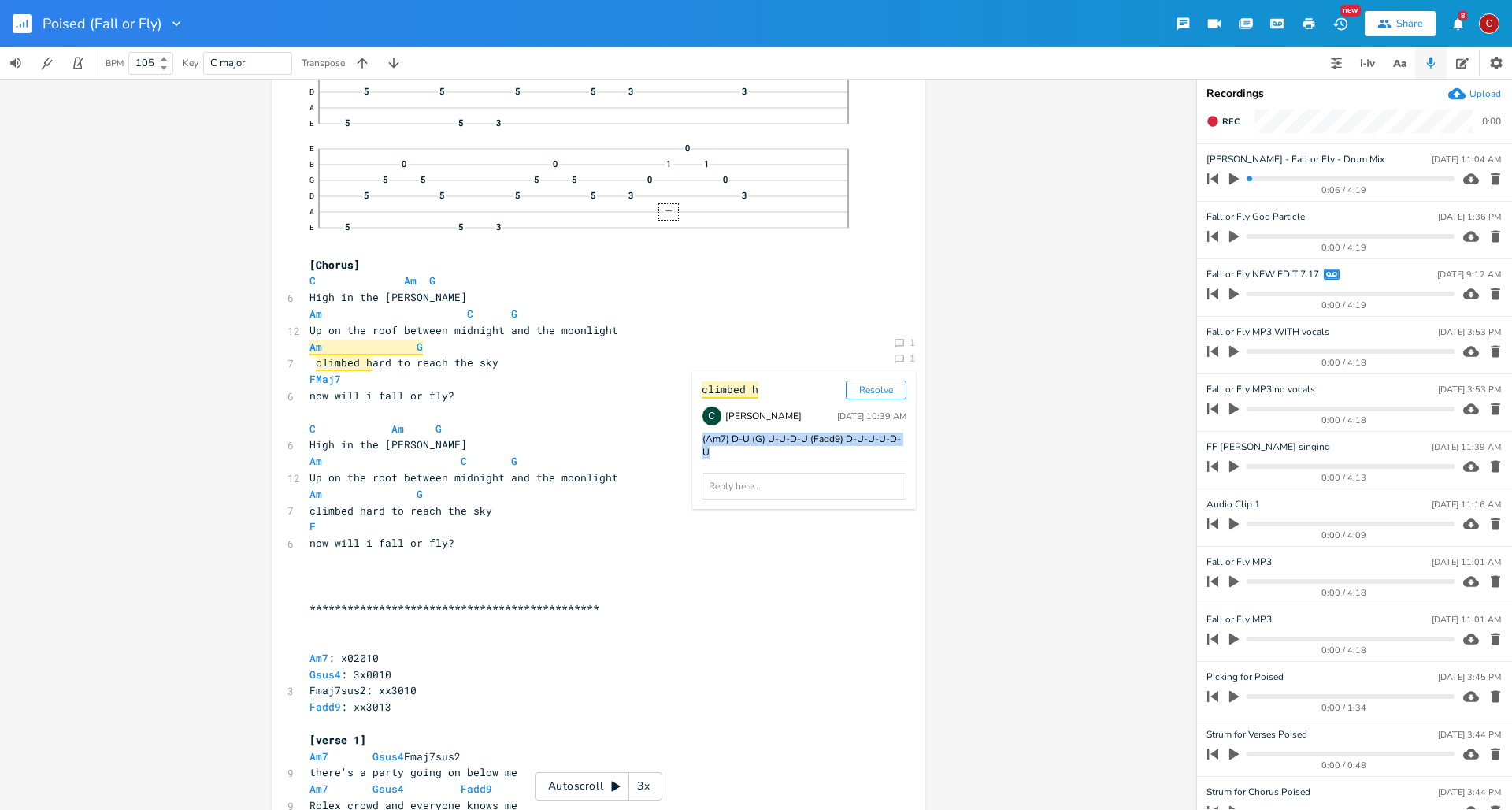 drag, startPoint x: 713, startPoint y: 457, endPoint x: 687, endPoint y: 437, distance: 32.8024 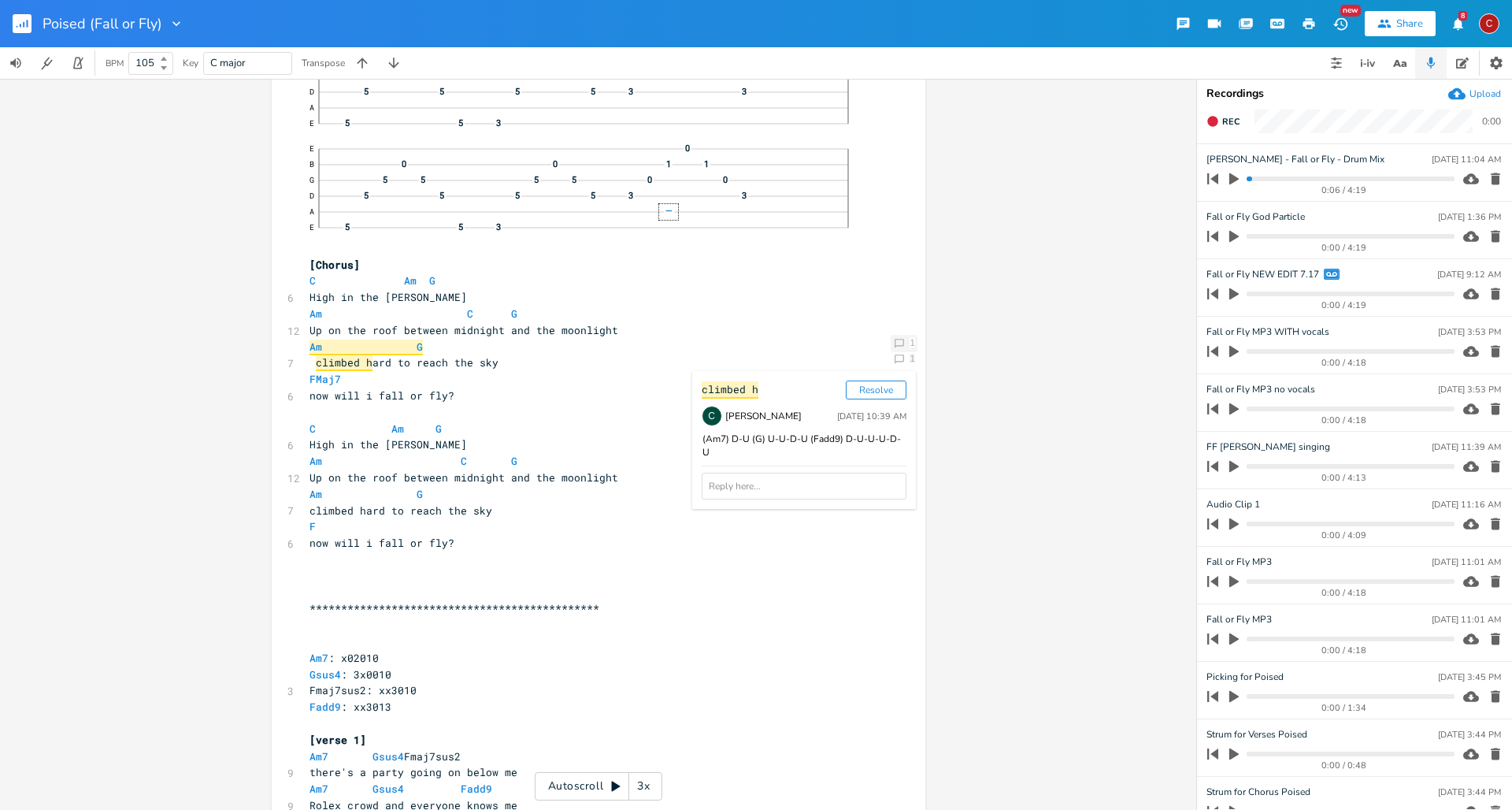 click on "Comment 1" at bounding box center (904, 344) 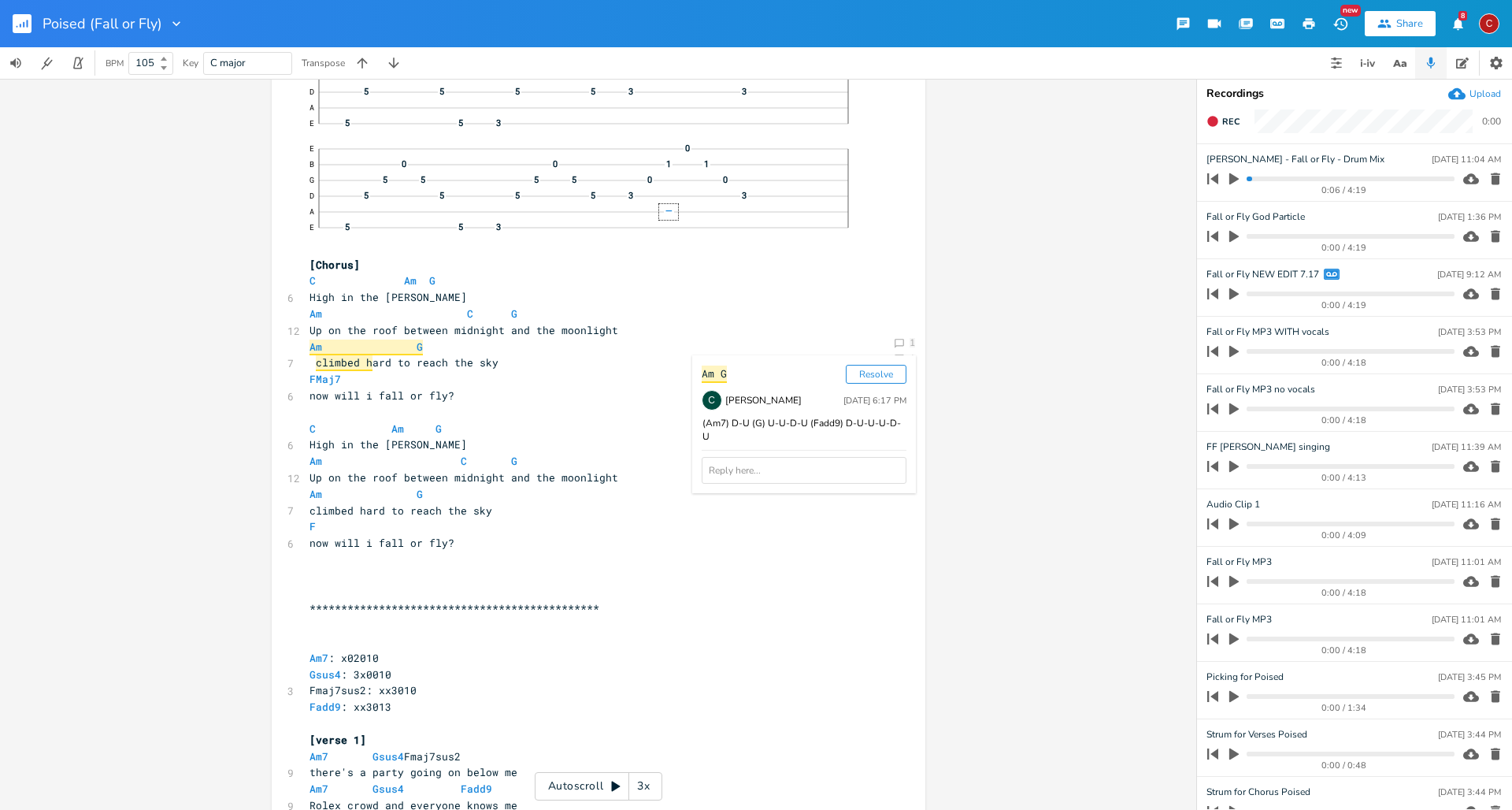 click on "Comment 1 Am G Resolve C [PERSON_NAME] [DATE] 6:17 PM (Am7) D-U (G) U-U-D-U (Fadd9) D-U-U-U-D-U" at bounding box center [900, 414] 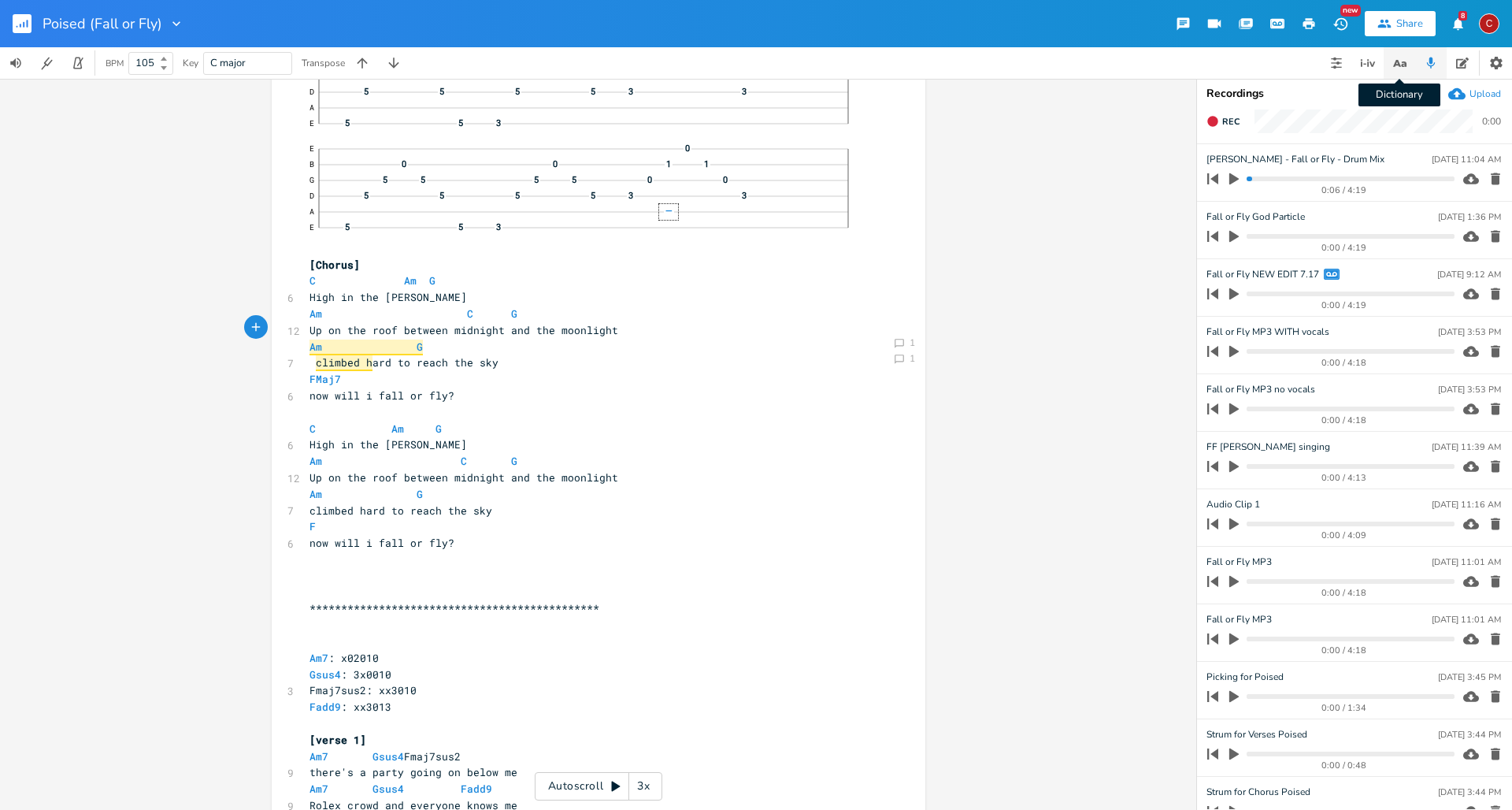 click 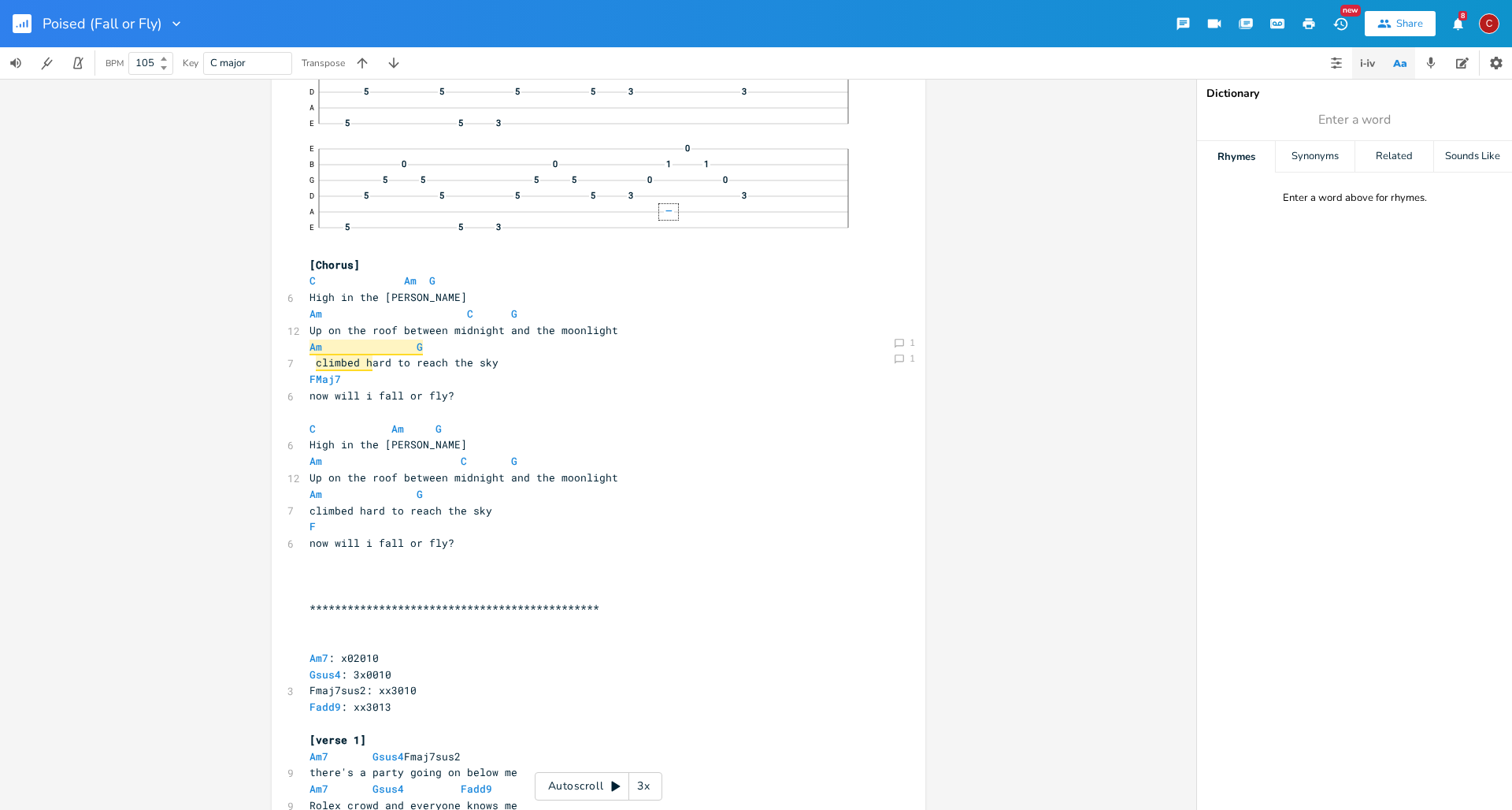 click 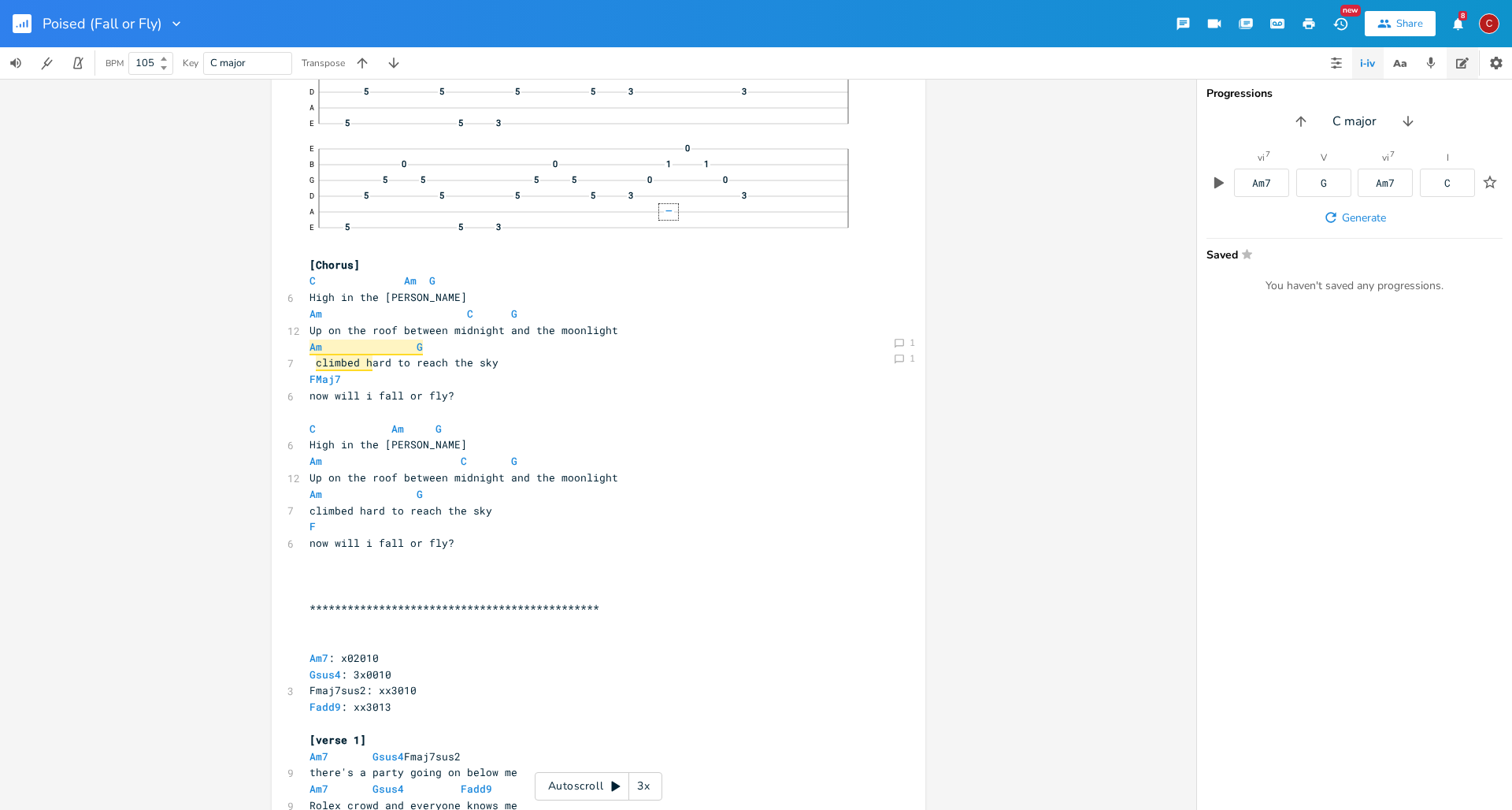 click 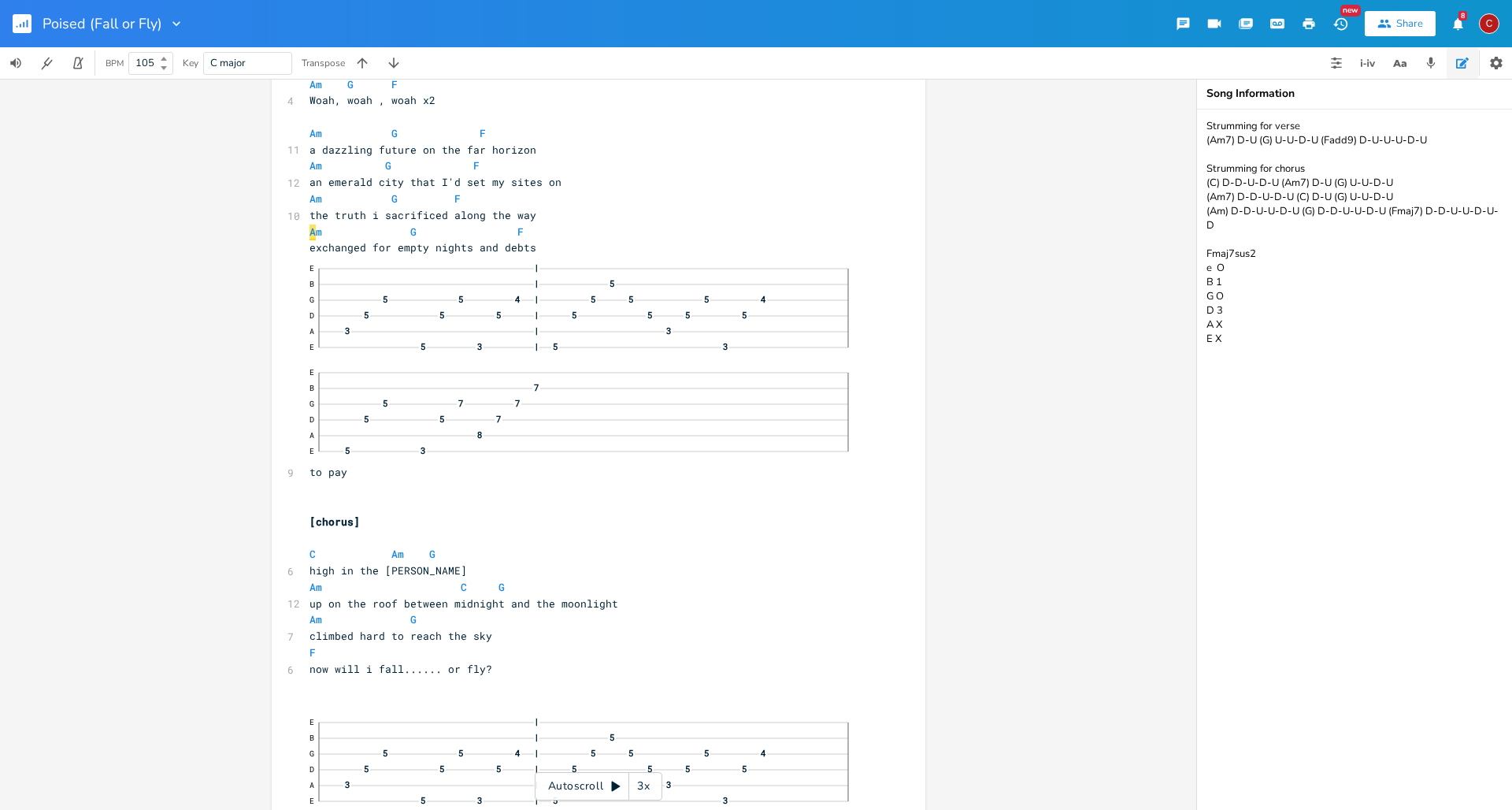 scroll, scrollTop: 880, scrollLeft: 0, axis: vertical 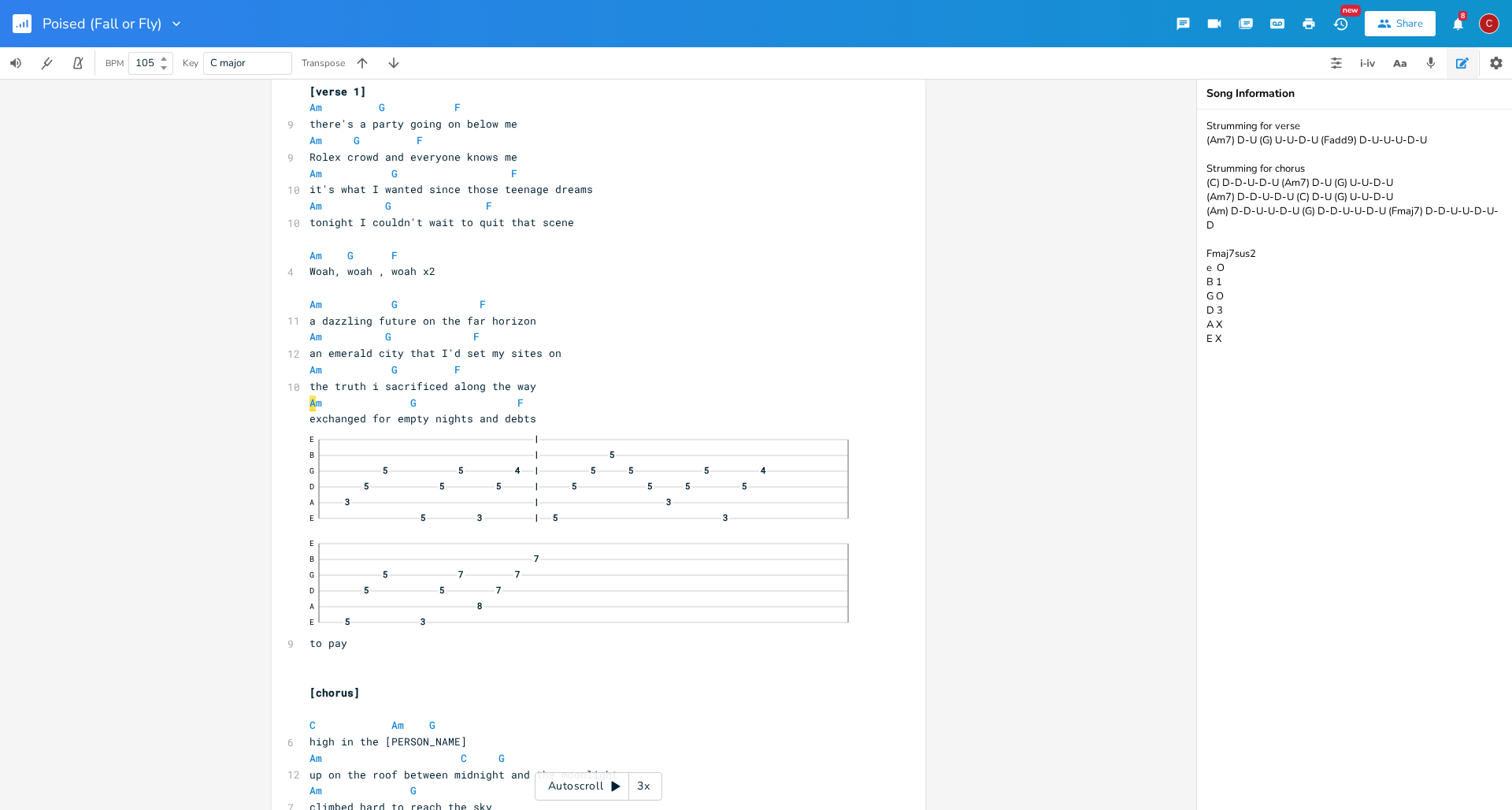 click on "exchanged for empty nights and debts  E | B | 5 G 5 5 4 | 5 5 5 4 D 5 5 5 | 5 5 5 5 A 3 | 3 E 5 3 | 5 3 E B 7 G 5 7 7 D 5 5 7 A 8 E 5 3 to pay" at bounding box center [591, 531] 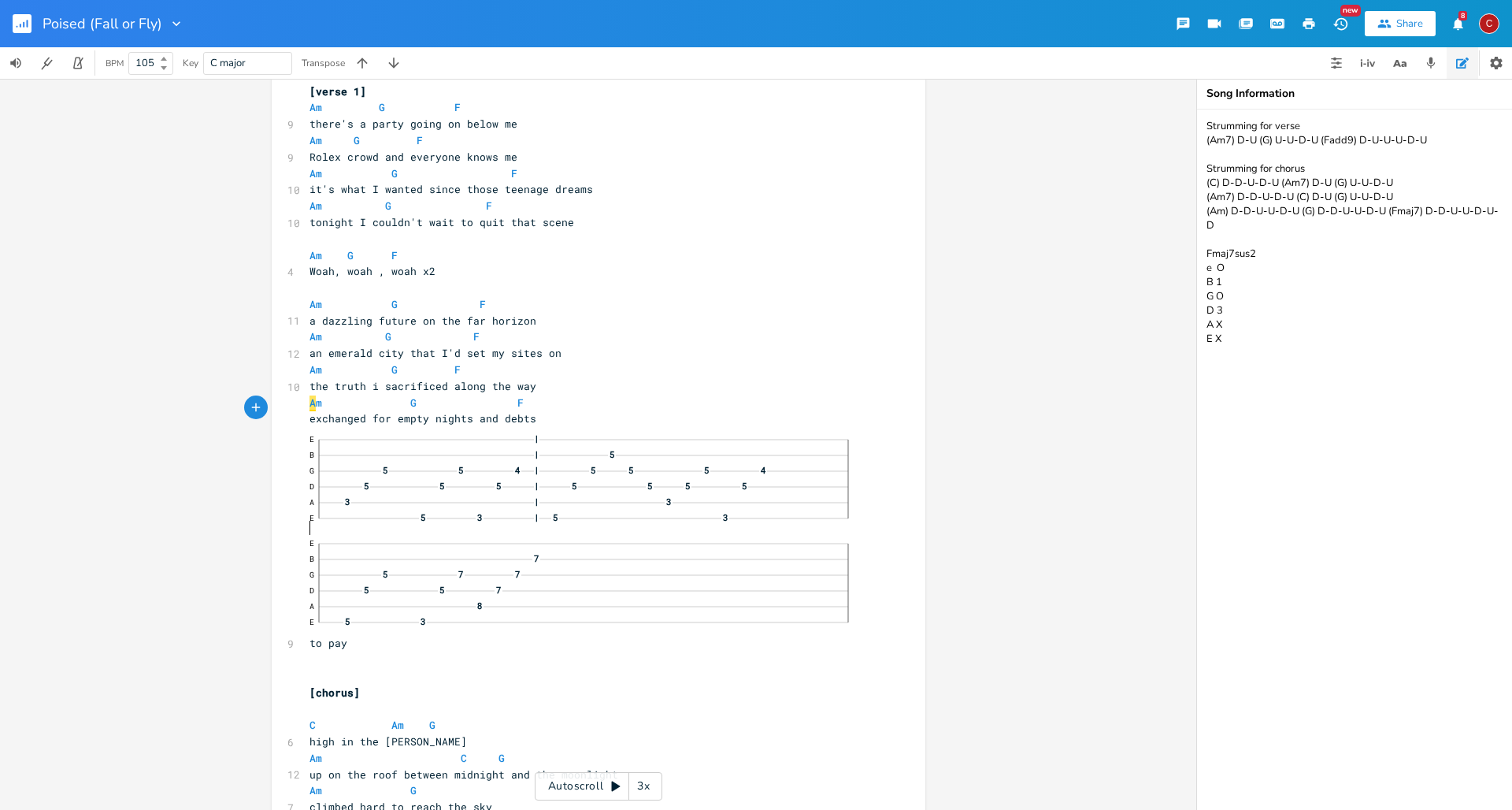 click on "exchanged for empty nights and debts  E | B | 5 G 5 5 4 | 5 5 5 4 D 5 5 5 | 5 5 5 5 A 3 | 3 E 5 3 | 5 3 E B 7 G 5 7 7 D 5 5 7 A 8 E 5 3 to pay" at bounding box center [591, 531] 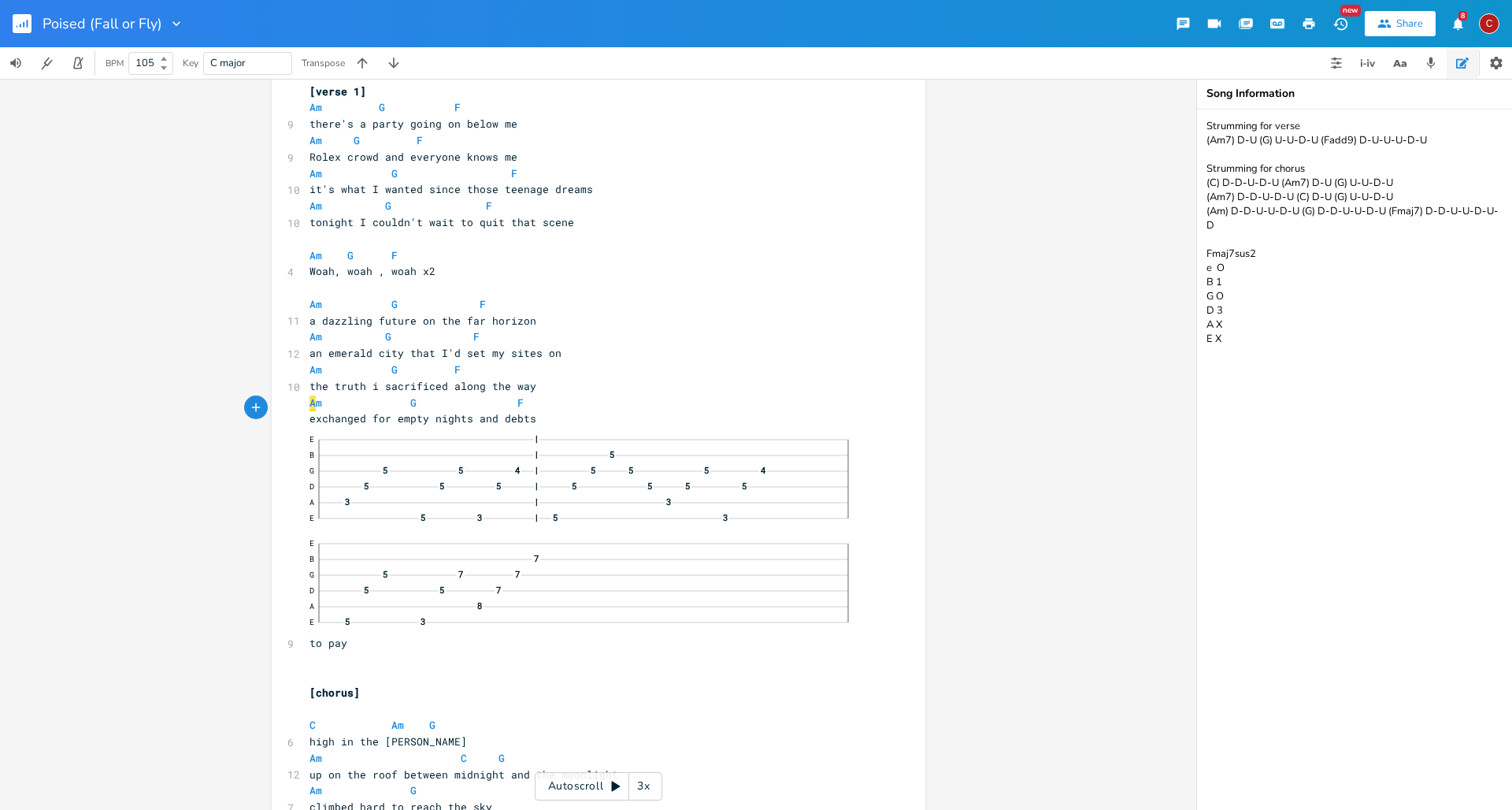 click on "exchanged for empty nights and debts  E | B | 5 G 5 5 4 | 5 5 5 4 D 5 5 5 | 5 5 5 5 A 3 | 3 E 5 3 | 5 3 E B 7 G 5 7 7 D 5 5 7 A 8 E 5 3 to pay" at bounding box center (591, 530) 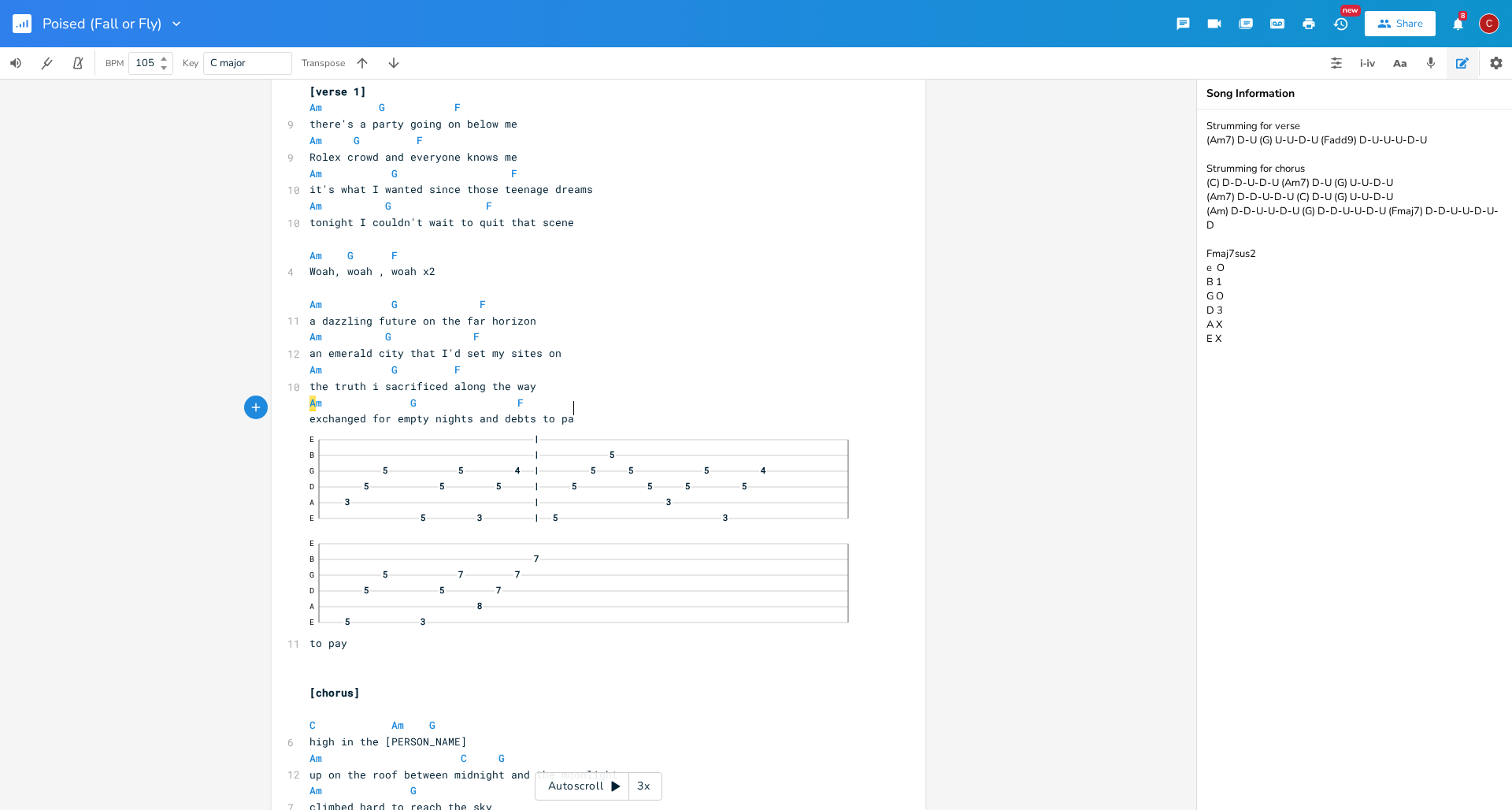 type on "to pay" 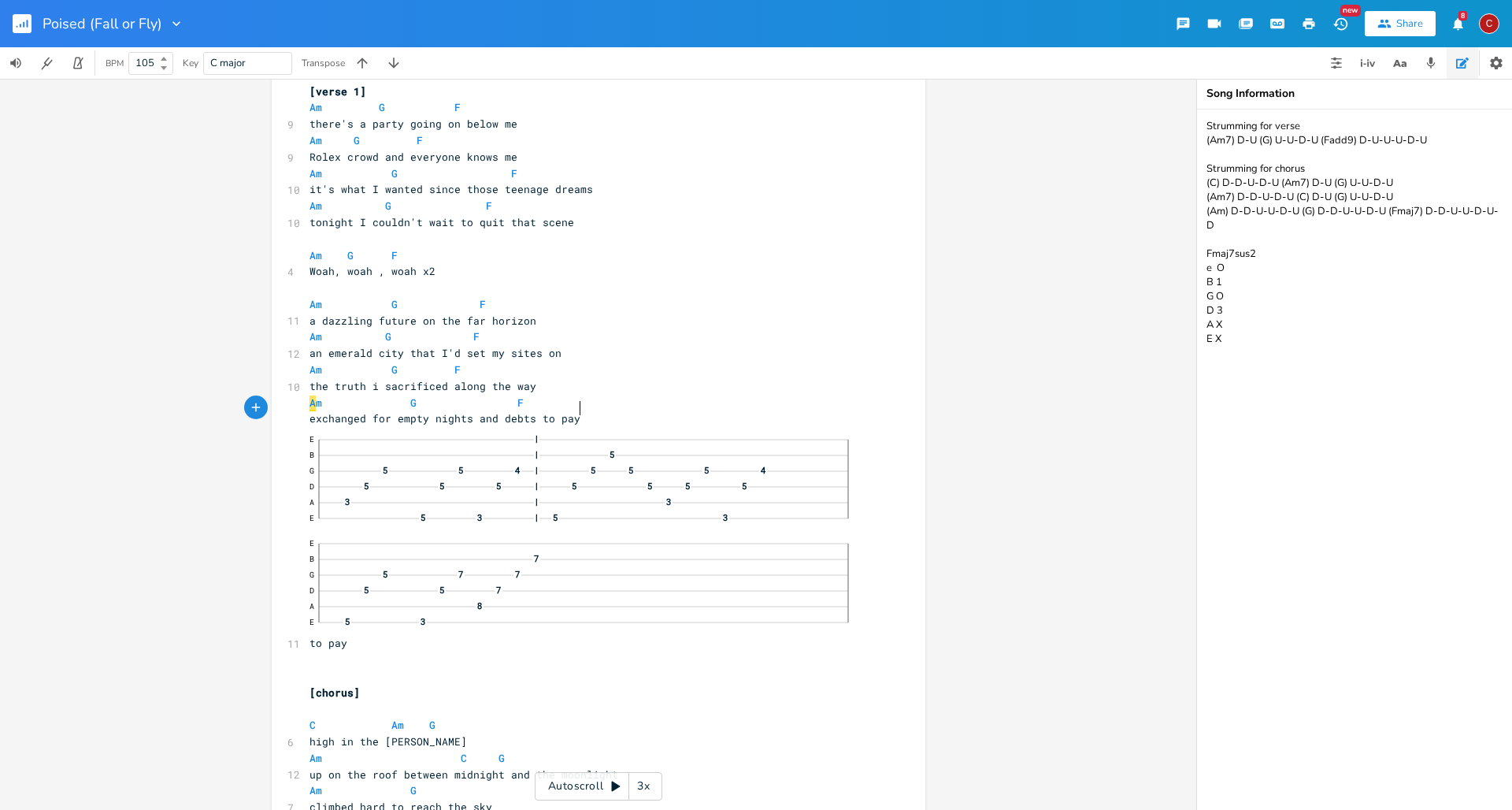 type 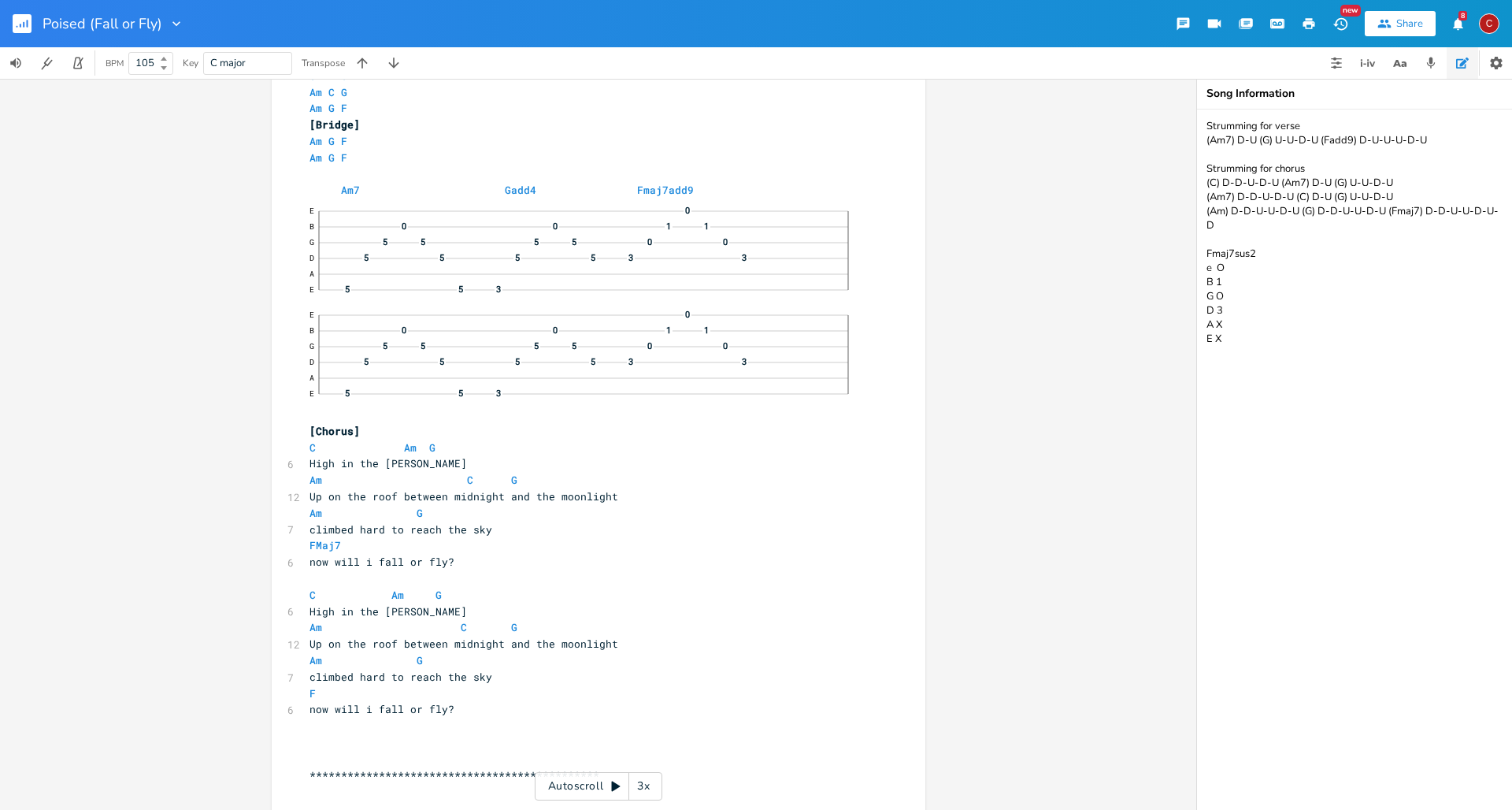 scroll, scrollTop: 2164, scrollLeft: 0, axis: vertical 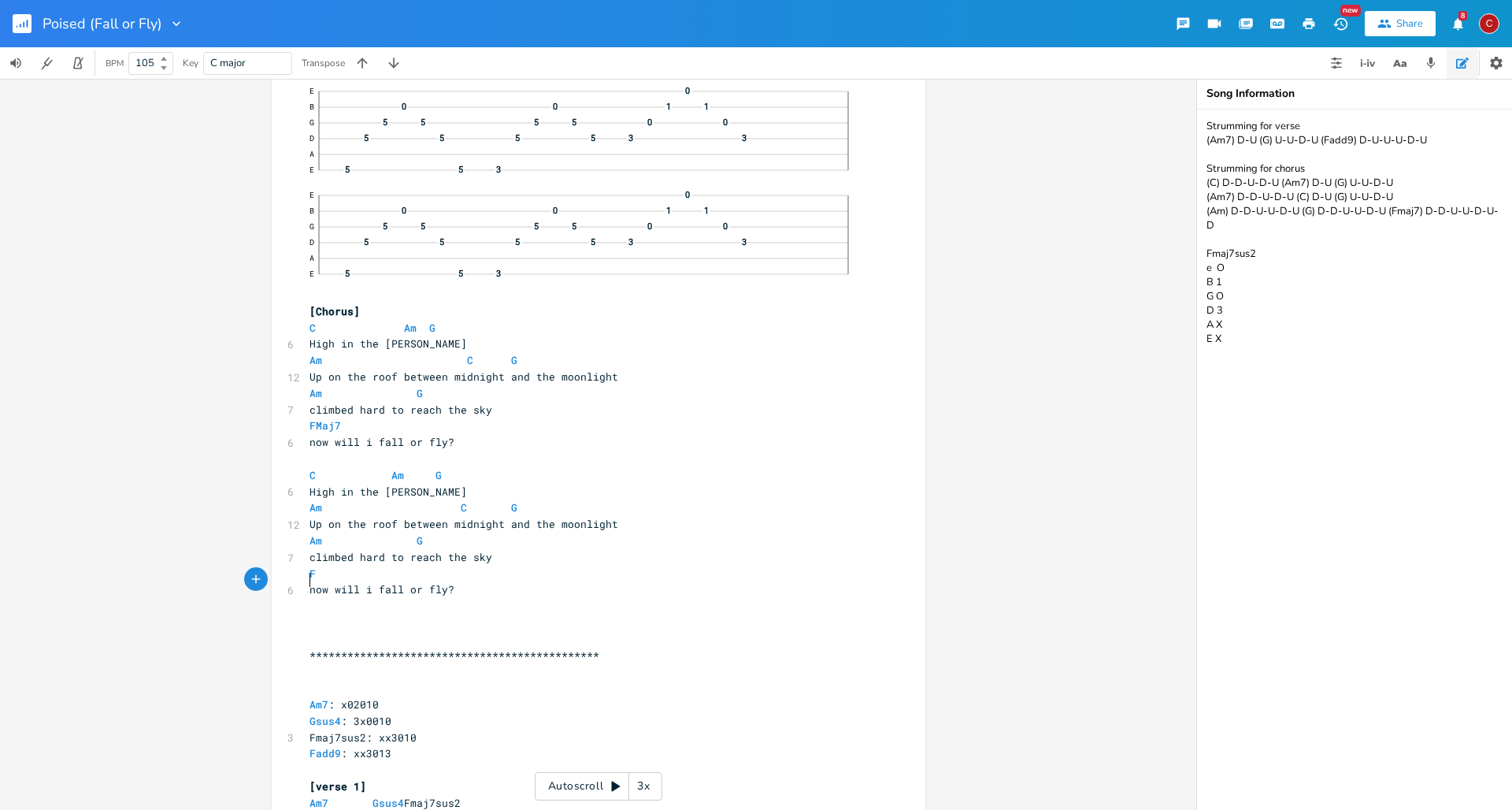 click on "​" at bounding box center (591, 606) 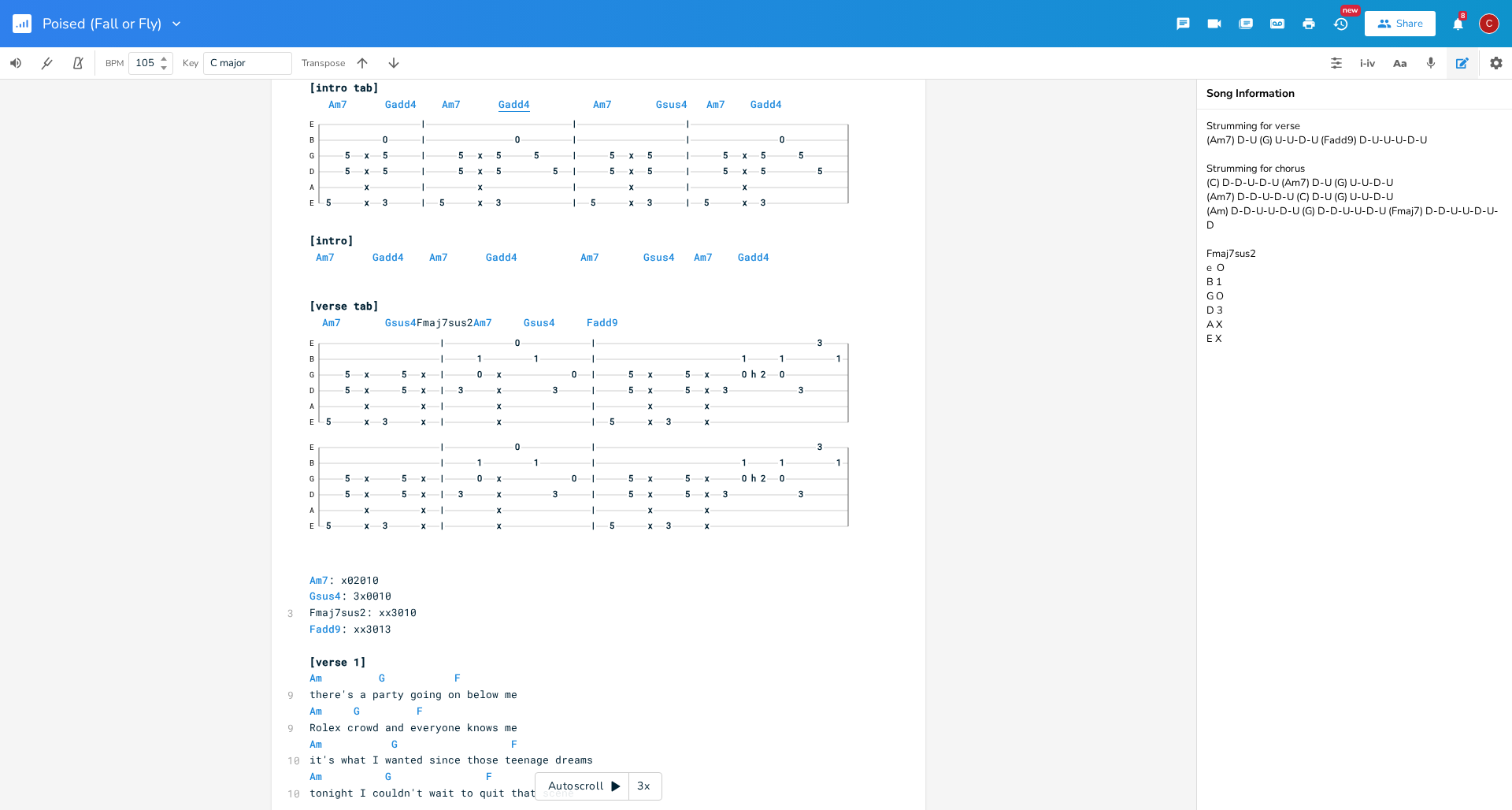 scroll, scrollTop: 0, scrollLeft: 0, axis: both 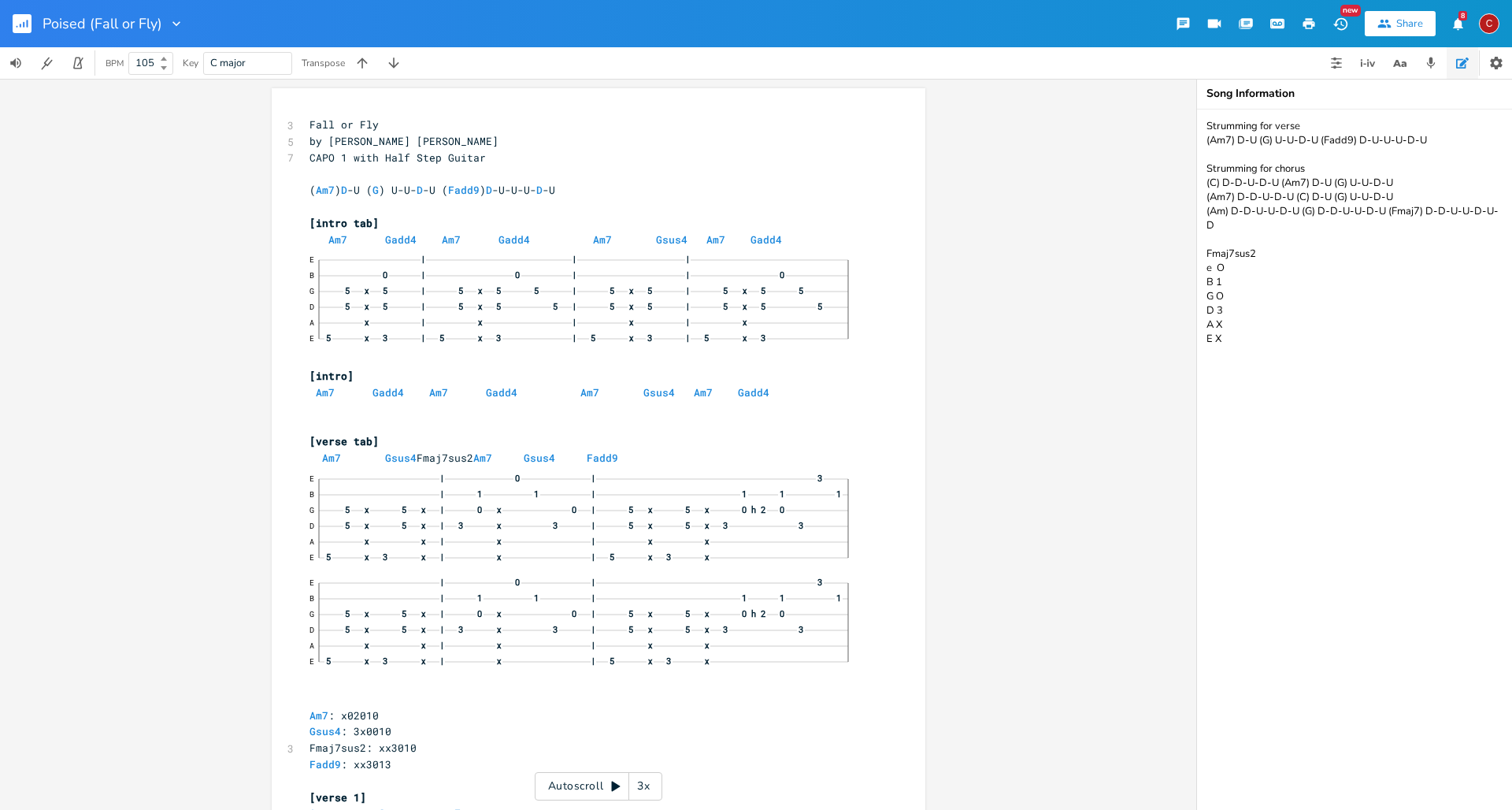 click 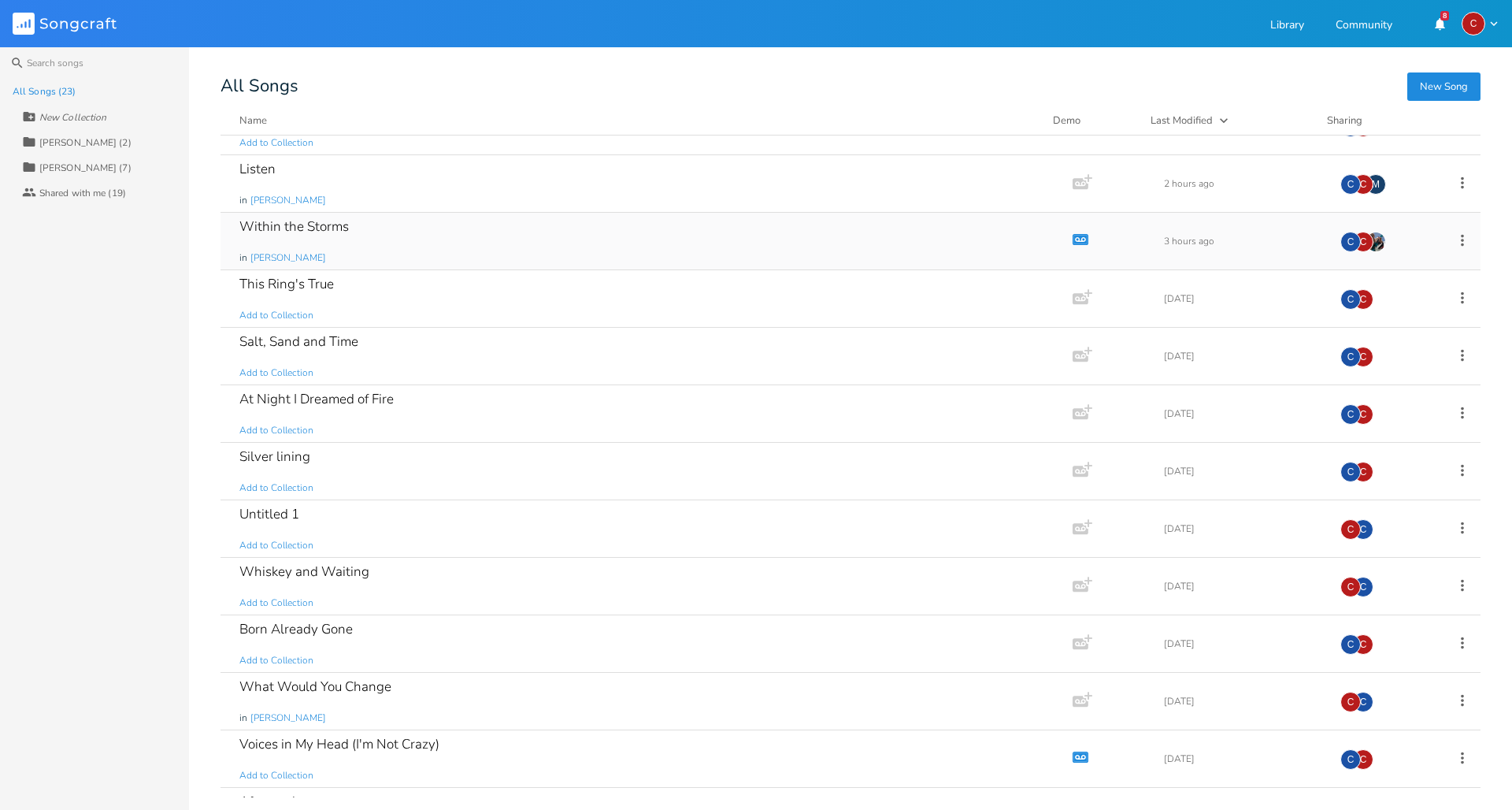 scroll, scrollTop: 92, scrollLeft: 0, axis: vertical 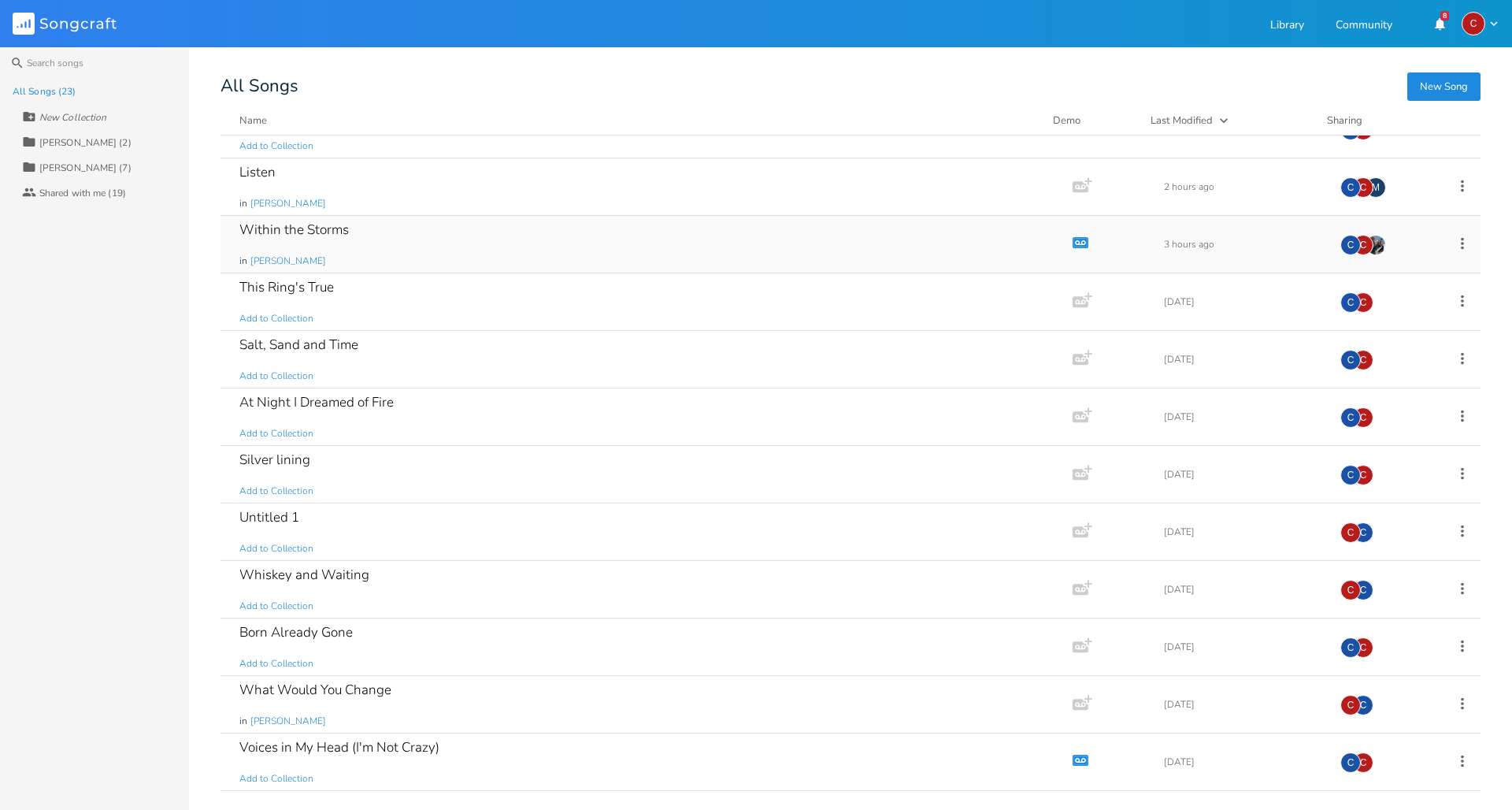 click on "Within the Storms in [GEOGRAPHIC_DATA]" at bounding box center (643, 244) 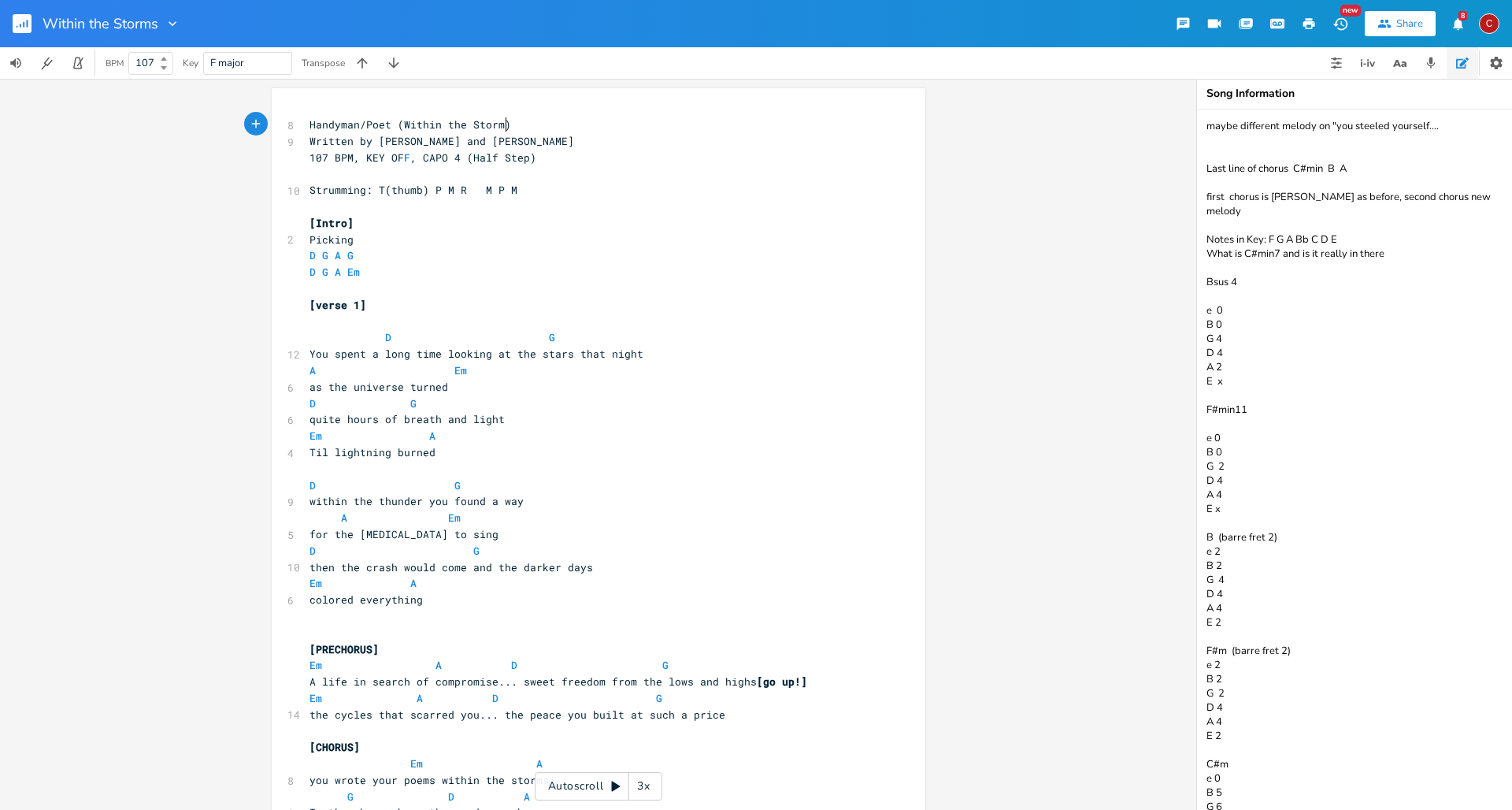 scroll, scrollTop: 0, scrollLeft: 1, axis: horizontal 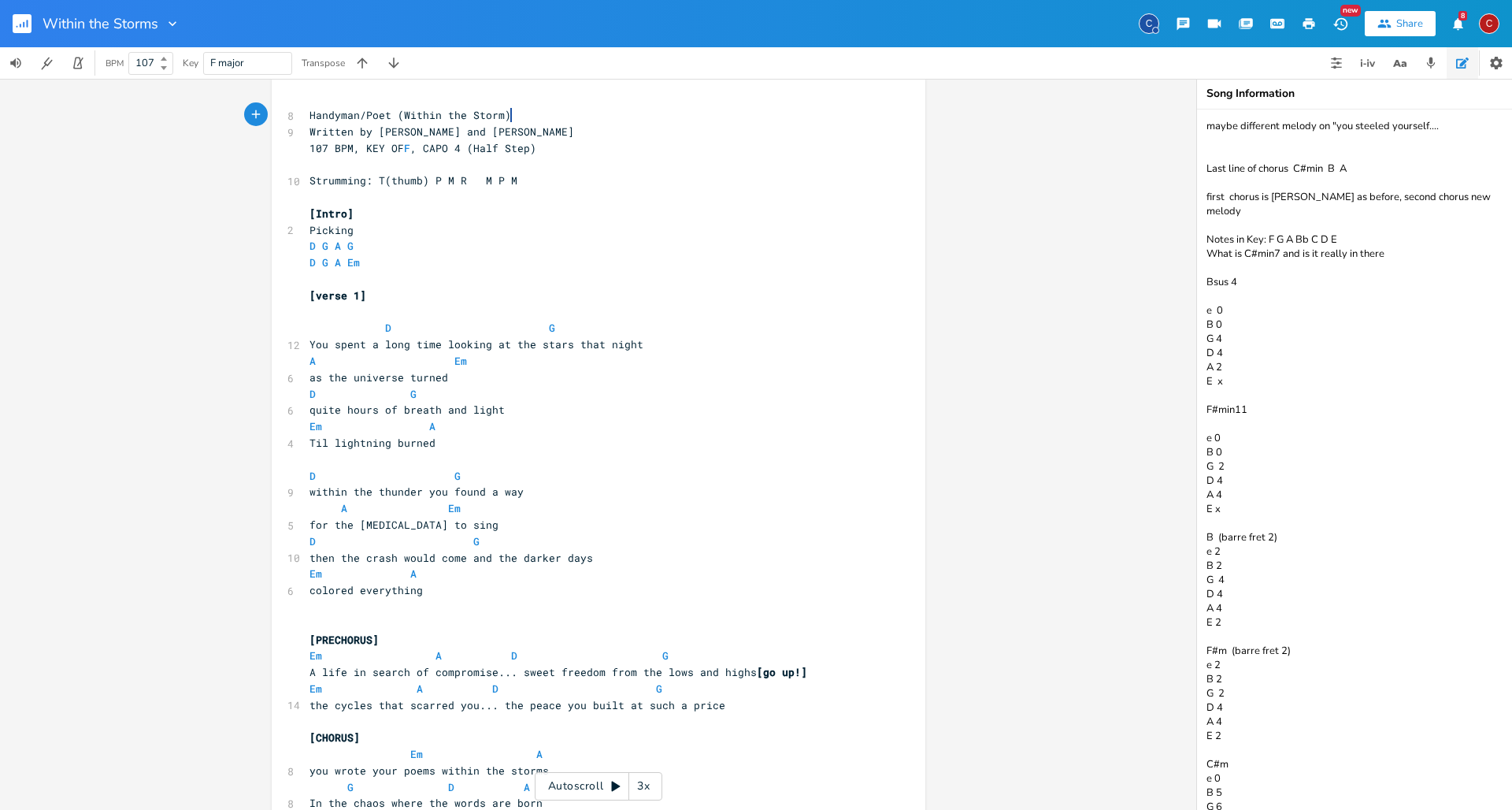 click on "A                        Em" at bounding box center (591, 361) 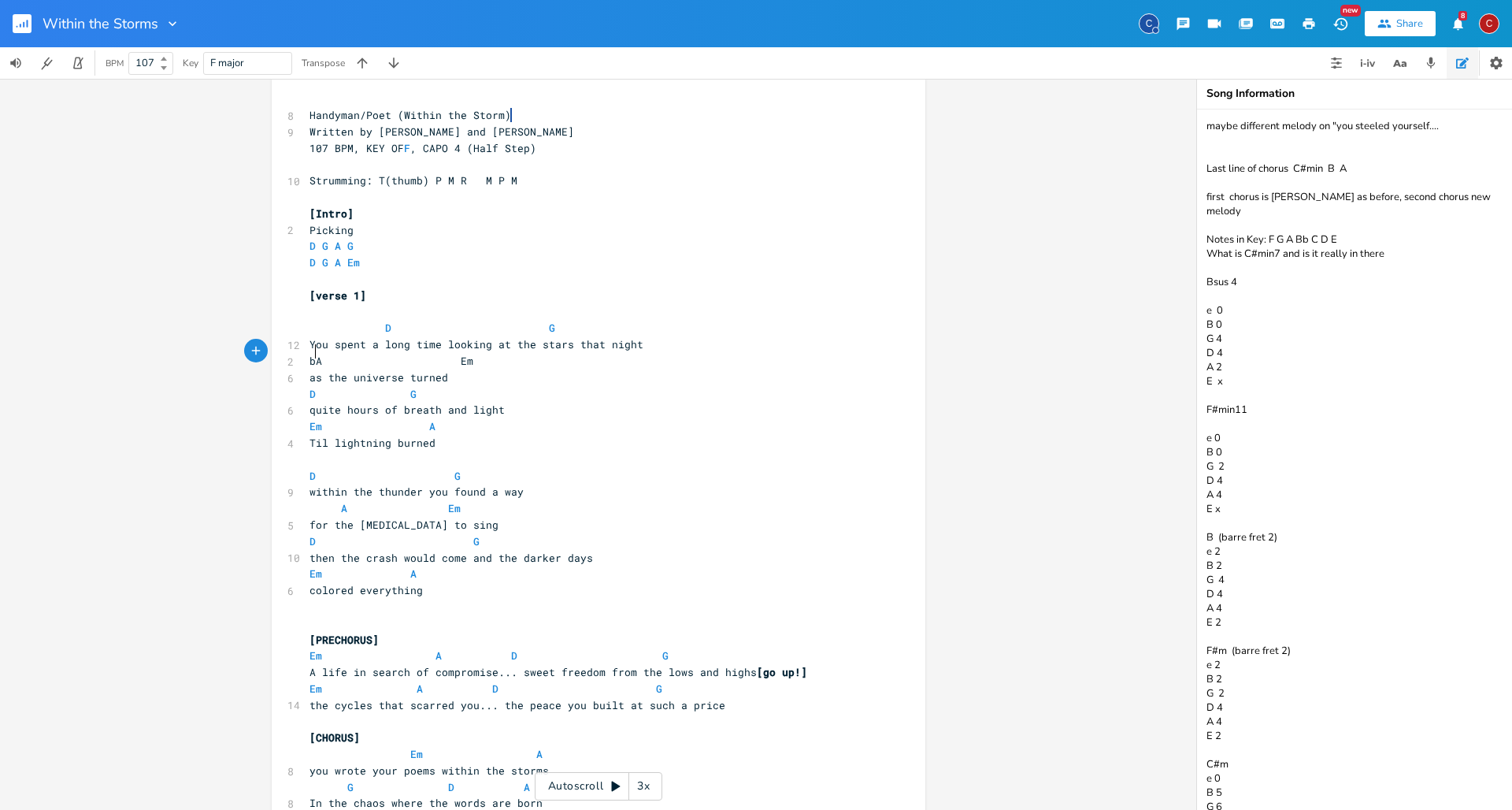 type on "bbb" 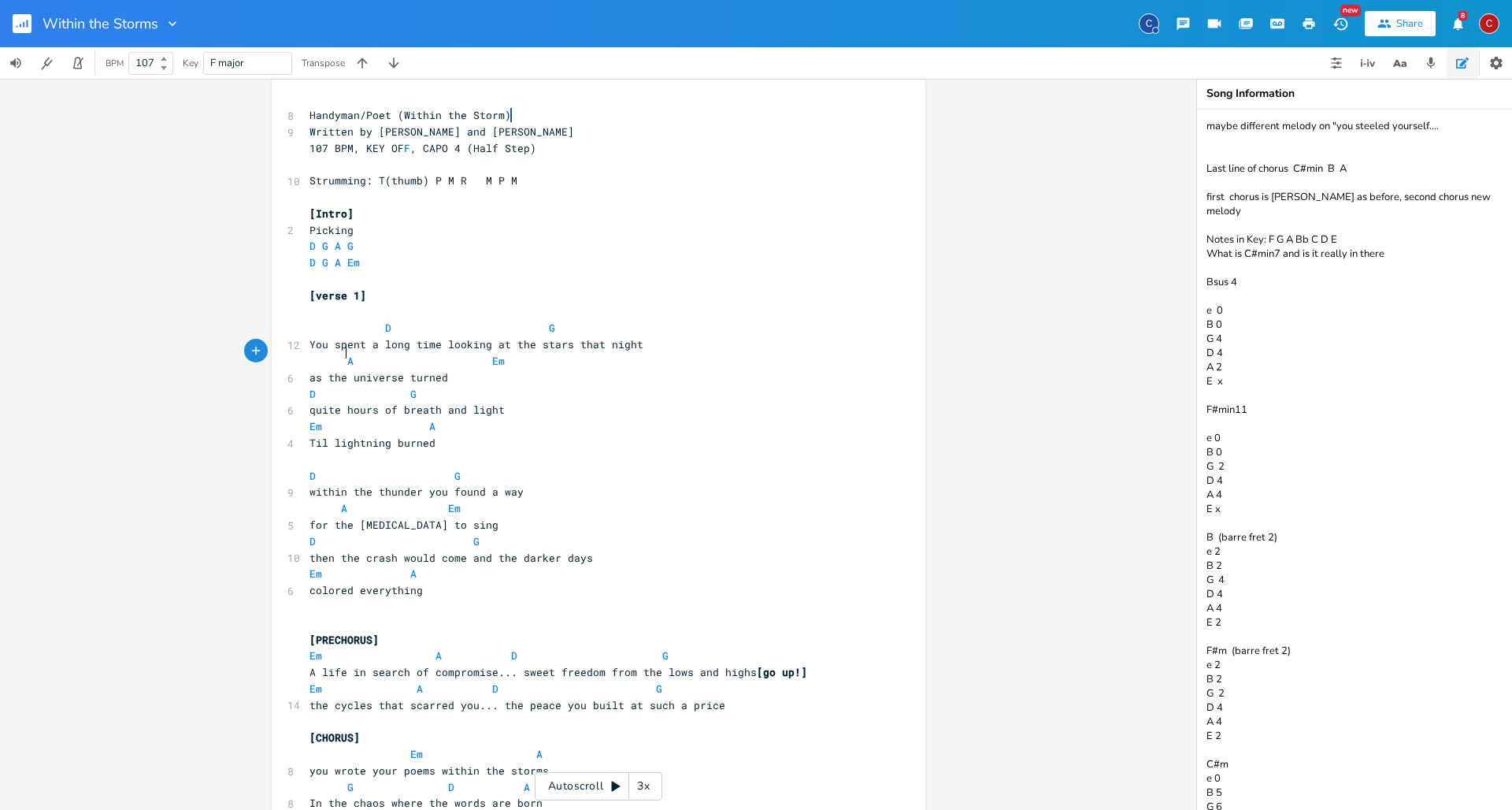 scroll, scrollTop: 0, scrollLeft: 16, axis: horizontal 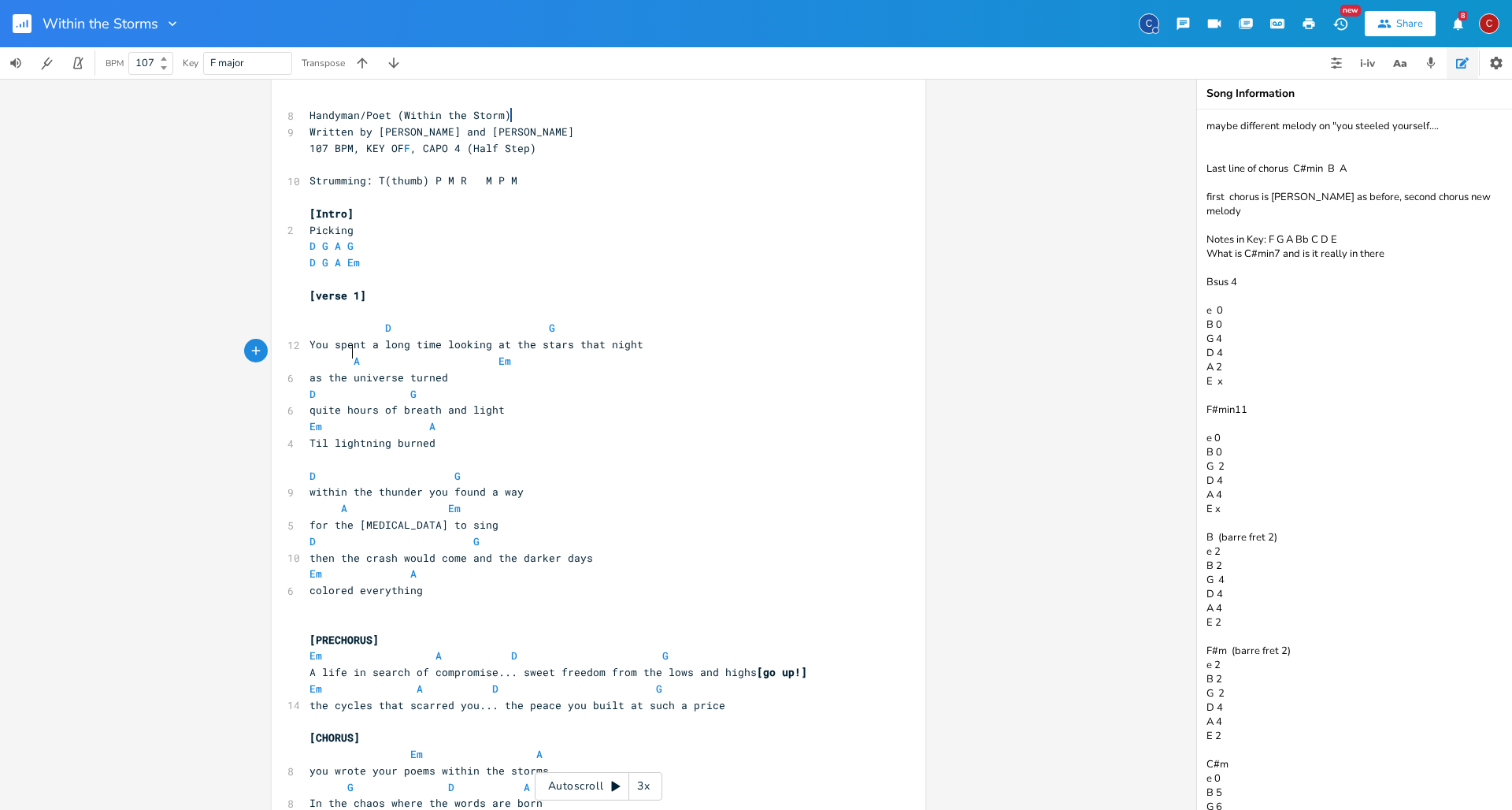 click on "D                 G" at bounding box center (363, 394) 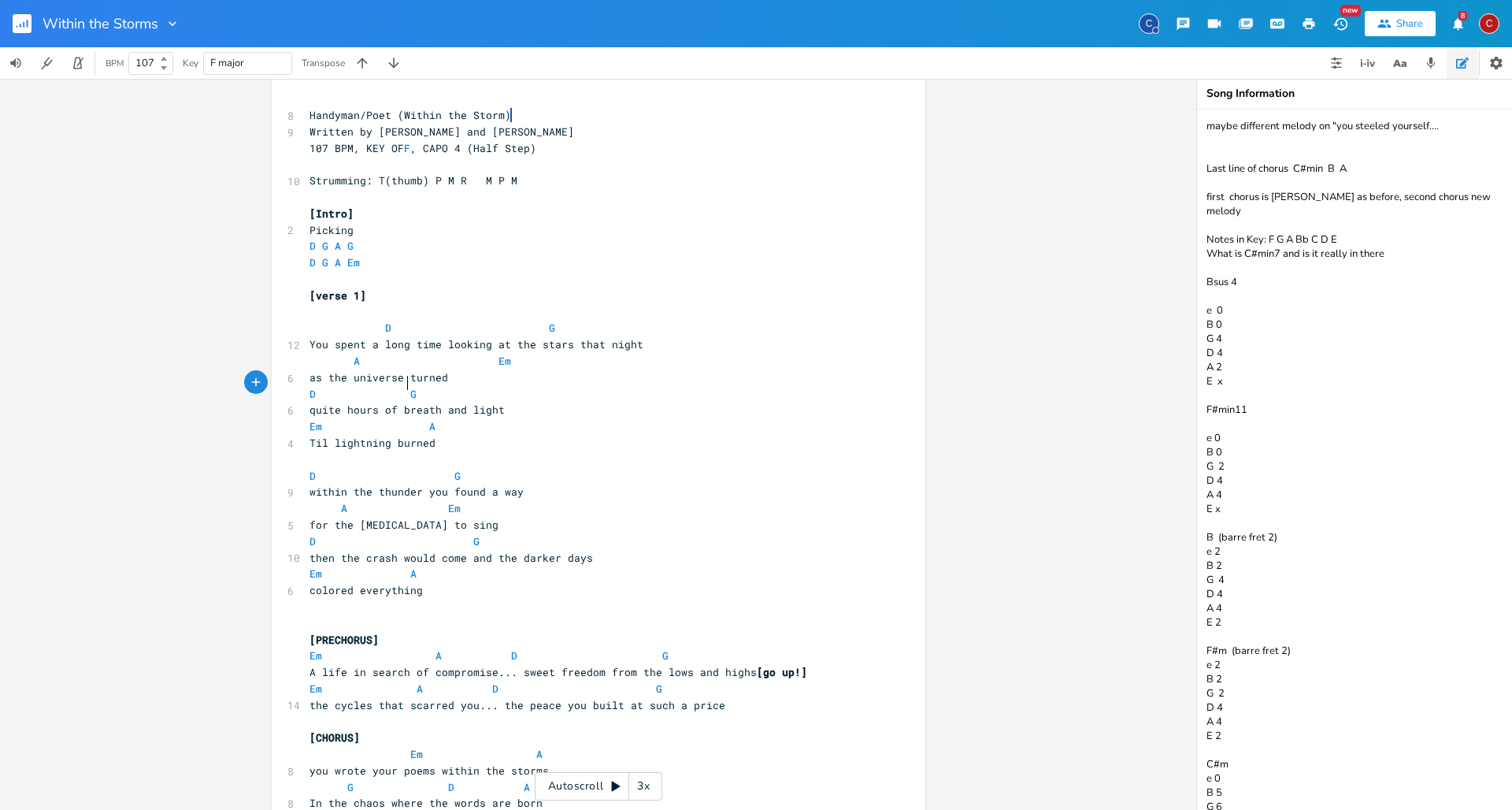 type on "b" 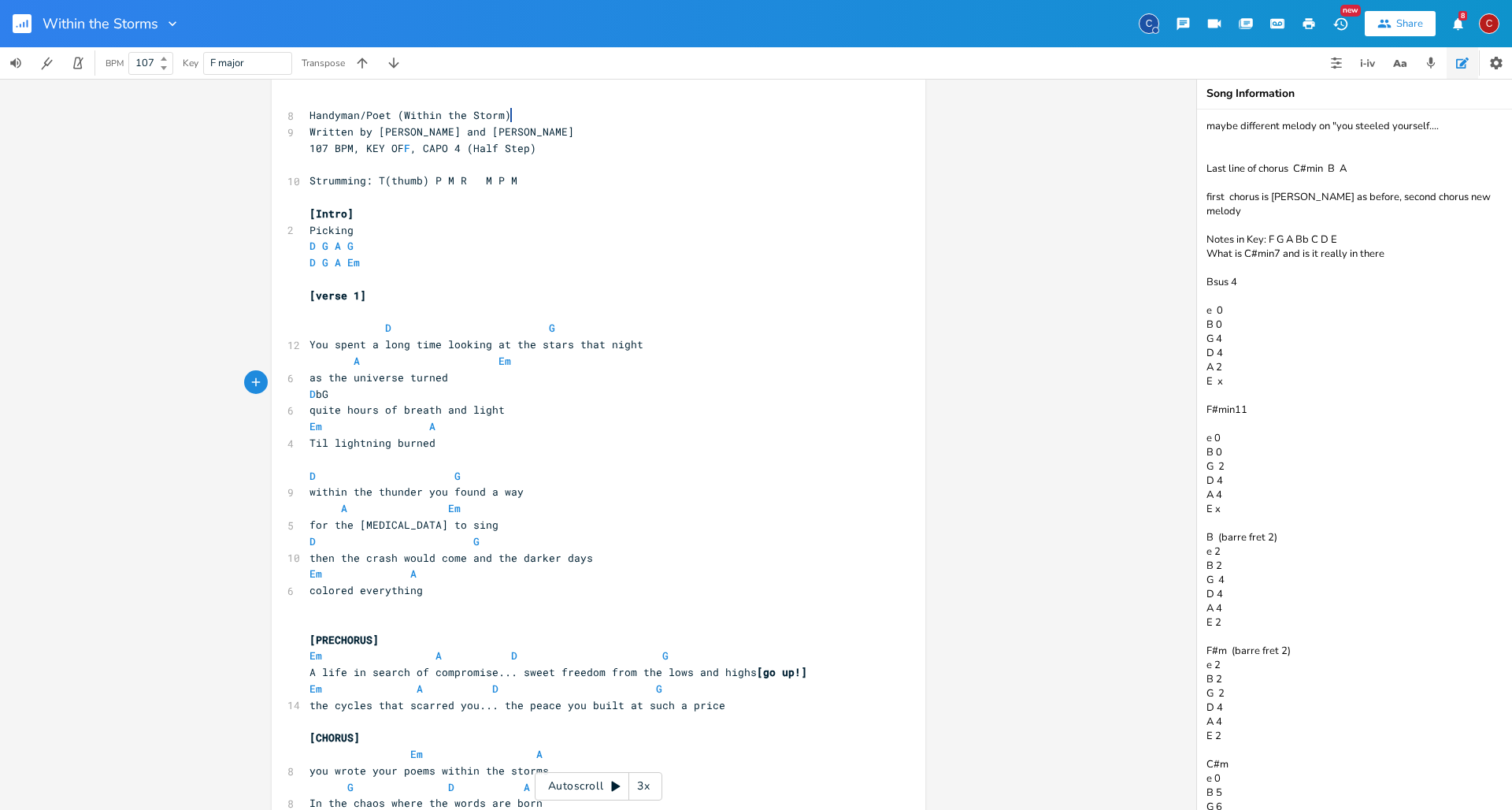 click on "quite hours of breath and light" at bounding box center (591, 410) 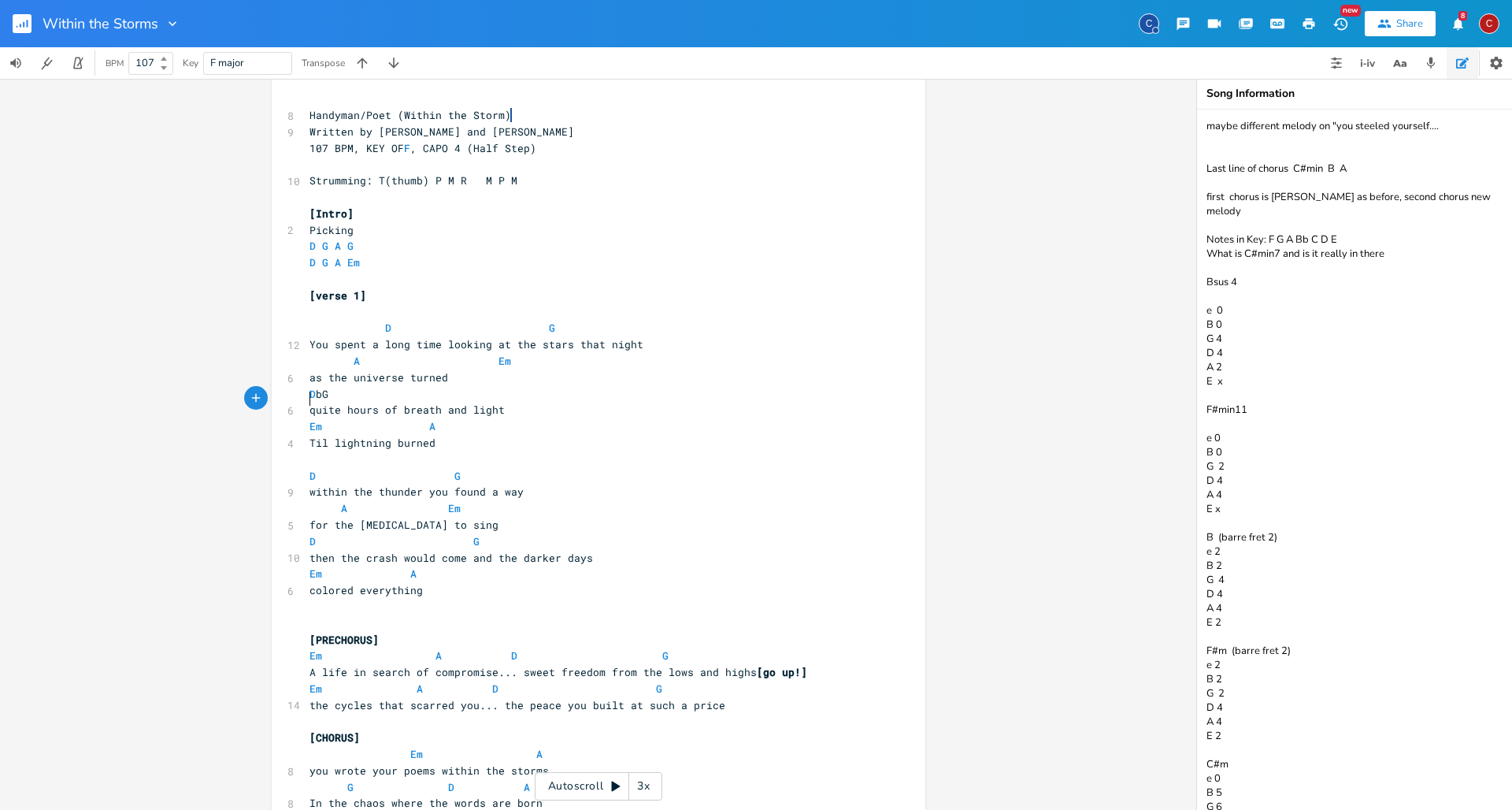type on "b" 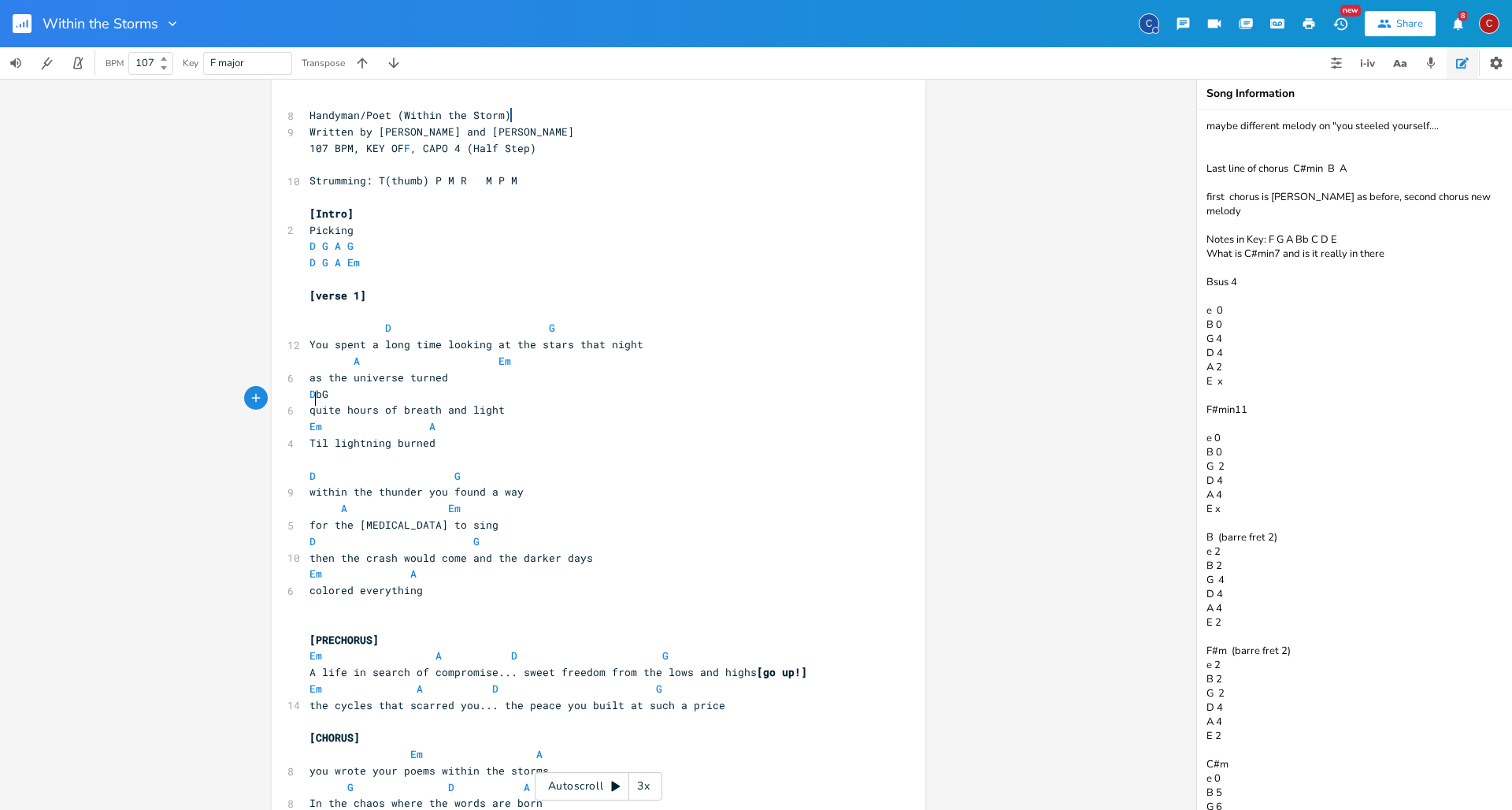 scroll, scrollTop: 0, scrollLeft: 2, axis: horizontal 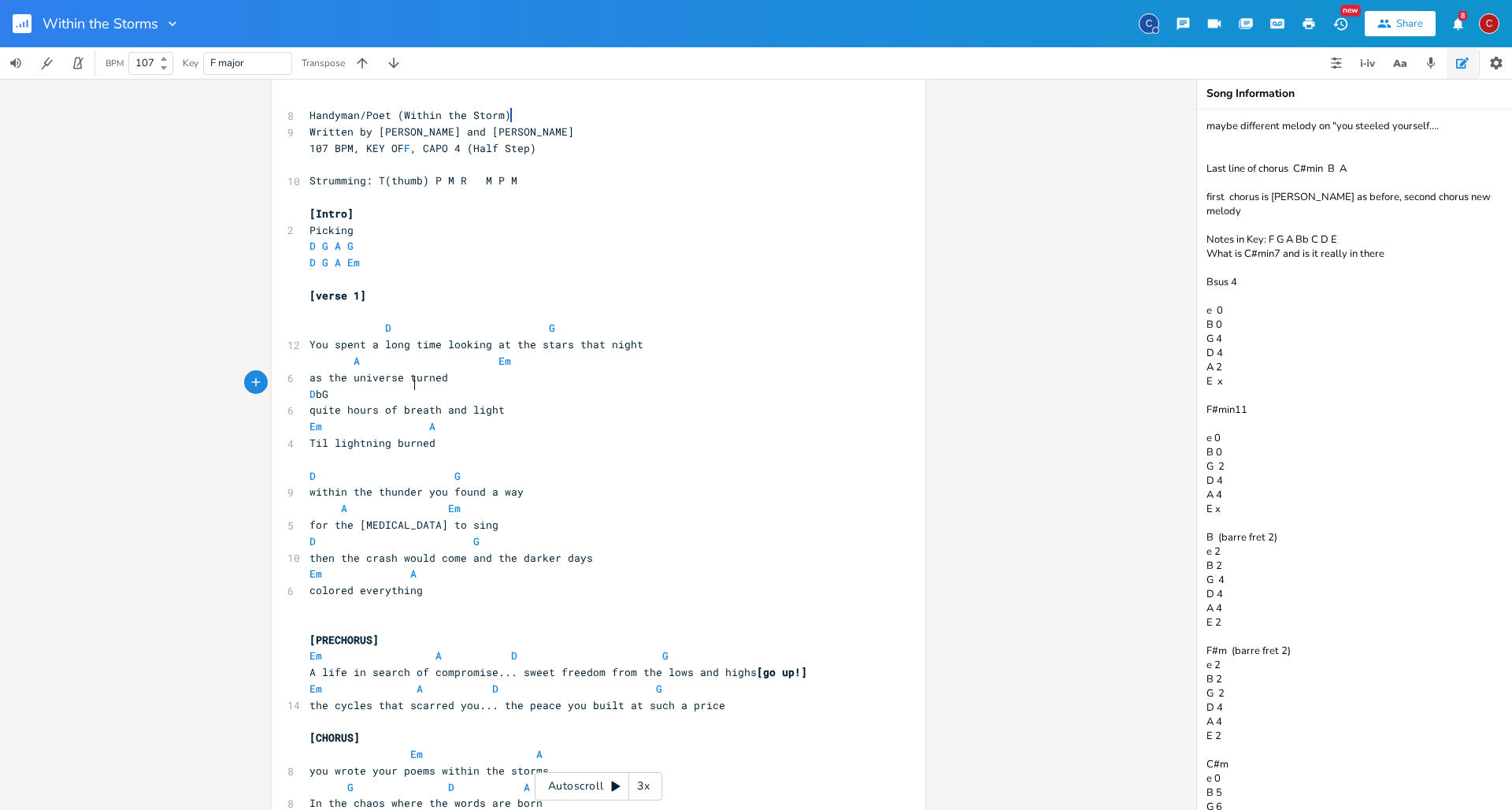 click on "D                bG" at bounding box center (319, 394) 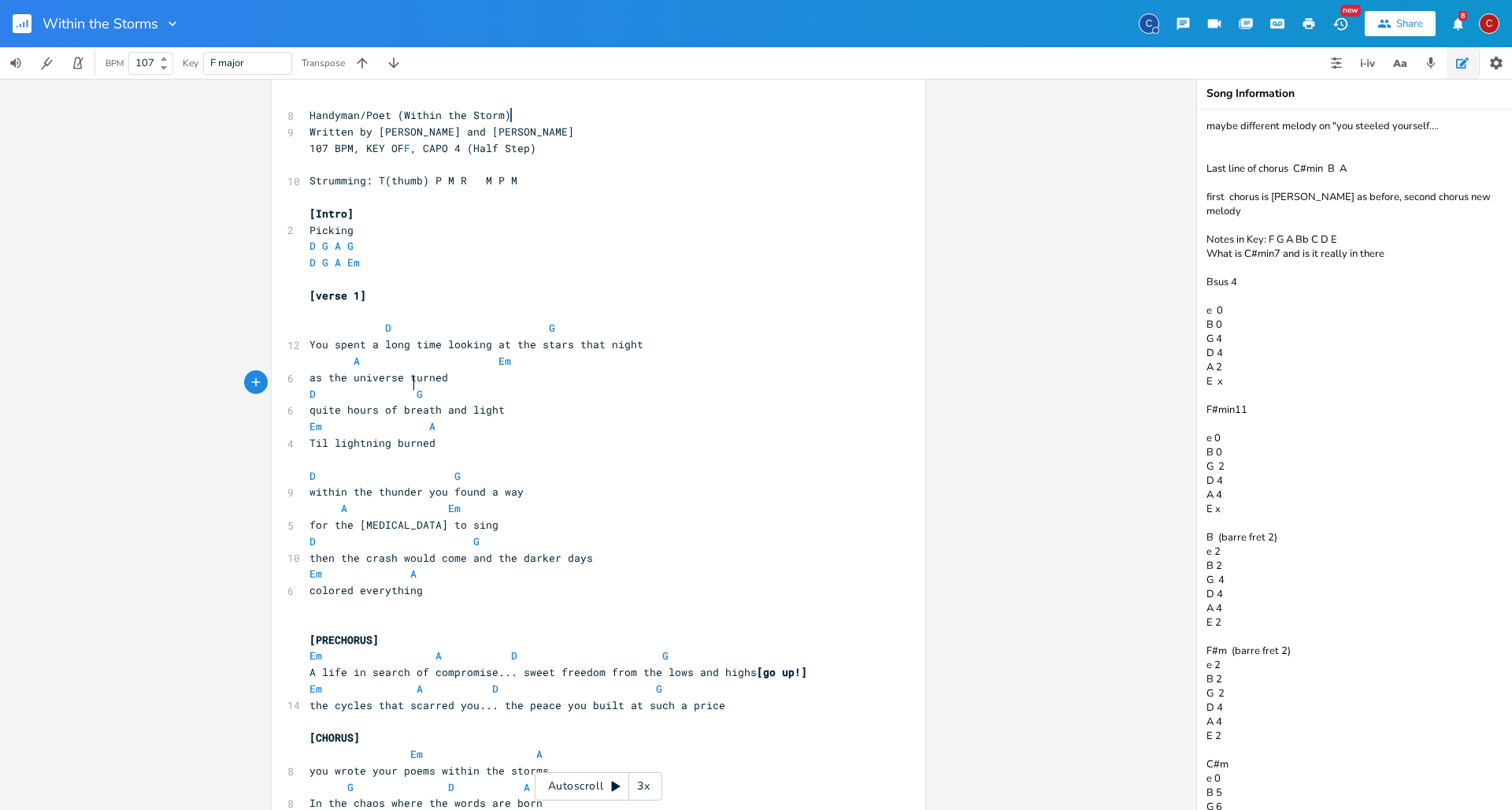 scroll, scrollTop: 0, scrollLeft: 2, axis: horizontal 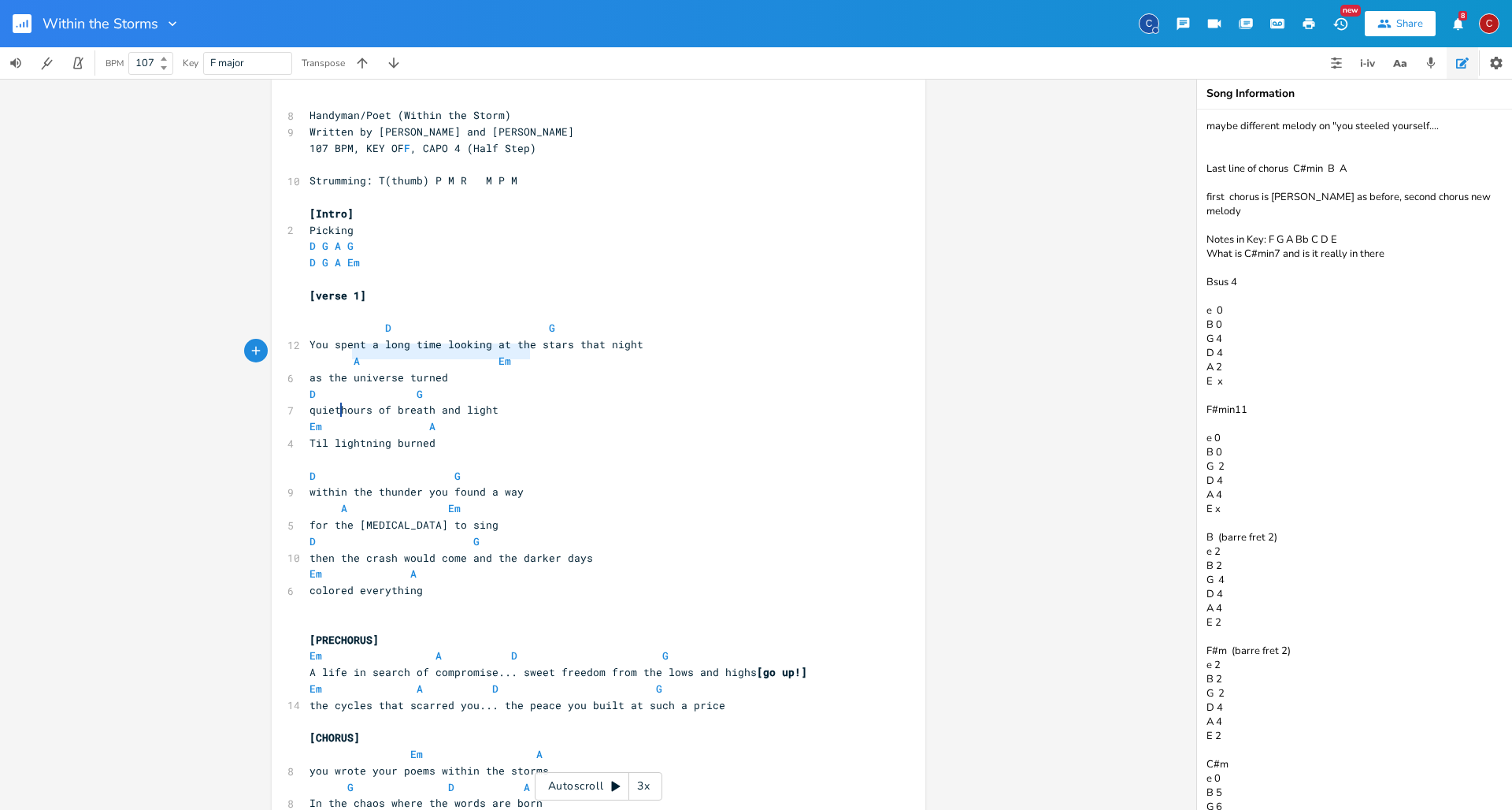 type on "A                      Em" 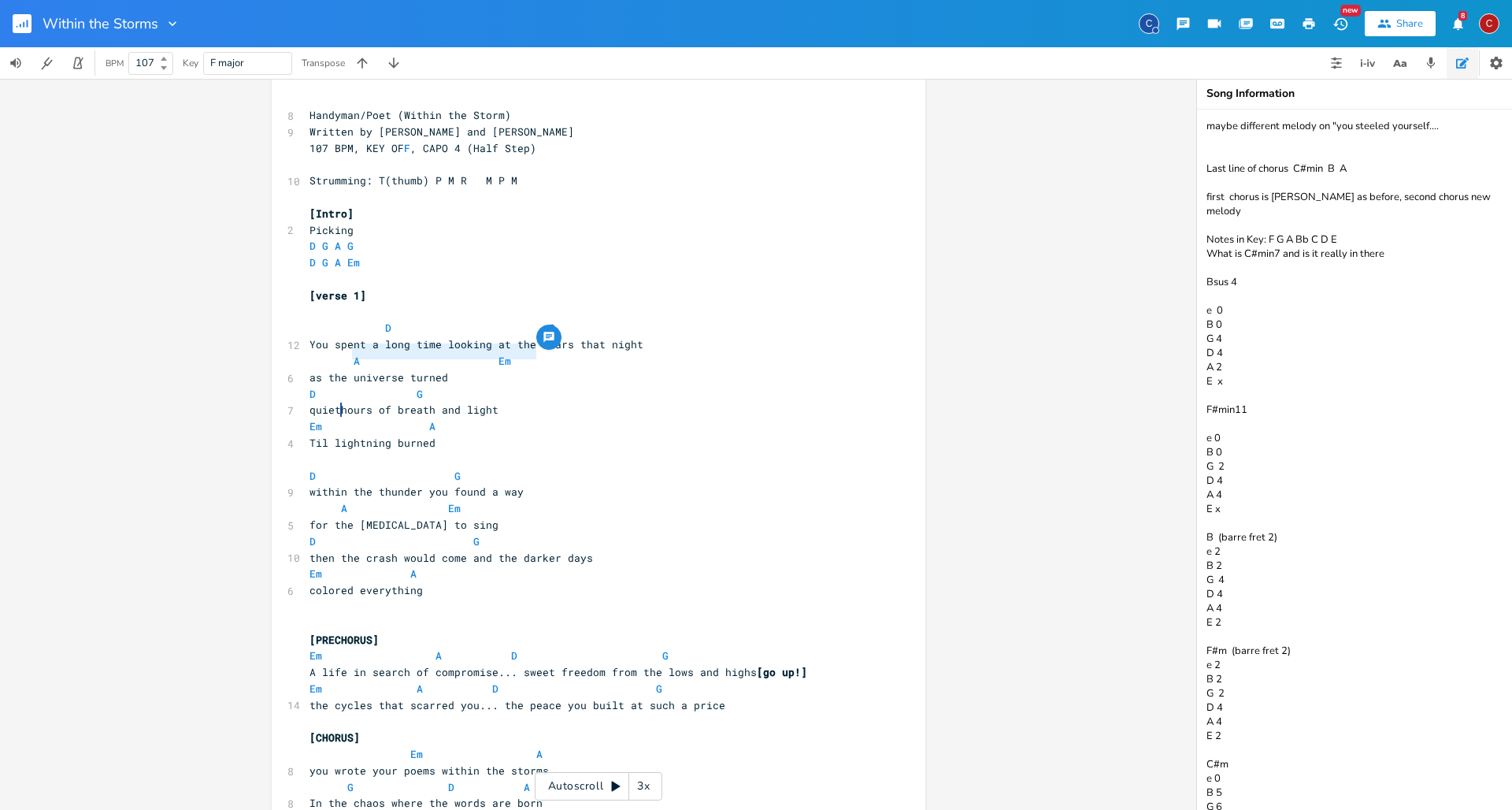 click on "D                  G" at bounding box center (591, 394) 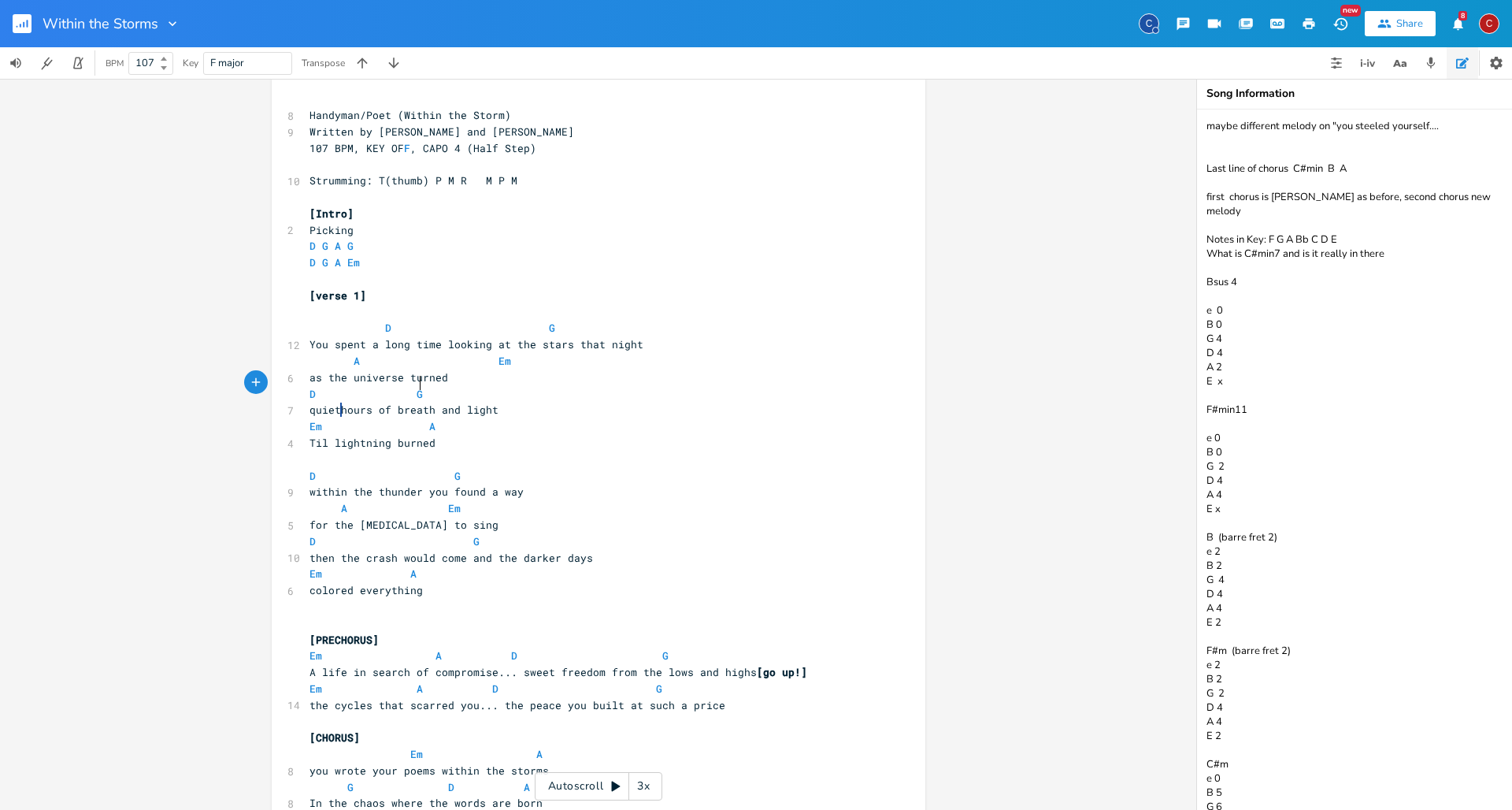 click on "Em                   A" at bounding box center (591, 426) 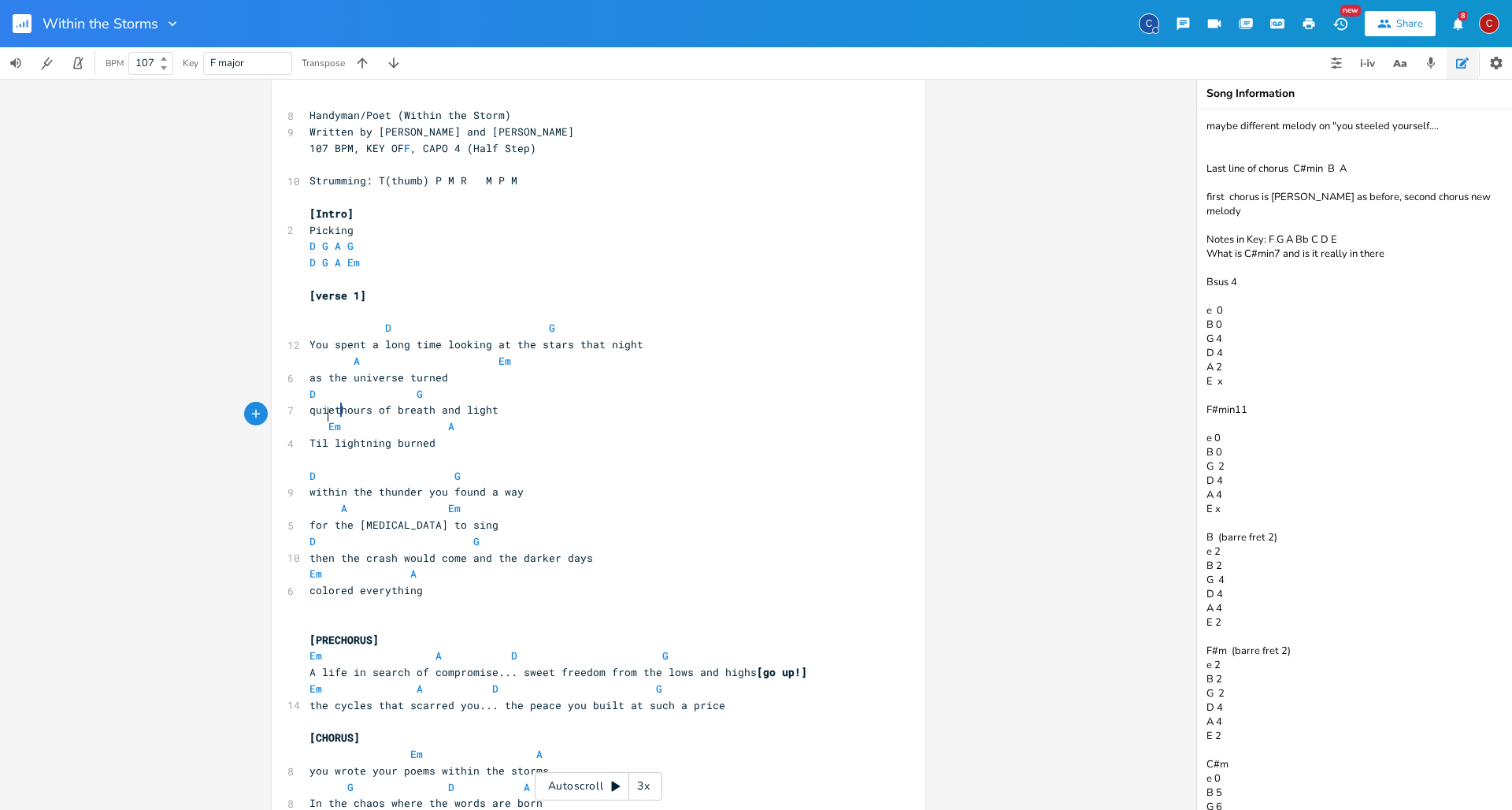 scroll, scrollTop: 0, scrollLeft: 9, axis: horizontal 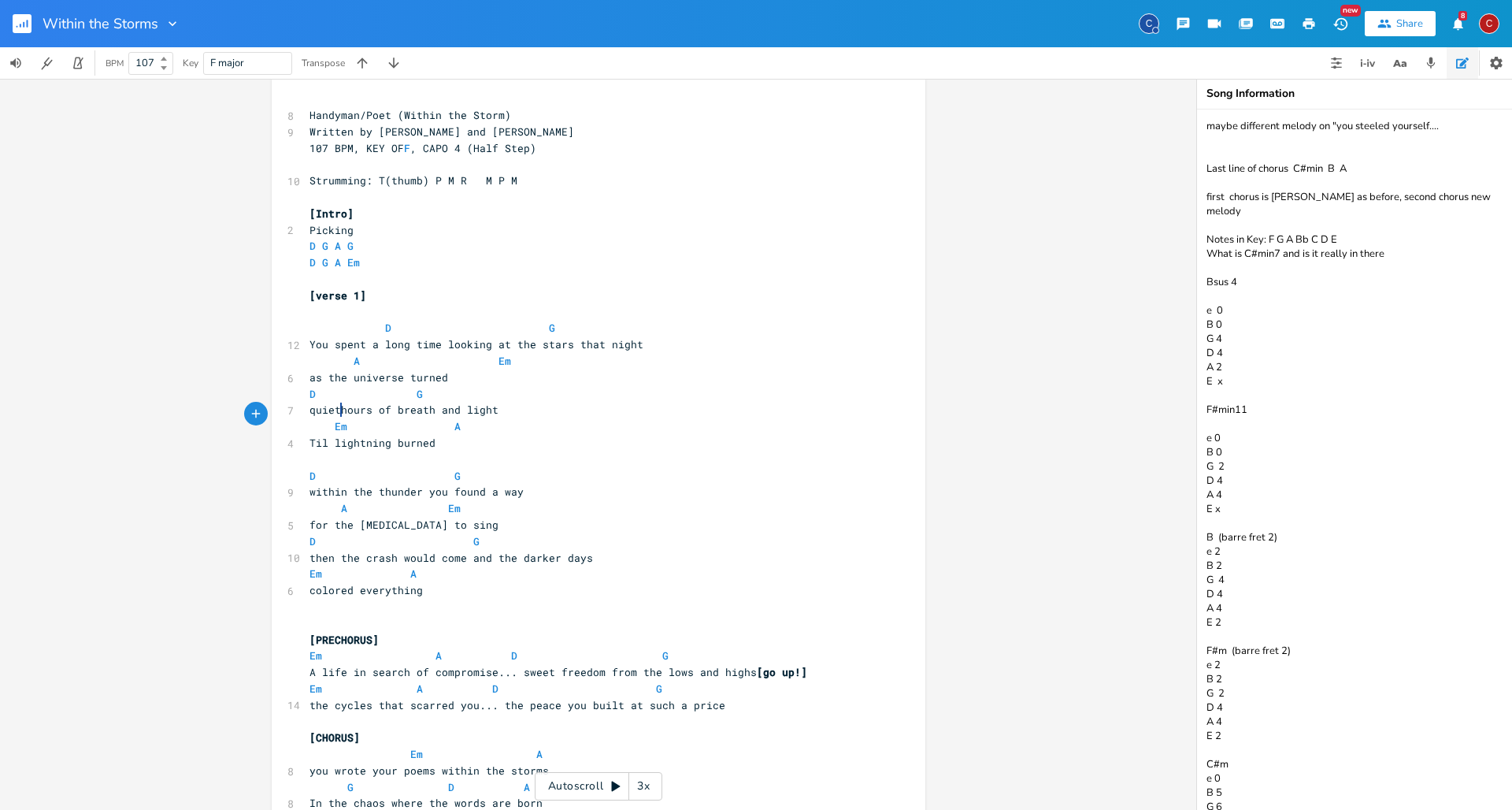 click on "within the thunder you found a way" at bounding box center [417, 492] 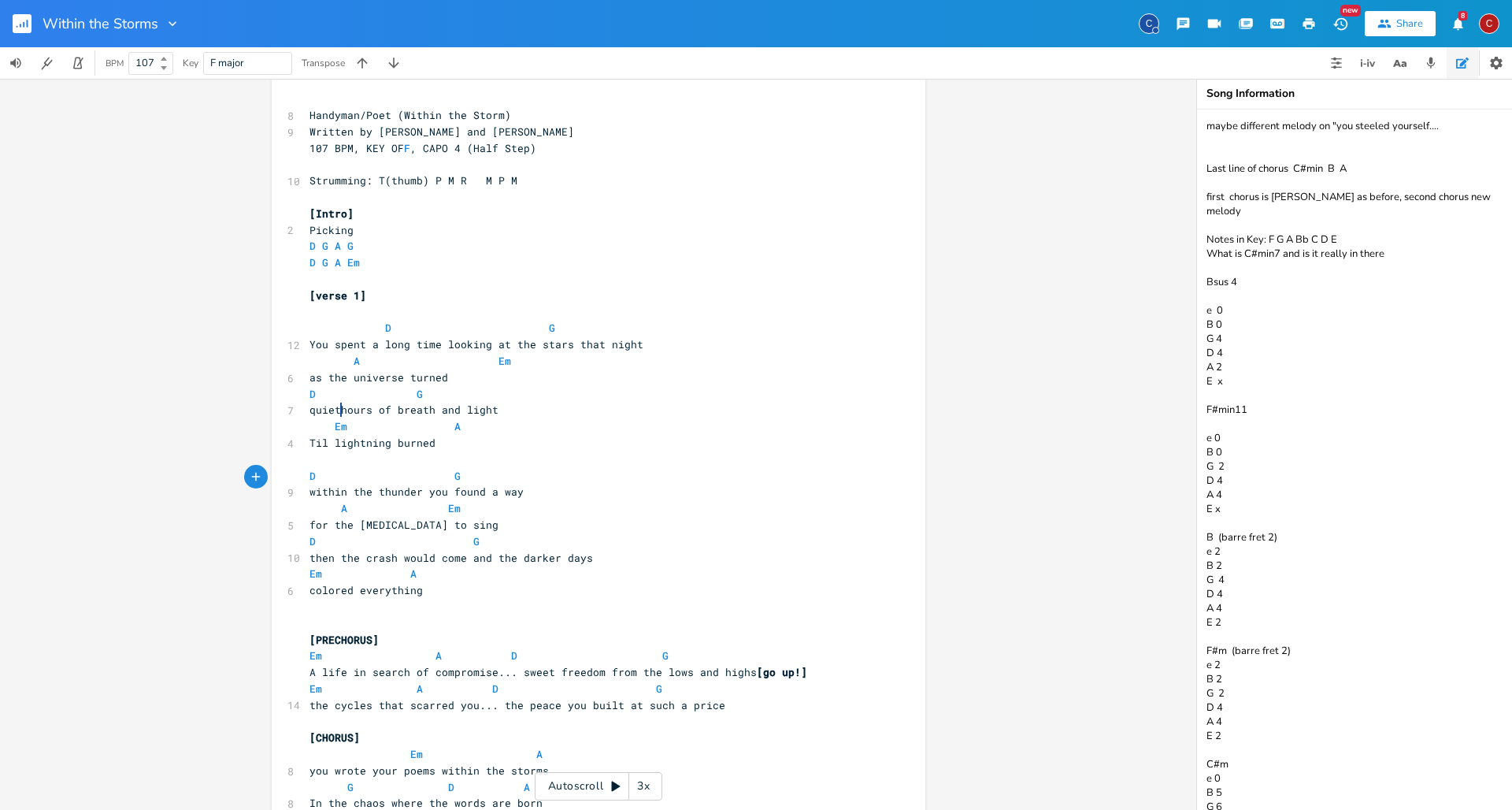 type on "v" 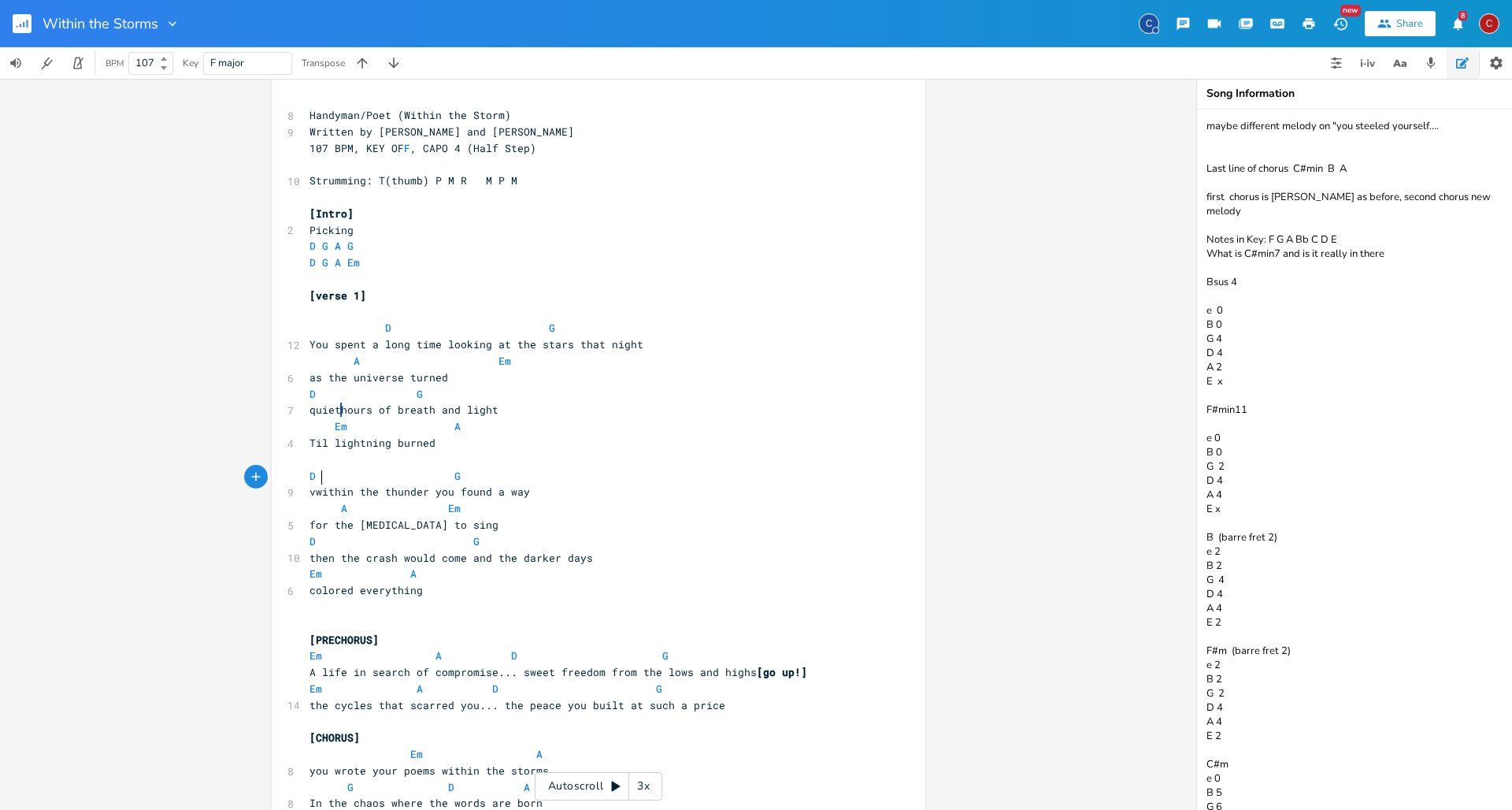scroll, scrollTop: 0, scrollLeft: 7, axis: horizontal 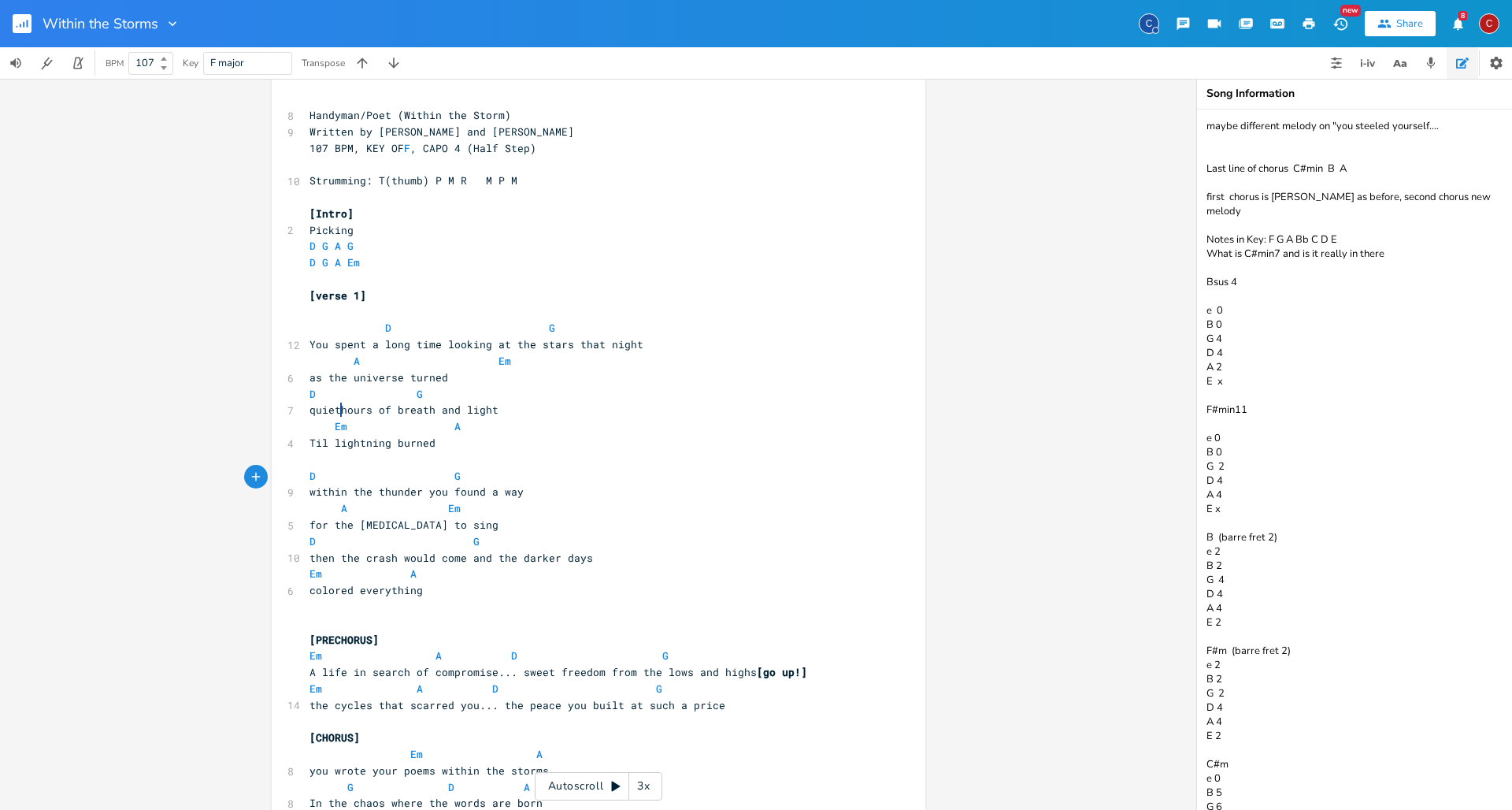 click on "D                        G" at bounding box center [401, 476] 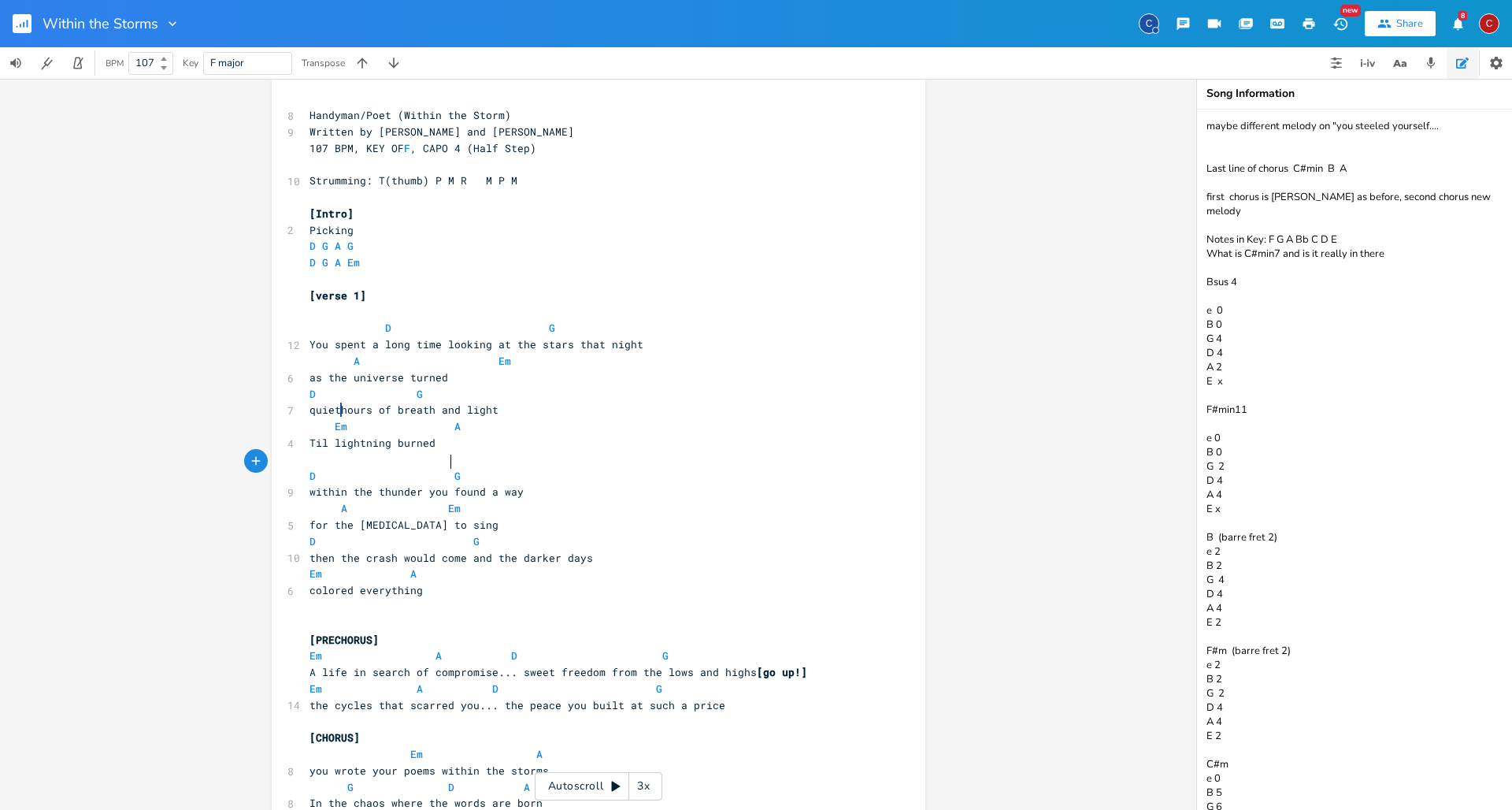 scroll, scrollTop: 0, scrollLeft: 2, axis: horizontal 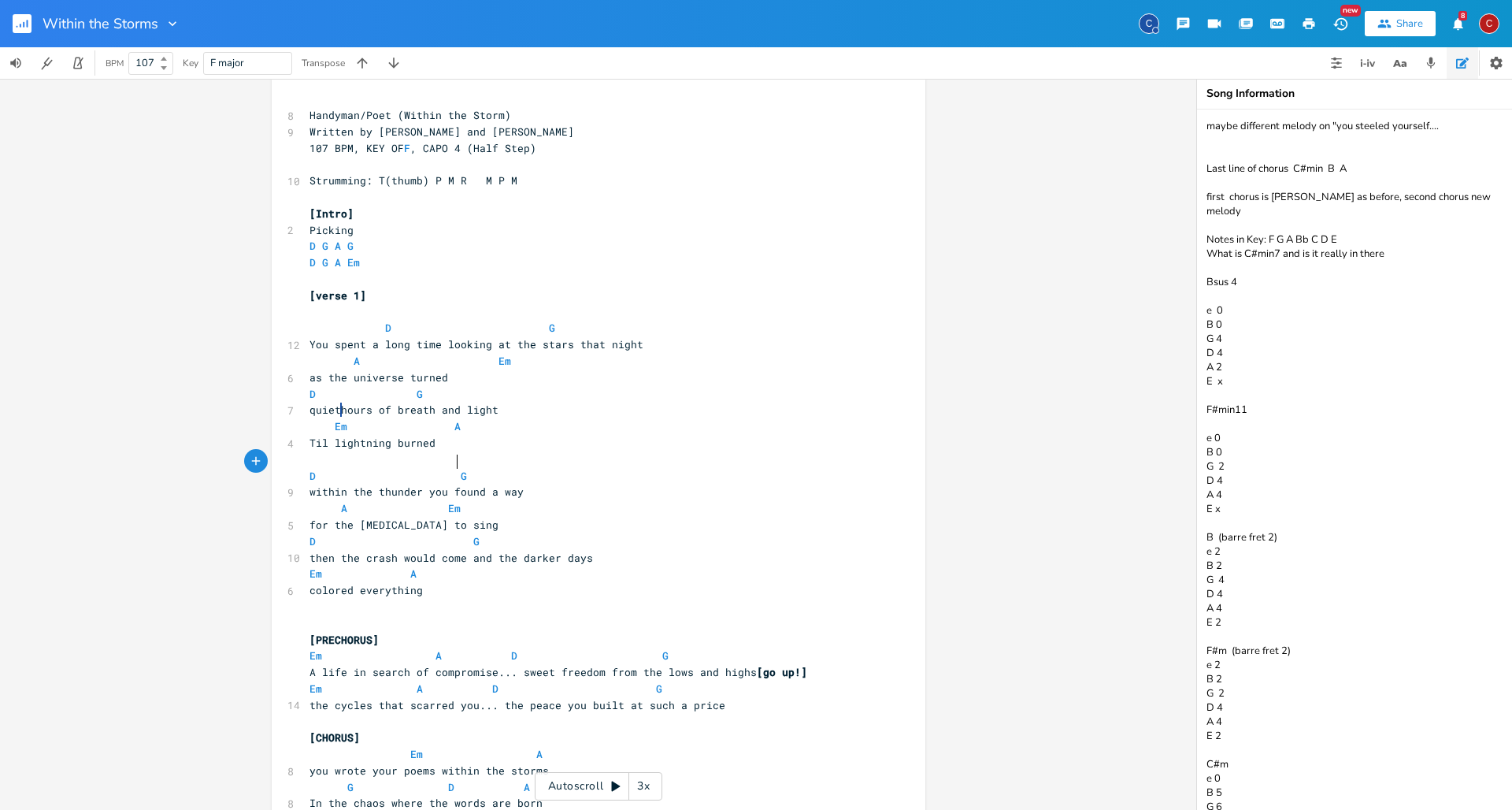 click on "A                  Em" at bounding box center (385, 508) 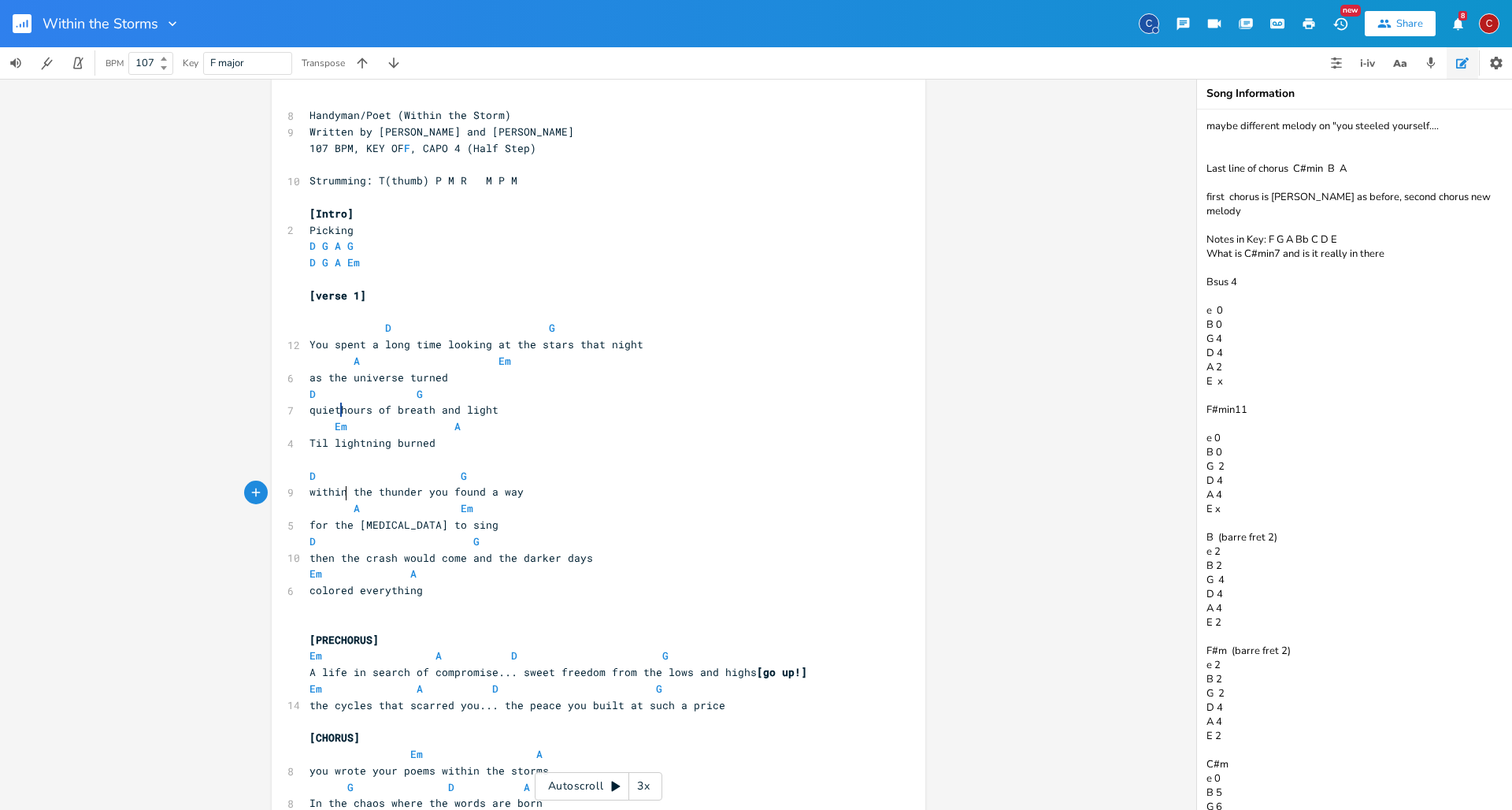 scroll, scrollTop: 0, scrollLeft: 7, axis: horizontal 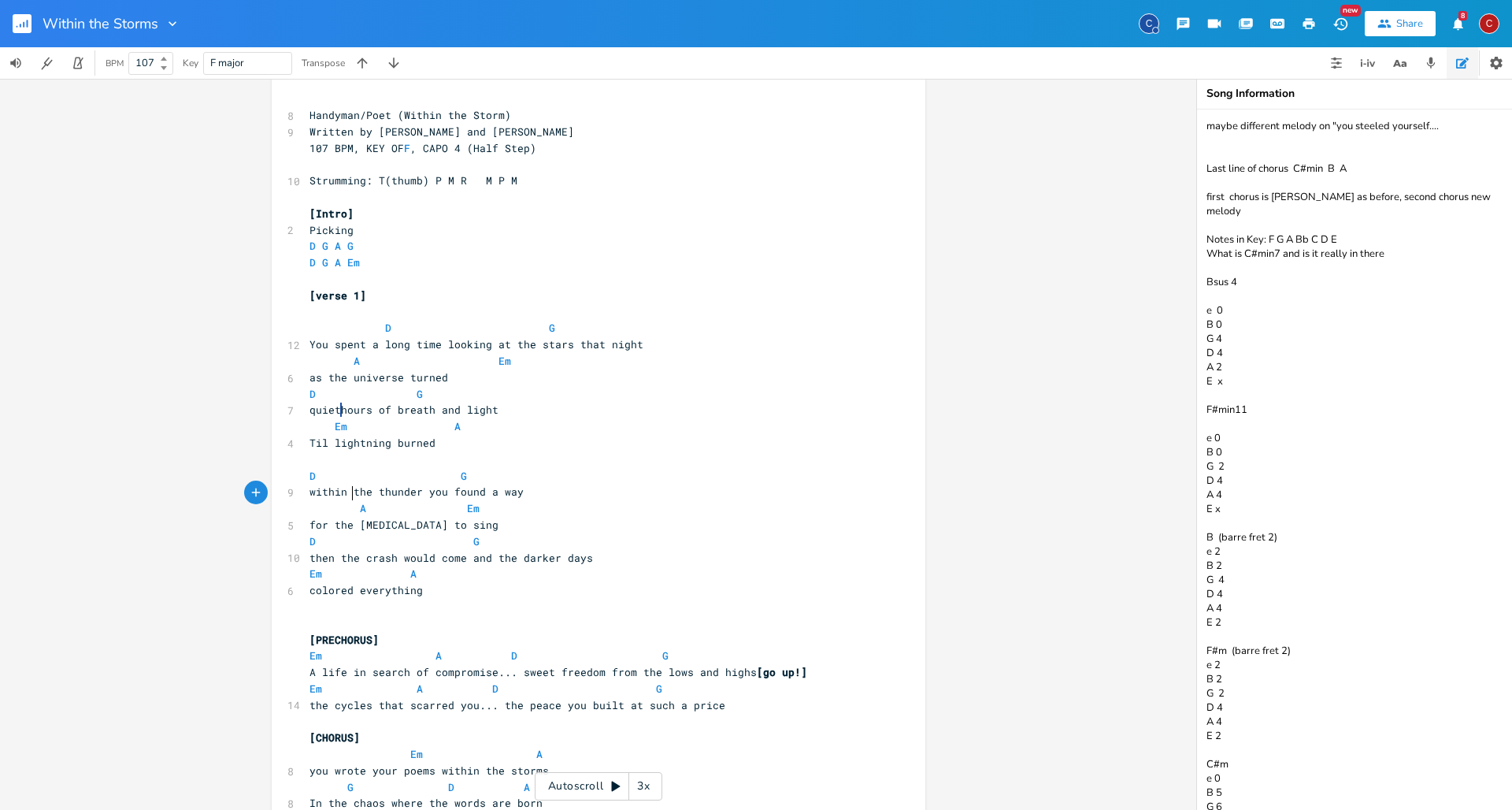 click on "then the crash would come and the darker days" at bounding box center [451, 558] 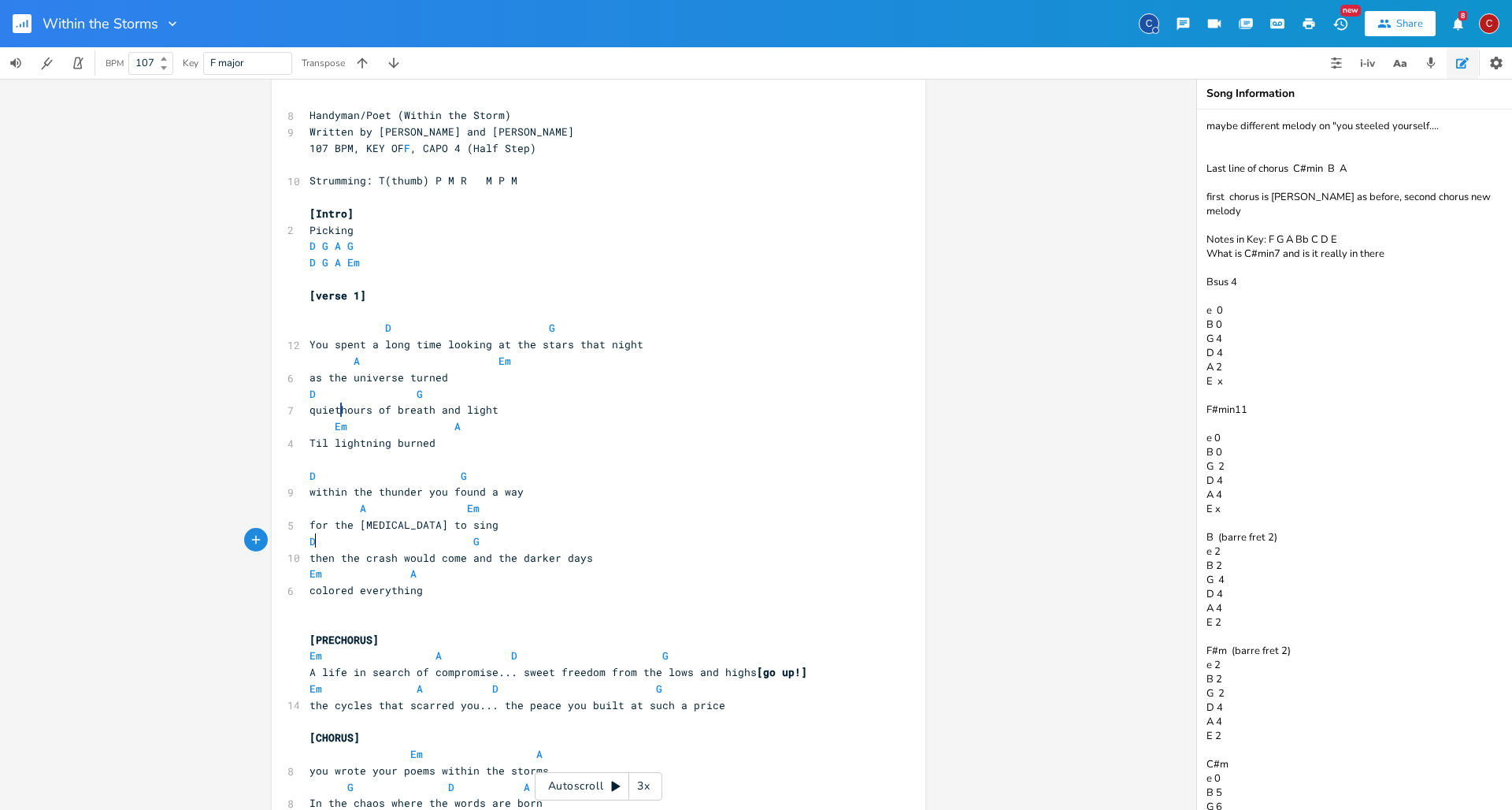 scroll, scrollTop: 0, scrollLeft: 2, axis: horizontal 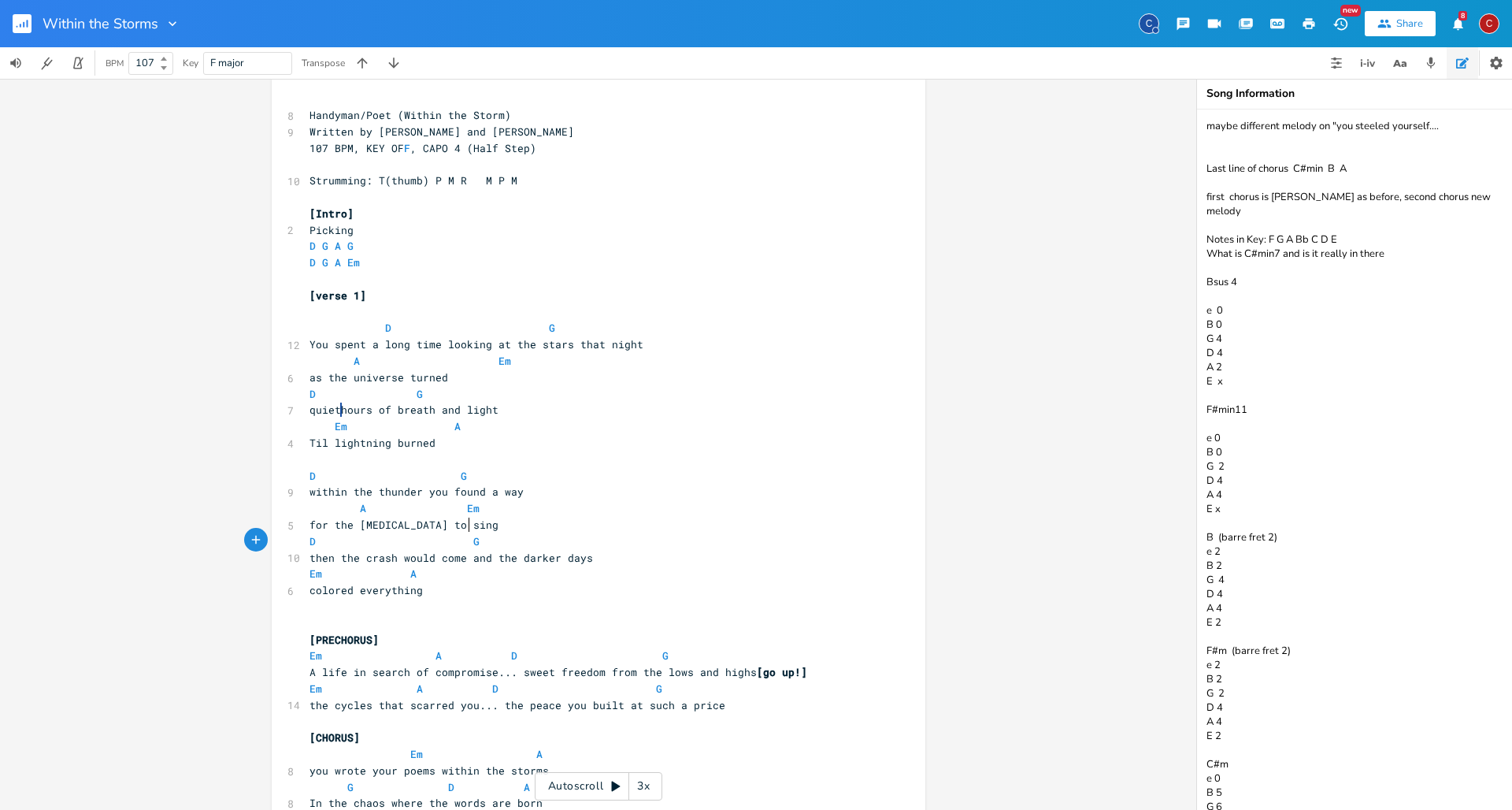 click on "D                           G" at bounding box center (451, 541) 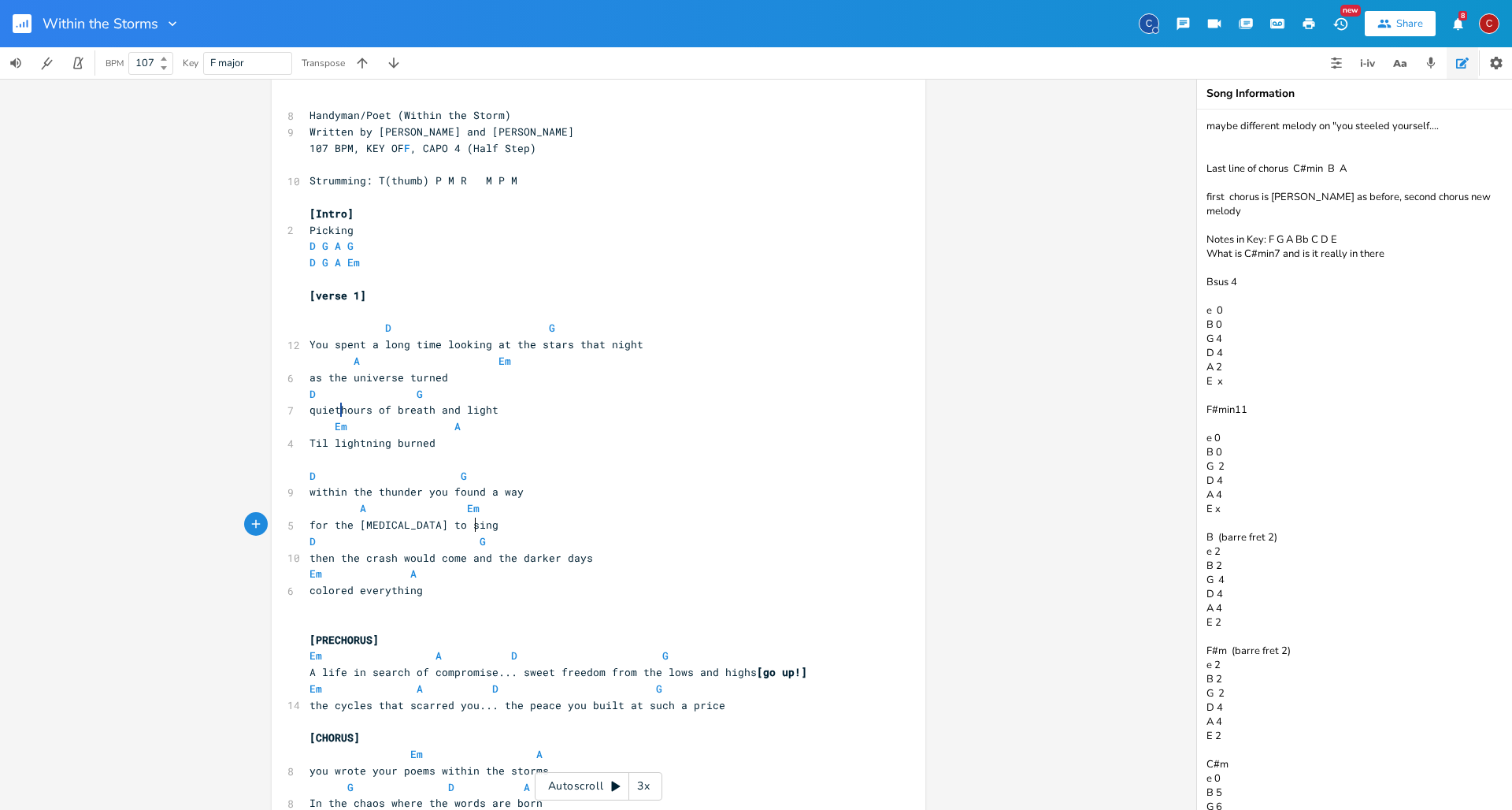 scroll, scrollTop: 0, scrollLeft: 2, axis: horizontal 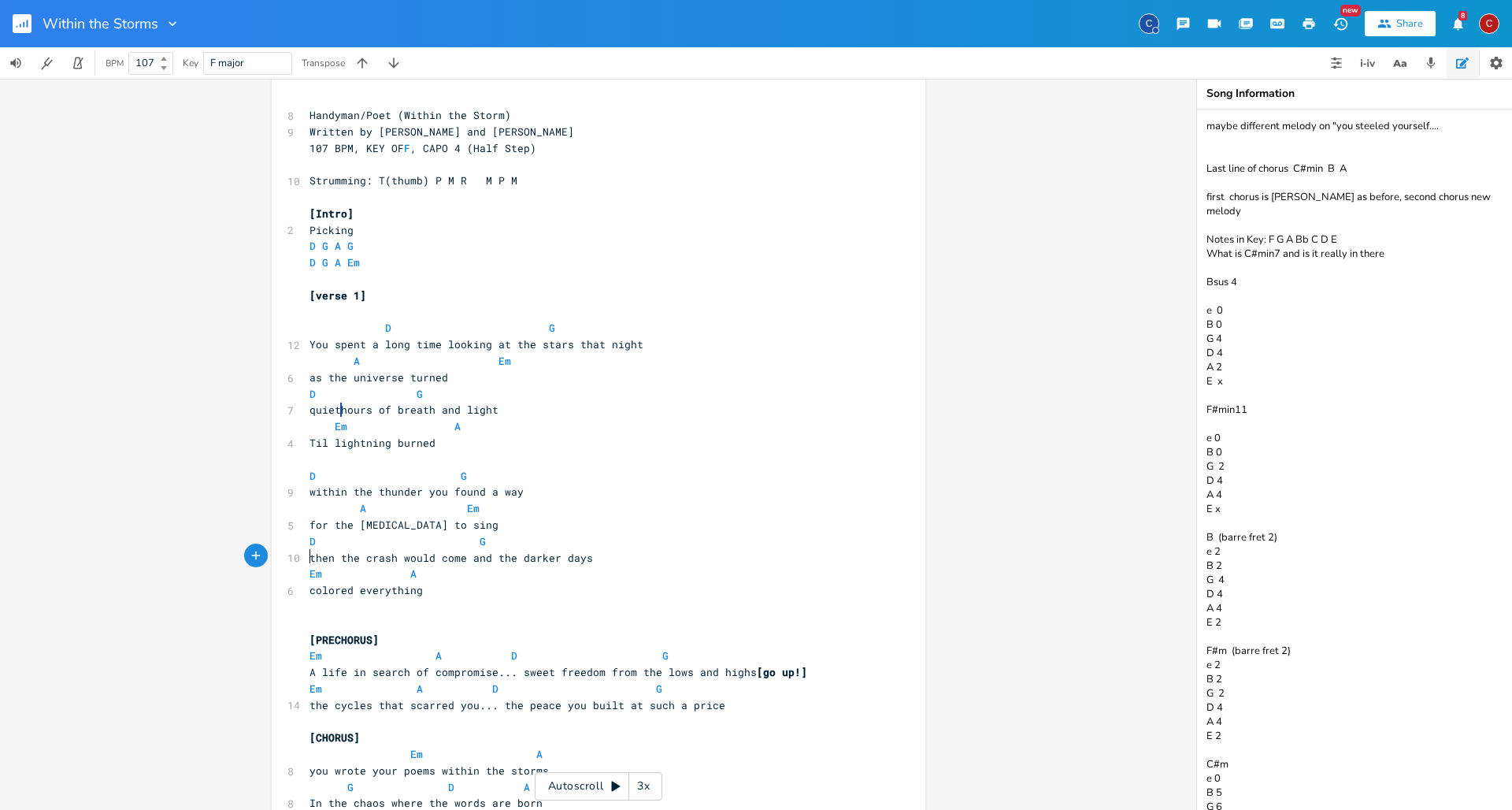 click on "Em                A" at bounding box center [591, 574] 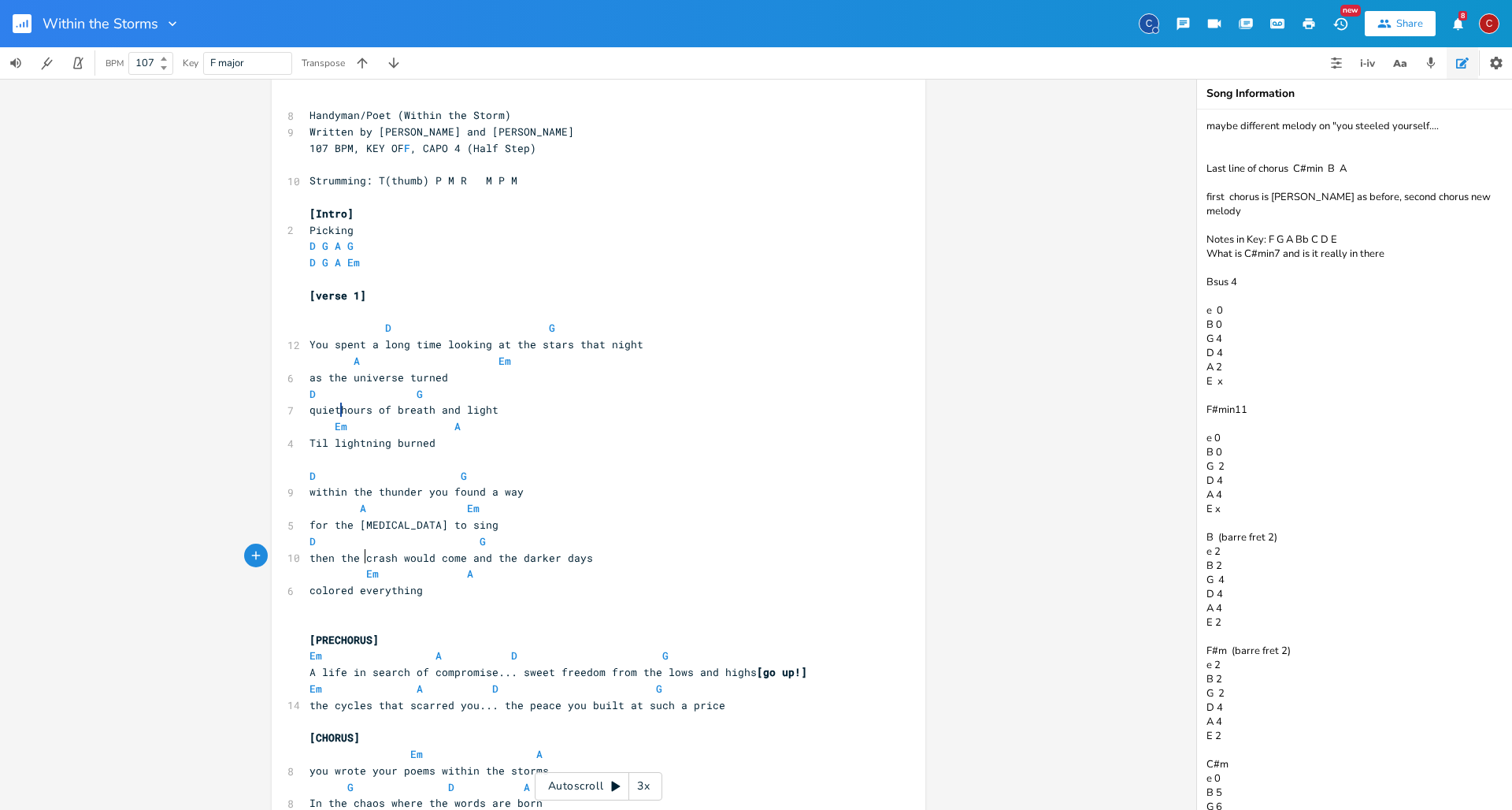 scroll, scrollTop: 0, scrollLeft: 20, axis: horizontal 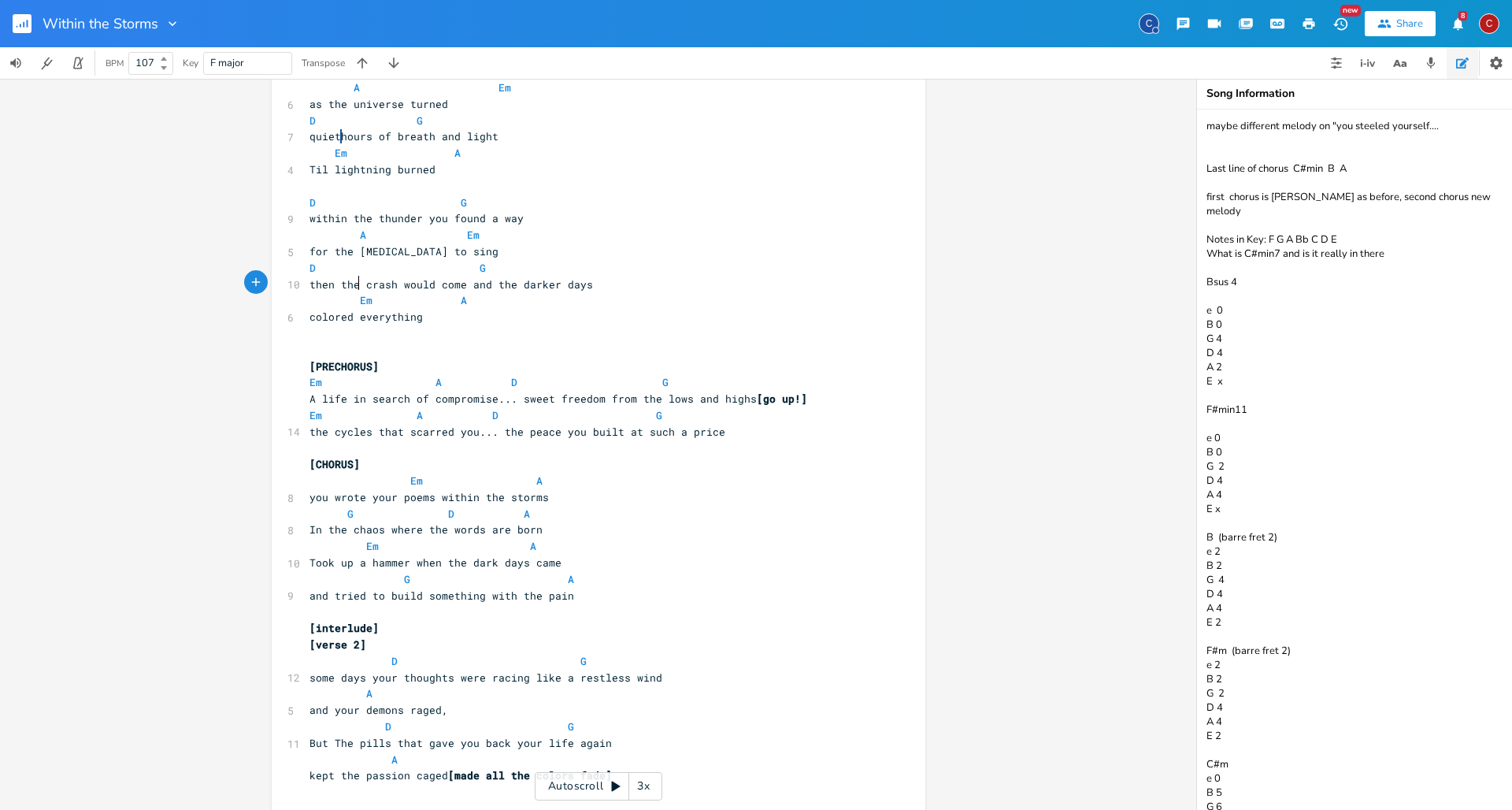 click on "then the crash would come and the darker days" at bounding box center [451, 284] 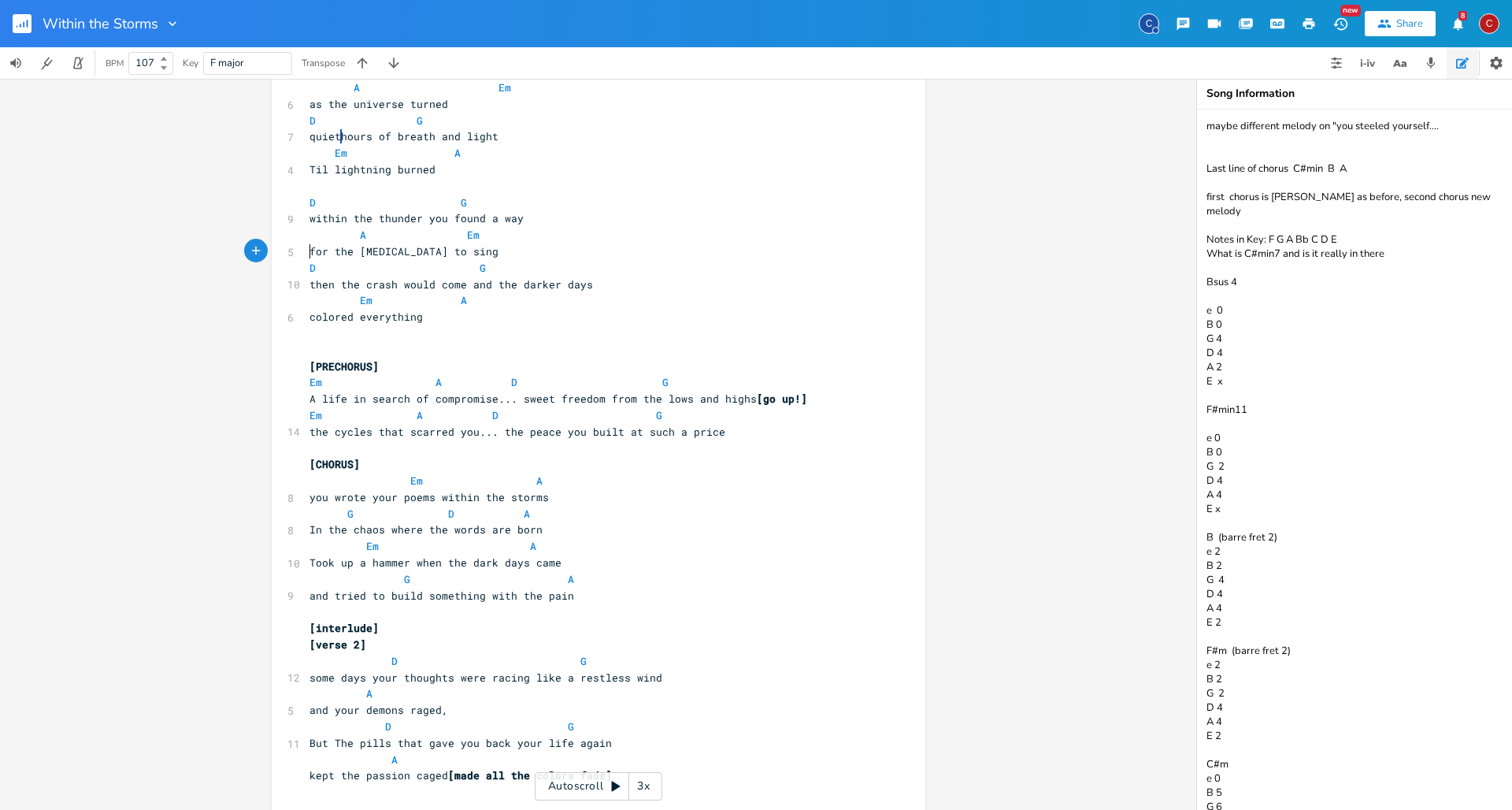 click on "D                            G" at bounding box center (591, 268) 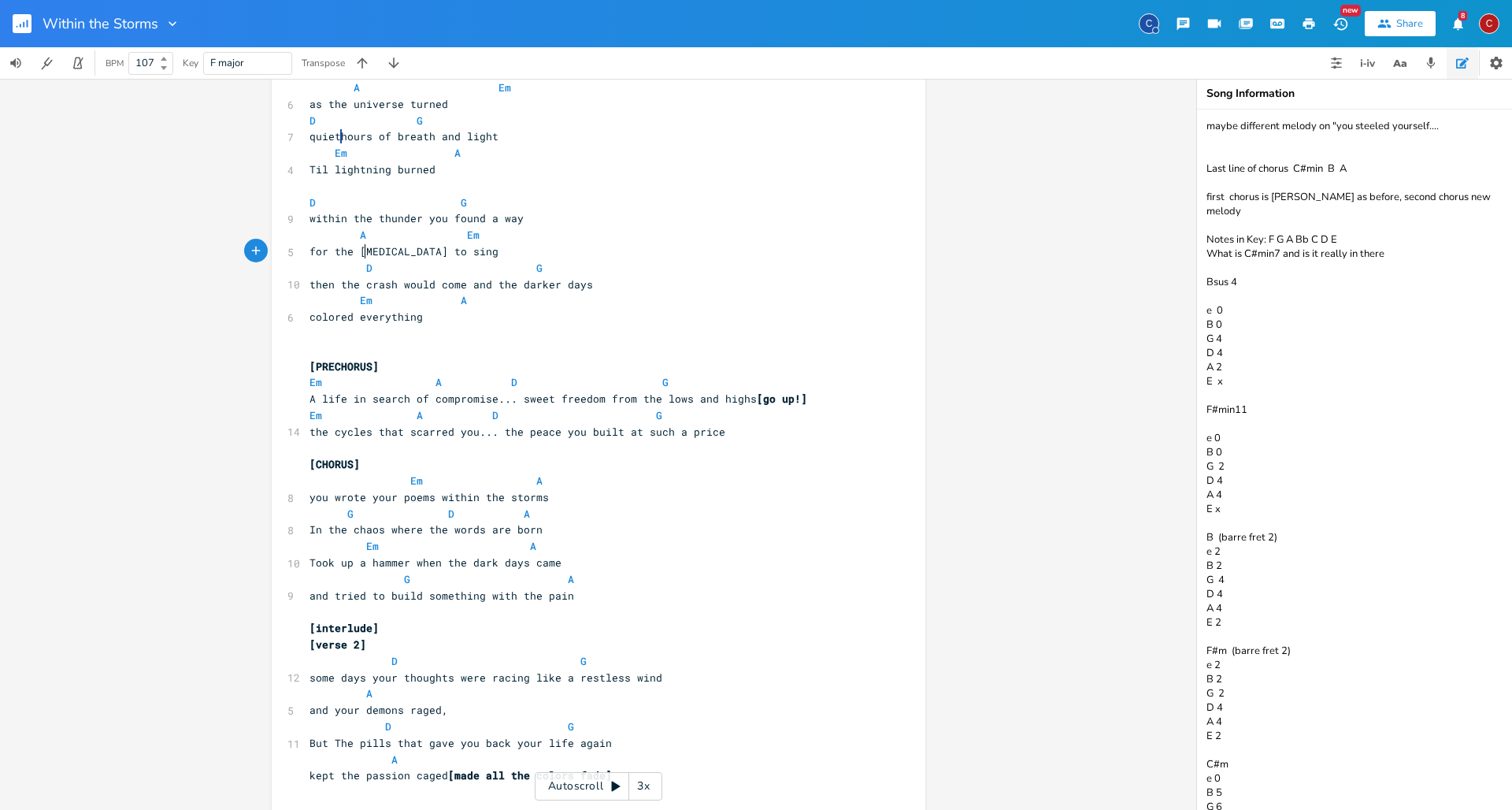 scroll, scrollTop: 0, scrollLeft: 20, axis: horizontal 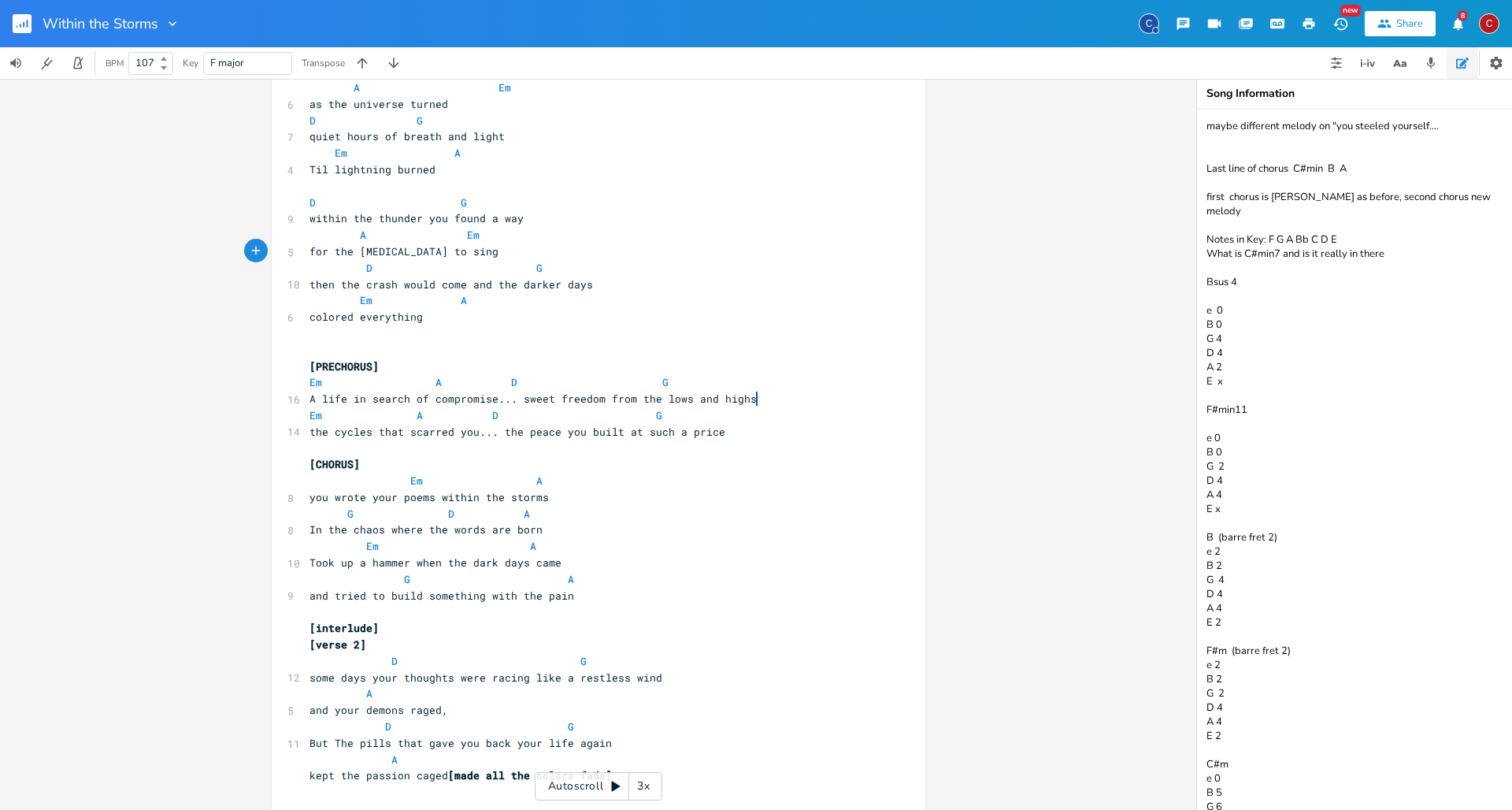 click on "Em                    A             D                         G" at bounding box center [489, 382] 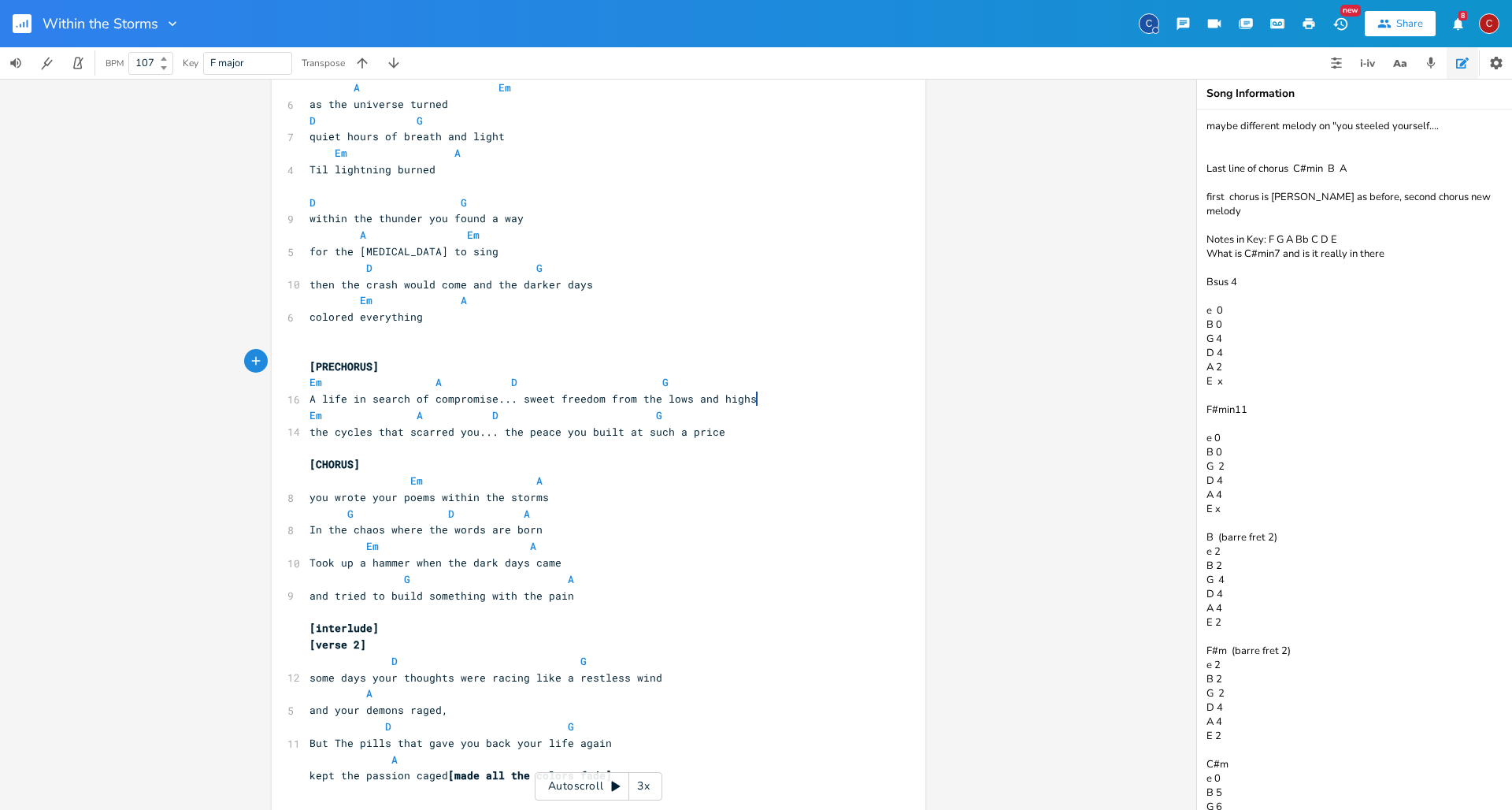 scroll, scrollTop: 0, scrollLeft: 2, axis: horizontal 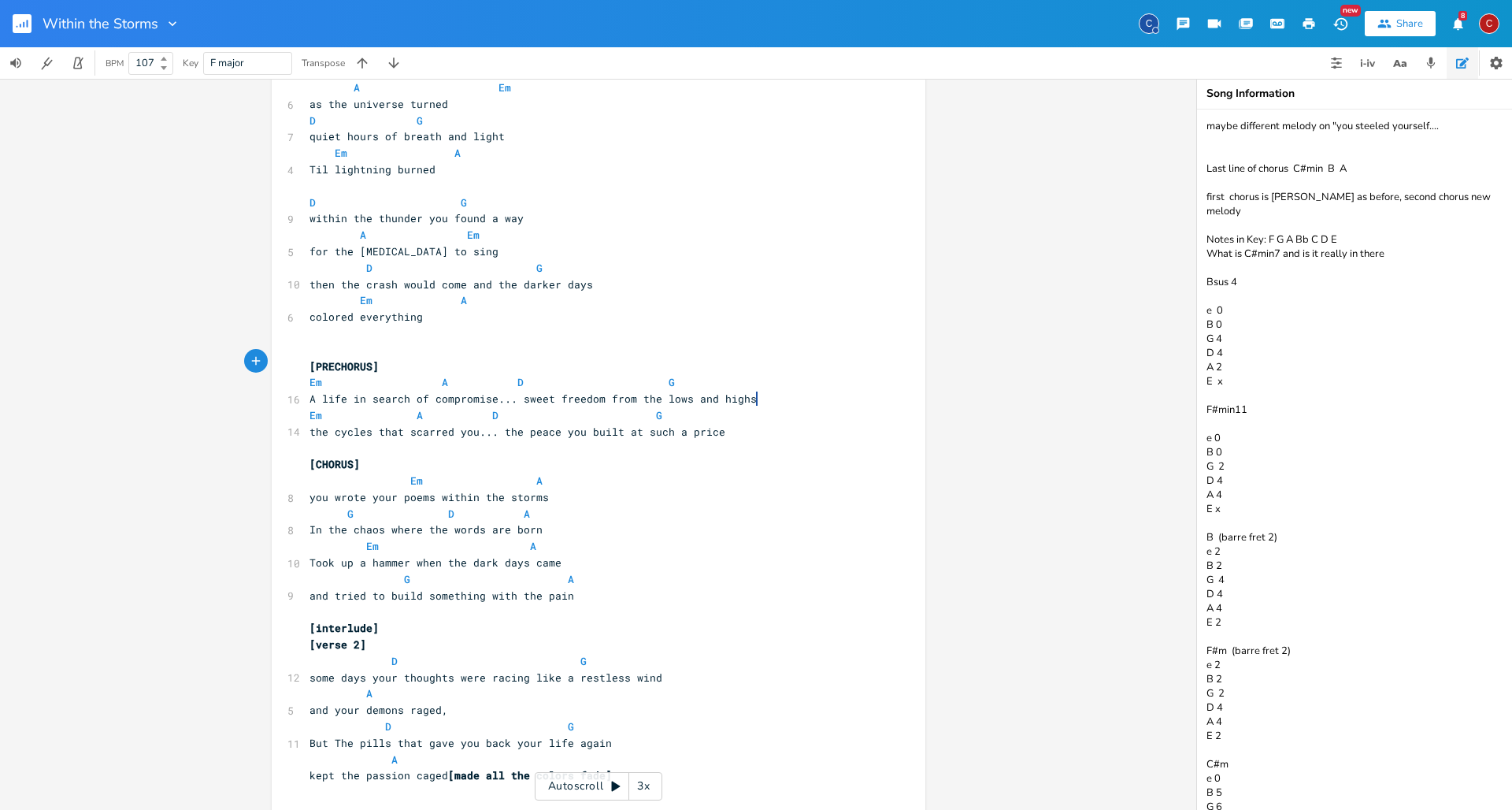 click on "A life in search of compromise... sweet freedom from the lows and highs" at bounding box center [591, 399] 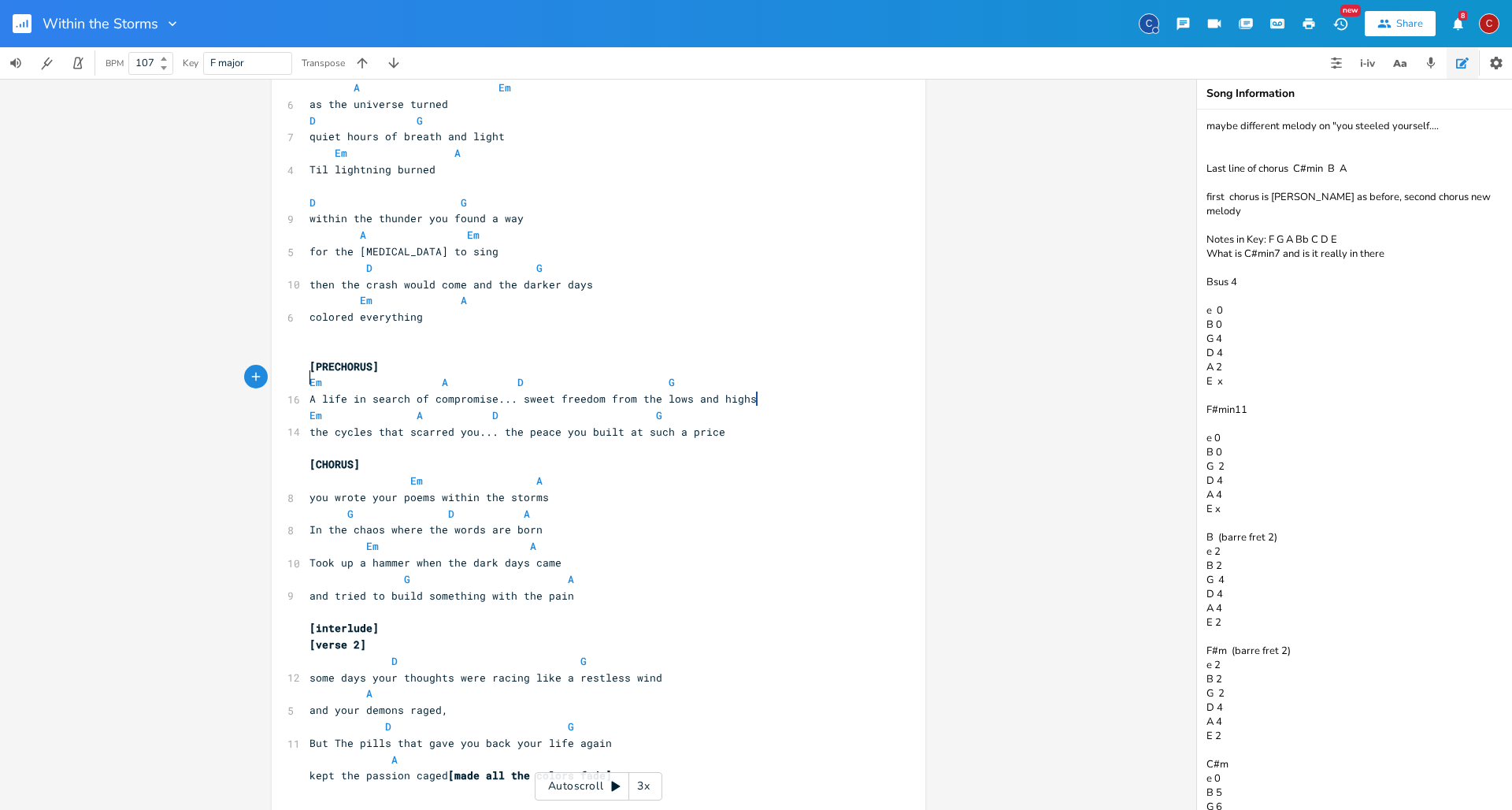 scroll, scrollTop: 0, scrollLeft: 2, axis: horizontal 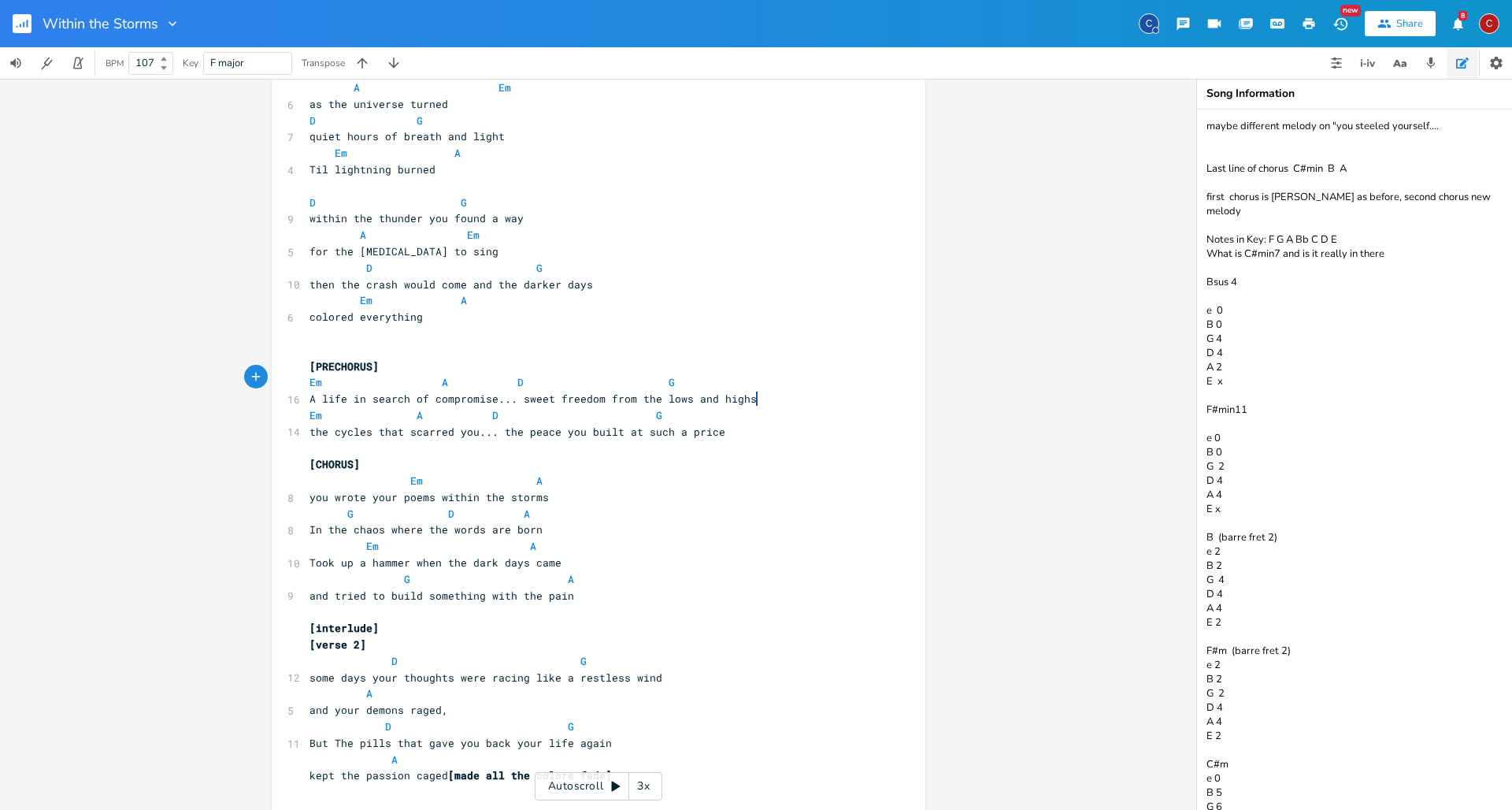 click on "the cycles that scarred you... the peace you built at such a price" at bounding box center [517, 432] 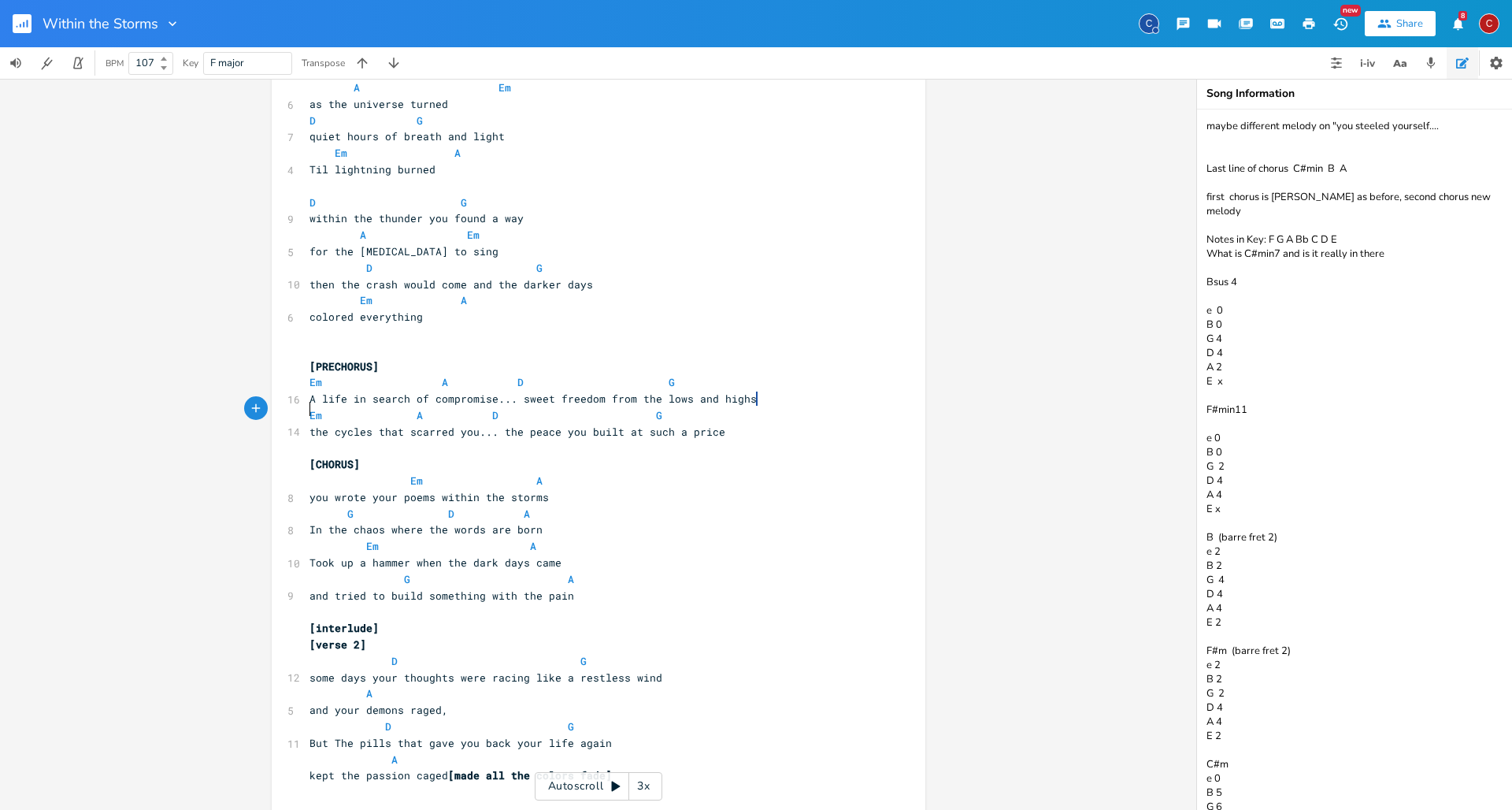 scroll, scrollTop: 0, scrollLeft: 2, axis: horizontal 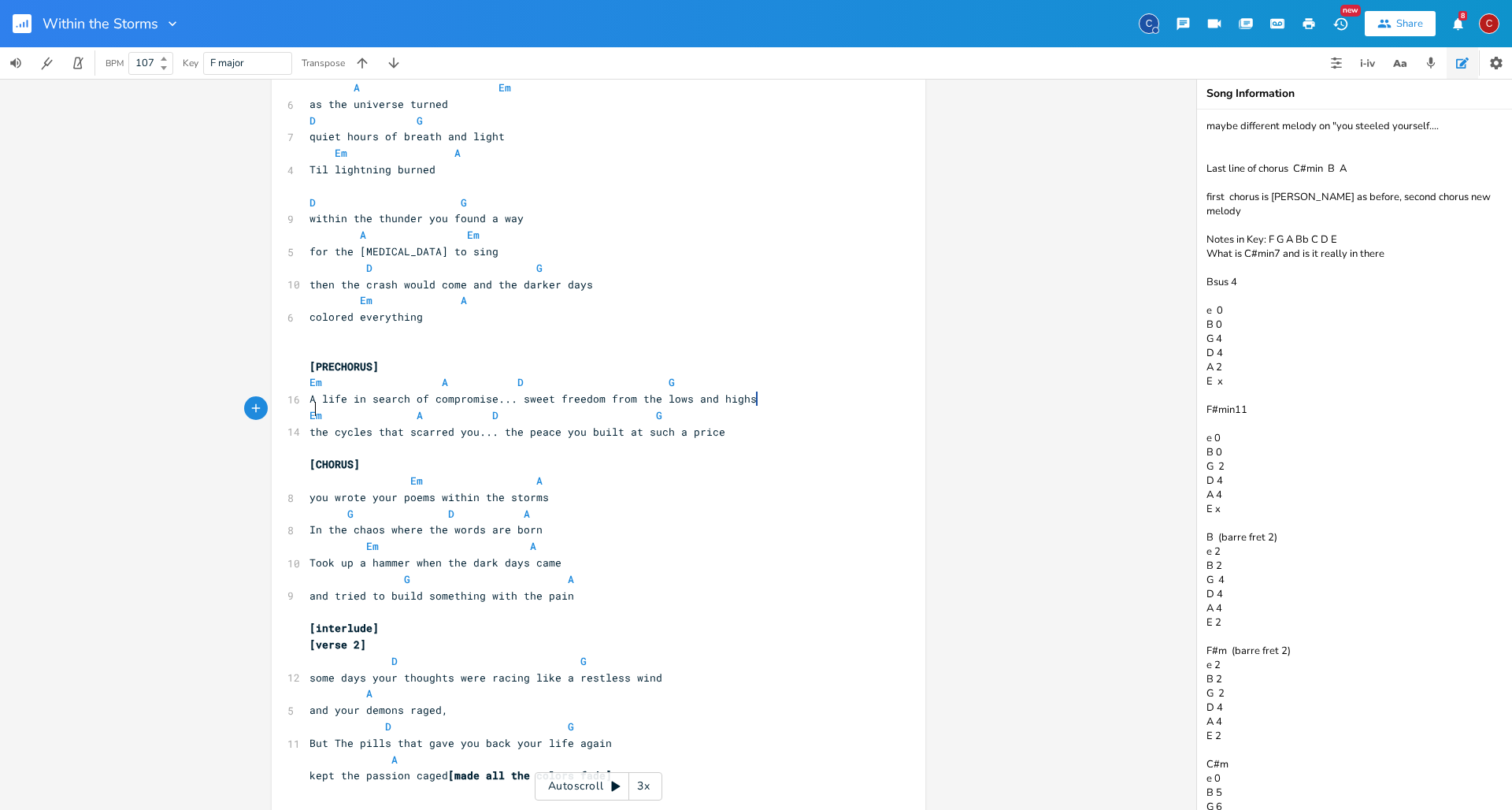 click on "Em                 A             D                           G" at bounding box center (524, 415) 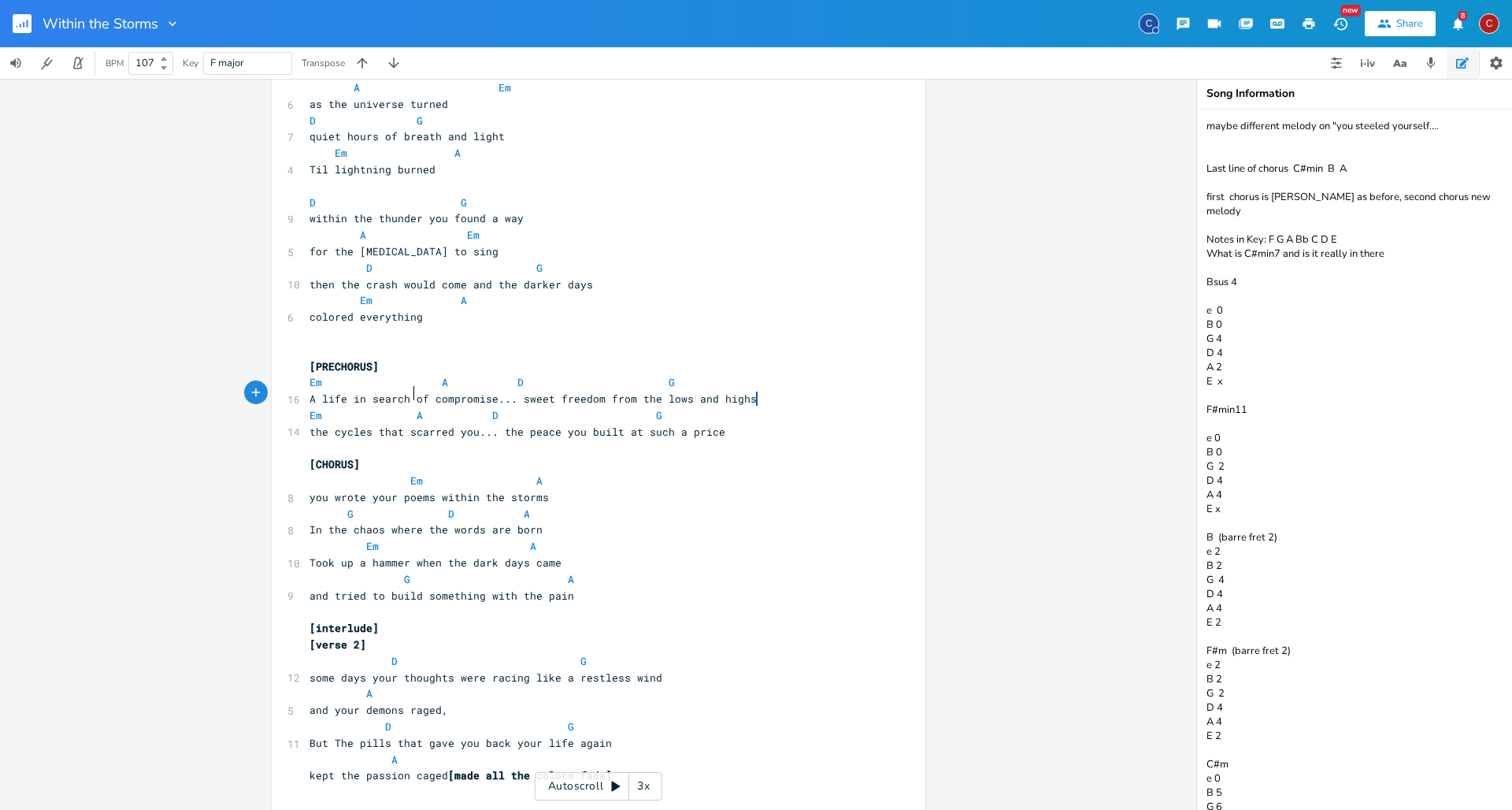 scroll, scrollTop: 0, scrollLeft: 2, axis: horizontal 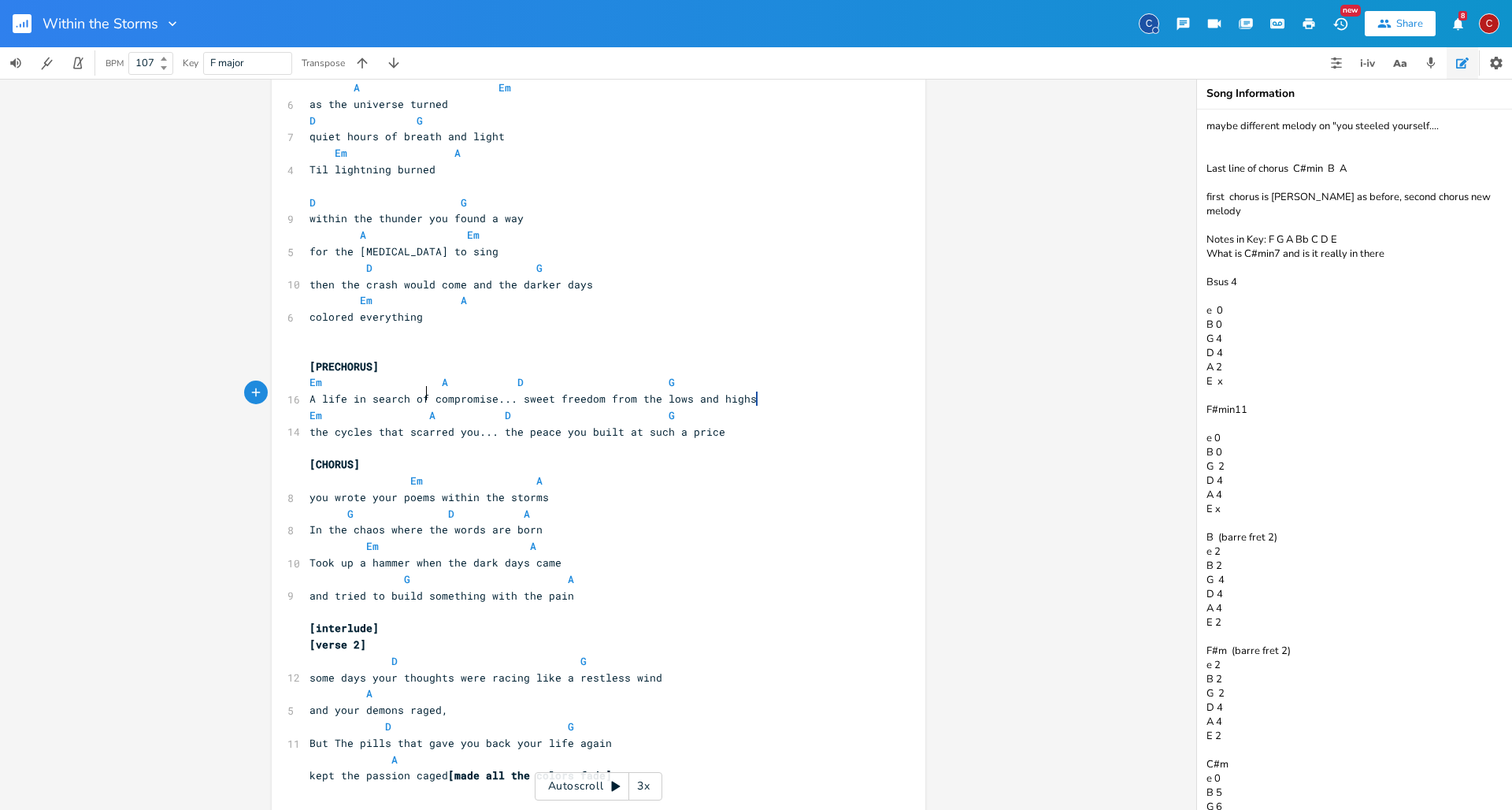 click on "Em                     A             D                         G" at bounding box center [492, 382] 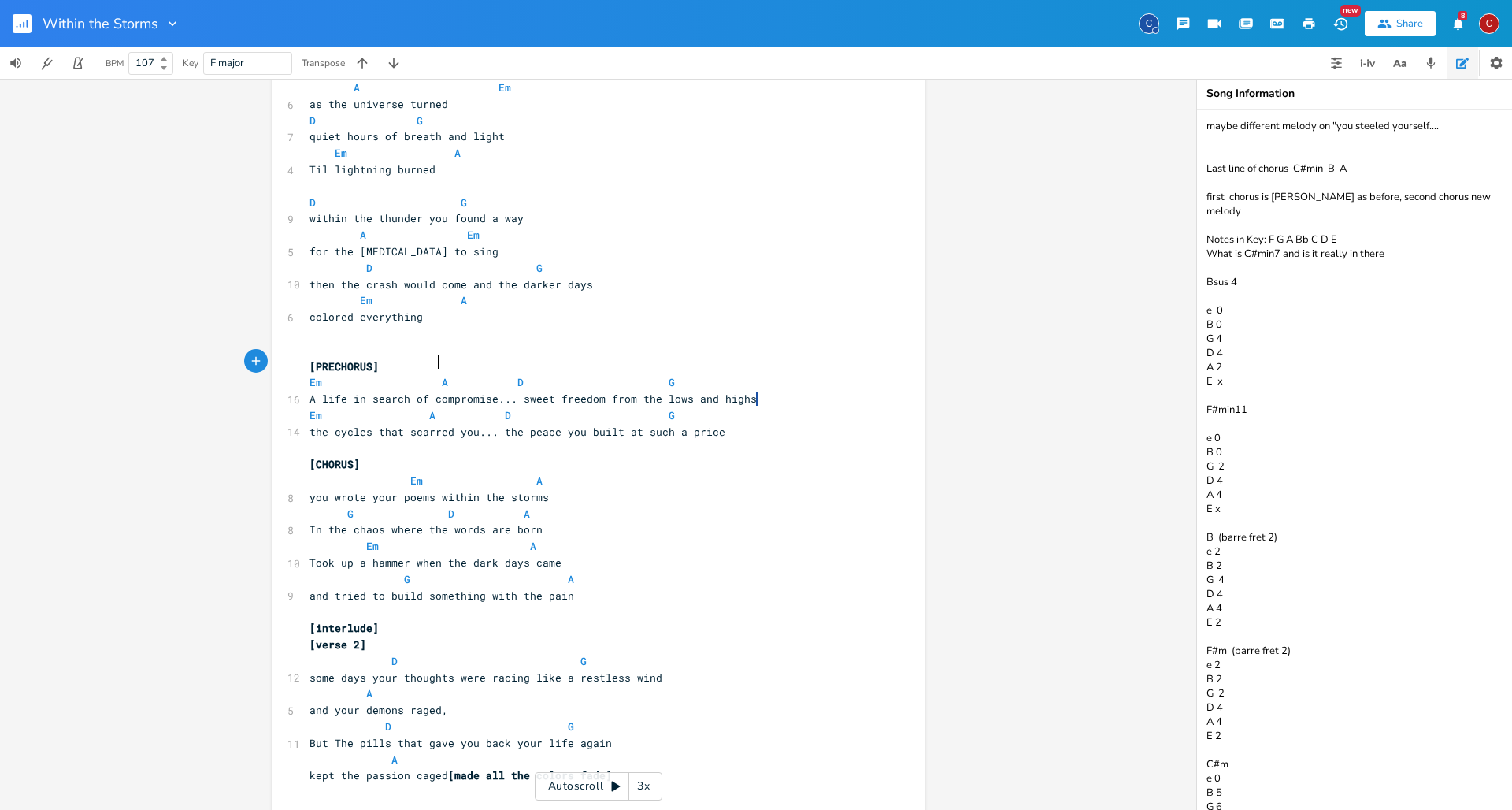 scroll, scrollTop: 0, scrollLeft: 2, axis: horizontal 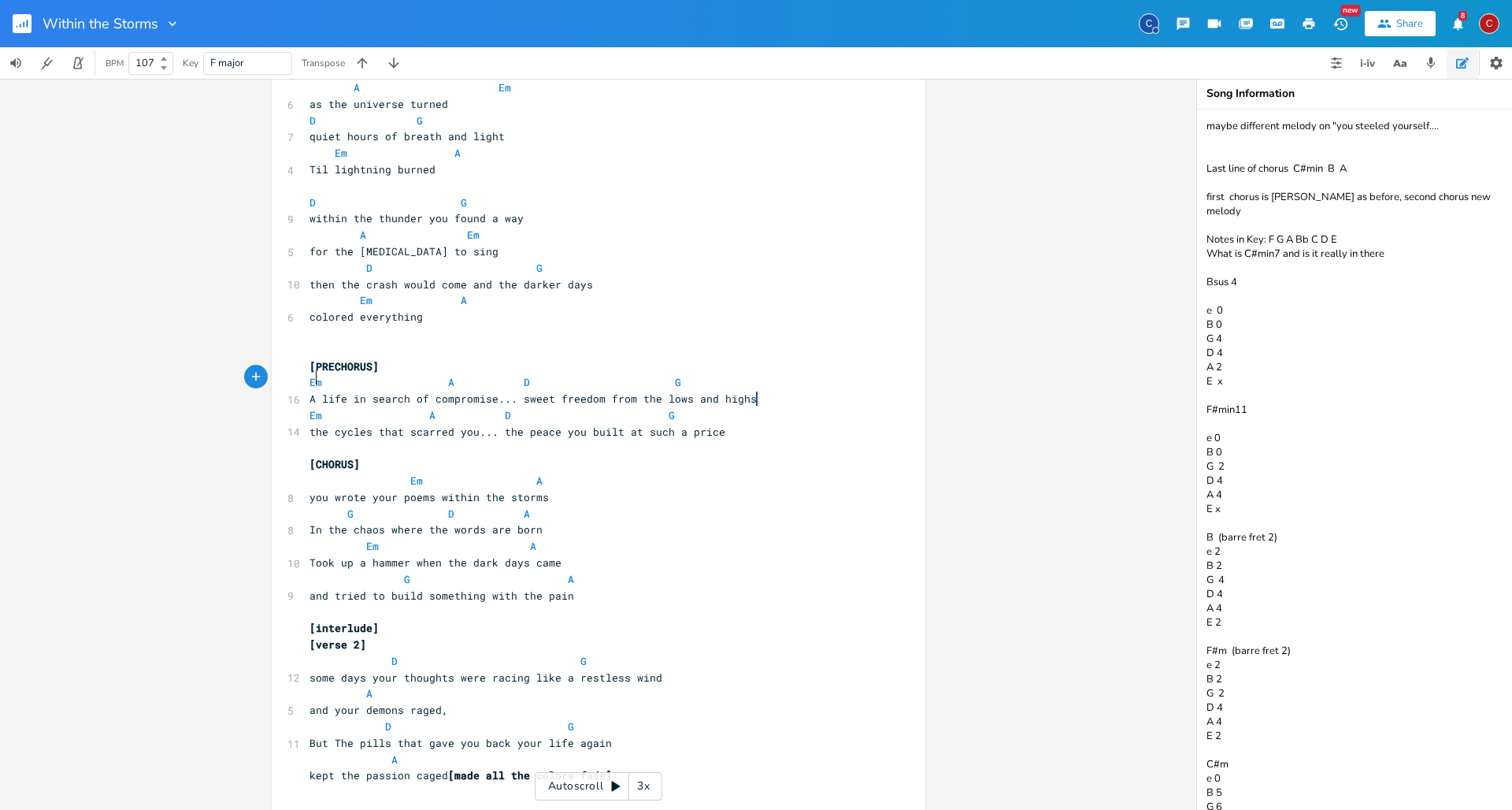 click on "A life in search of compromise... sweet freedom from the lows and highs" at bounding box center (533, 399) 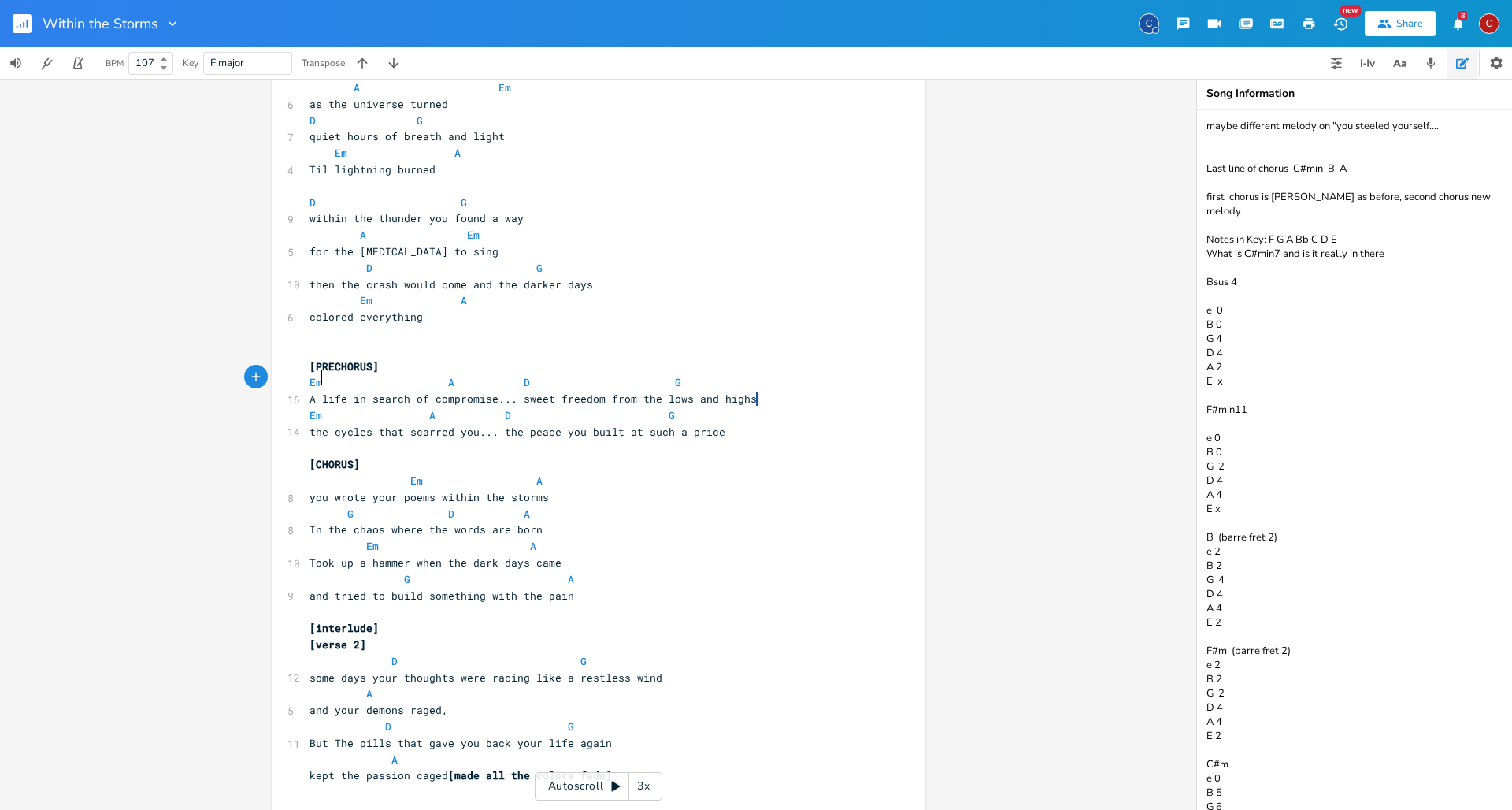 scroll, scrollTop: 0, scrollLeft: 2, axis: horizontal 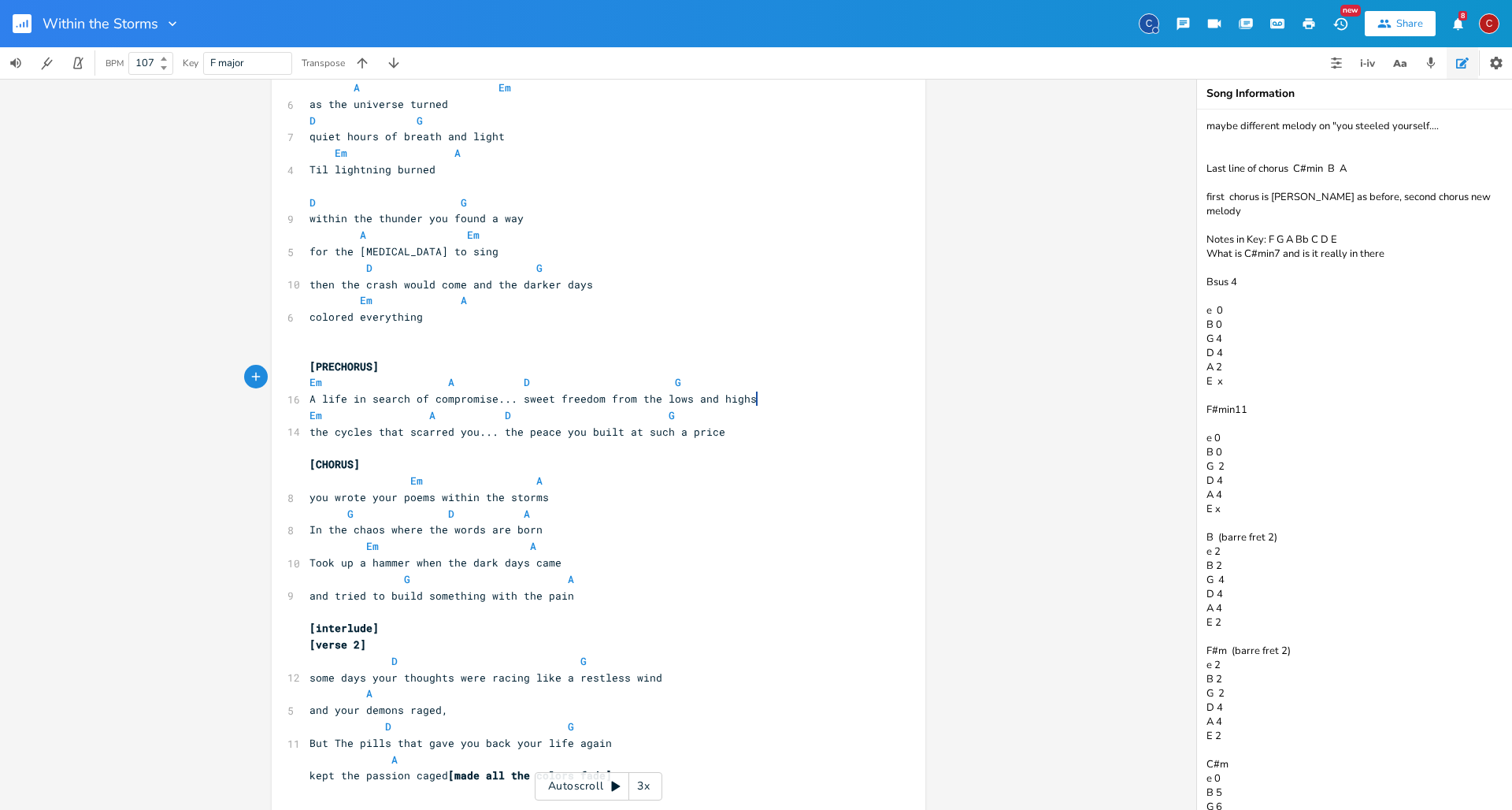 click on "the cycles that scarred you... the peace you built at such a price" at bounding box center (517, 432) 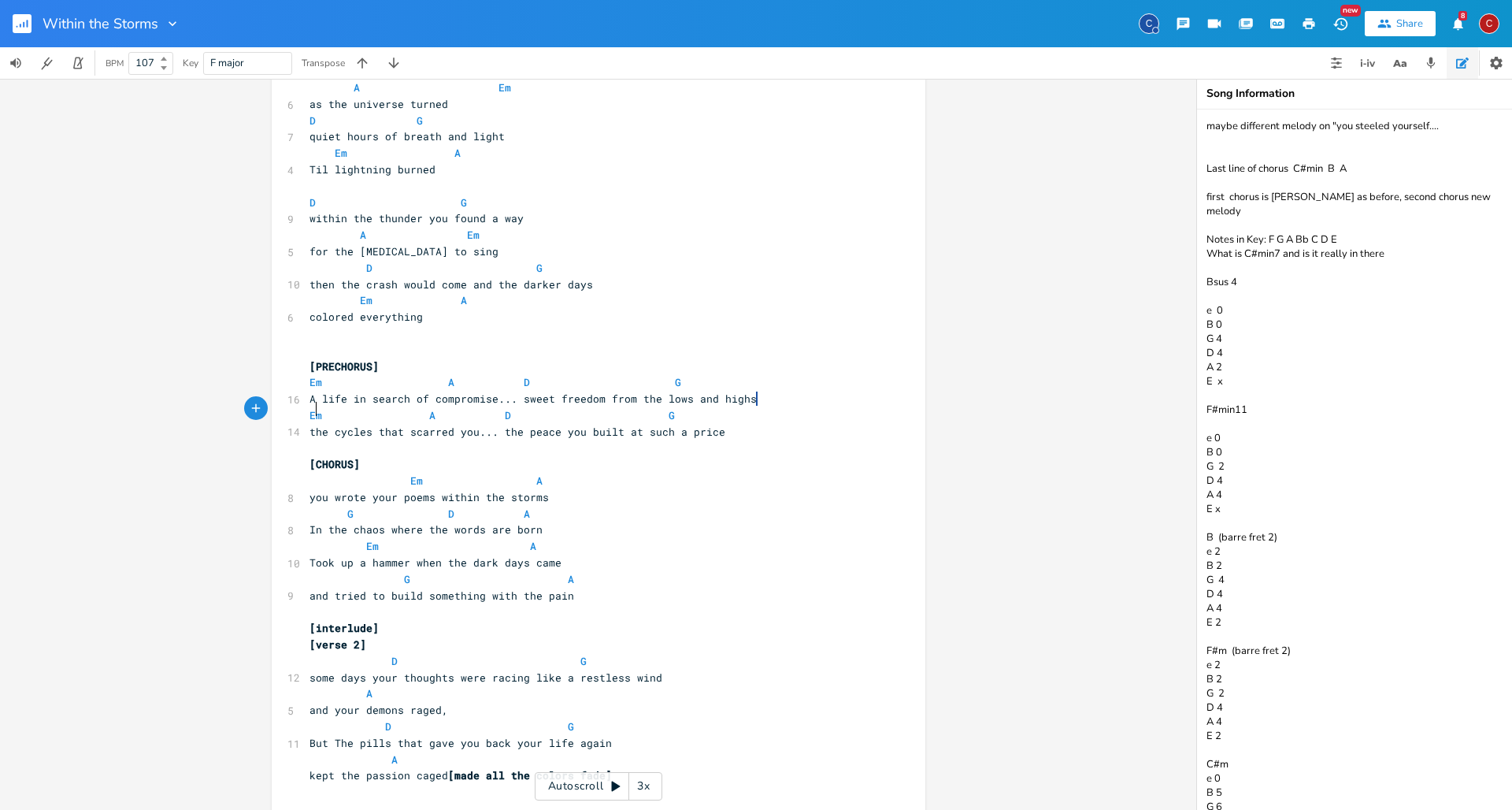 scroll, scrollTop: 0, scrollLeft: 2, axis: horizontal 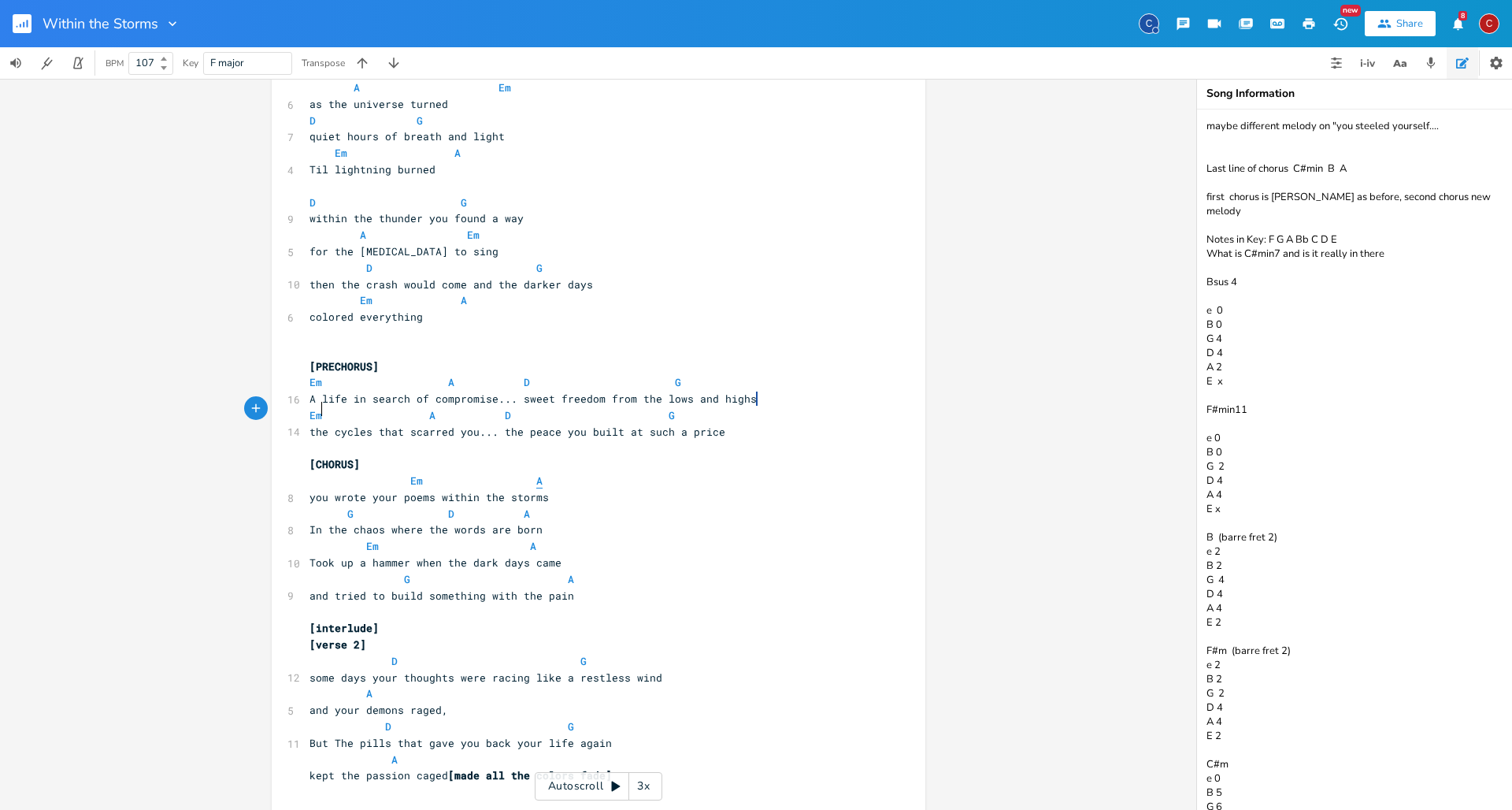 click on "A" at bounding box center [539, 481] 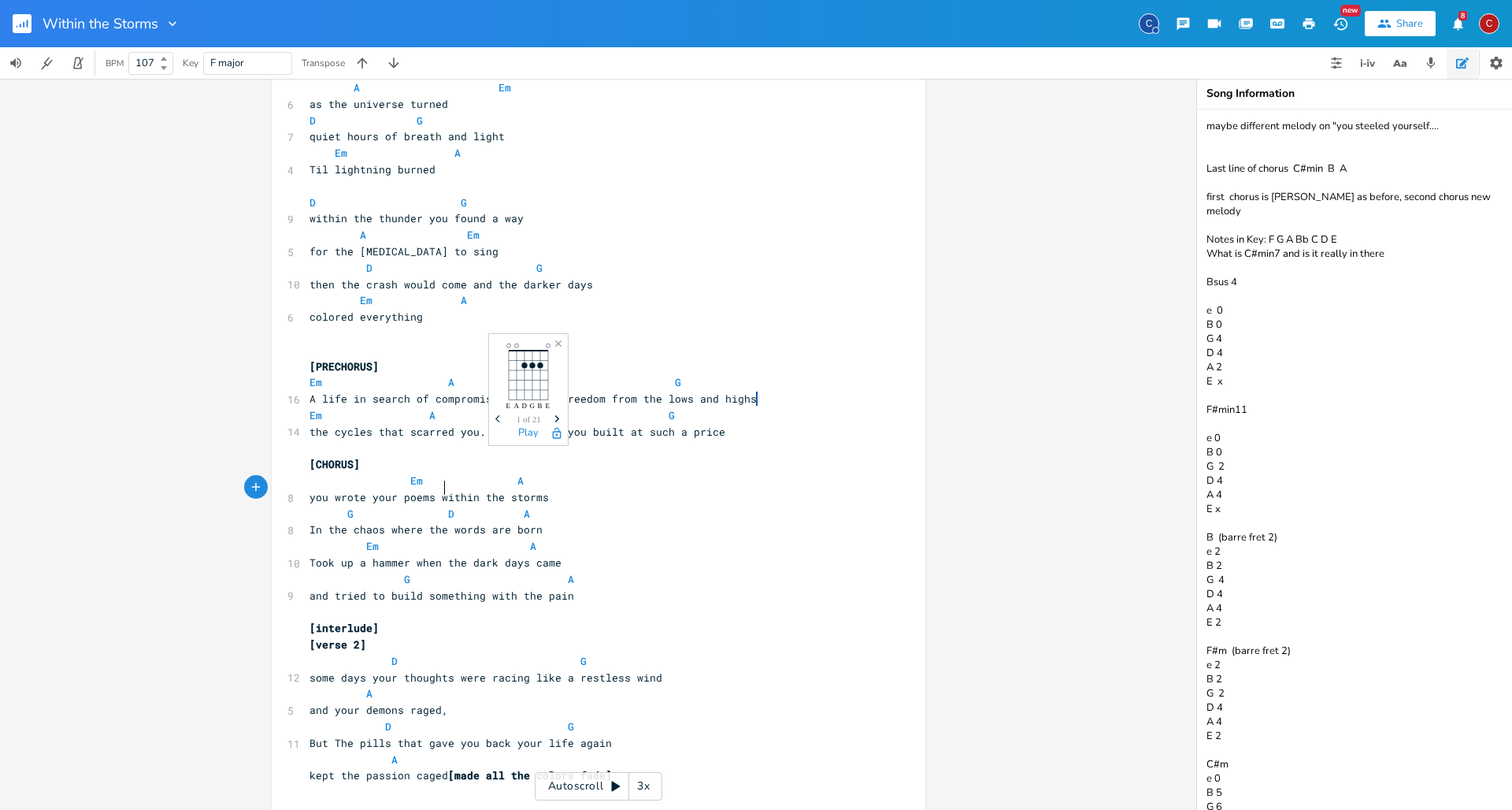 click on "G                    D             A" at bounding box center (420, 514) 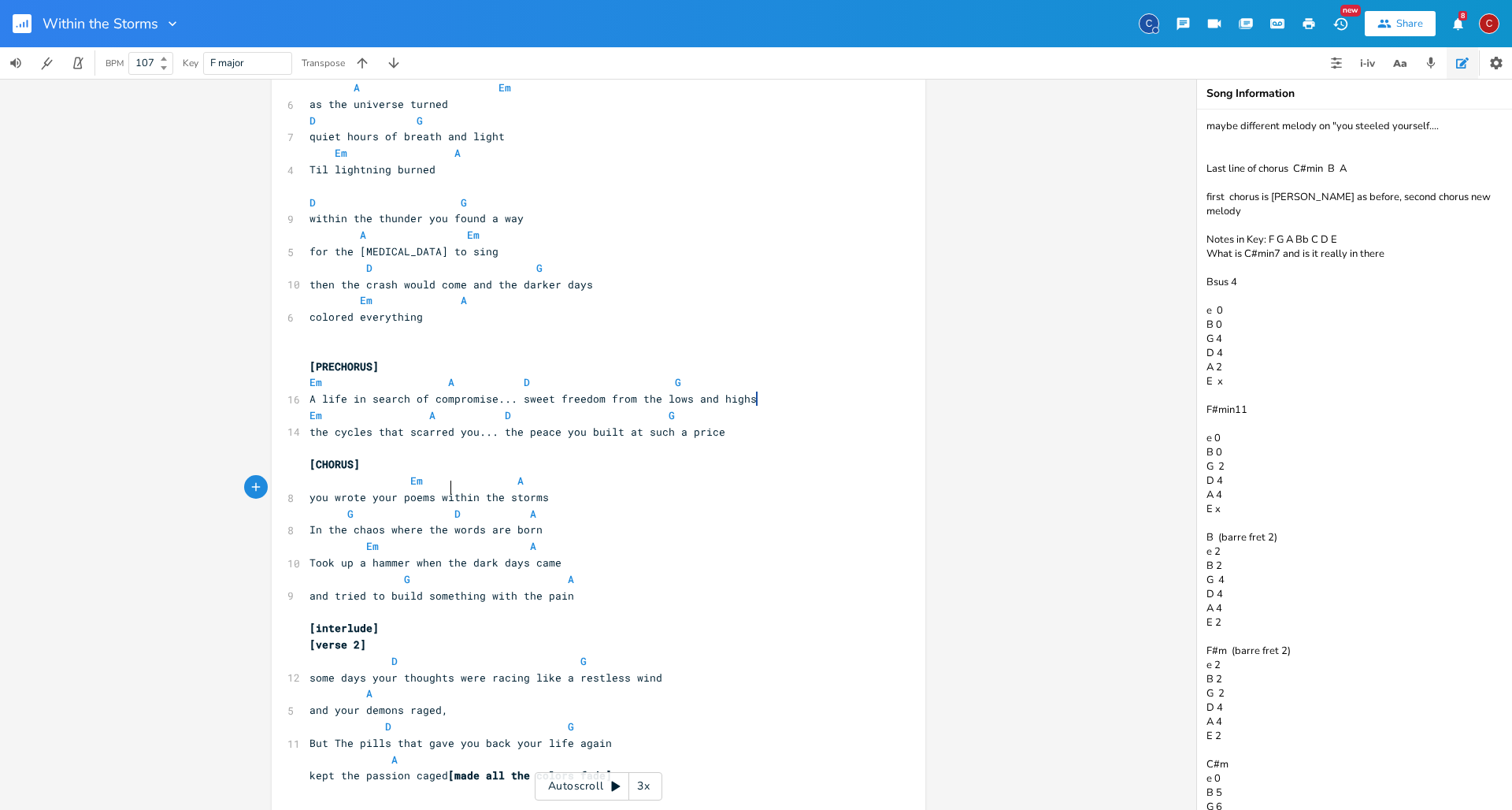 scroll, scrollTop: 0, scrollLeft: 2, axis: horizontal 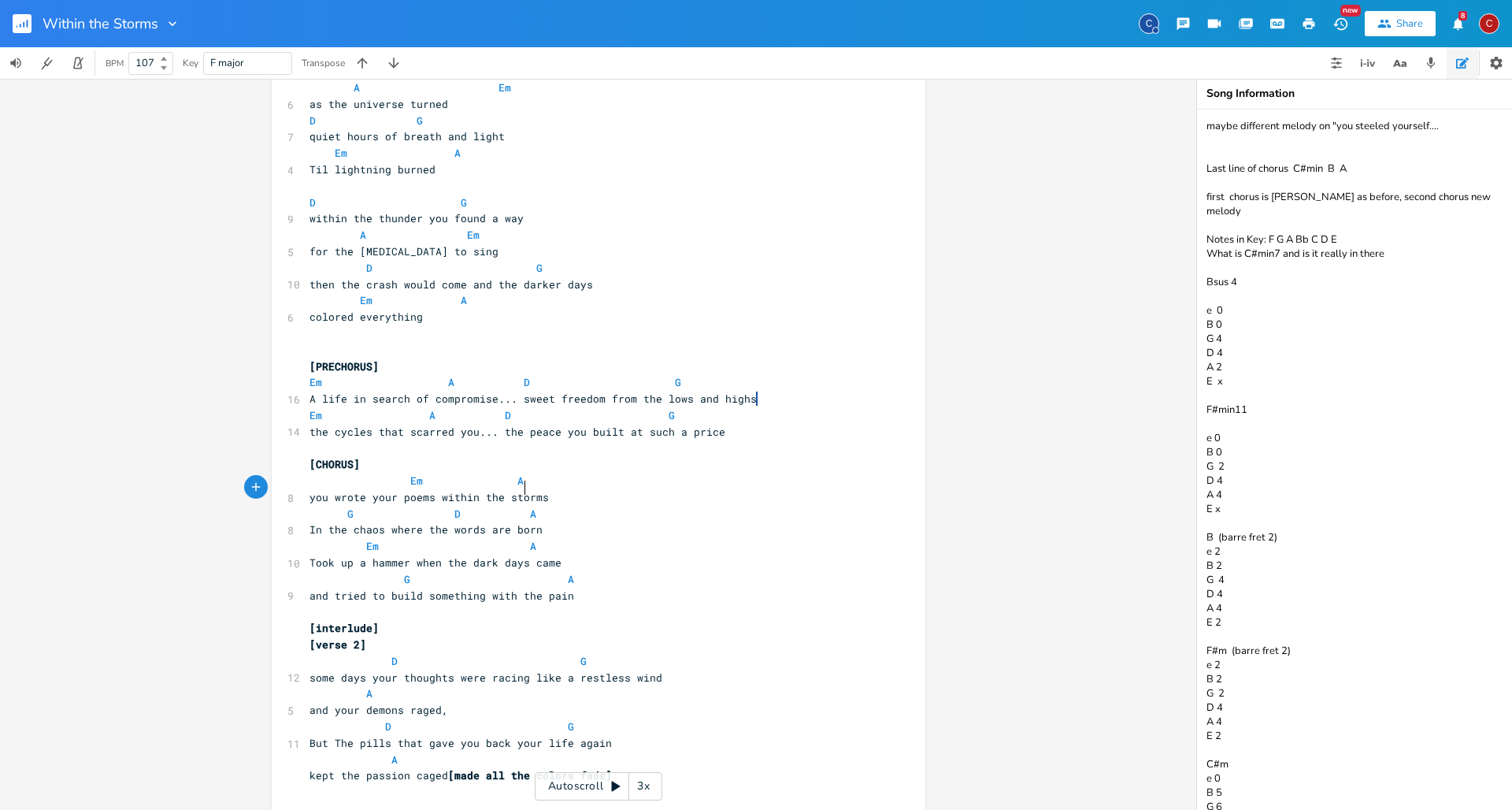 click on "G                     D             A" at bounding box center (423, 514) 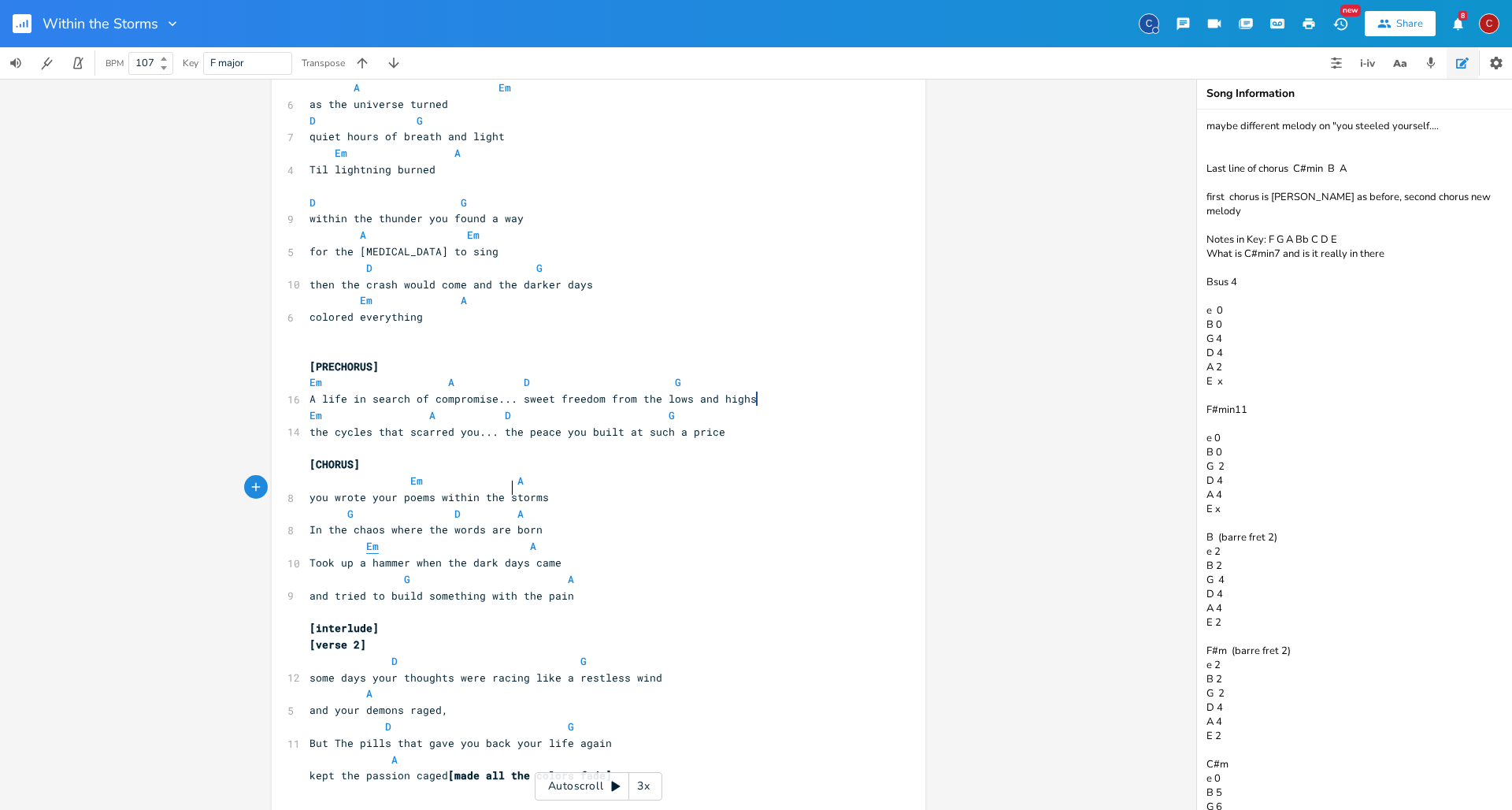 click on "Em" at bounding box center [372, 546] 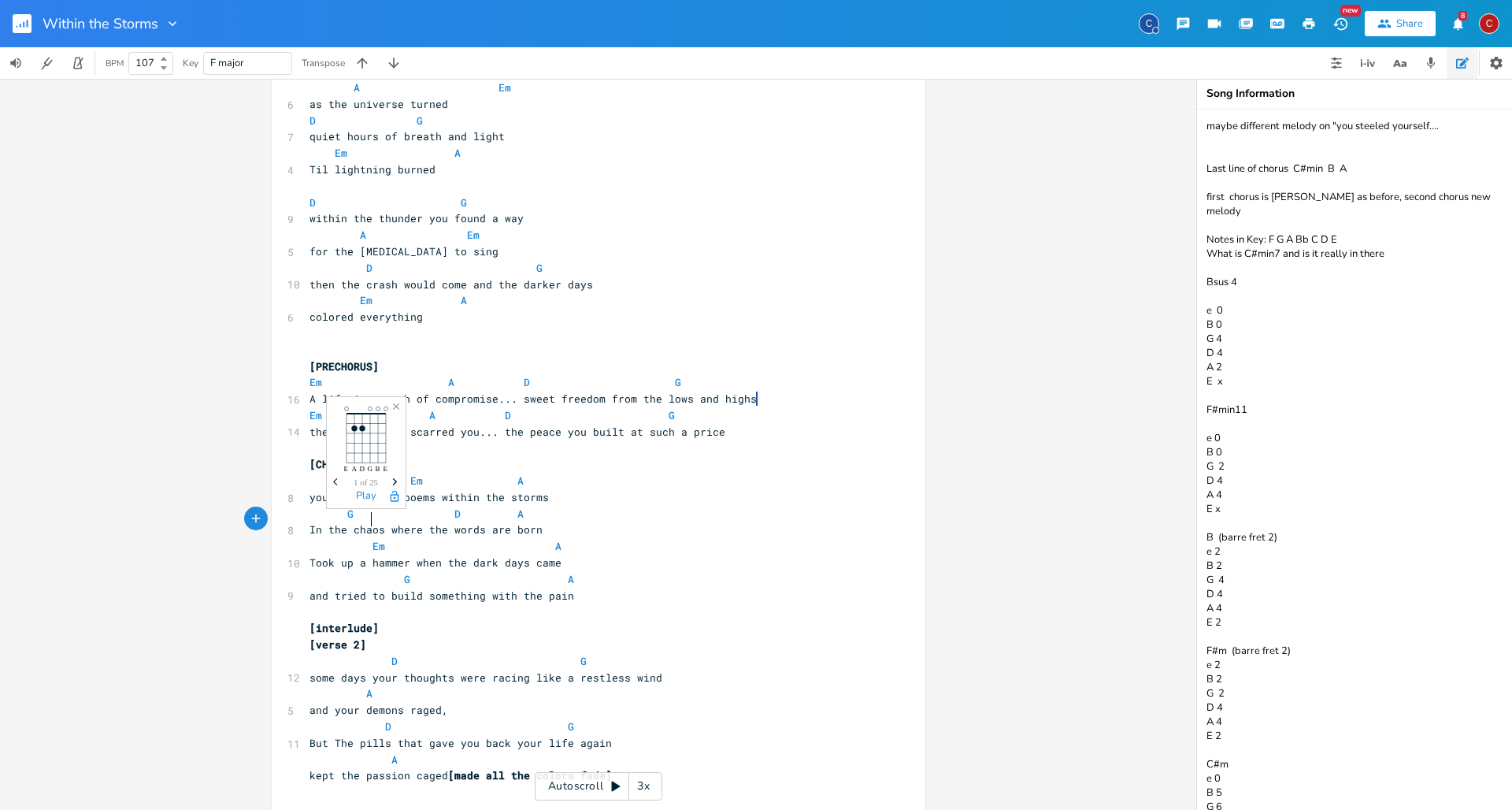 scroll, scrollTop: 0, scrollLeft: 2, axis: horizontal 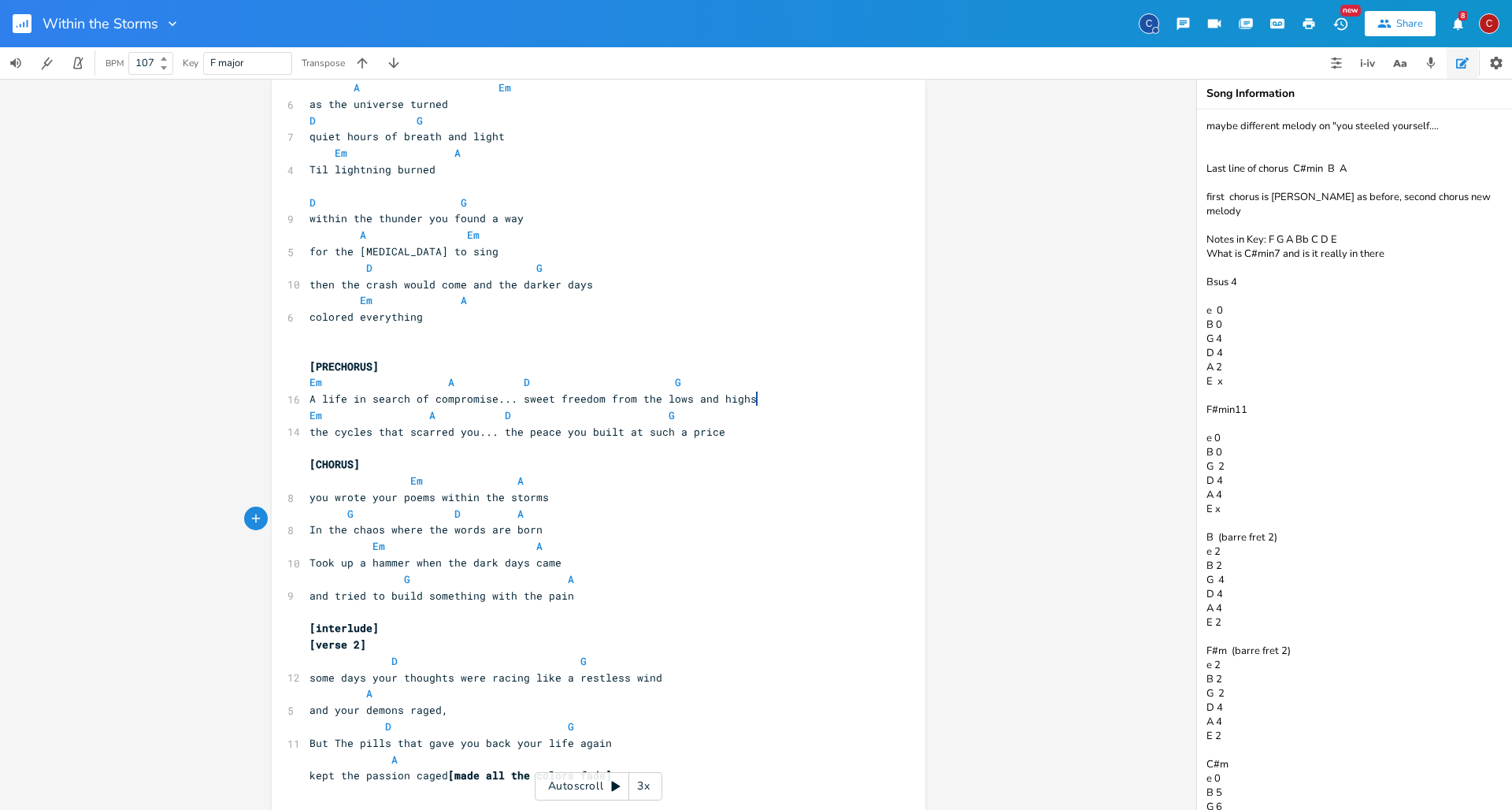 click on "G                           A" at bounding box center (442, 579) 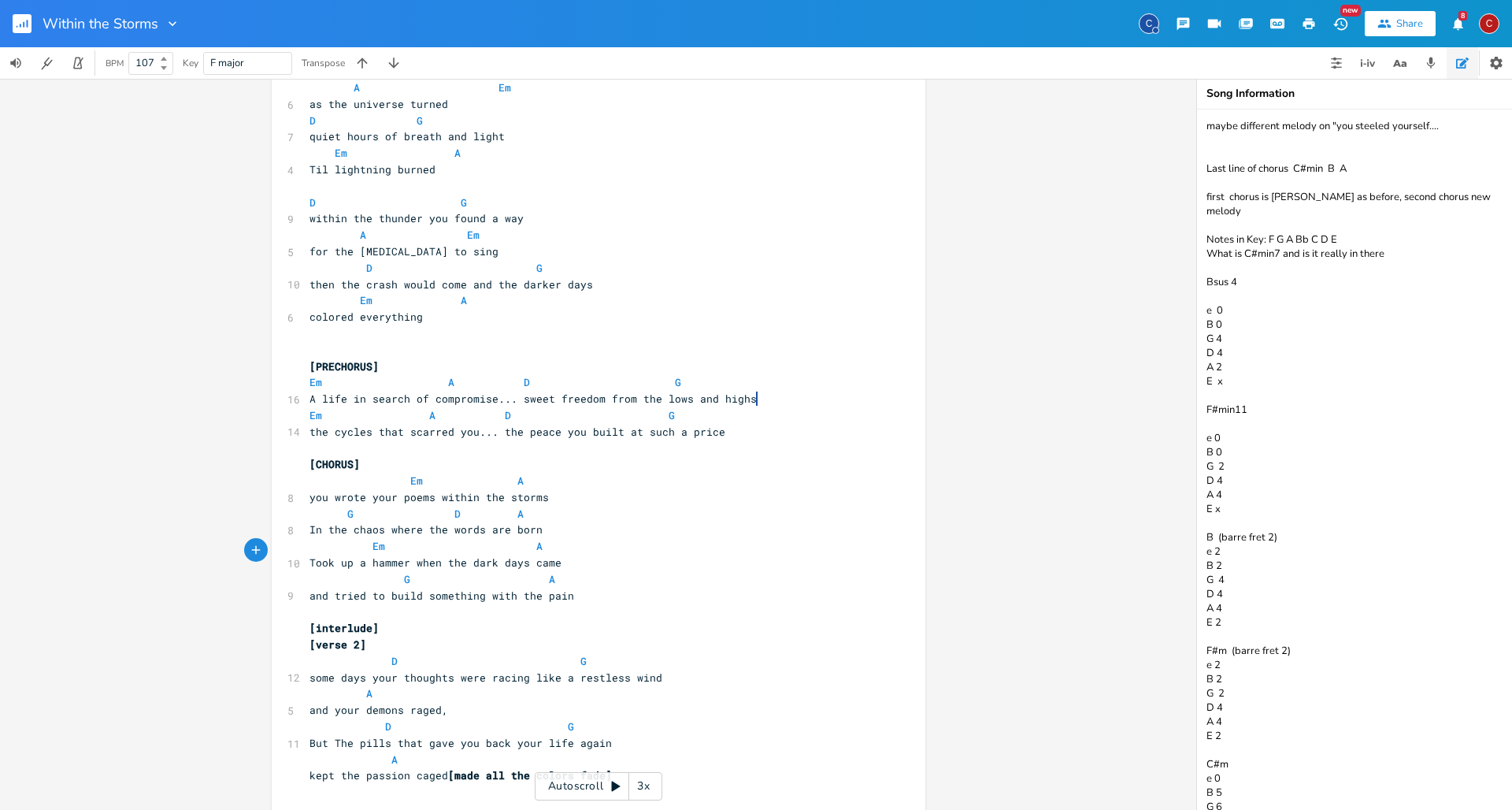 click on "[interlude]" at bounding box center [591, 628] 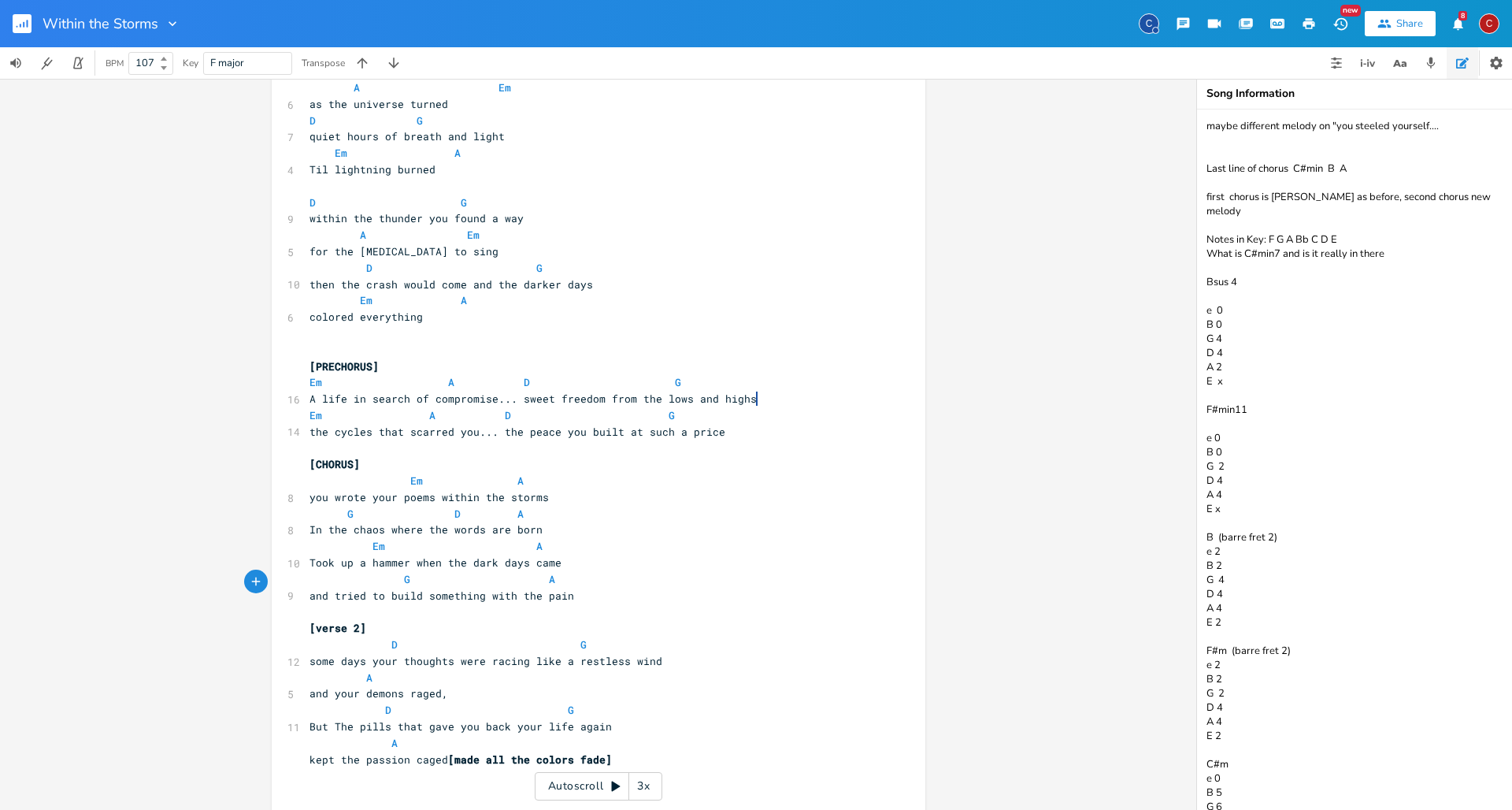 click on "and tried to build something with the pain" at bounding box center [591, 596] 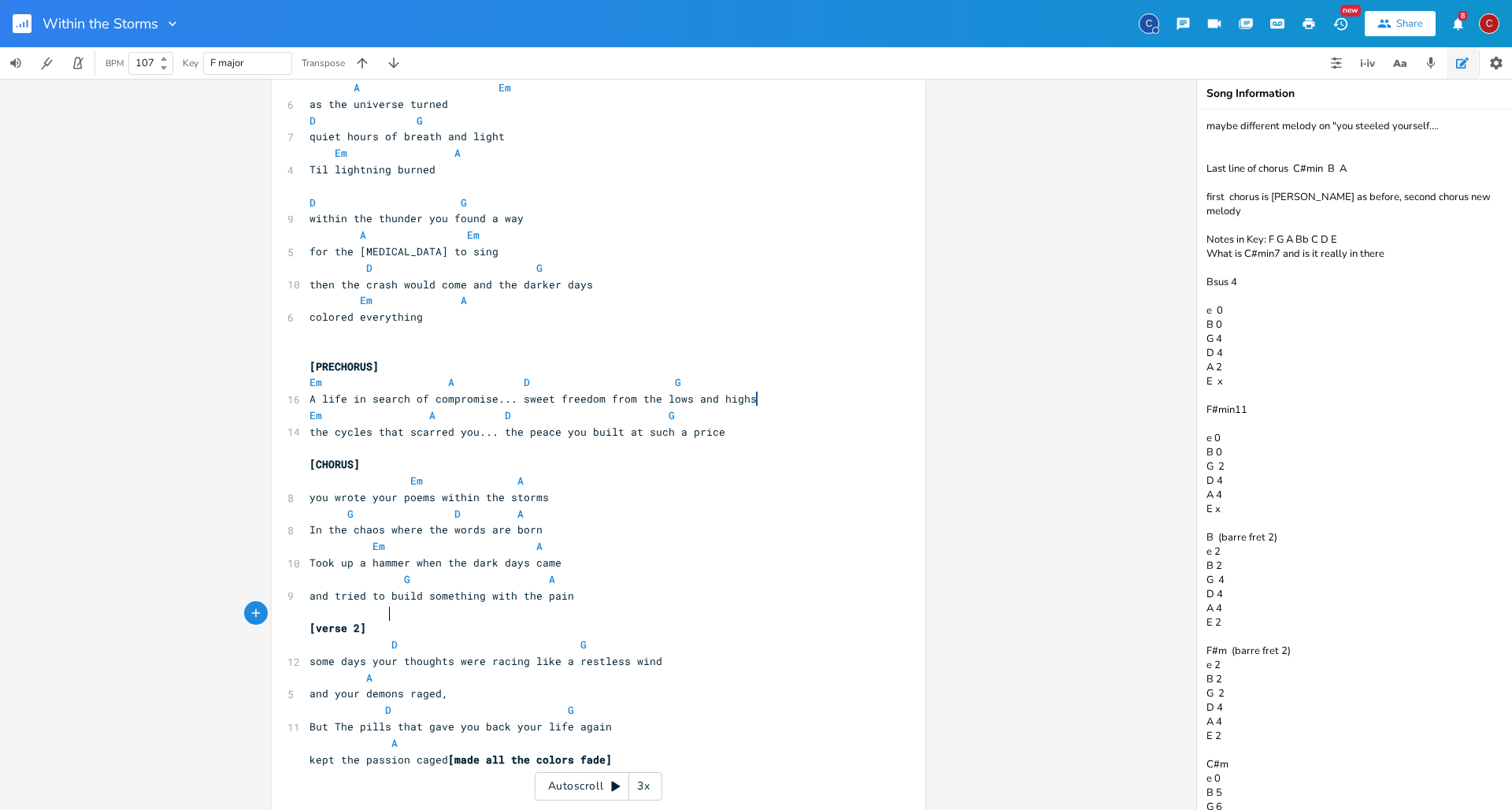 click on "D                               G" at bounding box center (552, 645) 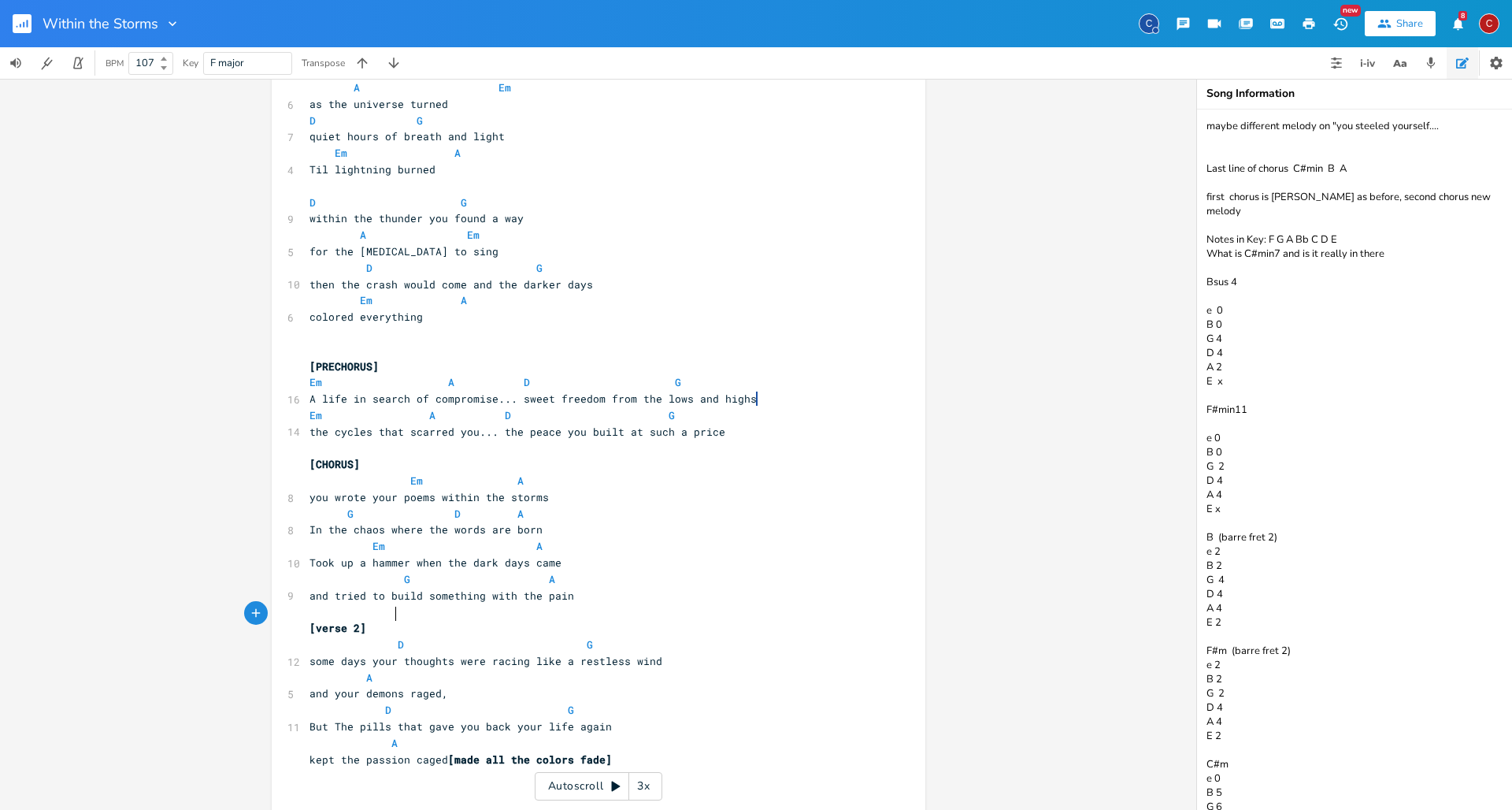 scroll, scrollTop: 0, scrollLeft: 4, axis: horizontal 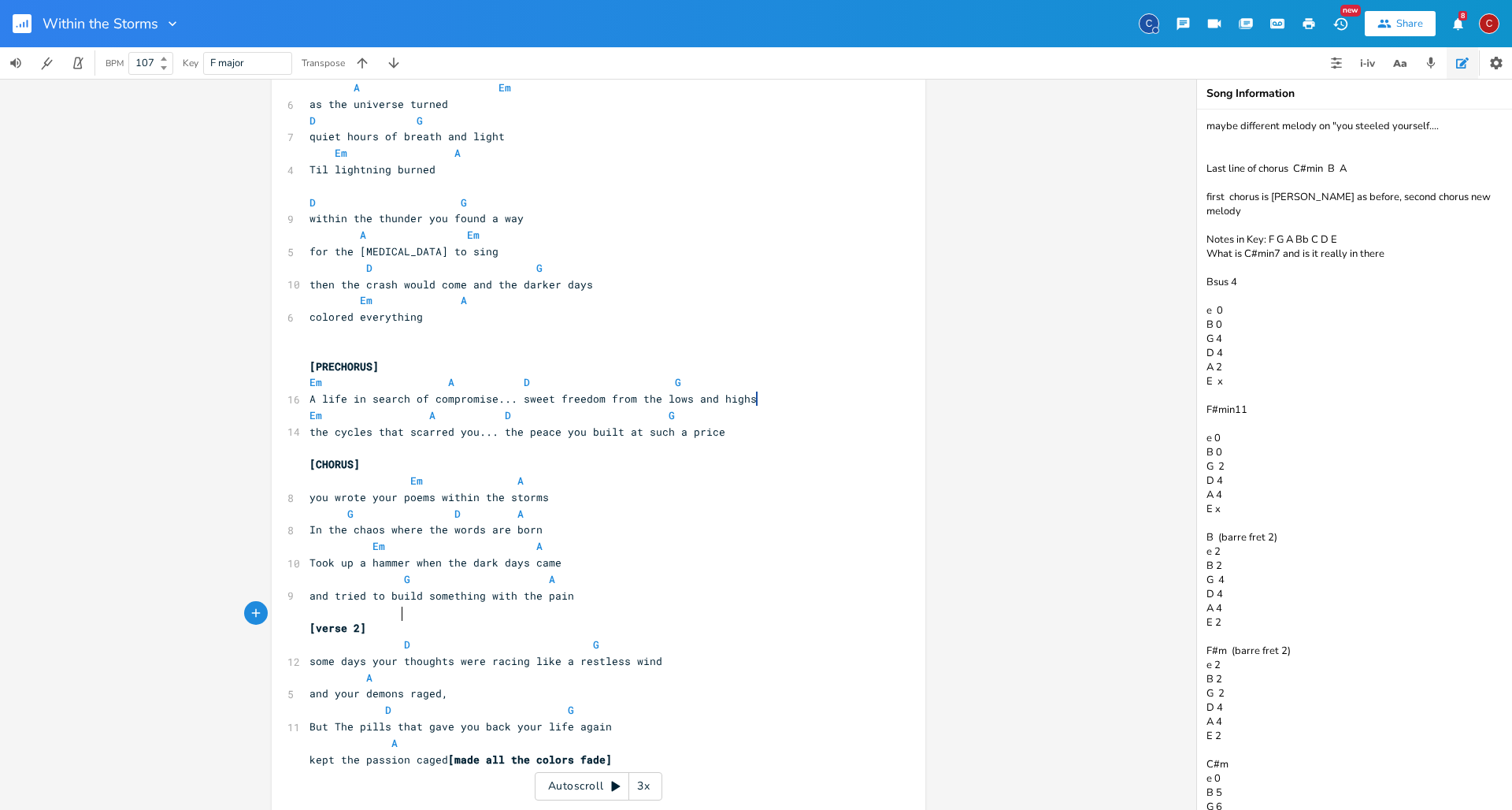 click on "D                               G" at bounding box center [558, 645] 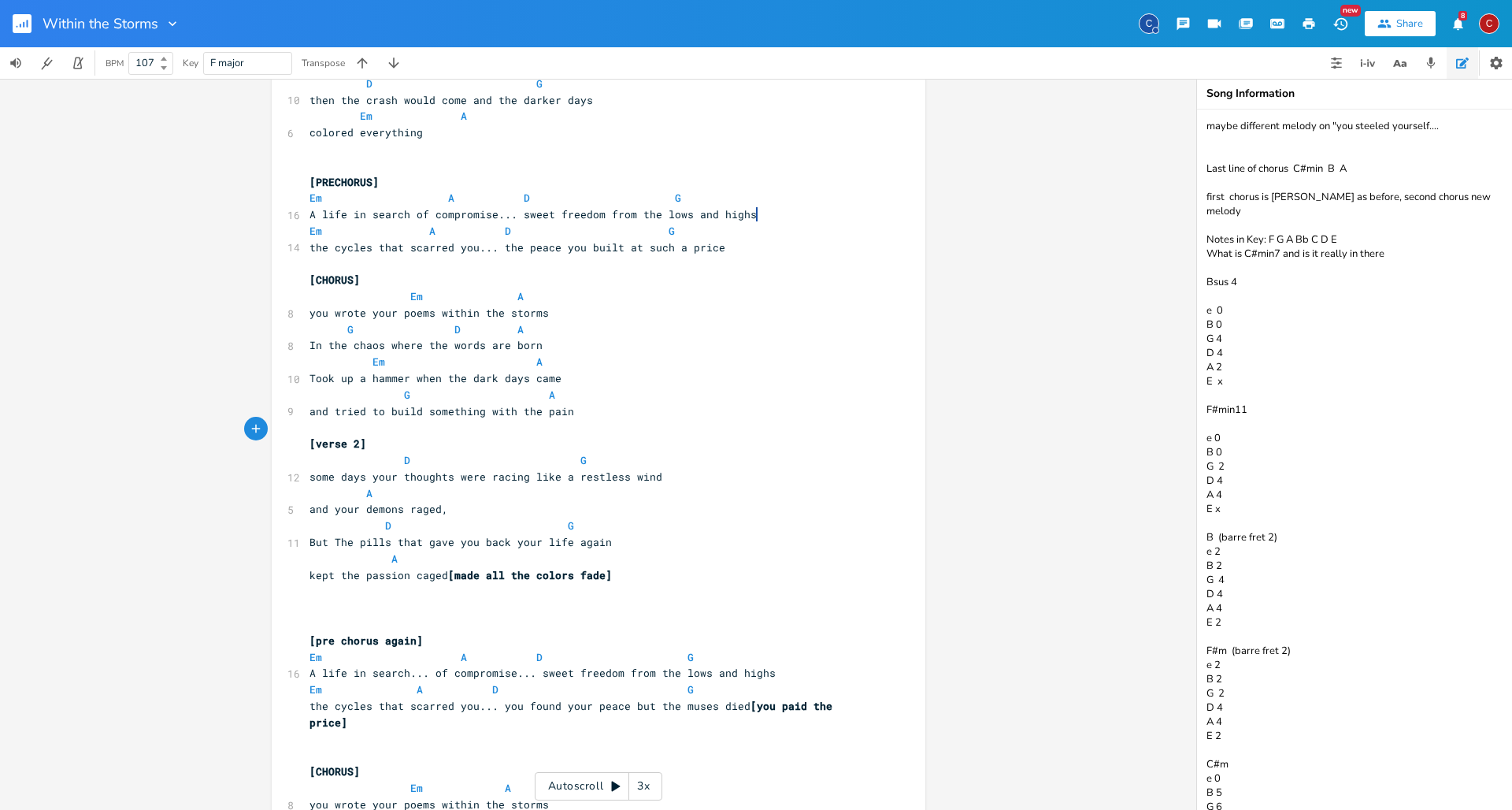 scroll, scrollTop: 484, scrollLeft: 0, axis: vertical 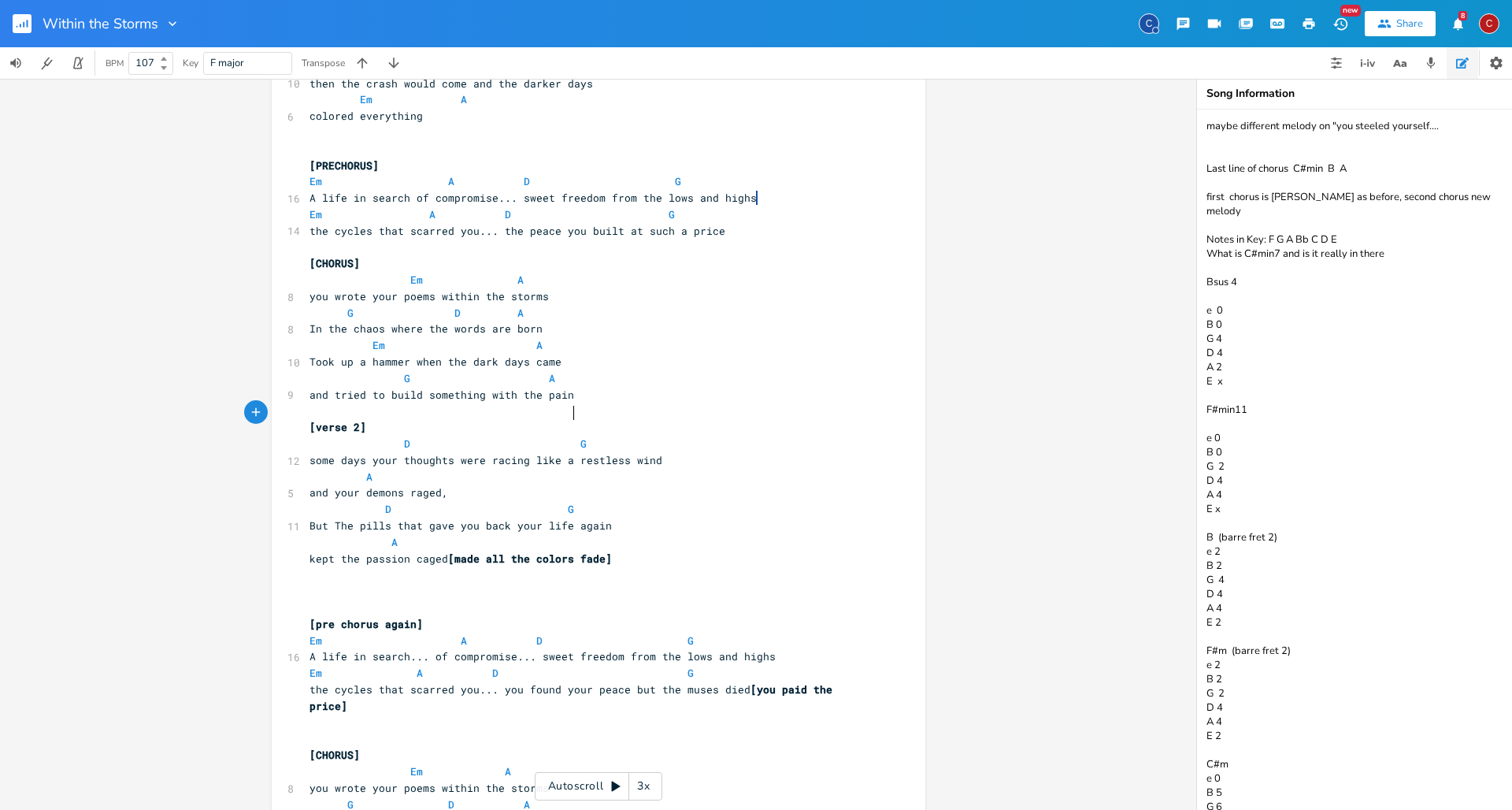 click on "D                              G" at bounding box center (495, 509) 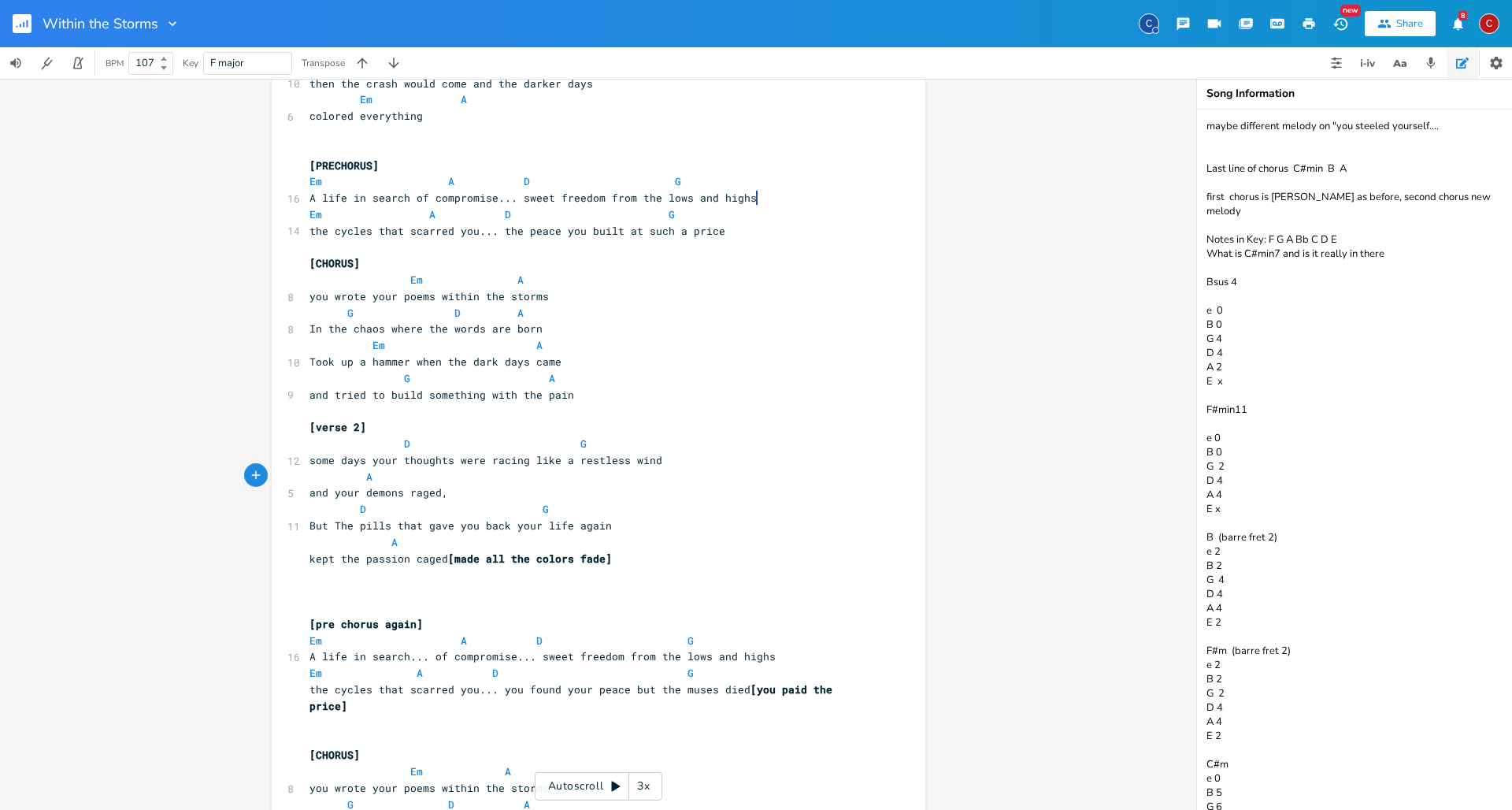 click on "D                              G" at bounding box center (483, 509) 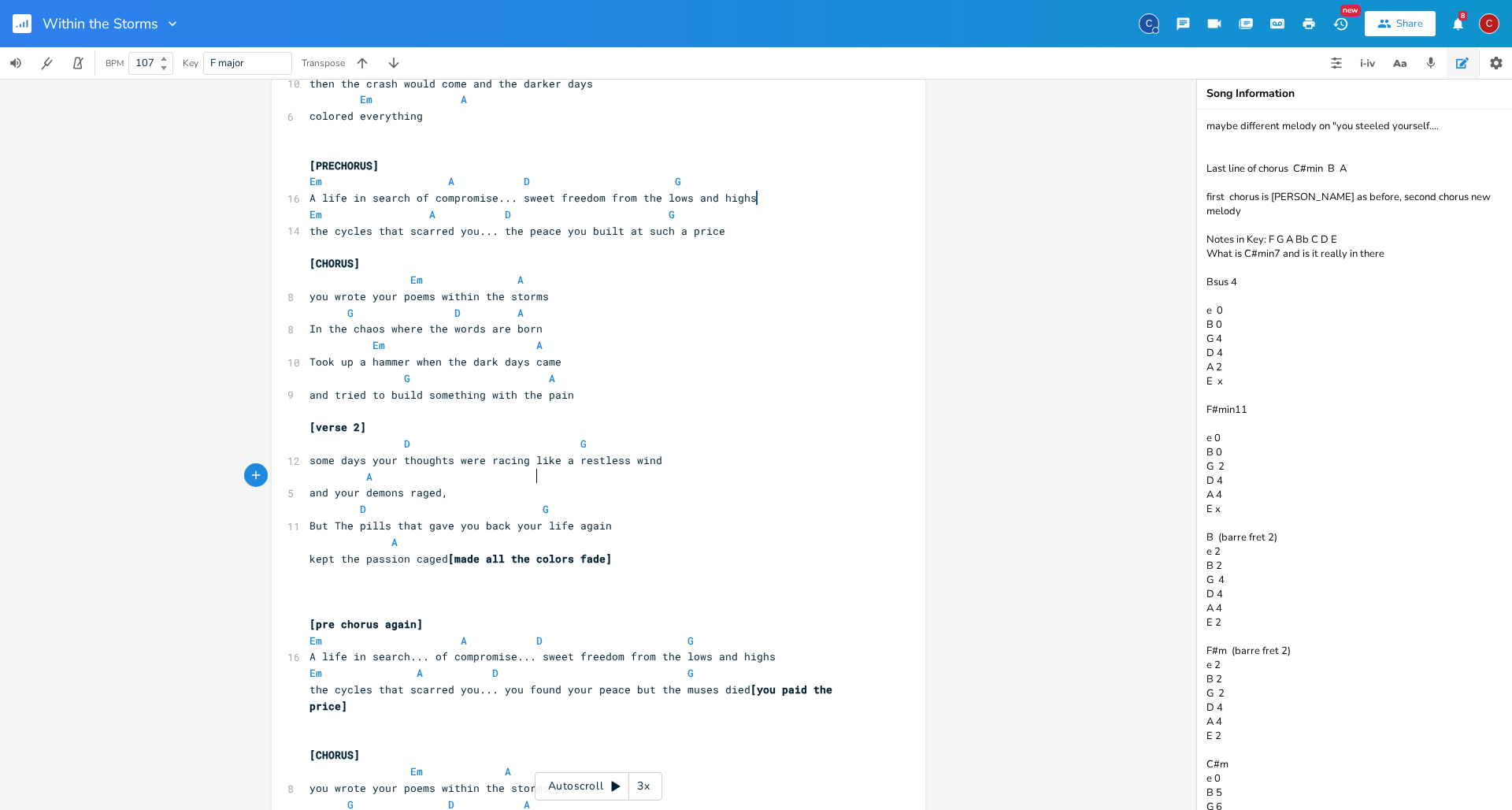 scroll, scrollTop: 0, scrollLeft: 2, axis: horizontal 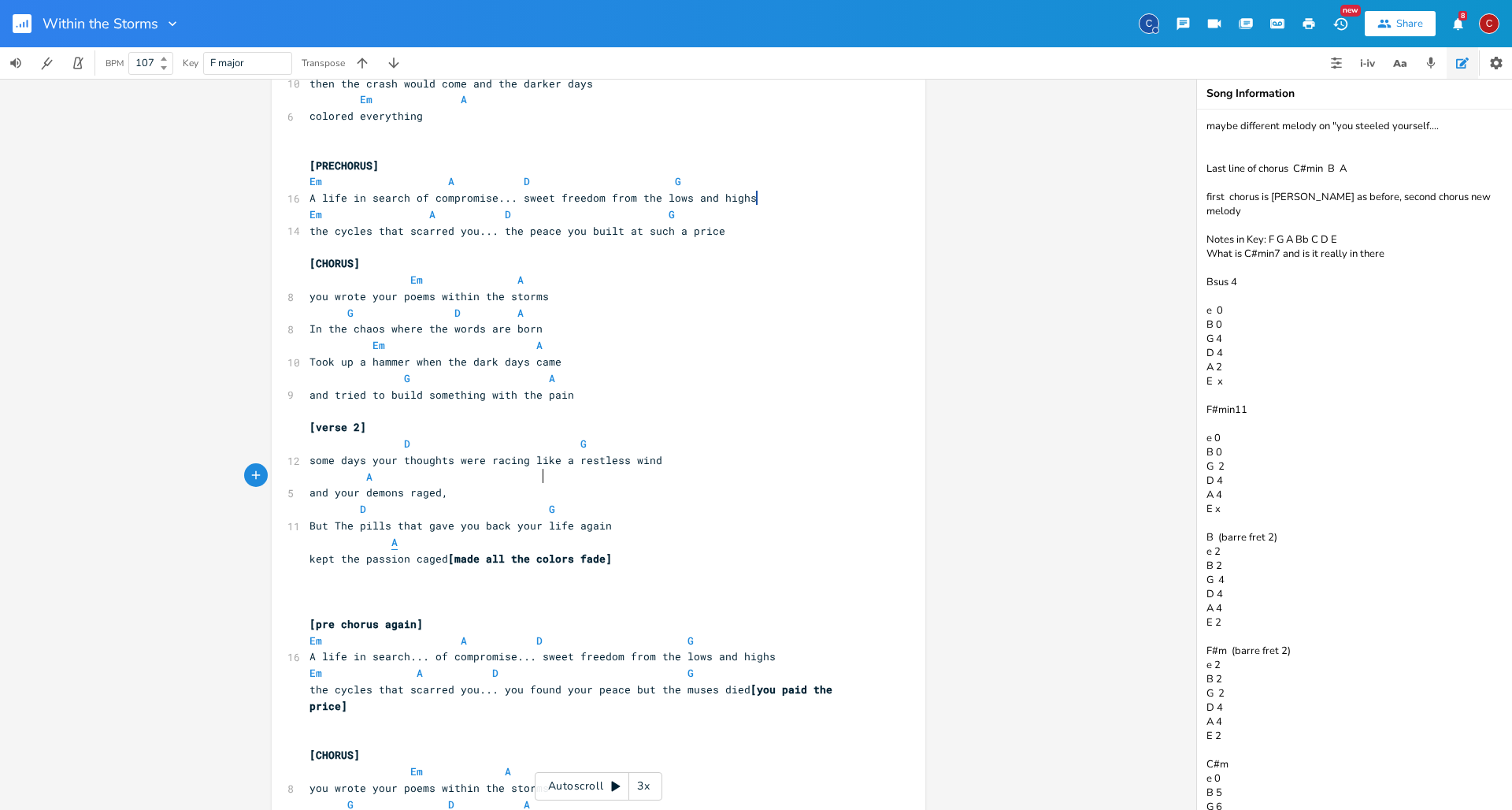 click on "A" at bounding box center [395, 542] 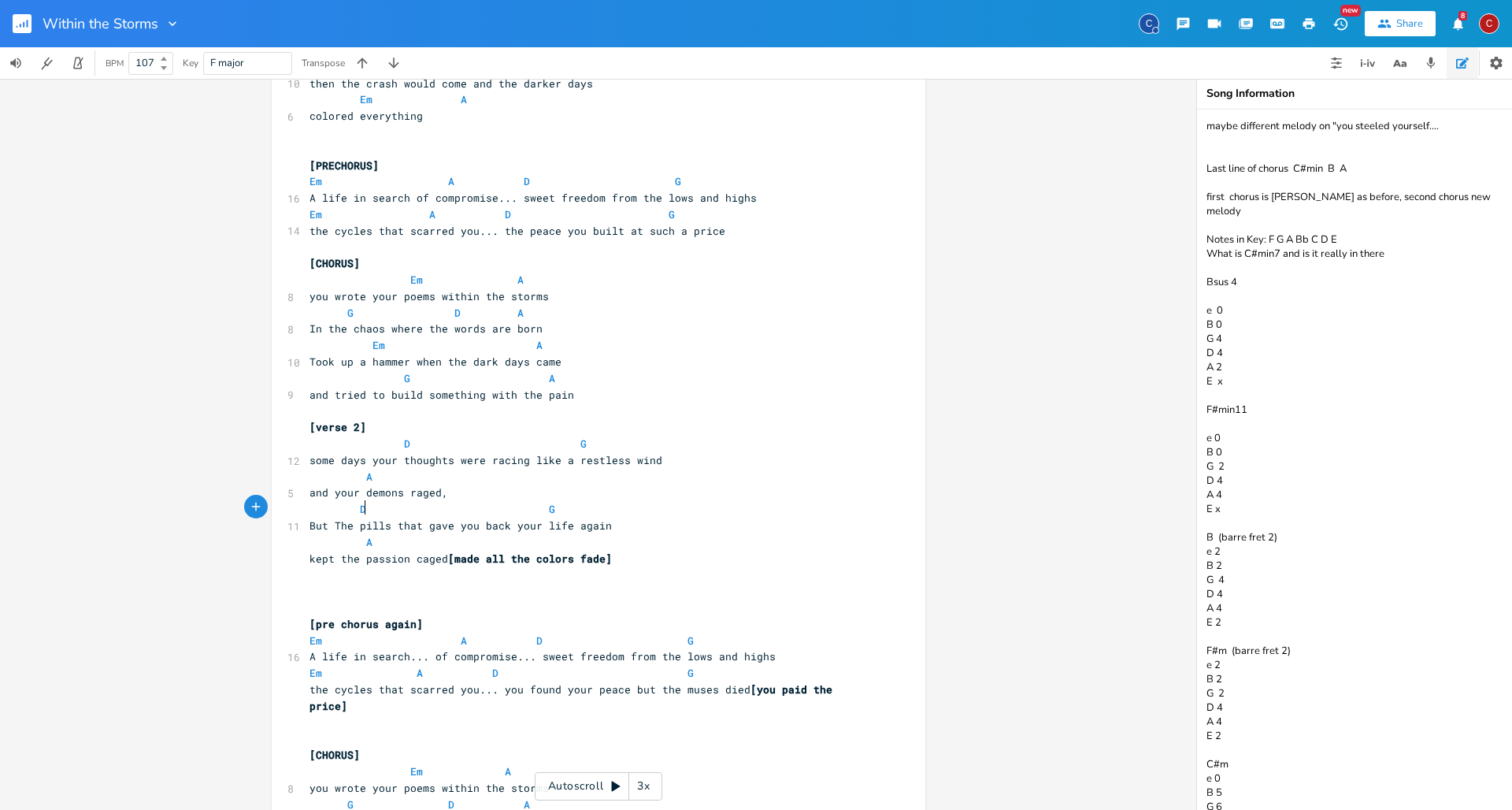 click on "A life in search... of compromise... sweet freedom from the lows and highs" at bounding box center [543, 656] 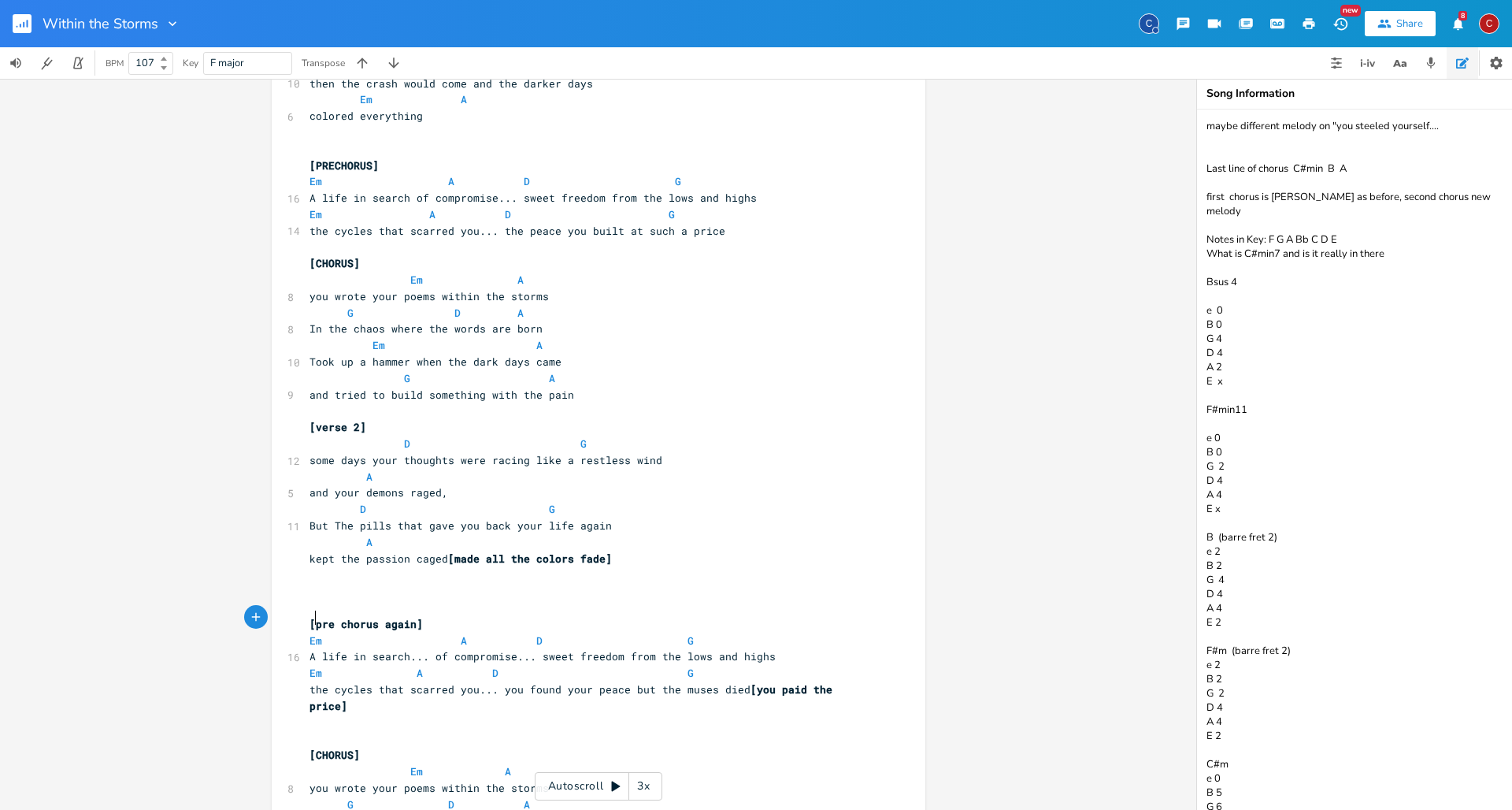 scroll, scrollTop: 0, scrollLeft: 5, axis: horizontal 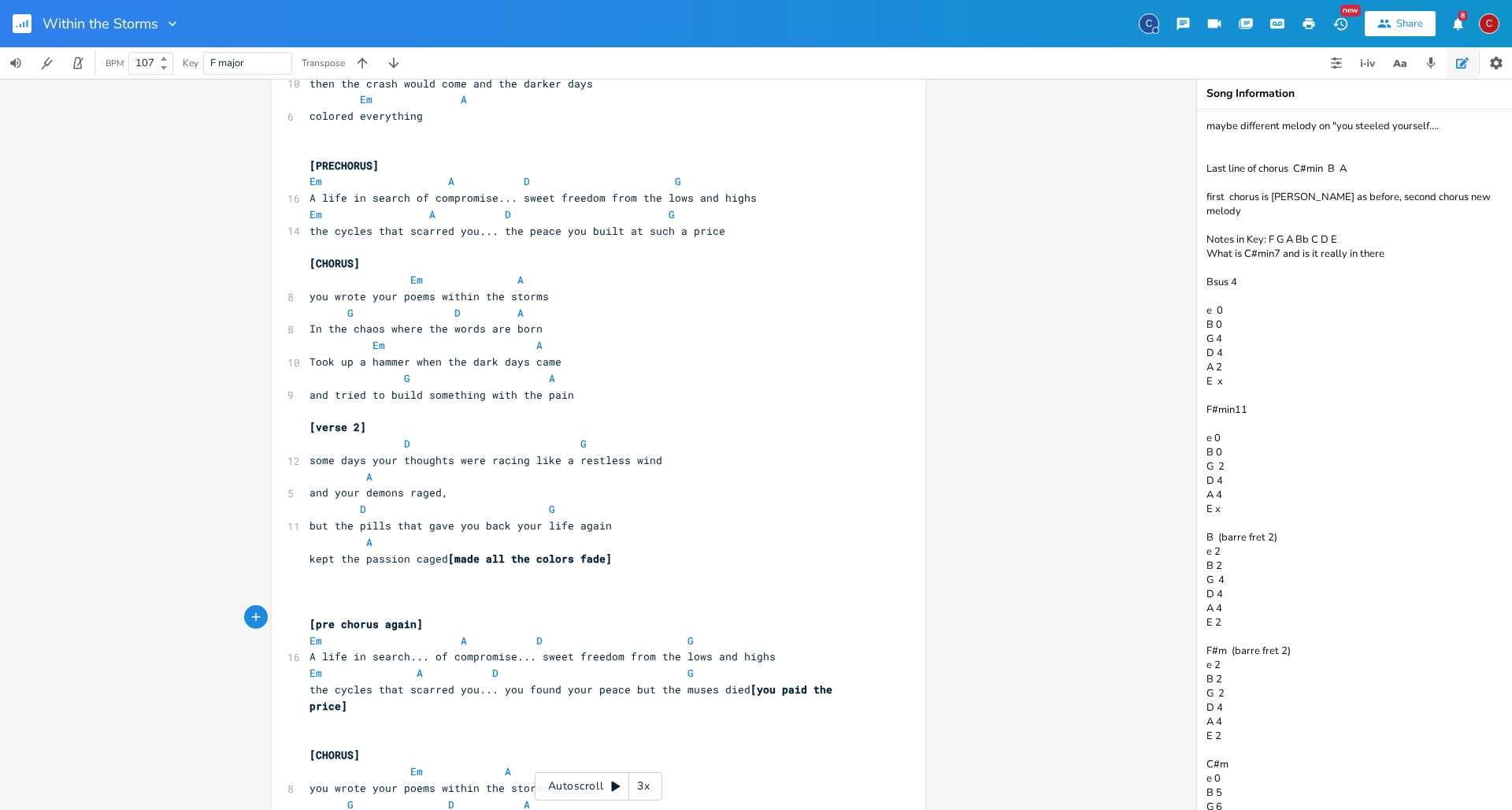 click on "Em                        A             D                         G" at bounding box center [502, 641] 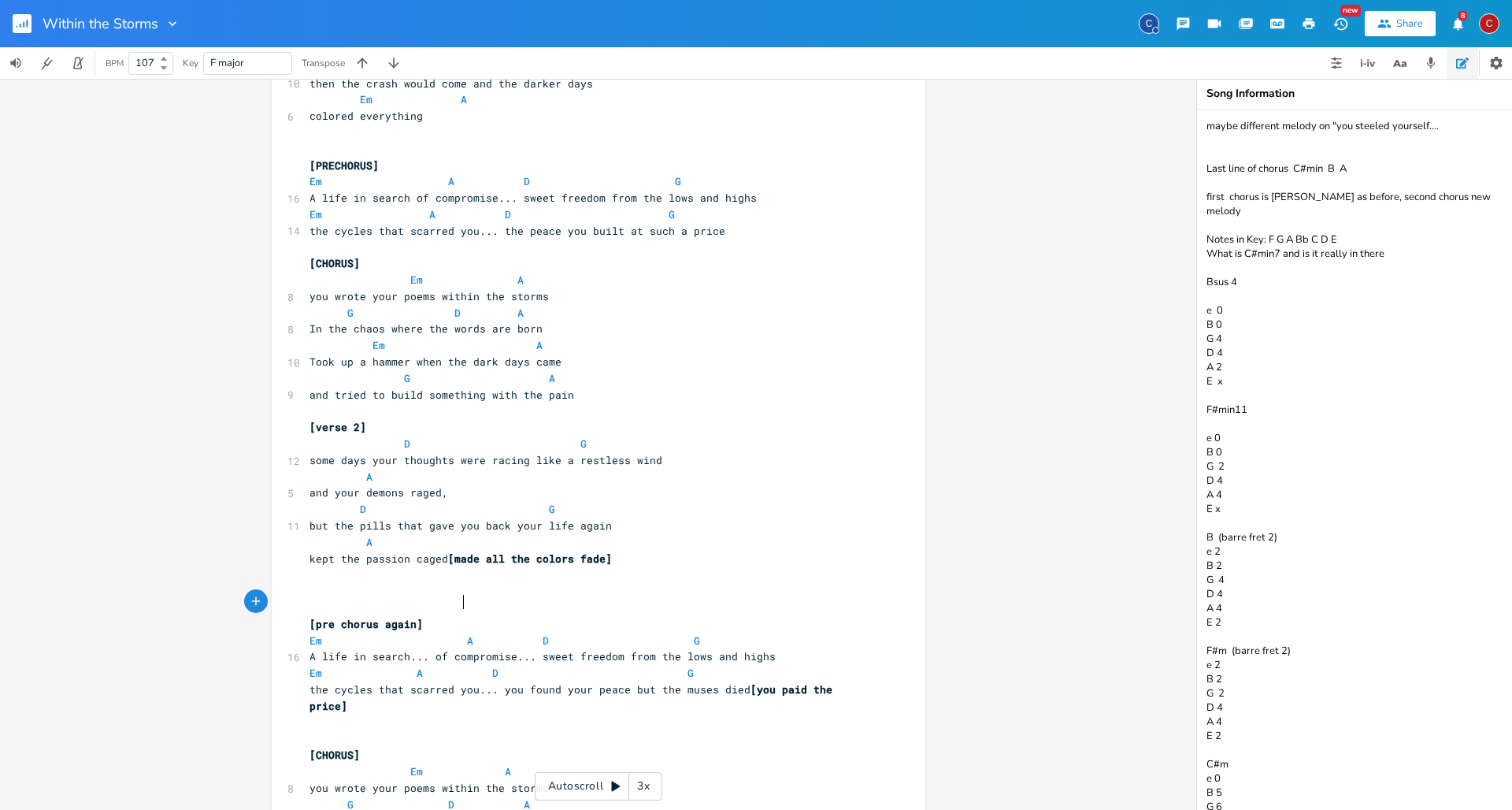 scroll, scrollTop: 0, scrollLeft: 2, axis: horizontal 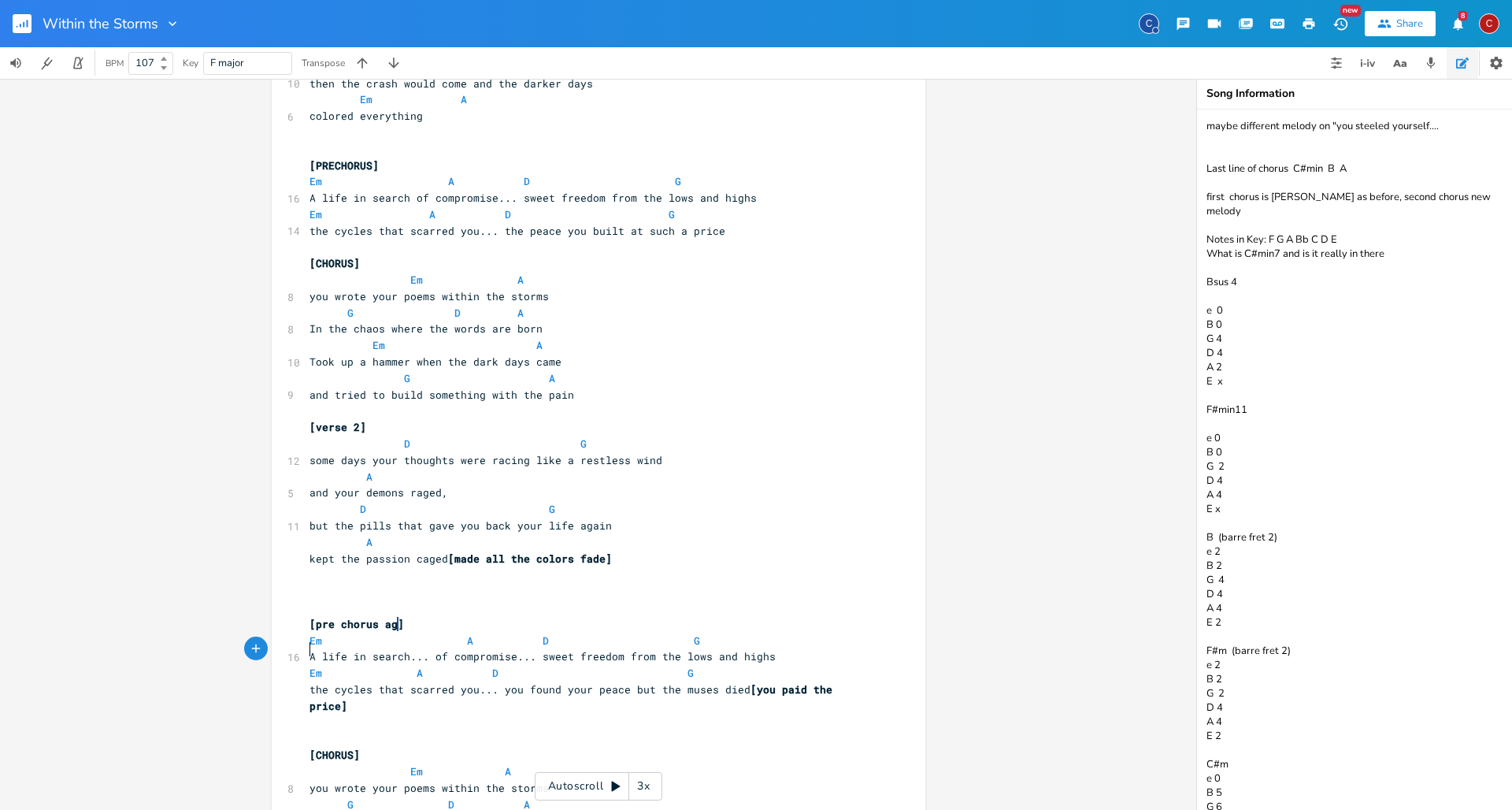click on "the cycles that scarred you... you found your peace but the muses died  [you paid the price]" at bounding box center [574, 697] 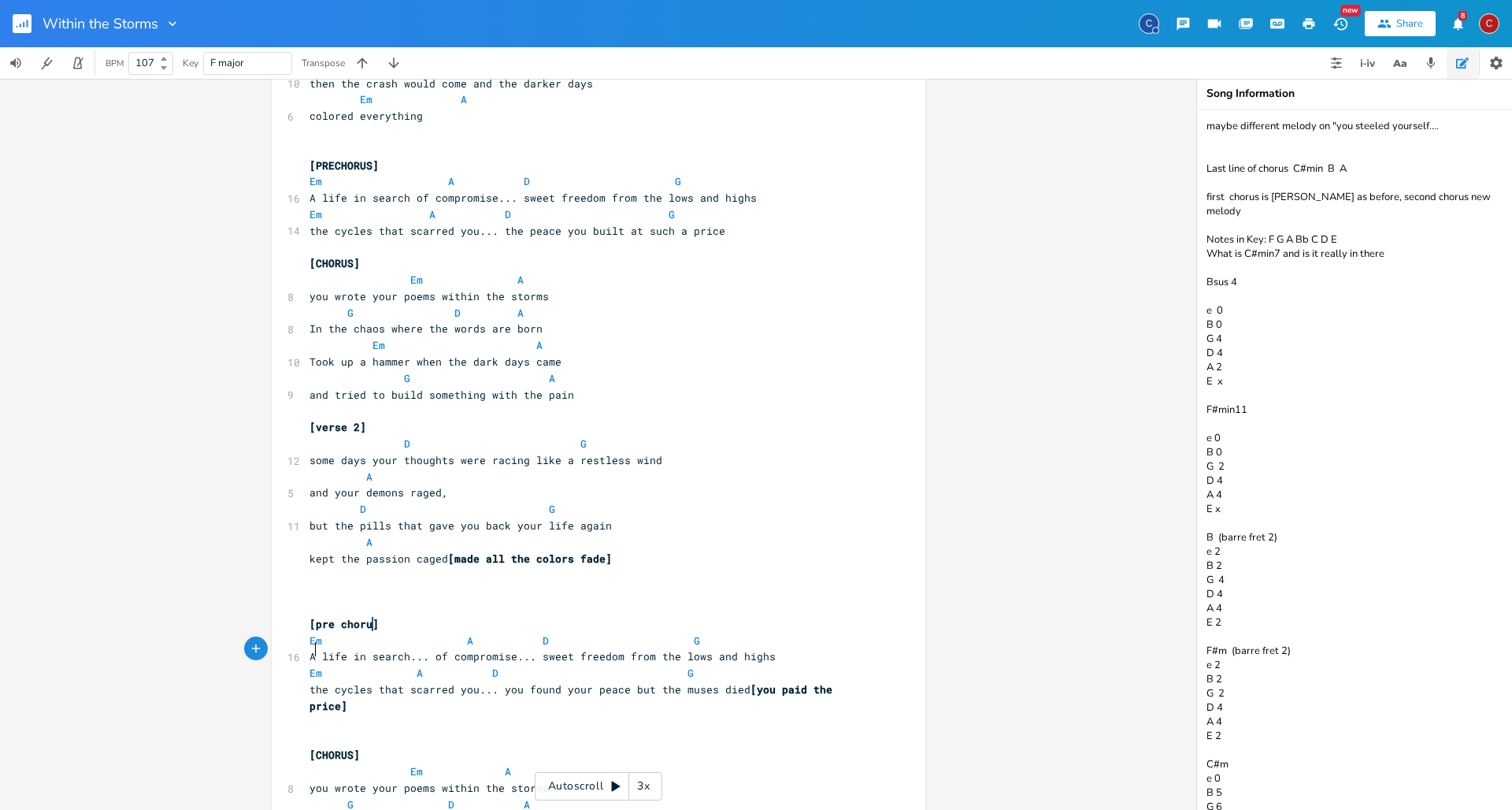 scroll, scrollTop: 0, scrollLeft: 5, axis: horizontal 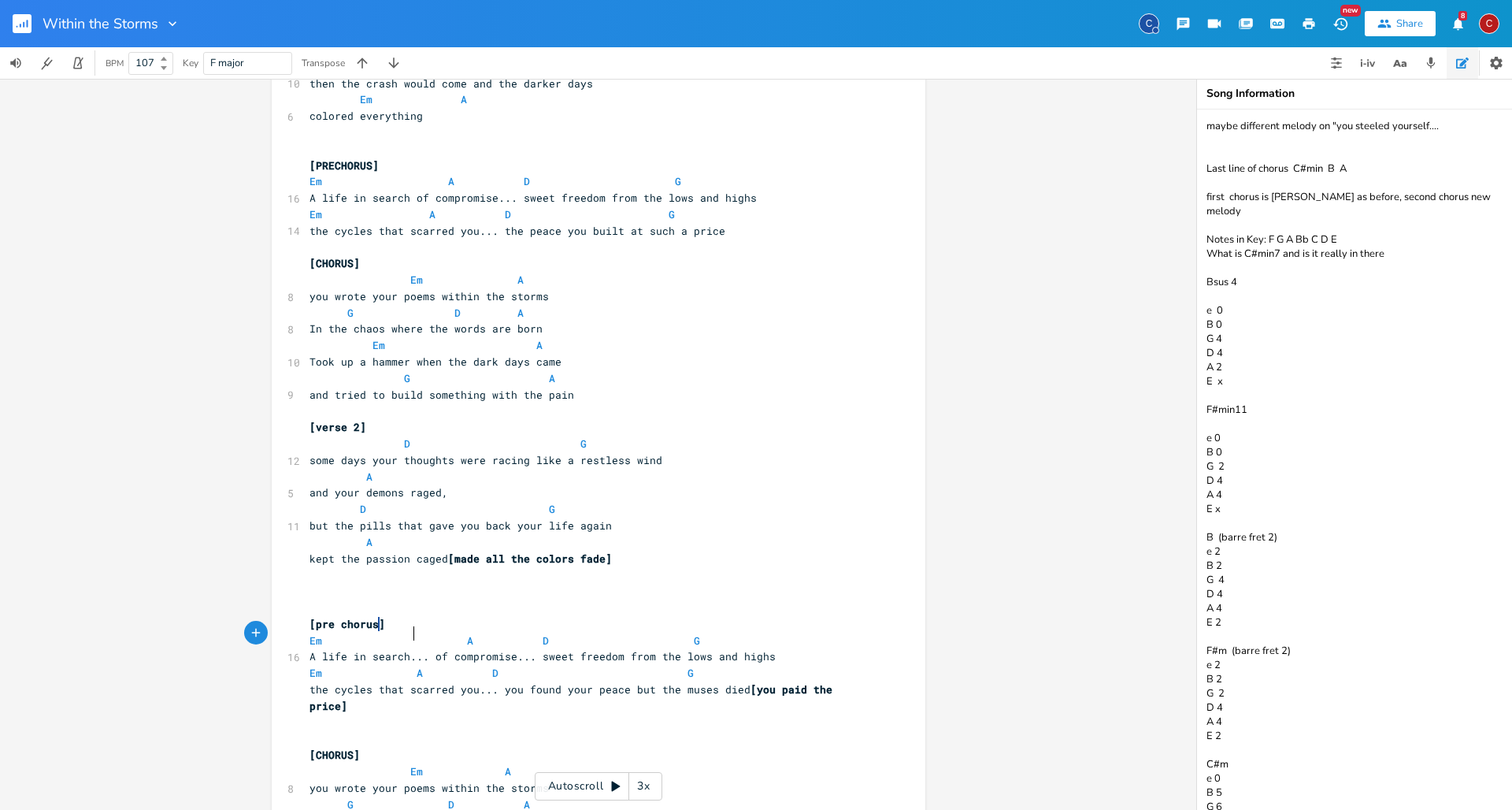 click on "Em                 A             D                                G" at bounding box center (524, 673) 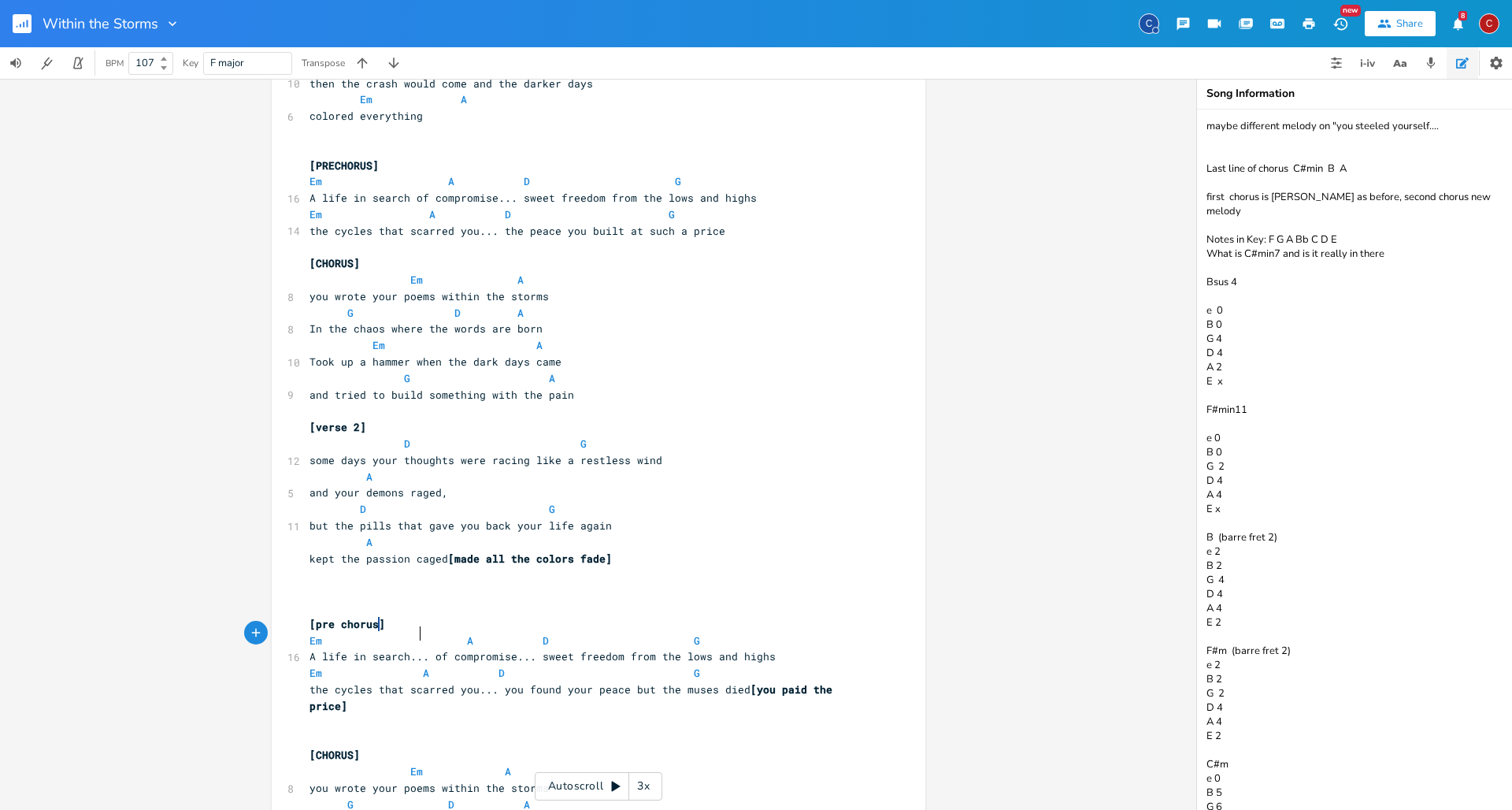 scroll, scrollTop: 0, scrollLeft: 4, axis: horizontal 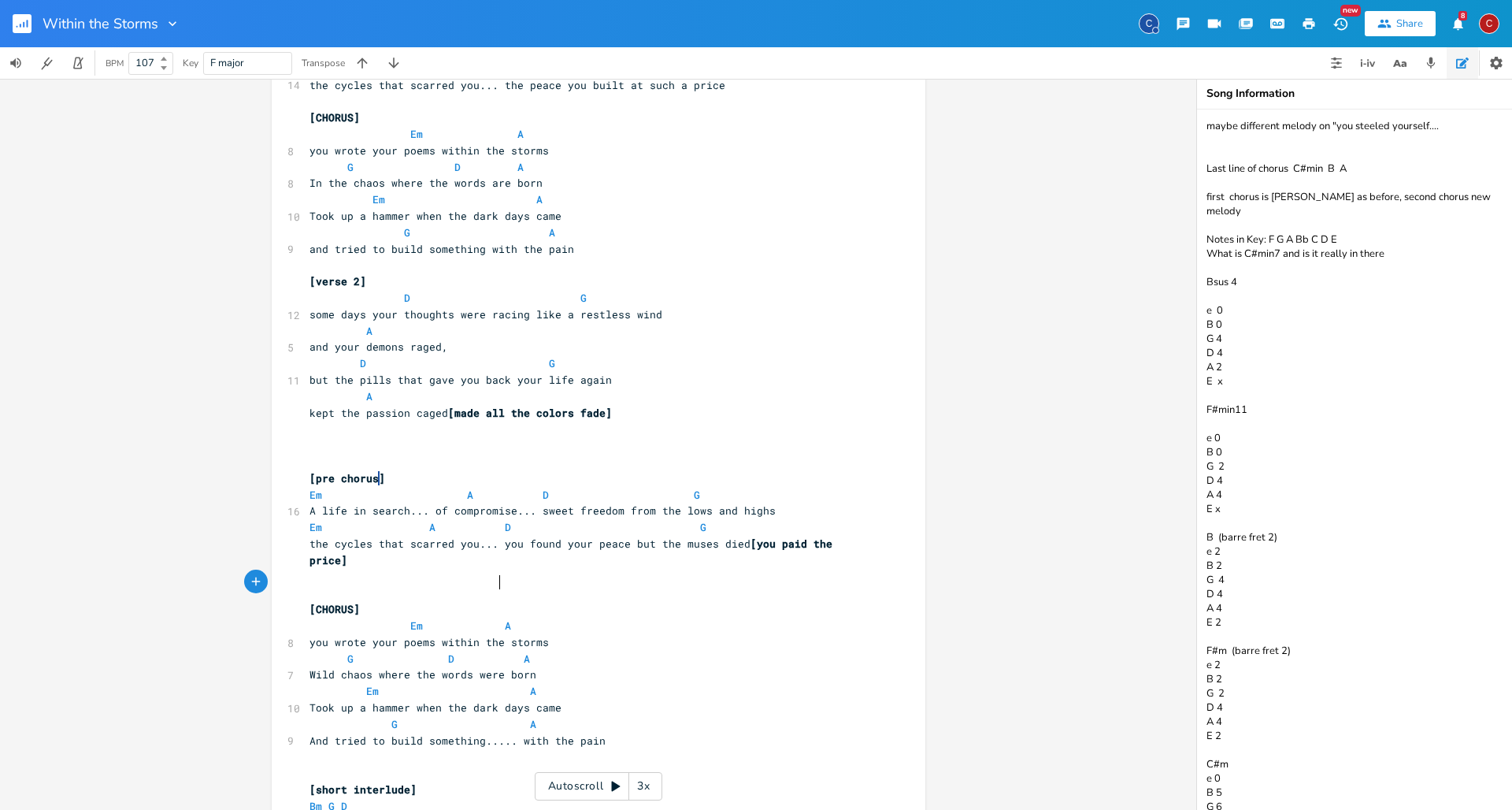 click on "Em               A" at bounding box center (410, 626) 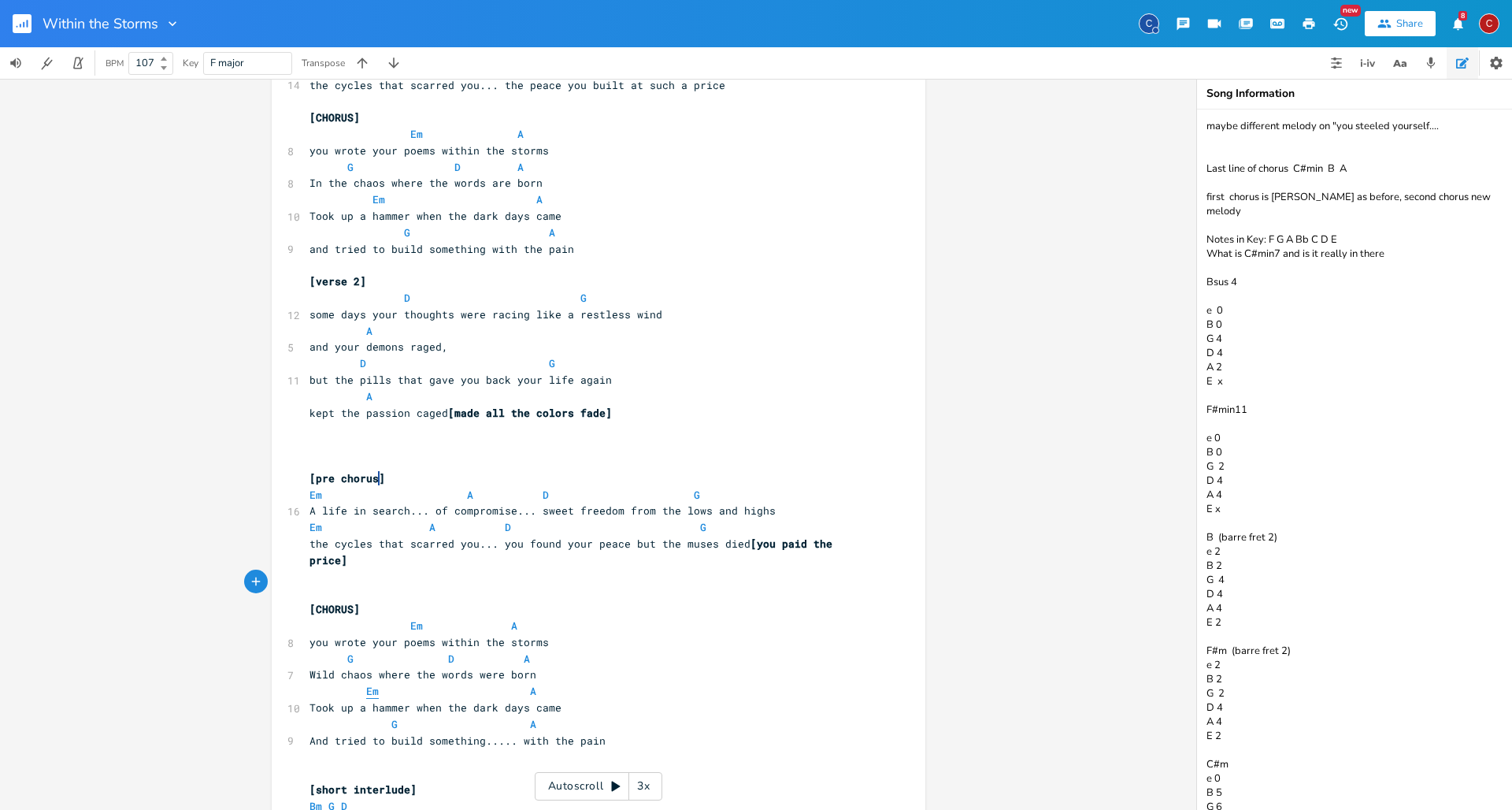 click on "Em" at bounding box center [372, 691] 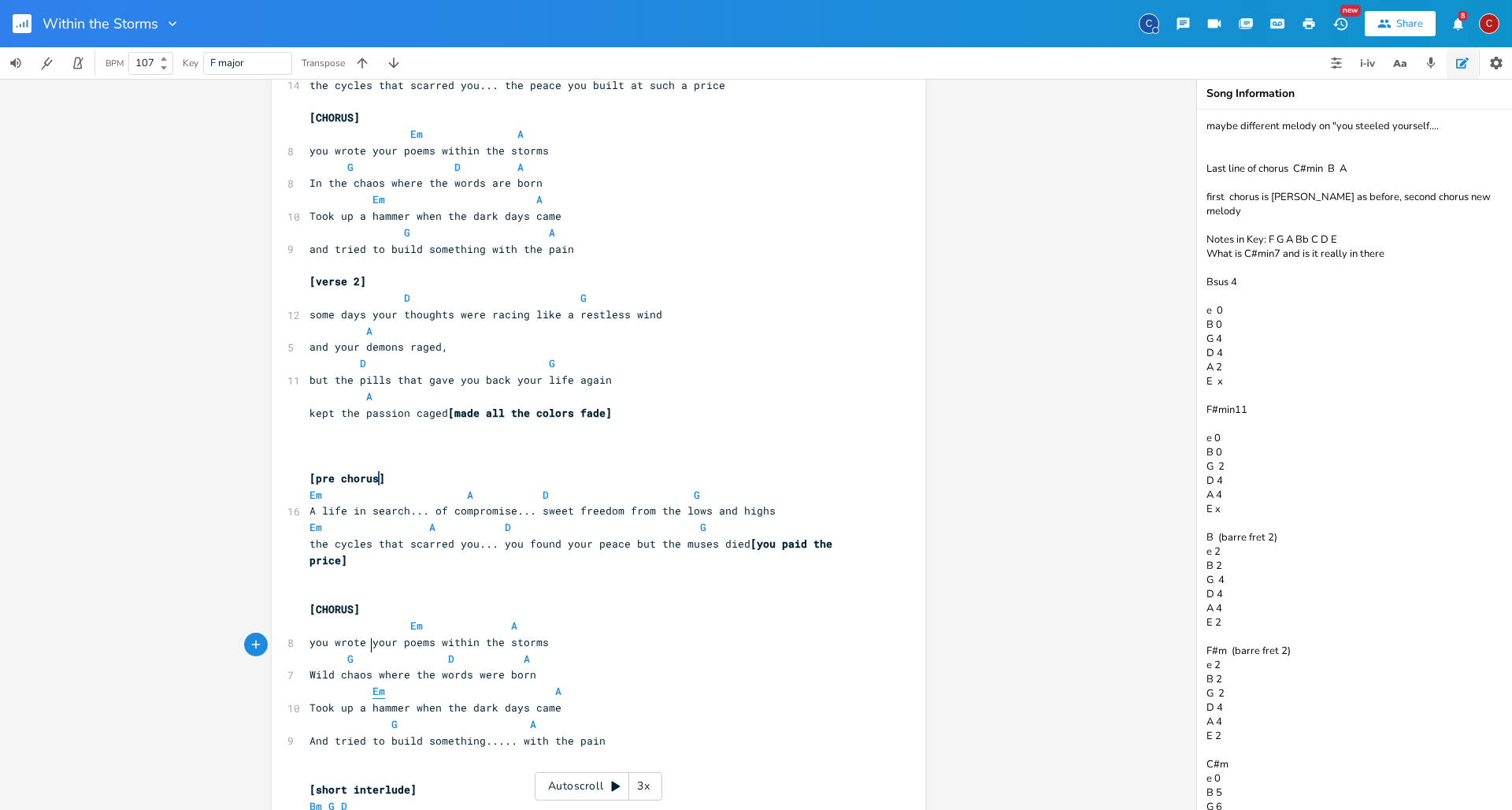 scroll, scrollTop: 0, scrollLeft: 2, axis: horizontal 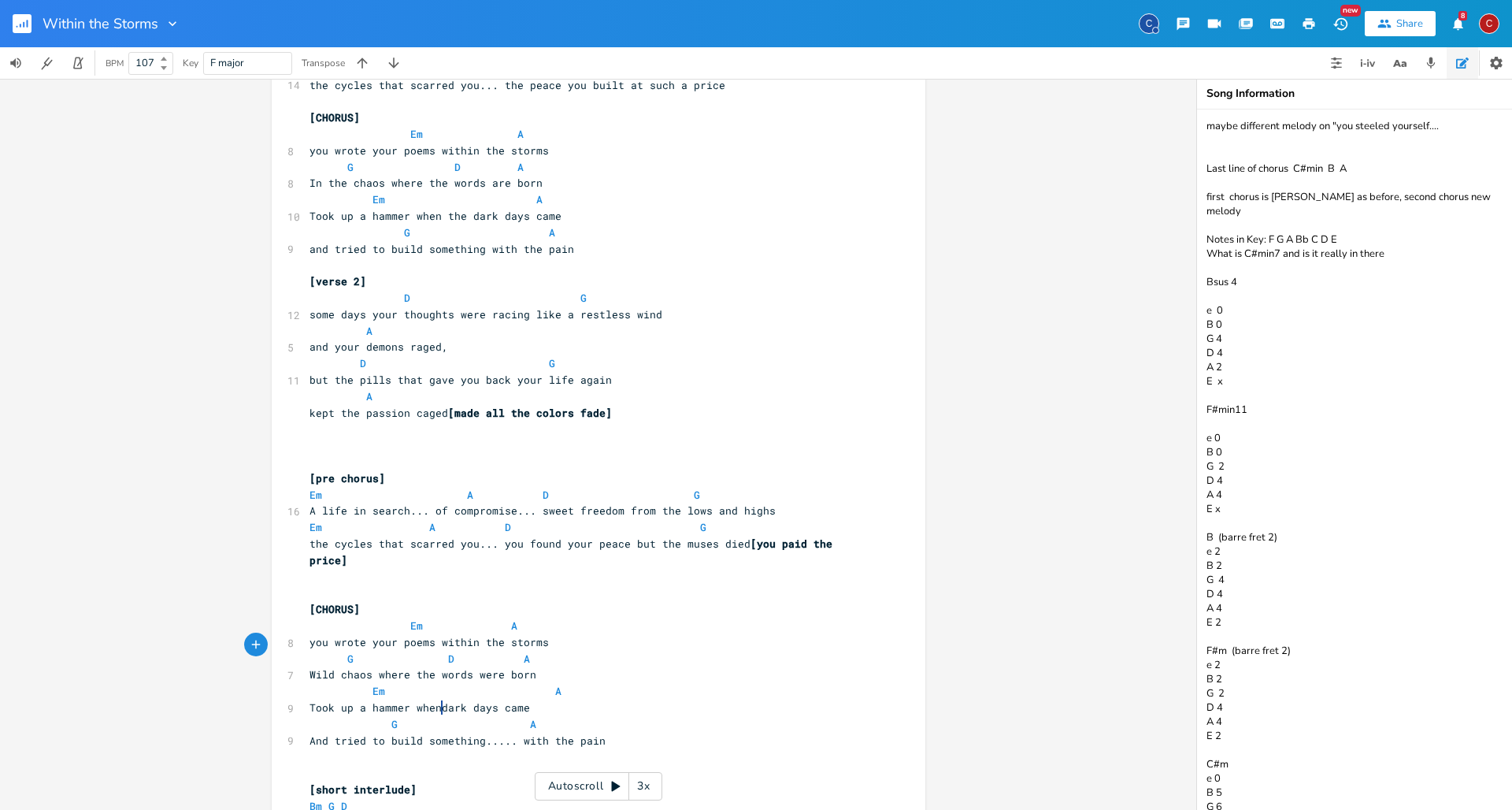 click on "Em                                 A" at bounding box center (486, 691) 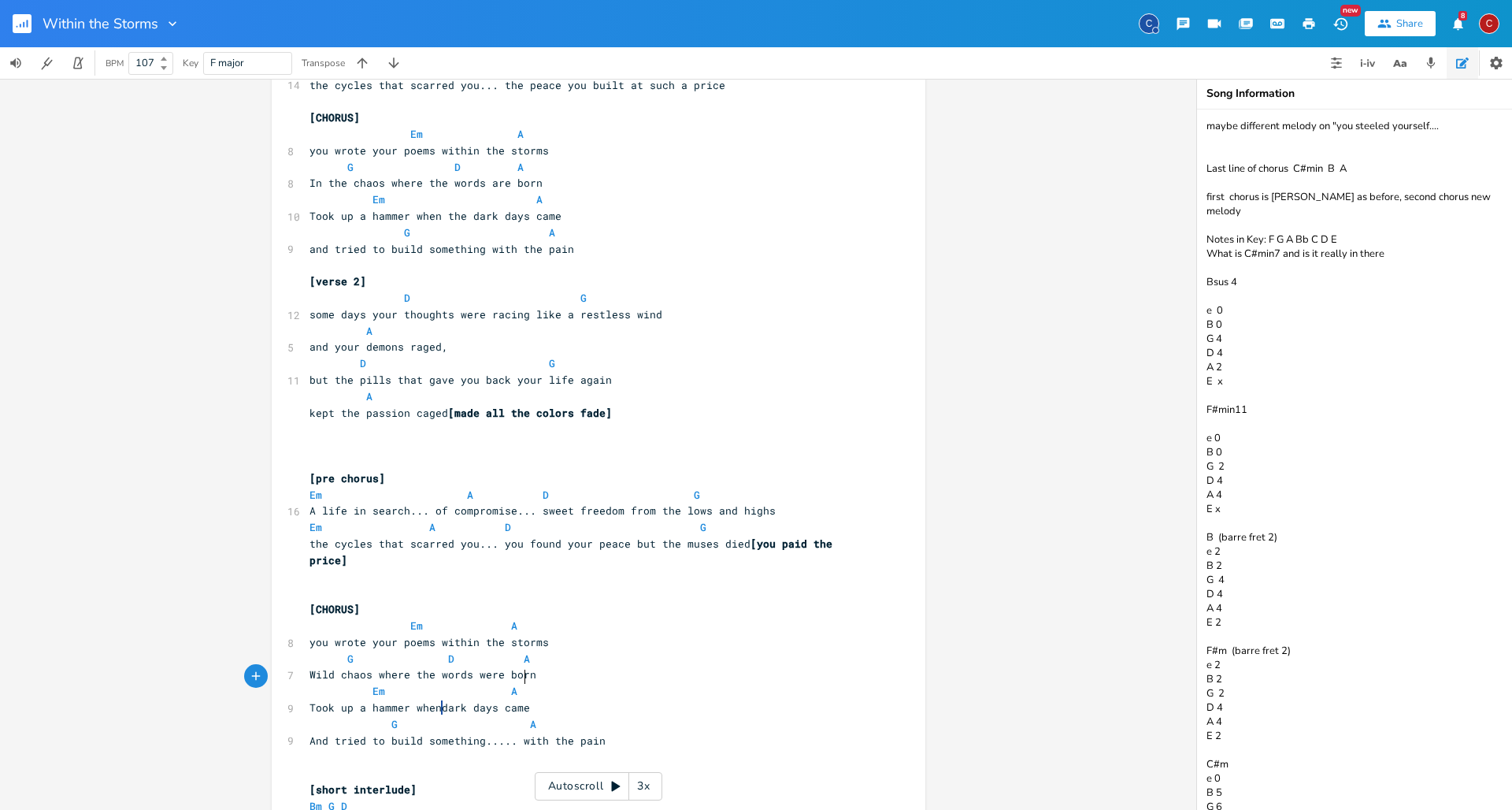click on "G                       A" at bounding box center (591, 724) 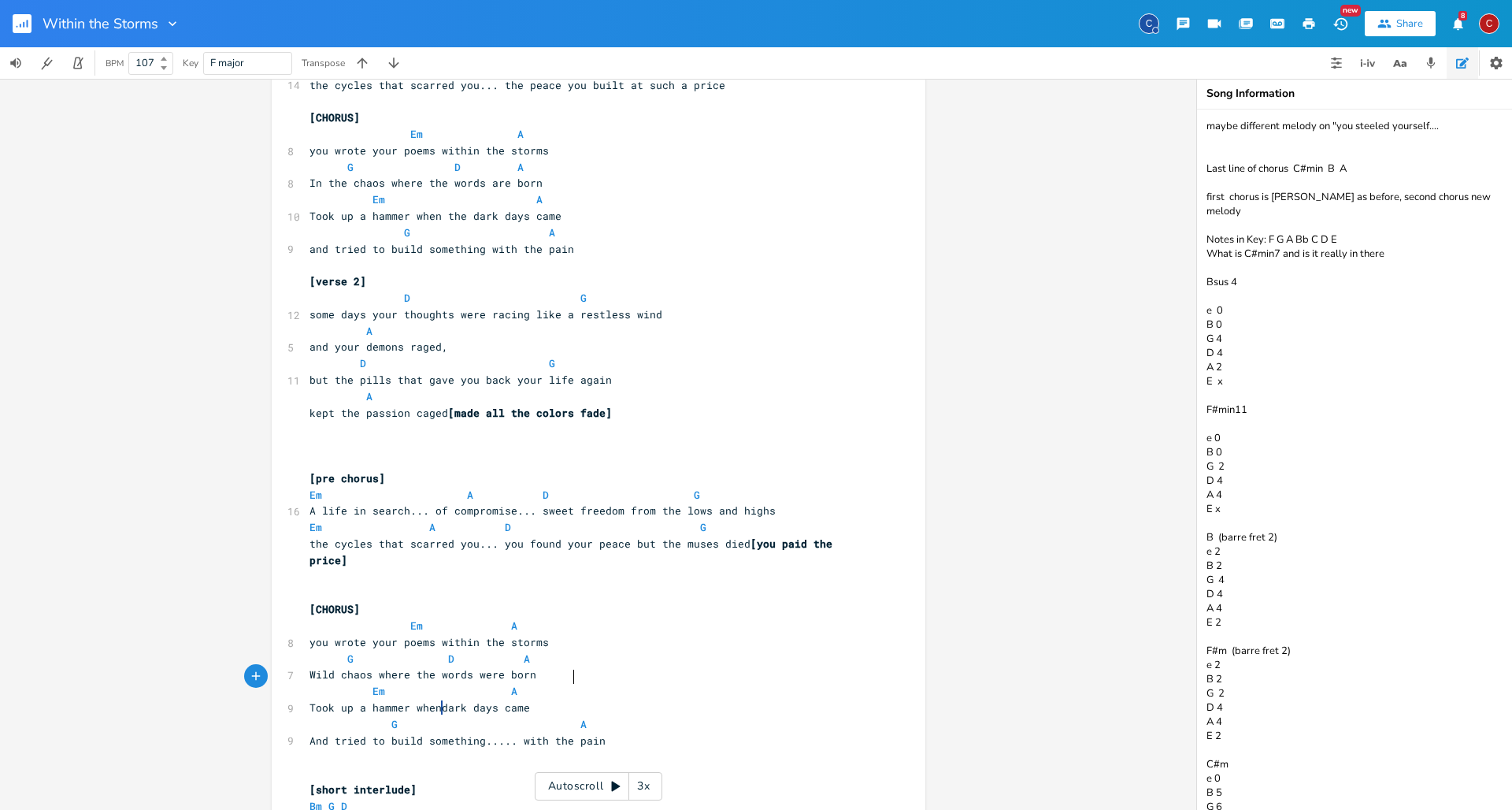 scroll, scrollTop: 0, scrollLeft: 17, axis: horizontal 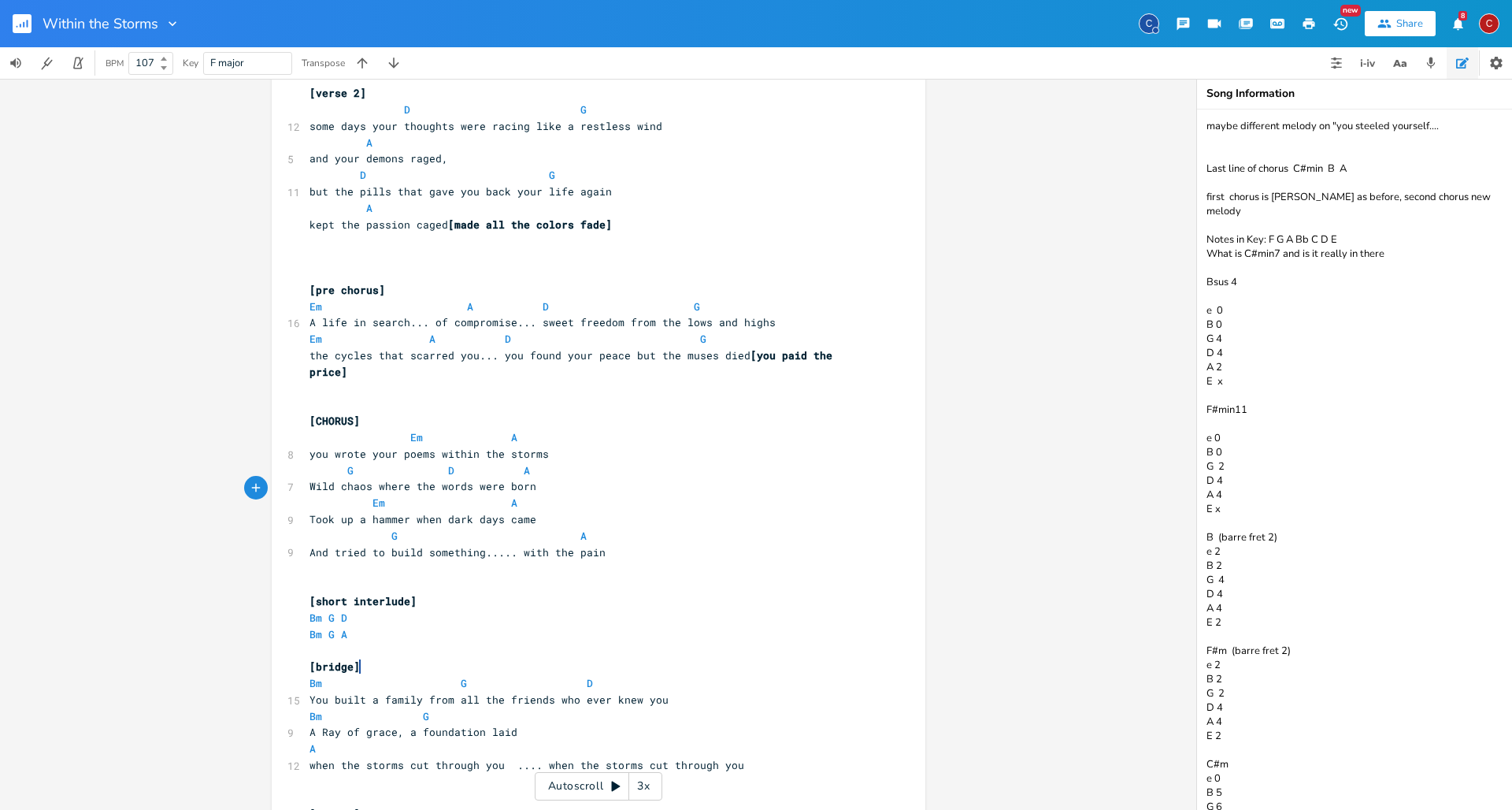 click on "Bm                  G" at bounding box center [591, 716] 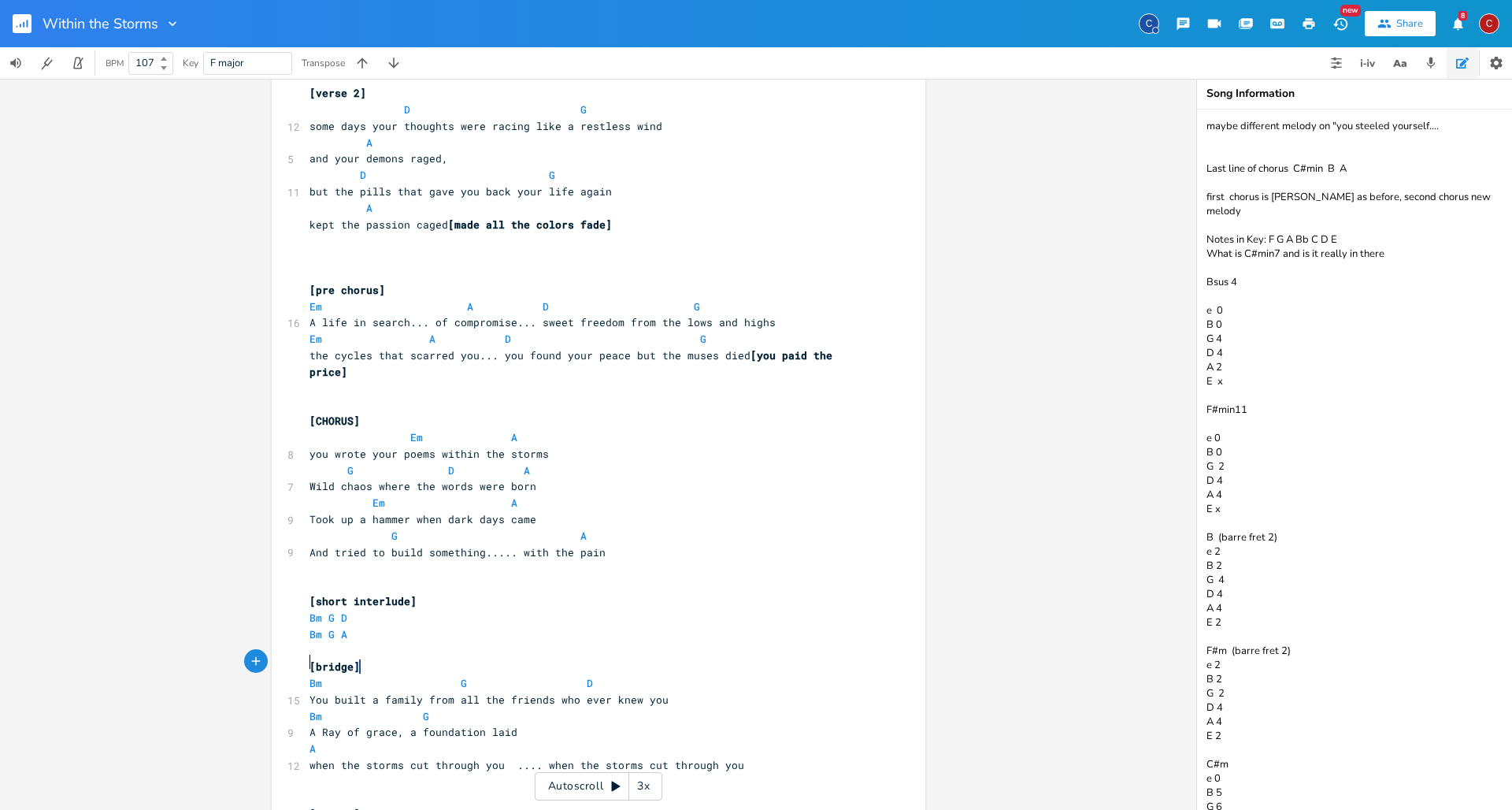 scroll, scrollTop: 0, scrollLeft: 2, axis: horizontal 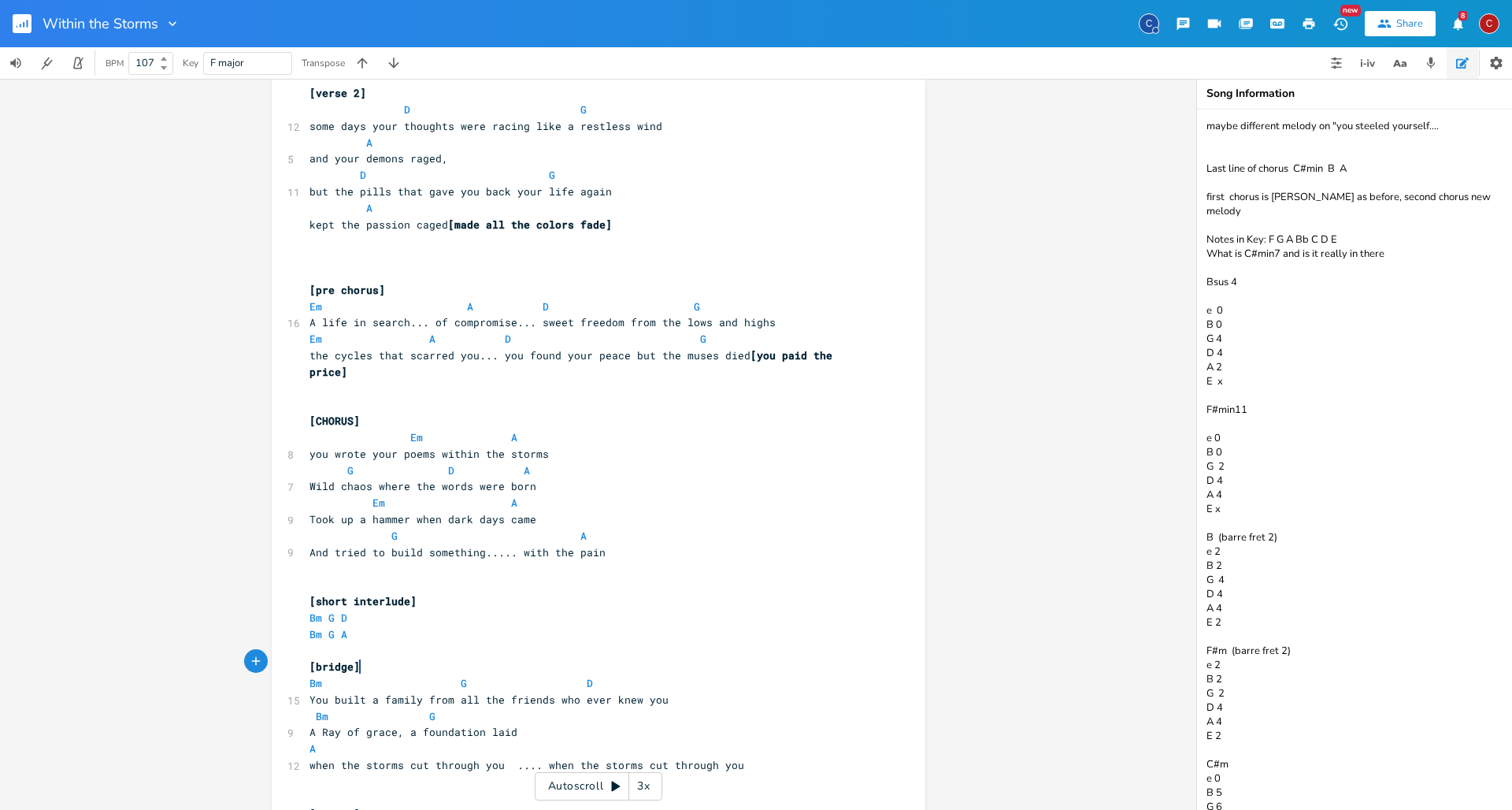 click on "Bm                  G" at bounding box center (372, 716) 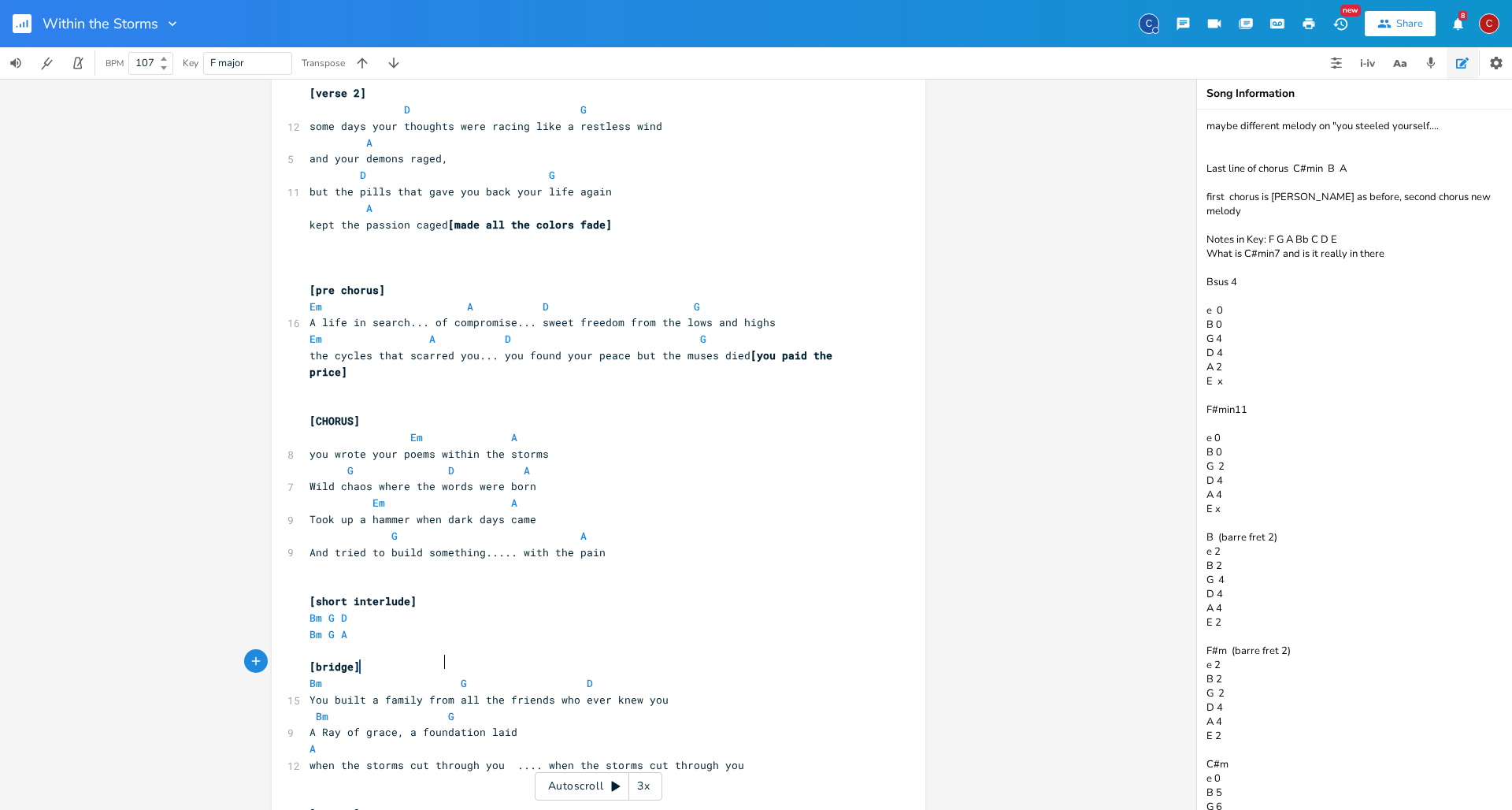 scroll, scrollTop: 0, scrollLeft: 7, axis: horizontal 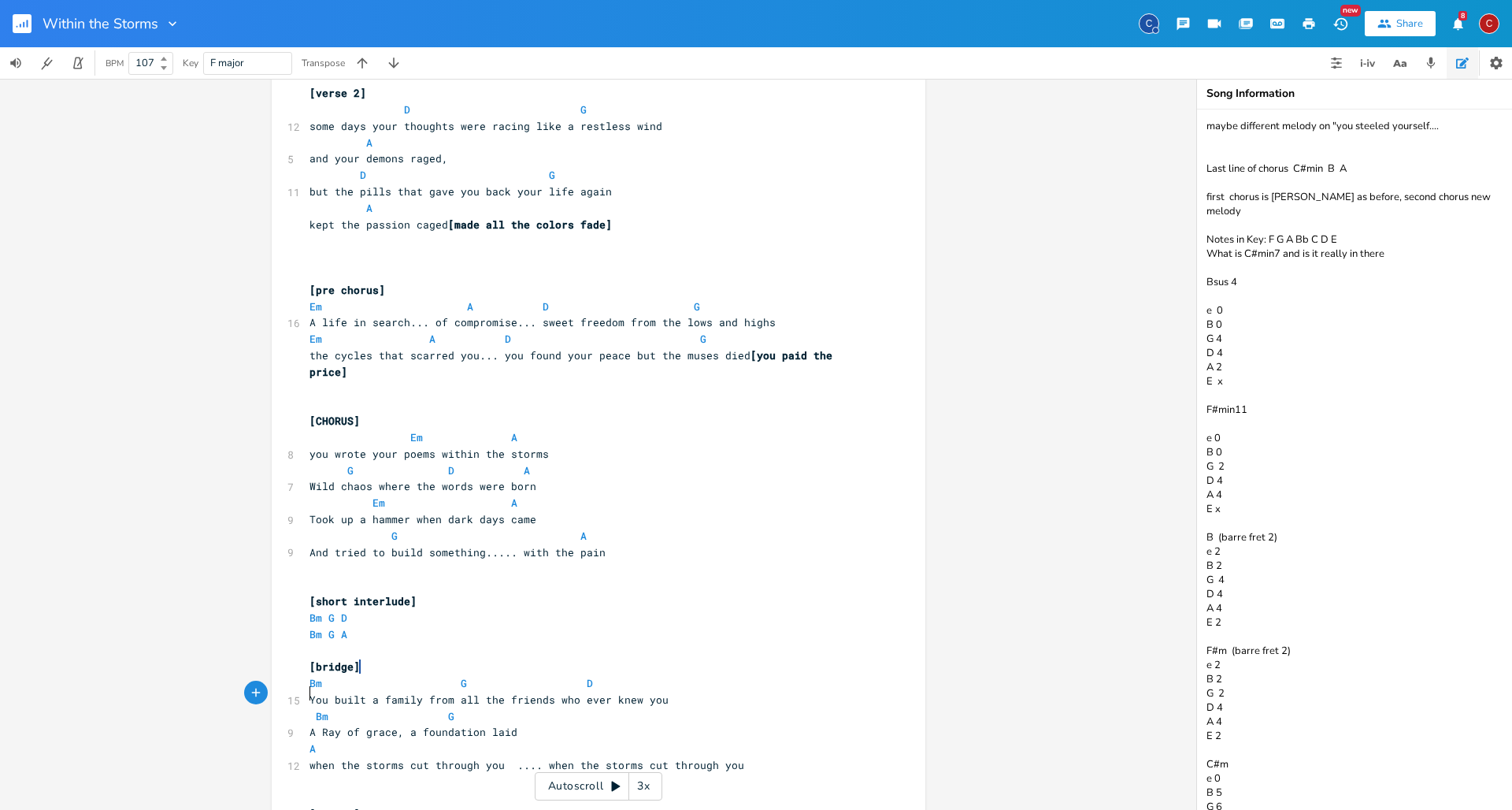 click on "A" at bounding box center [591, 749] 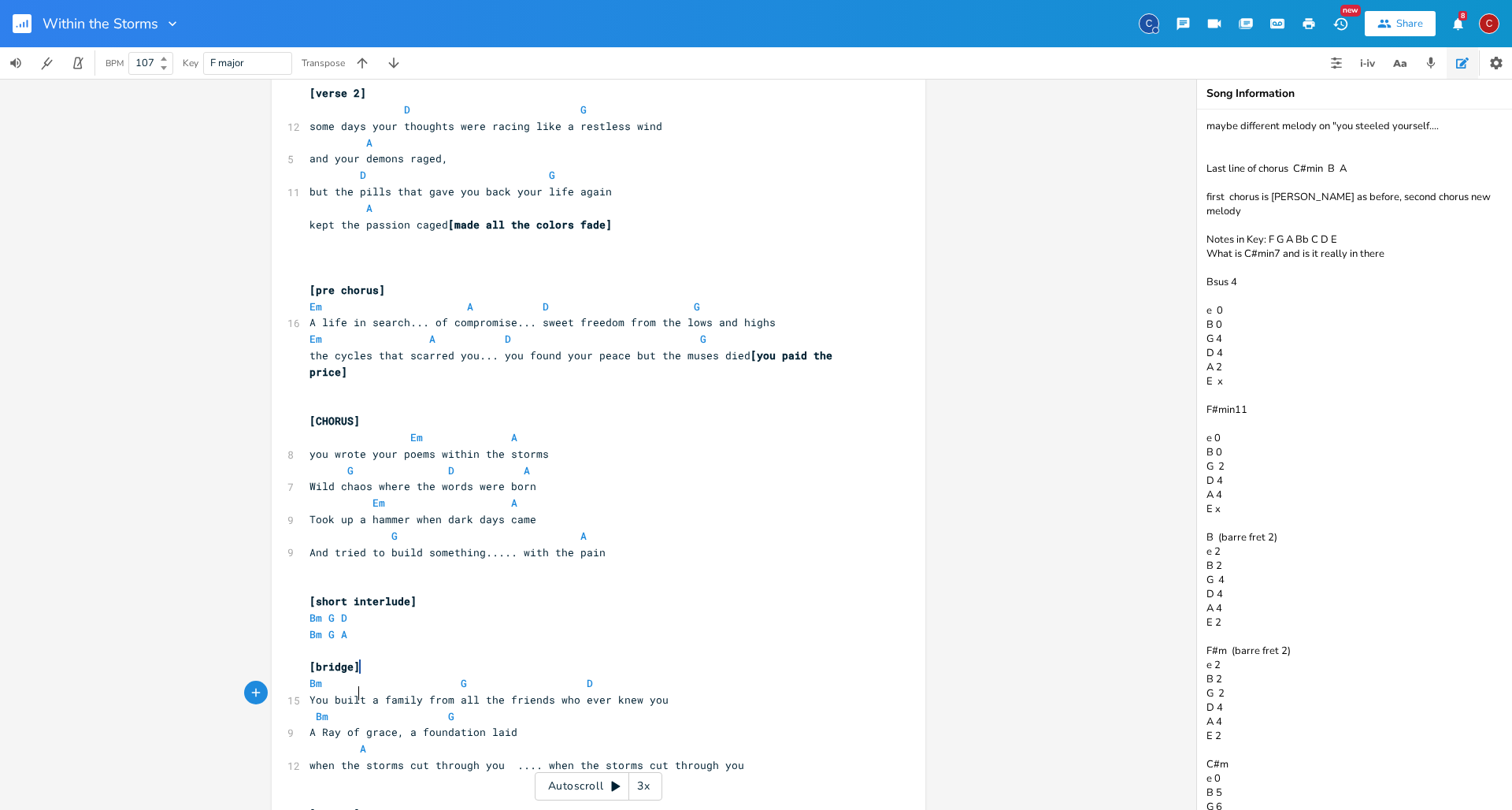 scroll, scrollTop: 0, scrollLeft: 20, axis: horizontal 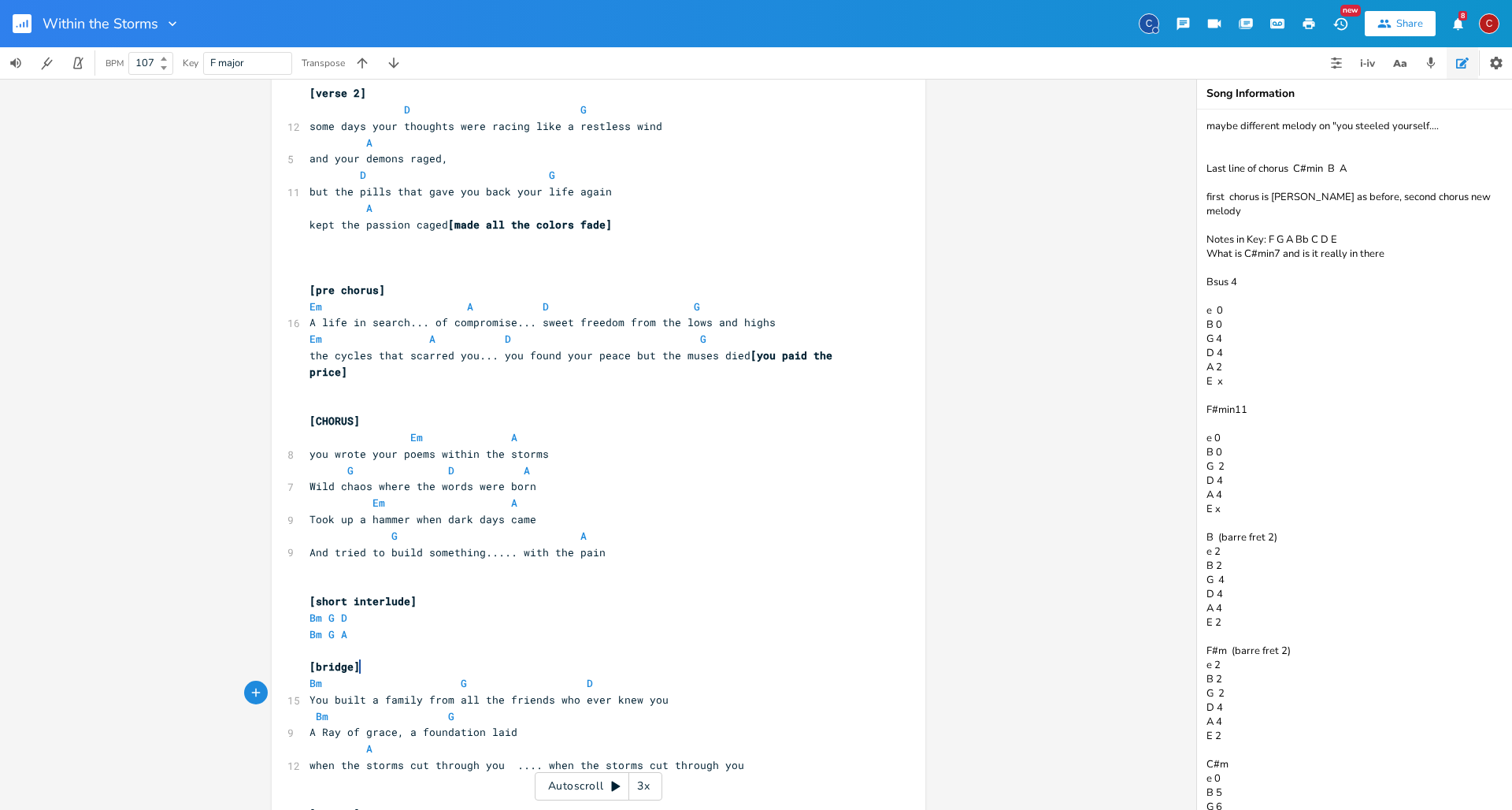 click on "You built a family from all the friends who ever knew you" at bounding box center [489, 700] 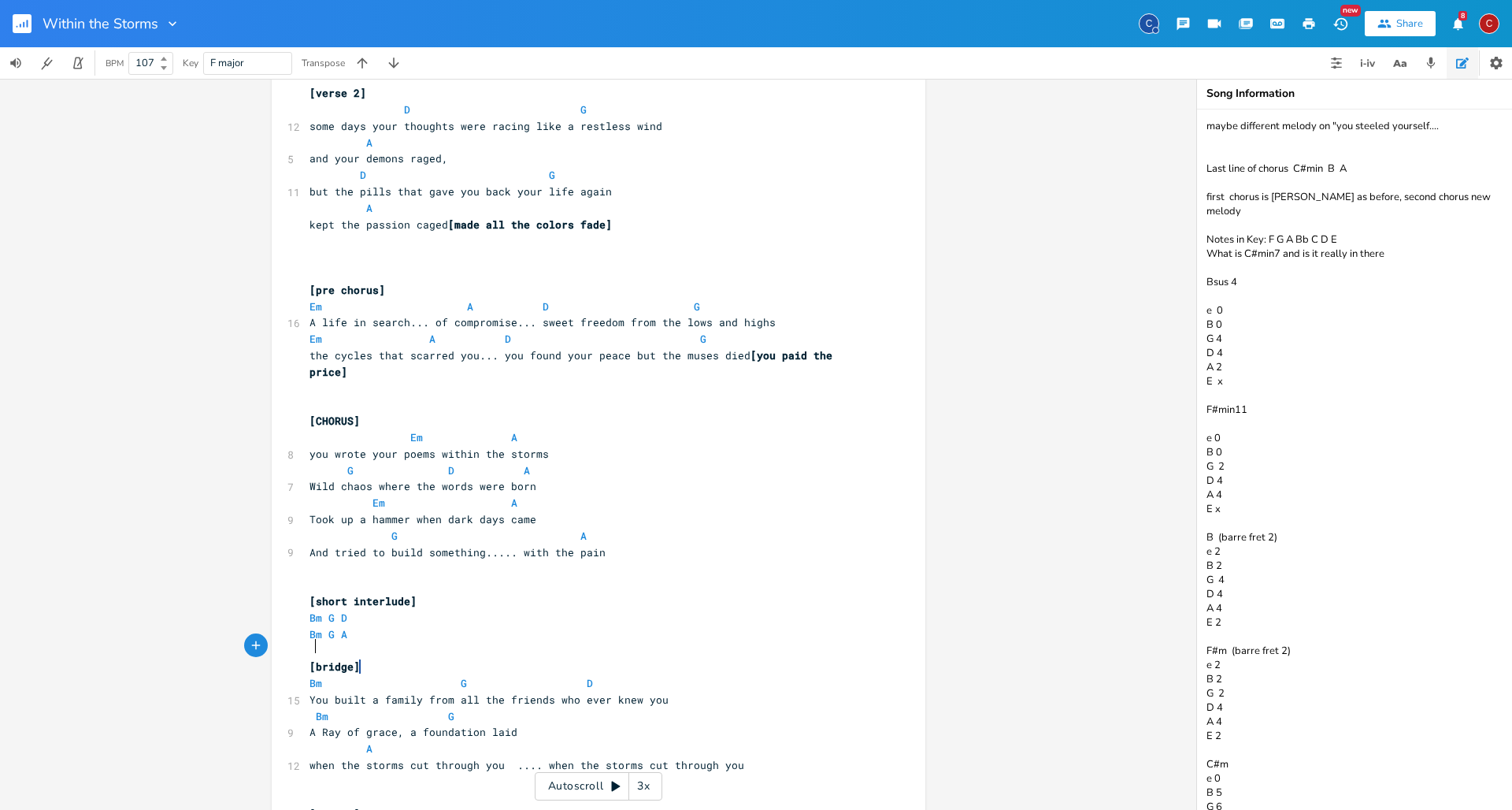 scroll, scrollTop: 0, scrollLeft: 2, axis: horizontal 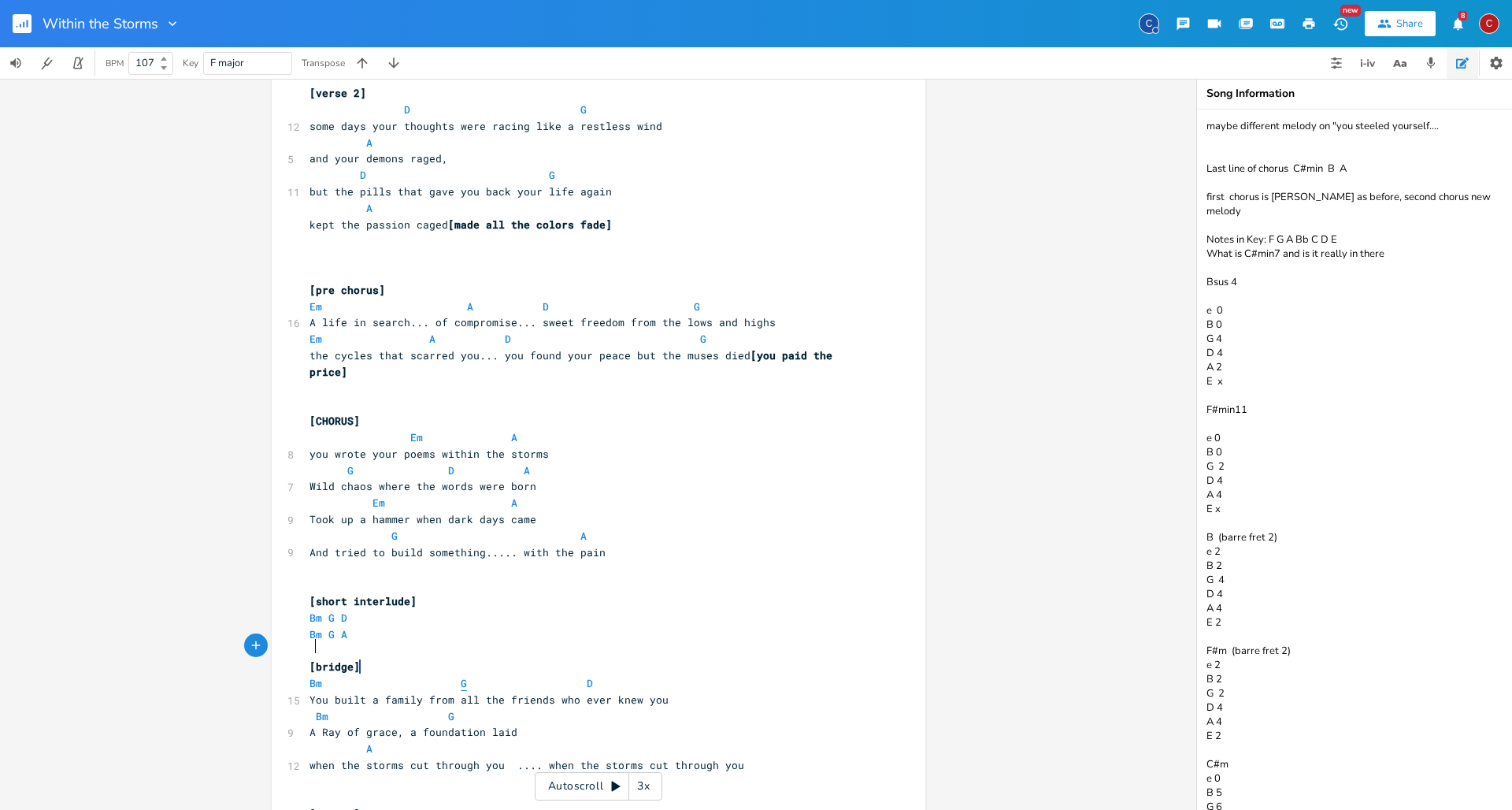 click on "G" at bounding box center [464, 683] 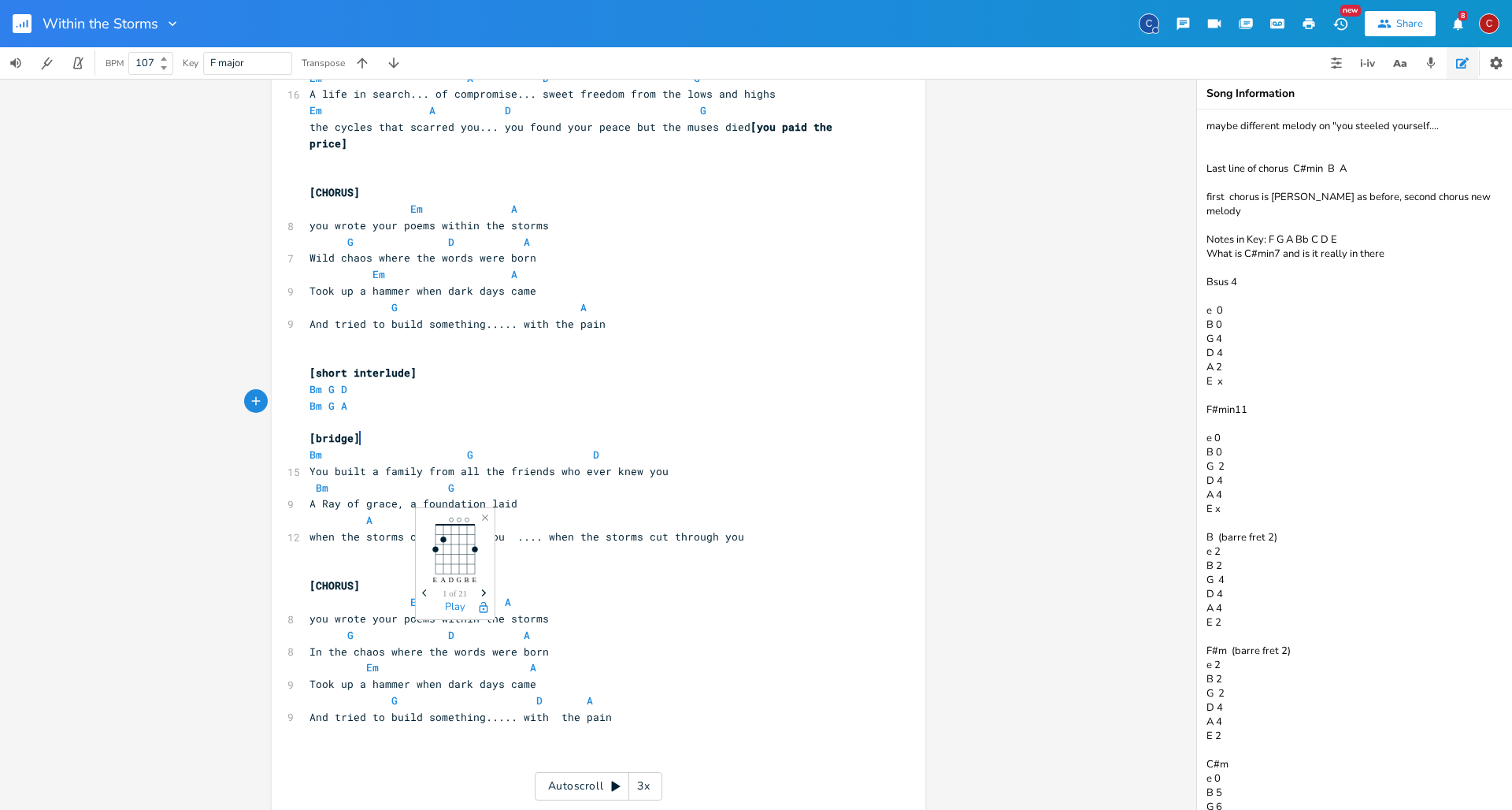 scroll, scrollTop: 1050, scrollLeft: 0, axis: vertical 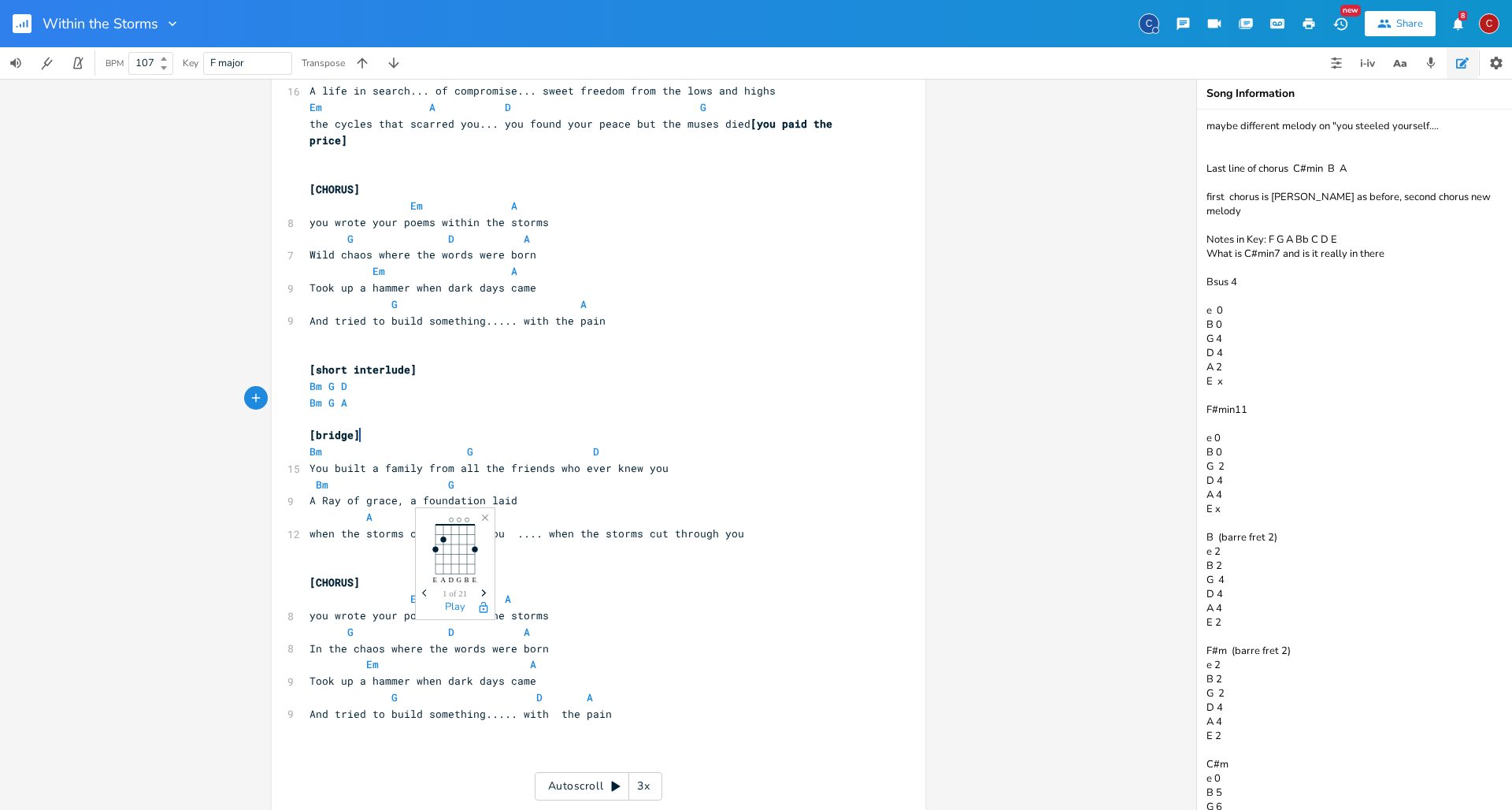click on "In the chaos where the words were born" at bounding box center [429, 648] 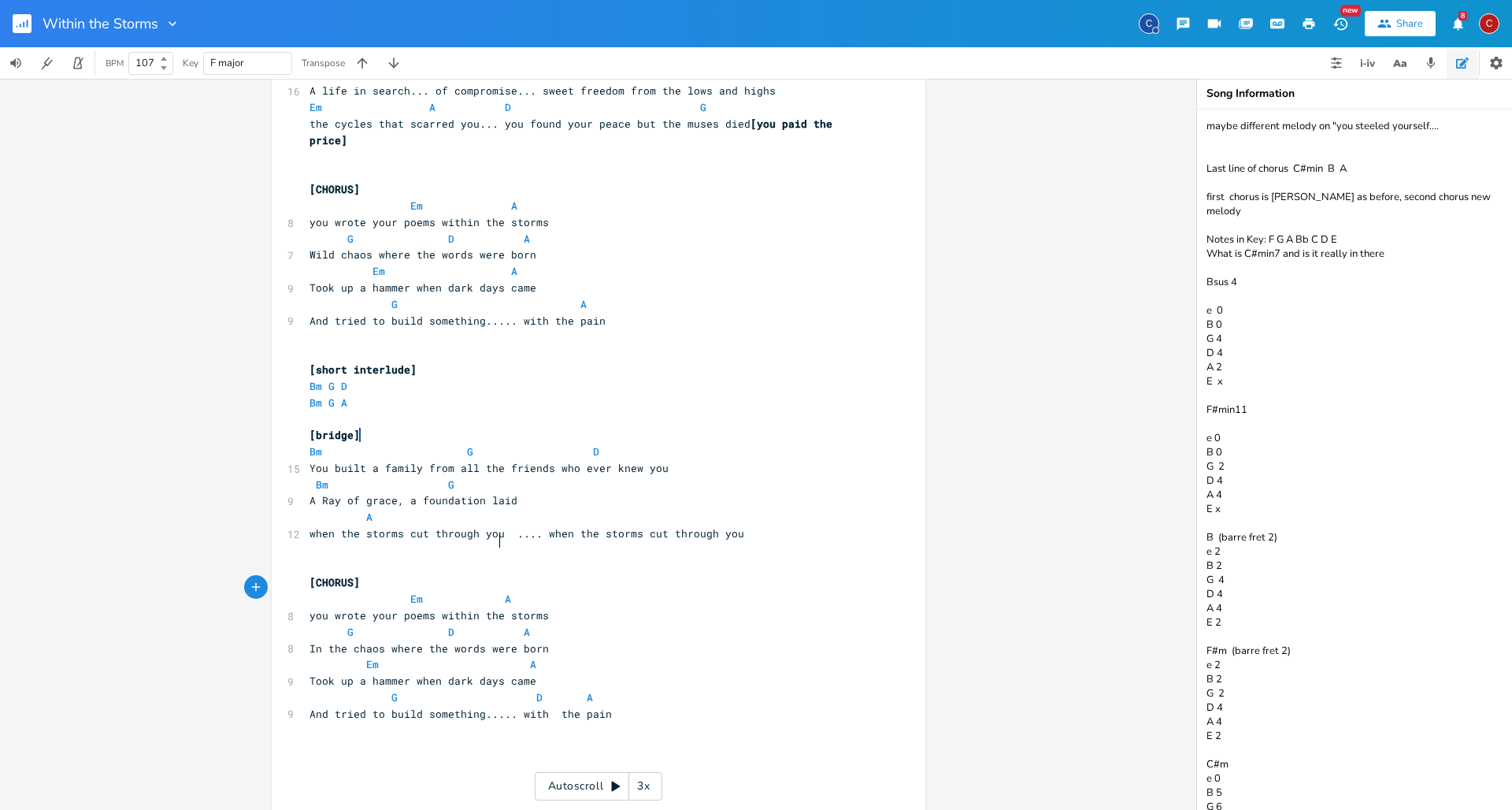 click on "Em               A" at bounding box center (410, 599) 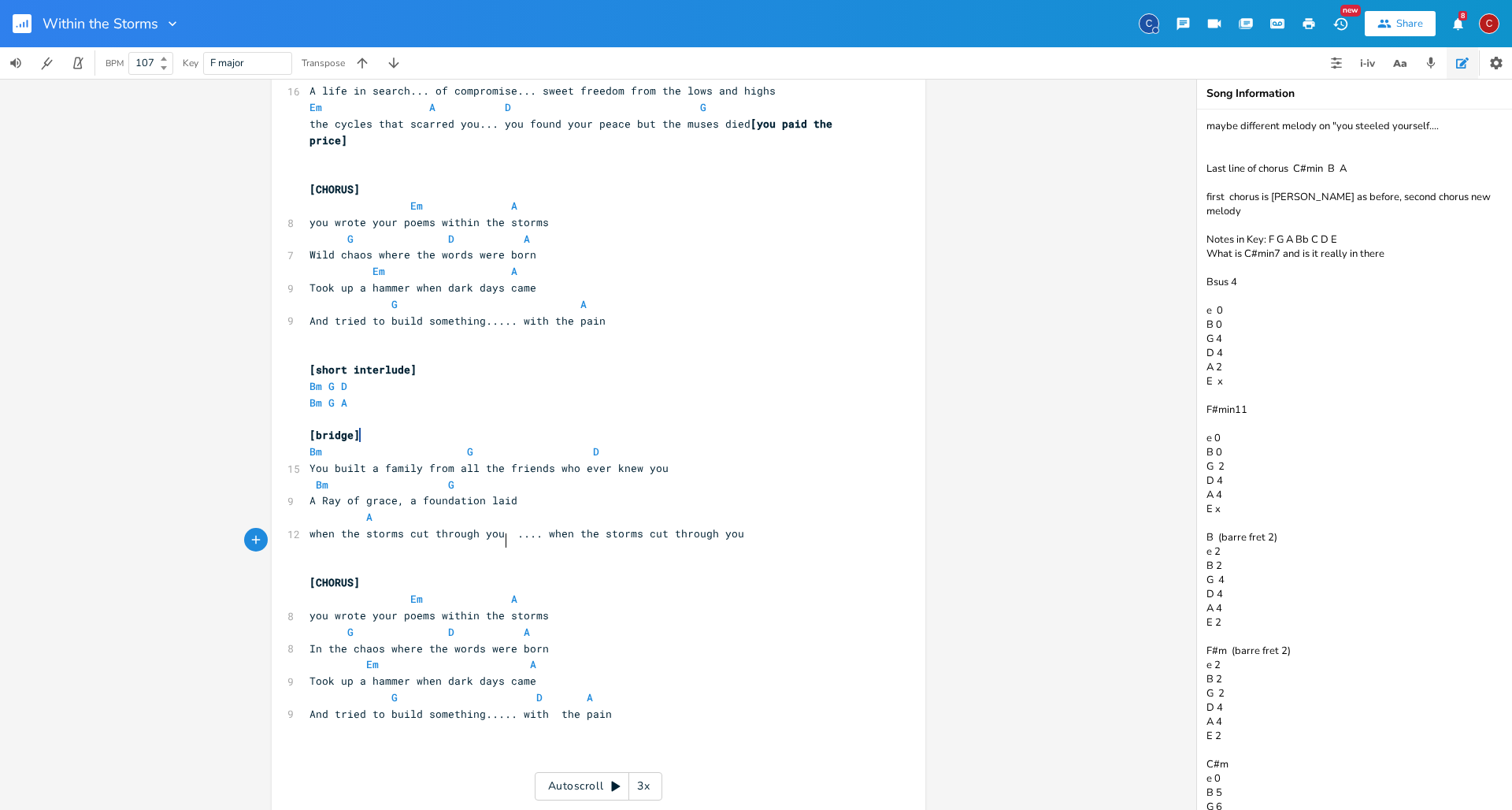 scroll, scrollTop: 0, scrollLeft: 2, axis: horizontal 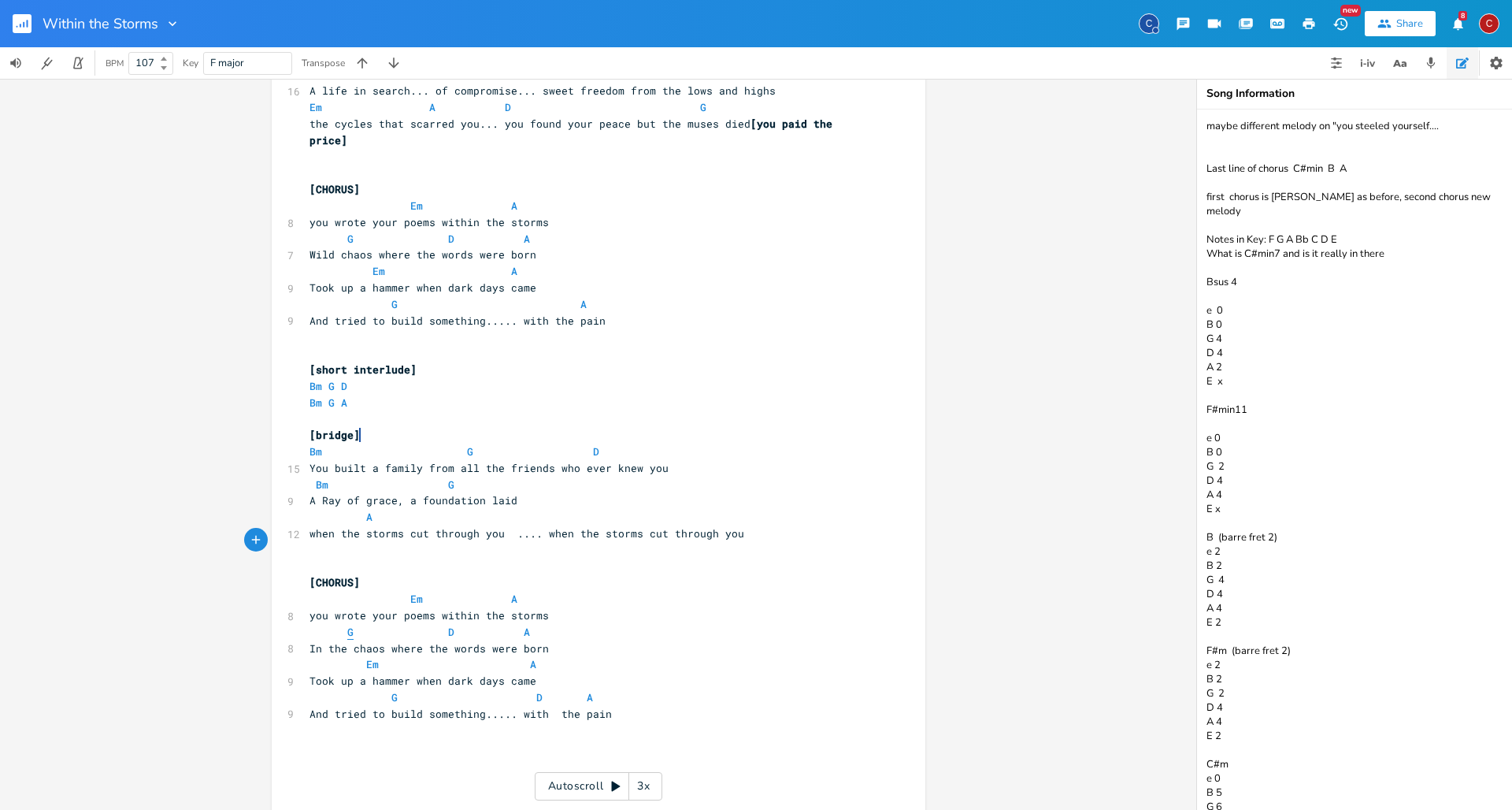 click on "G" at bounding box center [350, 632] 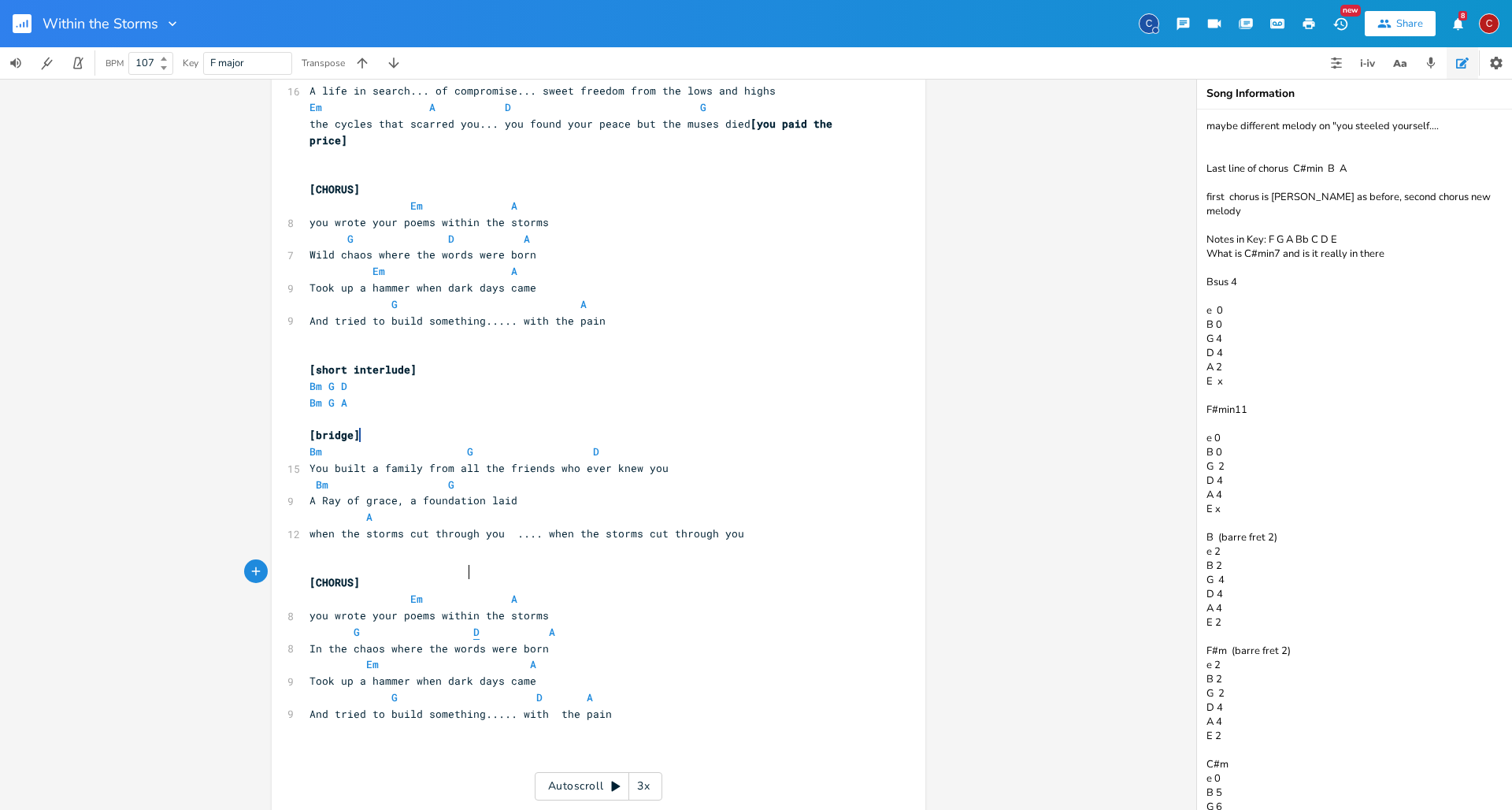 click on "D" at bounding box center (476, 632) 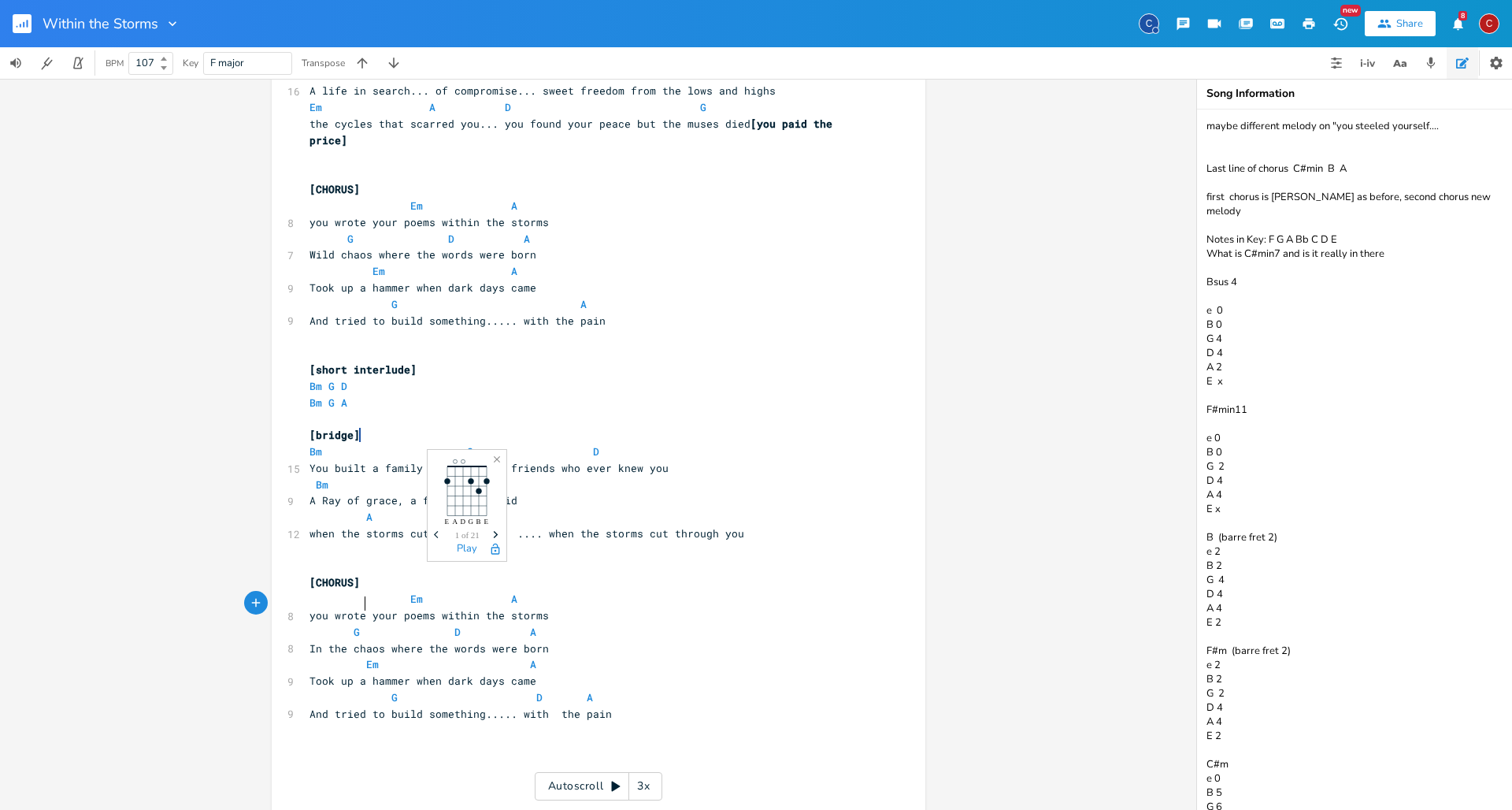 click on "Em                              A" at bounding box center [473, 664] 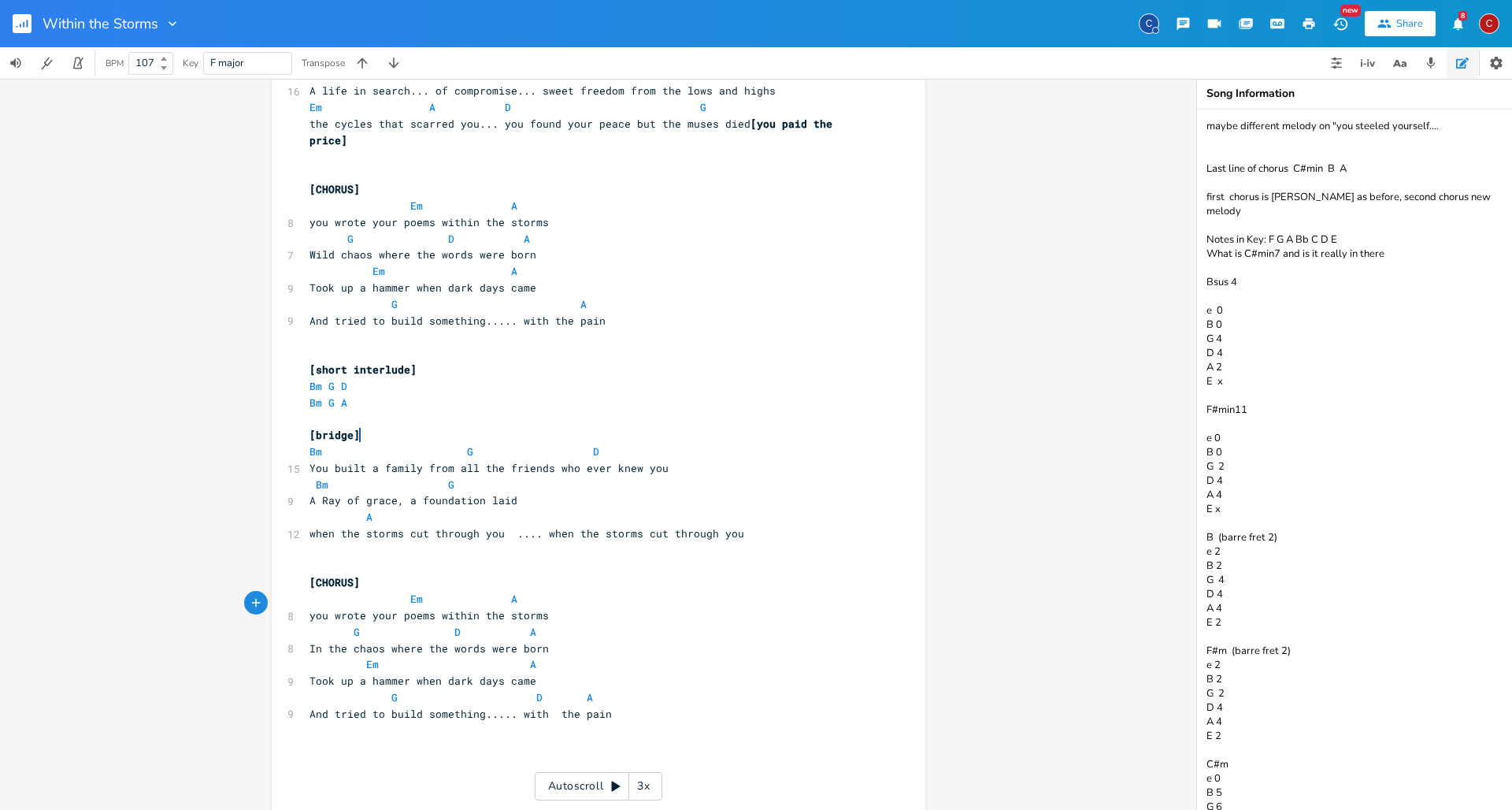 scroll, scrollTop: 0, scrollLeft: 2, axis: horizontal 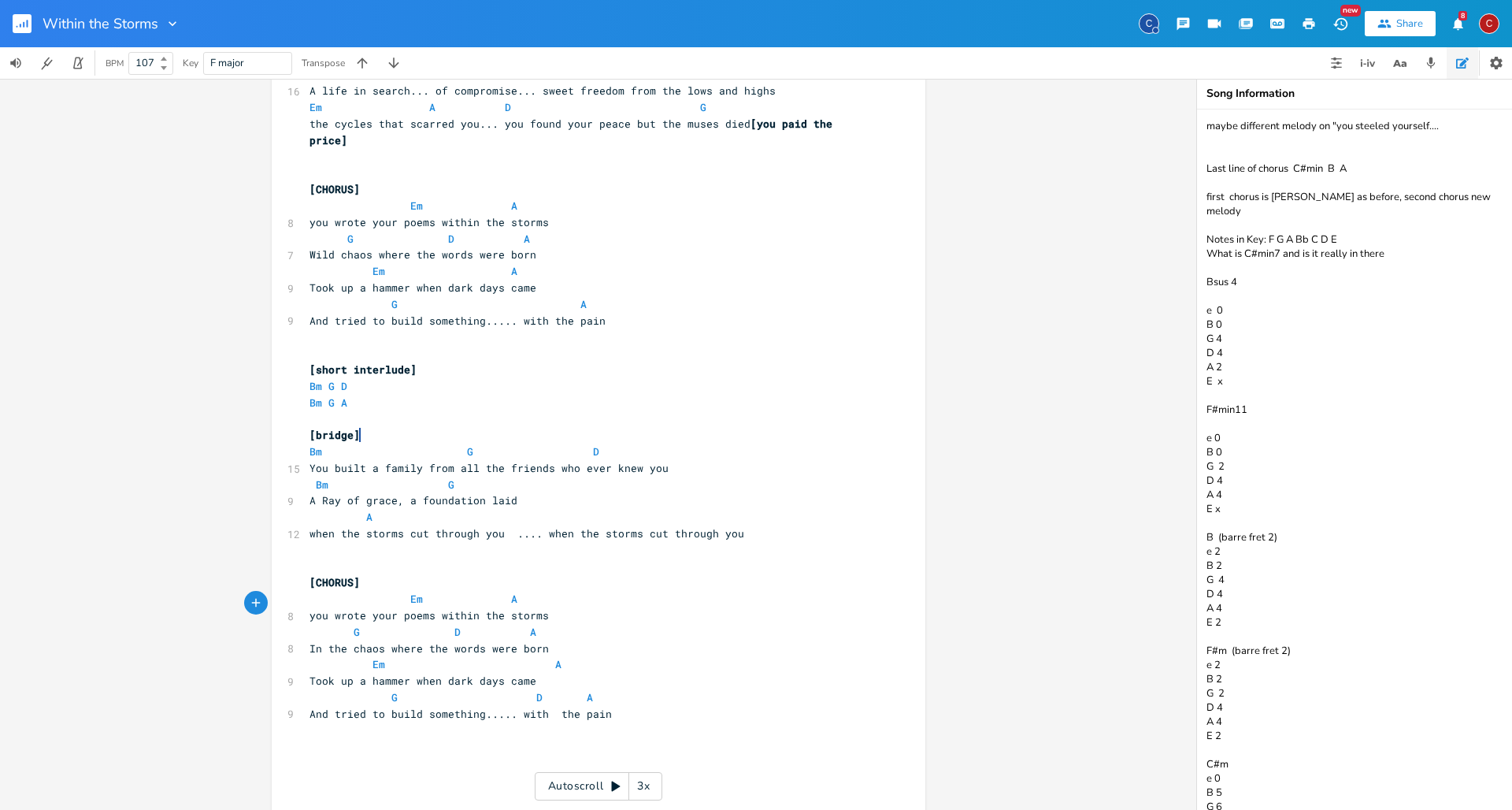 click on "Took up a hammer when dark days came" at bounding box center [591, 681] 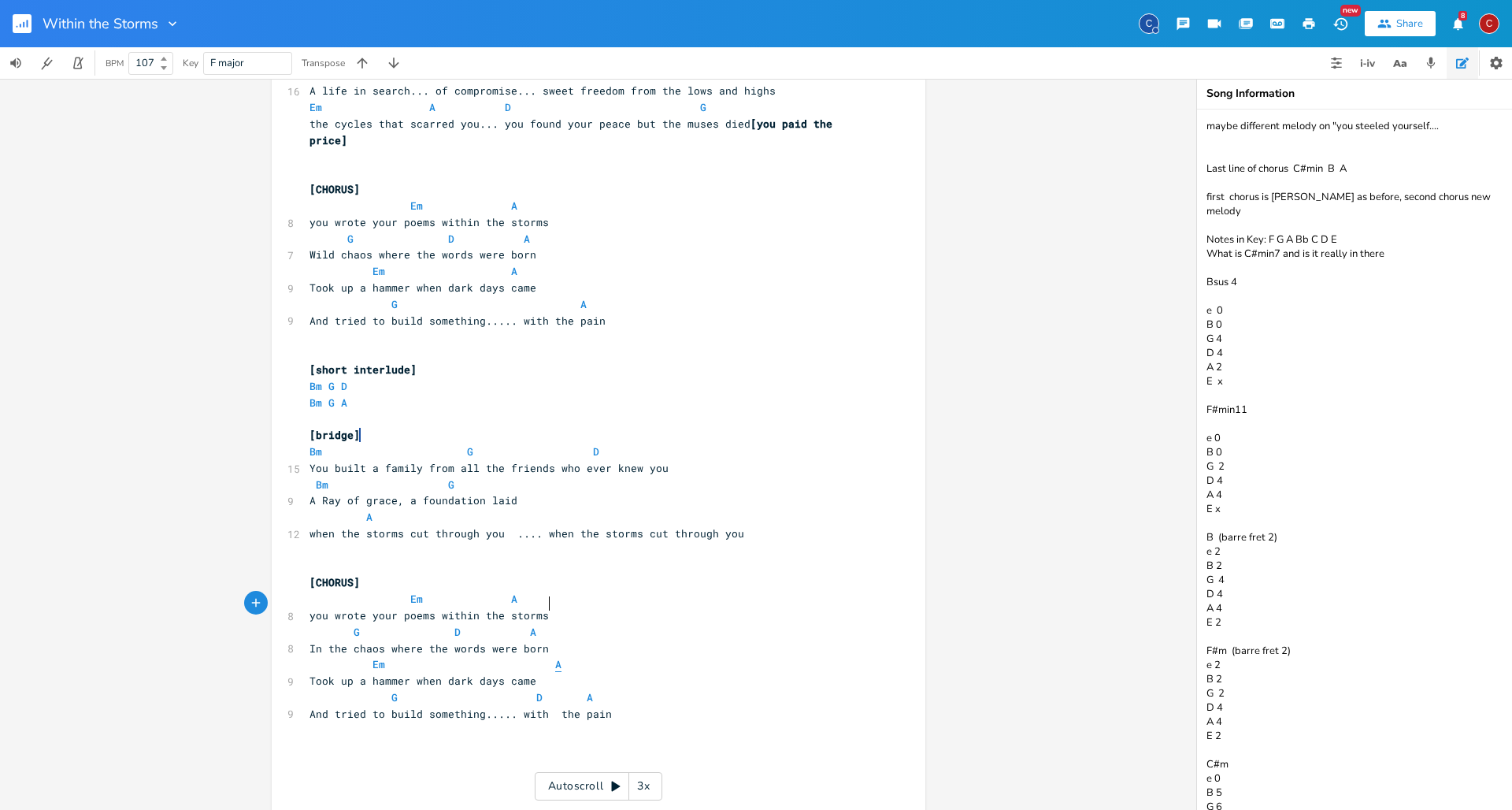 click on "A" at bounding box center (558, 664) 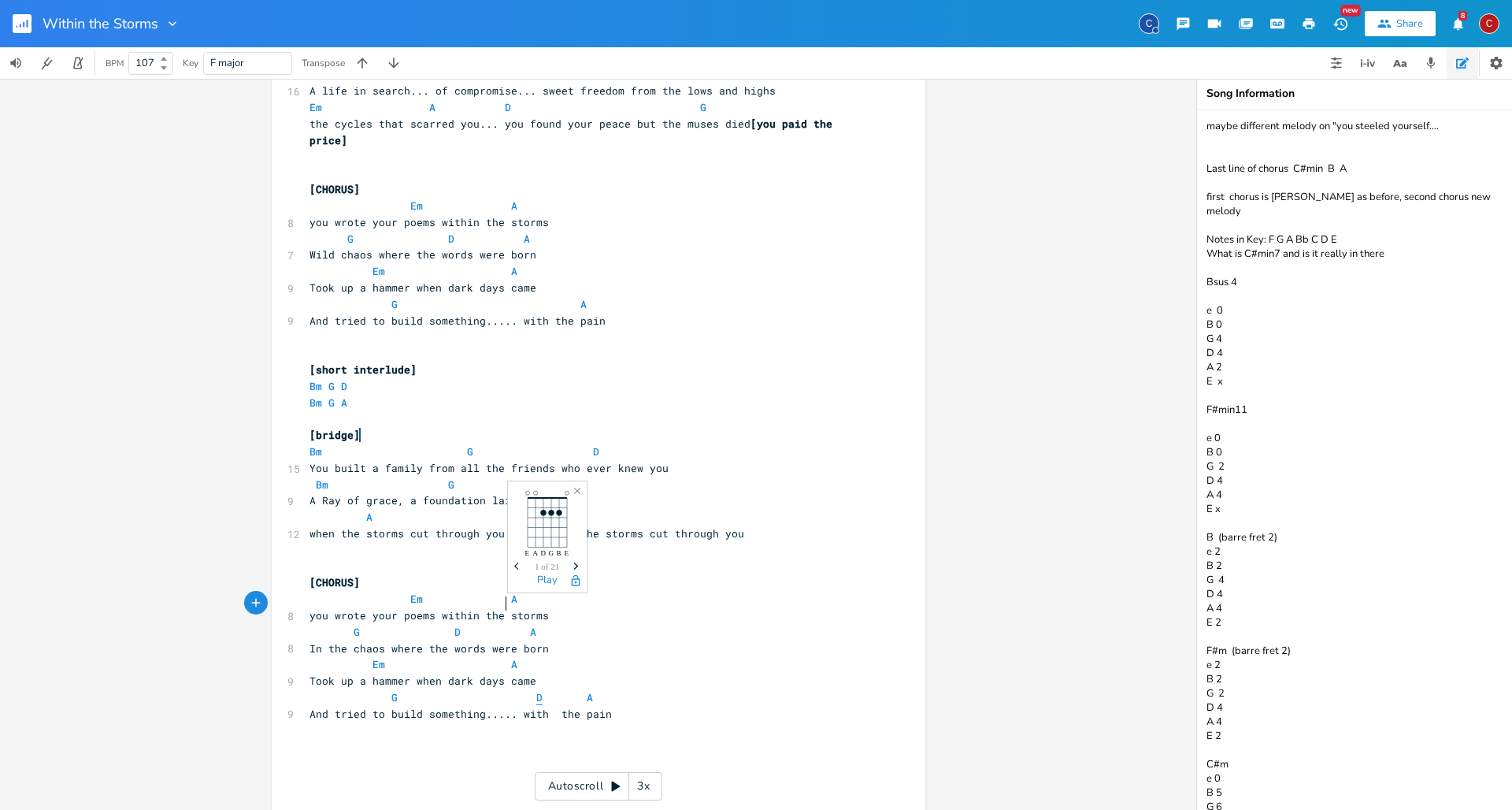click on "D" at bounding box center (539, 697) 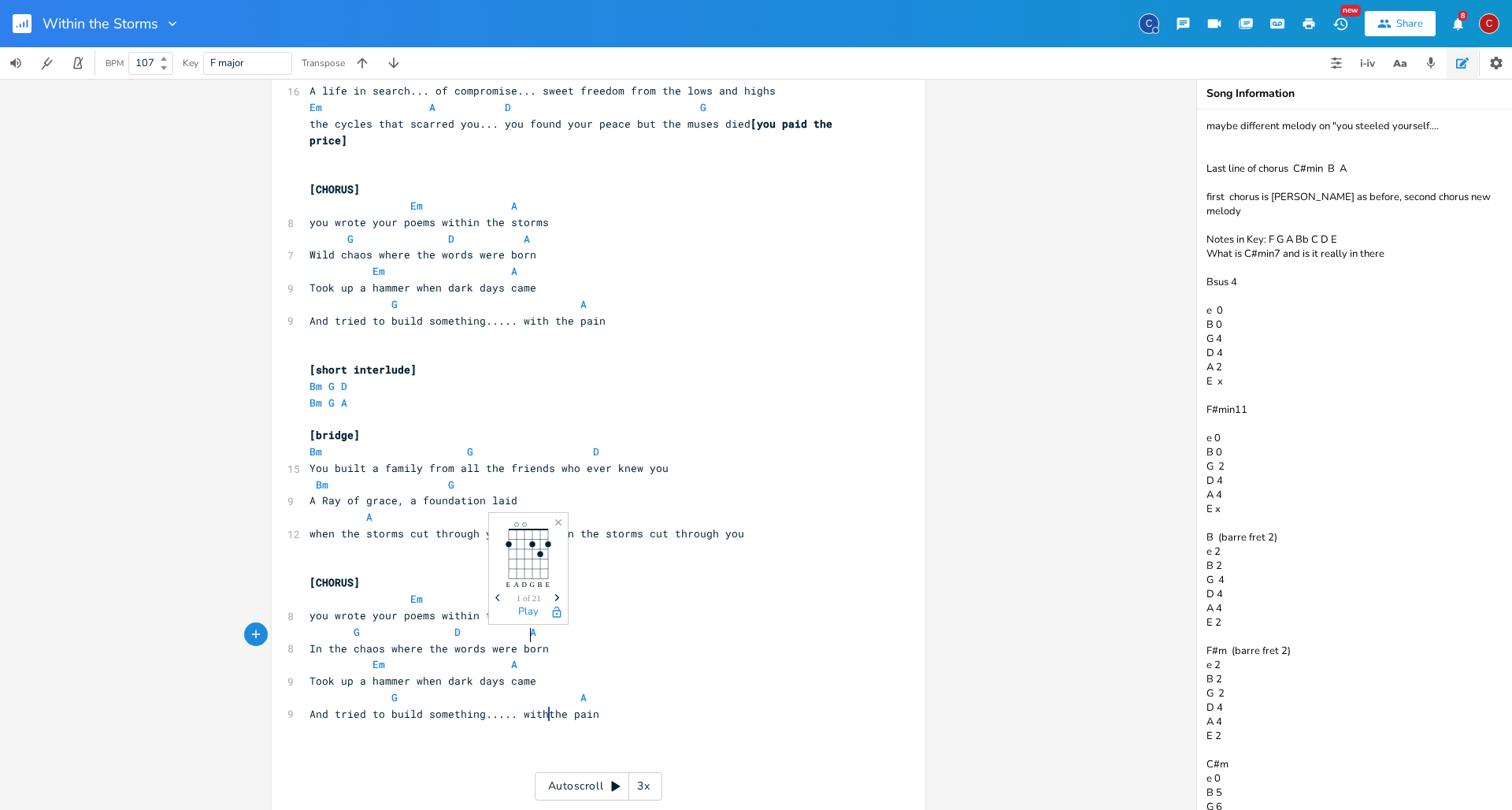 click on "G                               A" at bounding box center (448, 697) 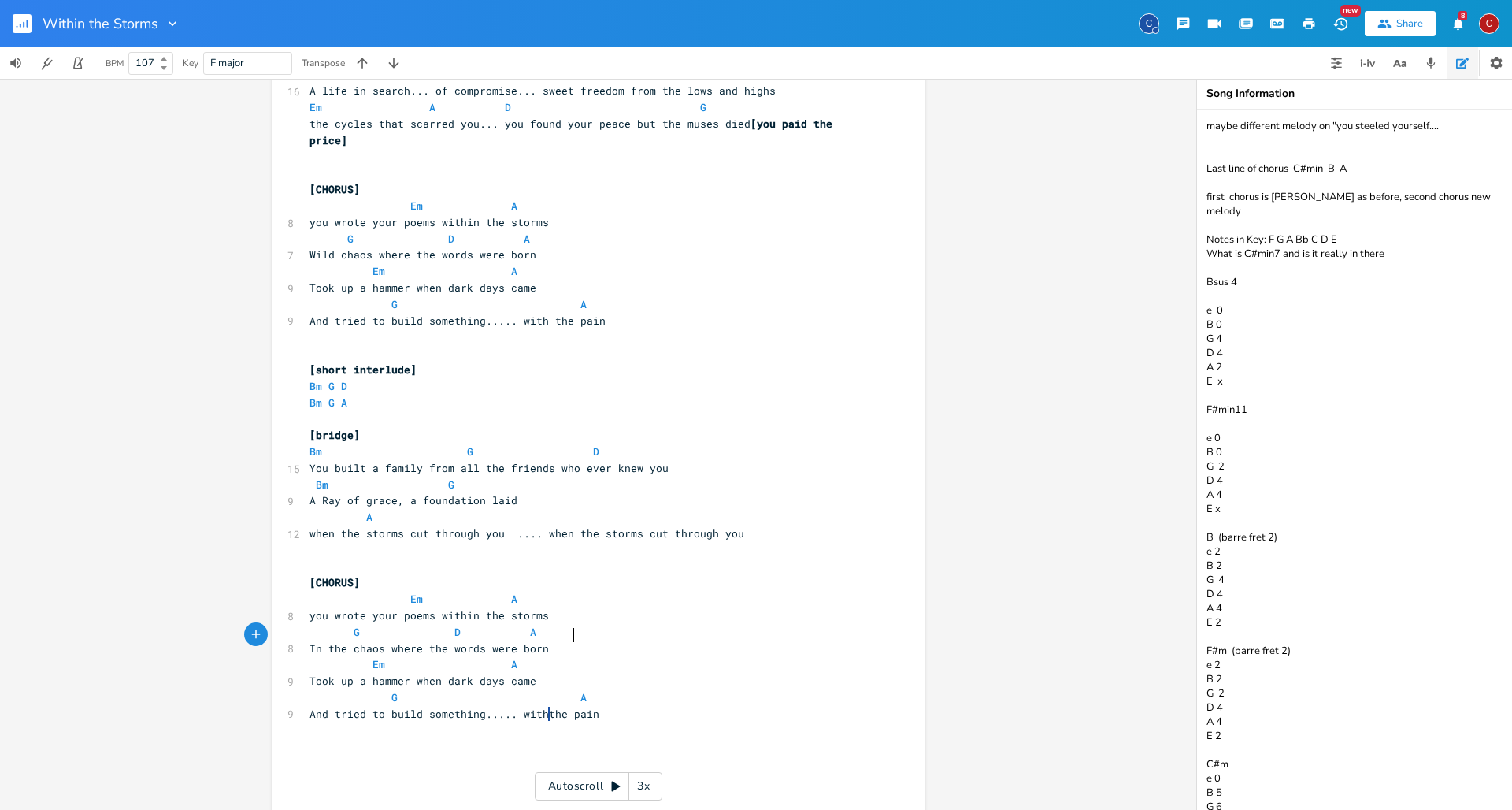 click on "G                               A" at bounding box center [448, 697] 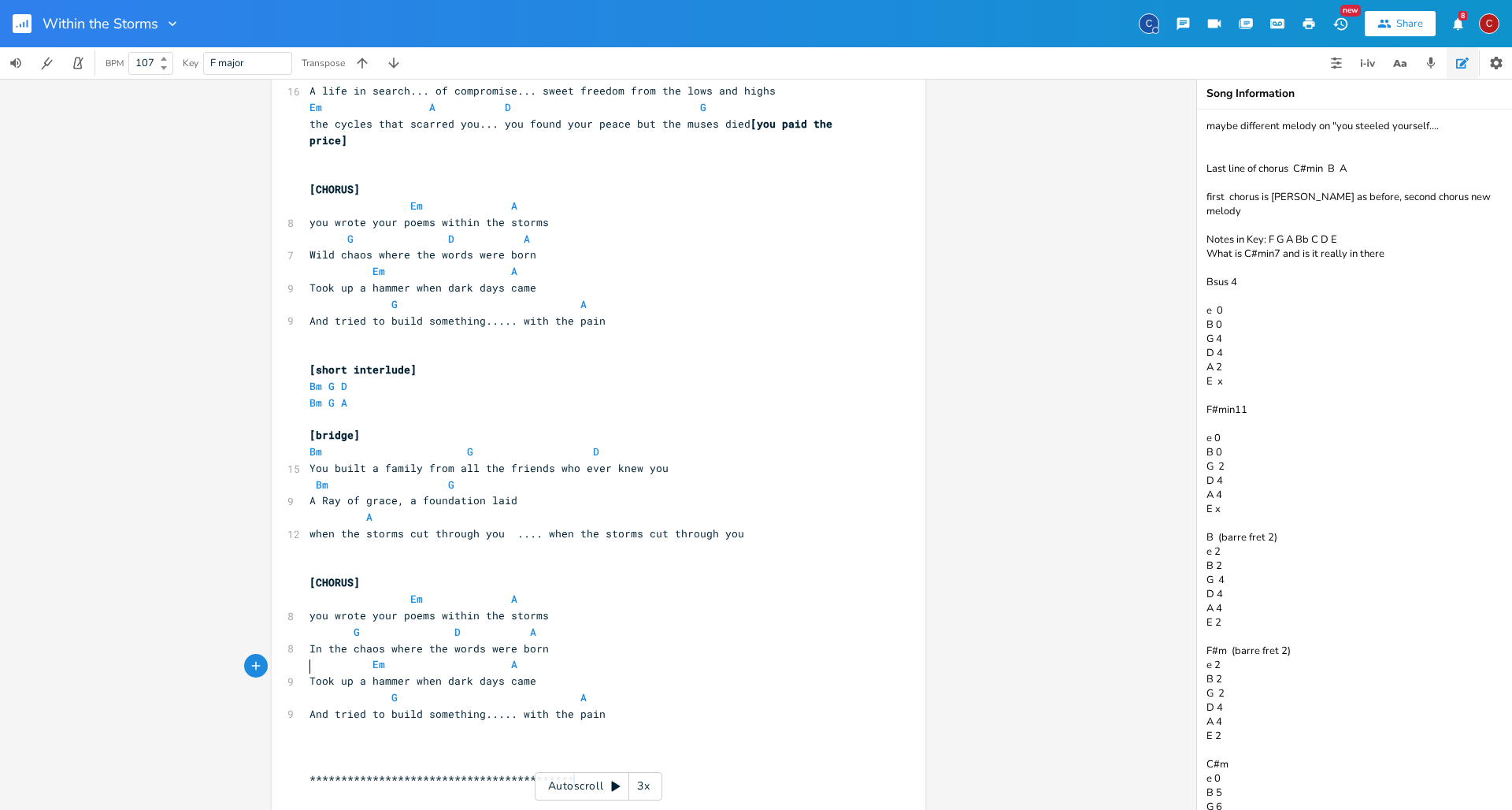 click on "​" at bounding box center (591, 730) 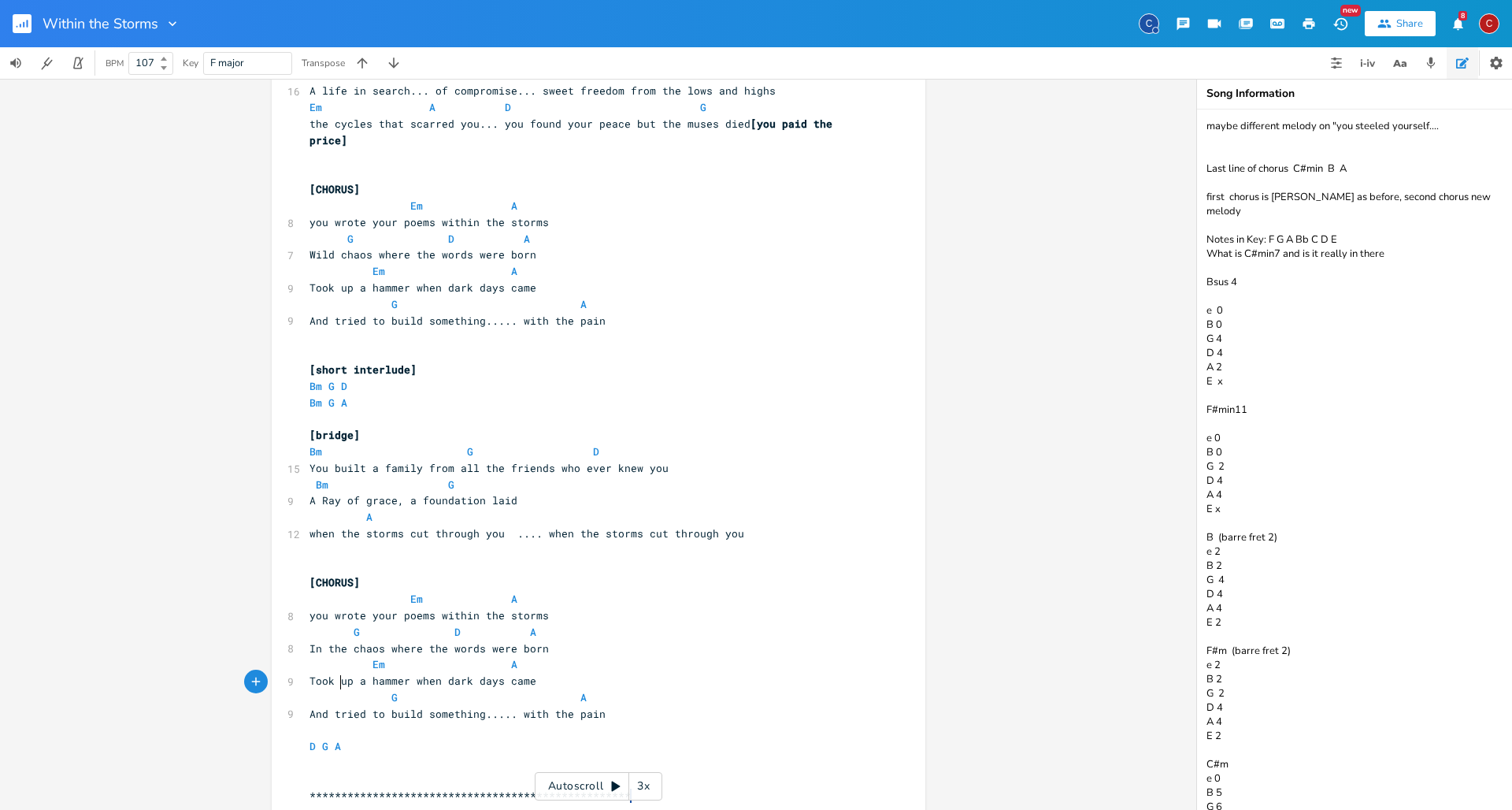 scroll, scrollTop: 0, scrollLeft: 24, axis: horizontal 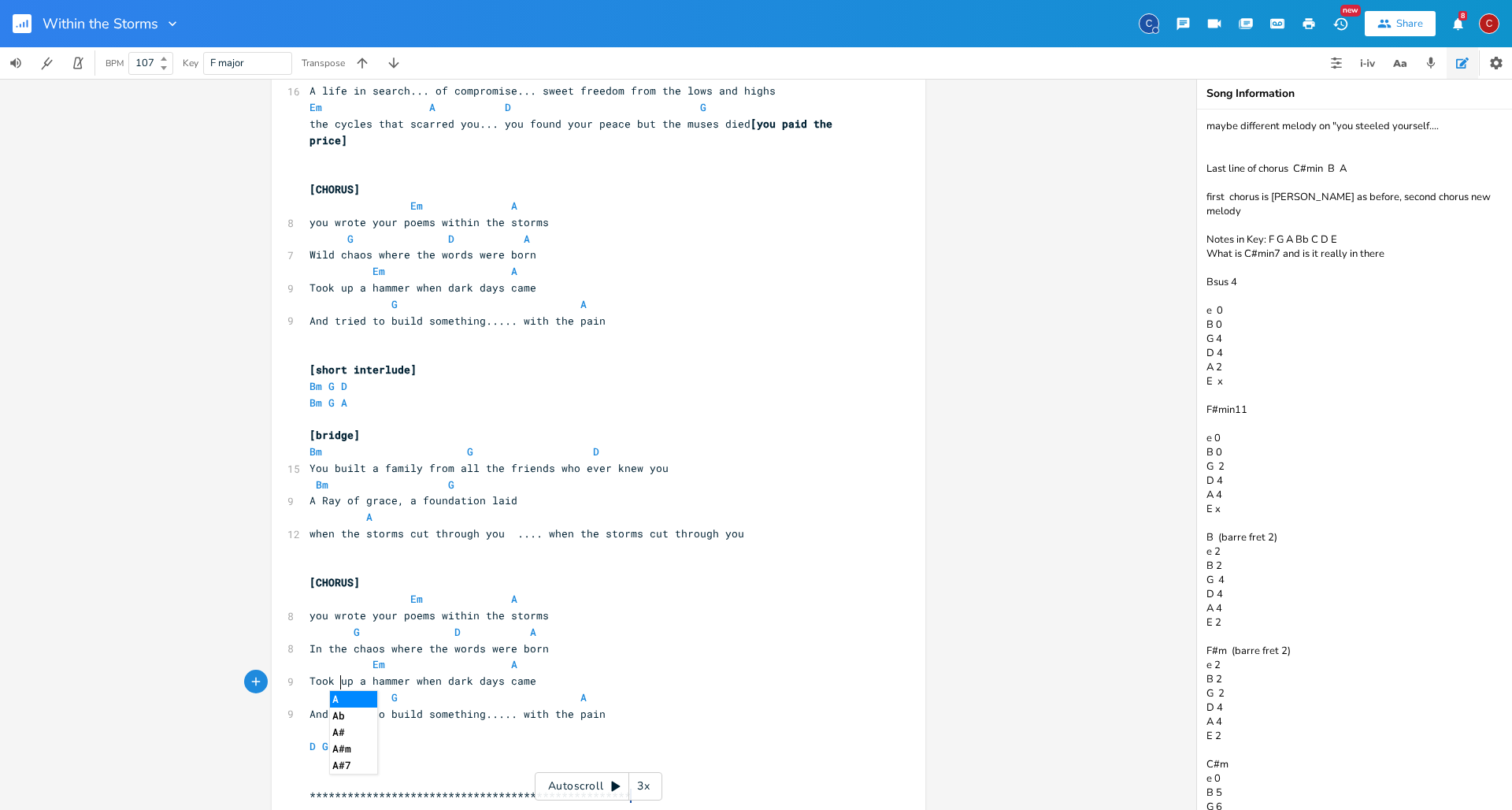 type on "D G A" 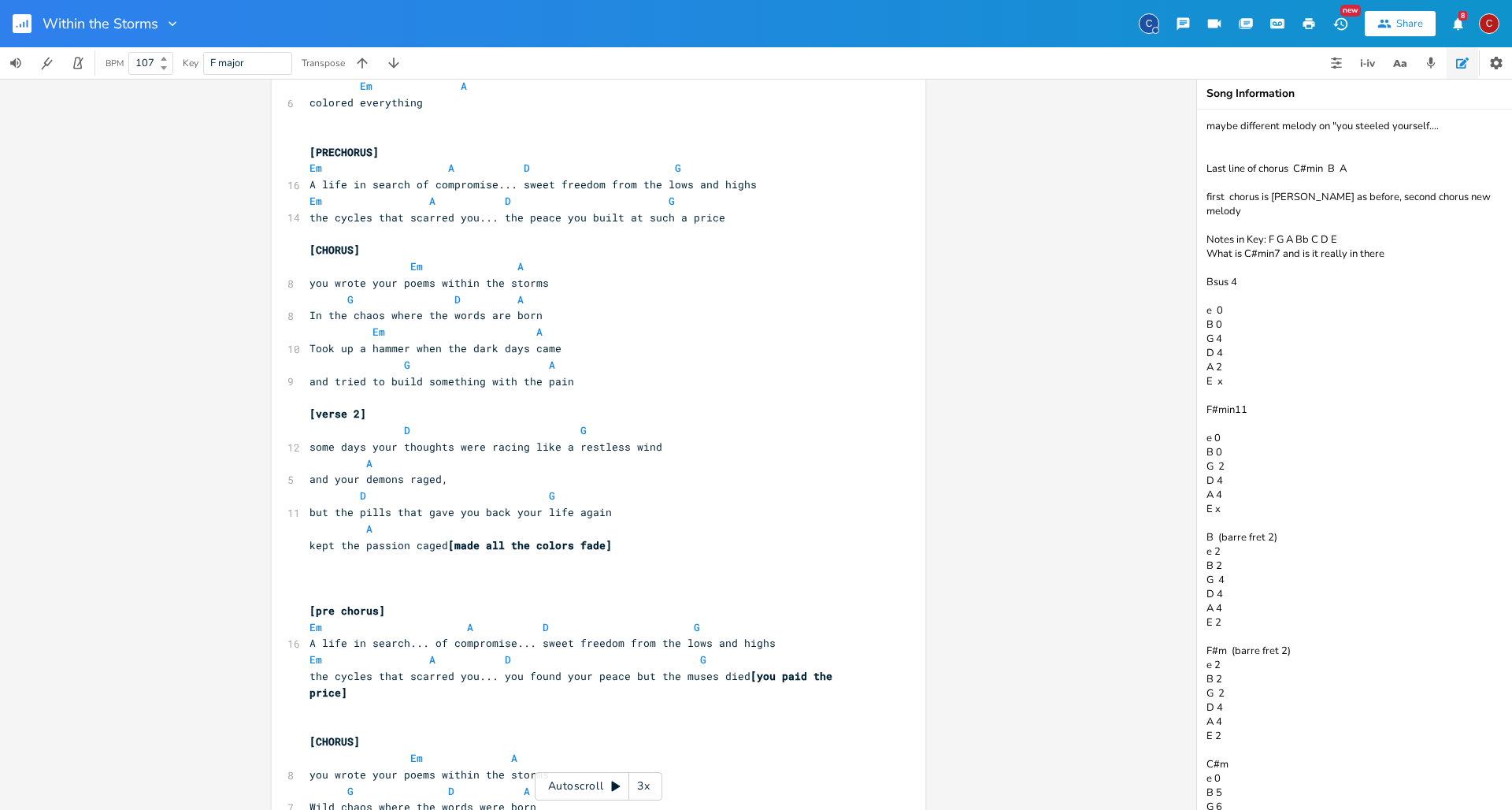 scroll, scrollTop: 0, scrollLeft: 0, axis: both 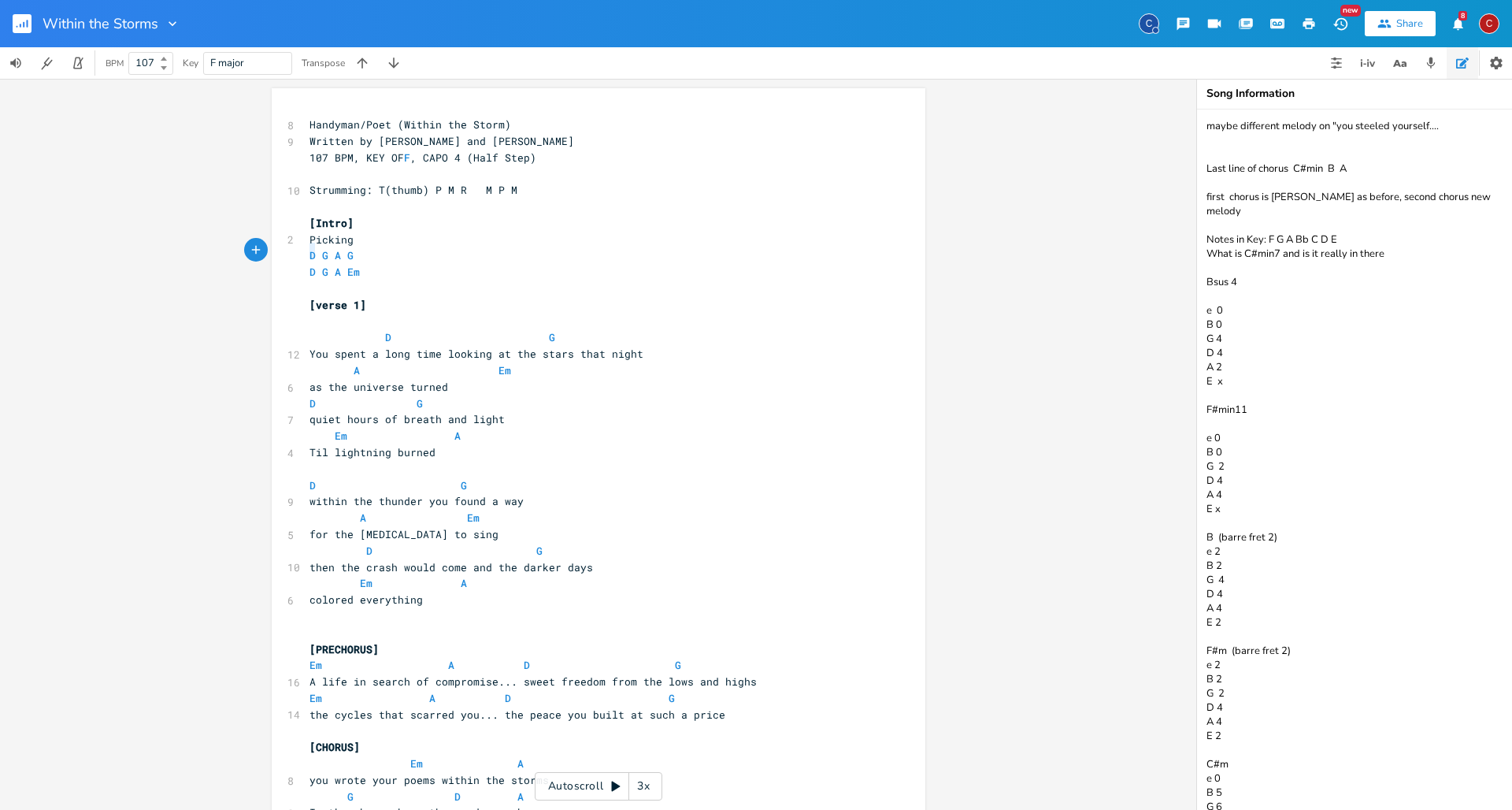 type on "D G A G
D G A Em" 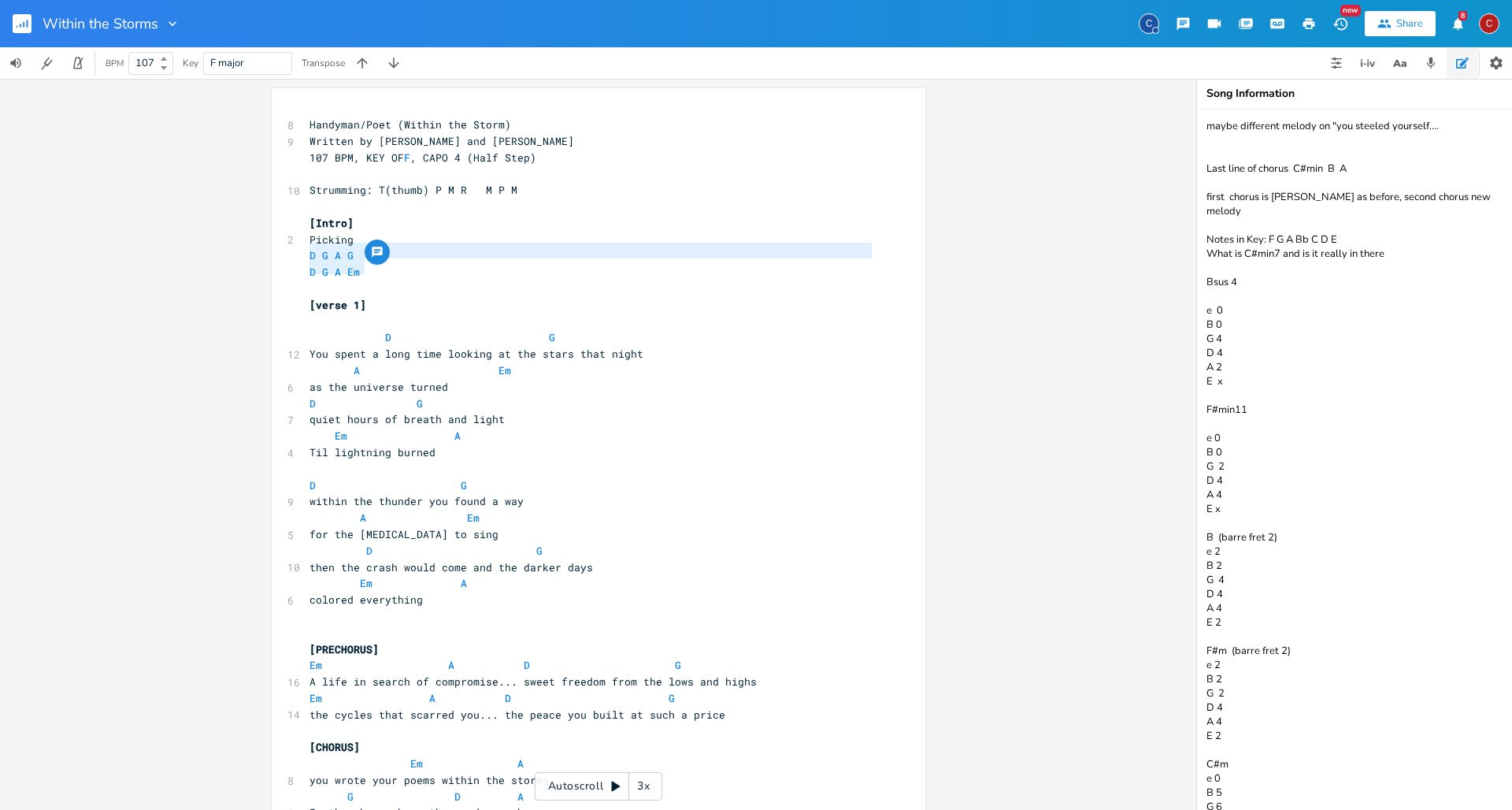 drag, startPoint x: 303, startPoint y: 251, endPoint x: 378, endPoint y: 271, distance: 77.62087 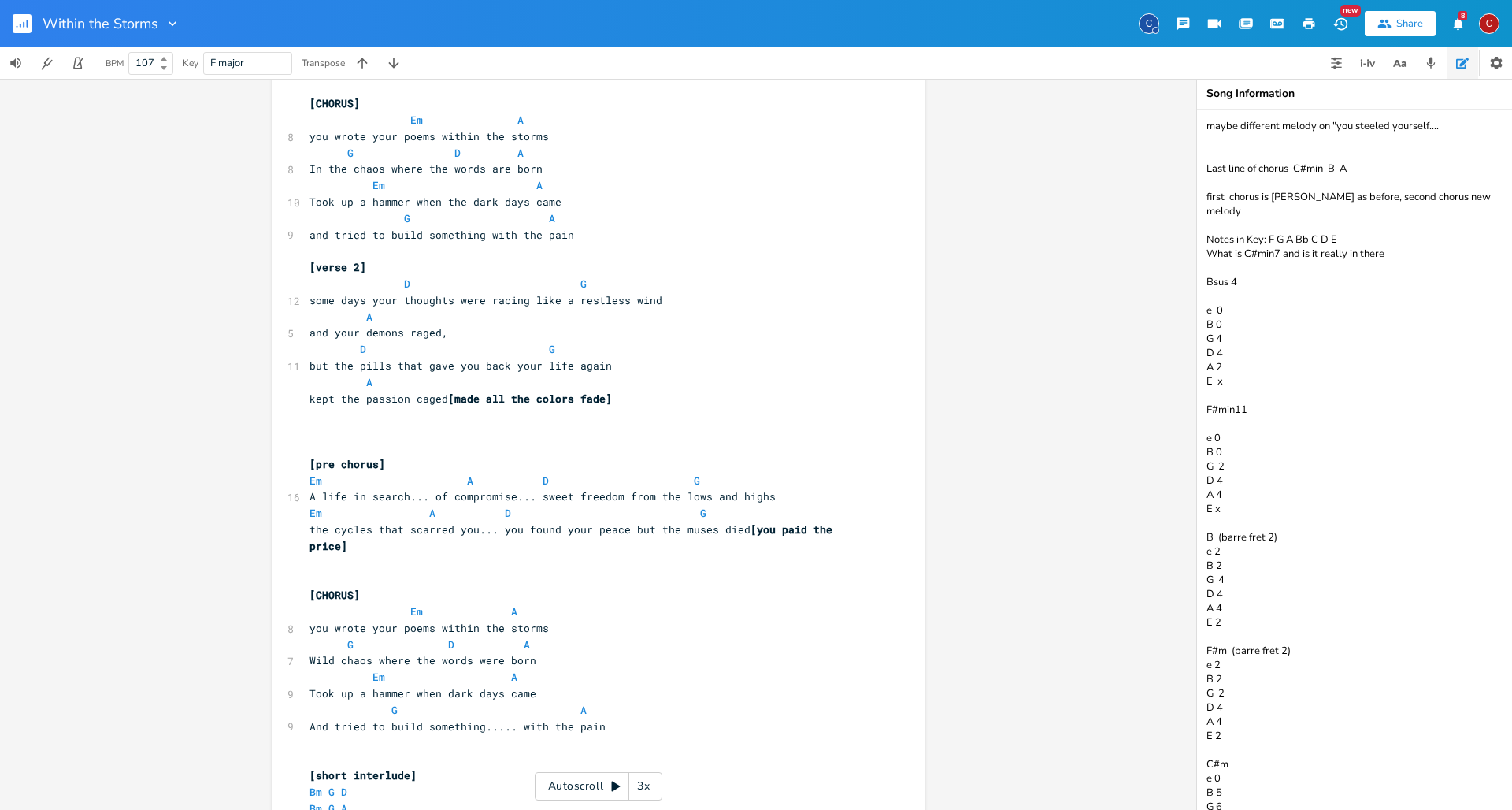 scroll, scrollTop: 1420, scrollLeft: 0, axis: vertical 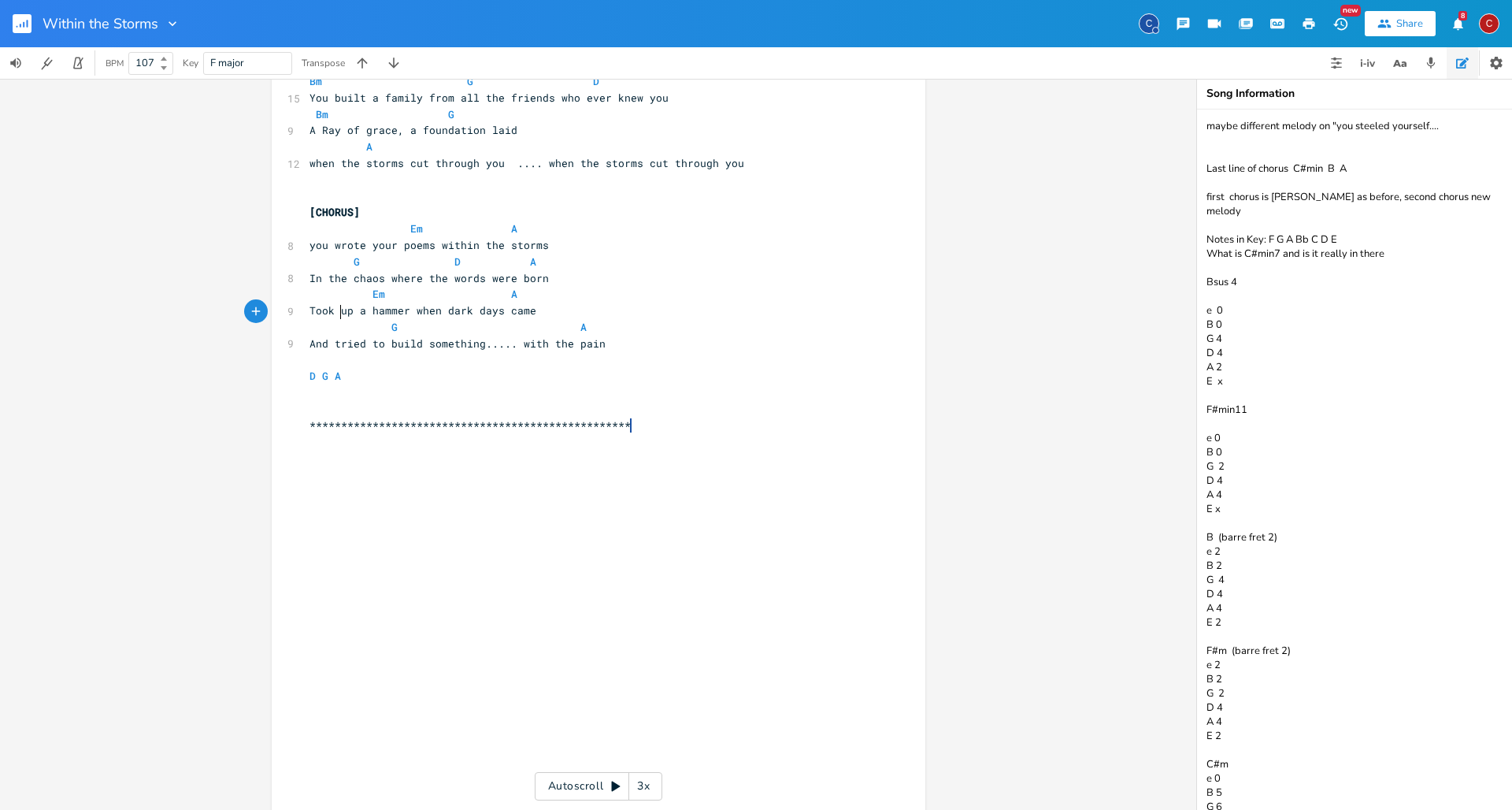 click on "D   G   A" at bounding box center [591, 376] 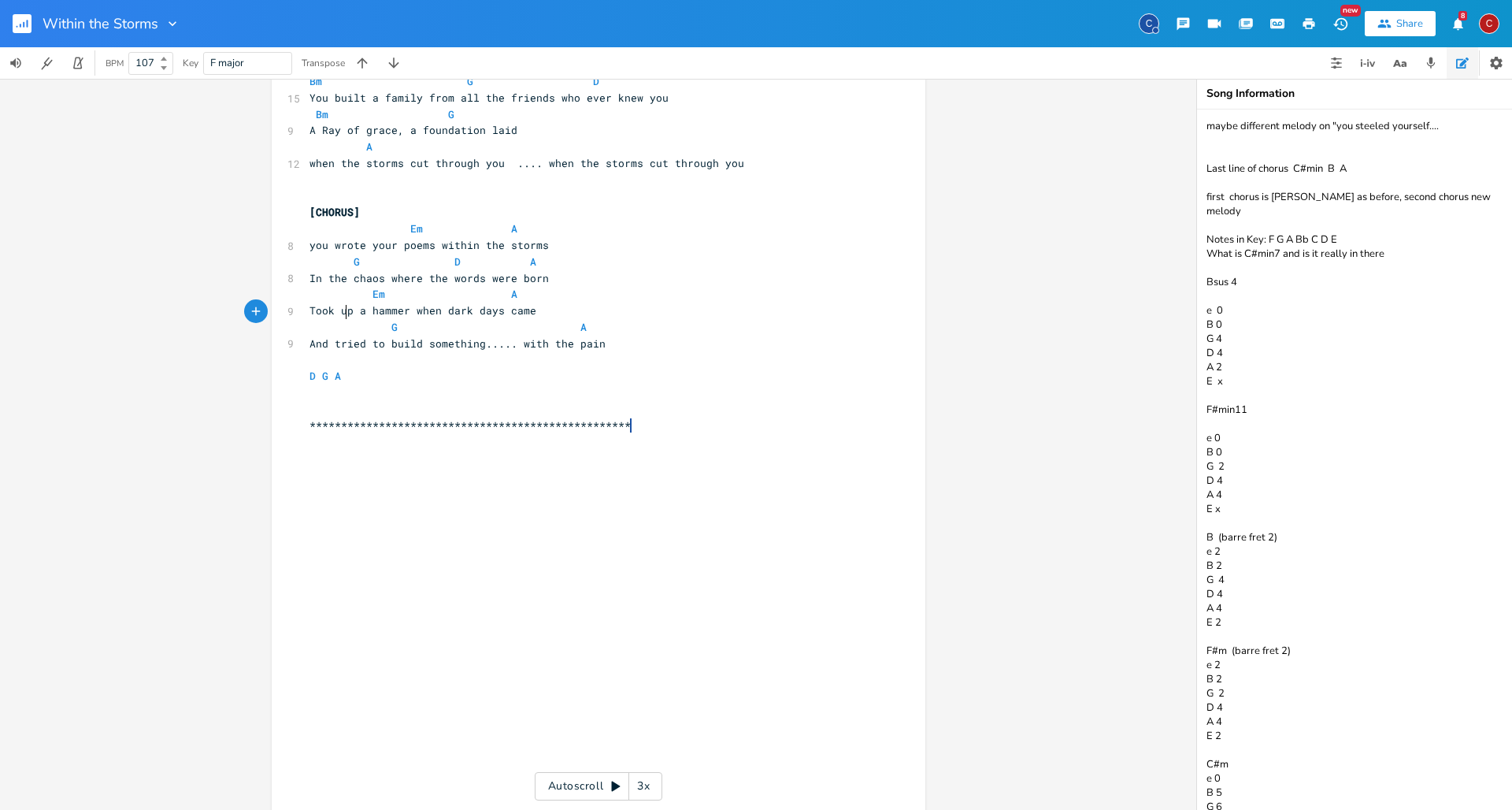 type on "G" 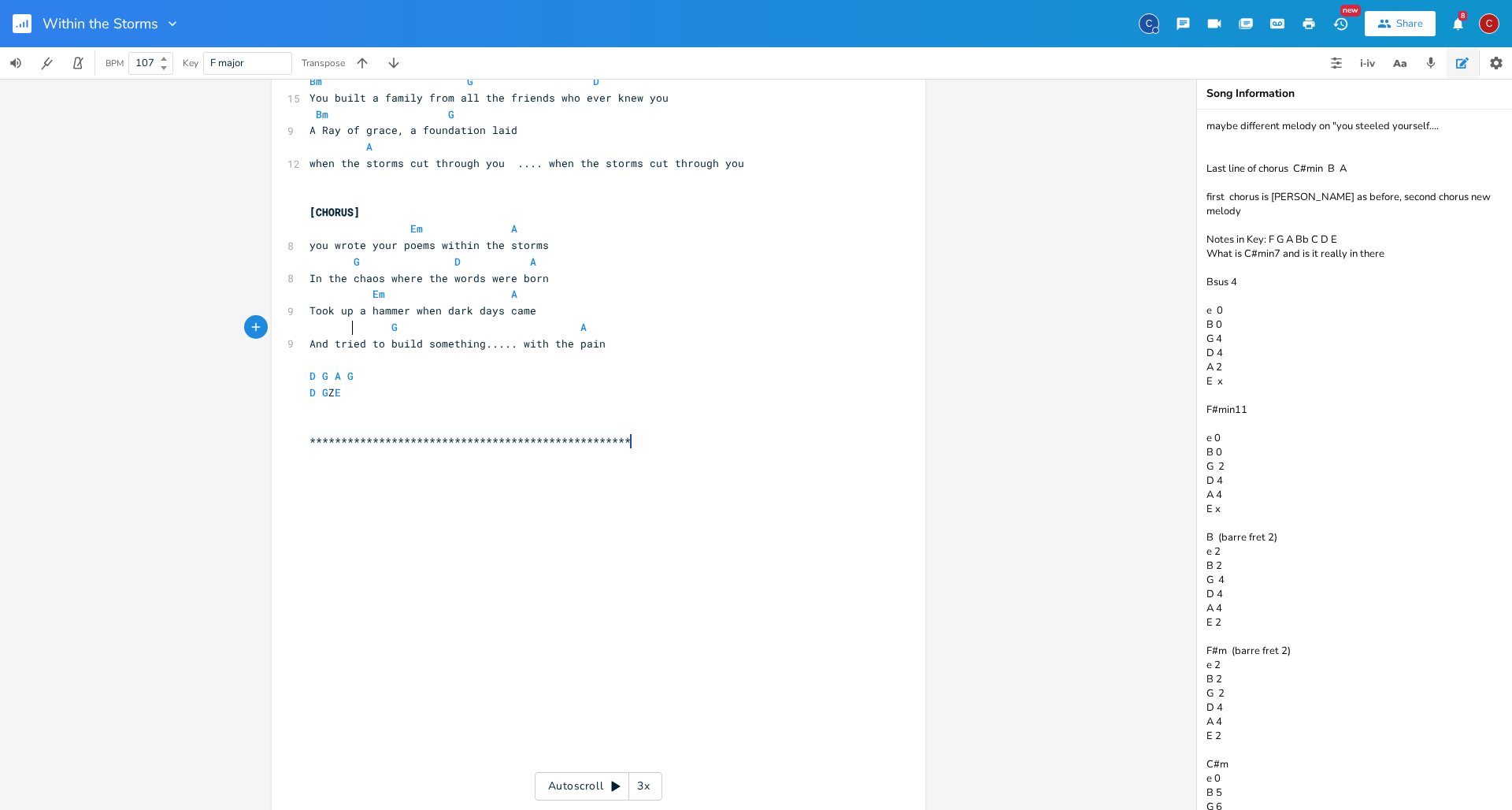 scroll, scrollTop: 0, scrollLeft: 36, axis: horizontal 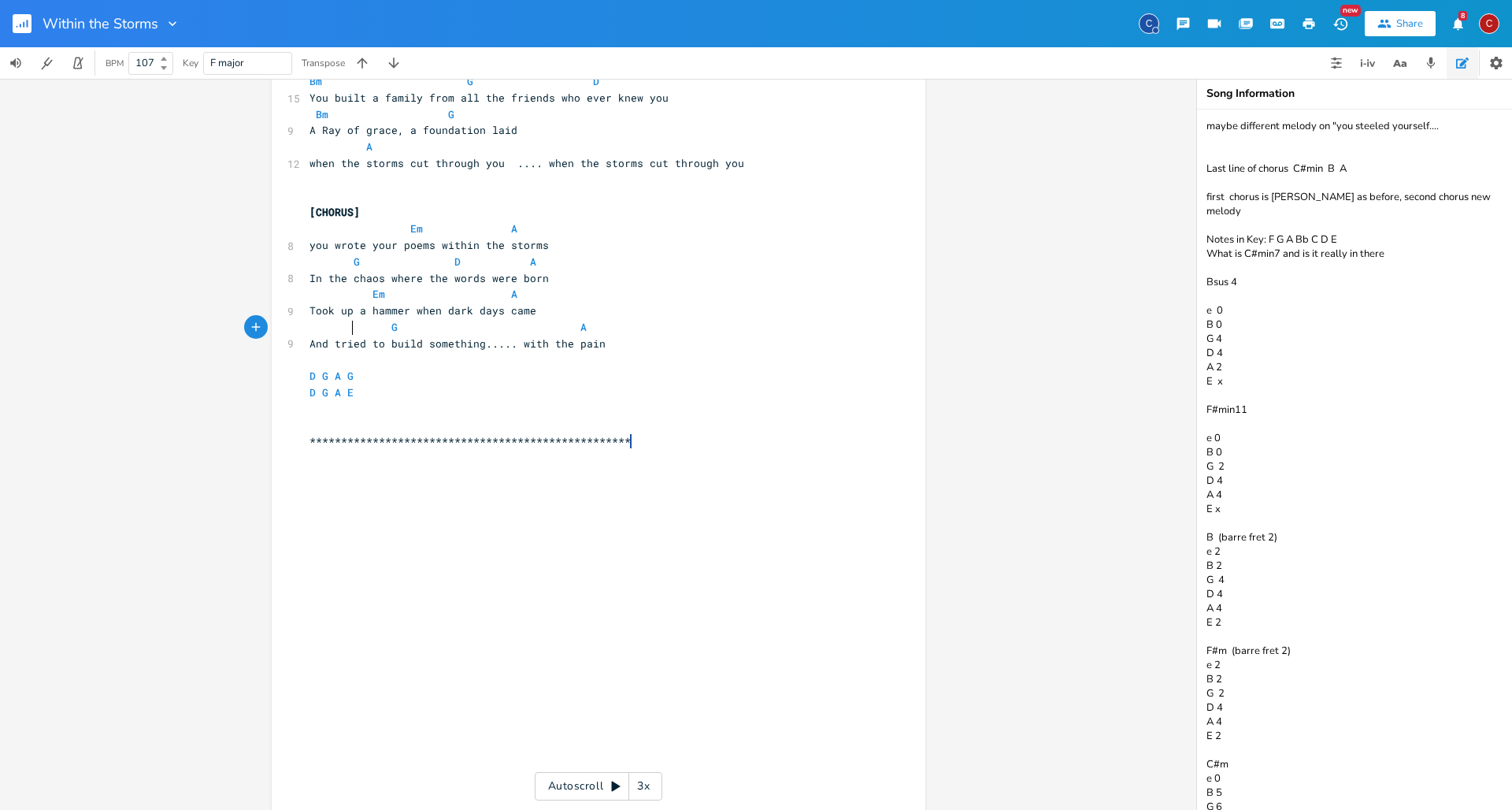 type on "A Em" 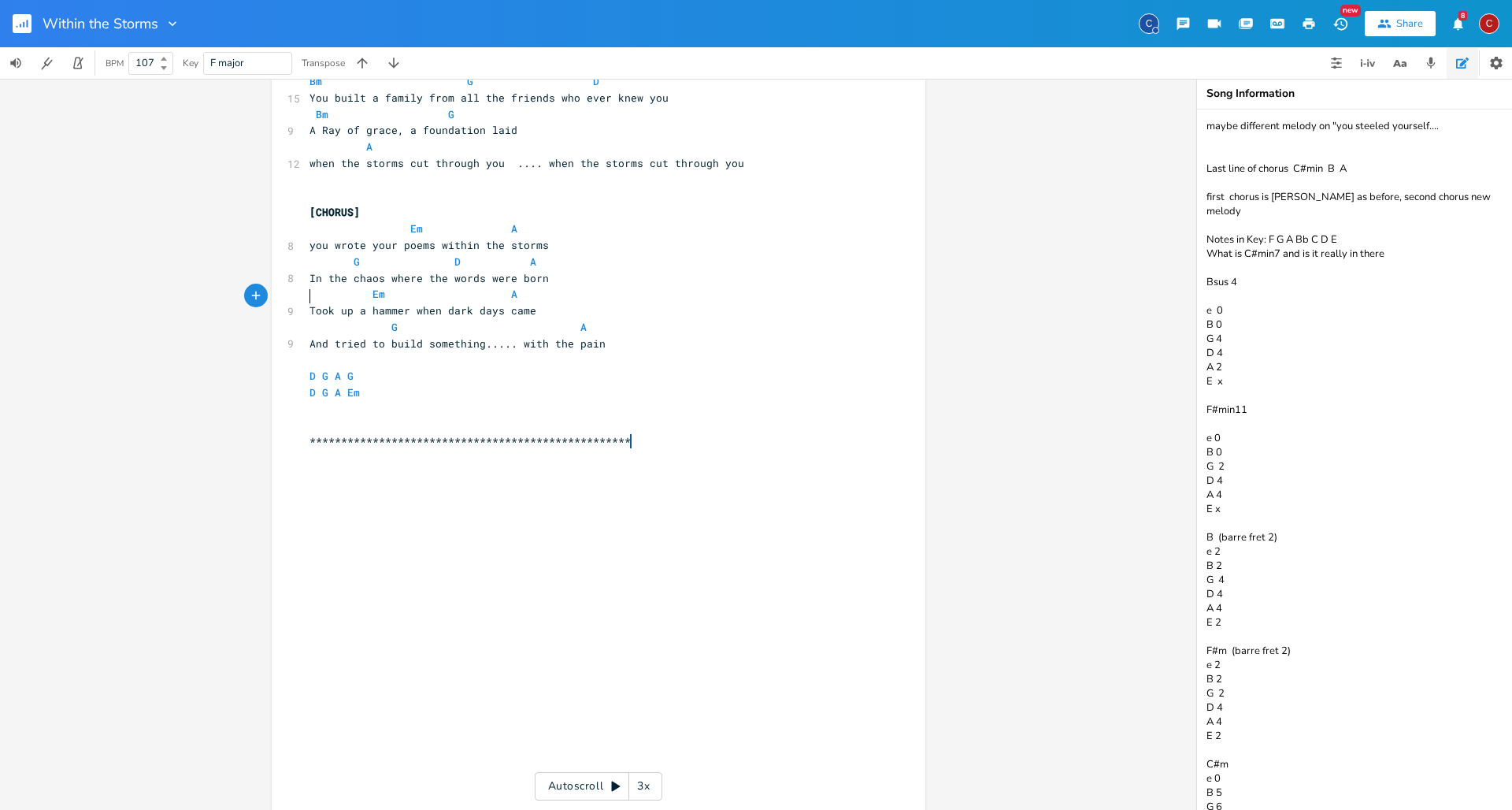 click on "​" at bounding box center (591, 359) 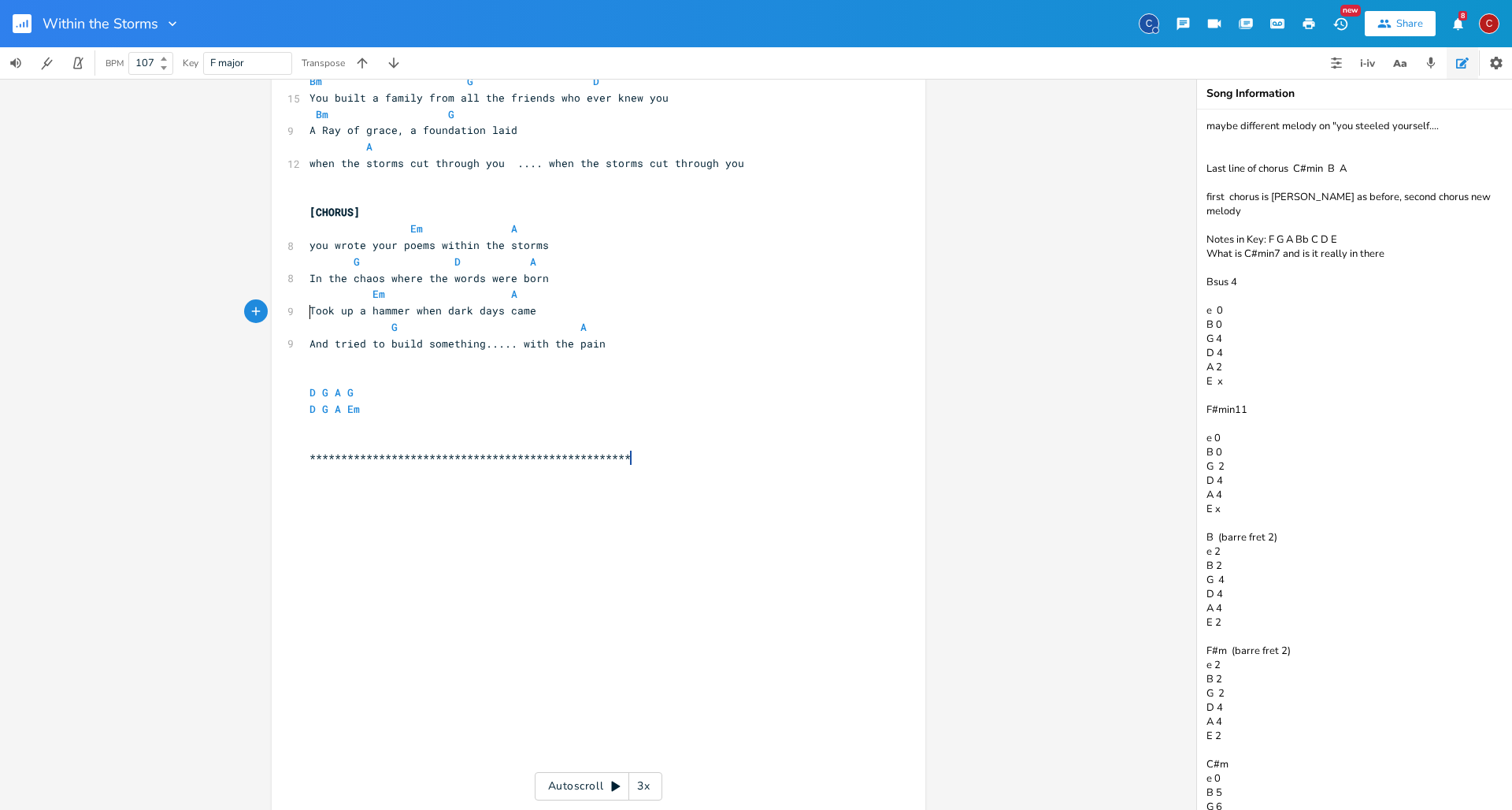 type on "{" 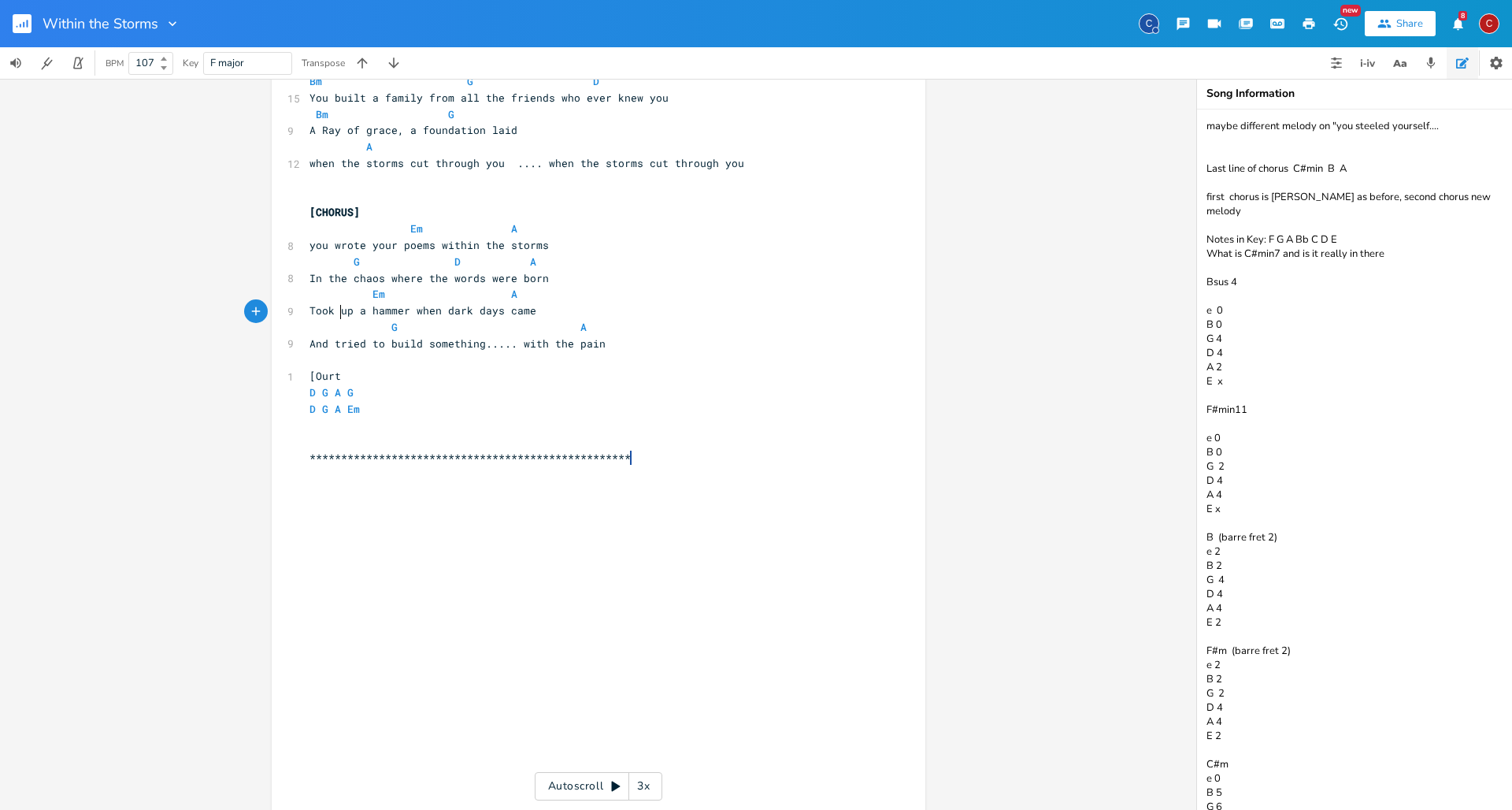 type on "[Ourtio" 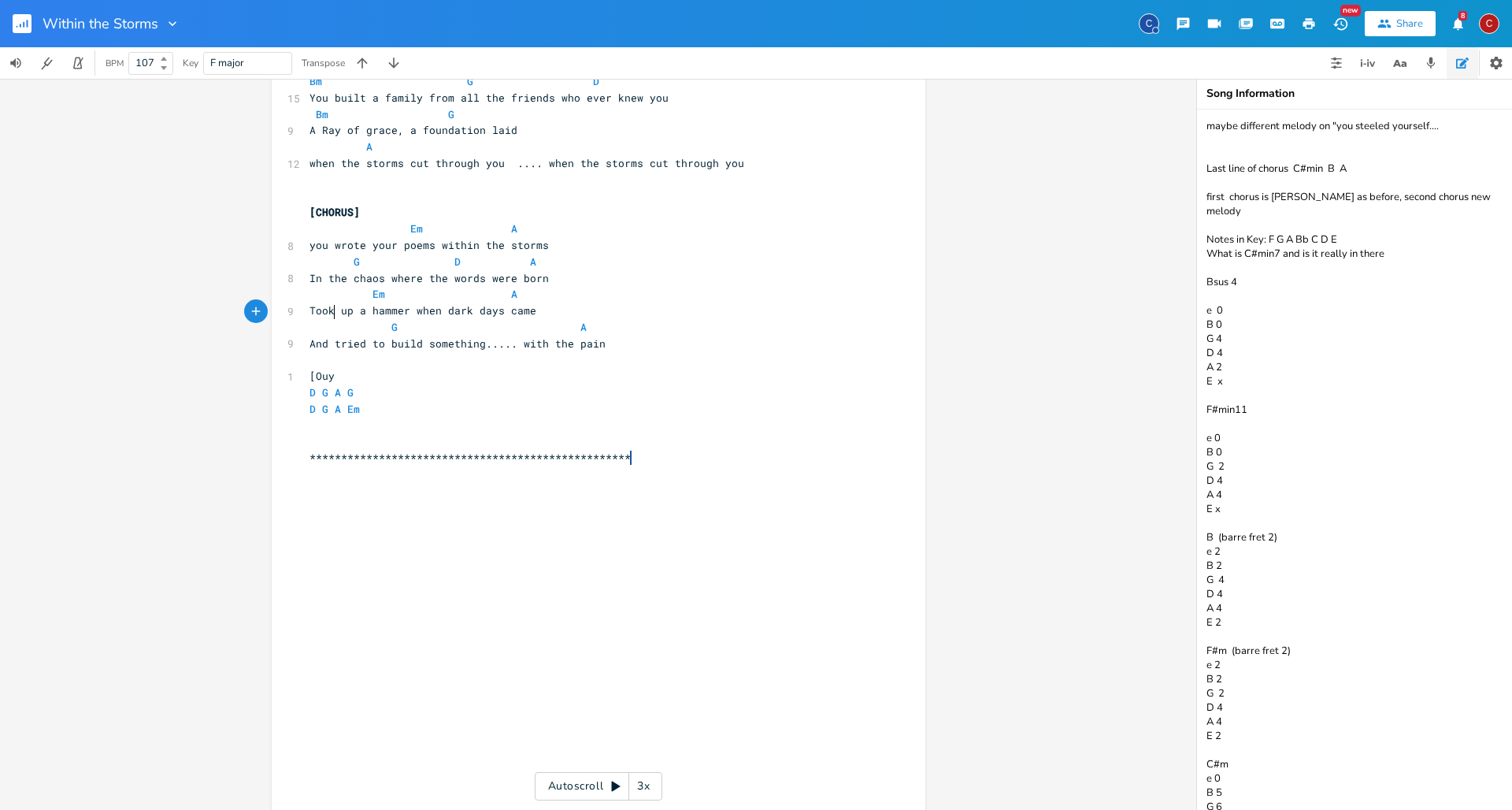 type on "yto" 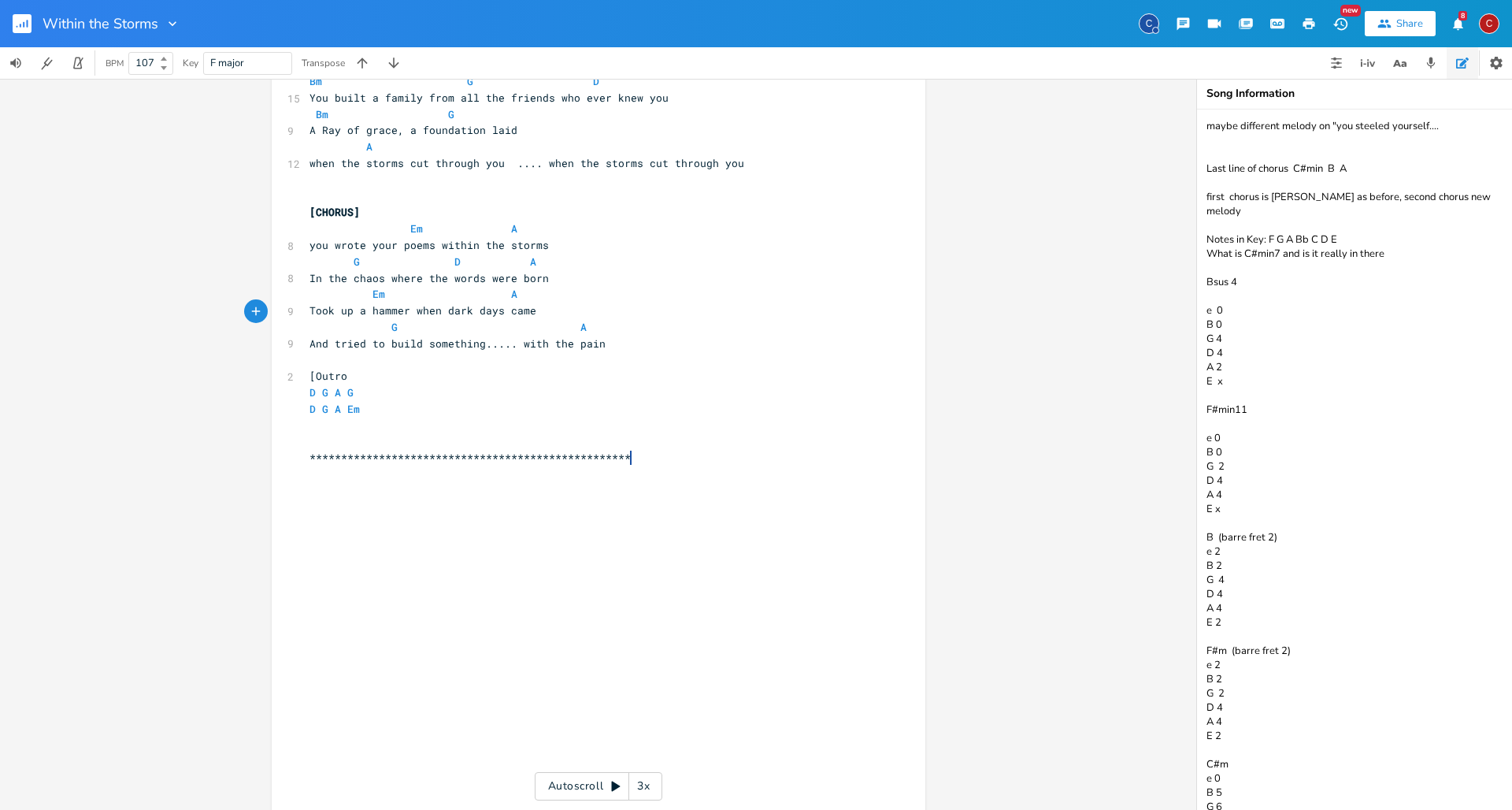 scroll, scrollTop: 0, scrollLeft: 13, axis: horizontal 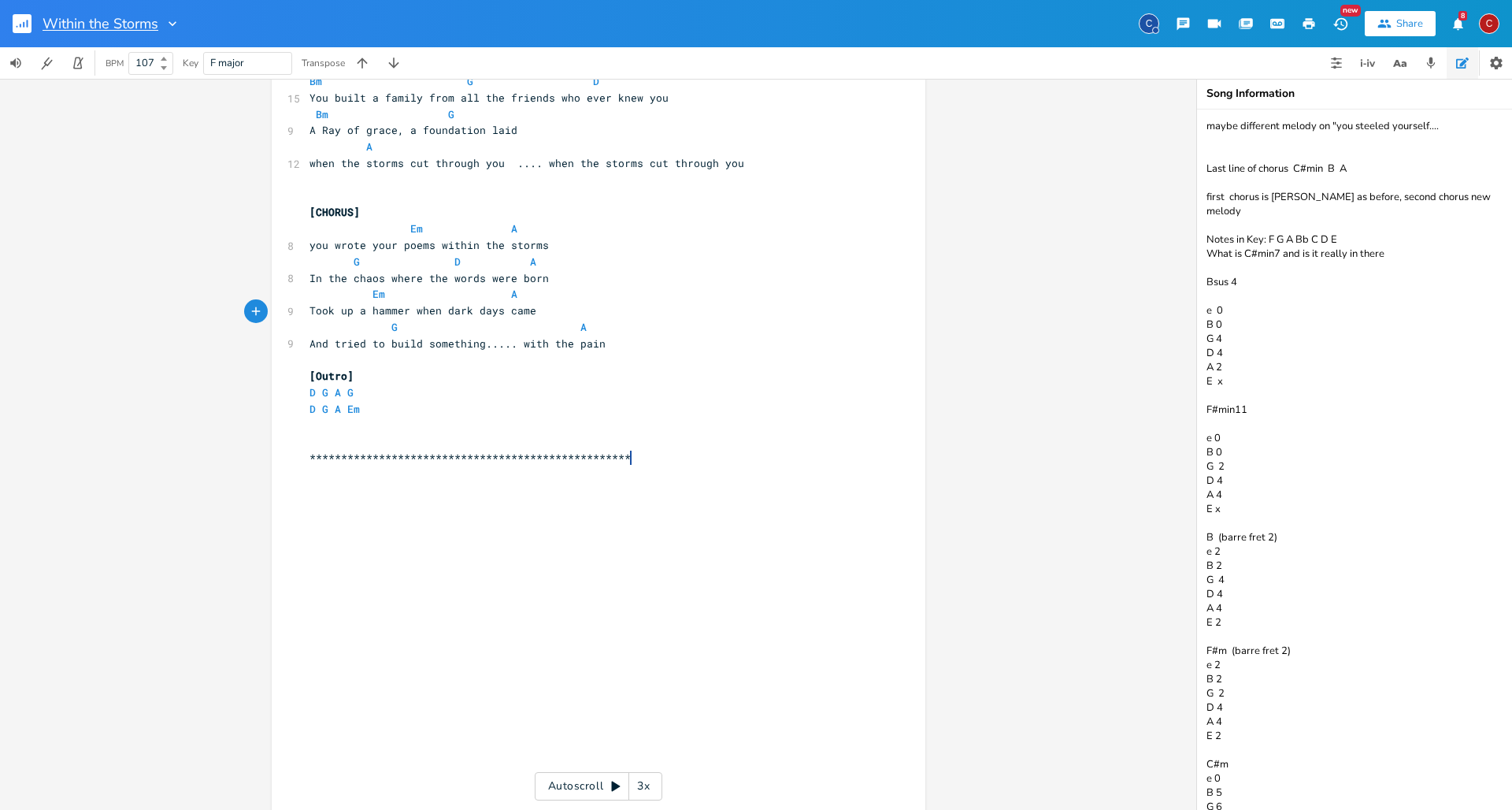 type on "tro]" 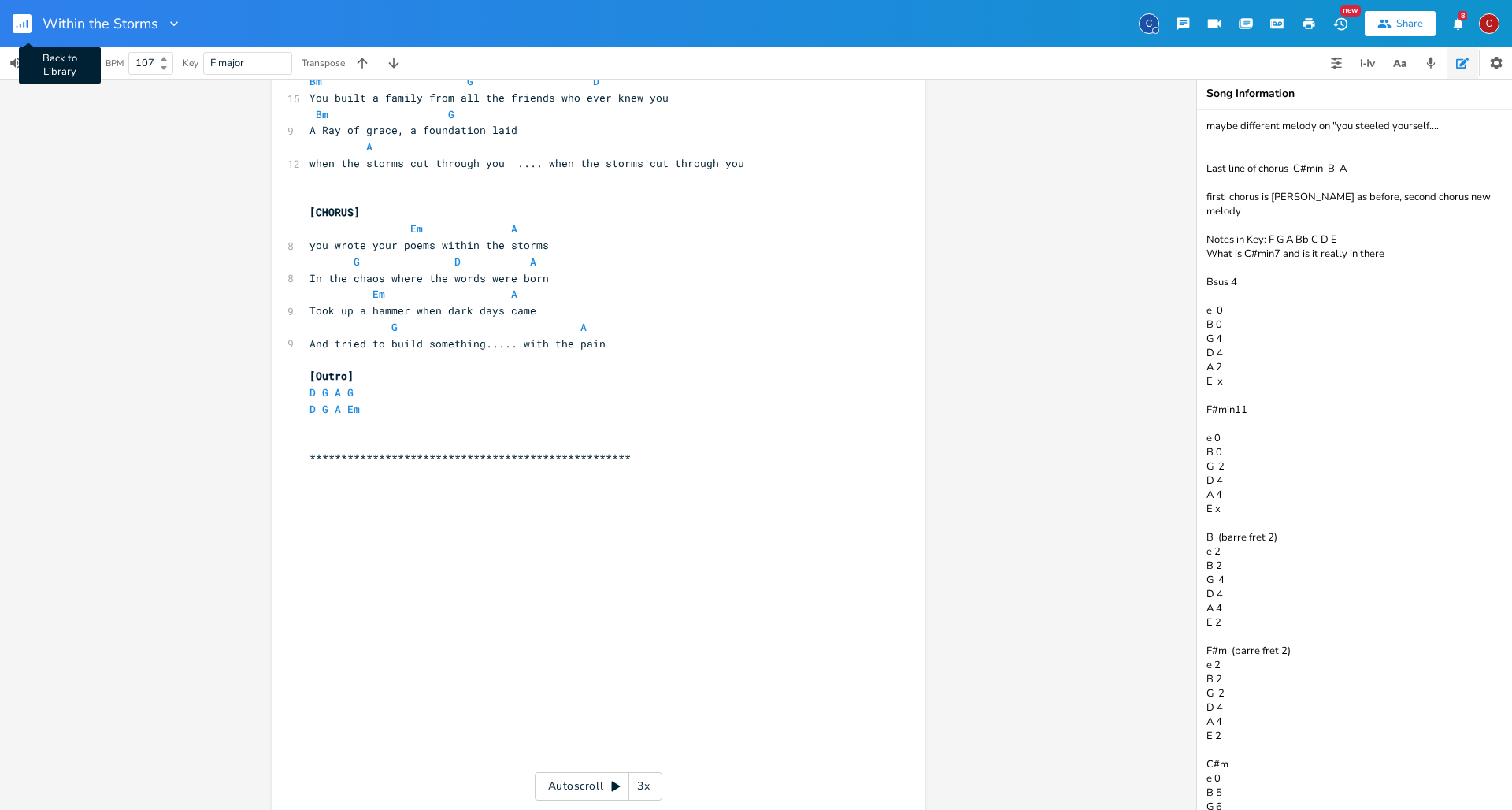 click on "Back to Library" at bounding box center (28, 24) 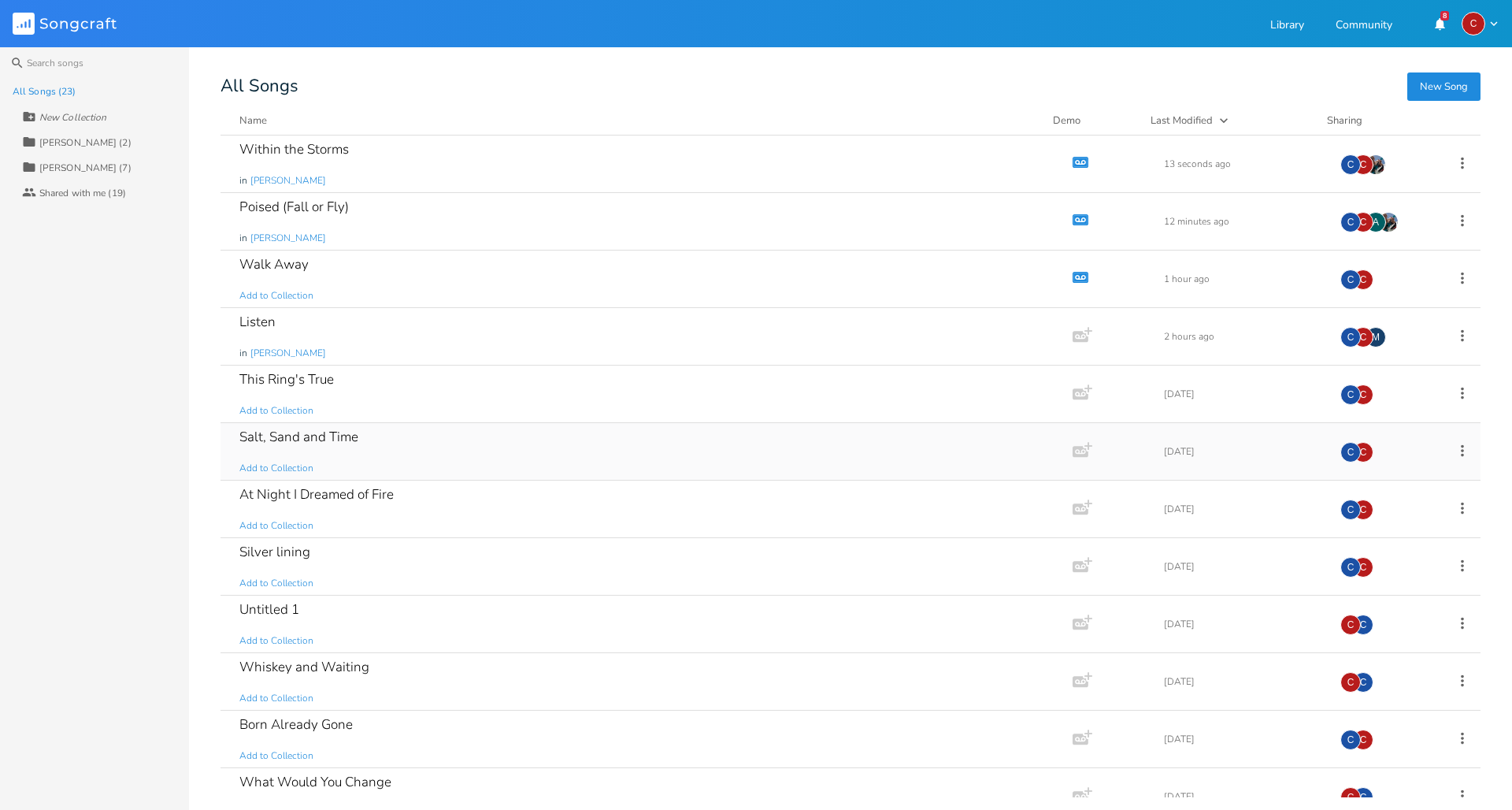 click on "Salt, Sand and Time Add to Collection" at bounding box center [643, 451] 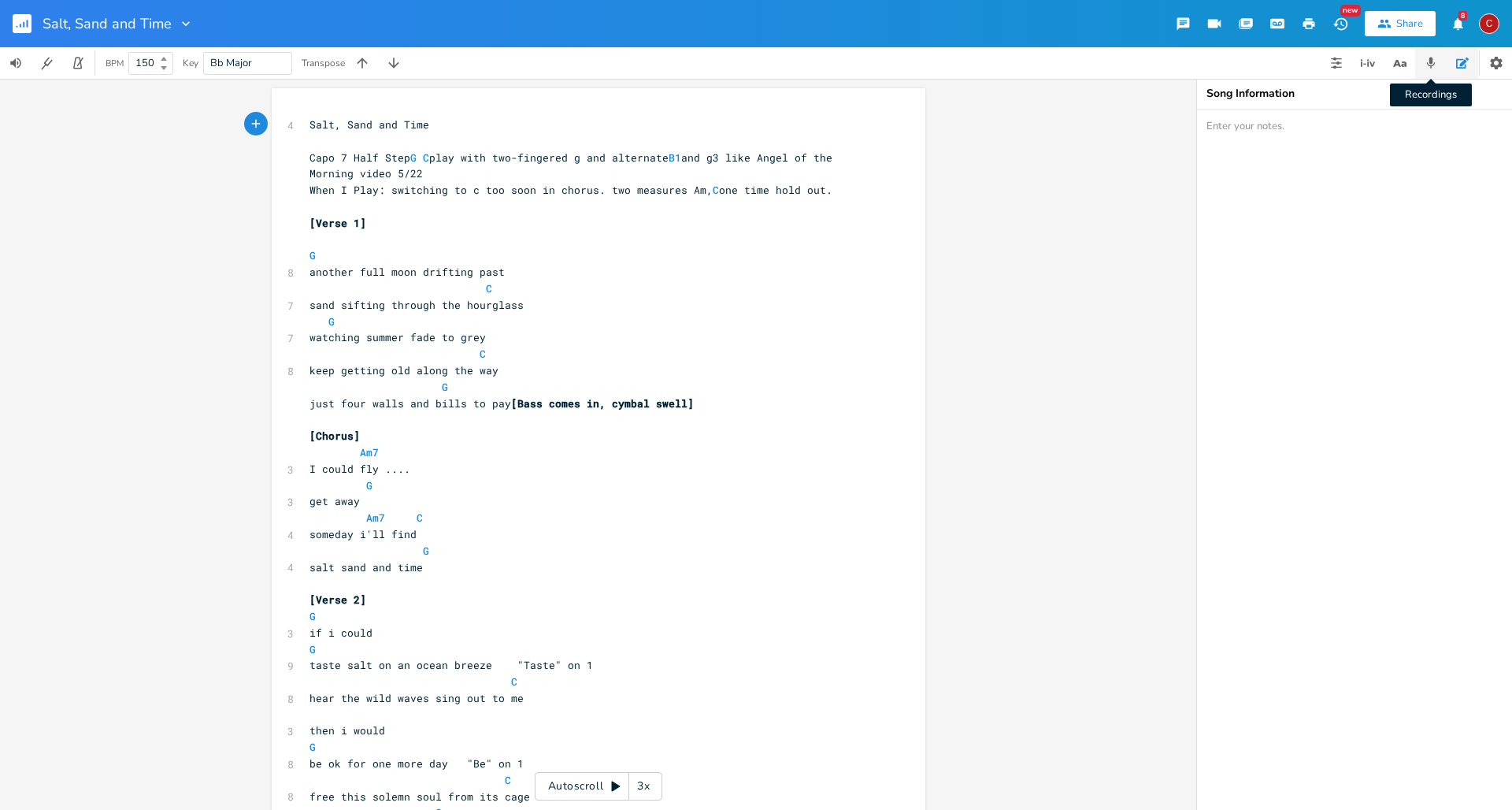 click on "Recordings" at bounding box center (1431, 63) 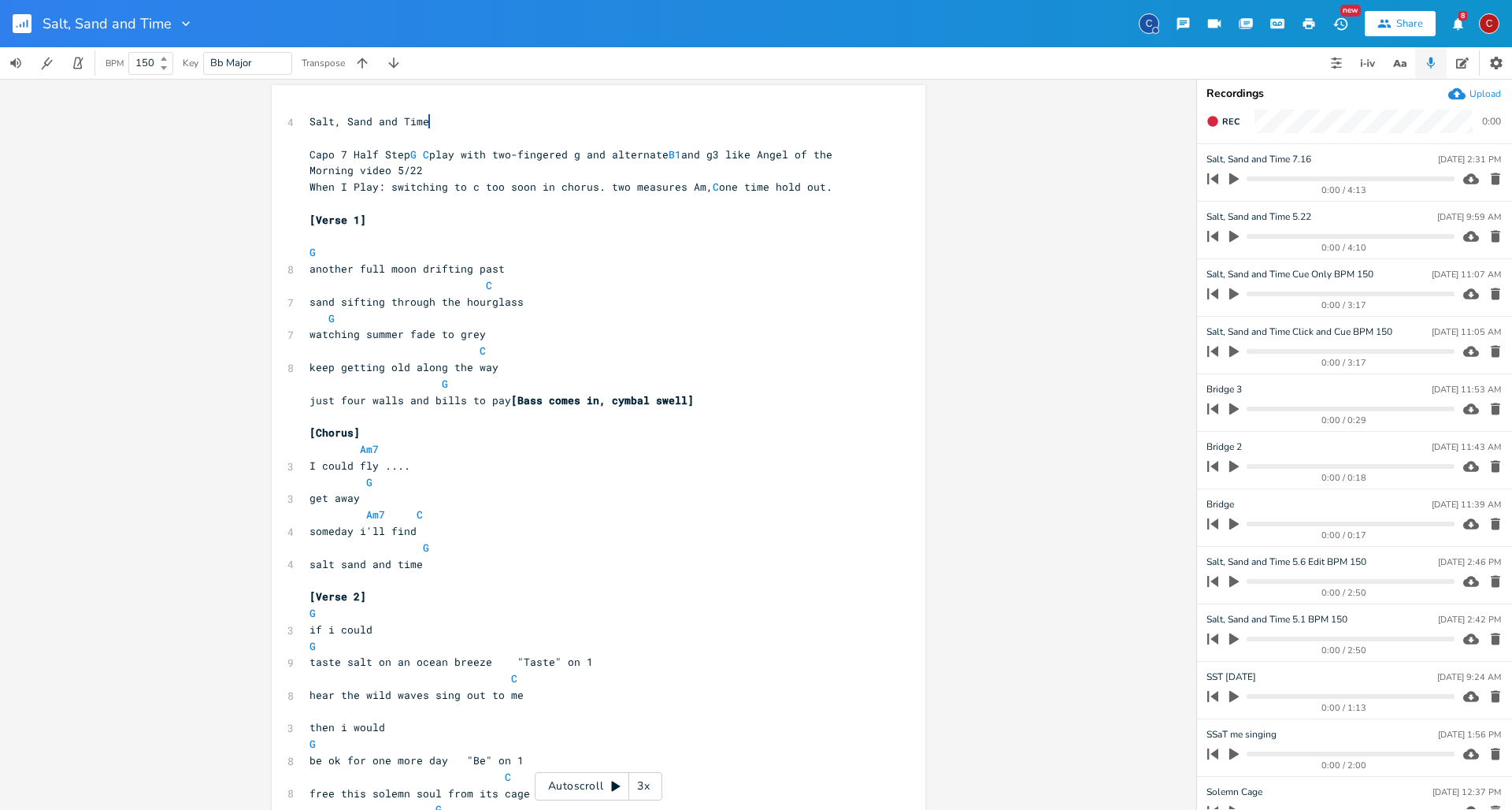 scroll, scrollTop: 6, scrollLeft: 0, axis: vertical 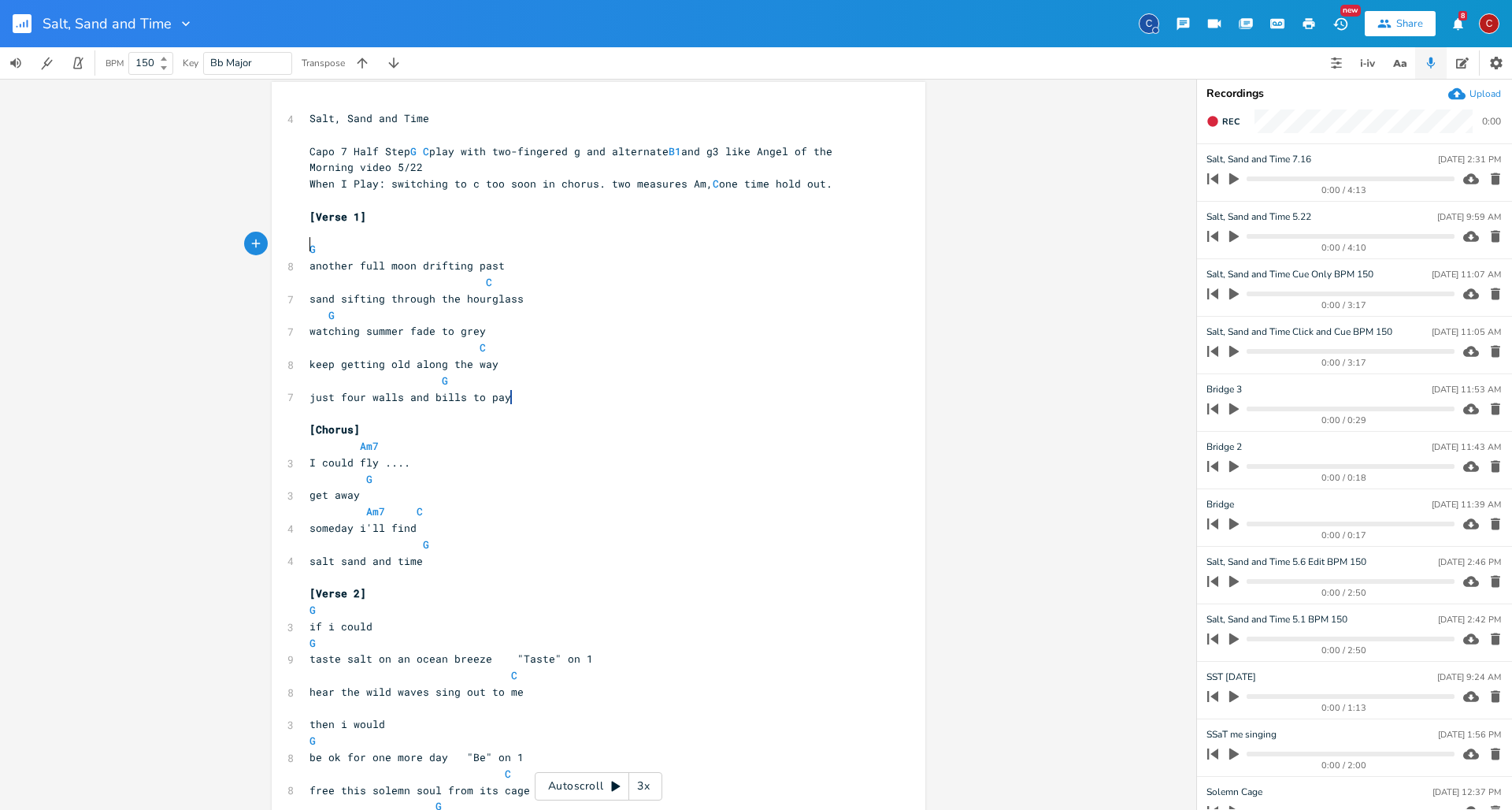 click on "G" at bounding box center (591, 249) 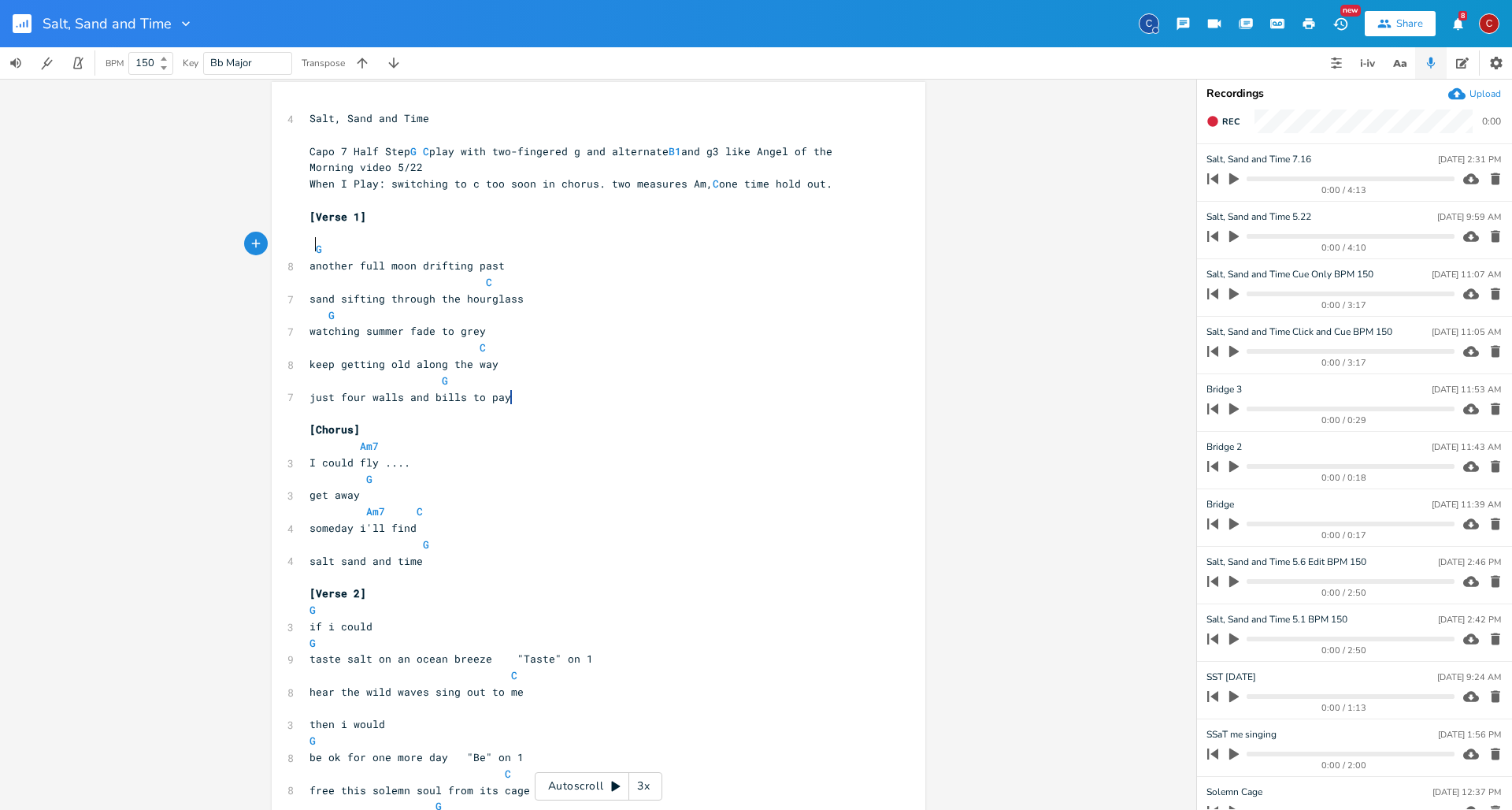 scroll, scrollTop: 0, scrollLeft: 2, axis: horizontal 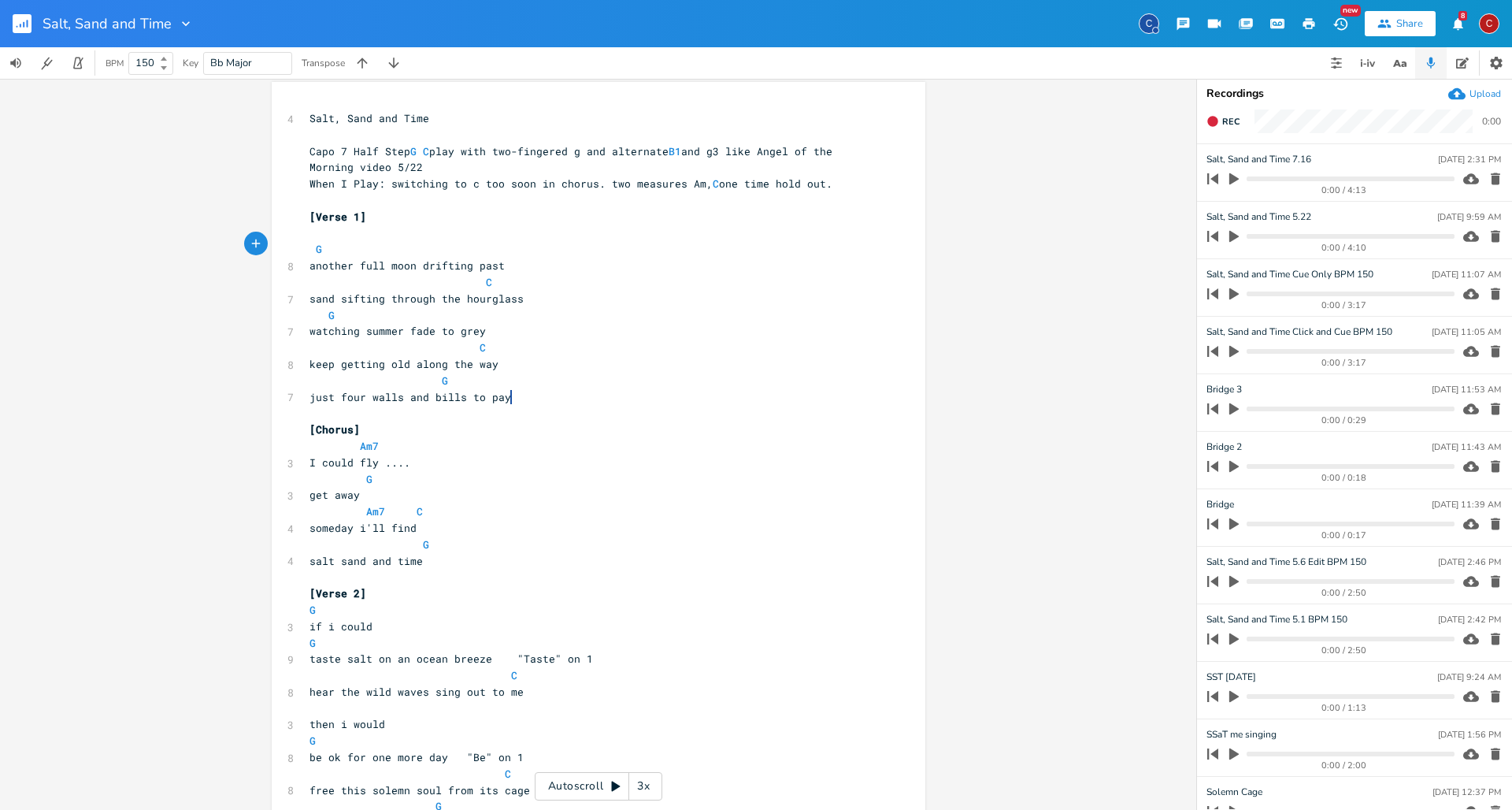 click on "G" at bounding box center (379, 381) 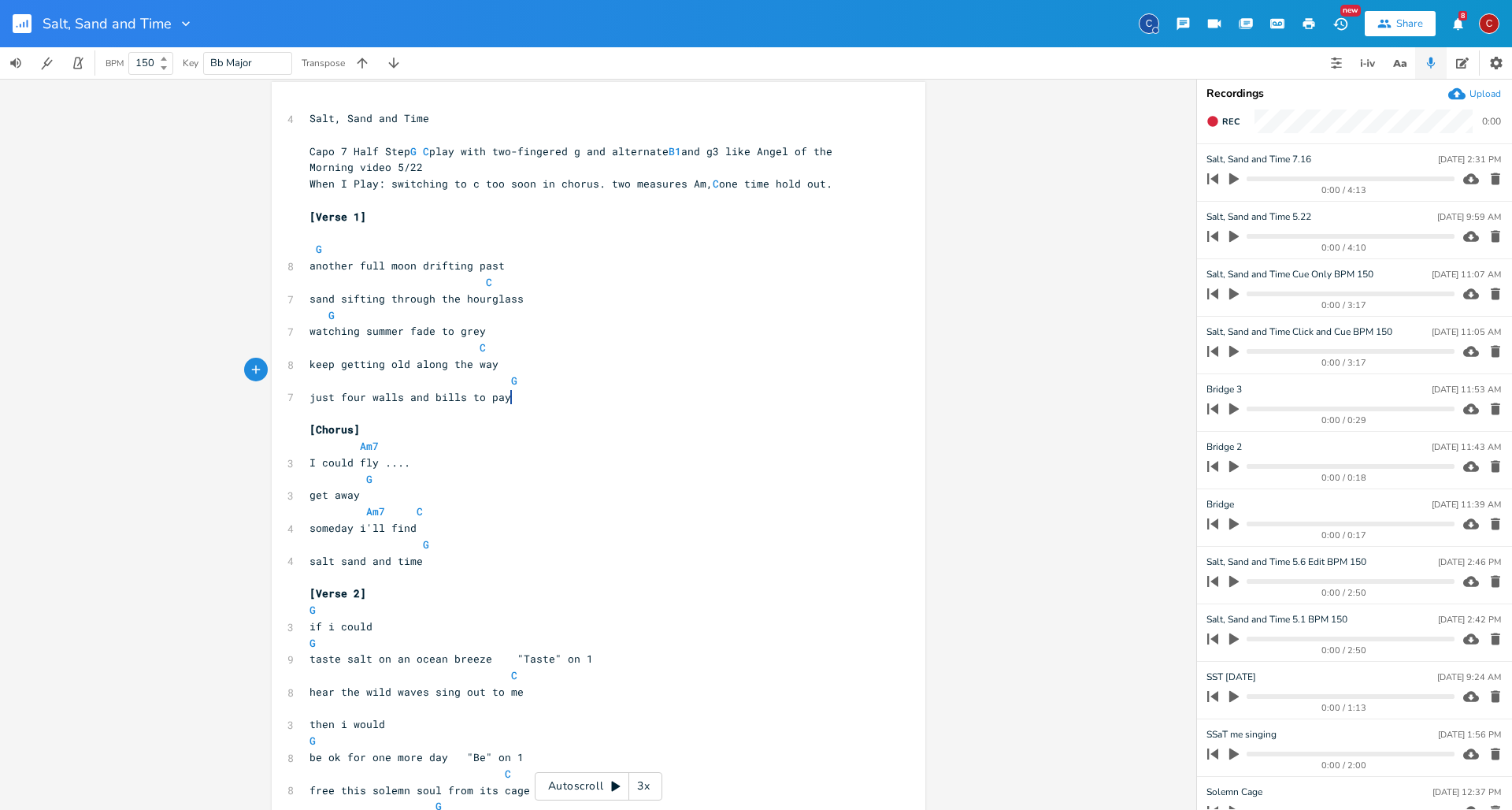 scroll, scrollTop: 0, scrollLeft: 26, axis: horizontal 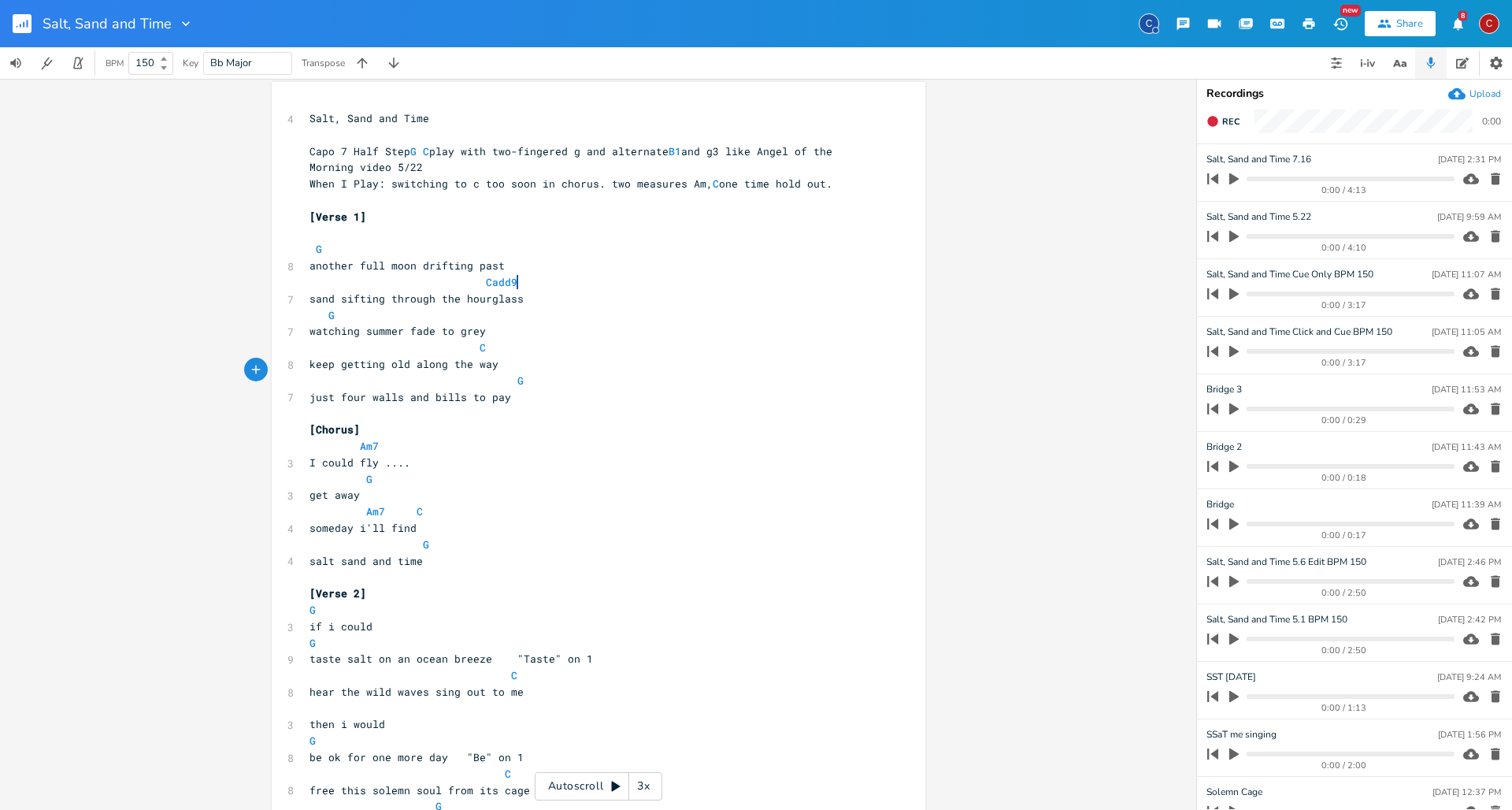 click on "C" at bounding box center (591, 347) 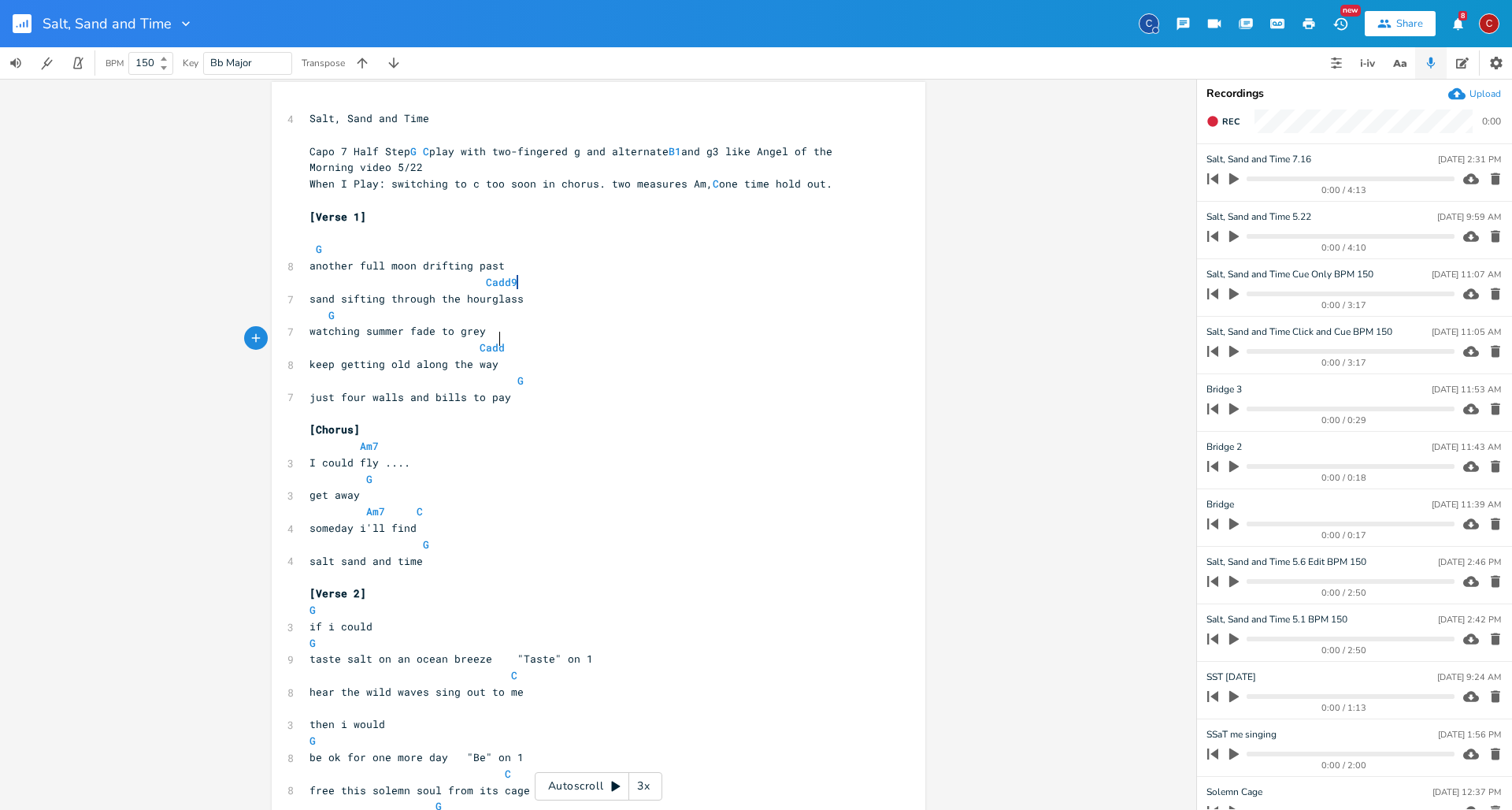 type on "add9" 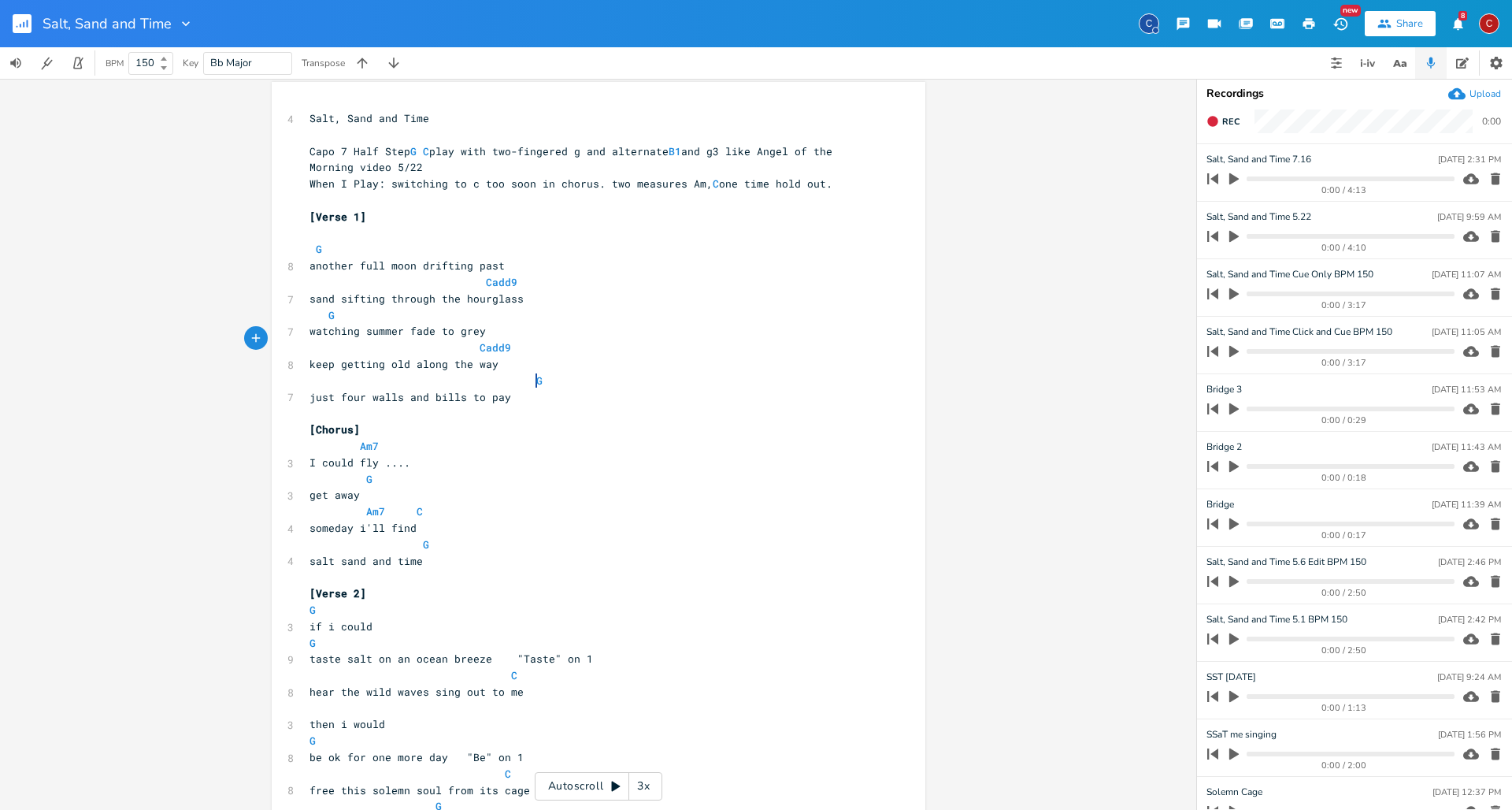 click on "Am7       C" at bounding box center [366, 511] 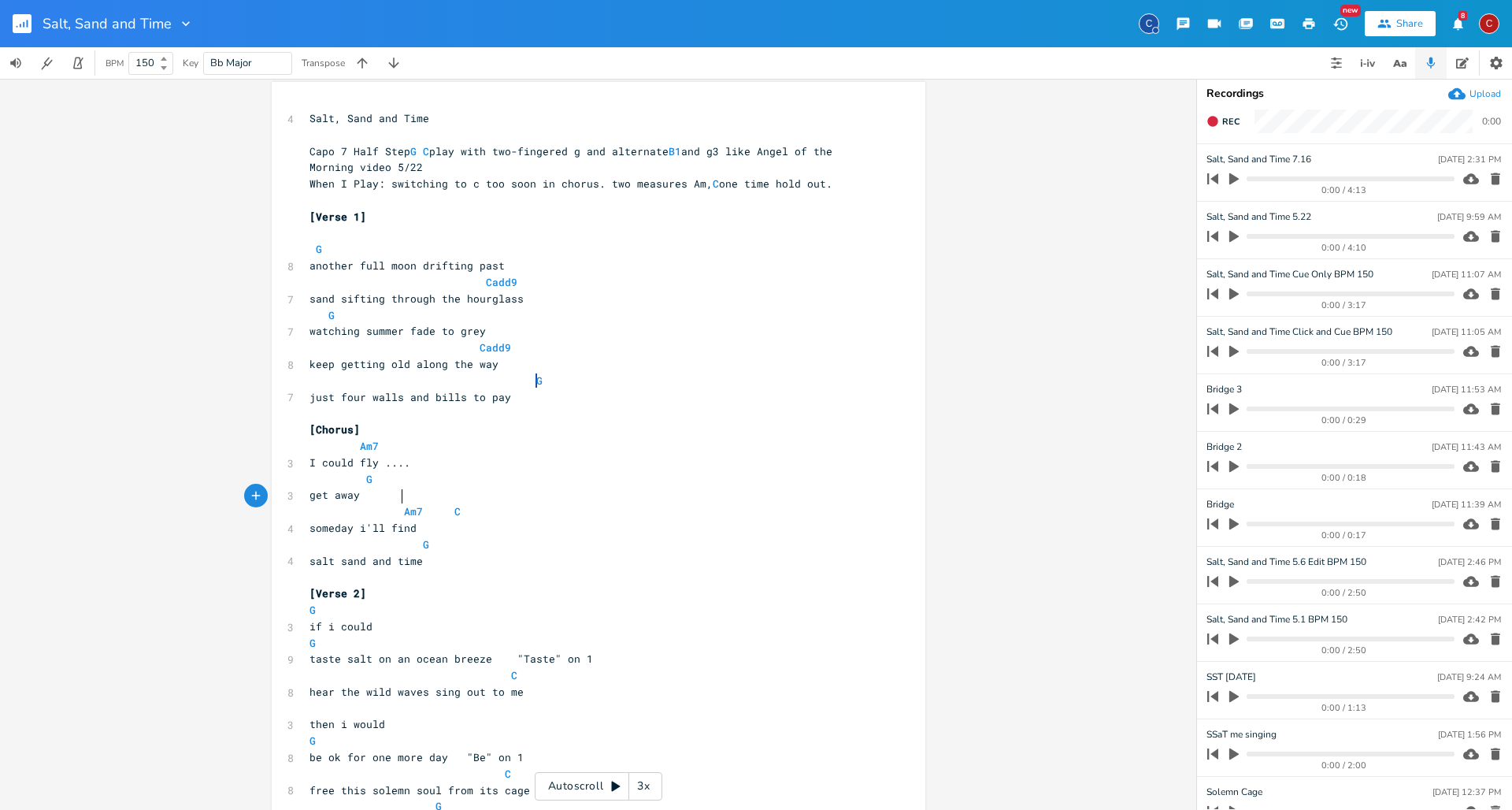 scroll, scrollTop: 0, scrollLeft: 16, axis: horizontal 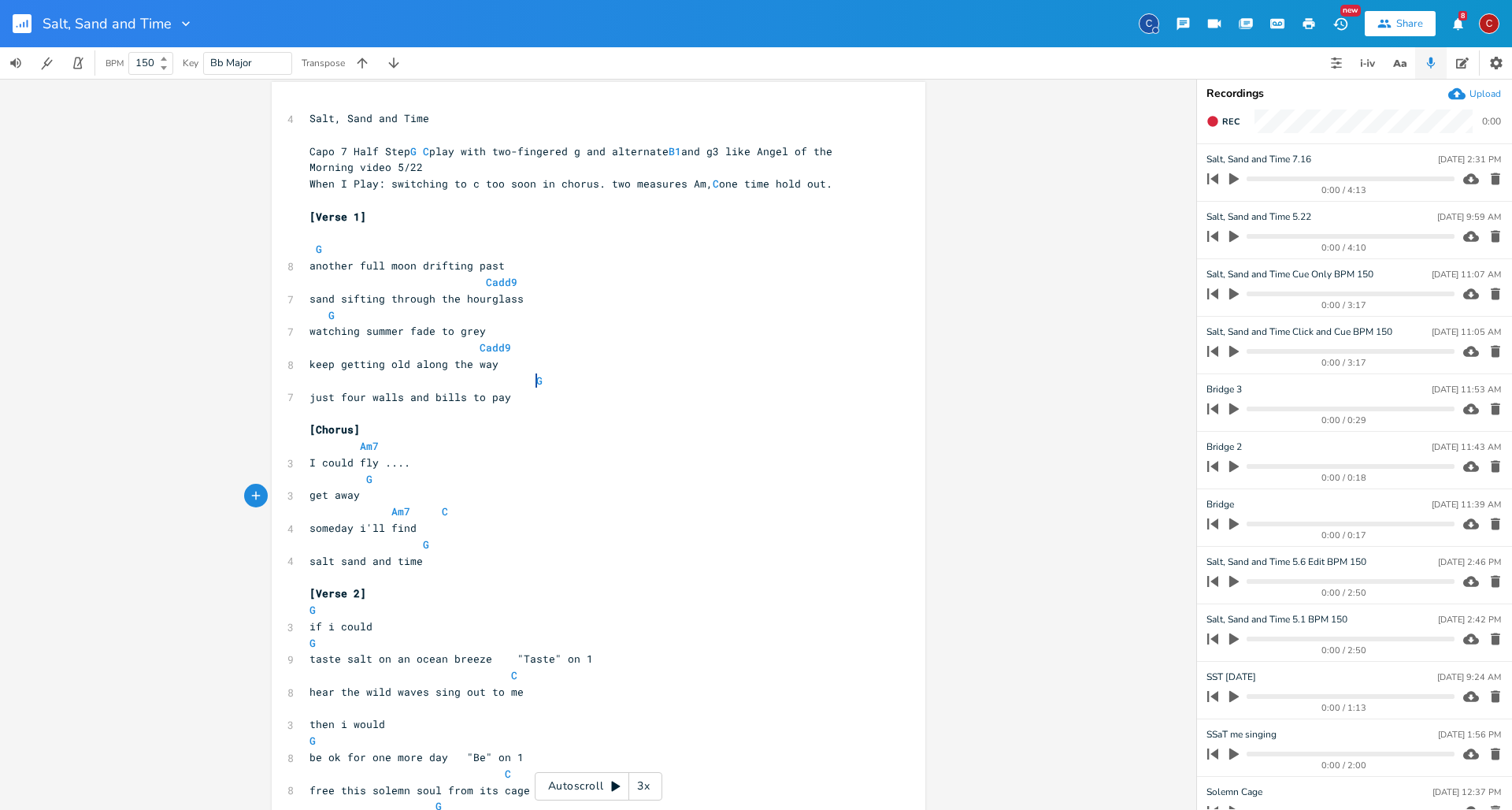 click on "G" at bounding box center (369, 544) 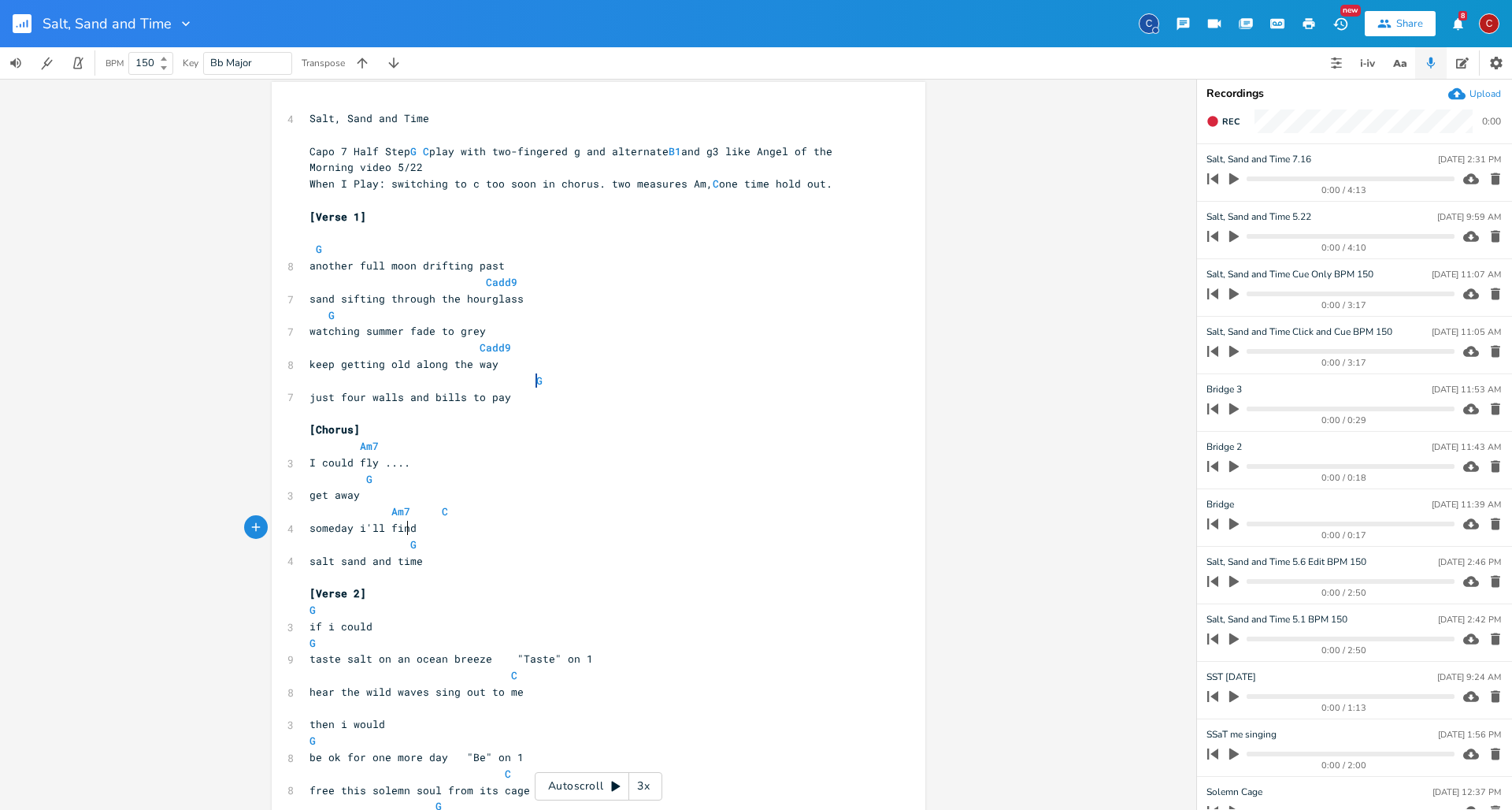 scroll, scrollTop: 0, scrollLeft: 2, axis: horizontal 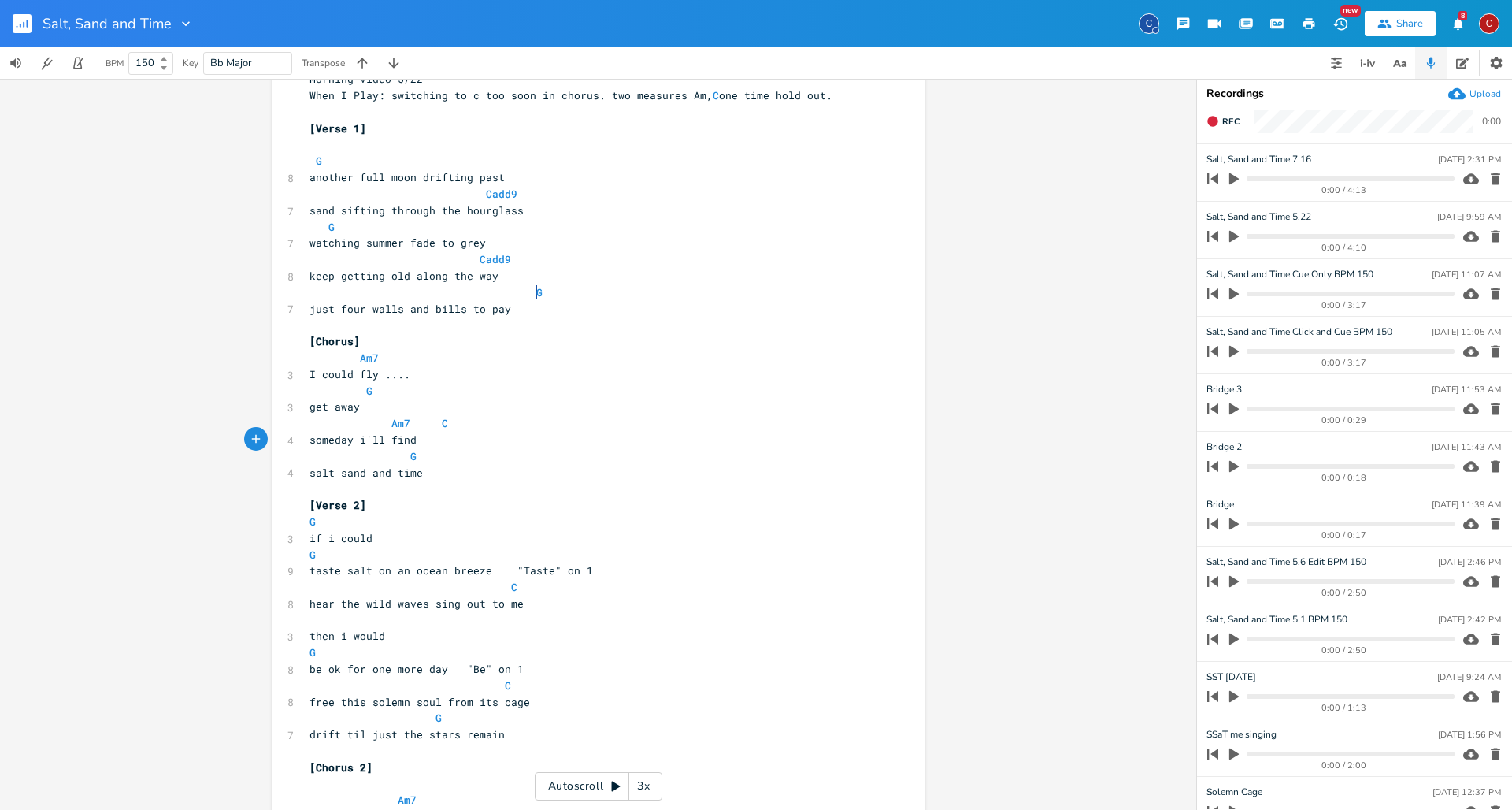 click on "G" at bounding box center [591, 522] 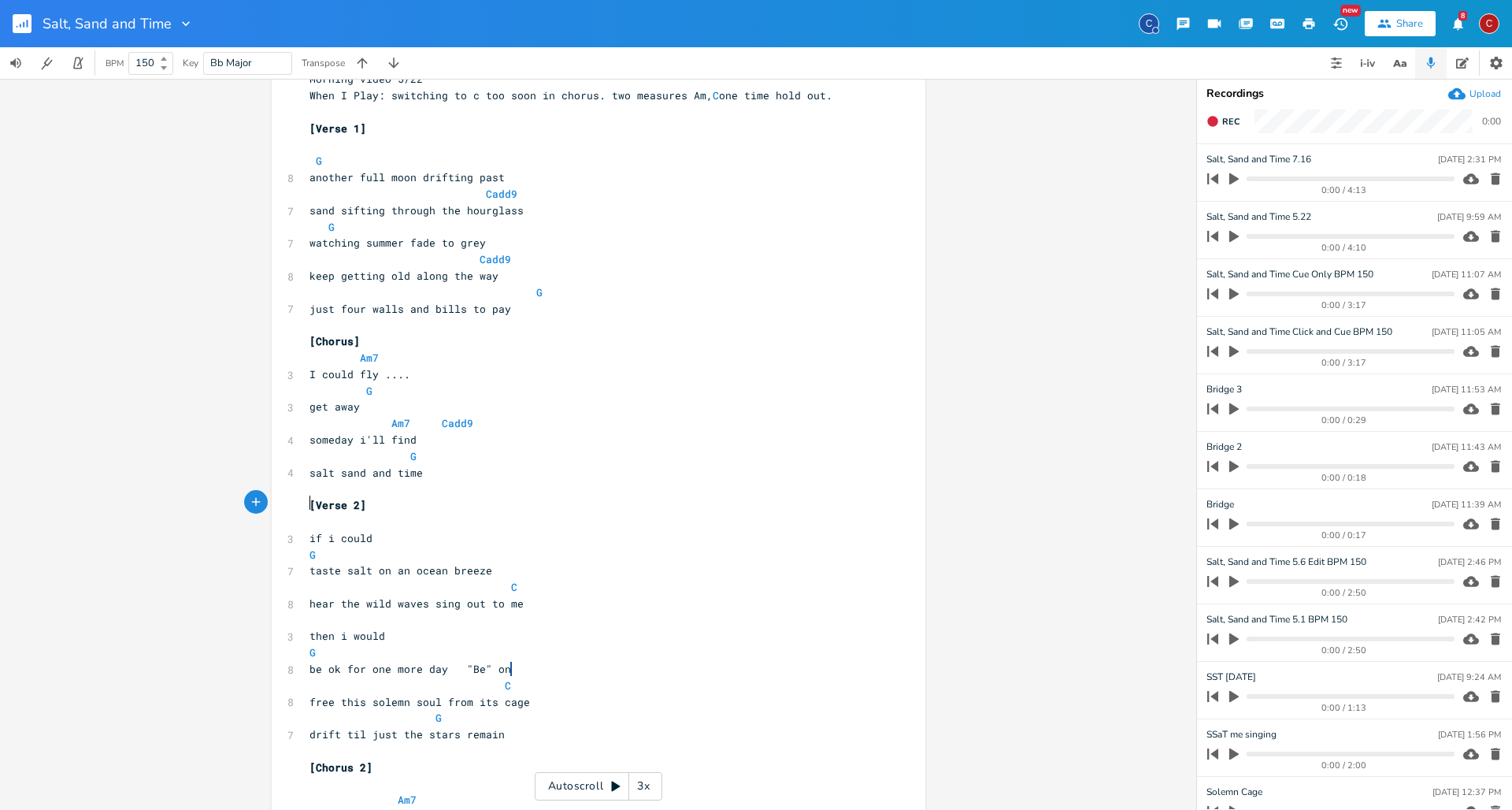click on "G" at bounding box center (376, 718) 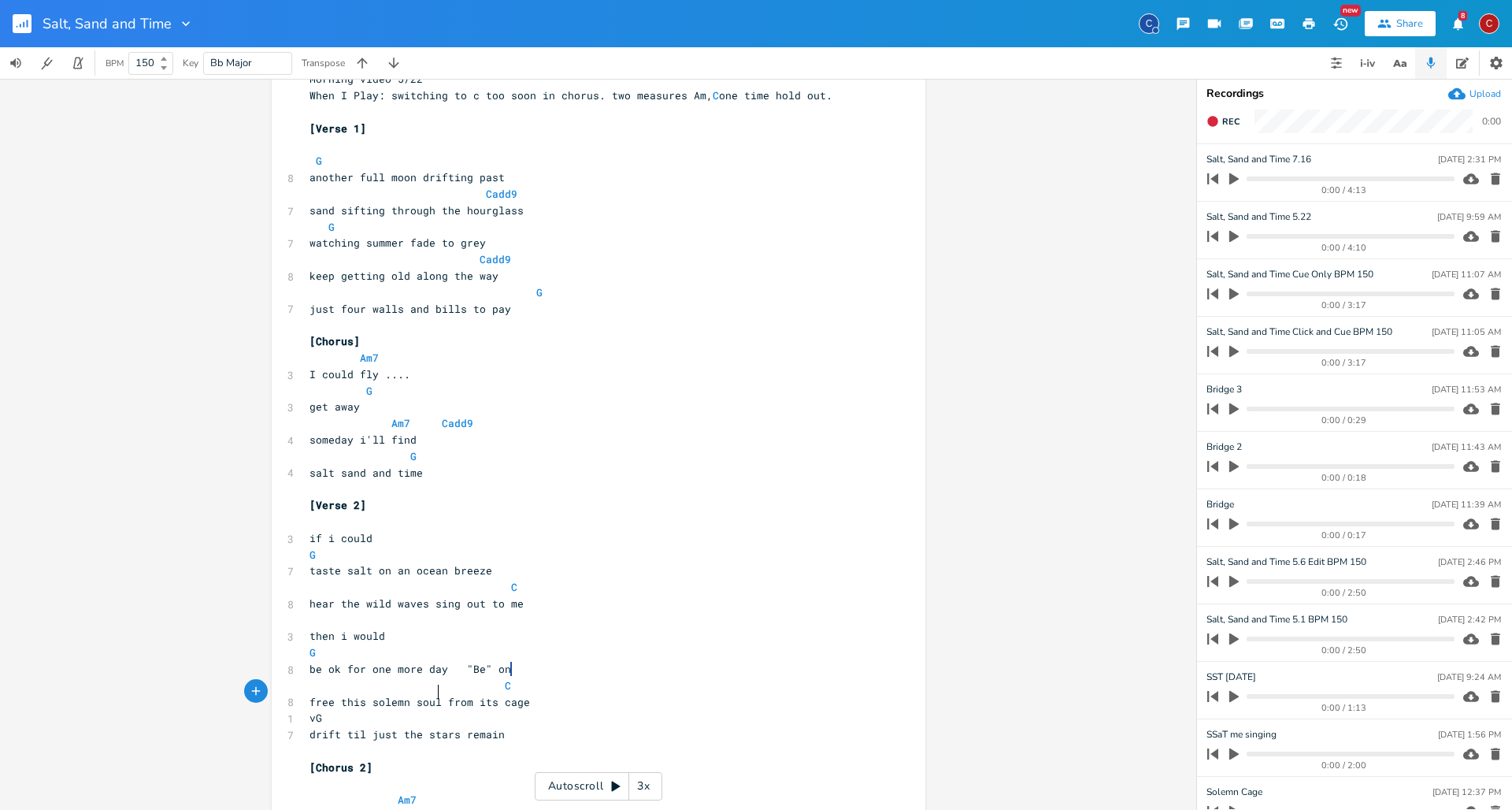 type on "vv" 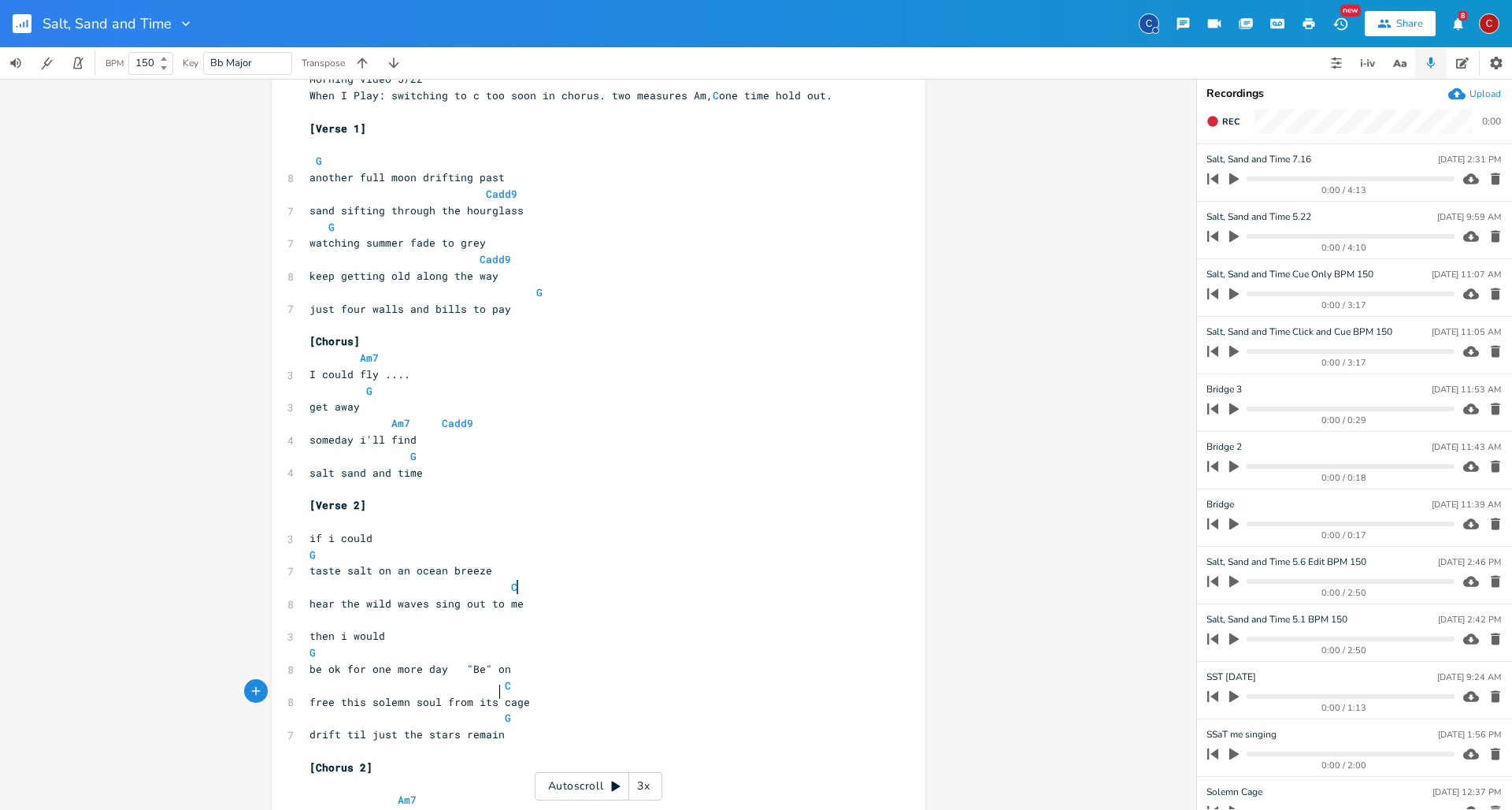 scroll, scrollTop: 0, scrollLeft: 24, axis: horizontal 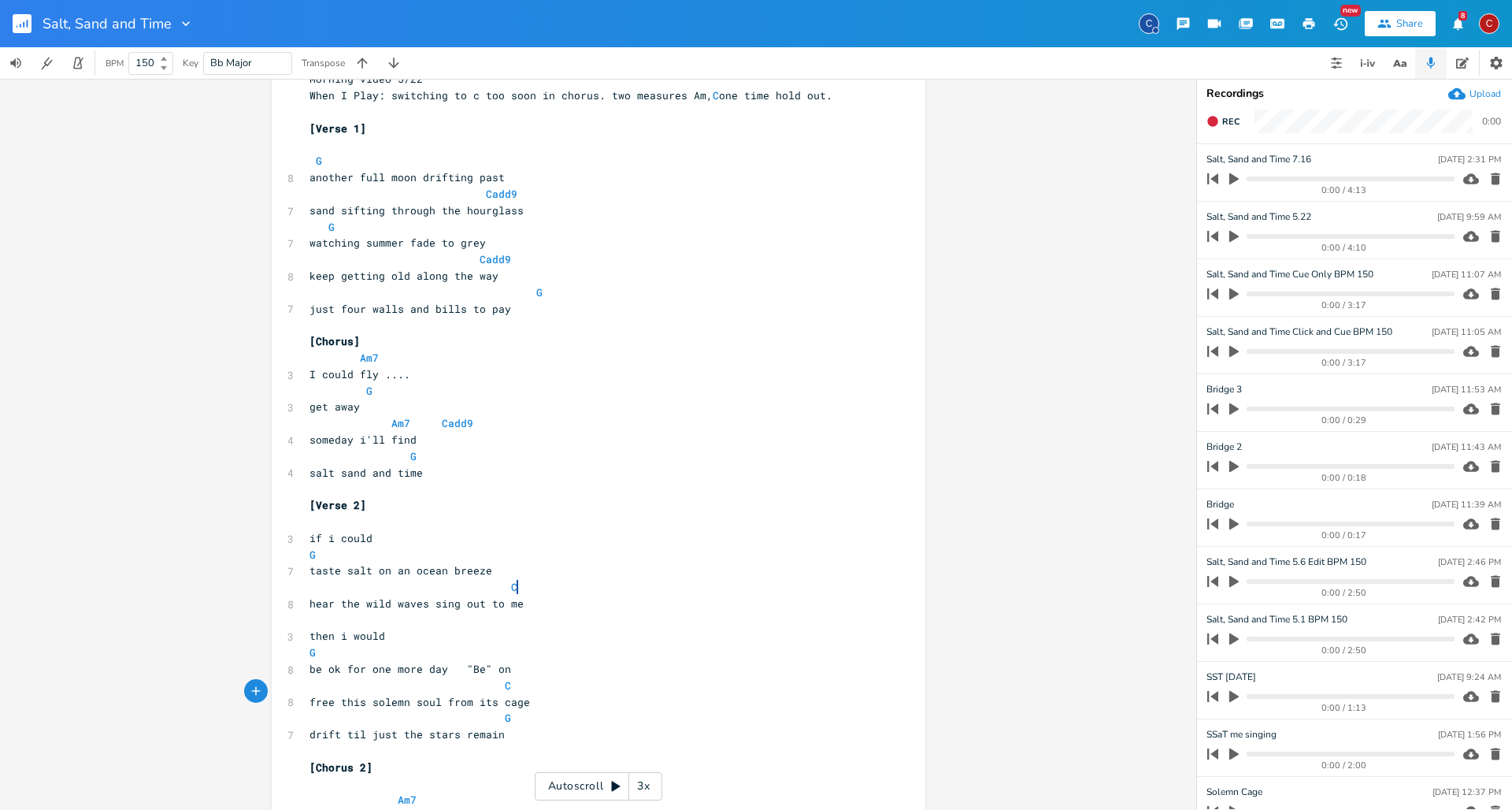 click on "be ok for one more day   "Be" on" at bounding box center [410, 669] 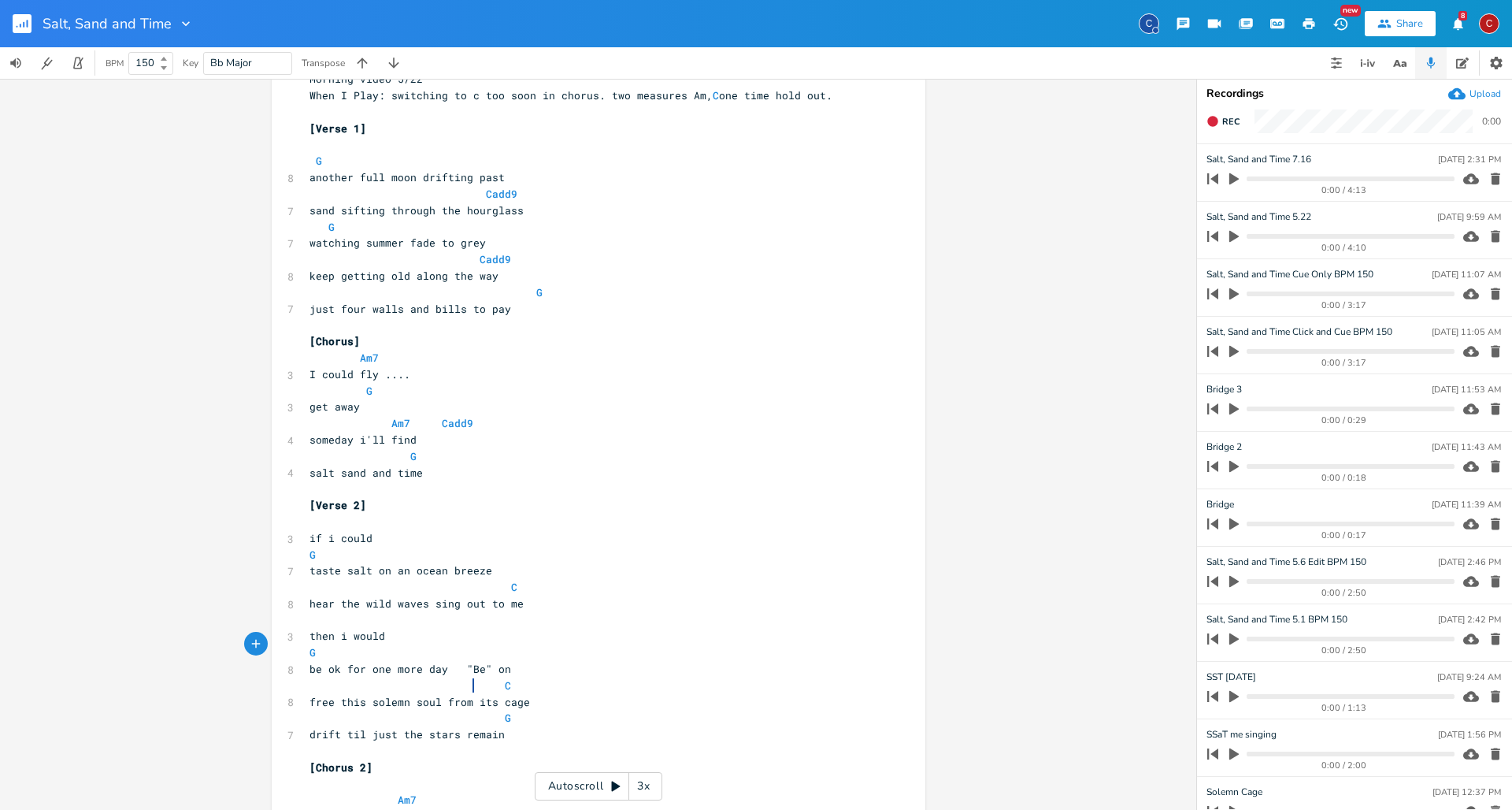 click on "be ok for one more day   "Be" on" at bounding box center (410, 669) 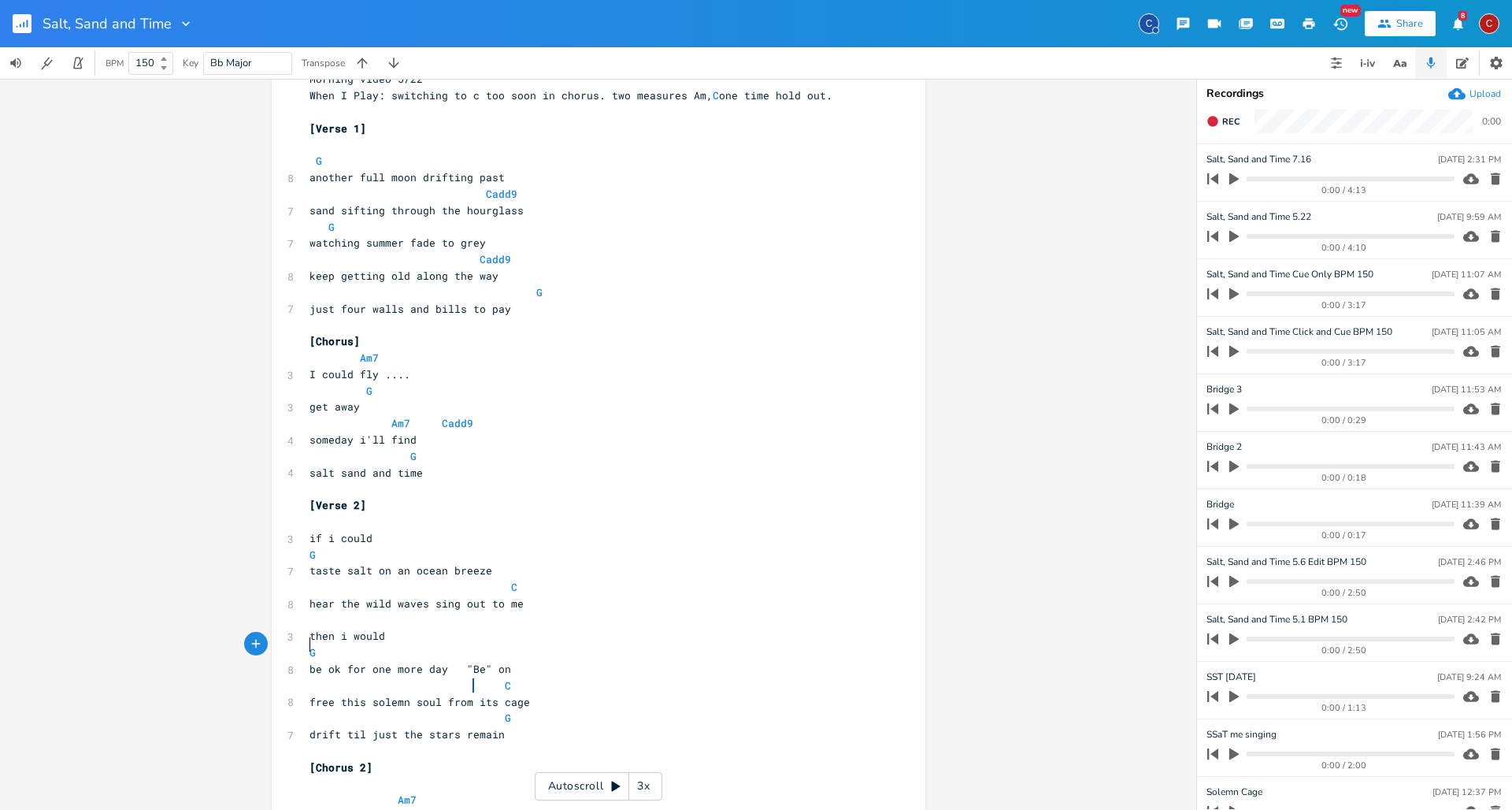 scroll, scrollTop: 0, scrollLeft: 2, axis: horizontal 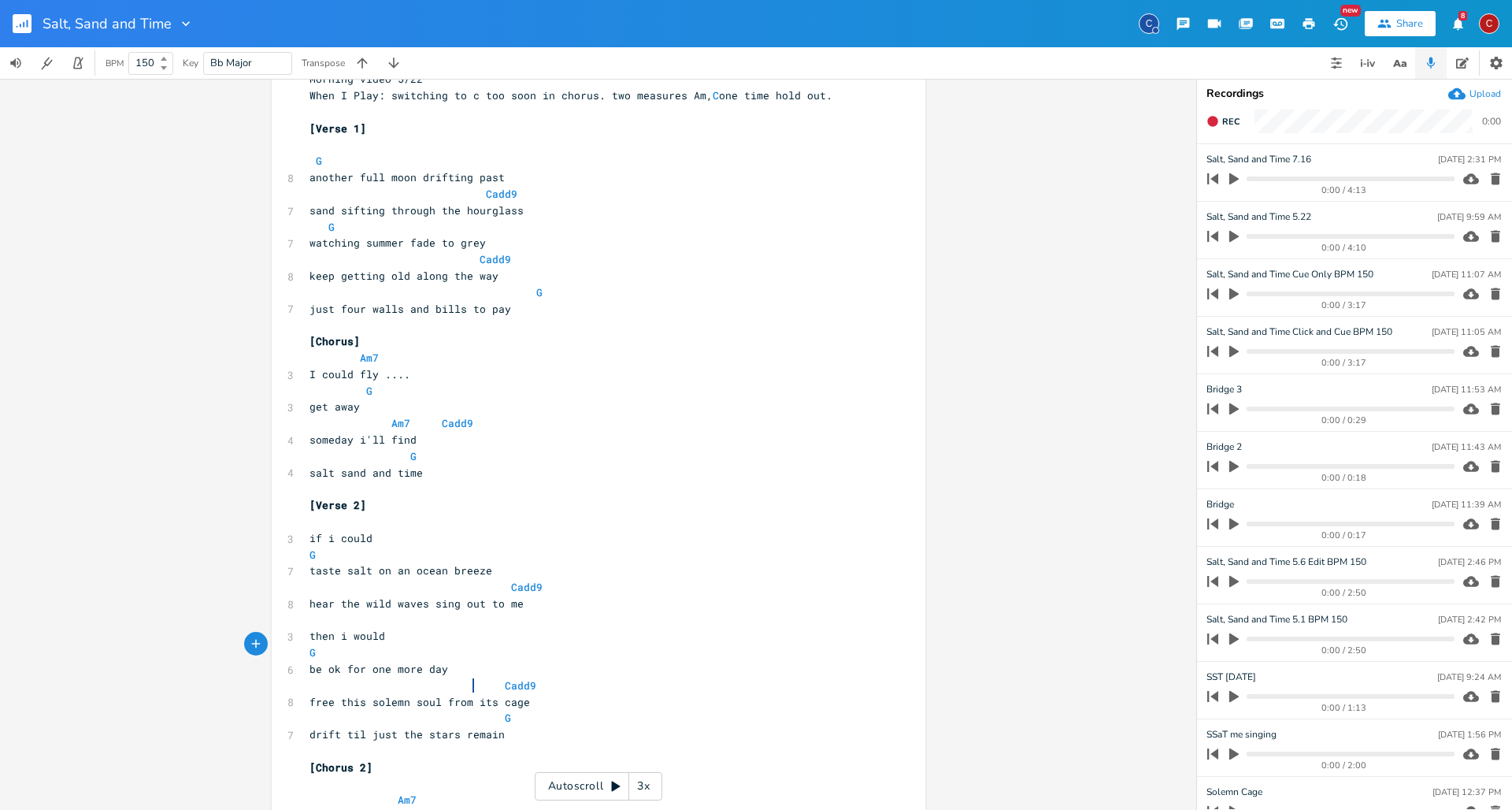 click on "taste salt on an ocean breeze" at bounding box center [401, 570] 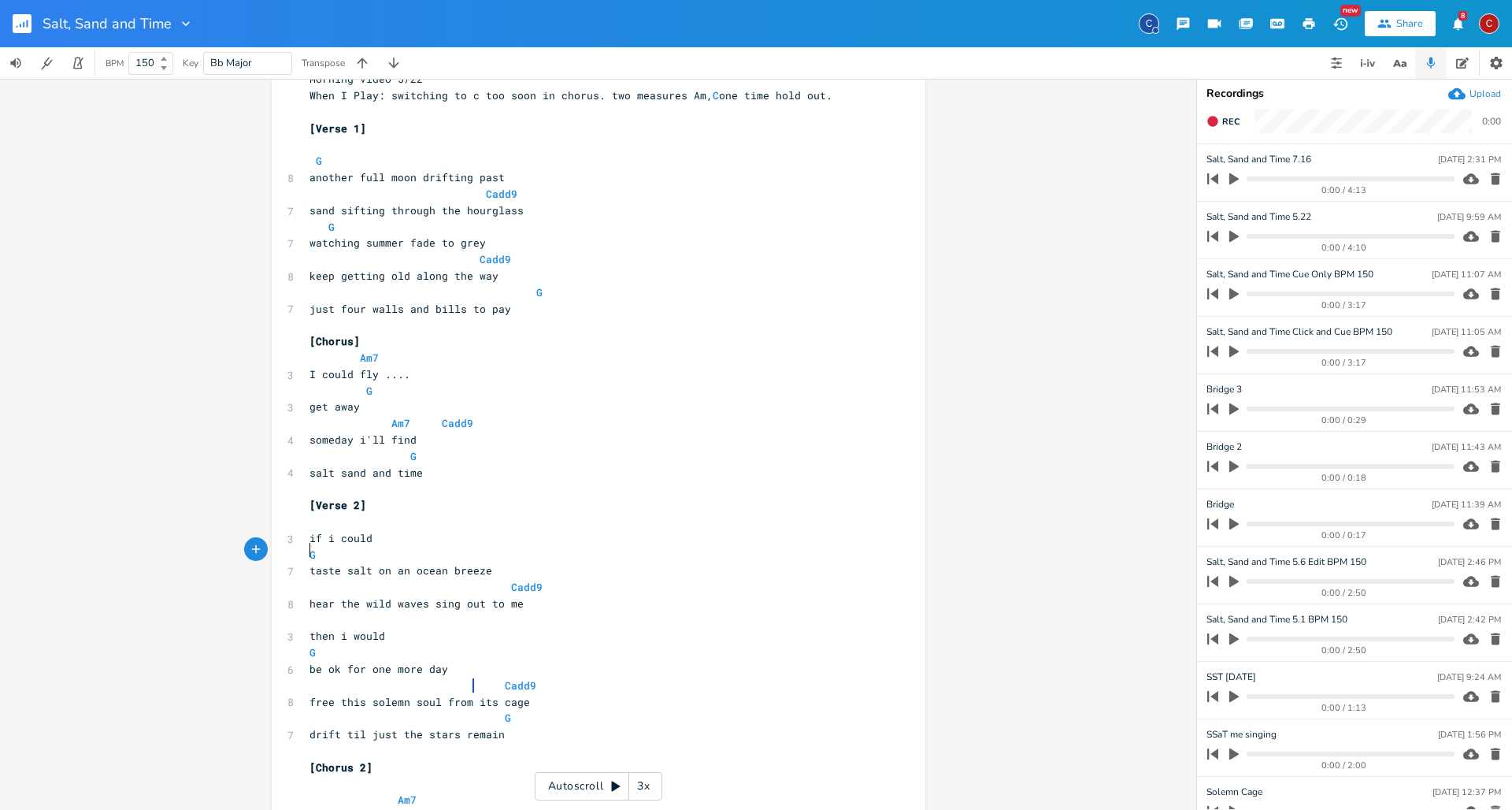 scroll, scrollTop: 0, scrollLeft: 2, axis: horizontal 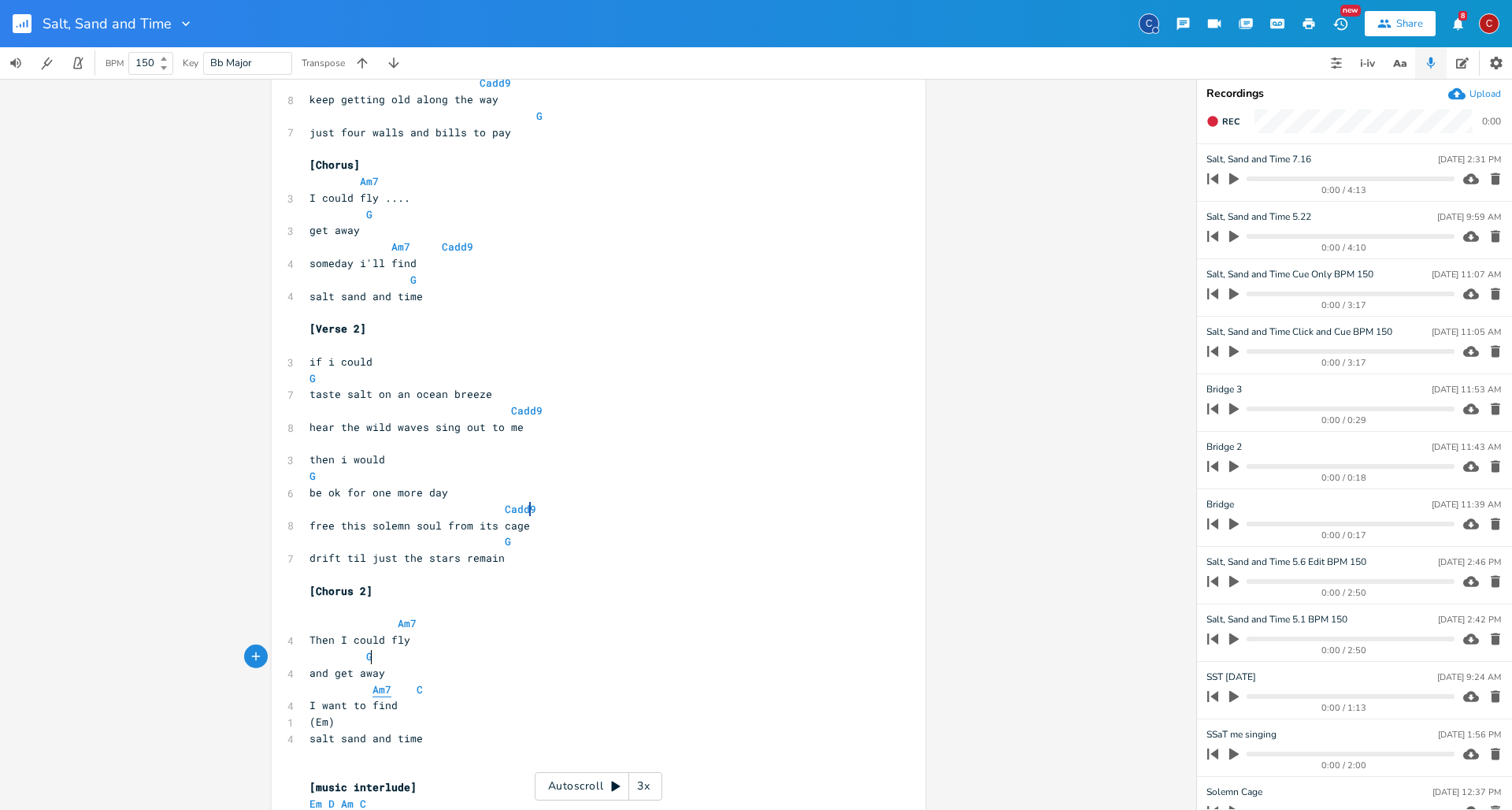 click on "Am7" at bounding box center [382, 689] 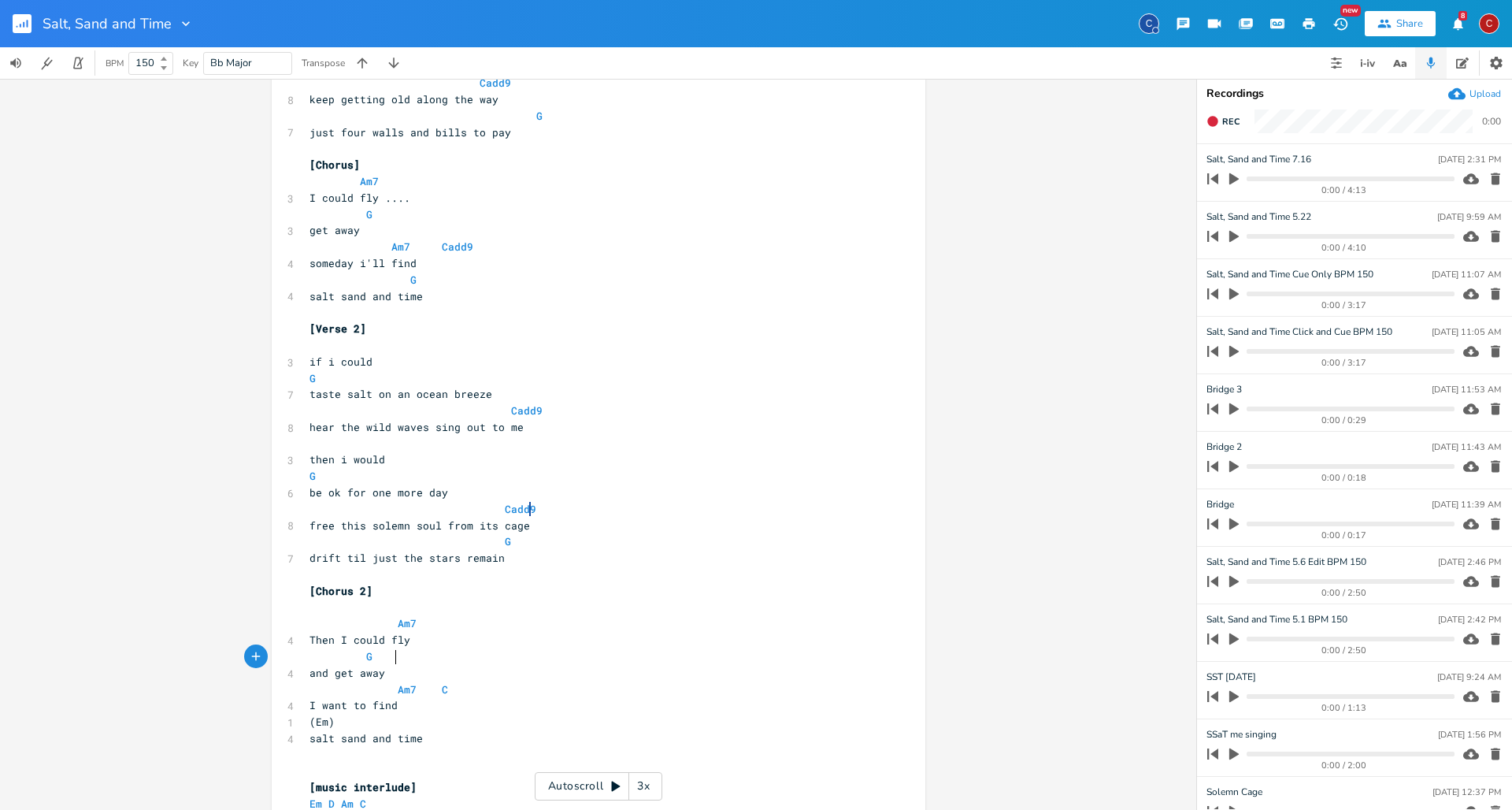 scroll, scrollTop: 0, scrollLeft: 9, axis: horizontal 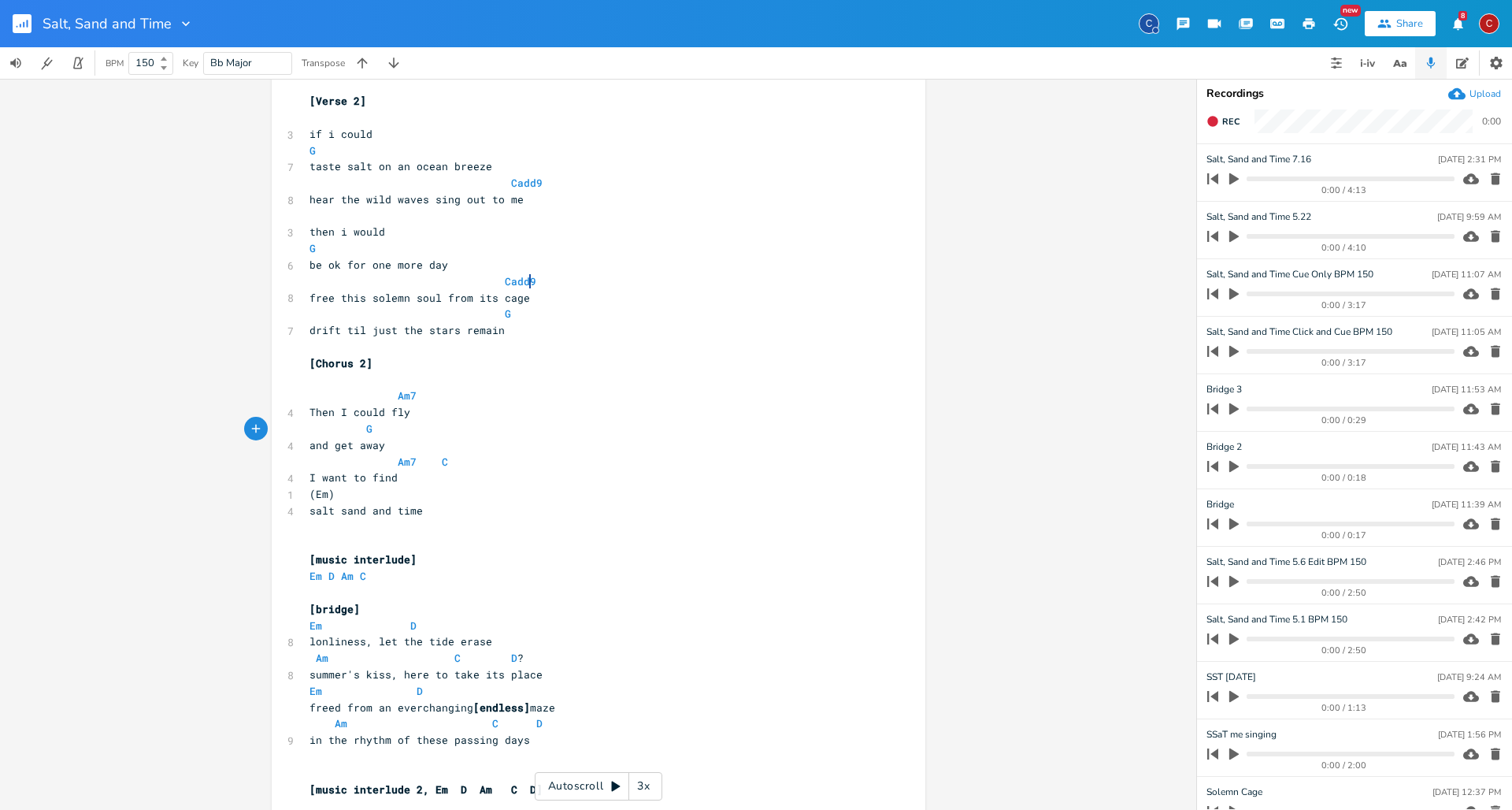 click 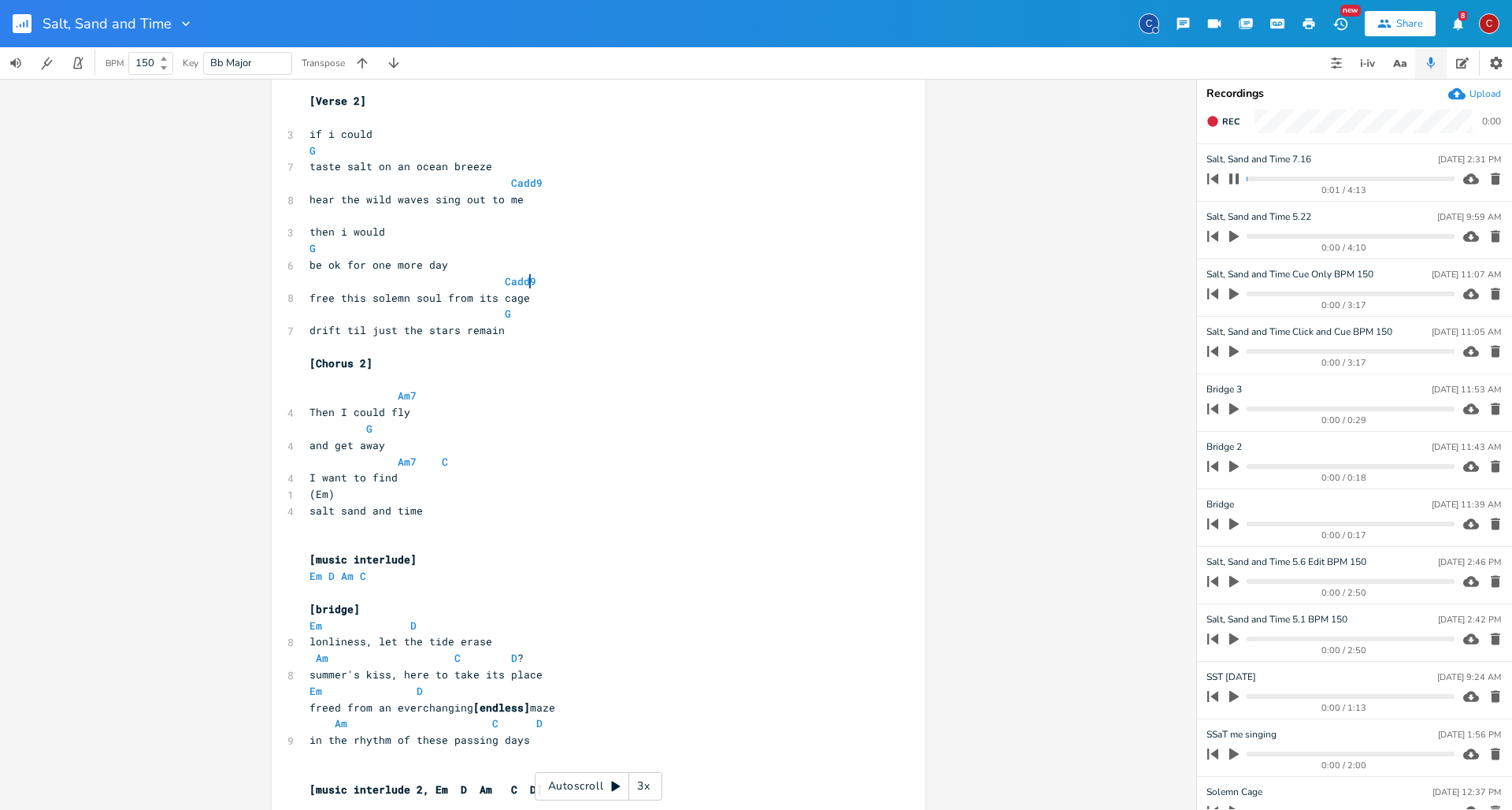 click at bounding box center (1350, 179) 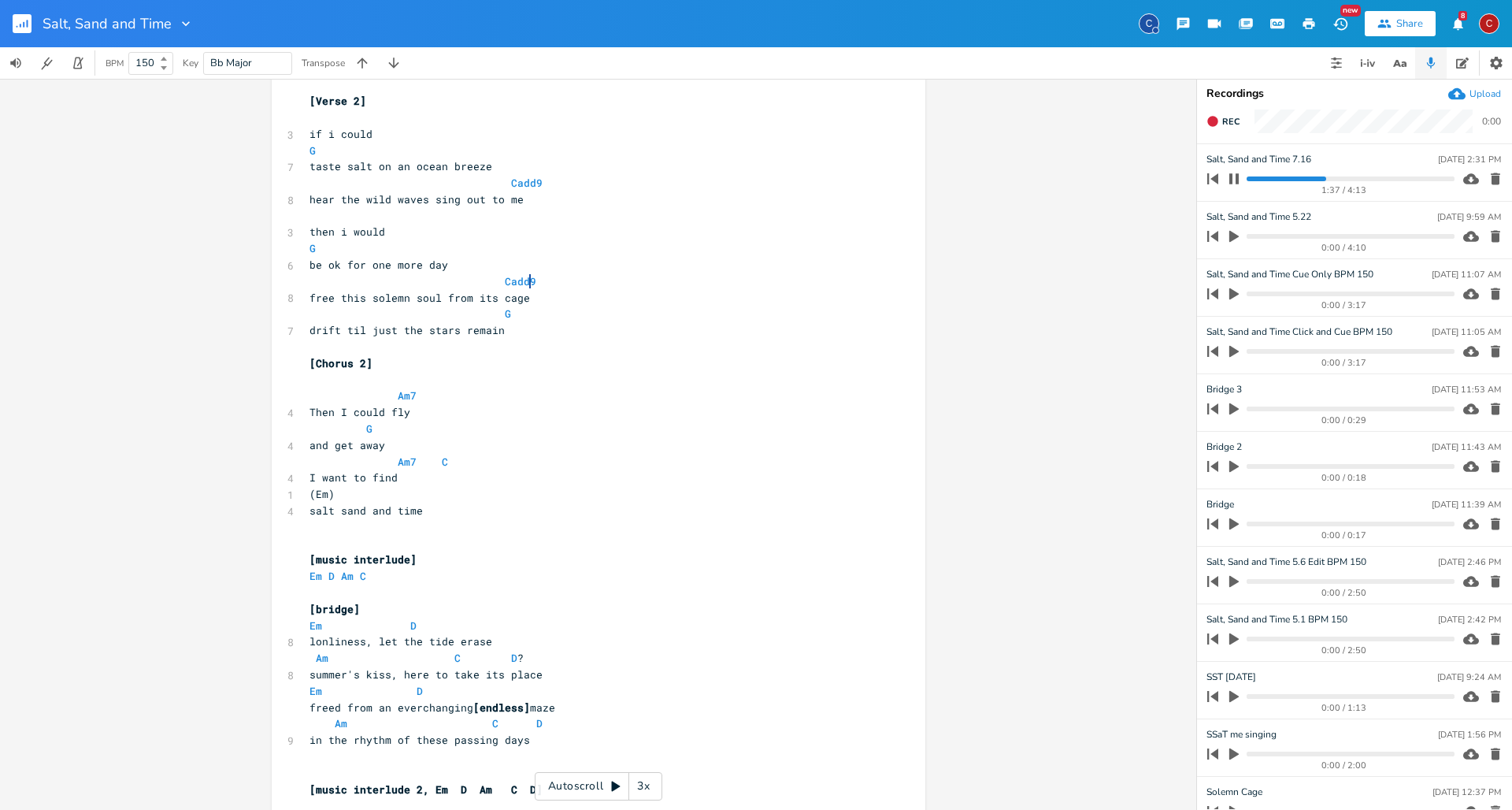 click at bounding box center (1350, 179) 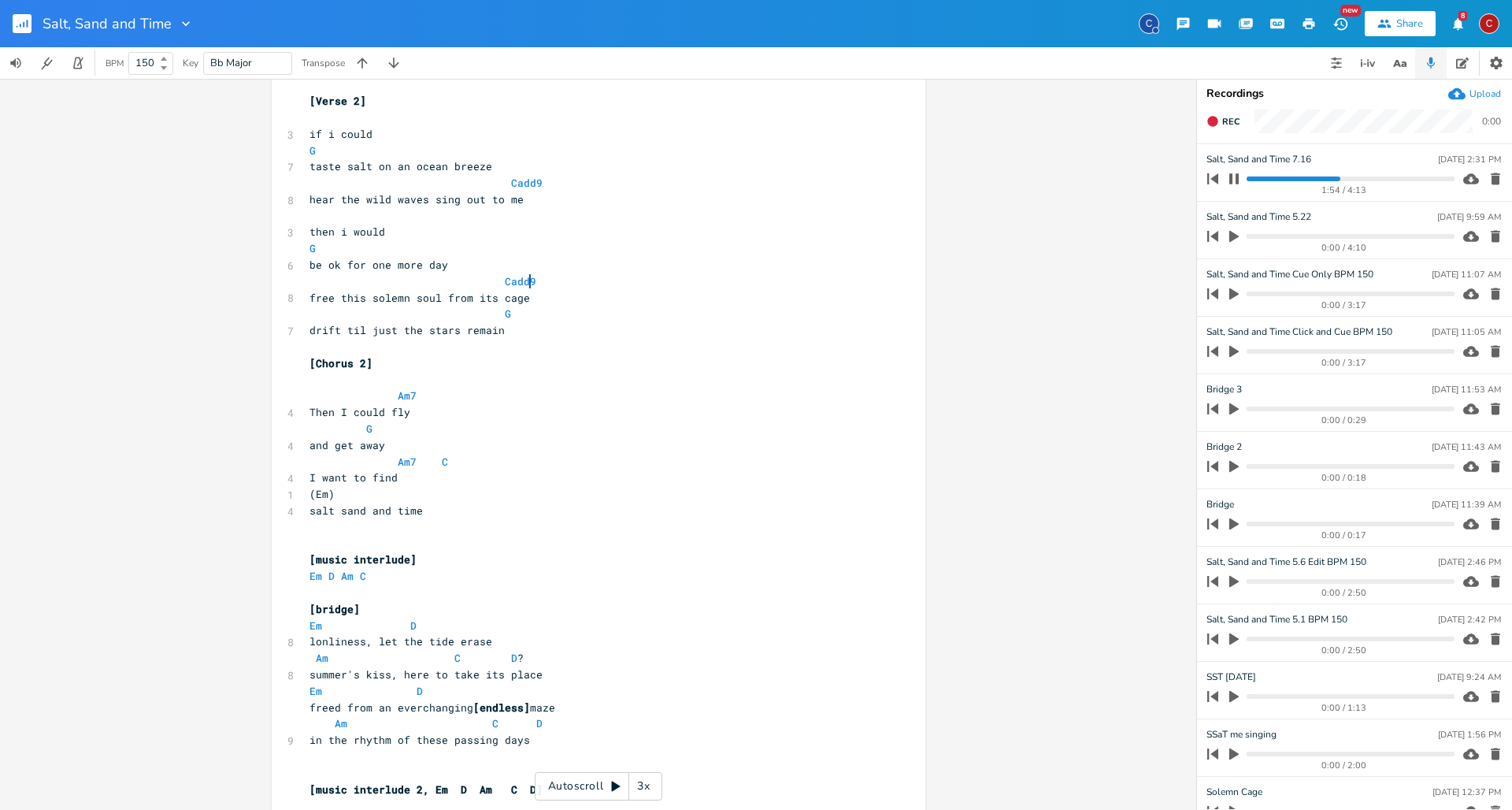 click at bounding box center (1350, 179) 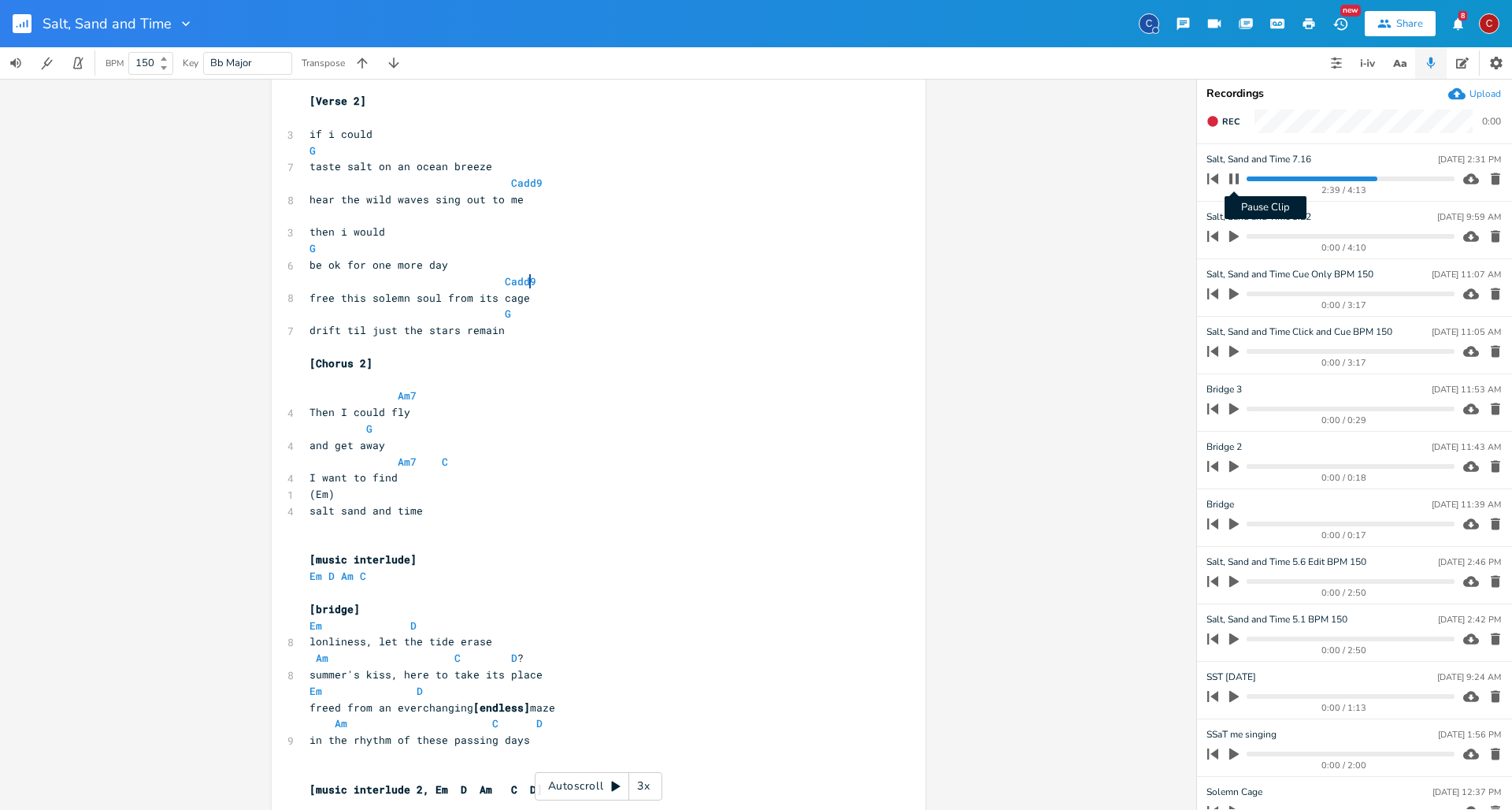 click 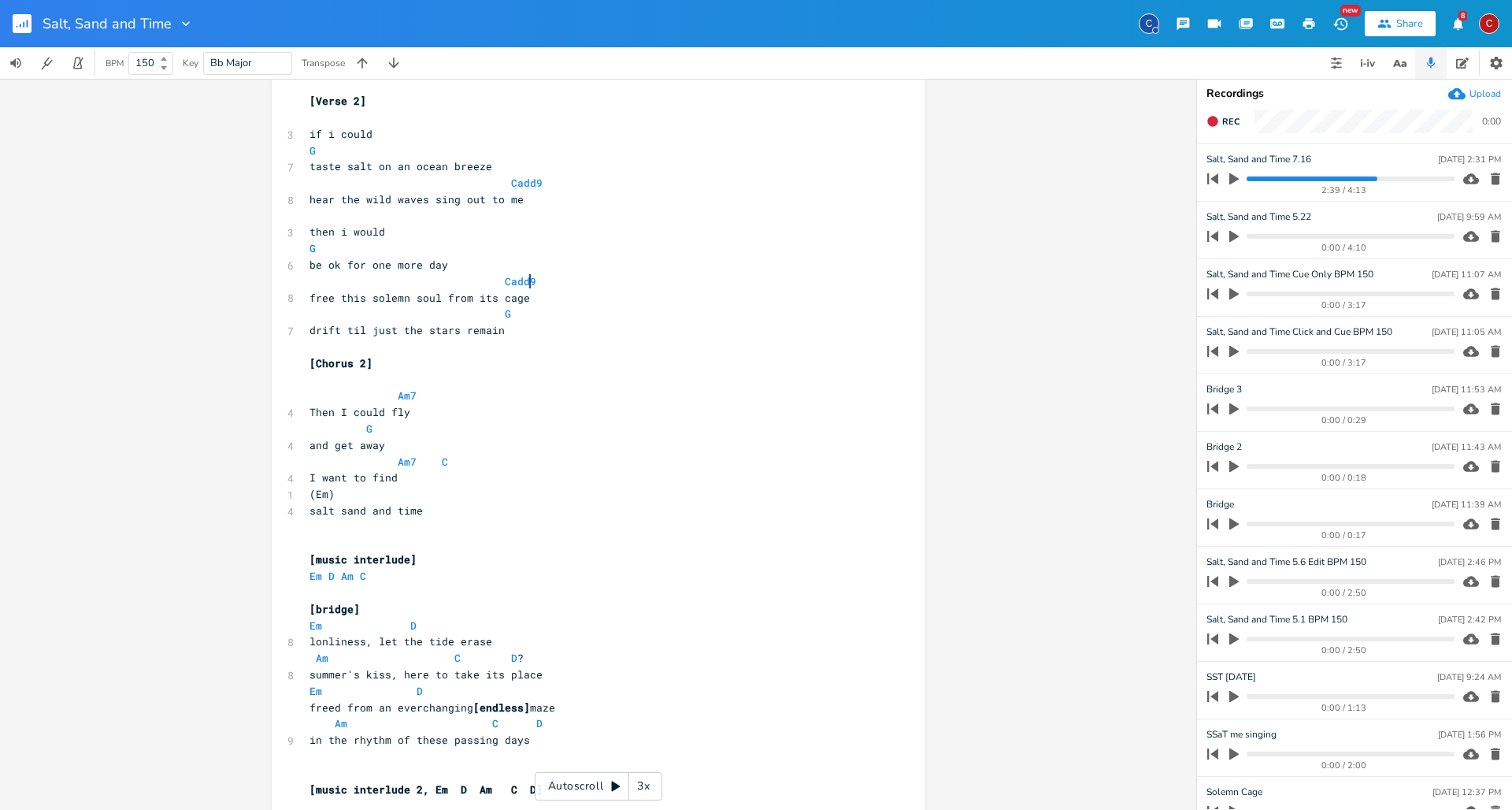 click on "(Em)" at bounding box center [322, 494] 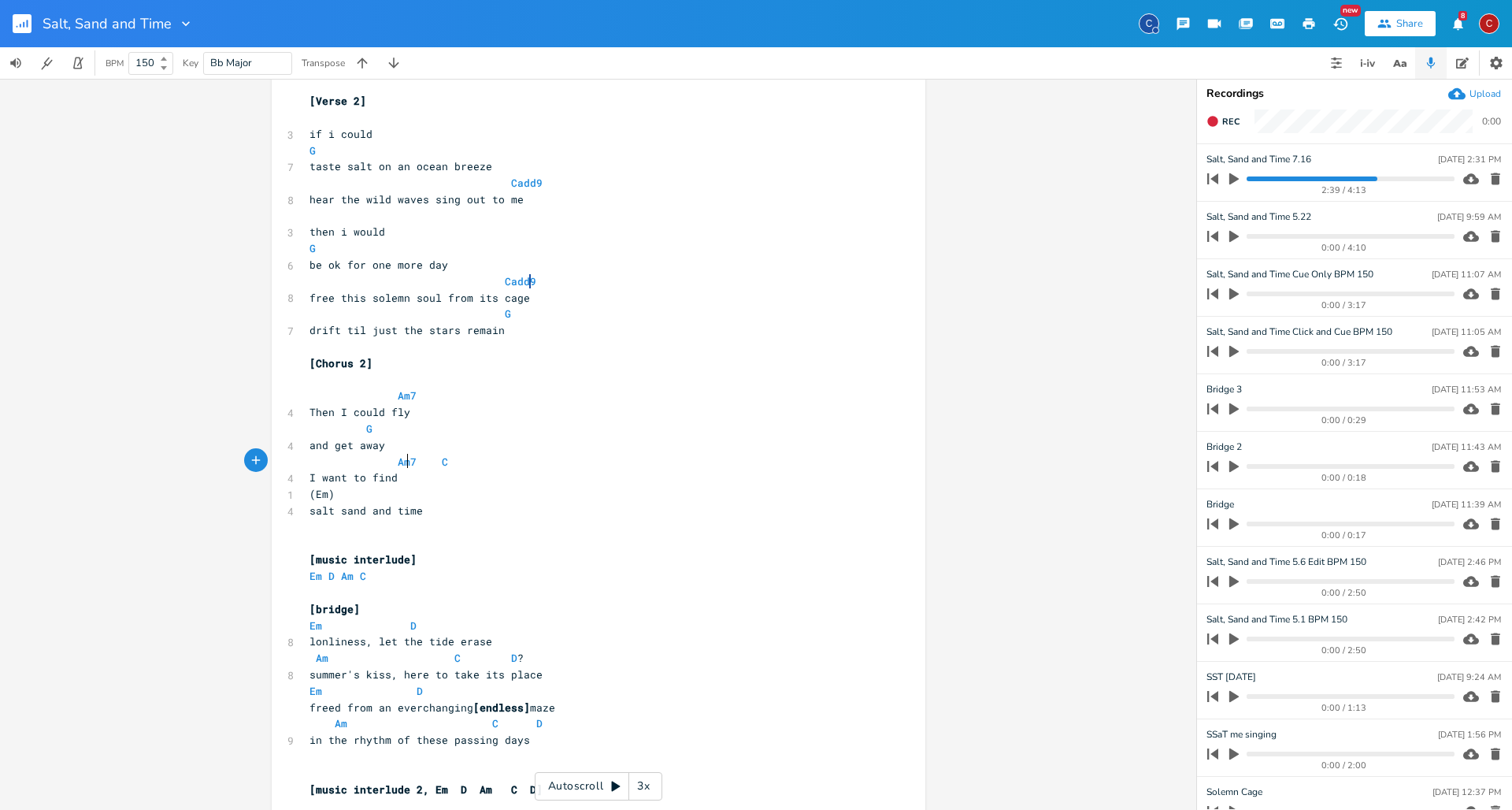 scroll, scrollTop: 0, scrollLeft: 7, axis: horizontal 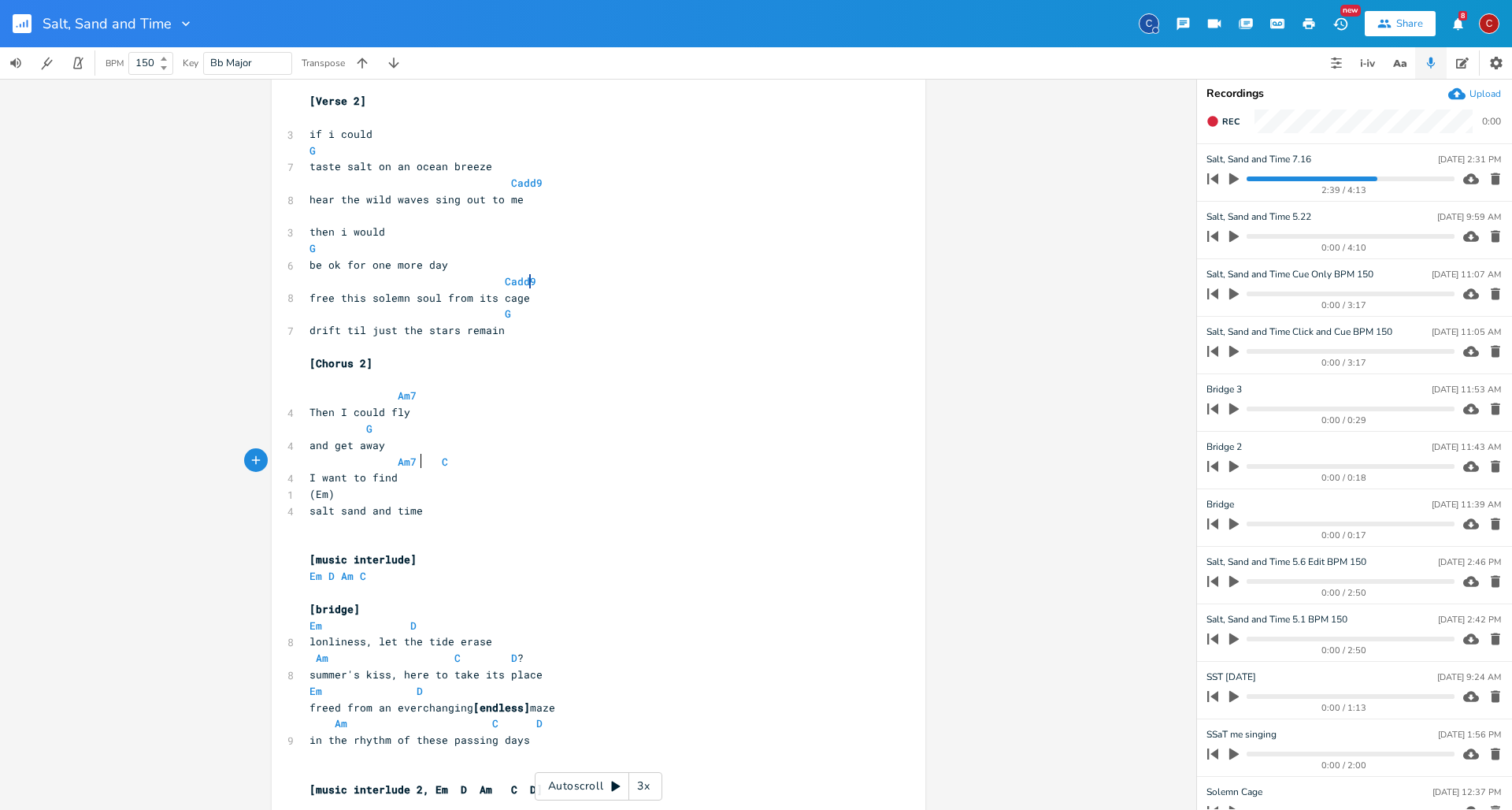 click on "(Em)" at bounding box center (322, 494) 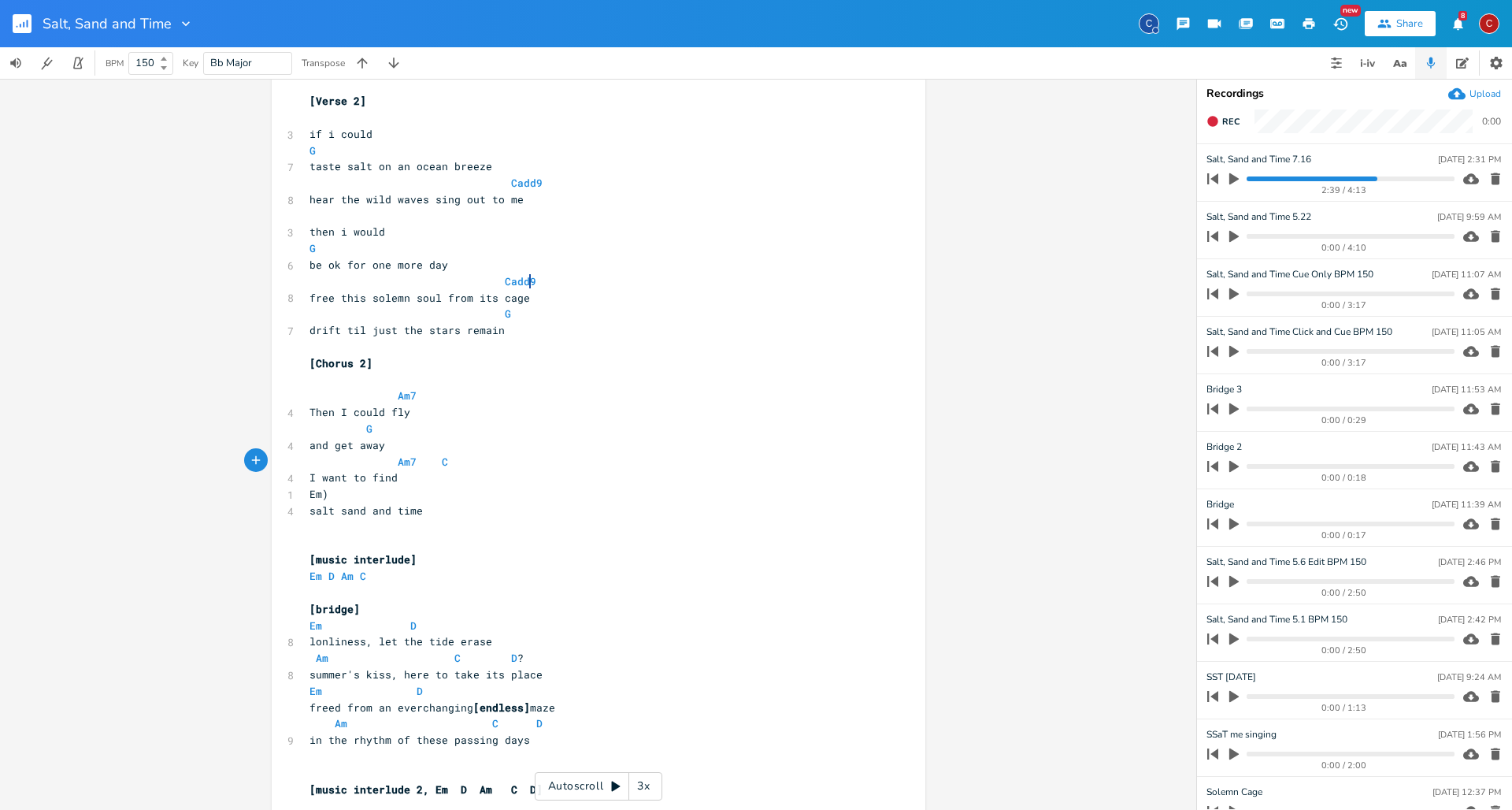 click on "Em)" at bounding box center (591, 494) 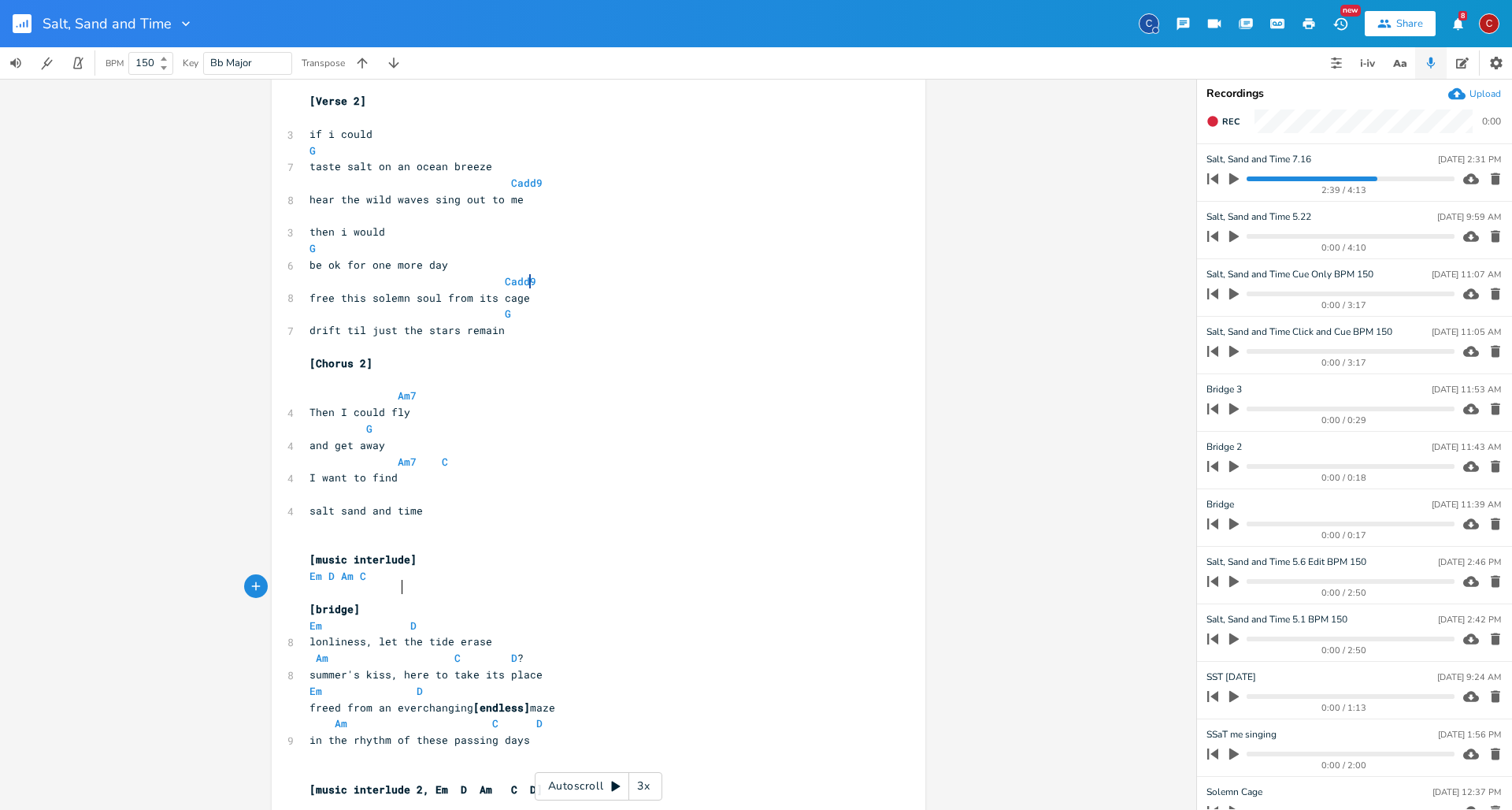 click on "Em                D" at bounding box center [363, 626] 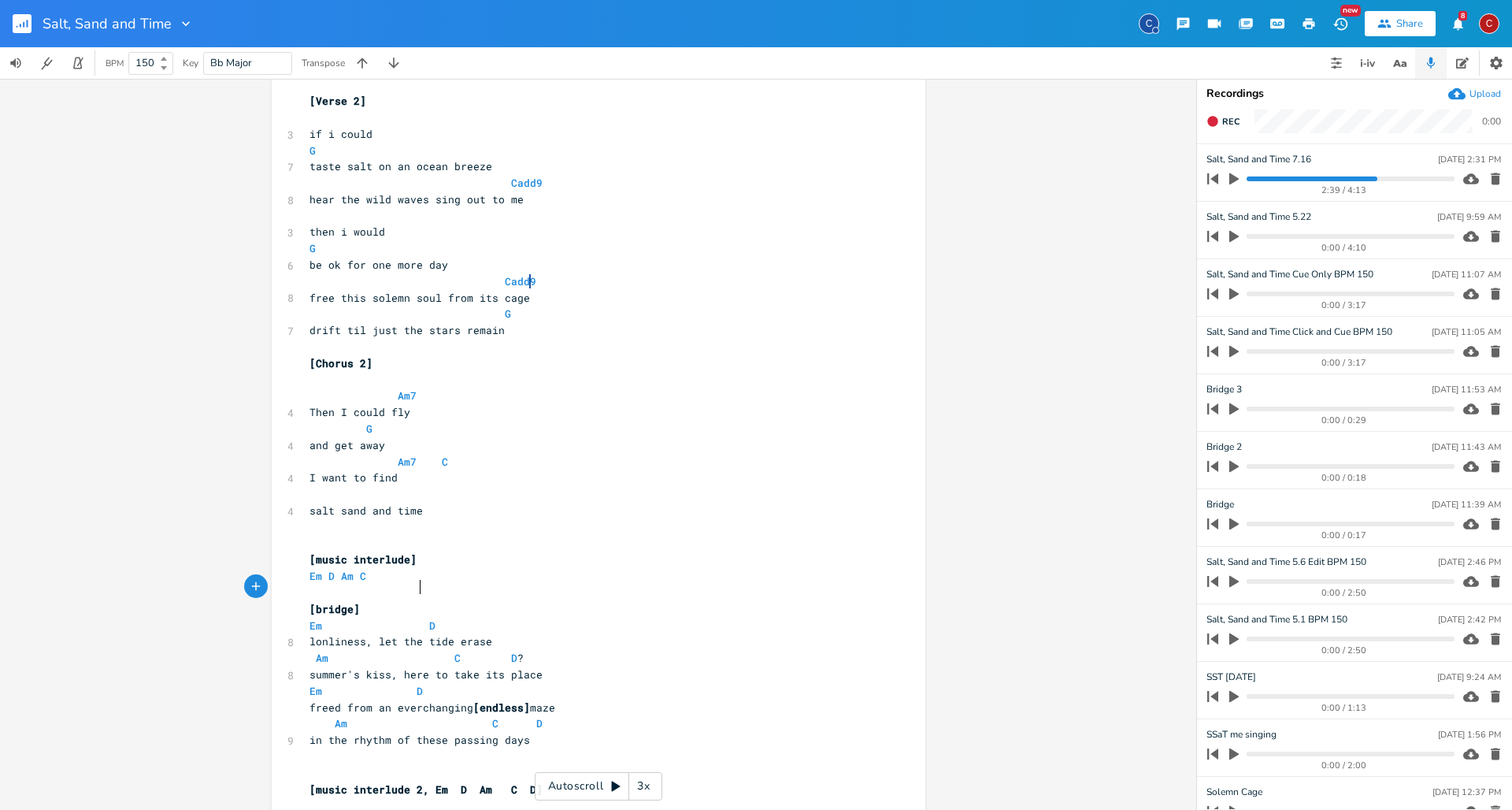 scroll, scrollTop: 0, scrollLeft: 7, axis: horizontal 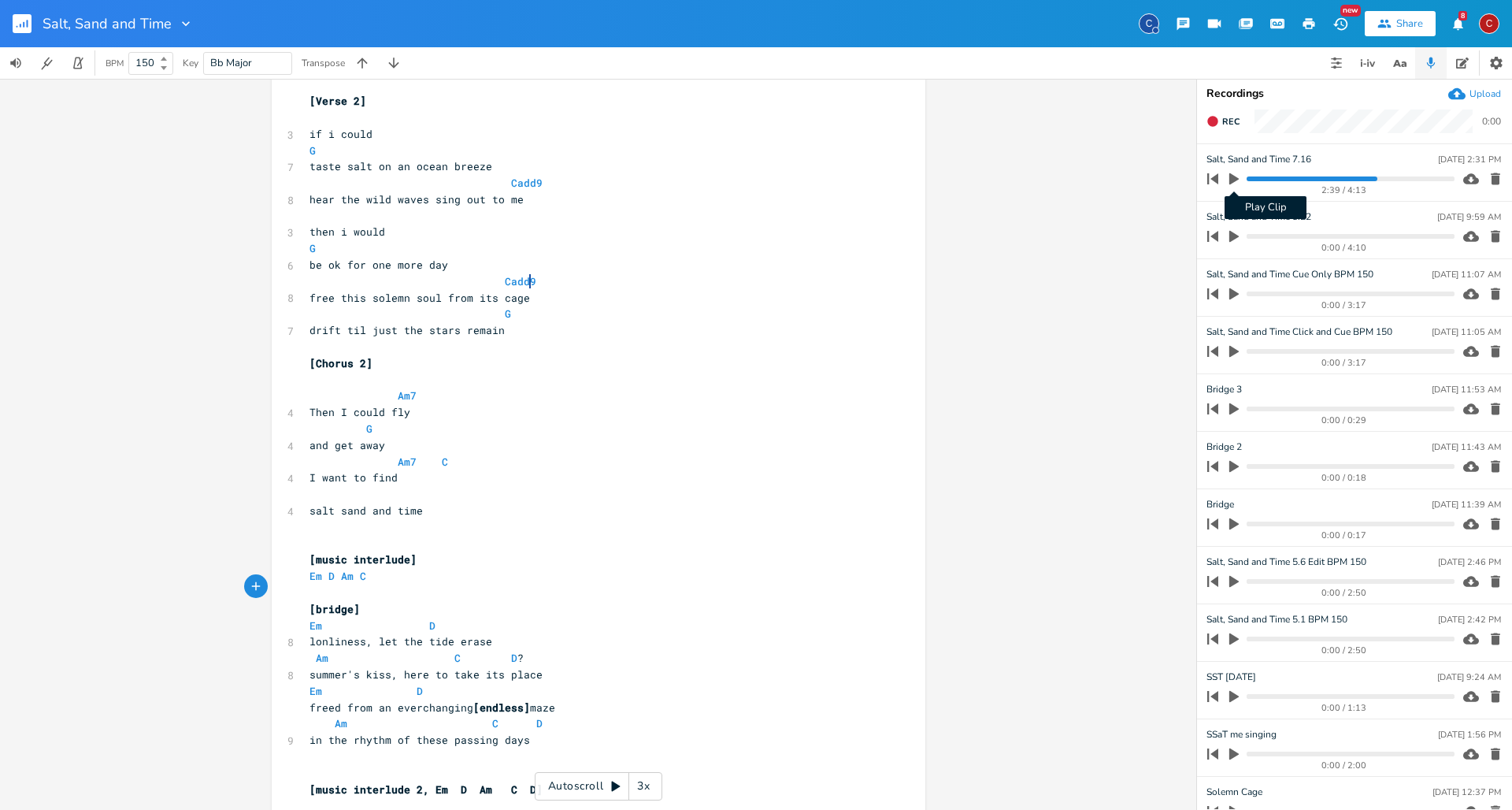 click 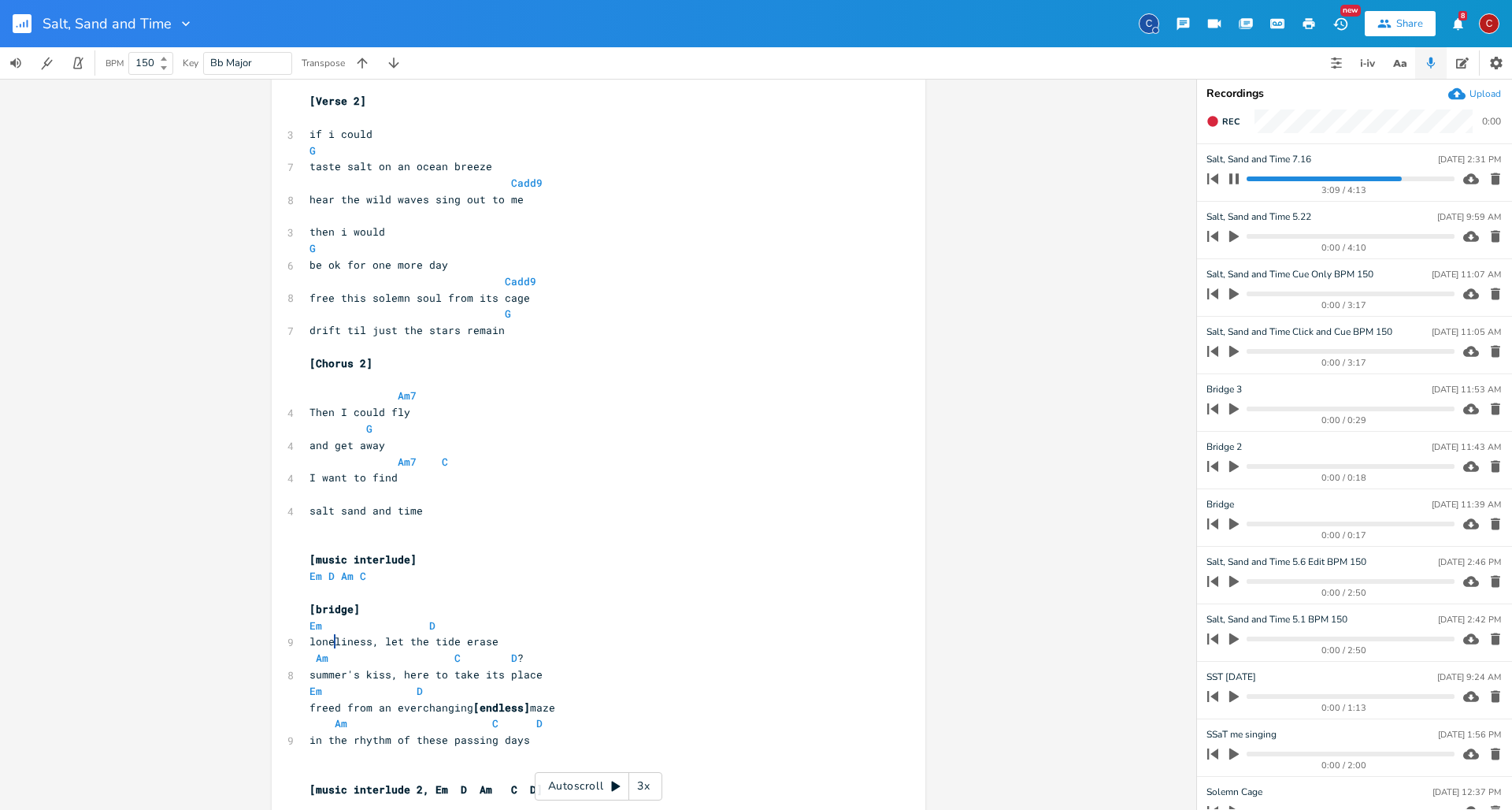 click at bounding box center [1350, 179] 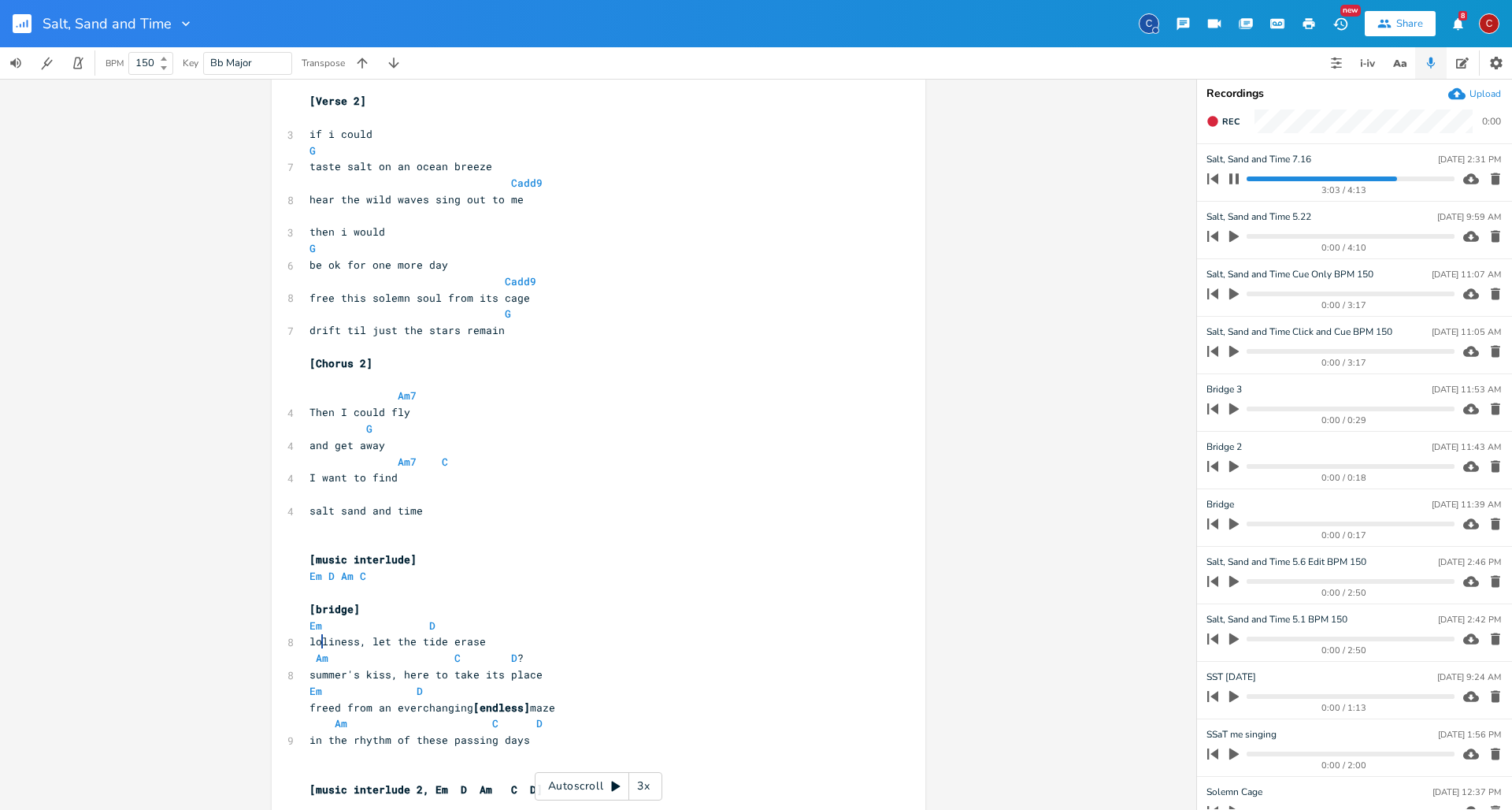 click on "Am                      C          D ?" at bounding box center (417, 658) 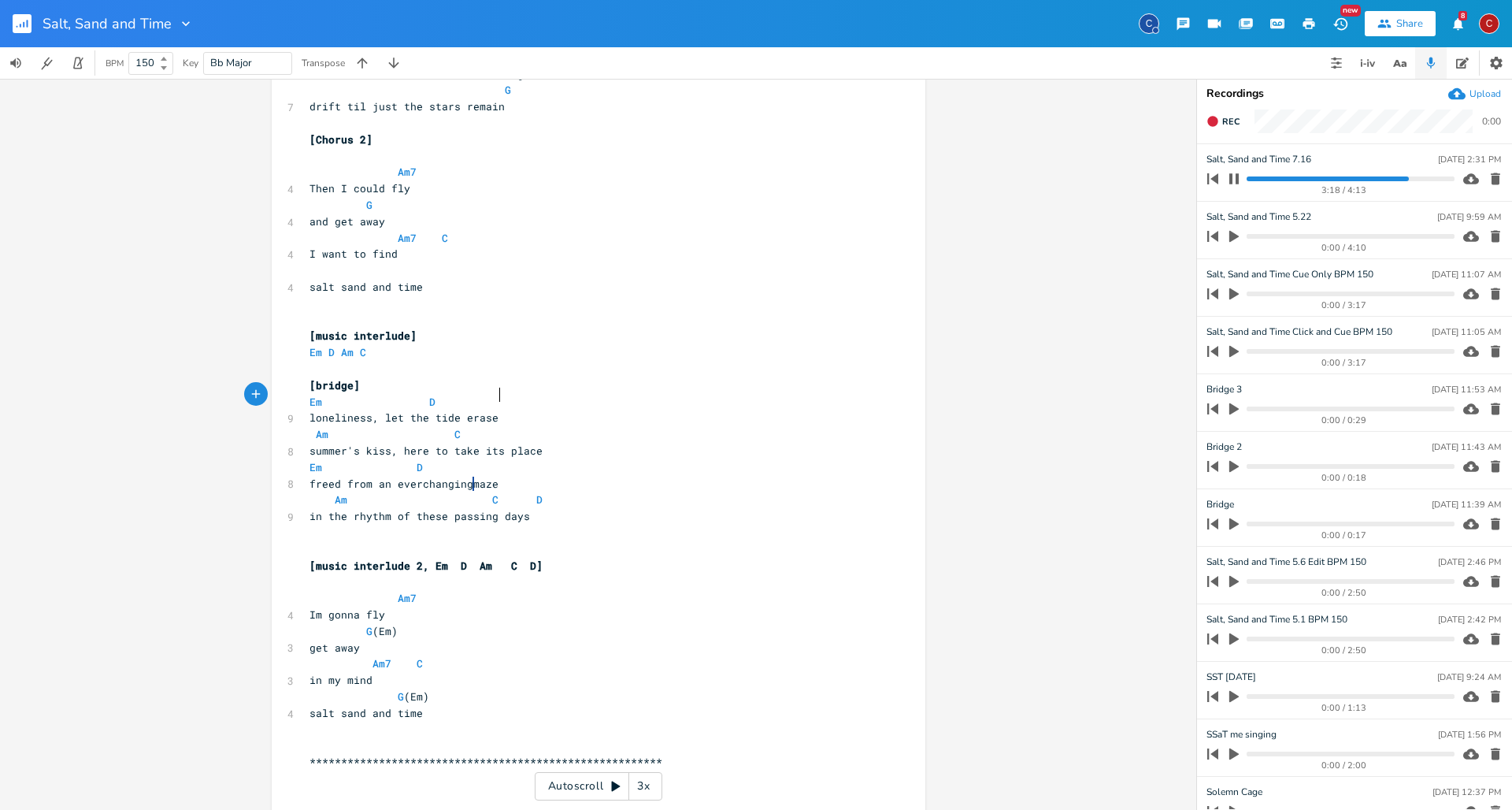 scroll, scrollTop: 726, scrollLeft: 0, axis: vertical 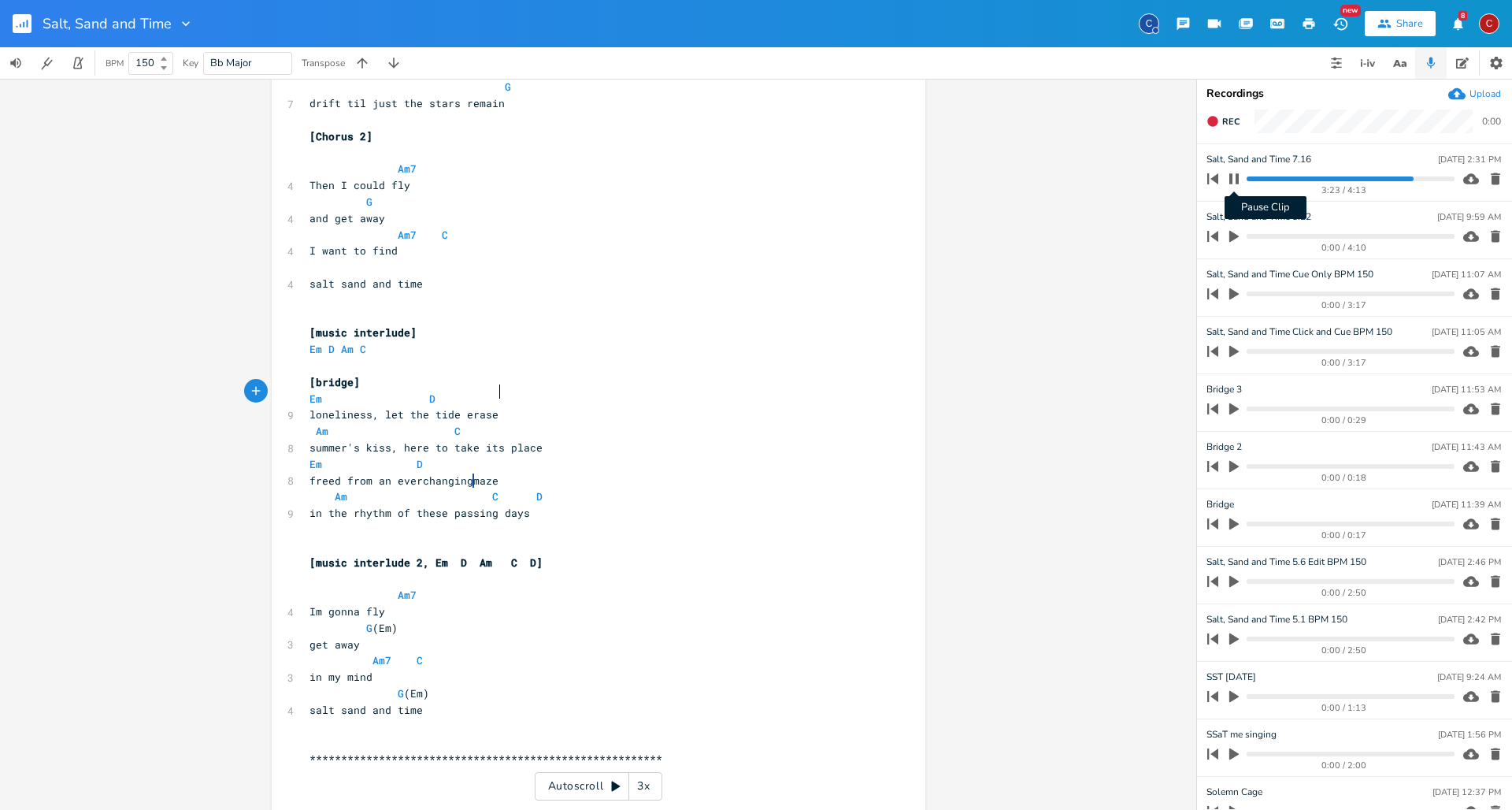 click 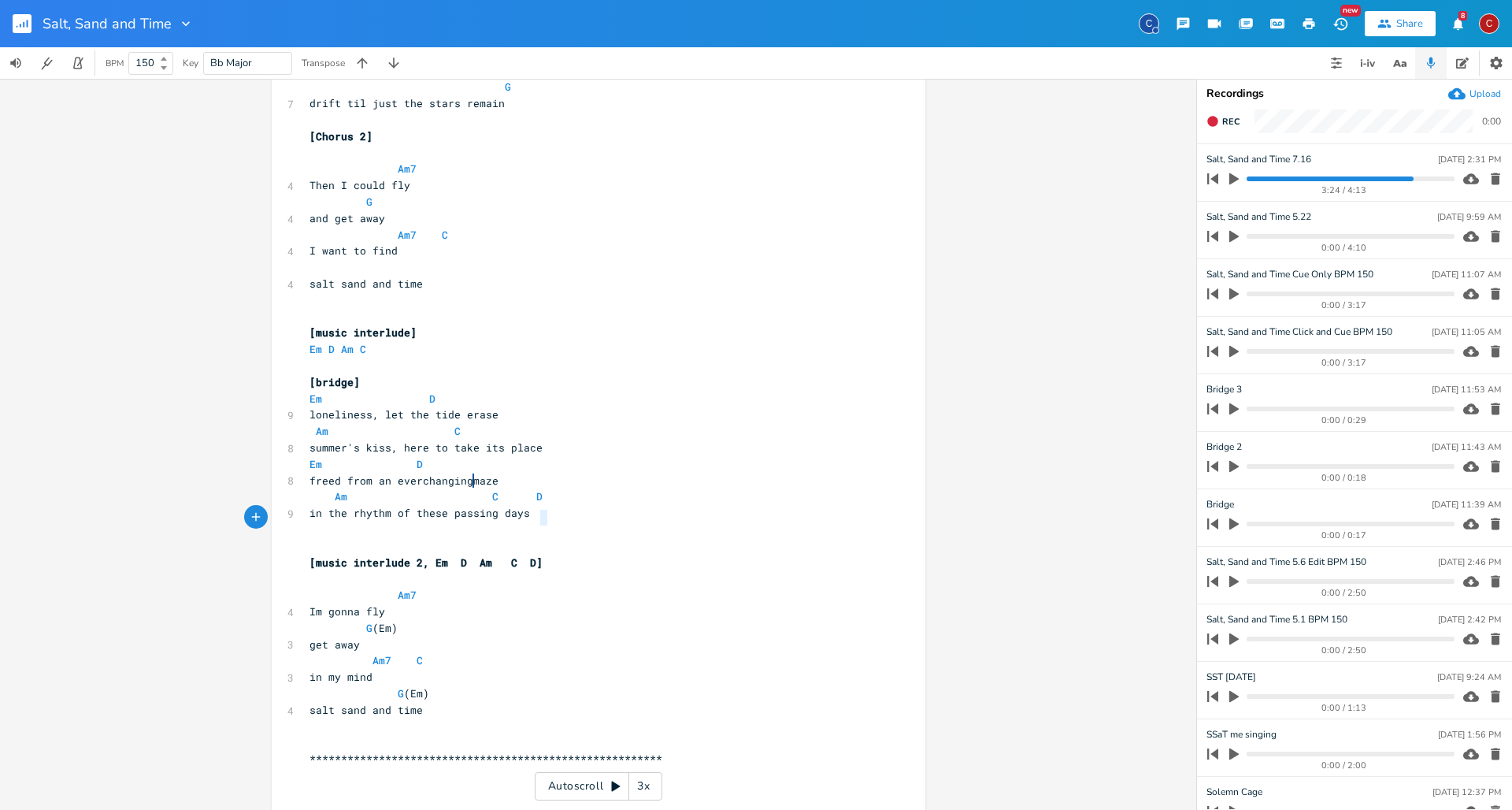 type on "D]" 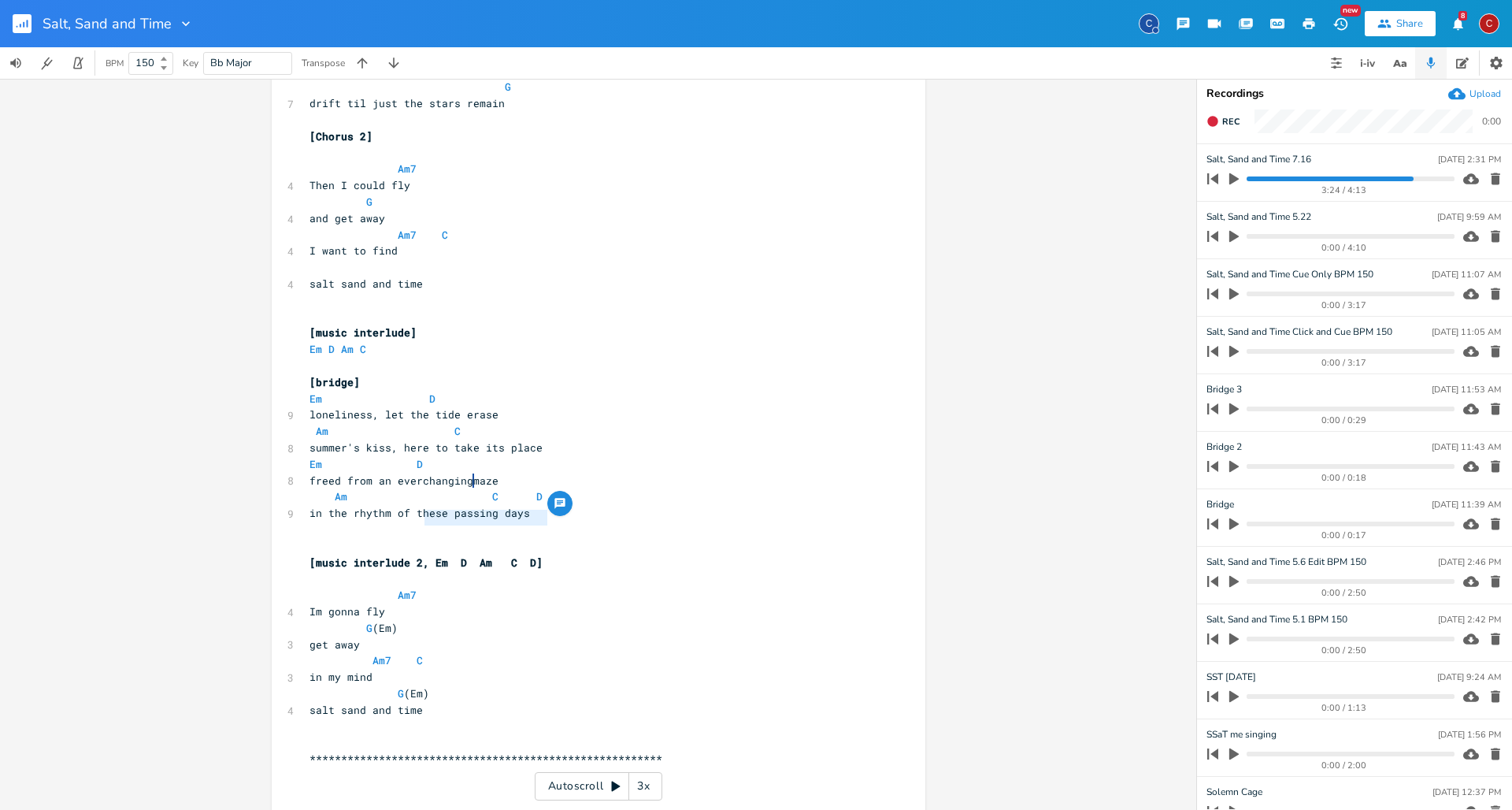 type on "D  Am   C  D]" 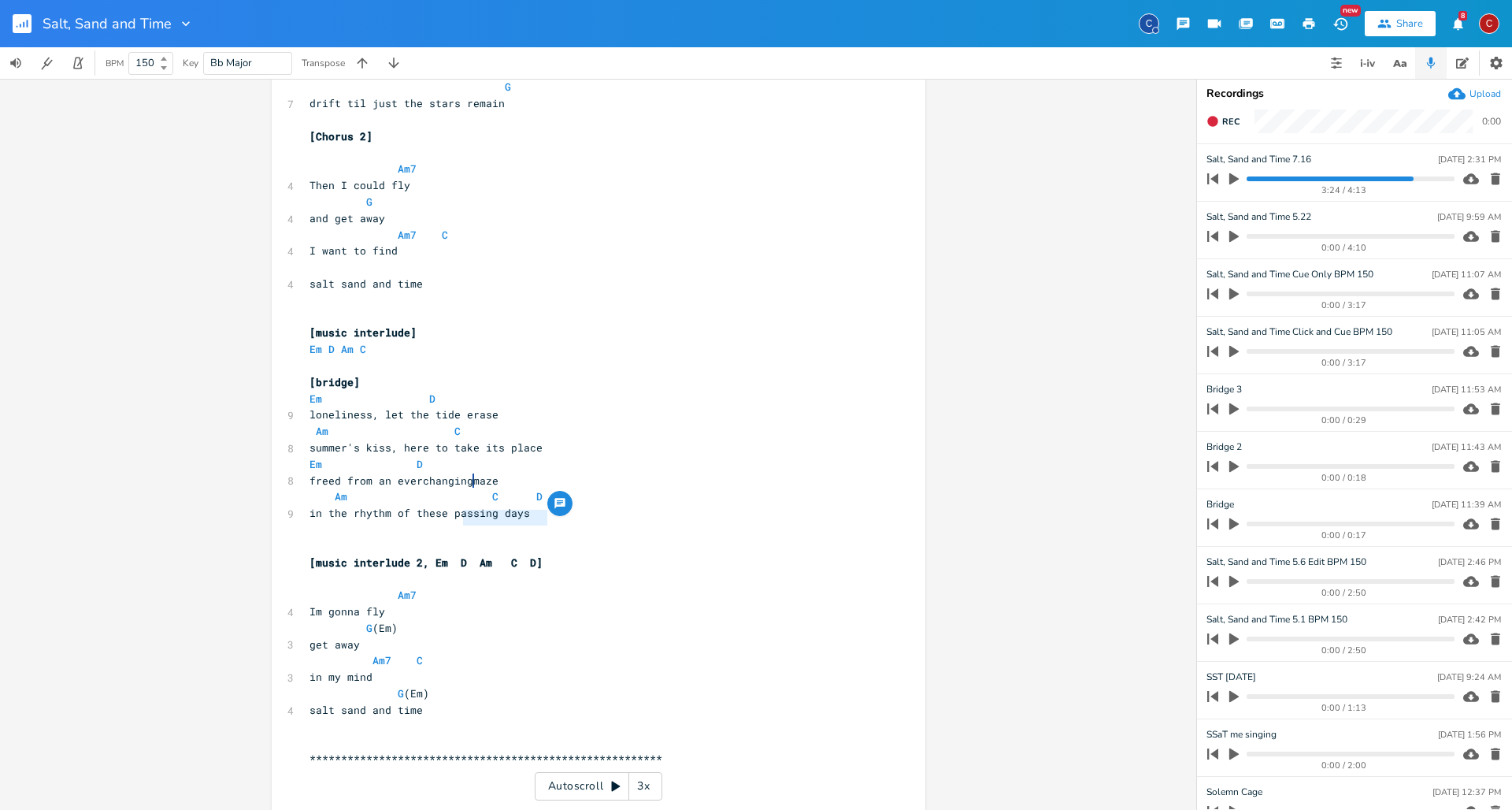 scroll, scrollTop: 0, scrollLeft: 50, axis: horizontal 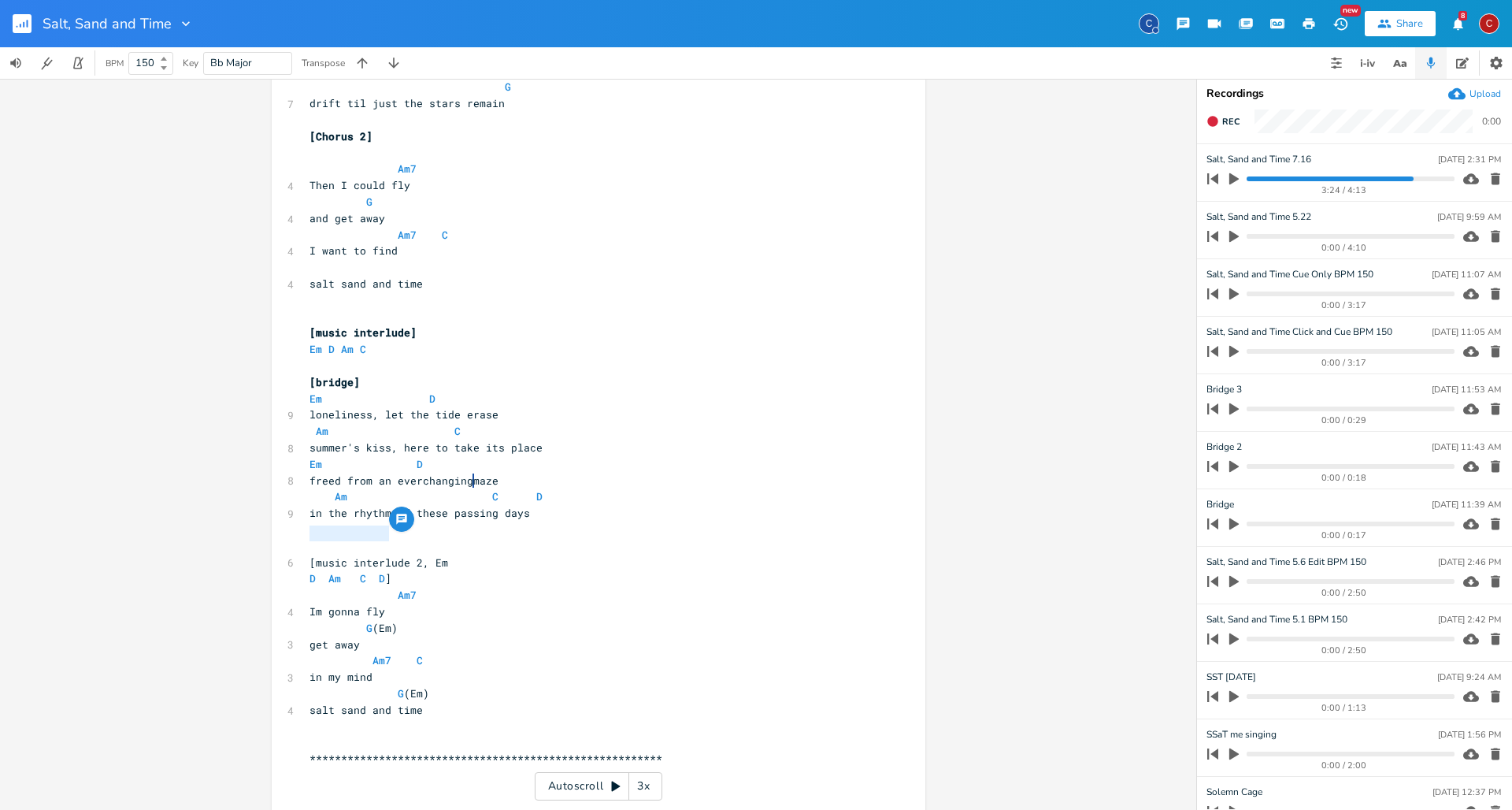 click on "Am7" at bounding box center [591, 595] 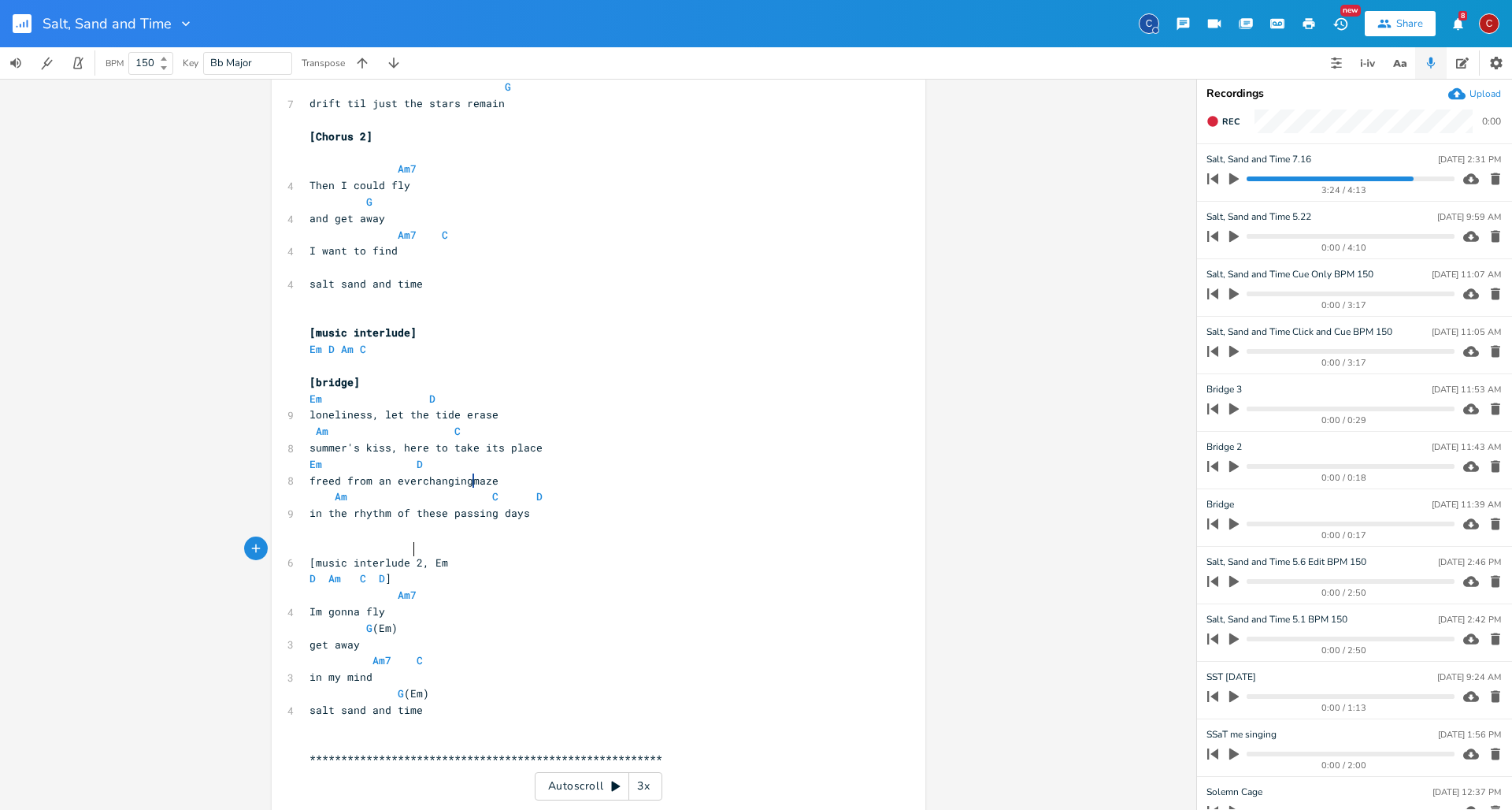 type on "D  Am   C  D]" 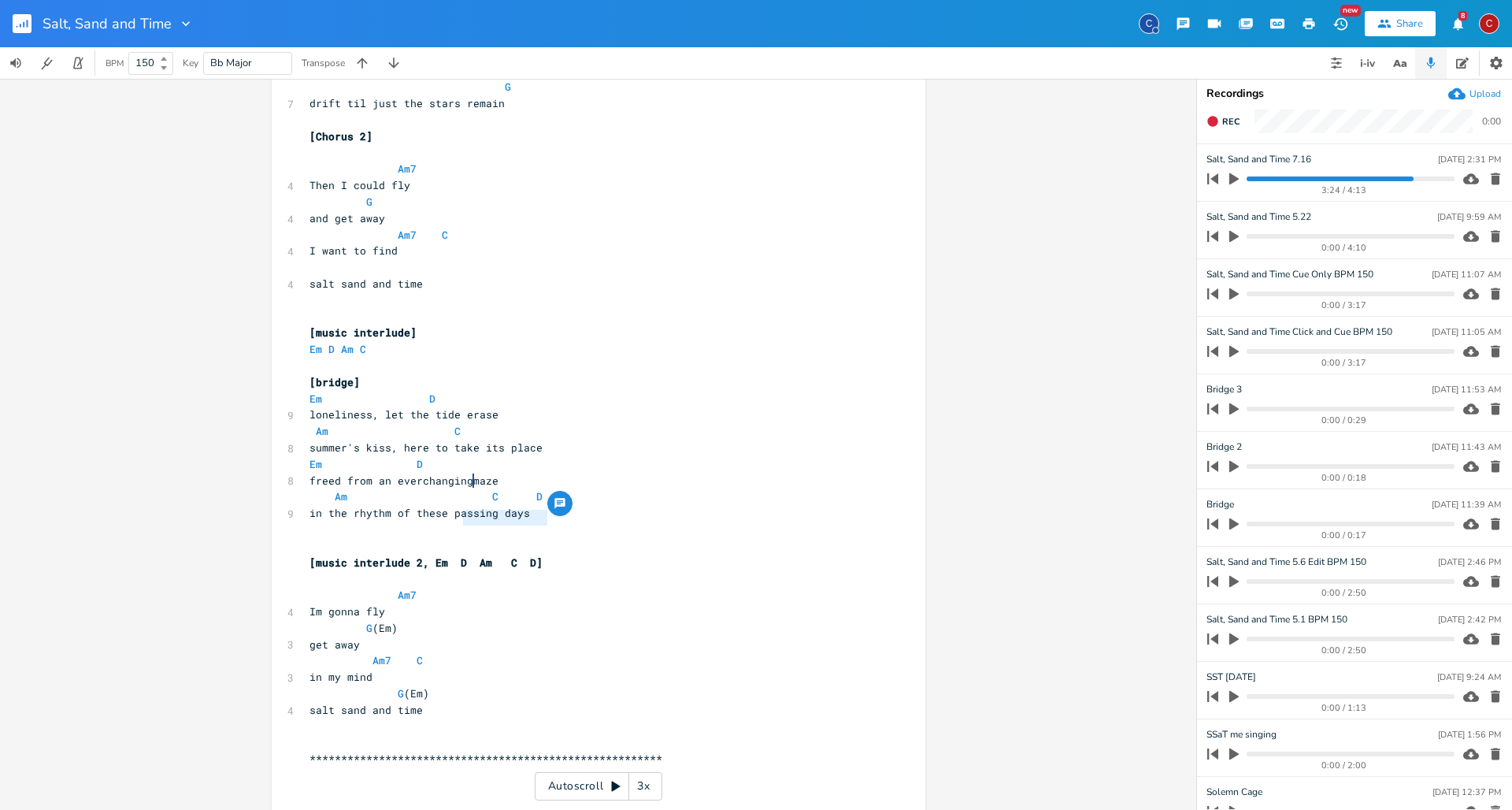 click on "​" at bounding box center (591, 578) 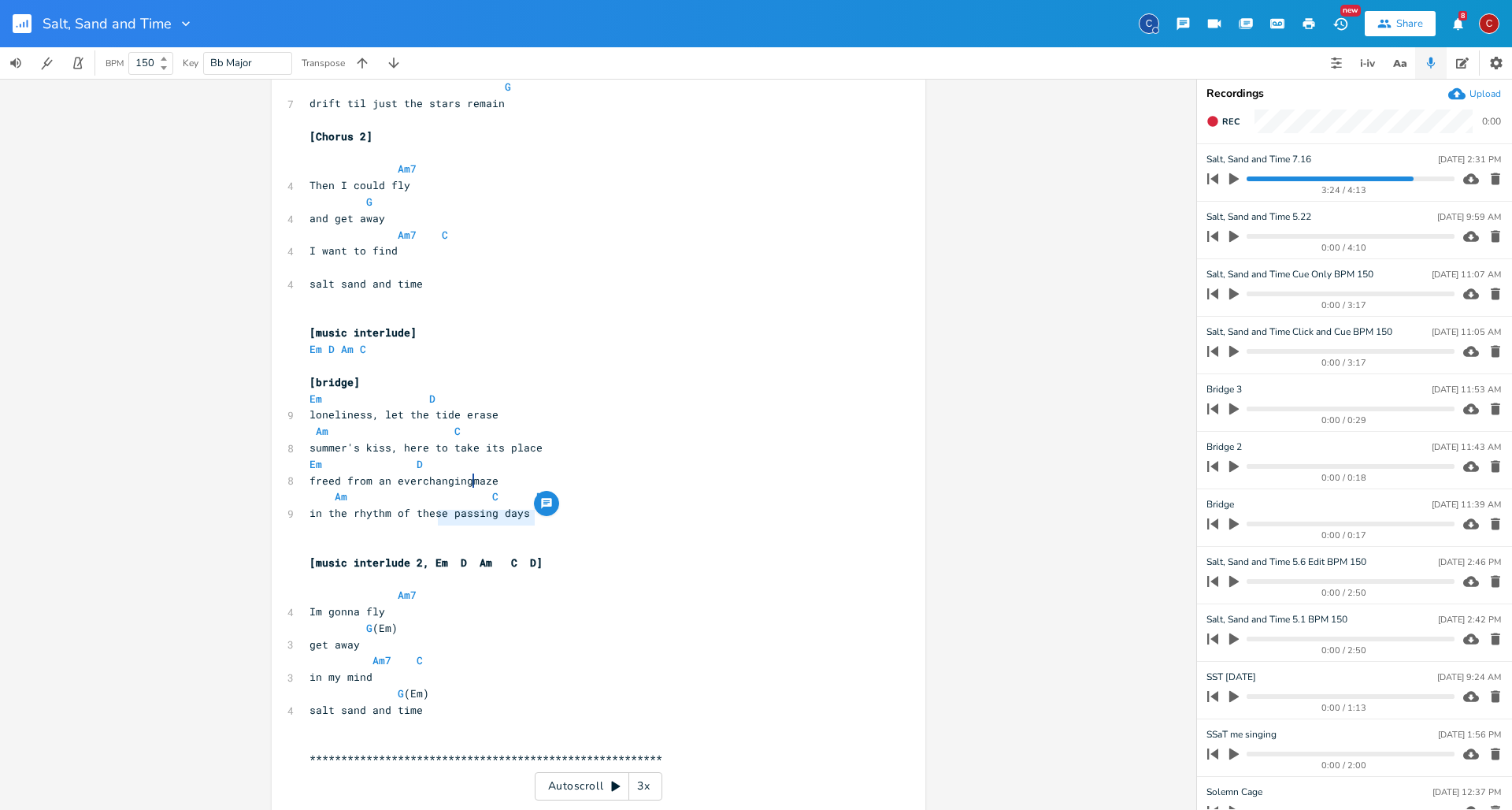 type on "Em  D  Am   C  D" 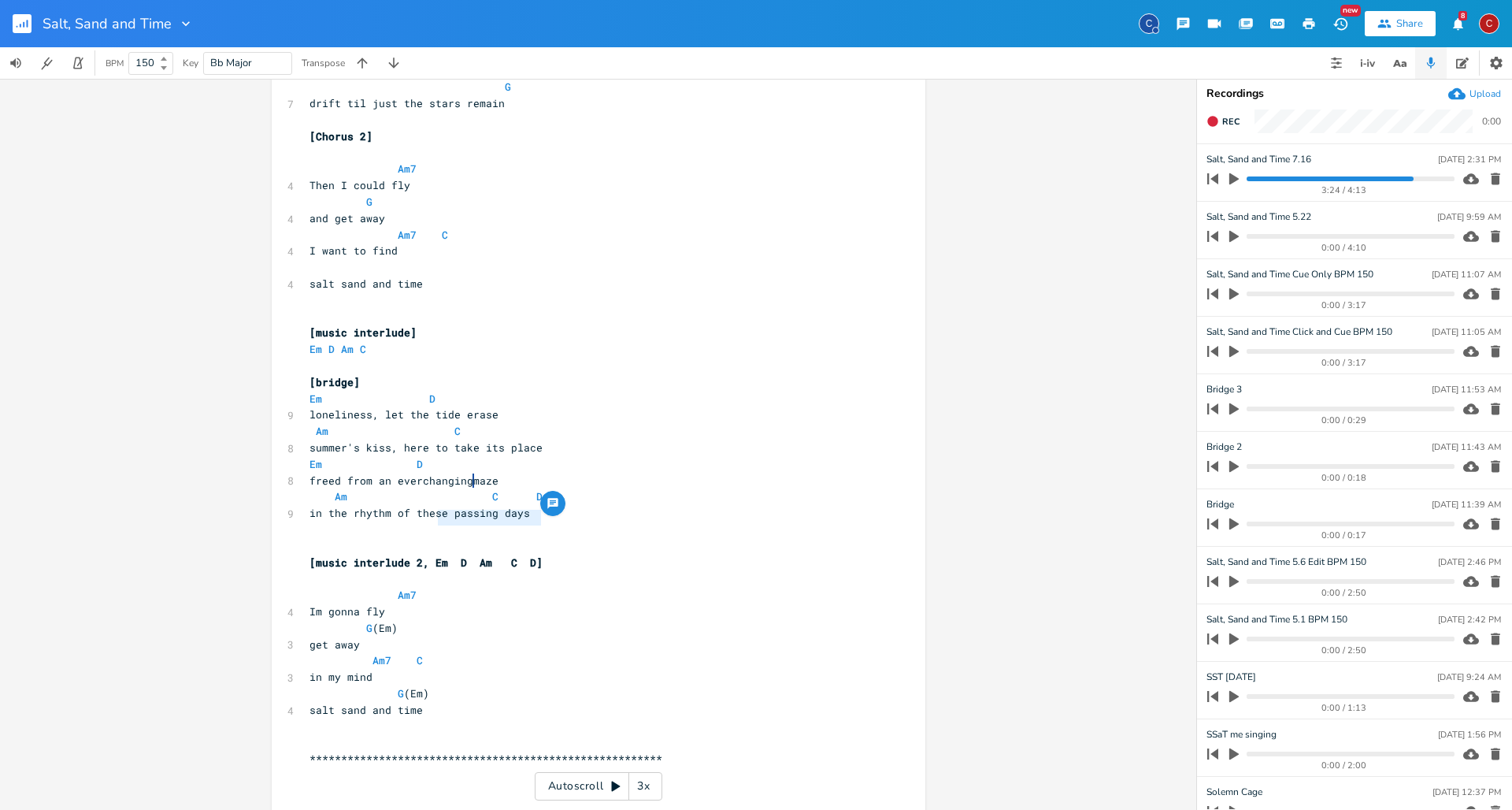 drag, startPoint x: 434, startPoint y: 522, endPoint x: 533, endPoint y: 523, distance: 99.00505 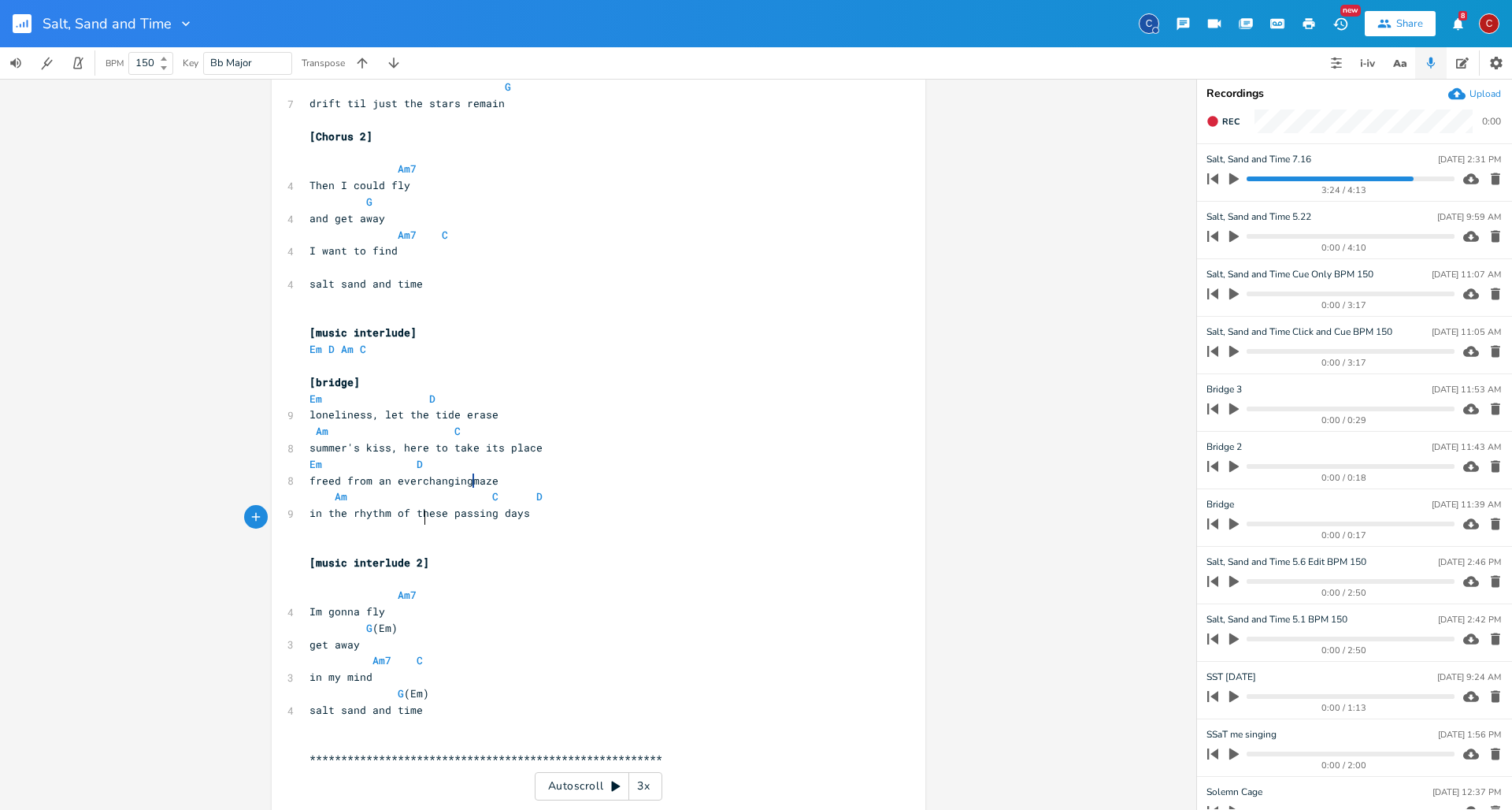 click on "[music interlude 2]" at bounding box center [591, 563] 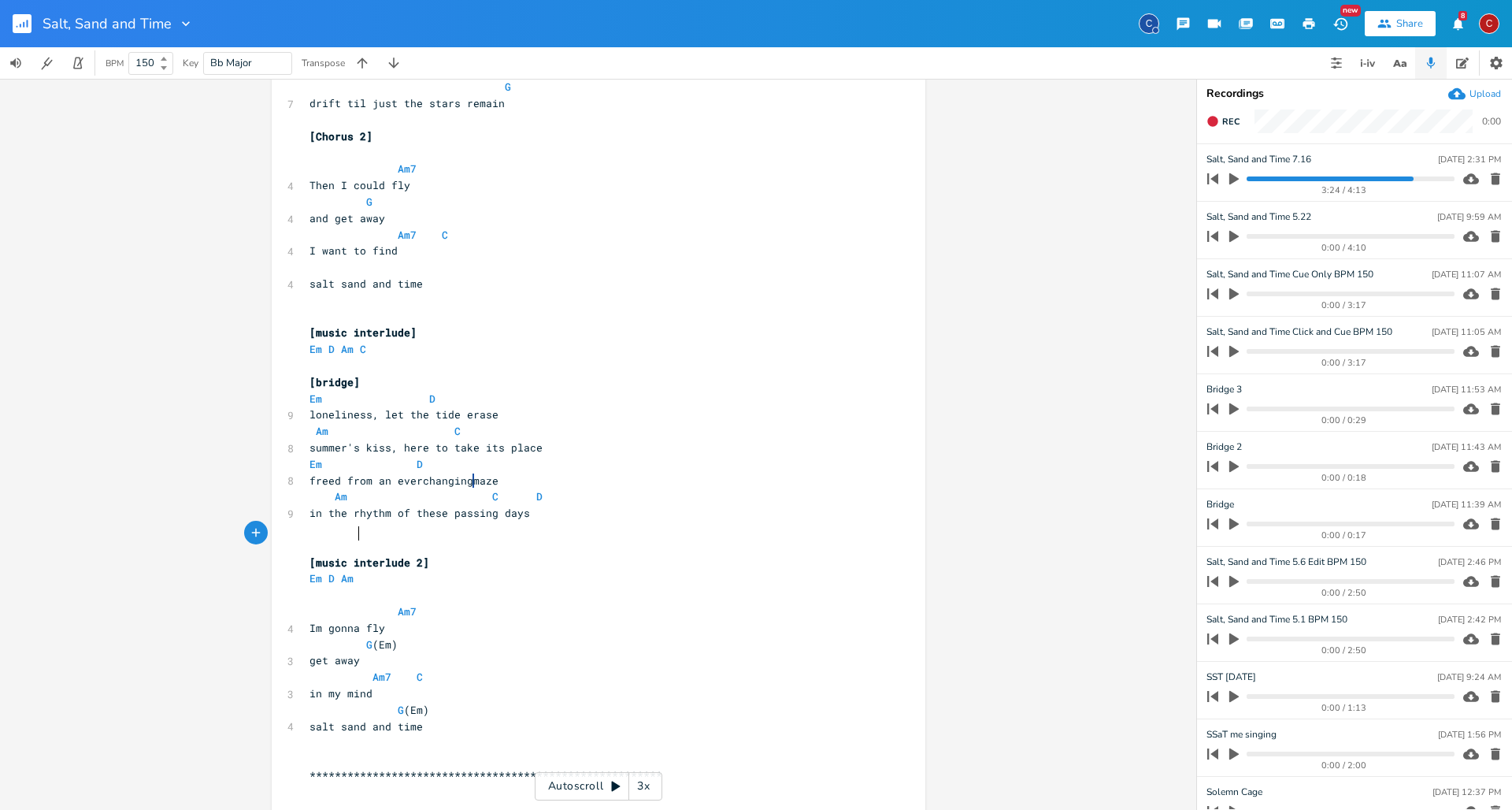 scroll, scrollTop: 0, scrollLeft: 39, axis: horizontal 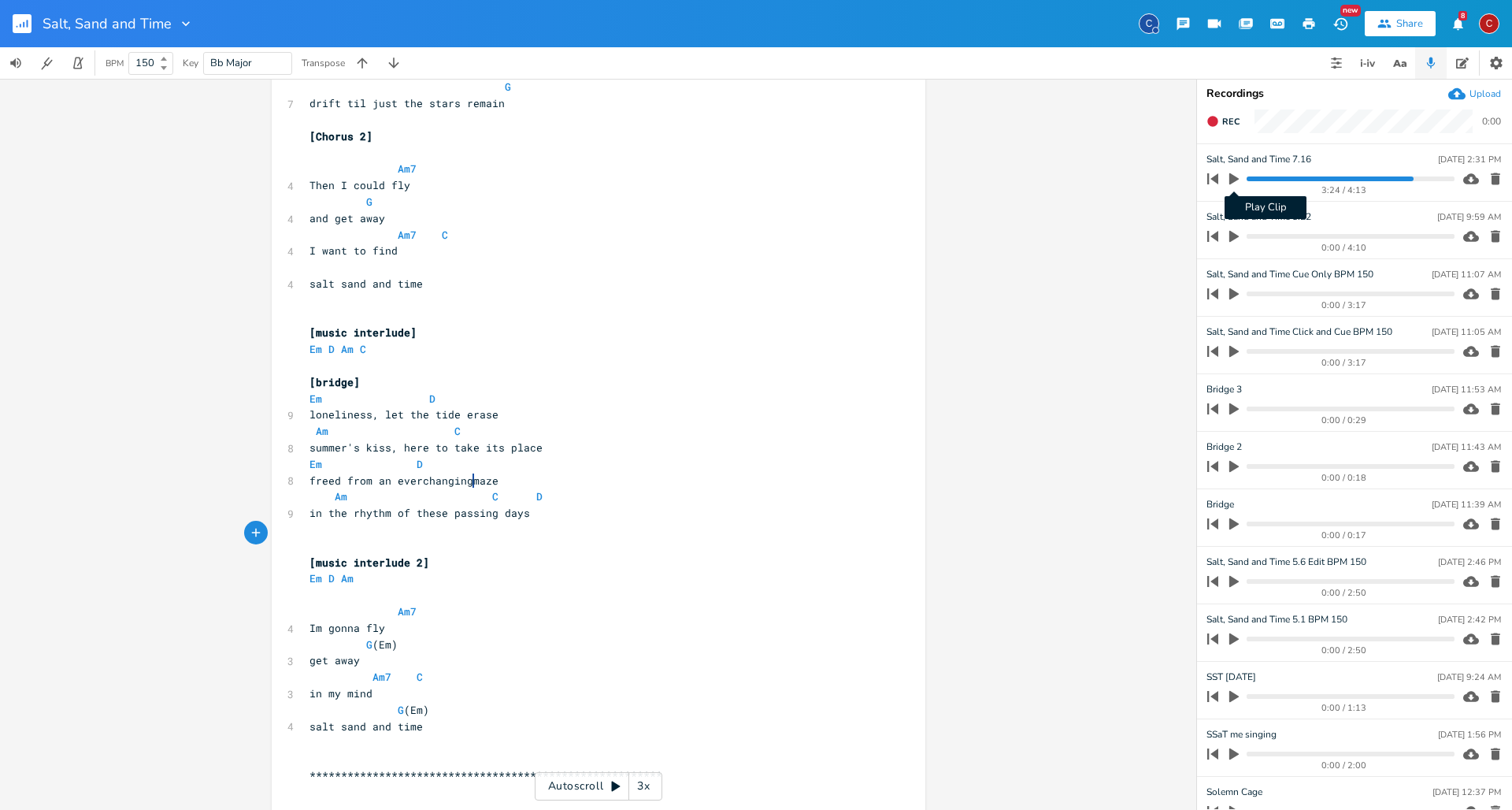 type on "Em D Am" 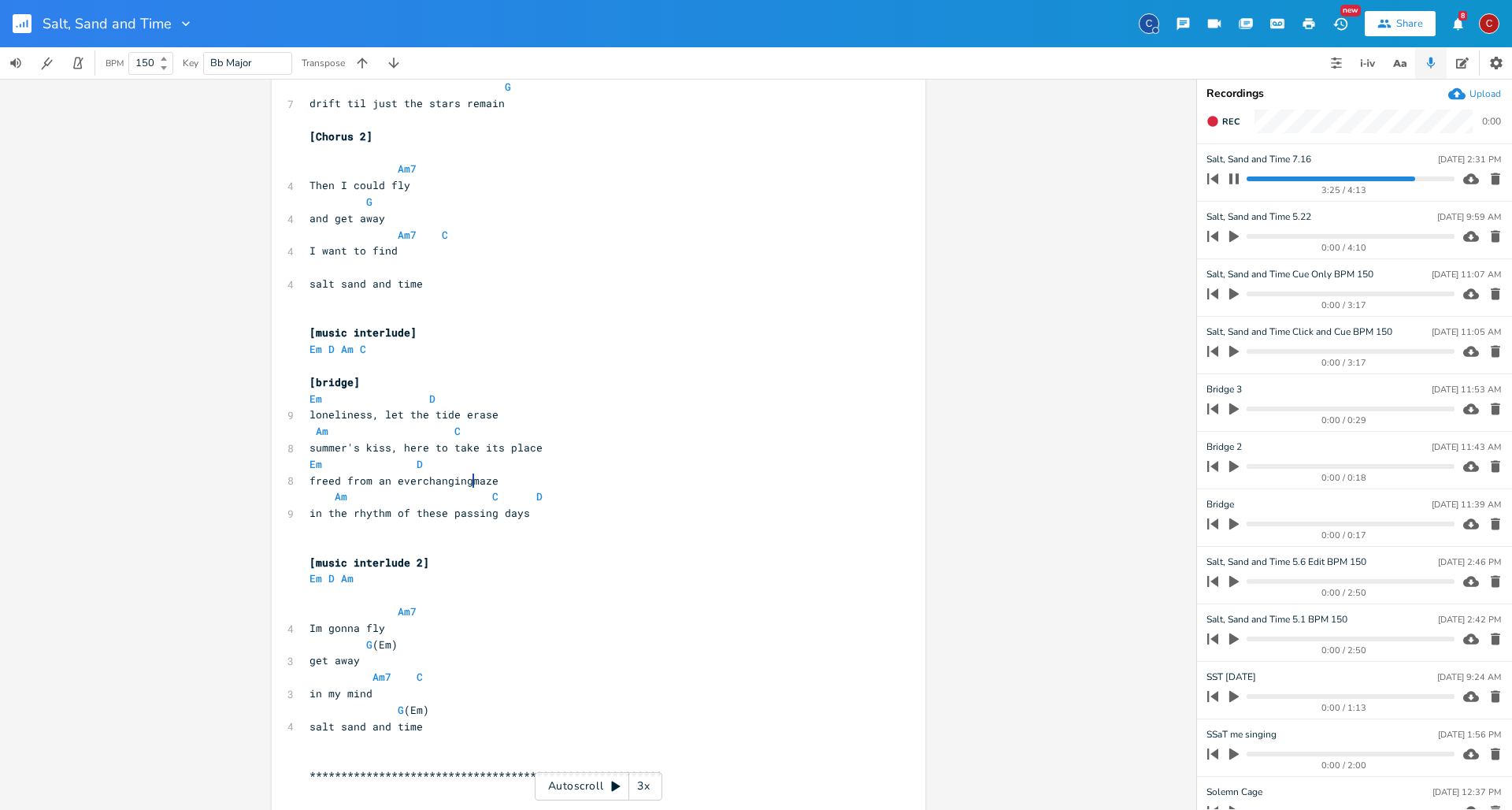 click at bounding box center [1350, 179] 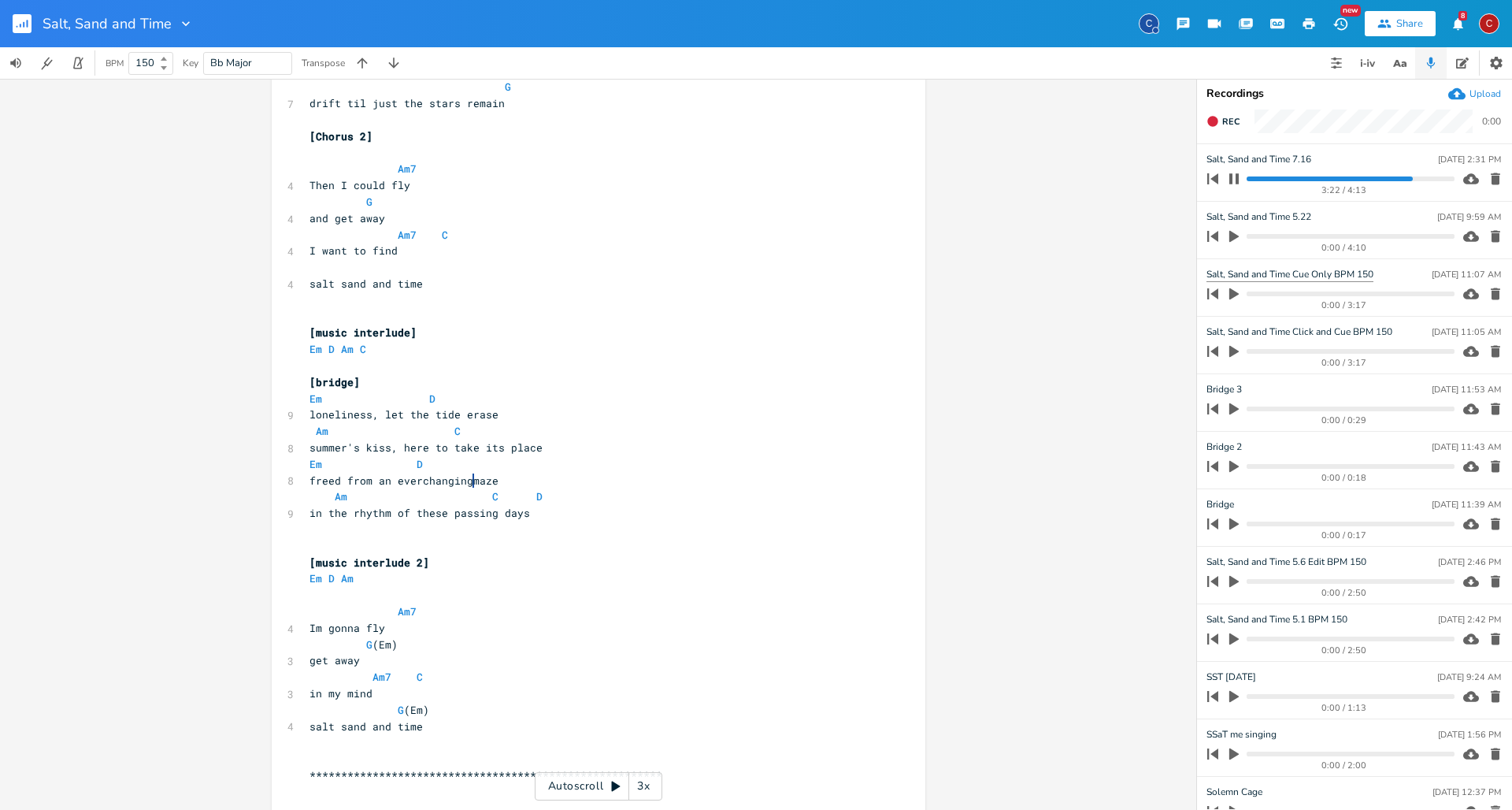 scroll, scrollTop: 634, scrollLeft: 0, axis: vertical 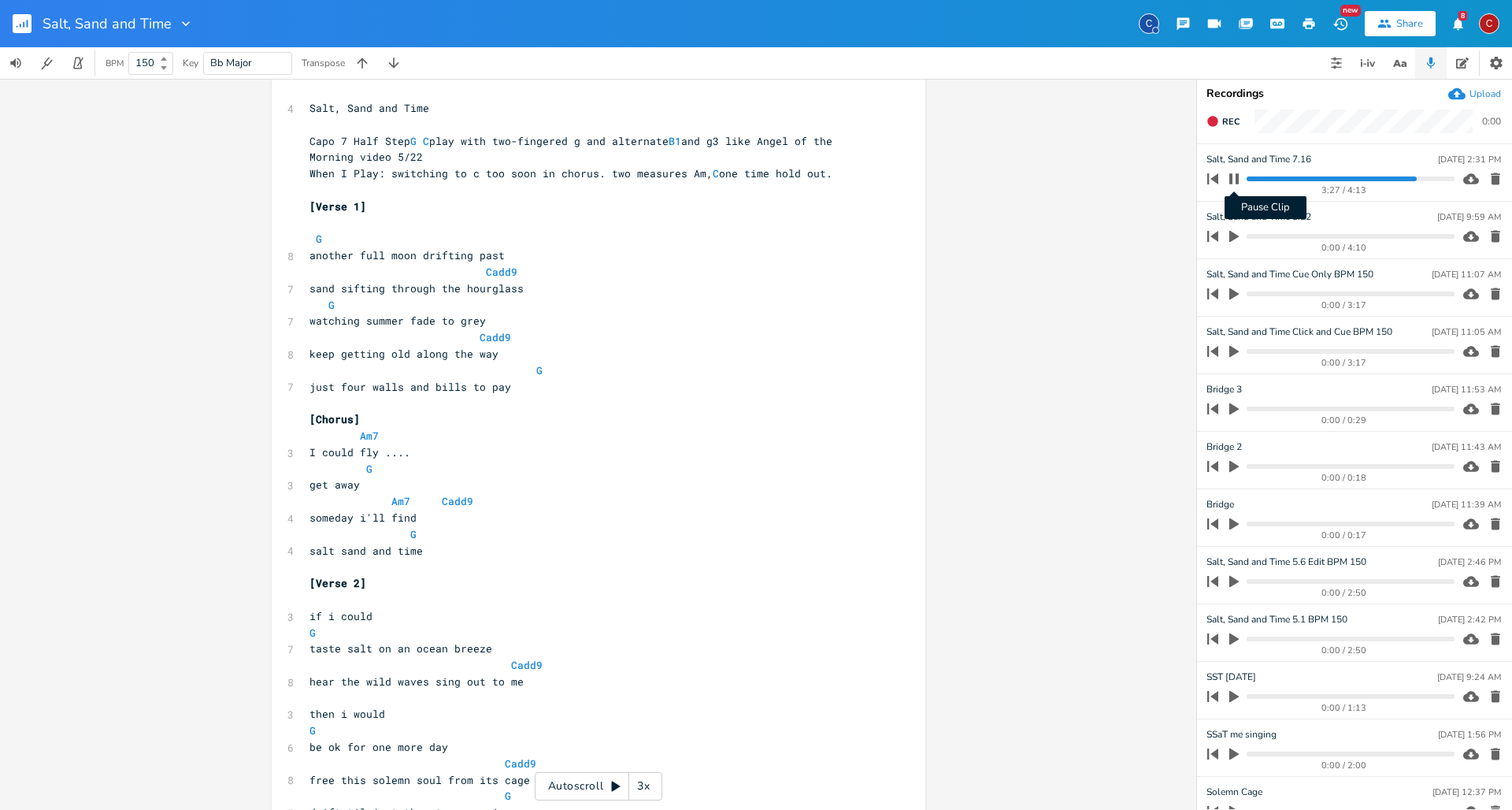 click 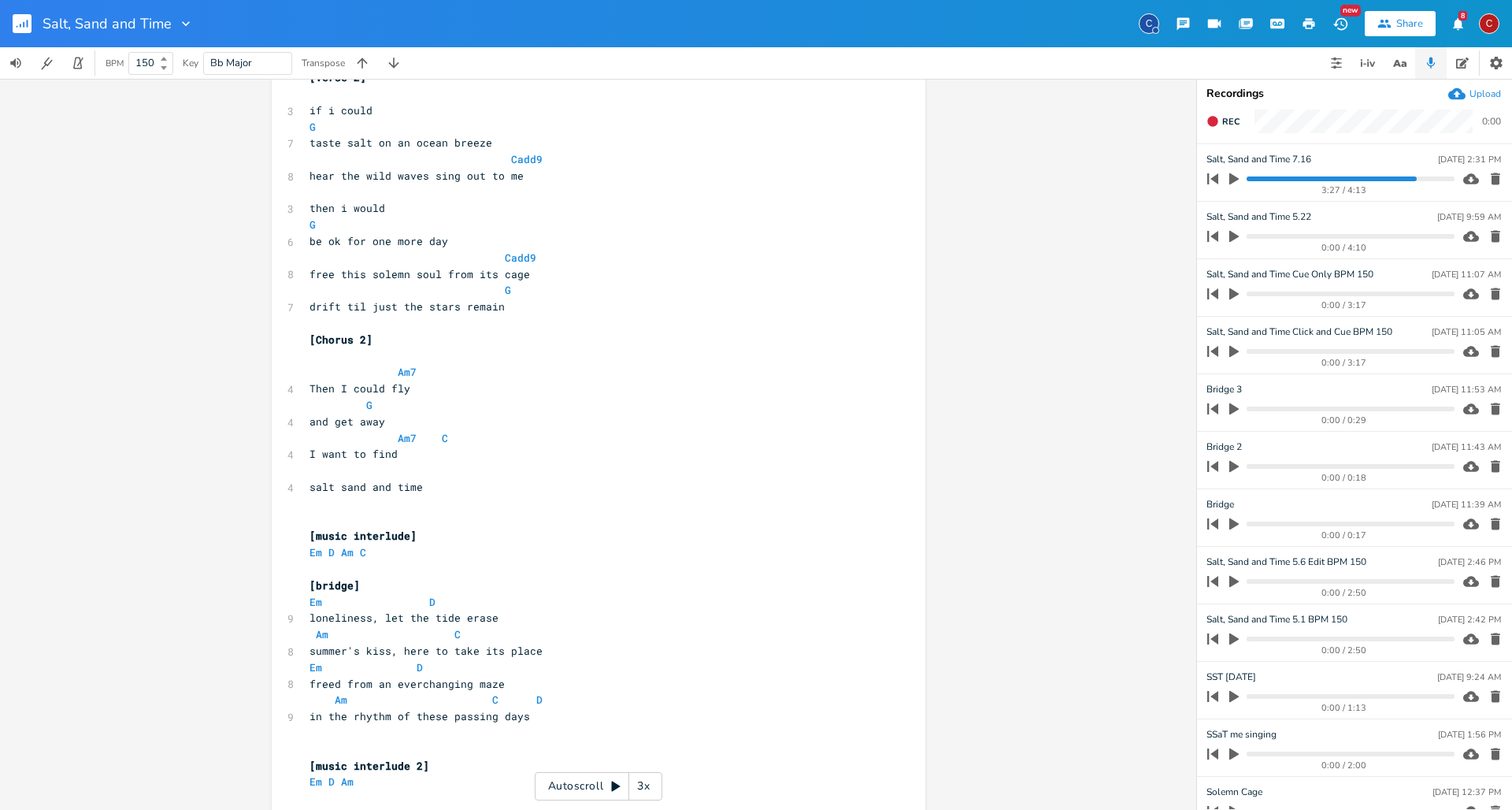 scroll, scrollTop: 677, scrollLeft: 0, axis: vertical 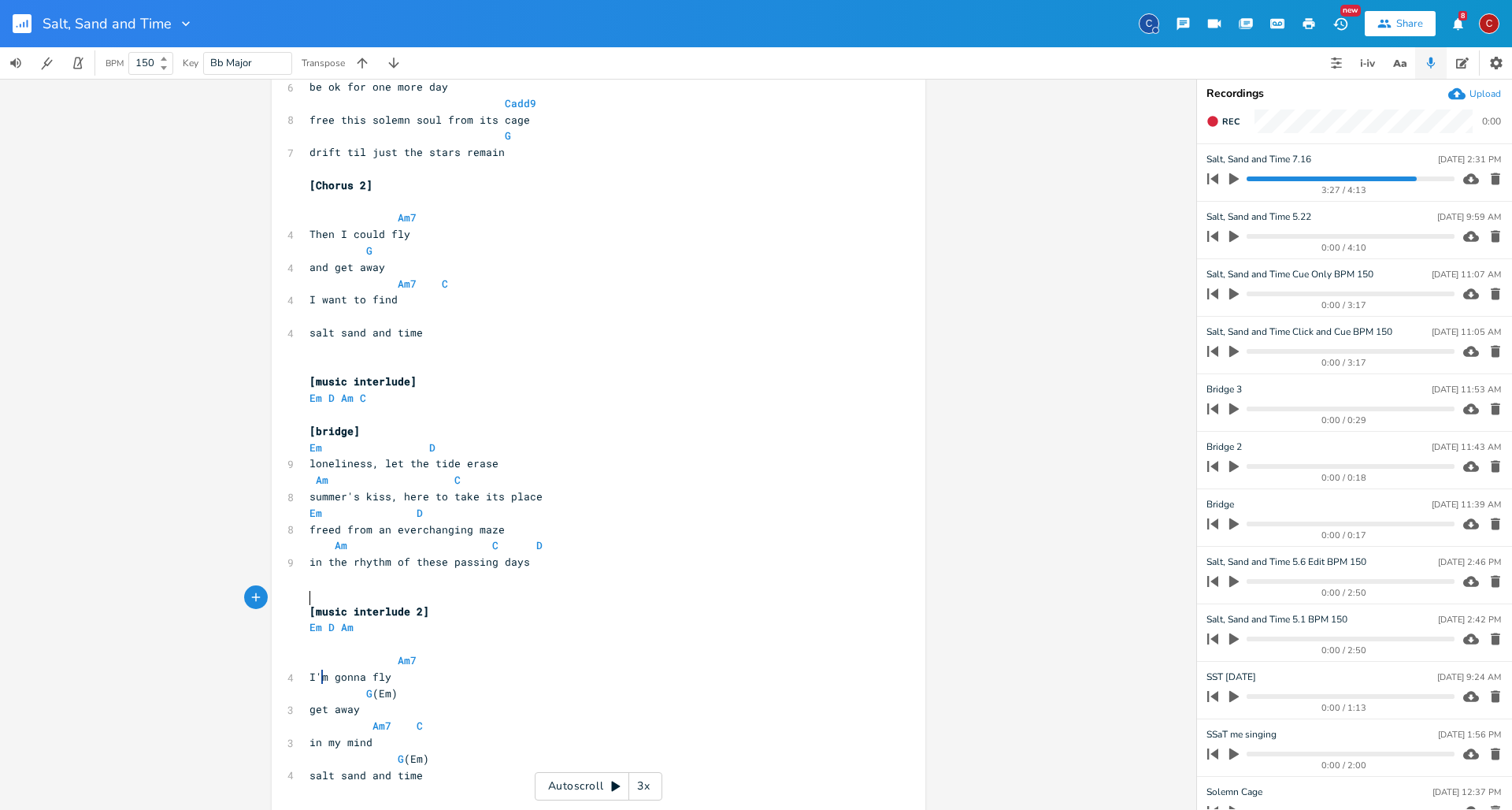 click on "​" at bounding box center [591, 644] 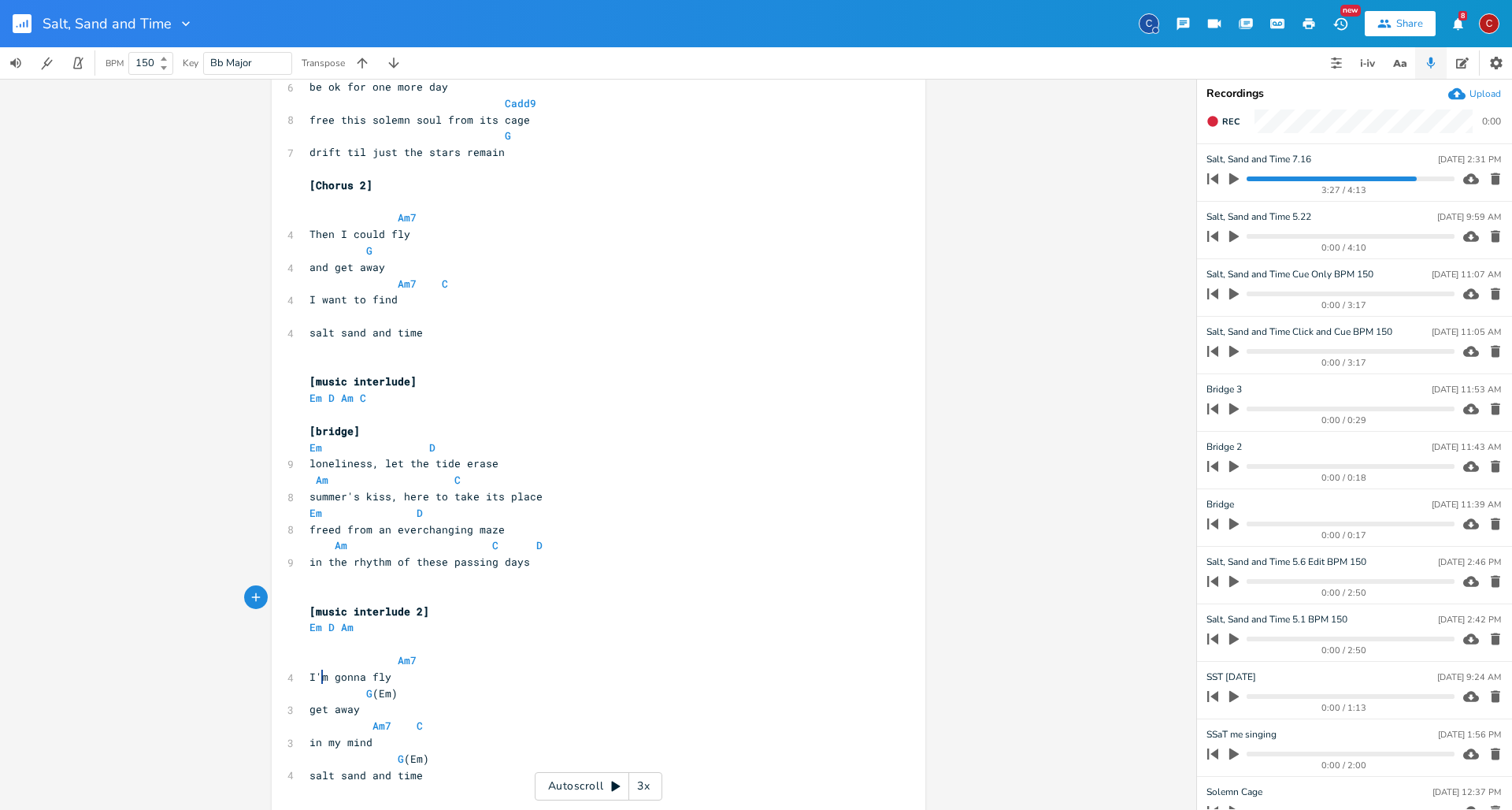 click on "Em   D   Am" at bounding box center [591, 627] 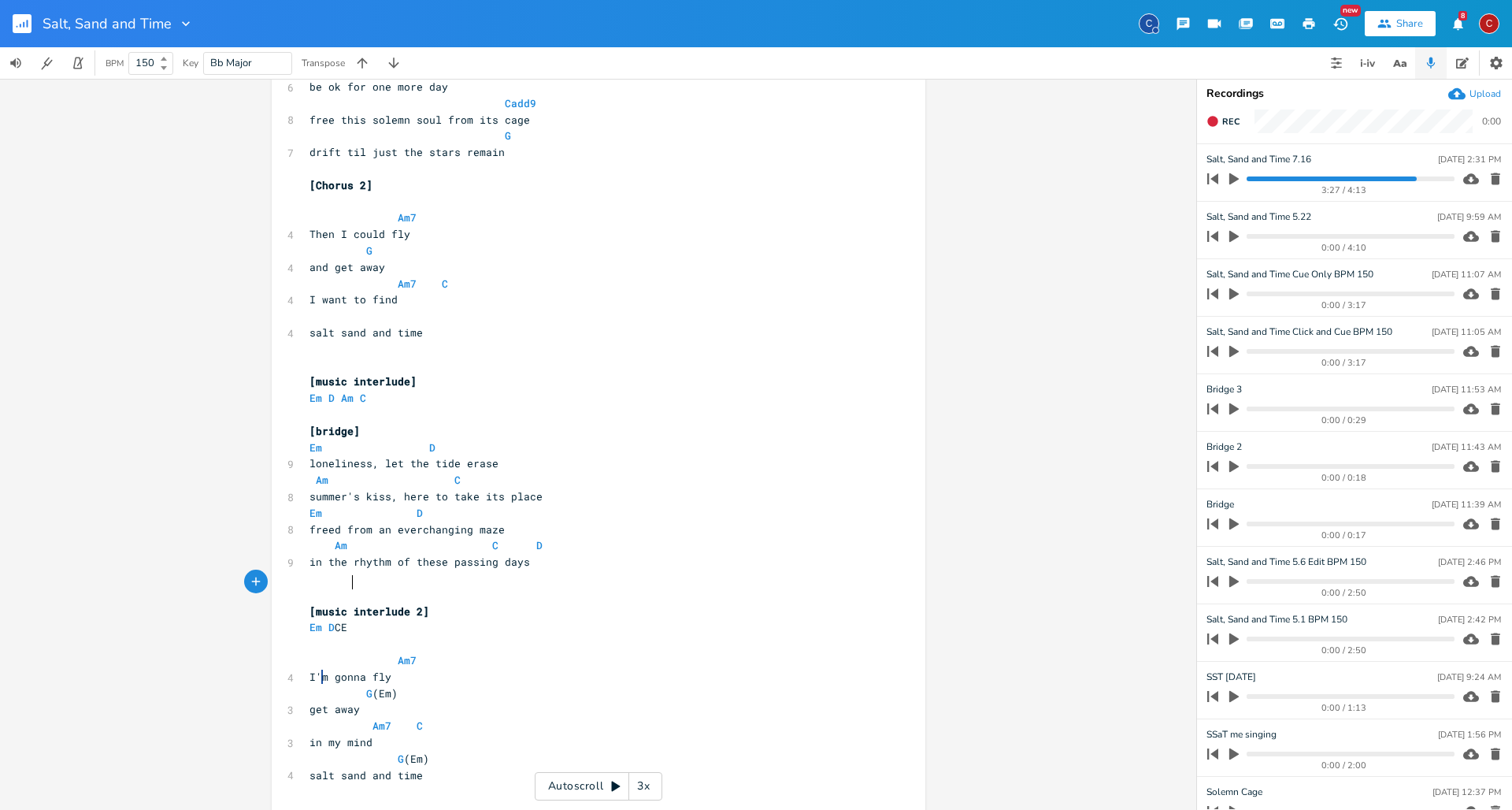 scroll, scrollTop: 0, scrollLeft: 17, axis: horizontal 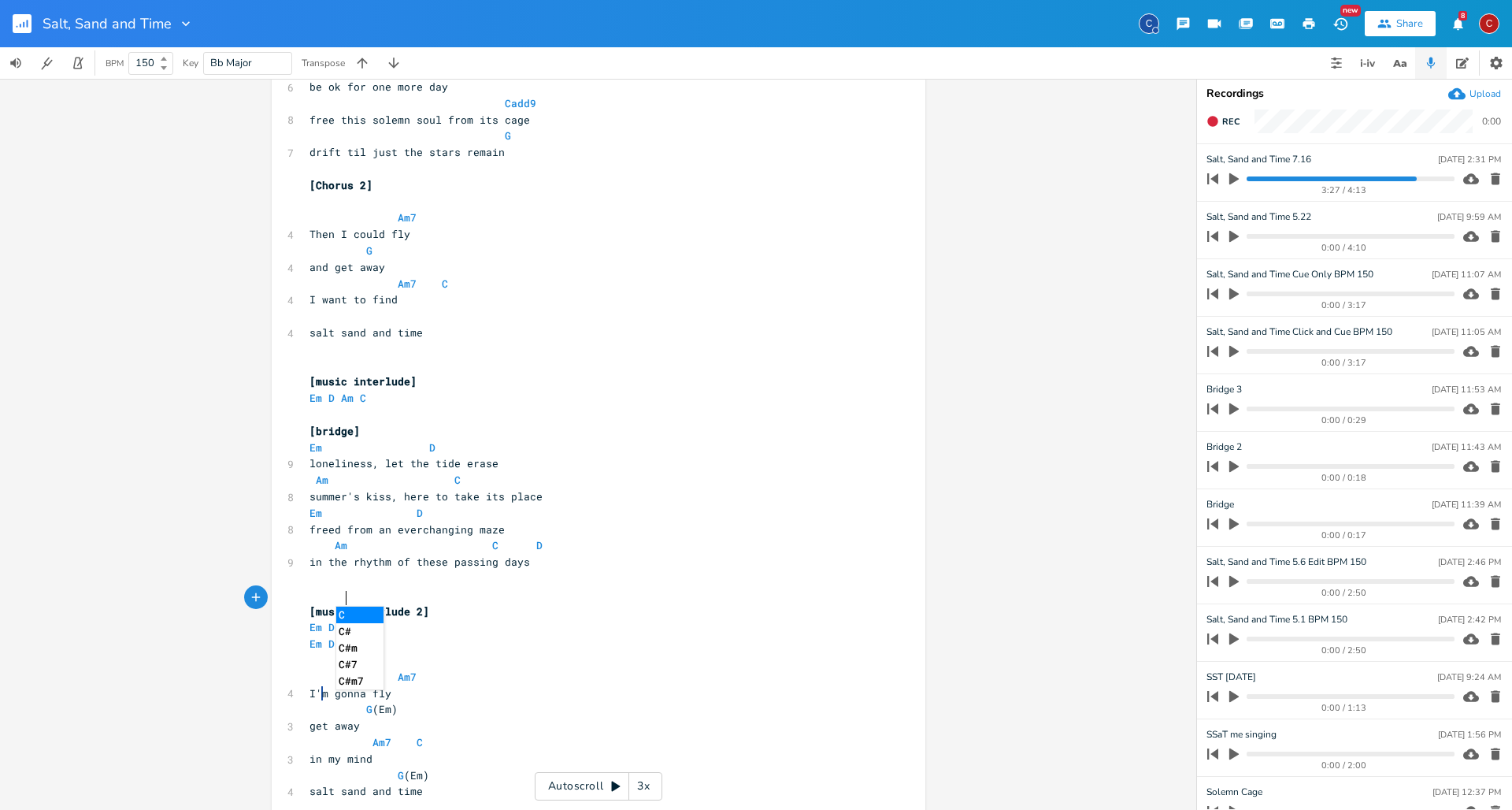 type on "Em D C" 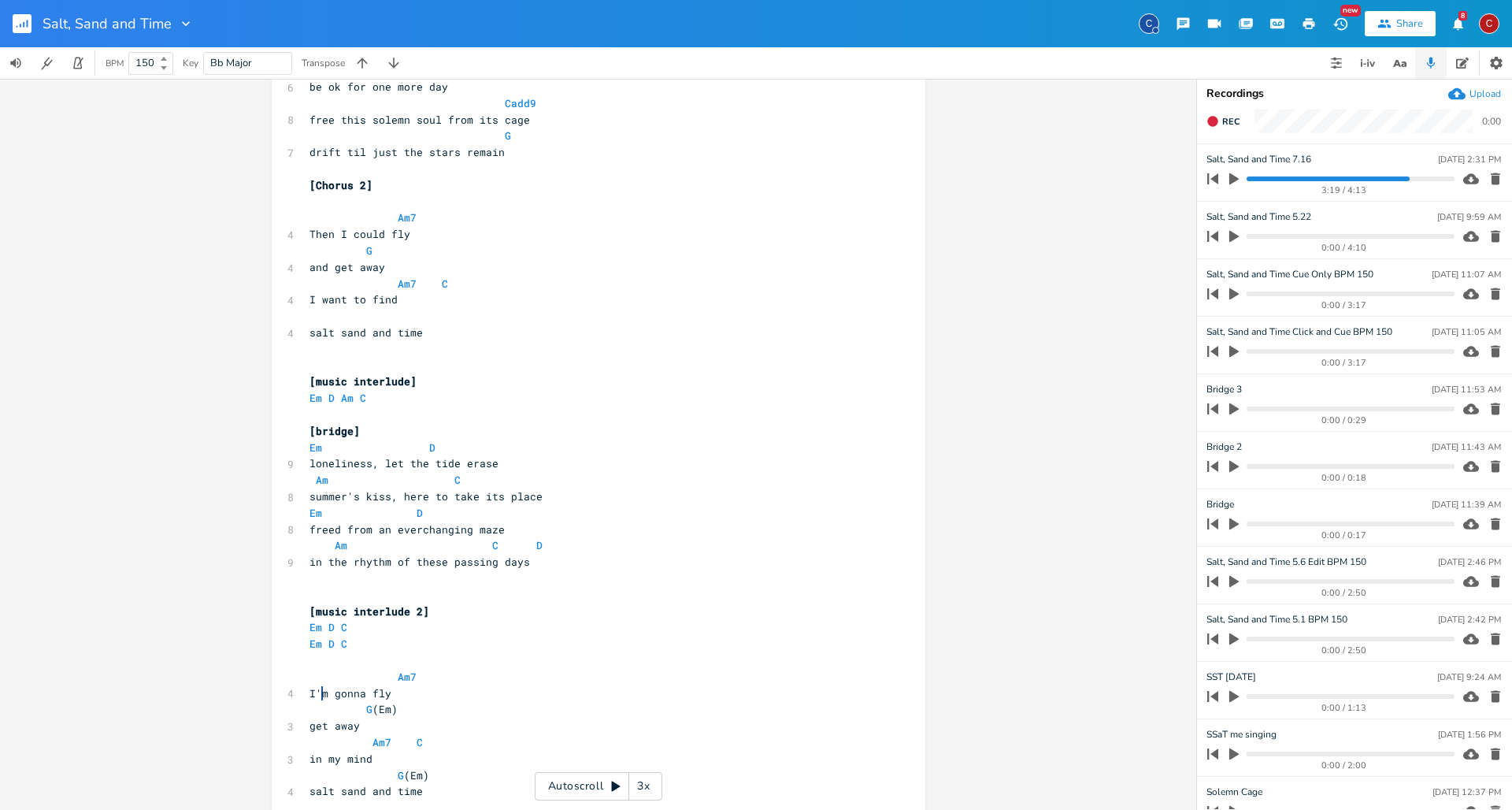 click at bounding box center [1234, 179] 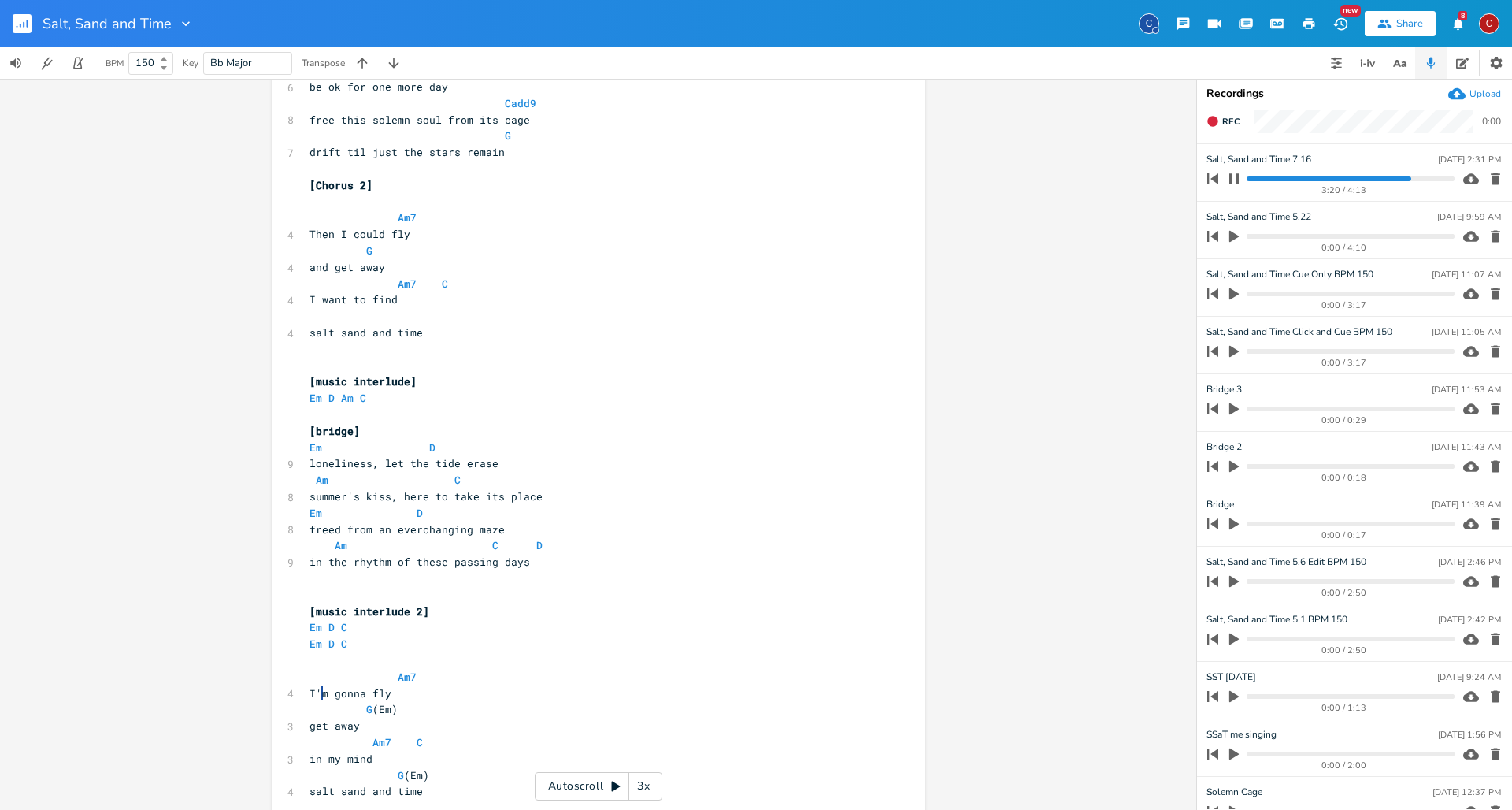 click at bounding box center (1350, 179) 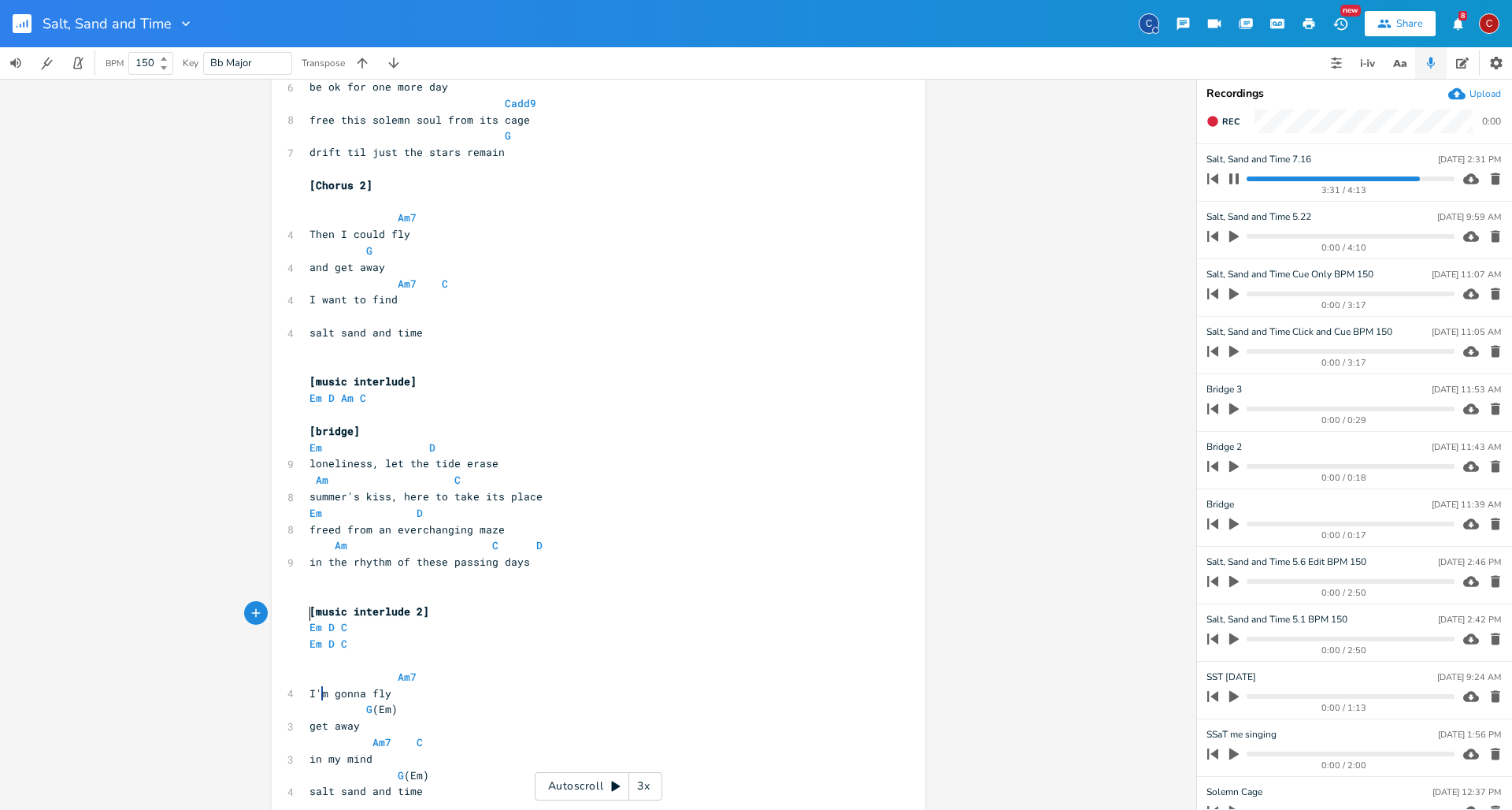 click on "​" at bounding box center [591, 660] 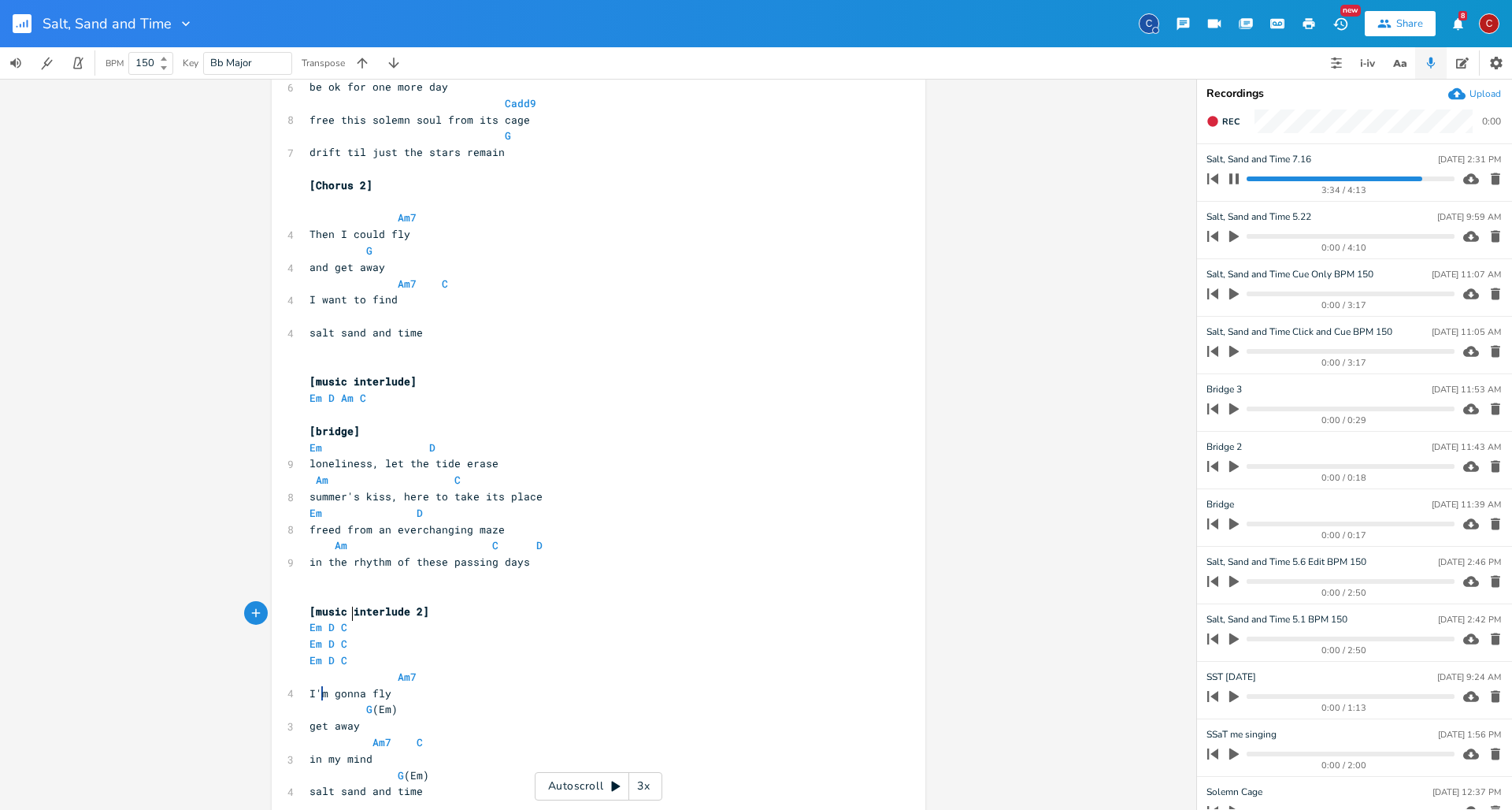 type on "Em D C D" 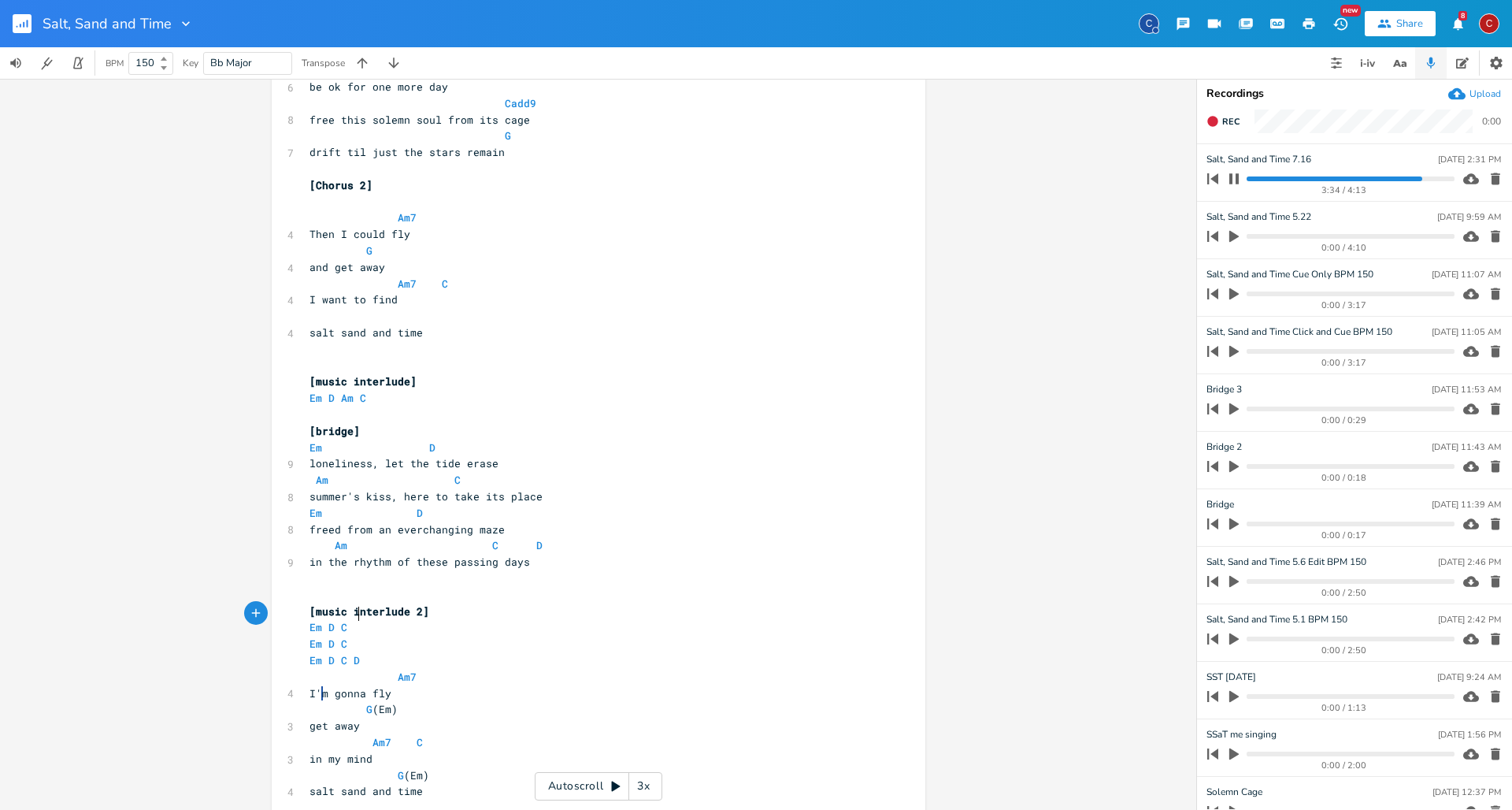 scroll, scrollTop: 0, scrollLeft: 37, axis: horizontal 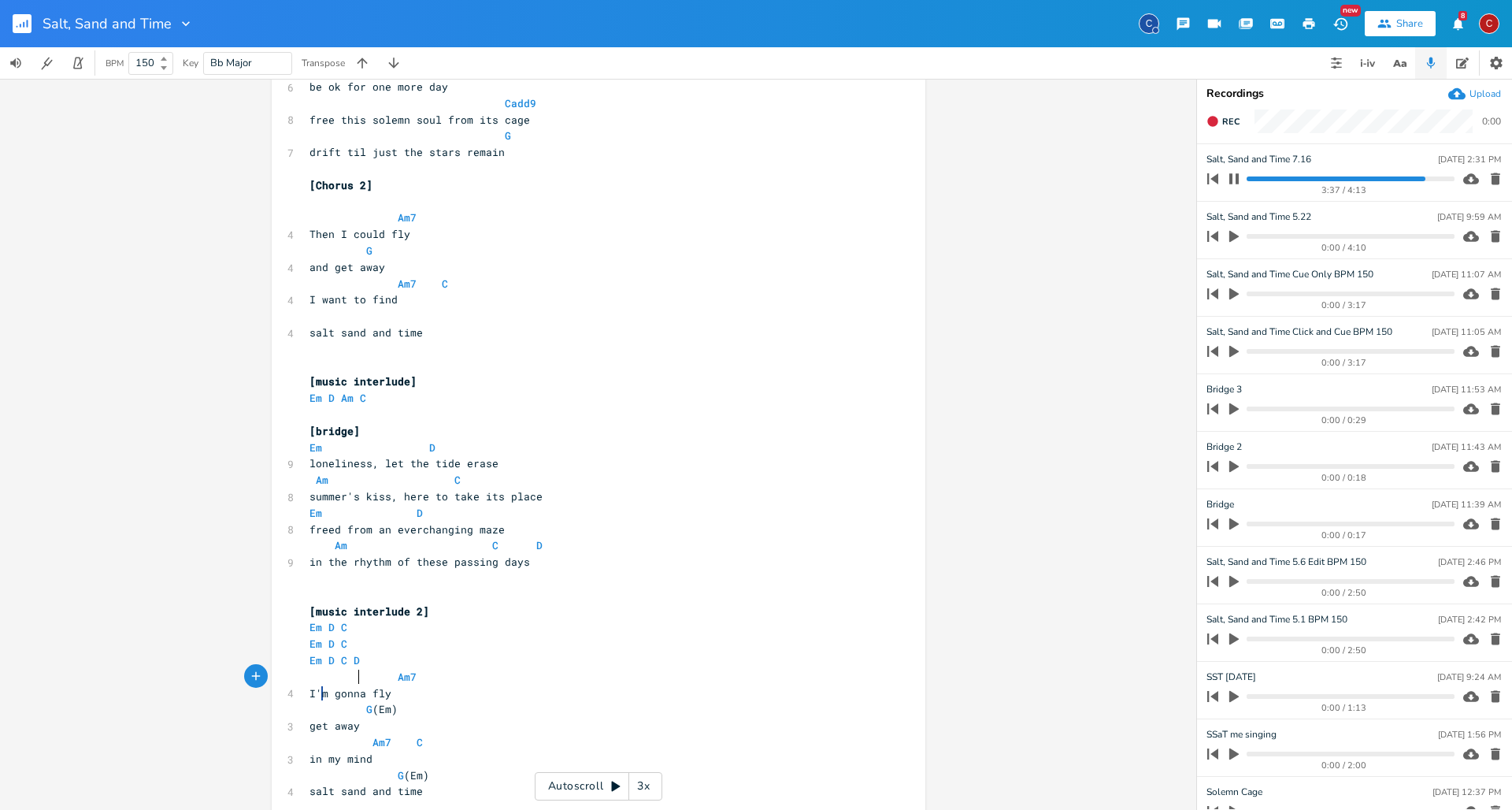 click on "get away" at bounding box center [591, 726] 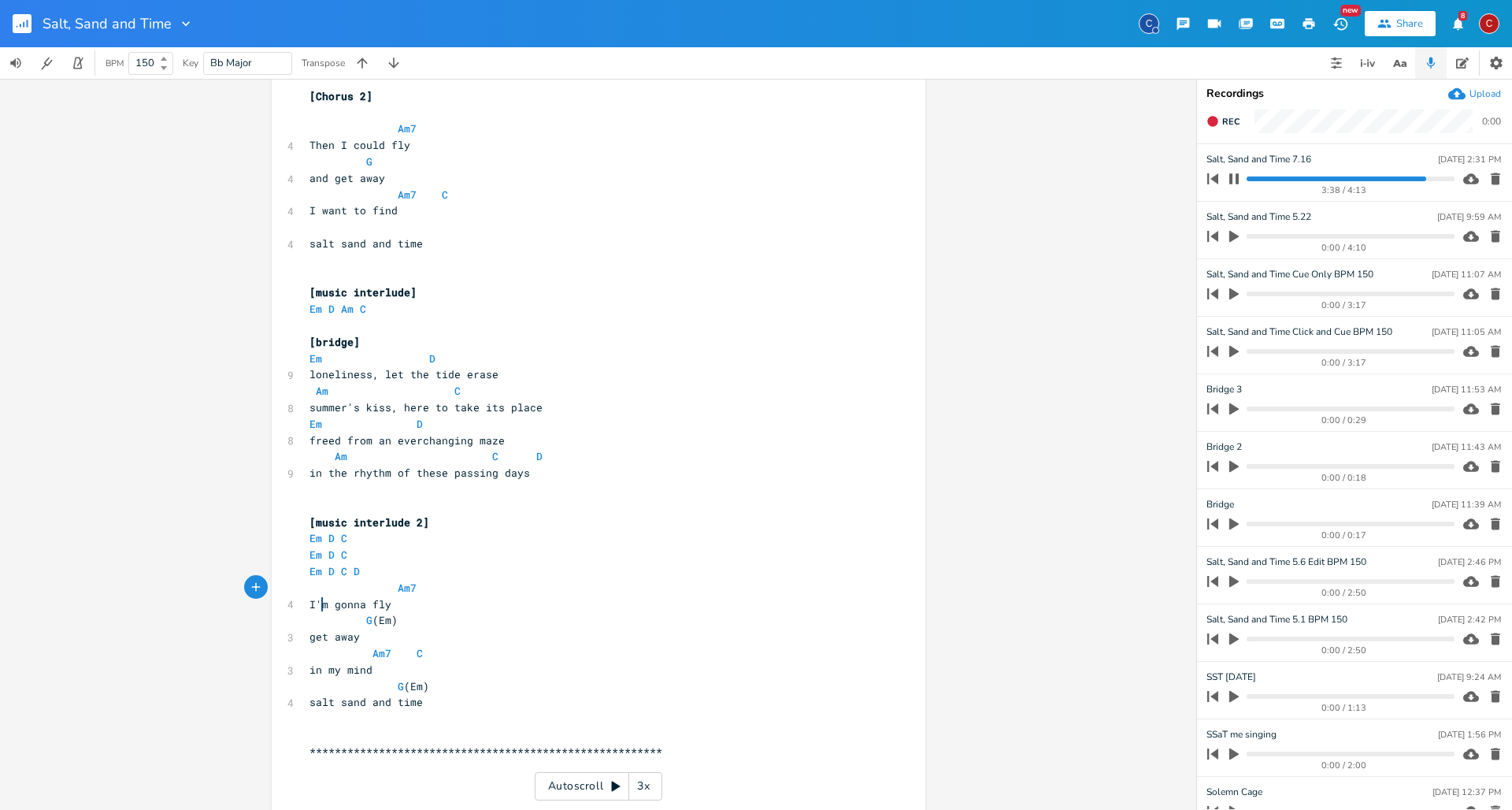 scroll, scrollTop: 769, scrollLeft: 0, axis: vertical 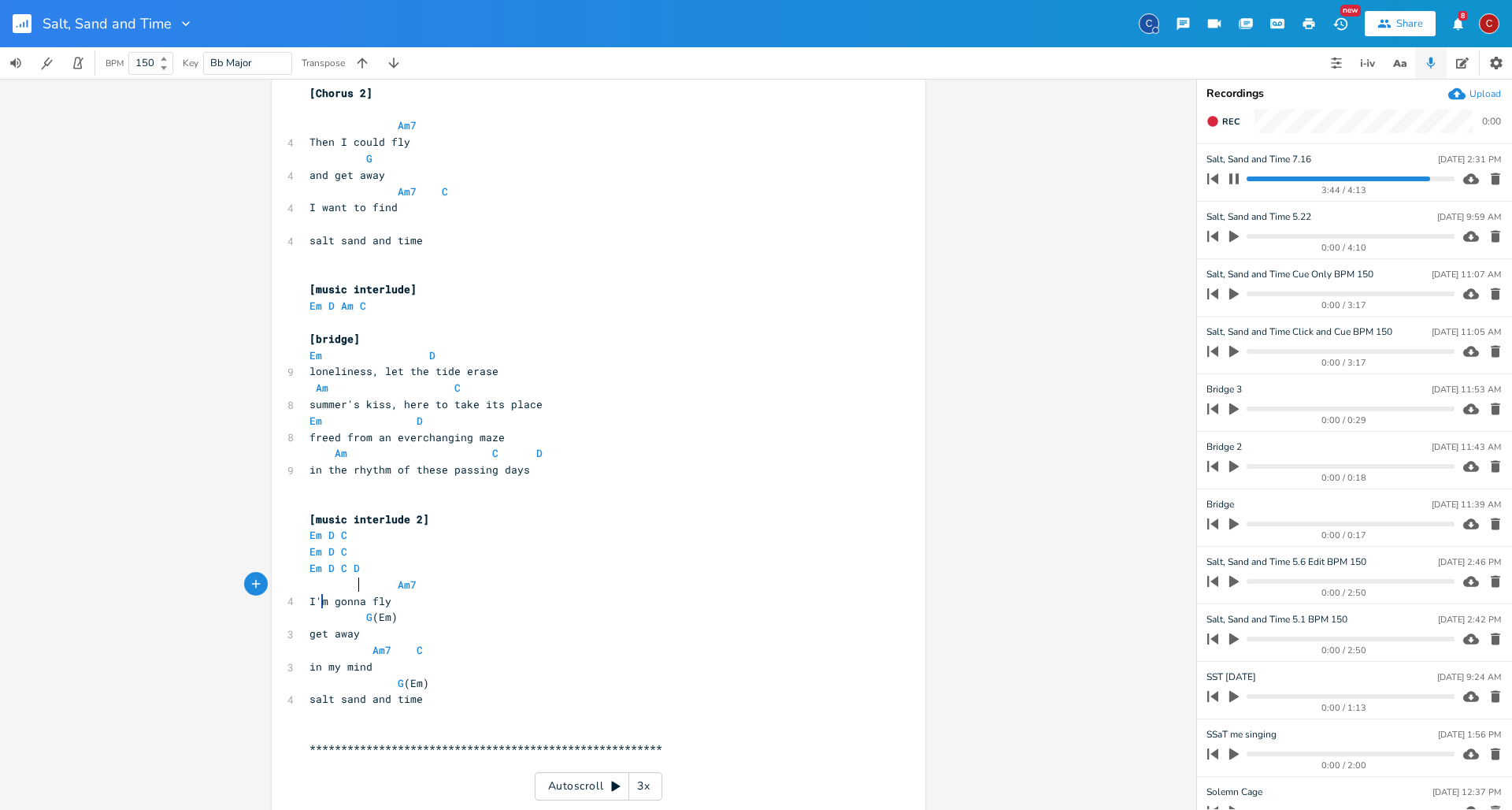 click on "G  (Em)" at bounding box center [354, 617] 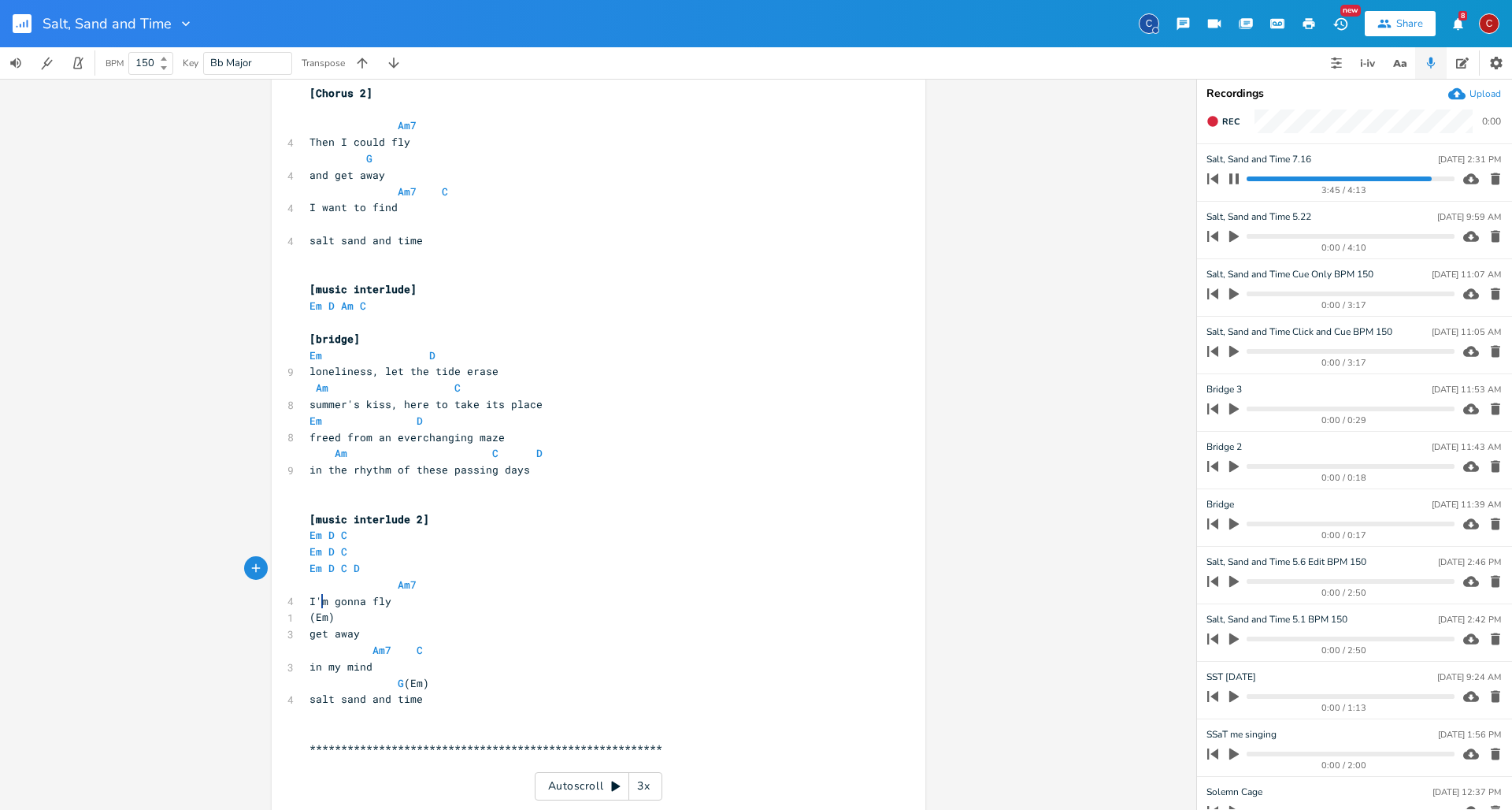 click on "(Em)" at bounding box center (322, 617) 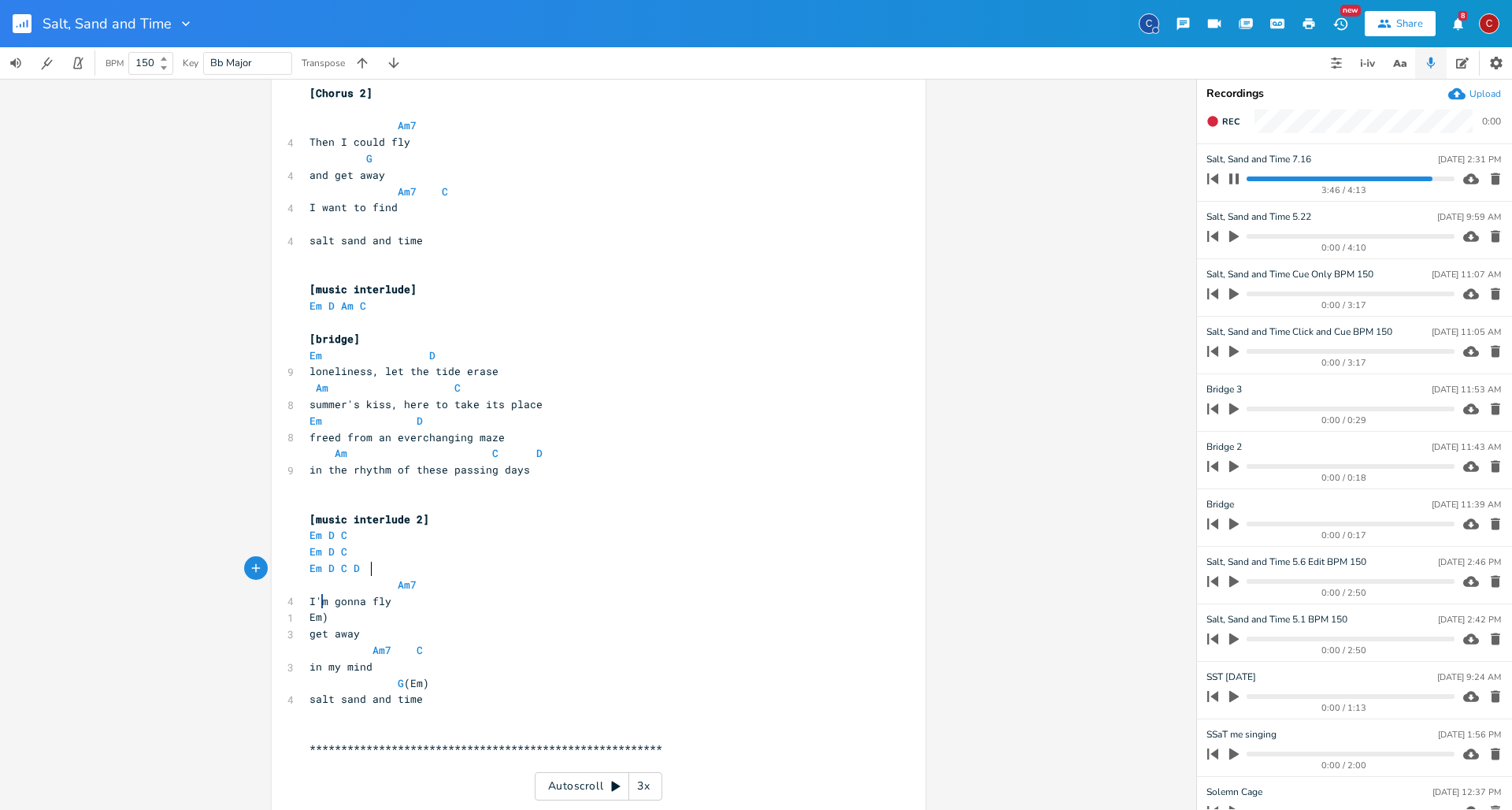 click on "Em)" at bounding box center (591, 617) 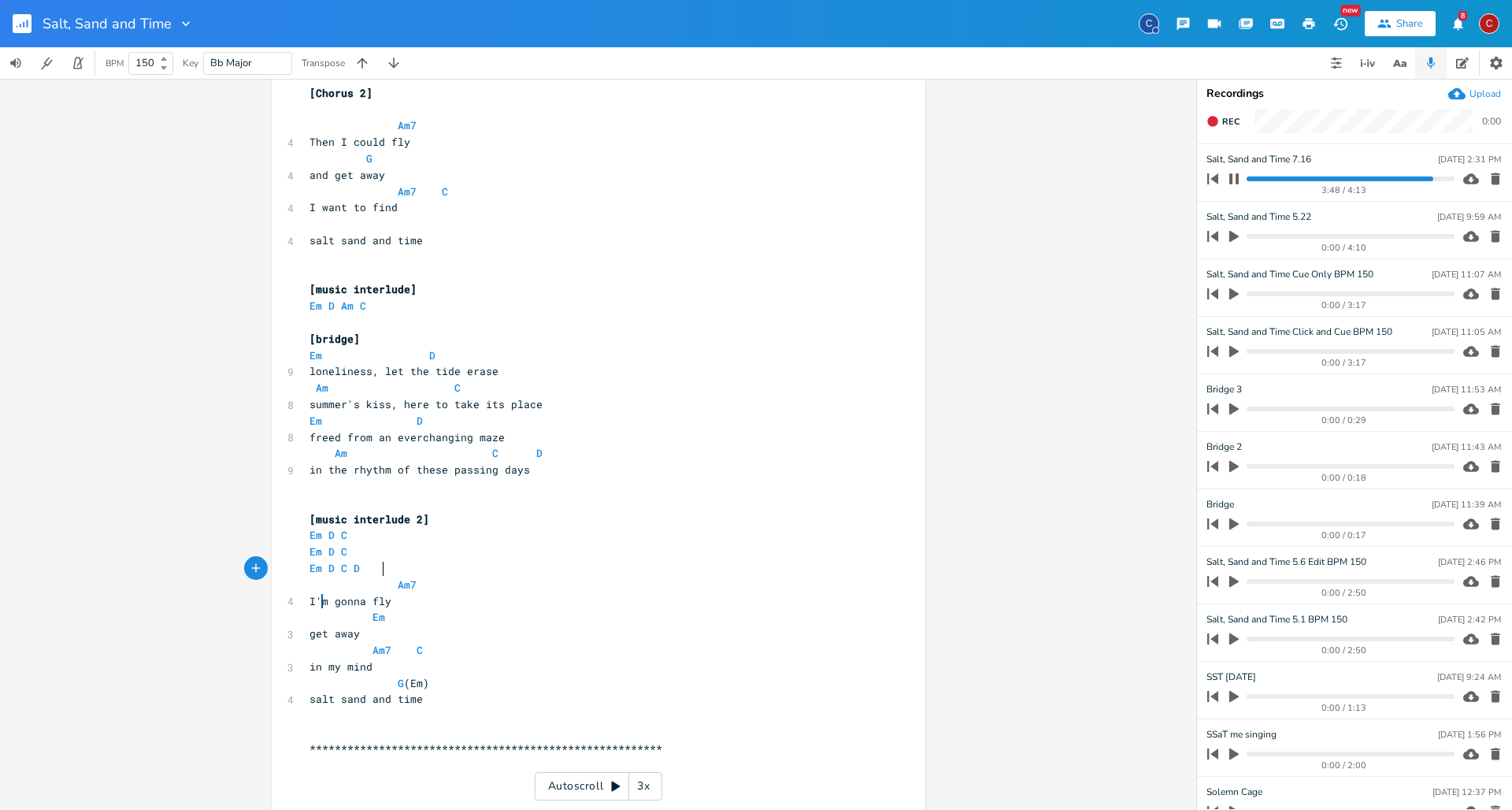 click on "in my mind" at bounding box center (591, 667) 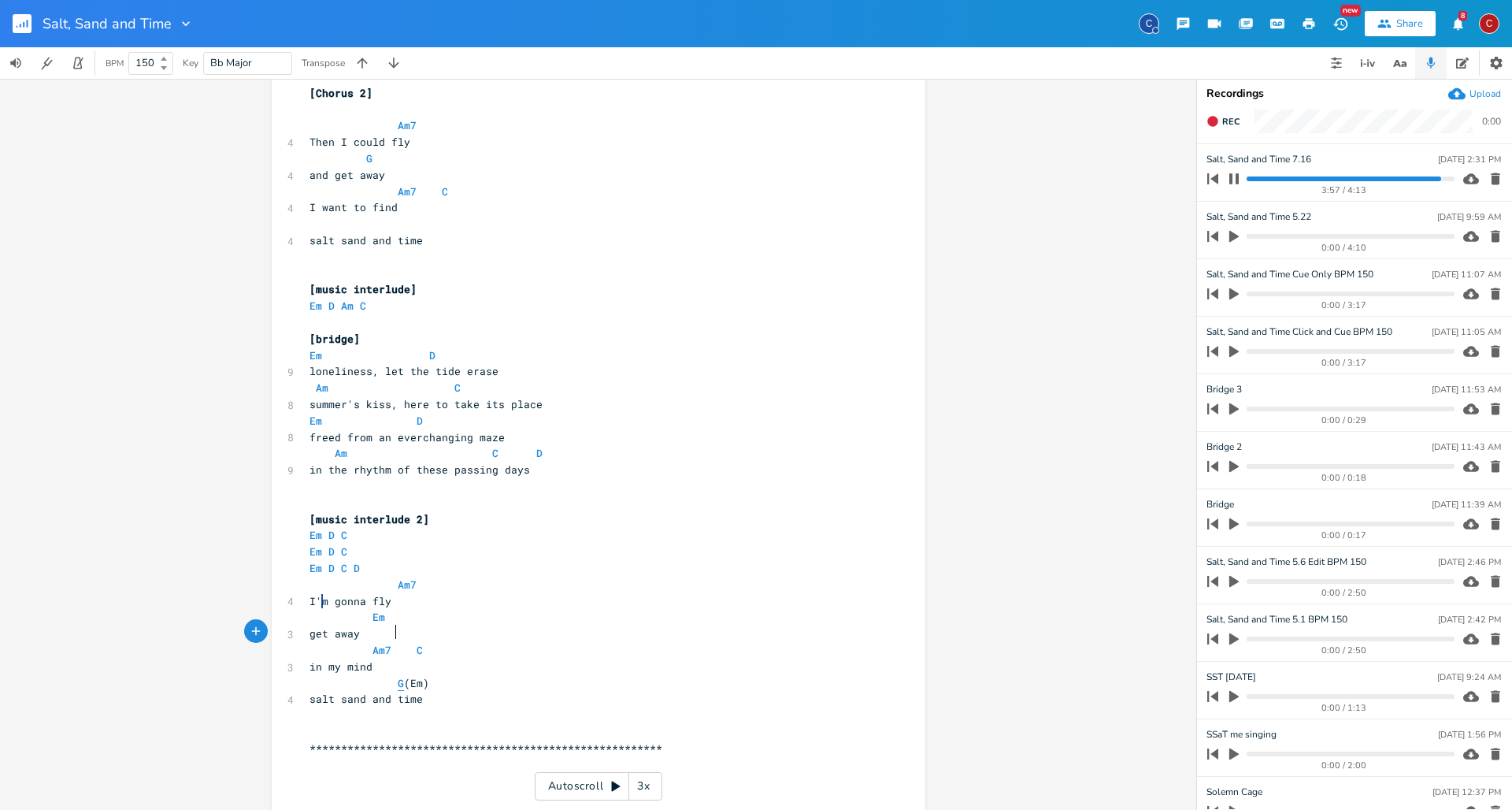 click on "G" at bounding box center (401, 683) 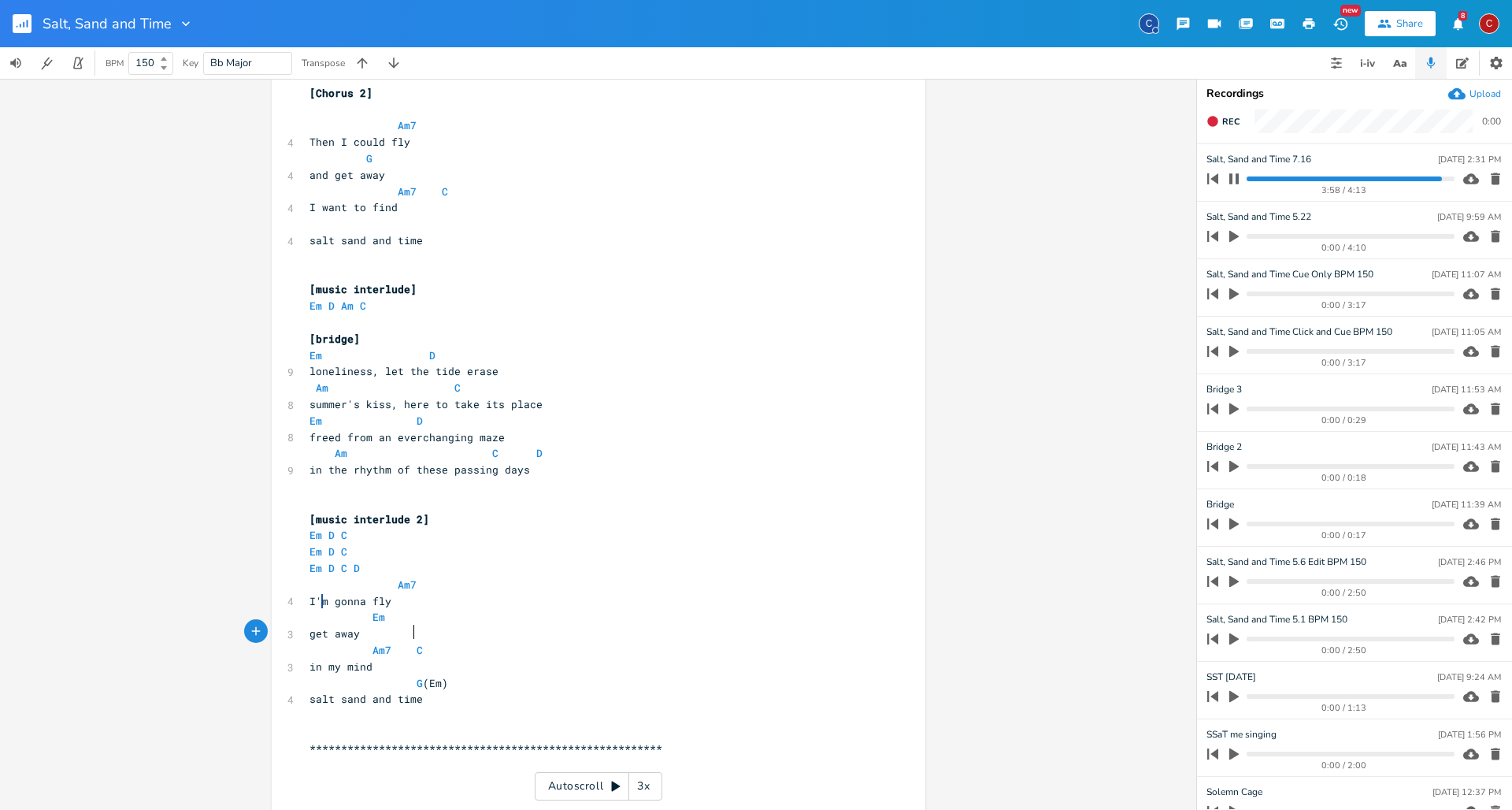 scroll, scrollTop: 0, scrollLeft: 8, axis: horizontal 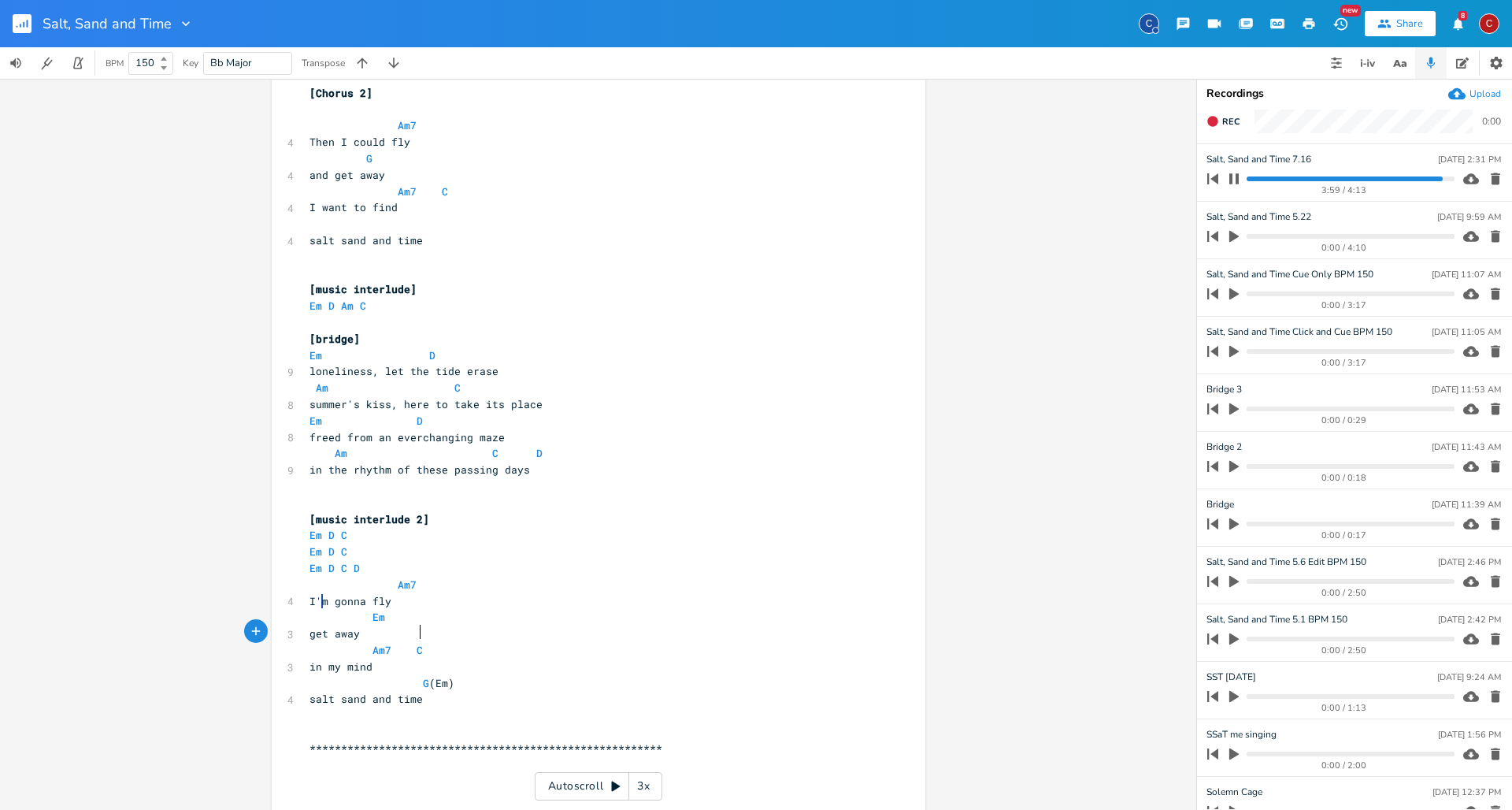 click on "G  (Em)" at bounding box center [591, 683] 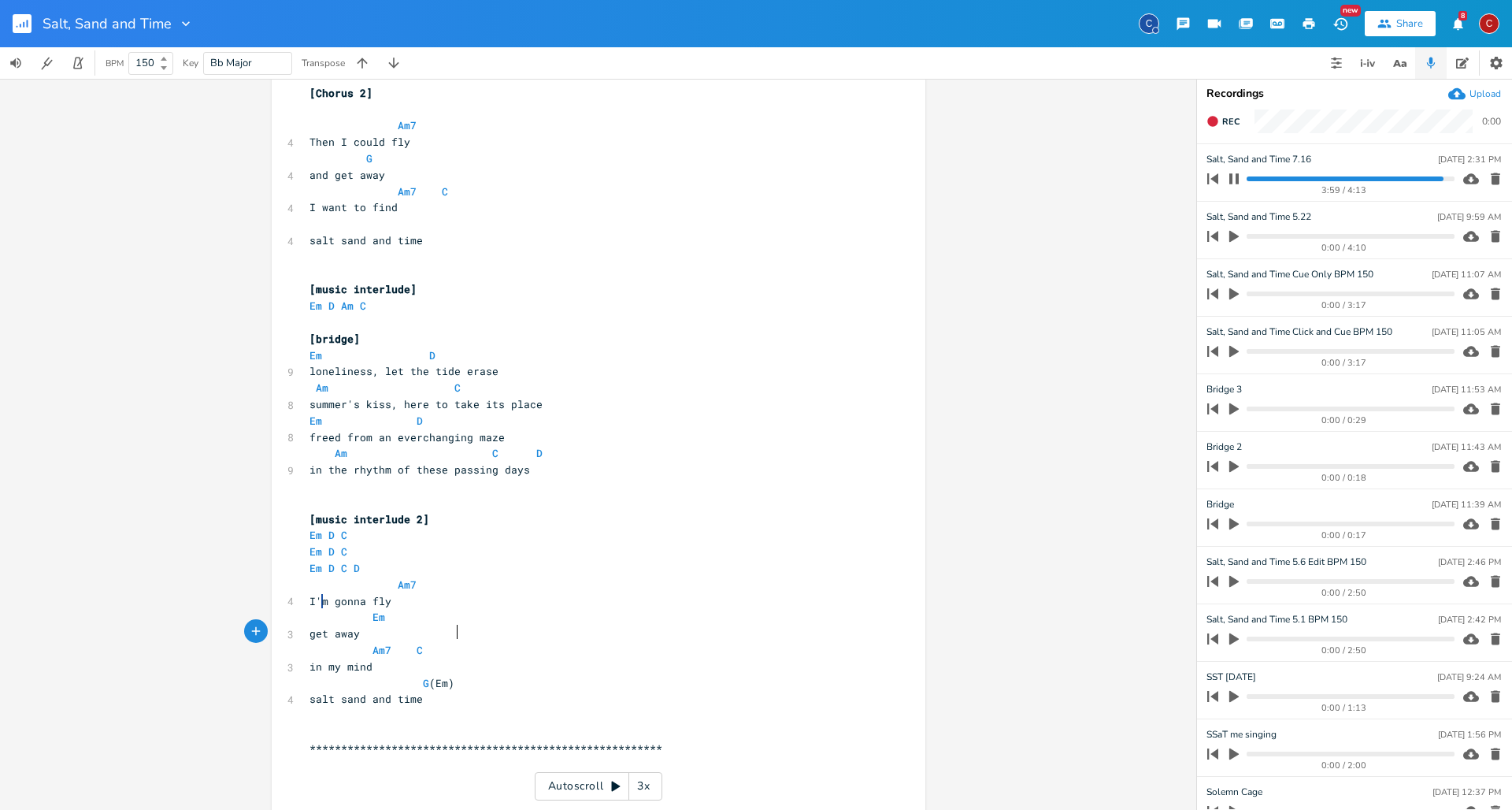type on "\" 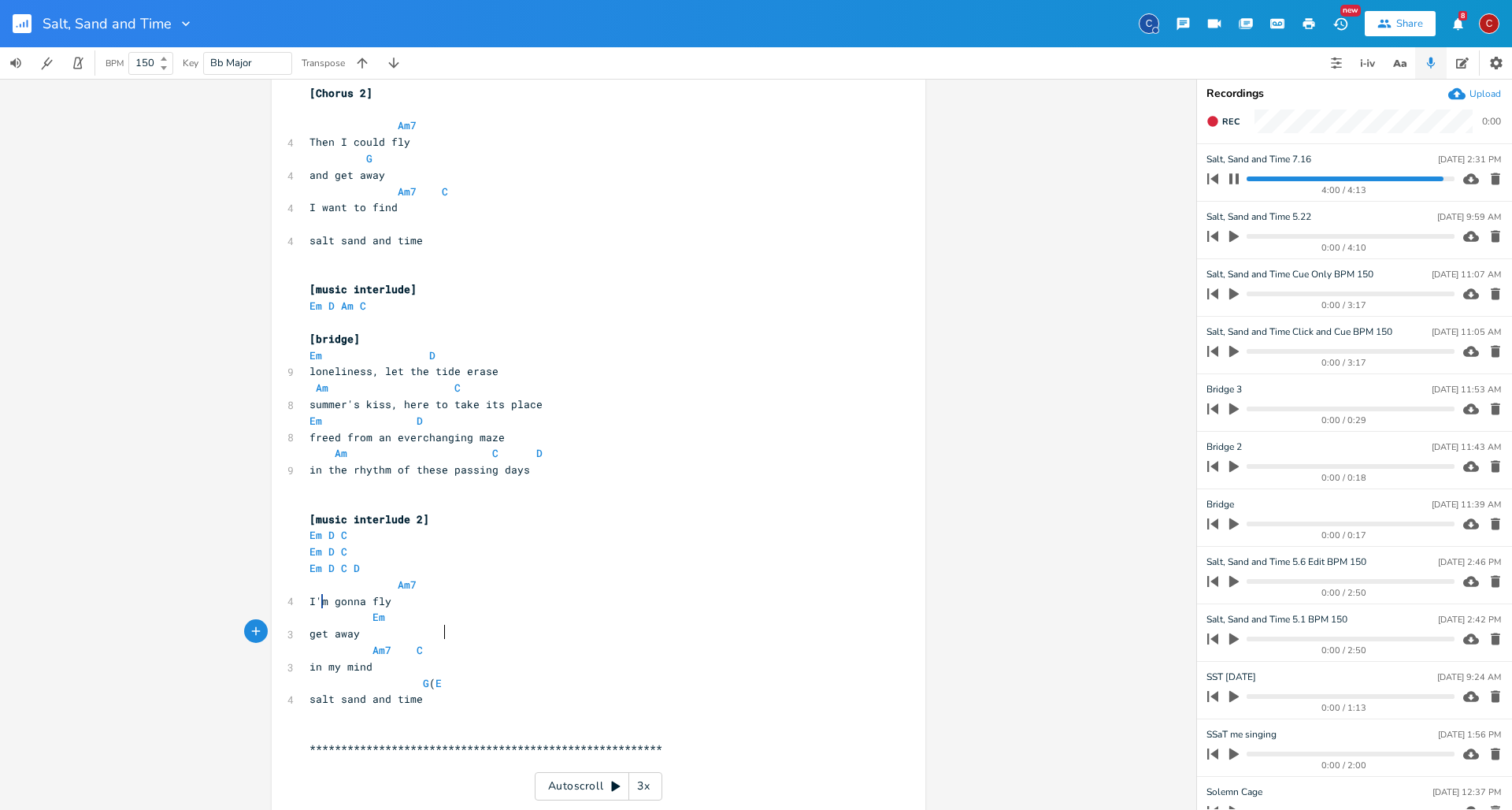 type on "\" 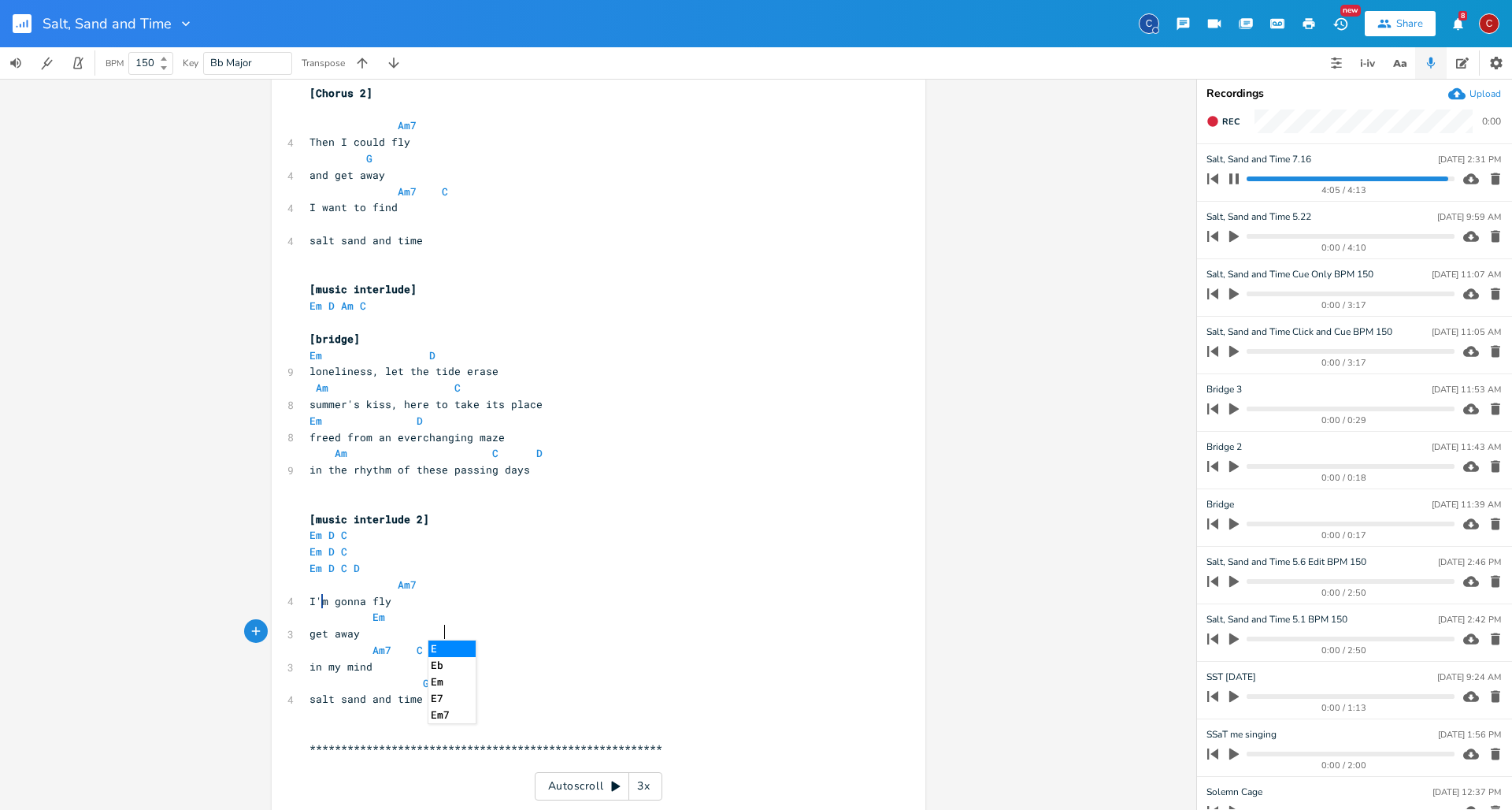 scroll, scrollTop: 0, scrollLeft: 13, axis: horizontal 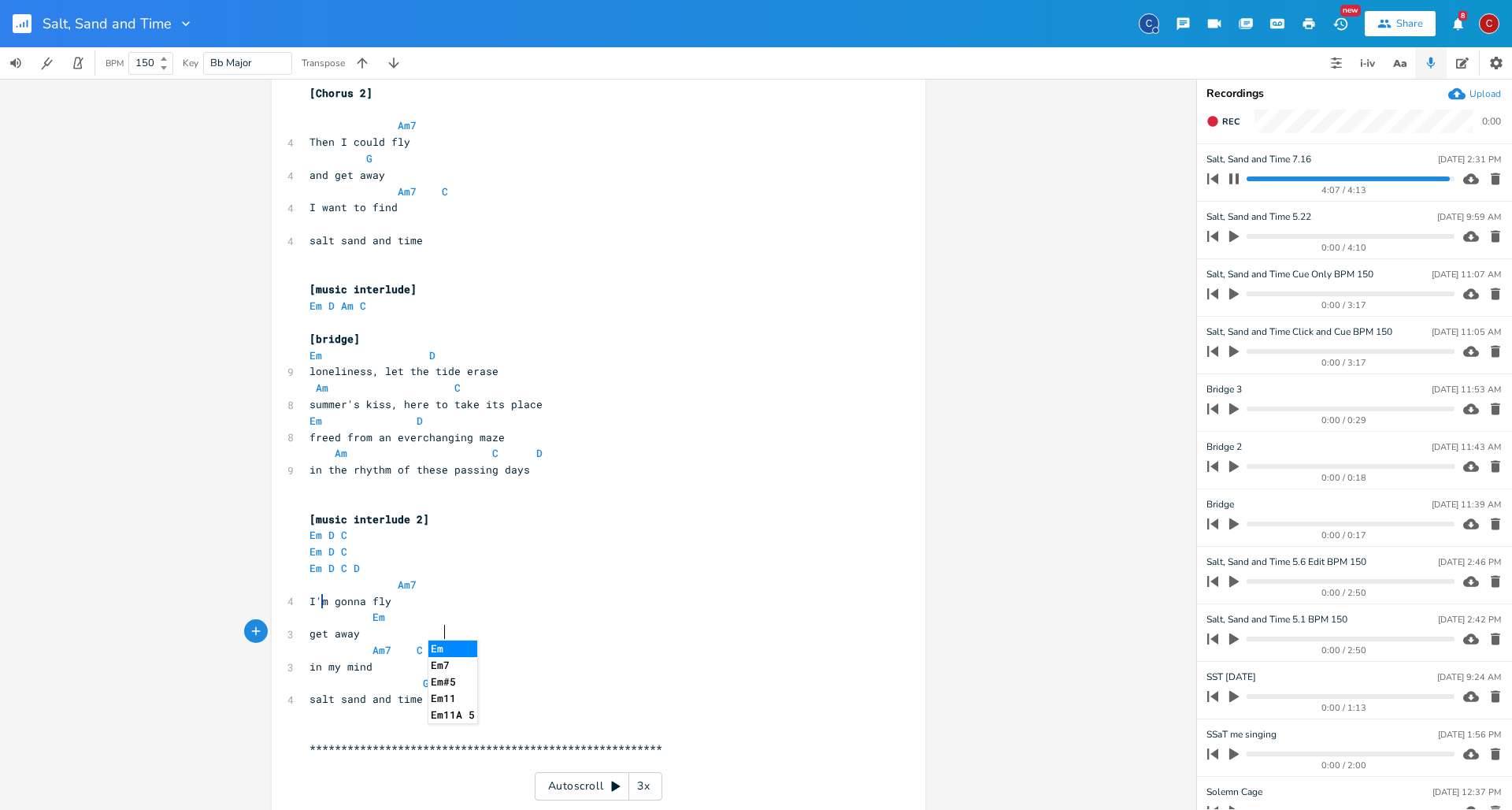 type on "Em" 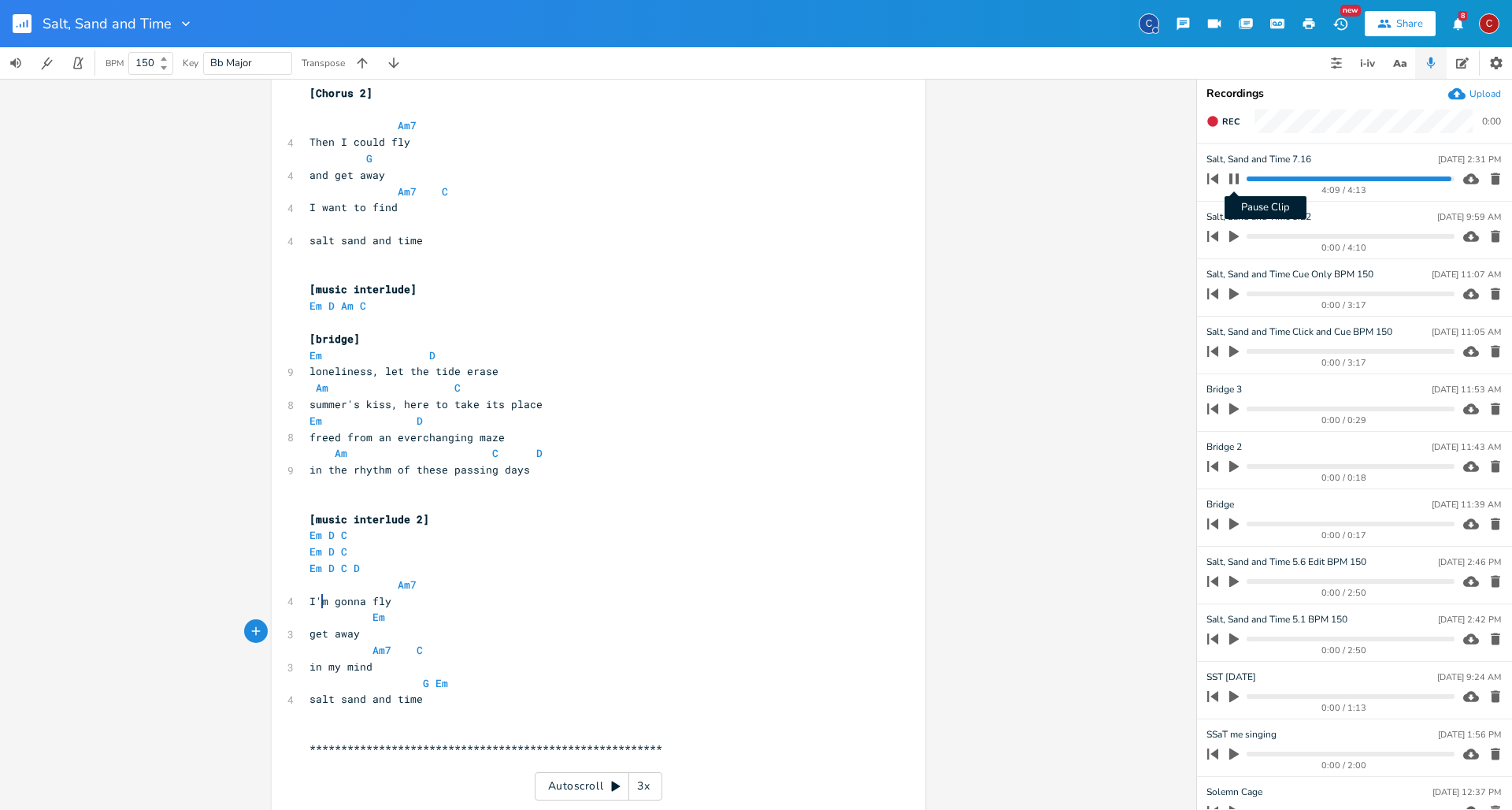 click 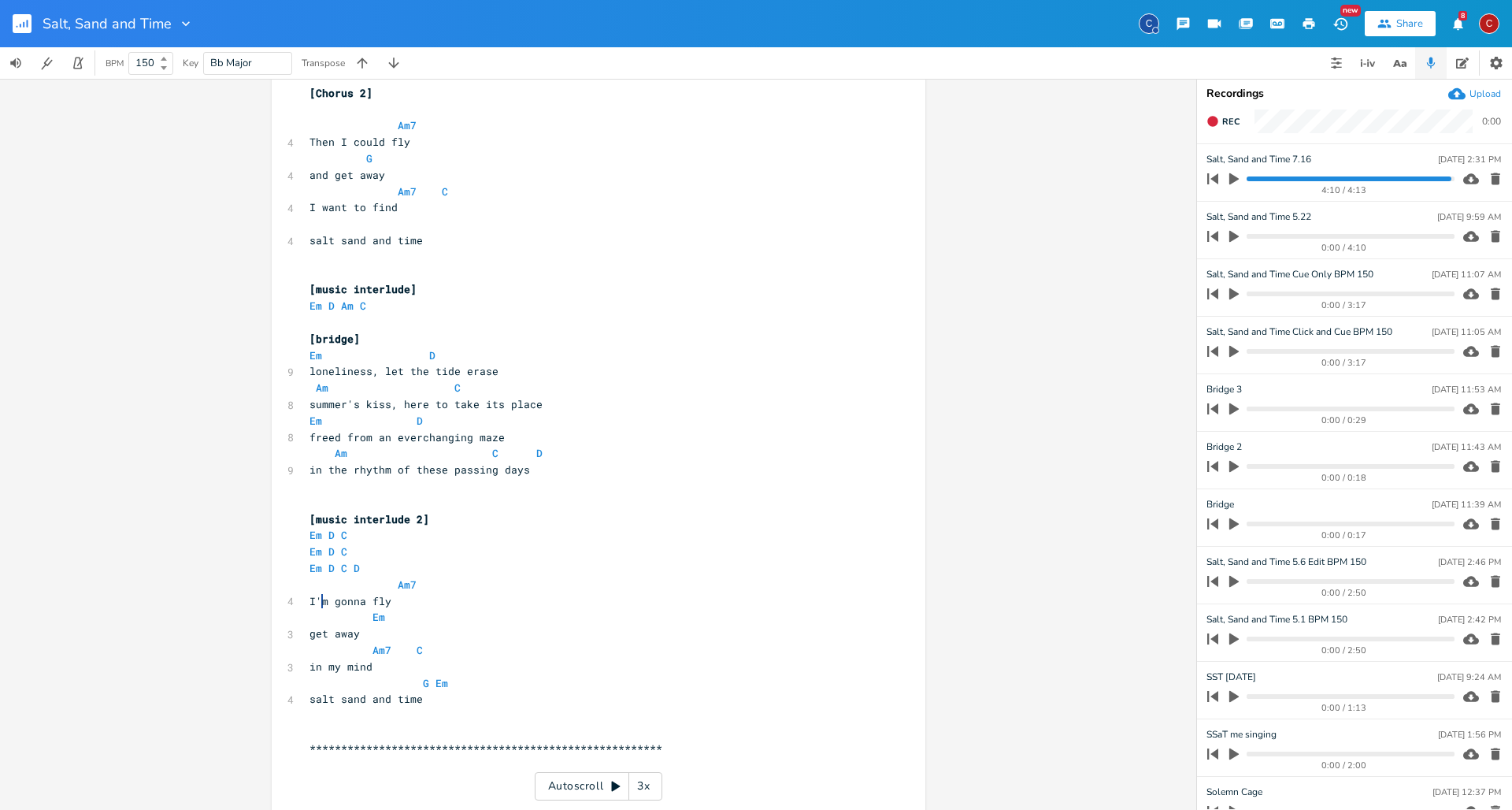 click on "Am                         C        D" at bounding box center [426, 453] 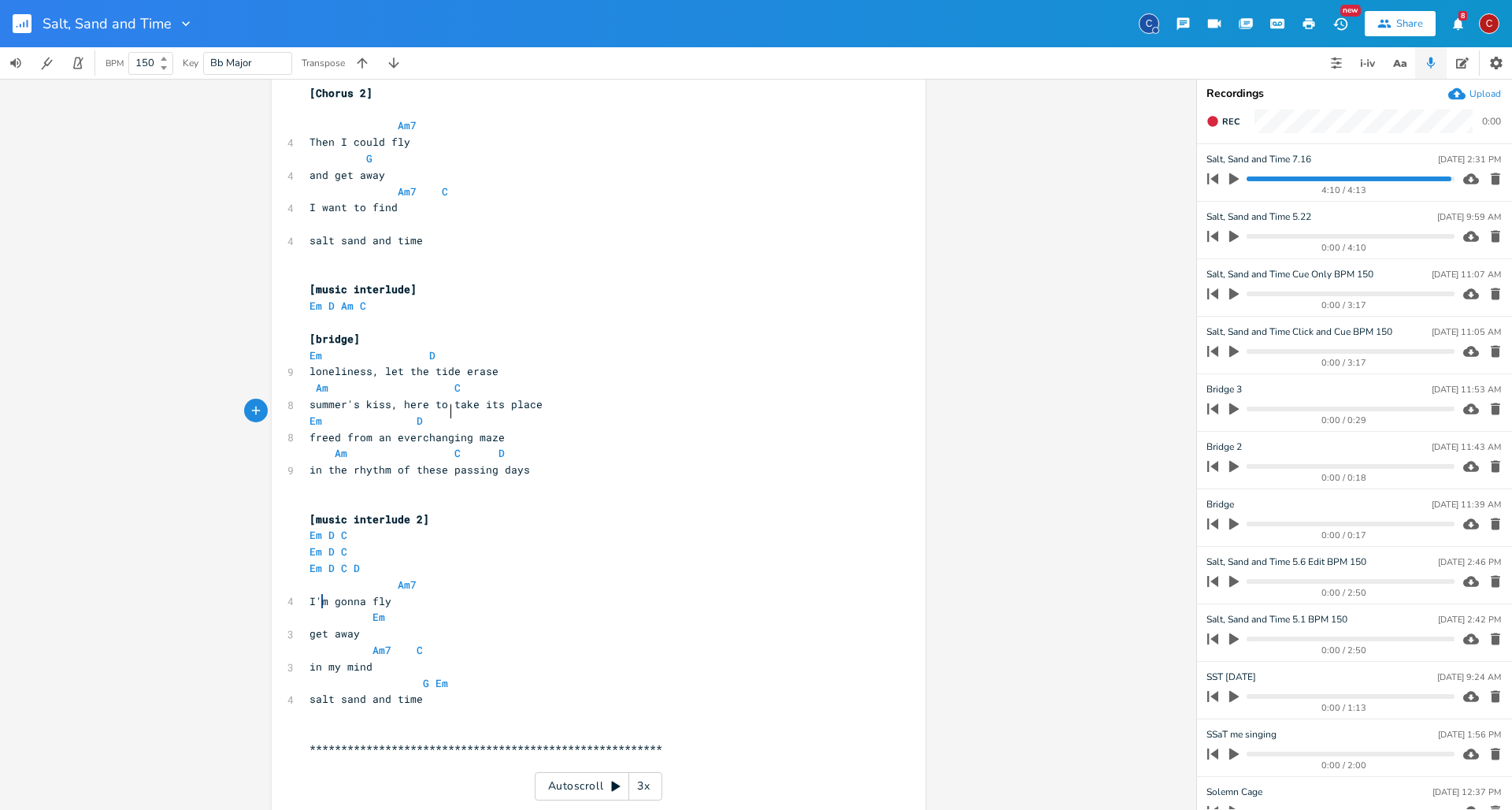 click on "Am                   C        D" at bounding box center [407, 453] 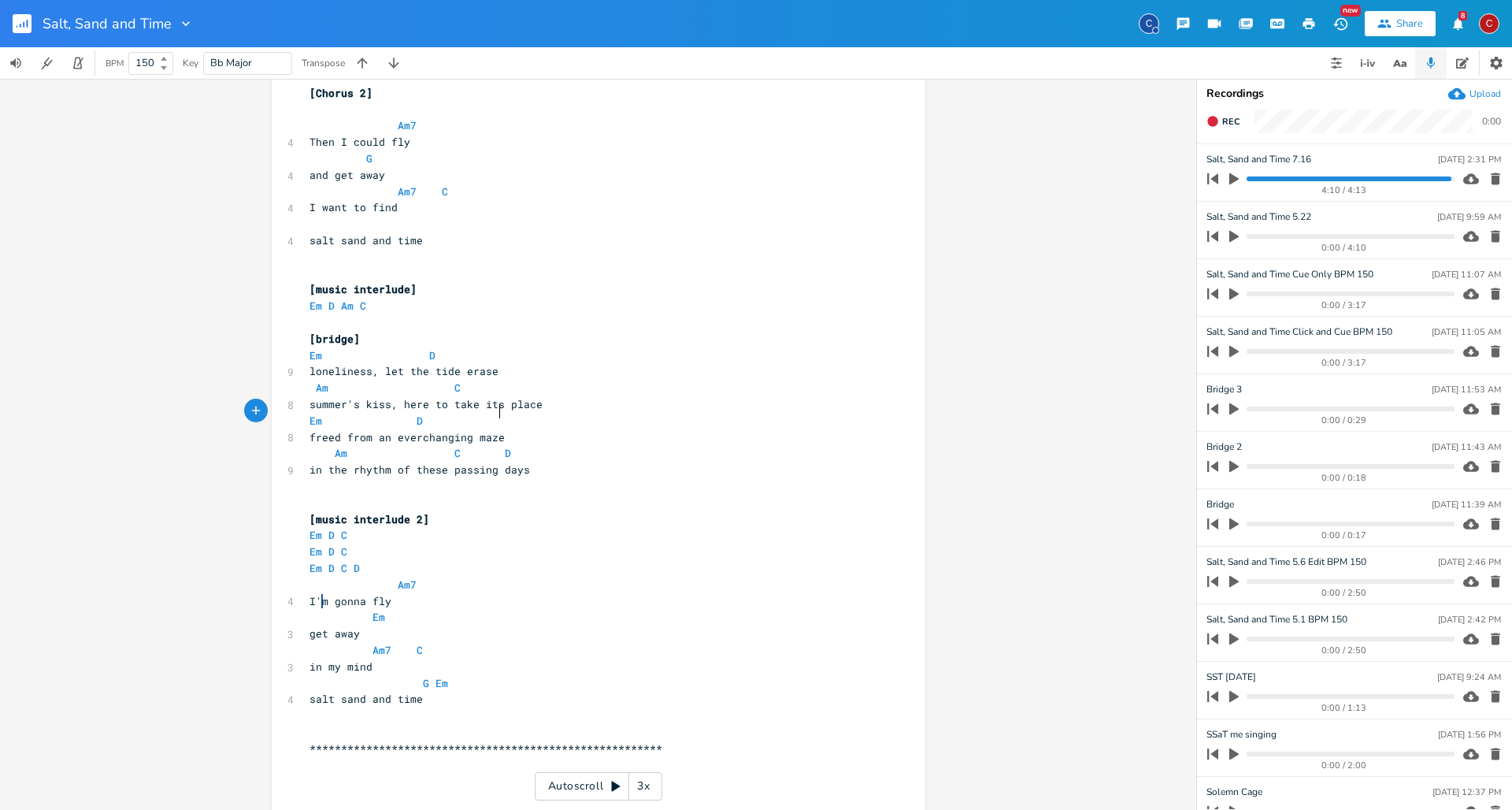 scroll, scrollTop: 0, scrollLeft: 5, axis: horizontal 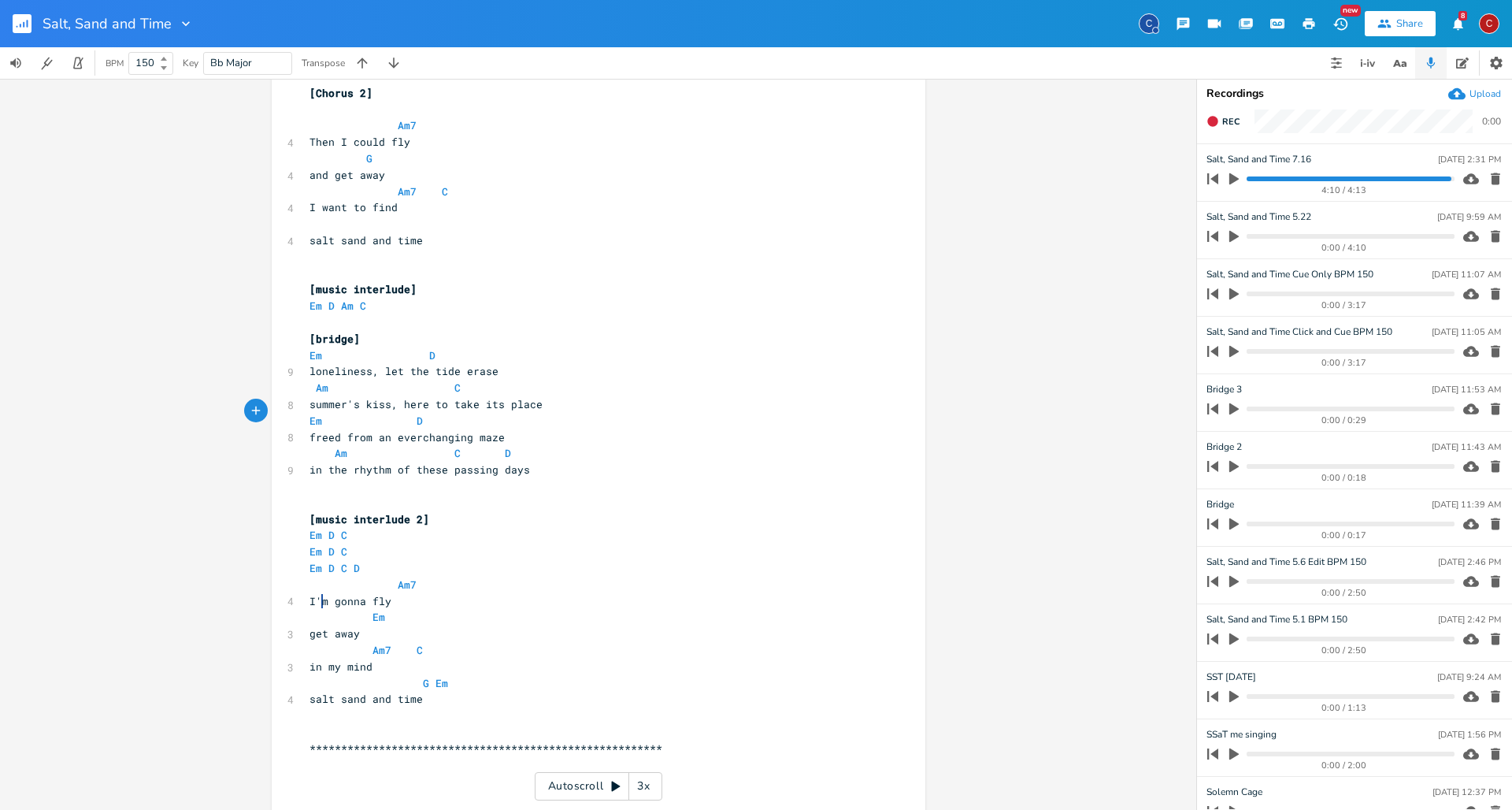 click on "Am                   C         D" at bounding box center (410, 453) 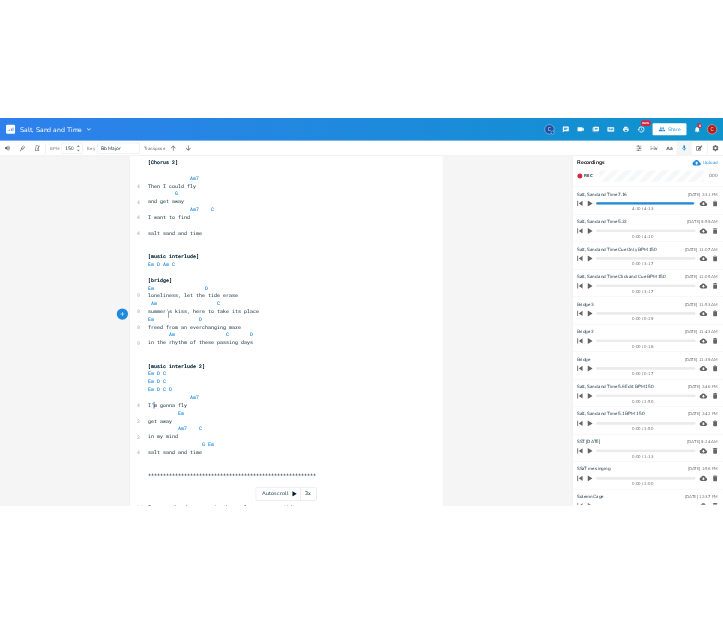 scroll, scrollTop: 0, scrollLeft: 11, axis: horizontal 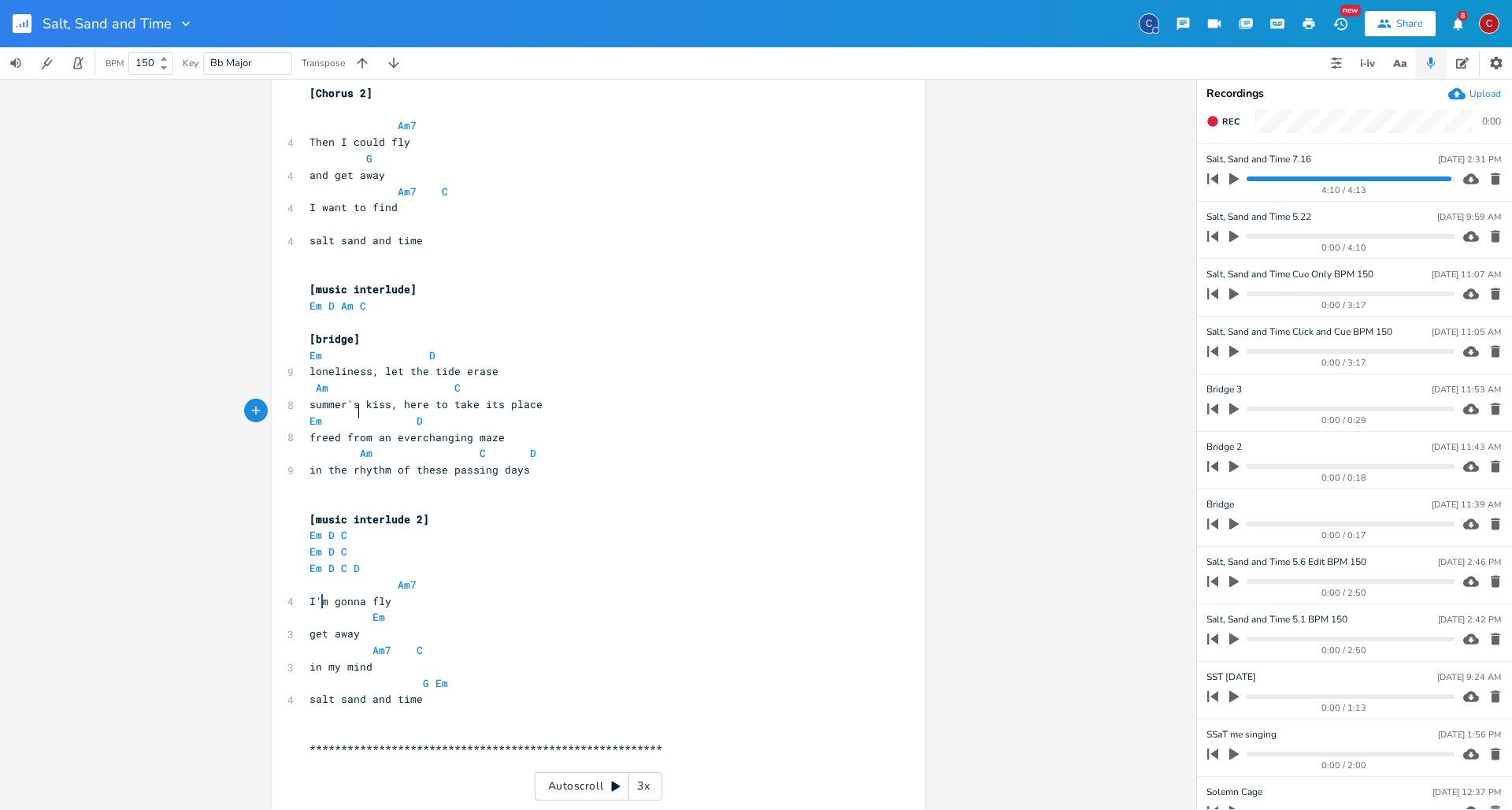 type 